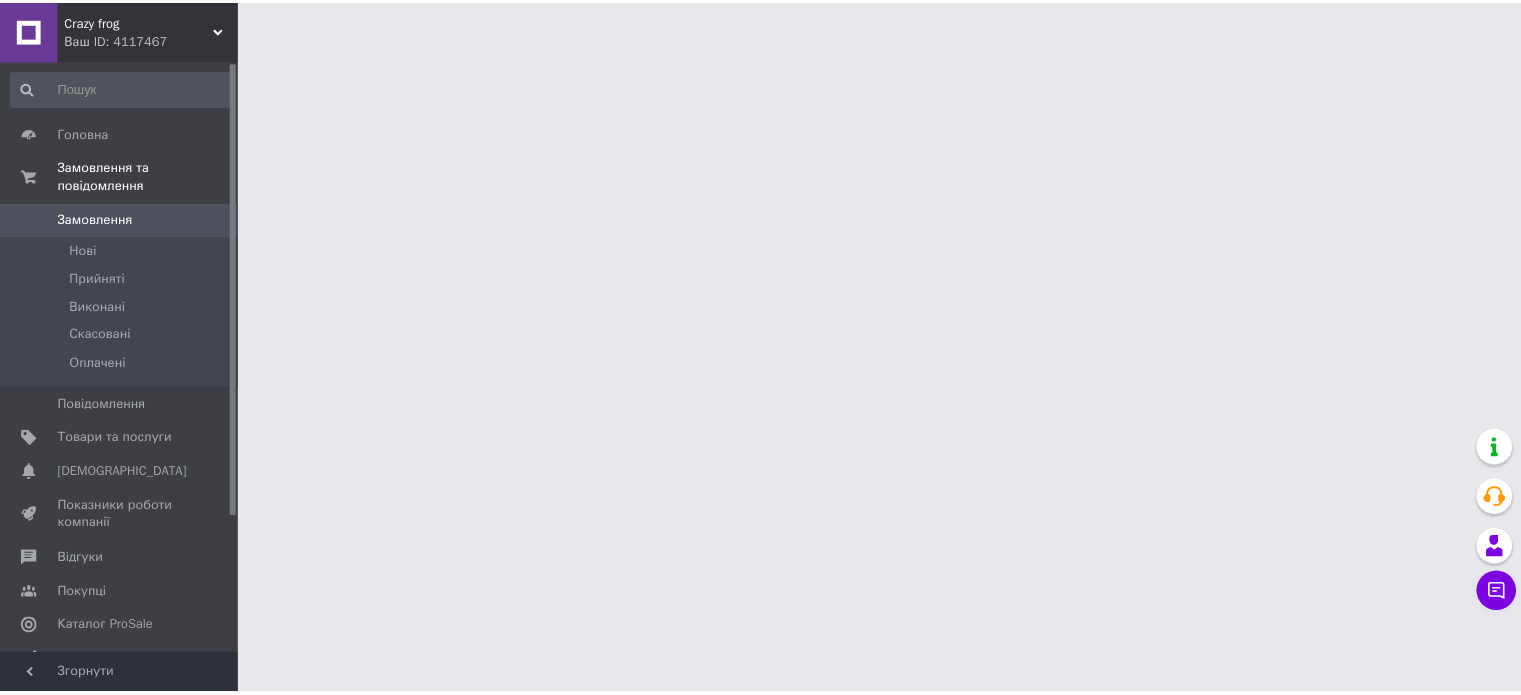 scroll, scrollTop: 0, scrollLeft: 0, axis: both 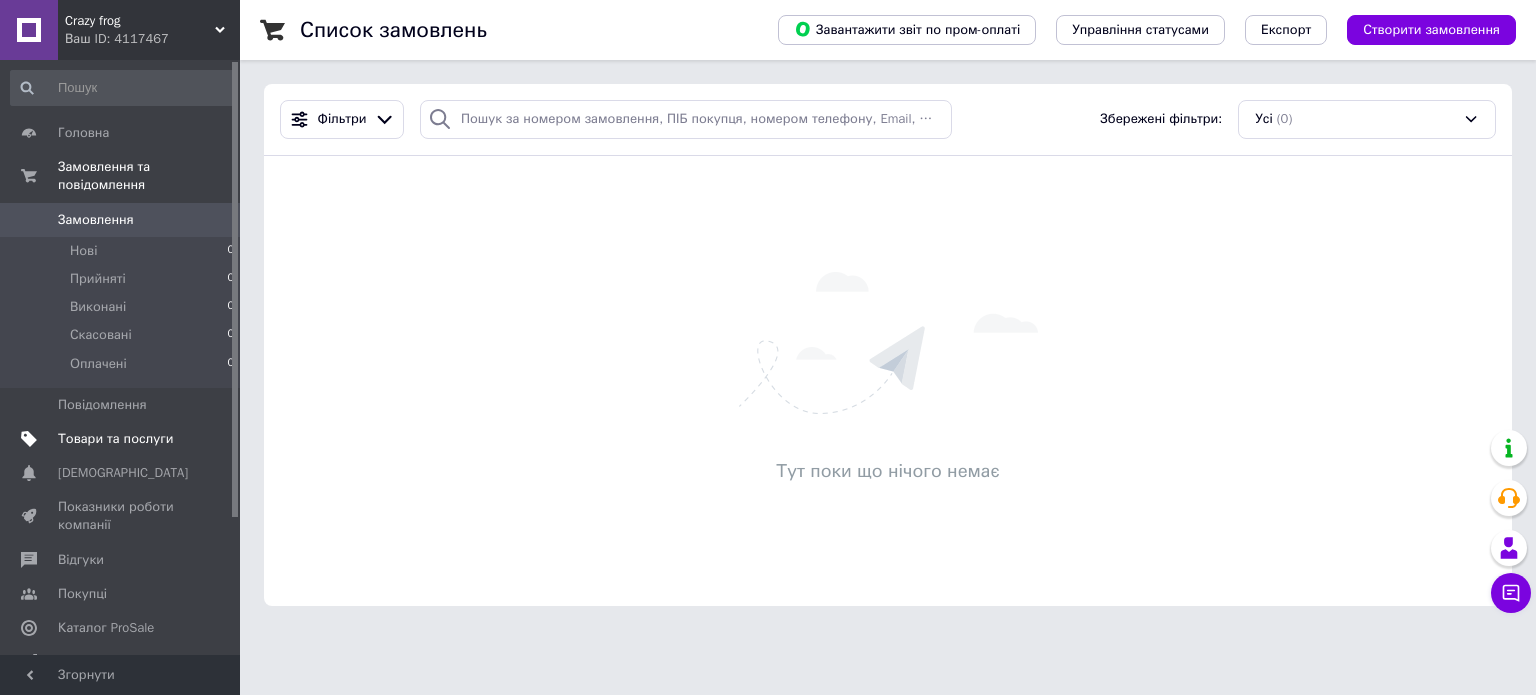 click on "Товари та послуги" at bounding box center [123, 439] 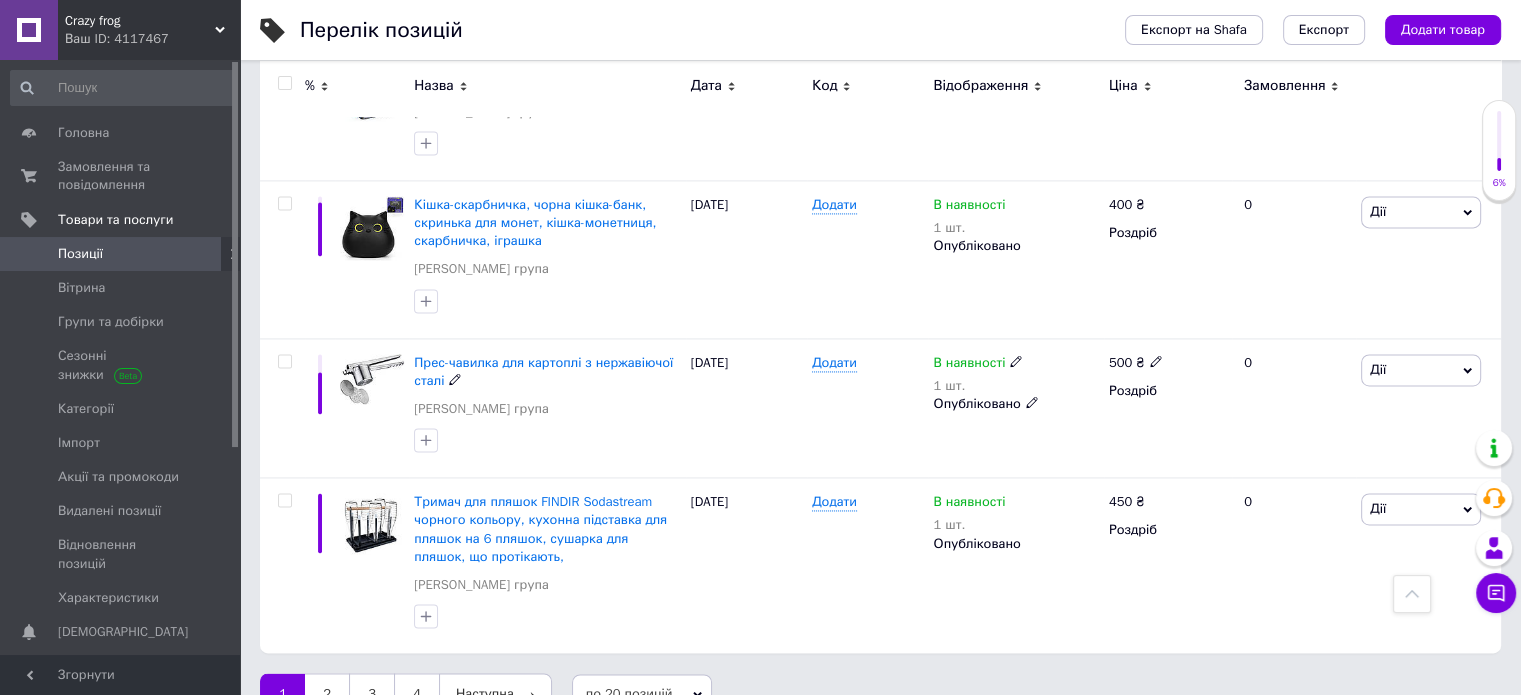 scroll, scrollTop: 2004, scrollLeft: 0, axis: vertical 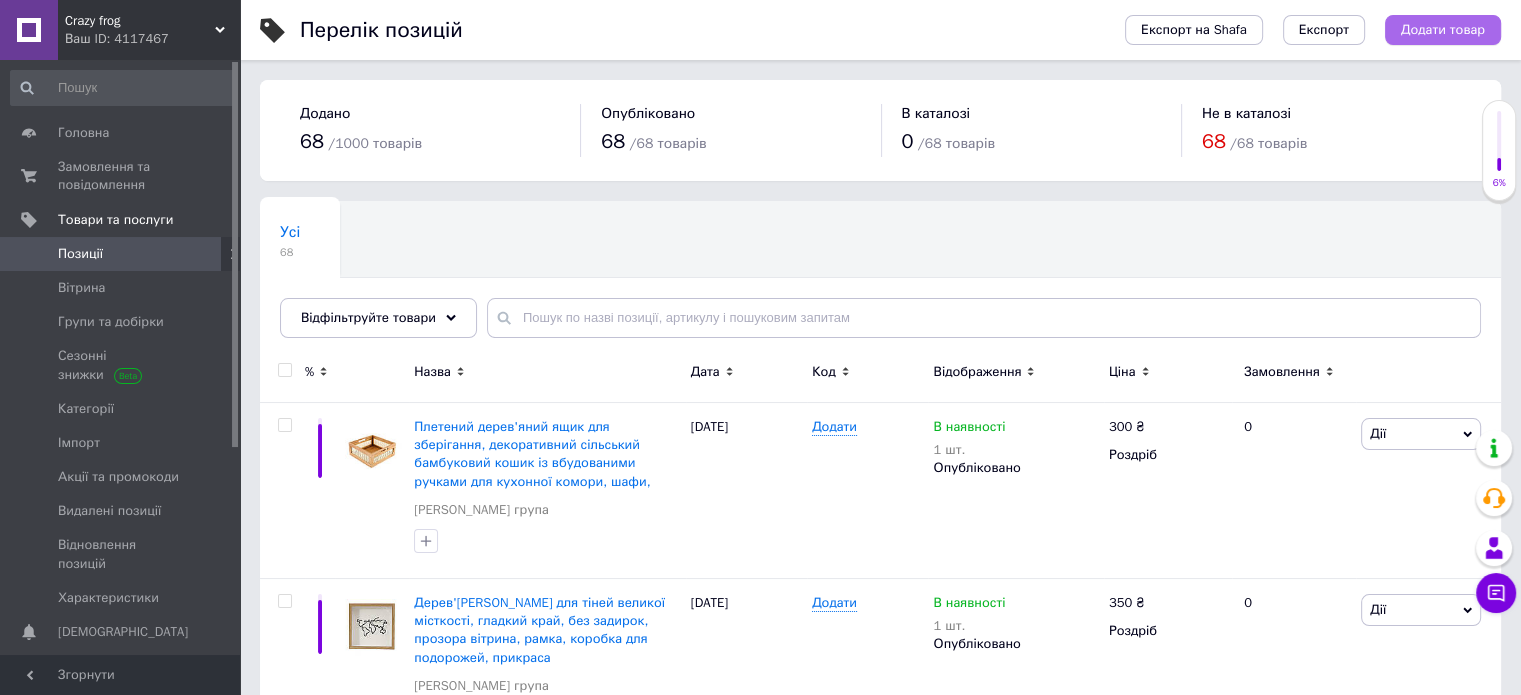 click on "Додати товар" at bounding box center (1443, 30) 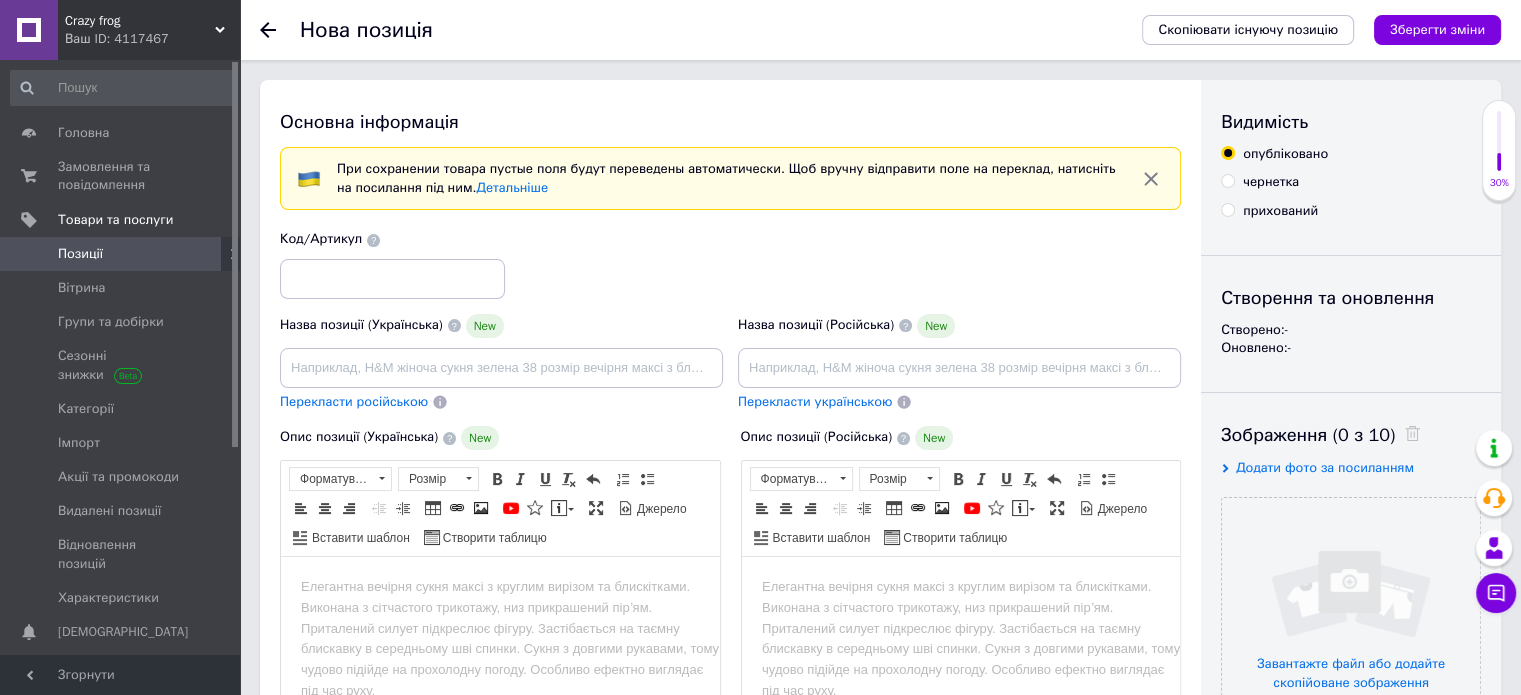 scroll, scrollTop: 0, scrollLeft: 0, axis: both 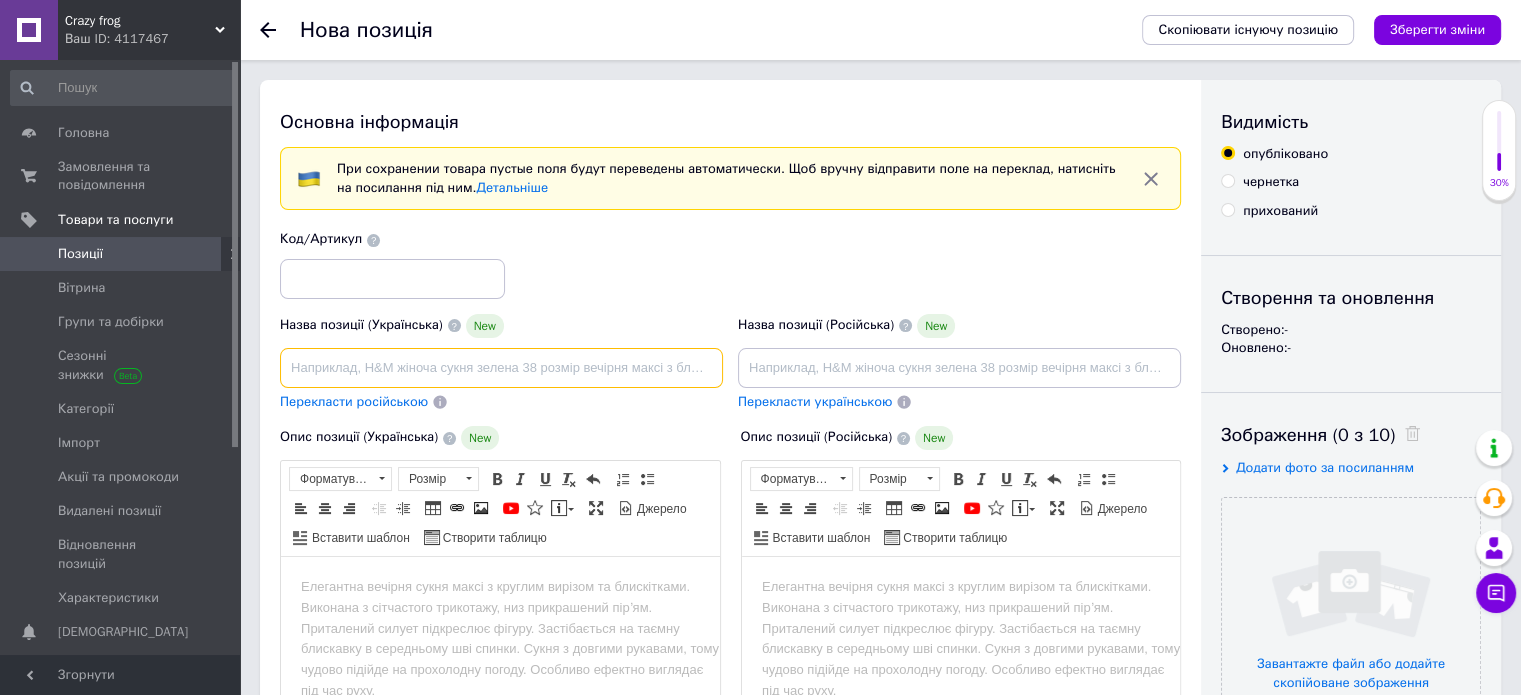 paste on "Гачок меблевий. 9 шт" 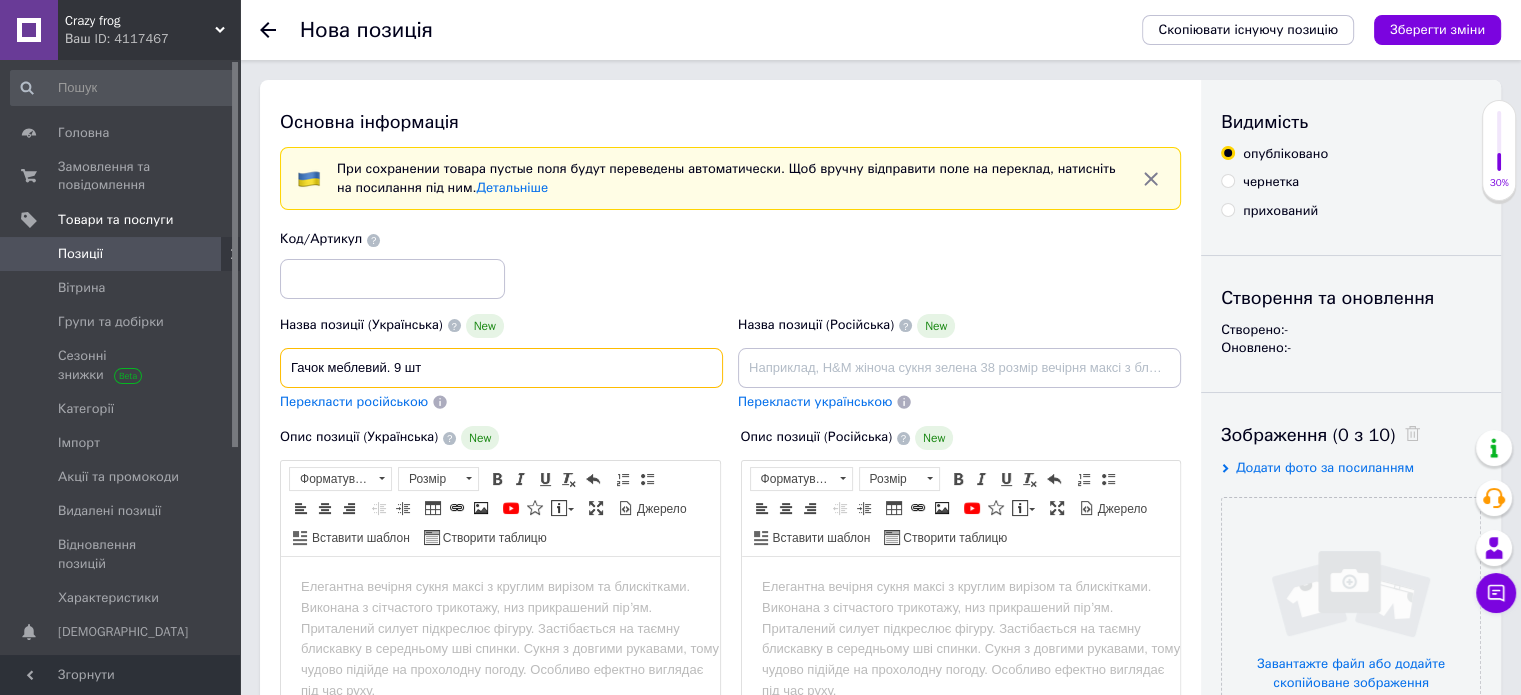 click on "Гачок меблевий. 9 шт" at bounding box center [501, 368] 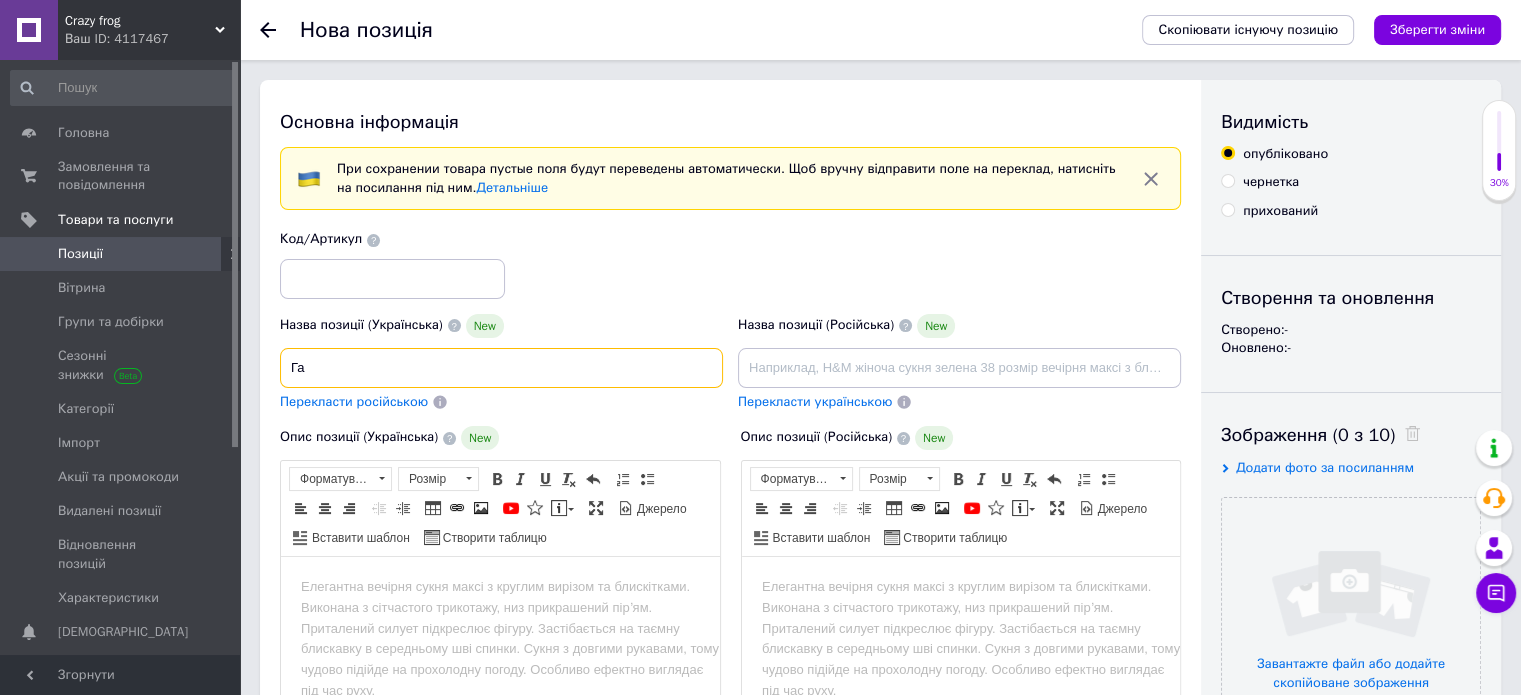 type on "Г" 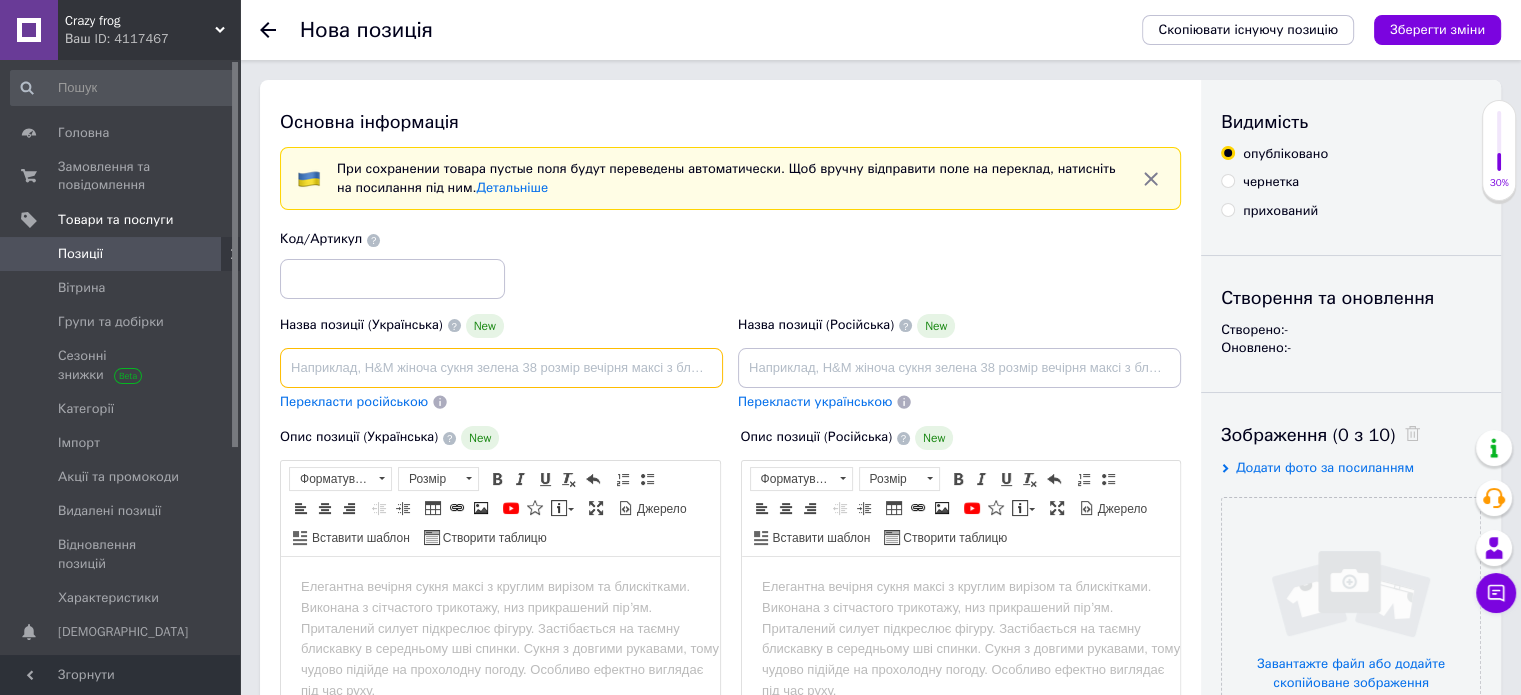 paste on "Практичні підвісні аксесуари для ванної кімнати Металеві вішалки для одягу Вішалка для рушників Тримач Настінний гачок Гачки для о" 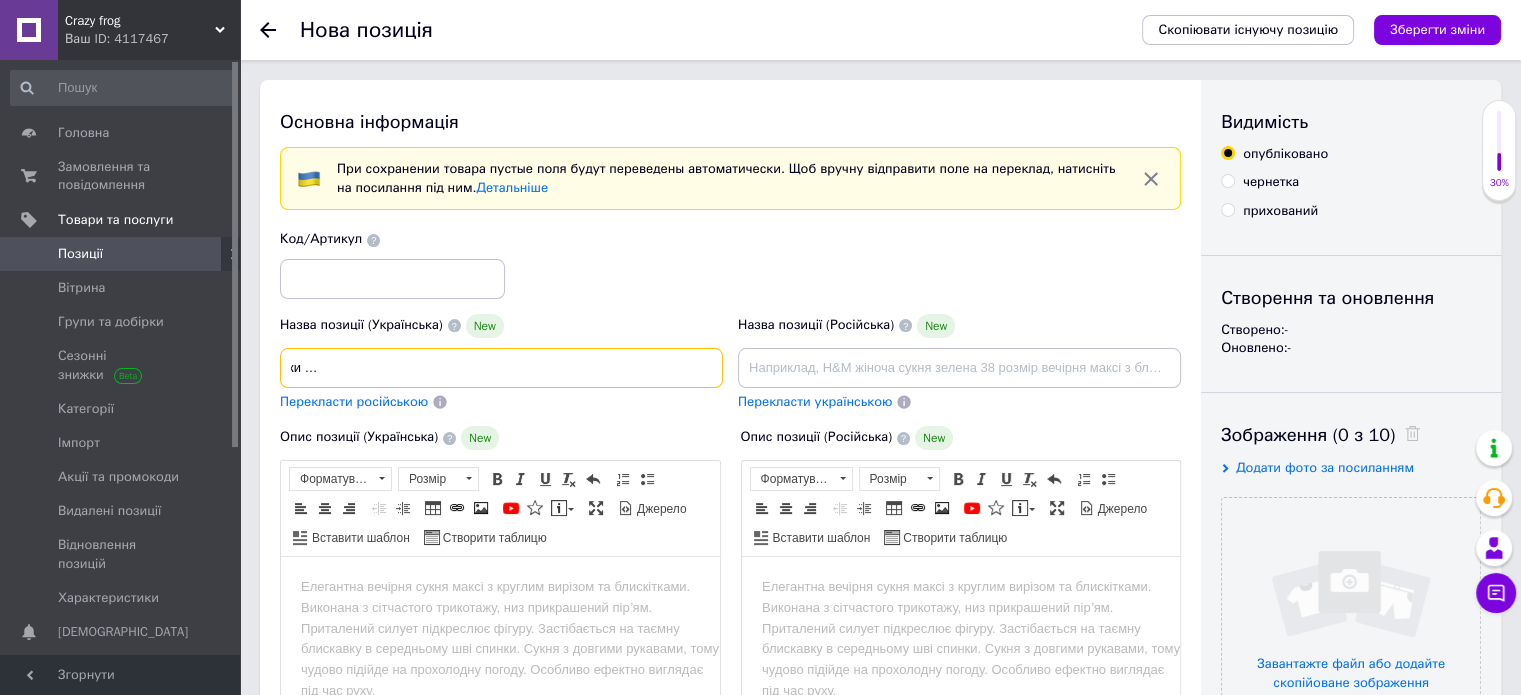scroll, scrollTop: 0, scrollLeft: 392, axis: horizontal 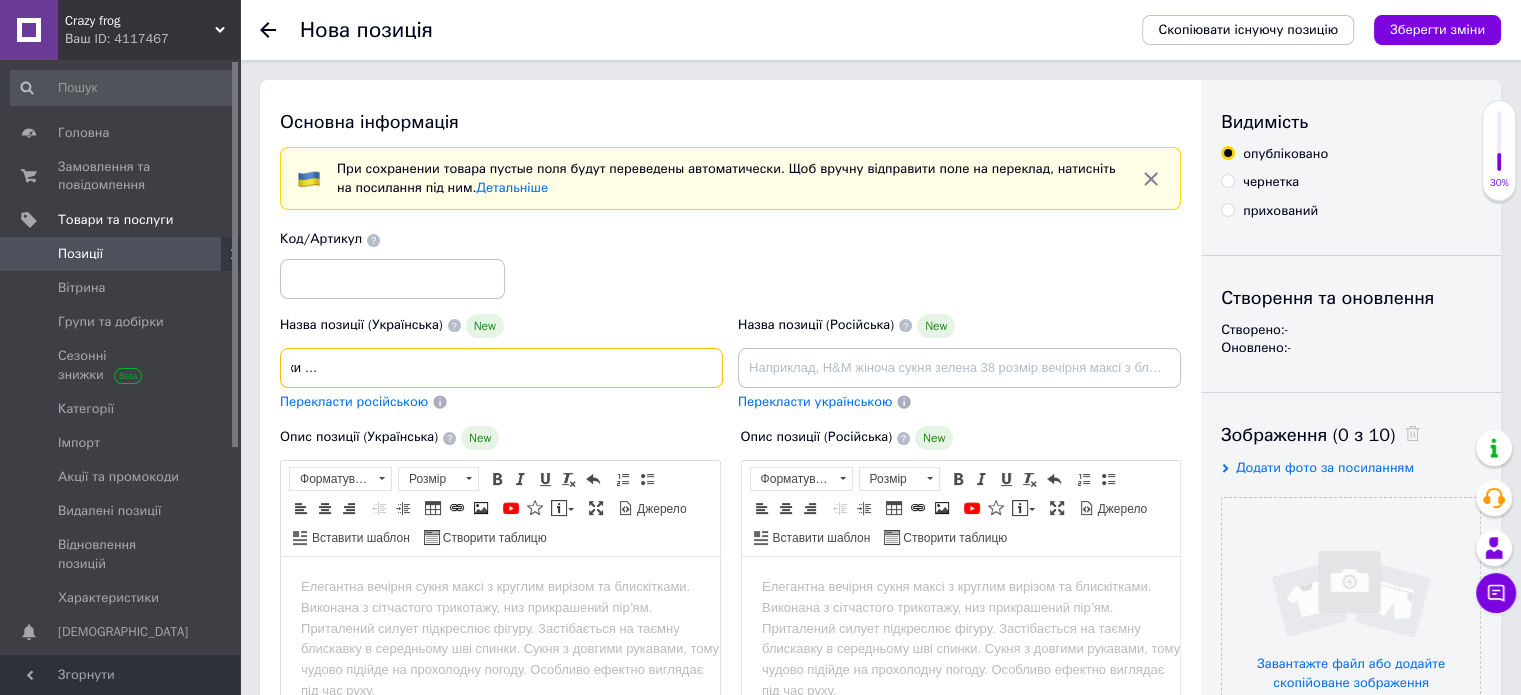 type on "Практичні підвісні аксесуари для ванної кімнати Металеві вішалки для одягу Вішалка для рушників Тримач Настінний гачок Гачки для" 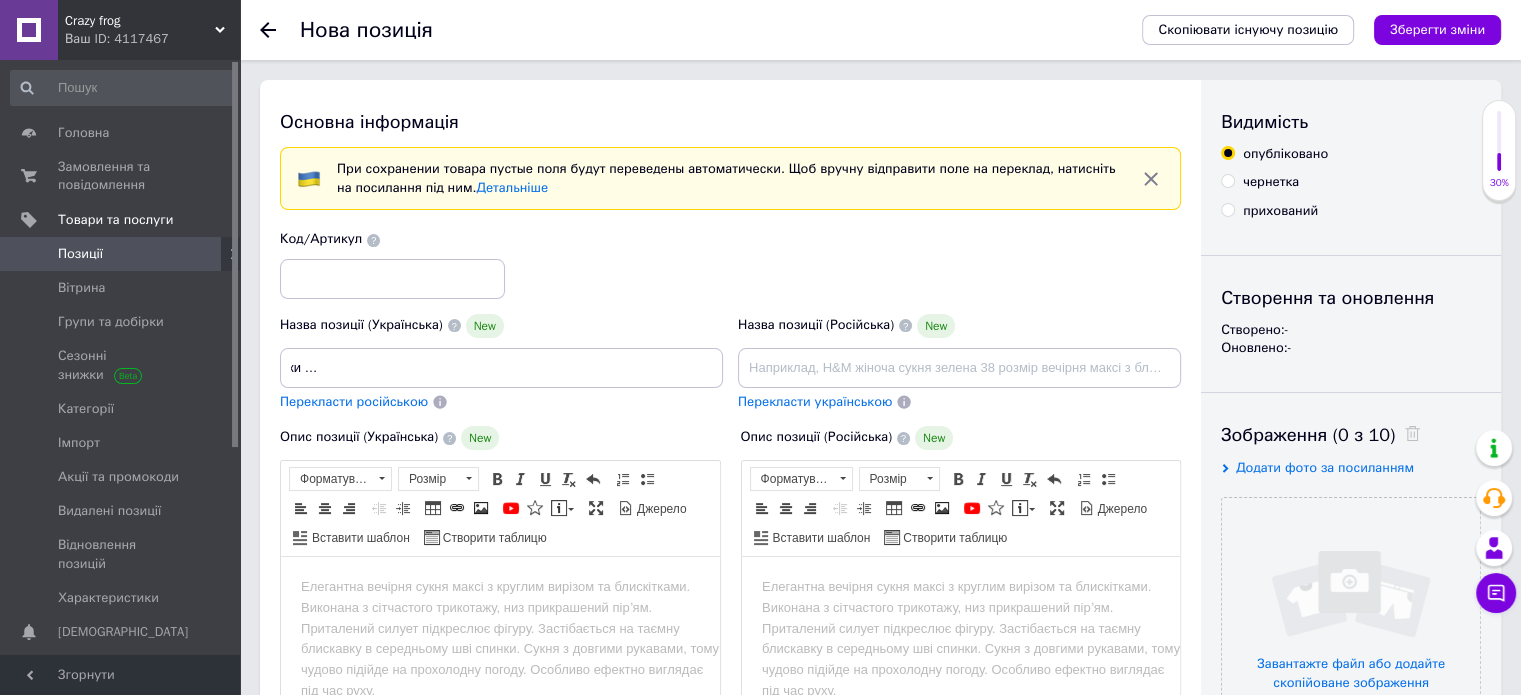click on "Перекласти російською" at bounding box center [354, 401] 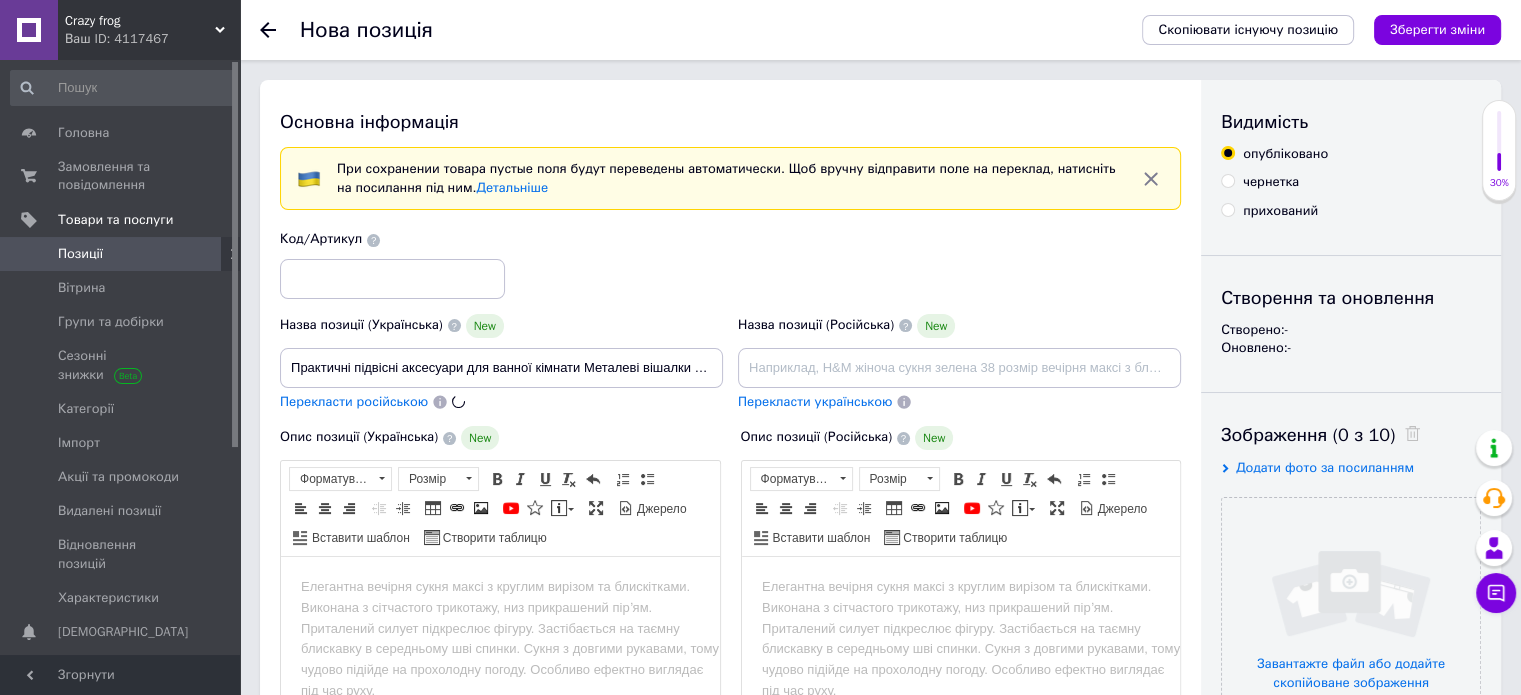 type on "Практичные подвесные аксессуары для ванной комнаты Металлические вешалки для одежды Вешалка для полотенец Держатель Настенный крючок Крючки для" 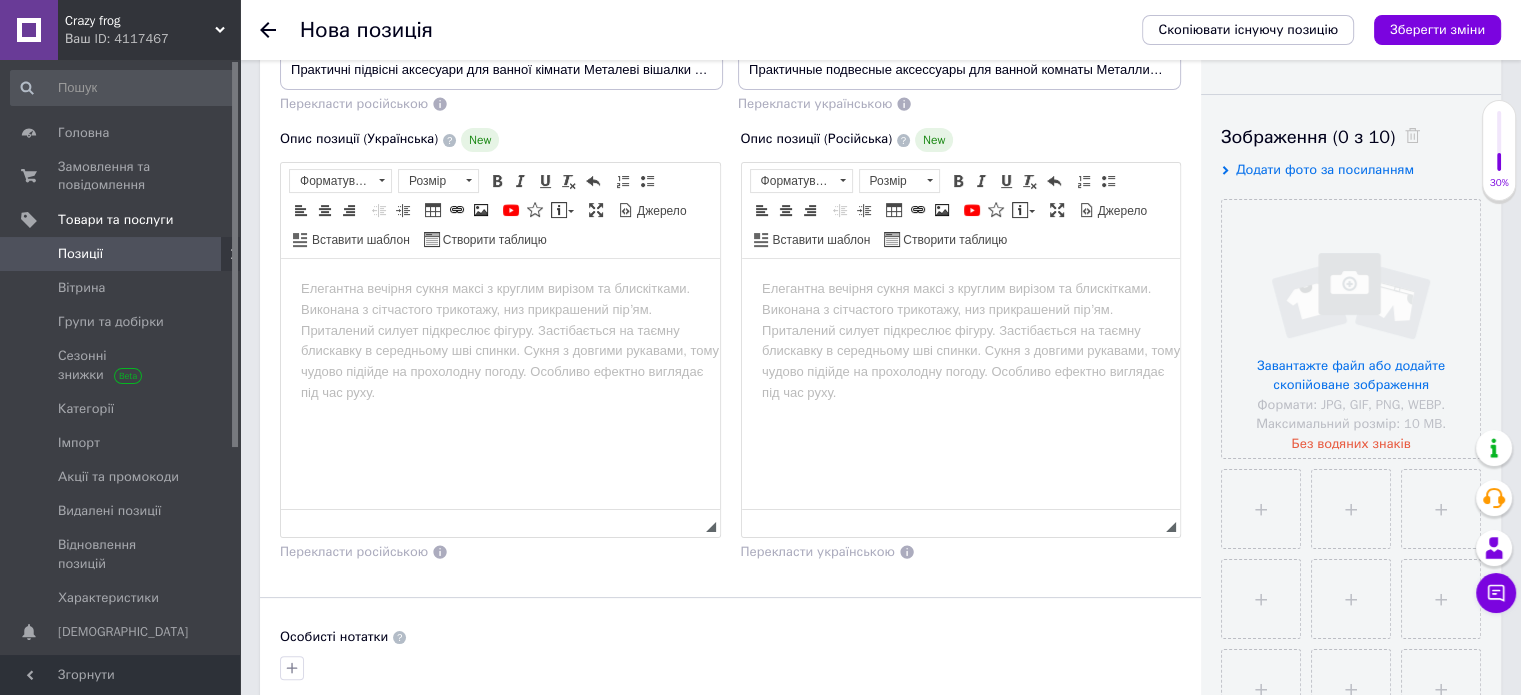 scroll, scrollTop: 300, scrollLeft: 0, axis: vertical 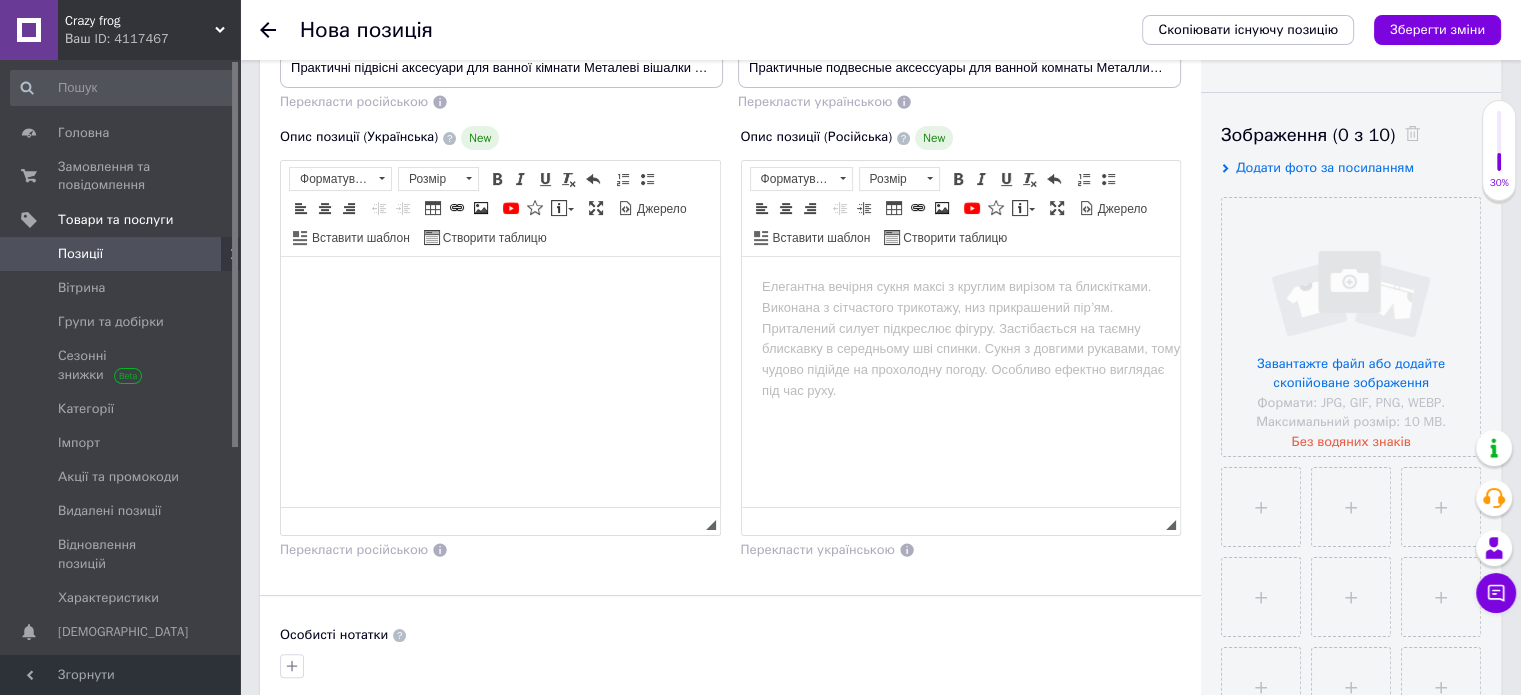 drag, startPoint x: 349, startPoint y: 348, endPoint x: 301, endPoint y: 325, distance: 53.225933 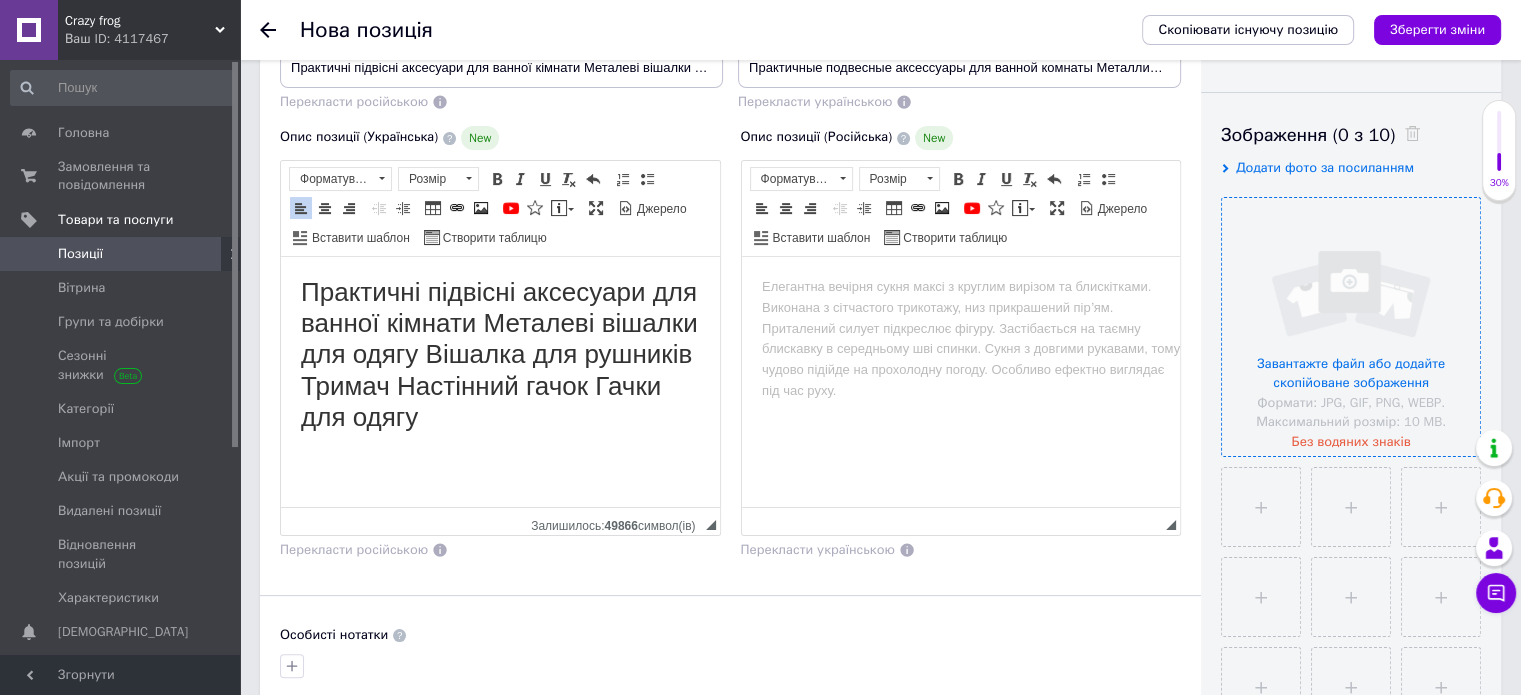 click at bounding box center [1351, 327] 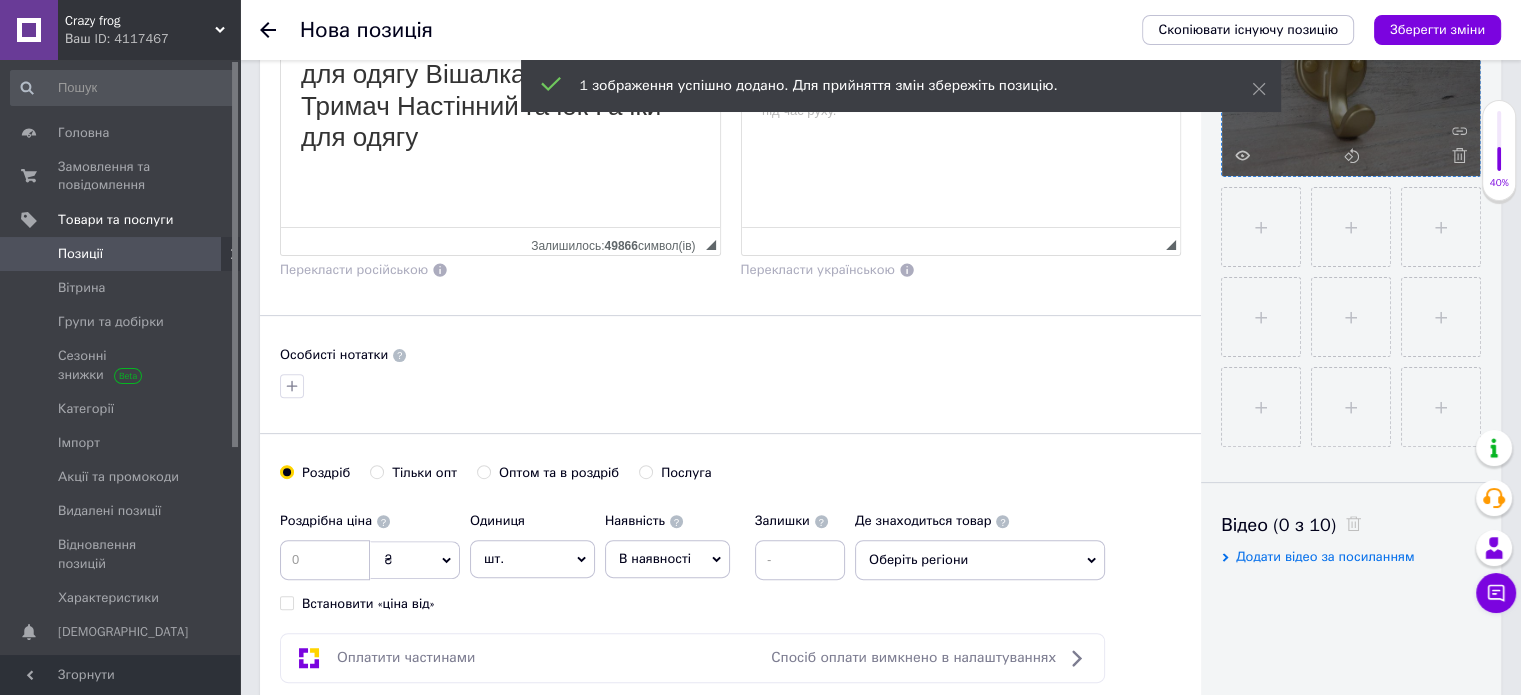 scroll, scrollTop: 700, scrollLeft: 0, axis: vertical 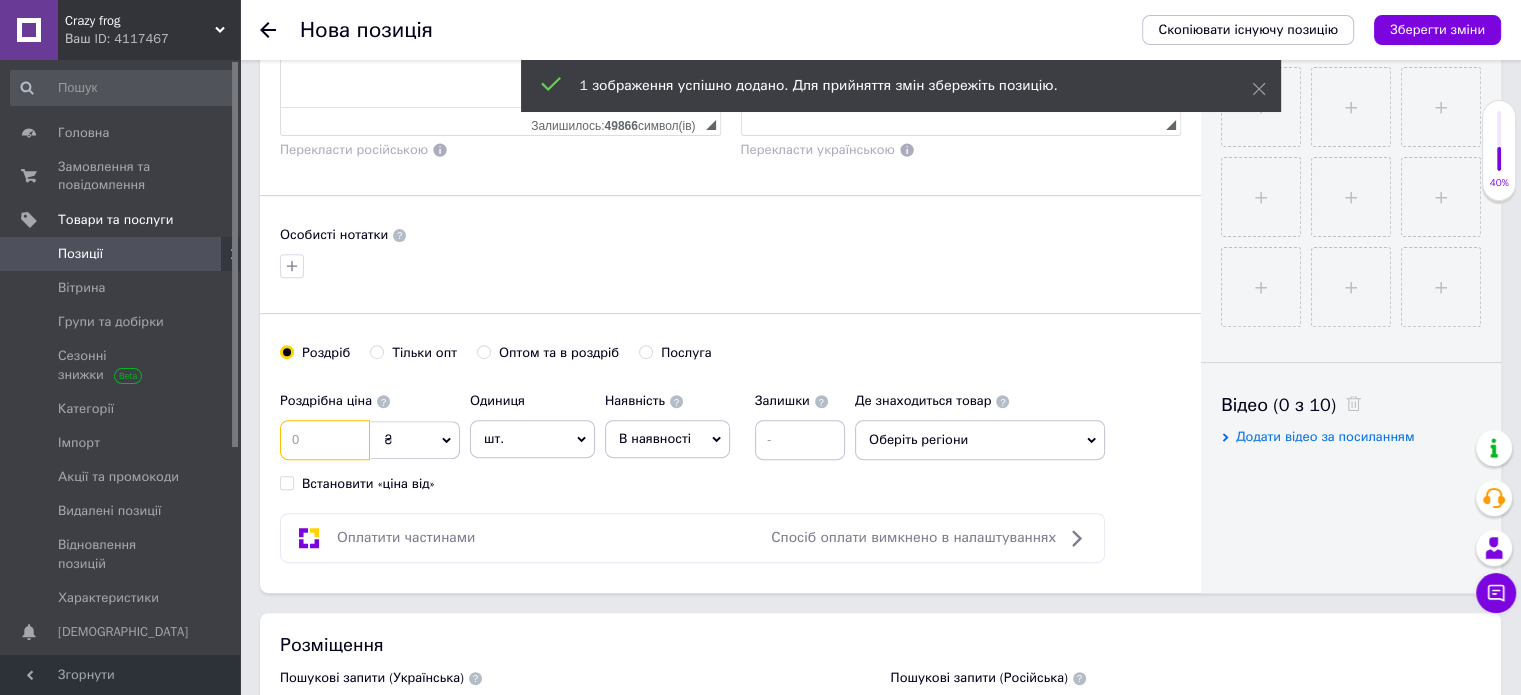 click at bounding box center [325, 440] 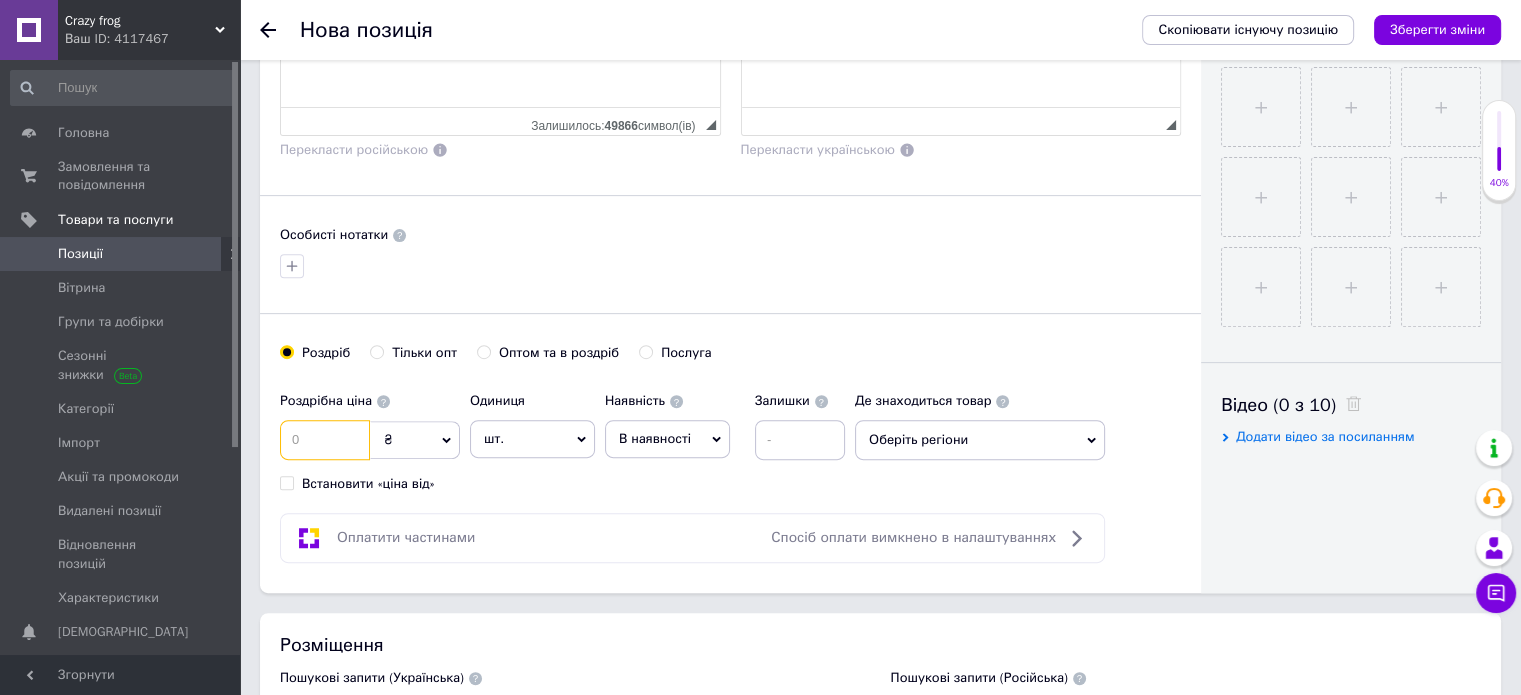 click at bounding box center [325, 440] 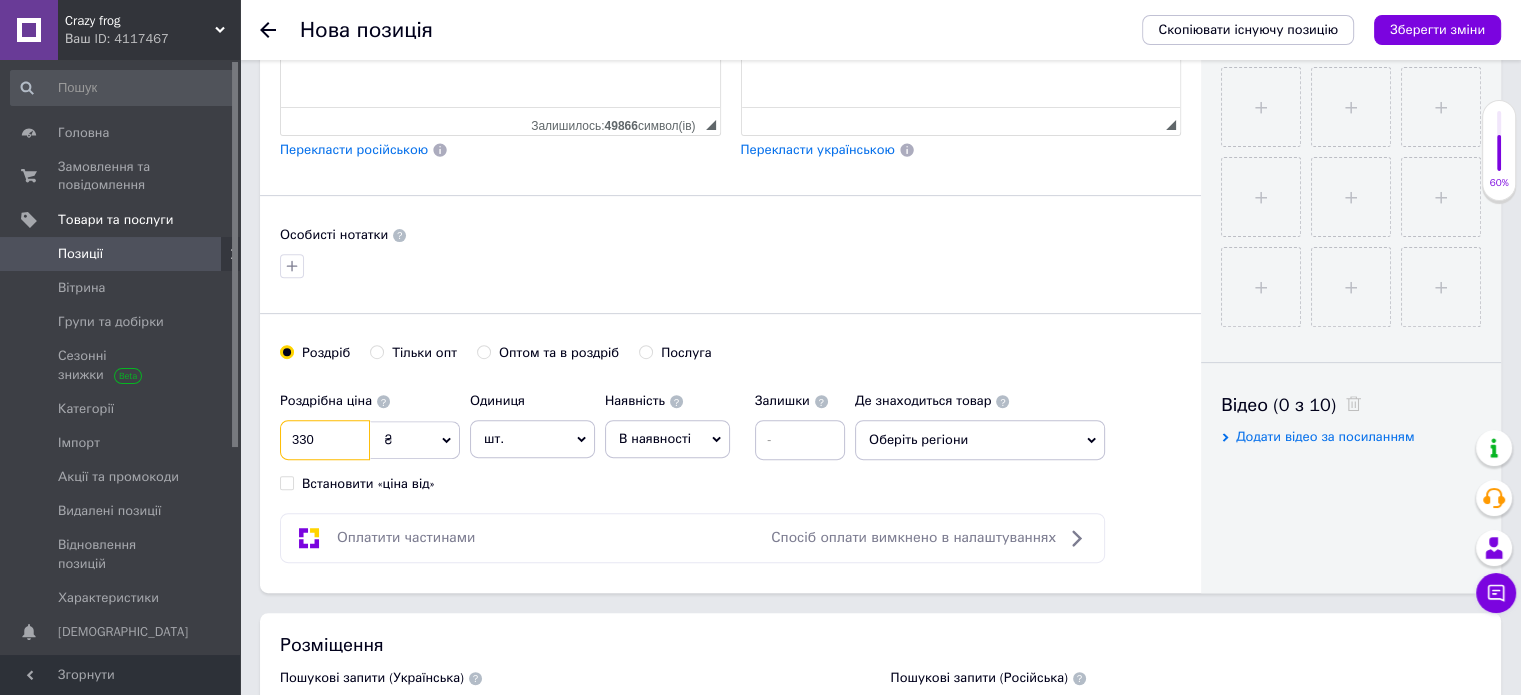 type on "330" 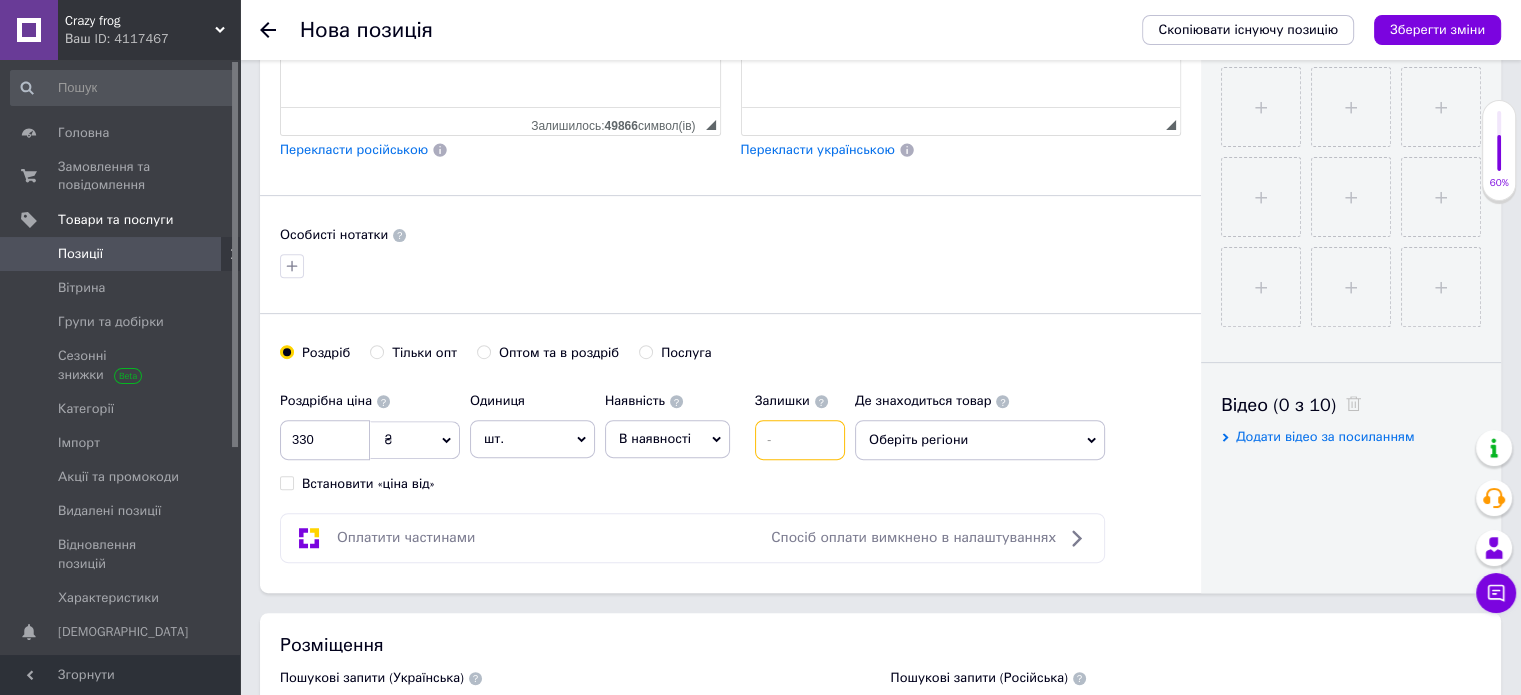 click at bounding box center (800, 440) 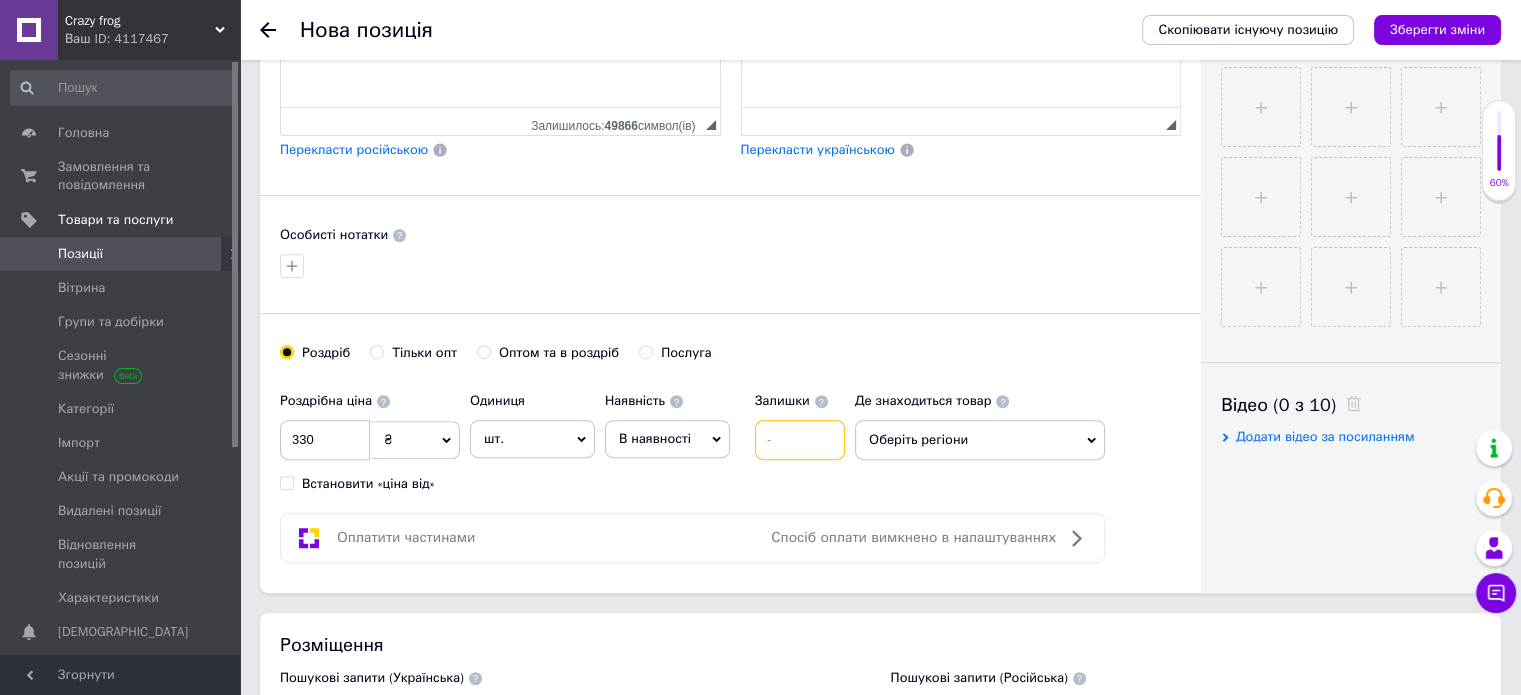 type on "9" 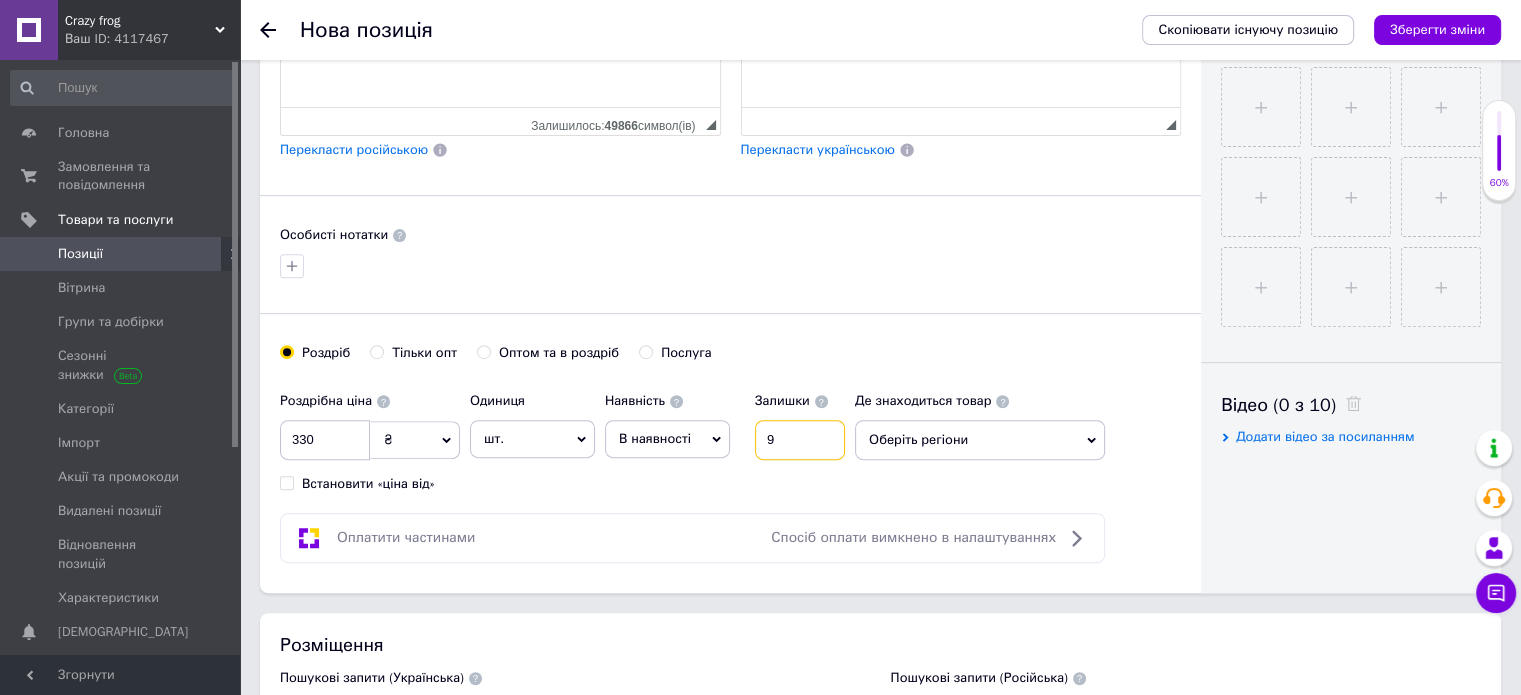 type 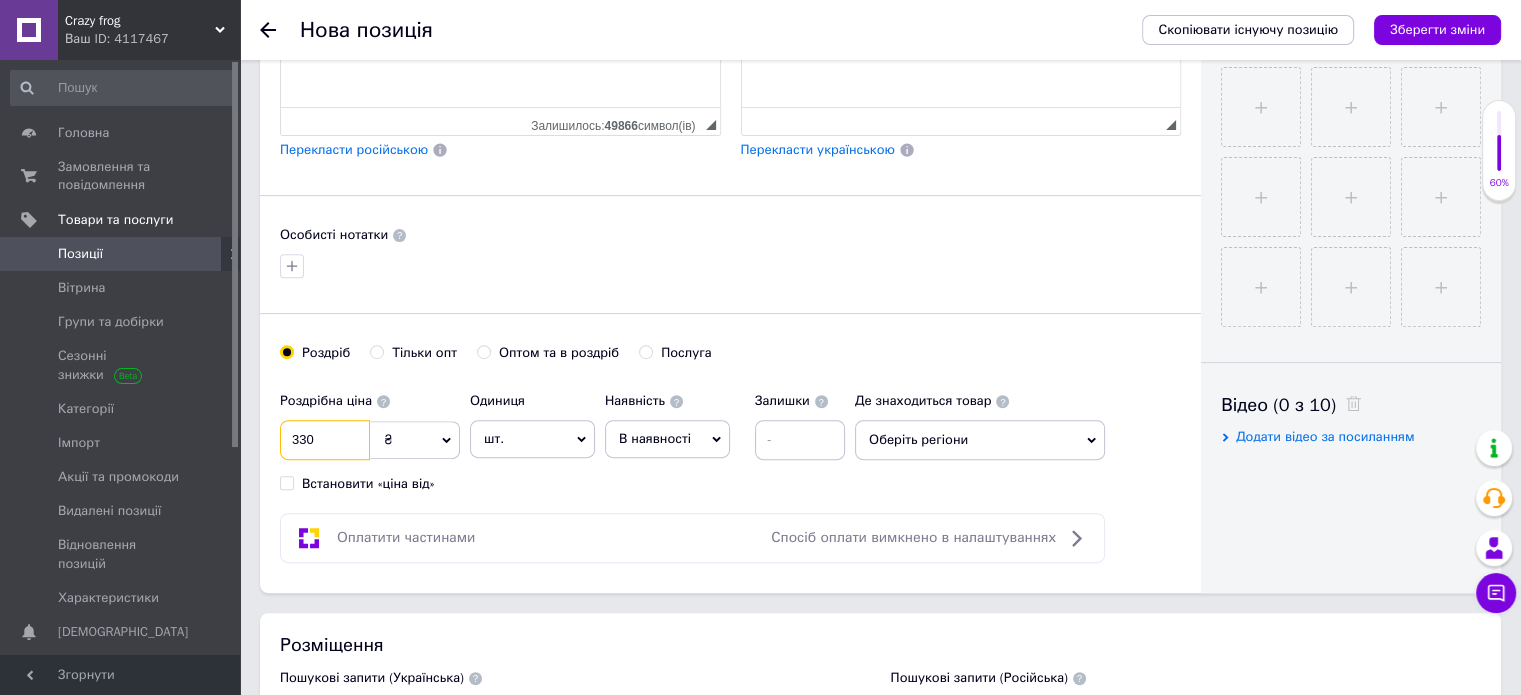 click on "330" at bounding box center (325, 440) 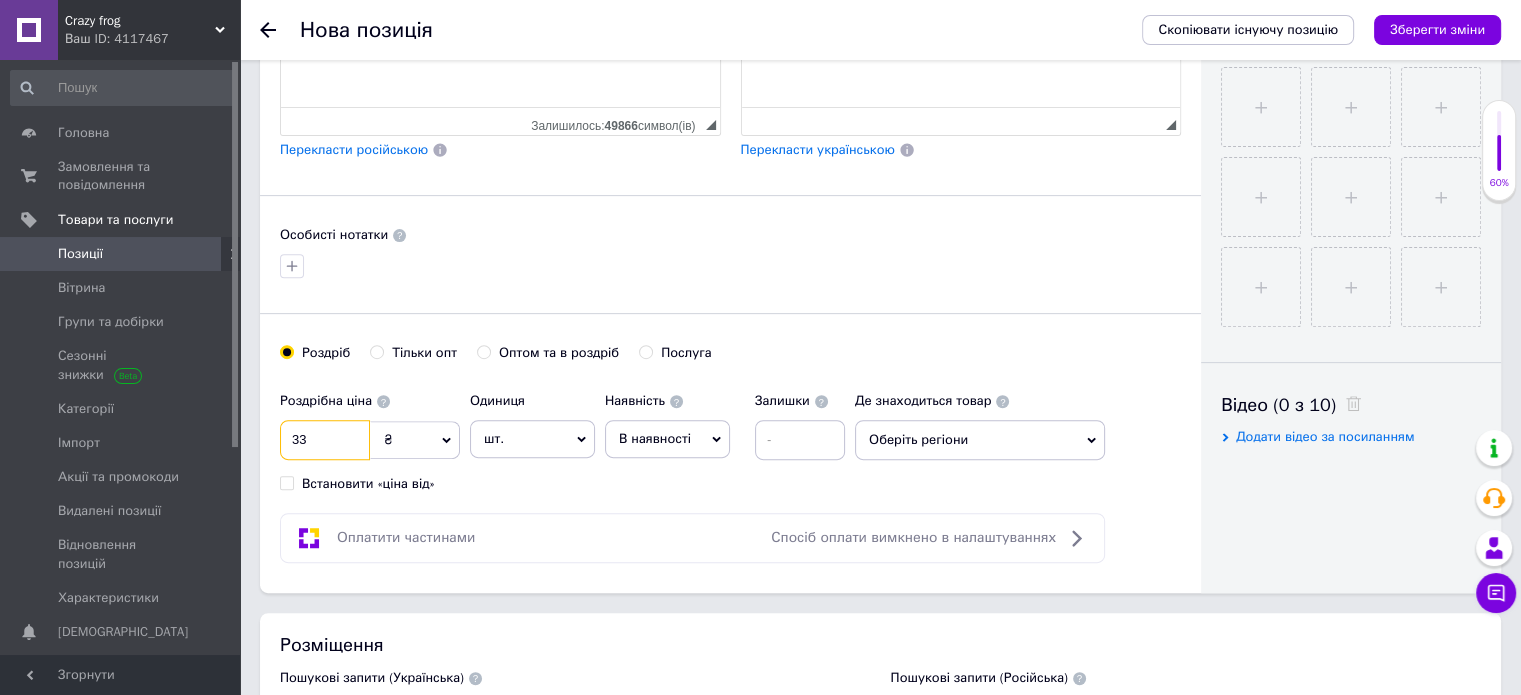 type on "3" 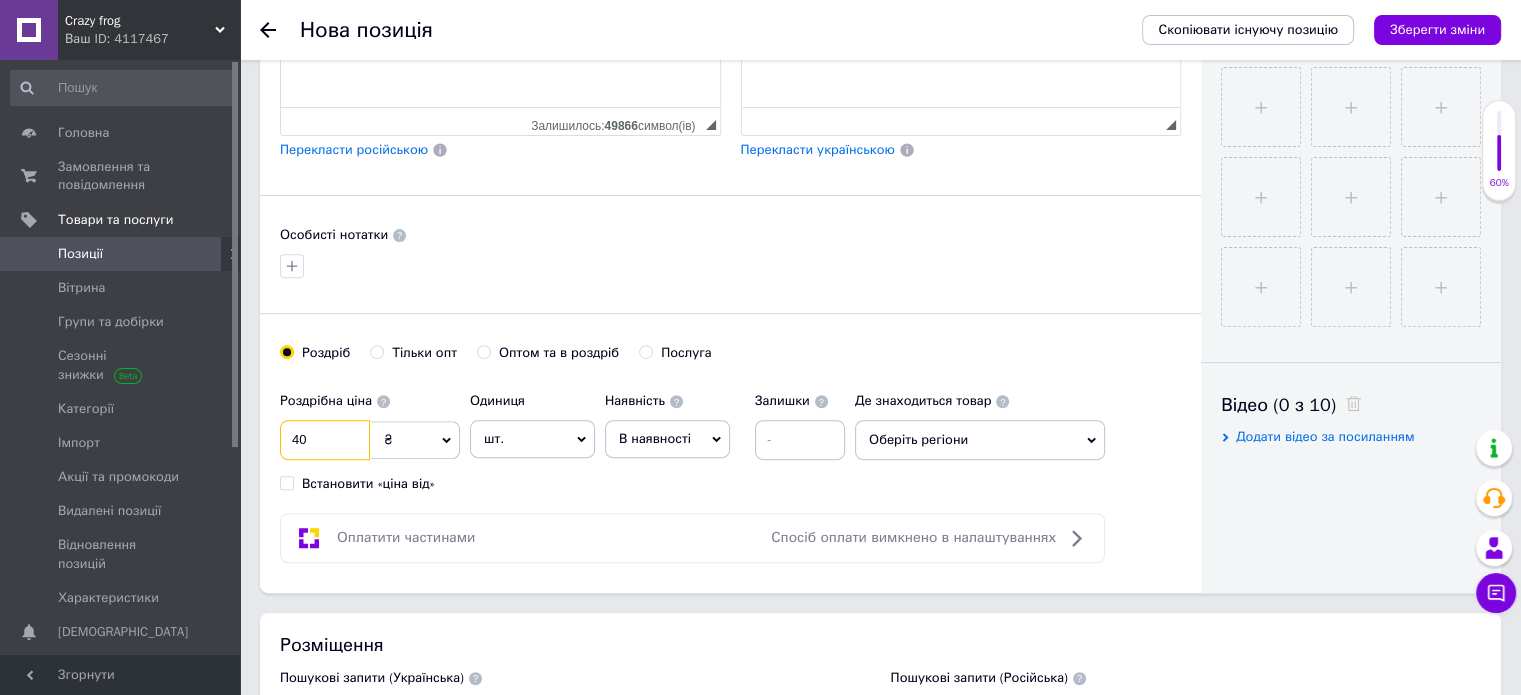 type on "40" 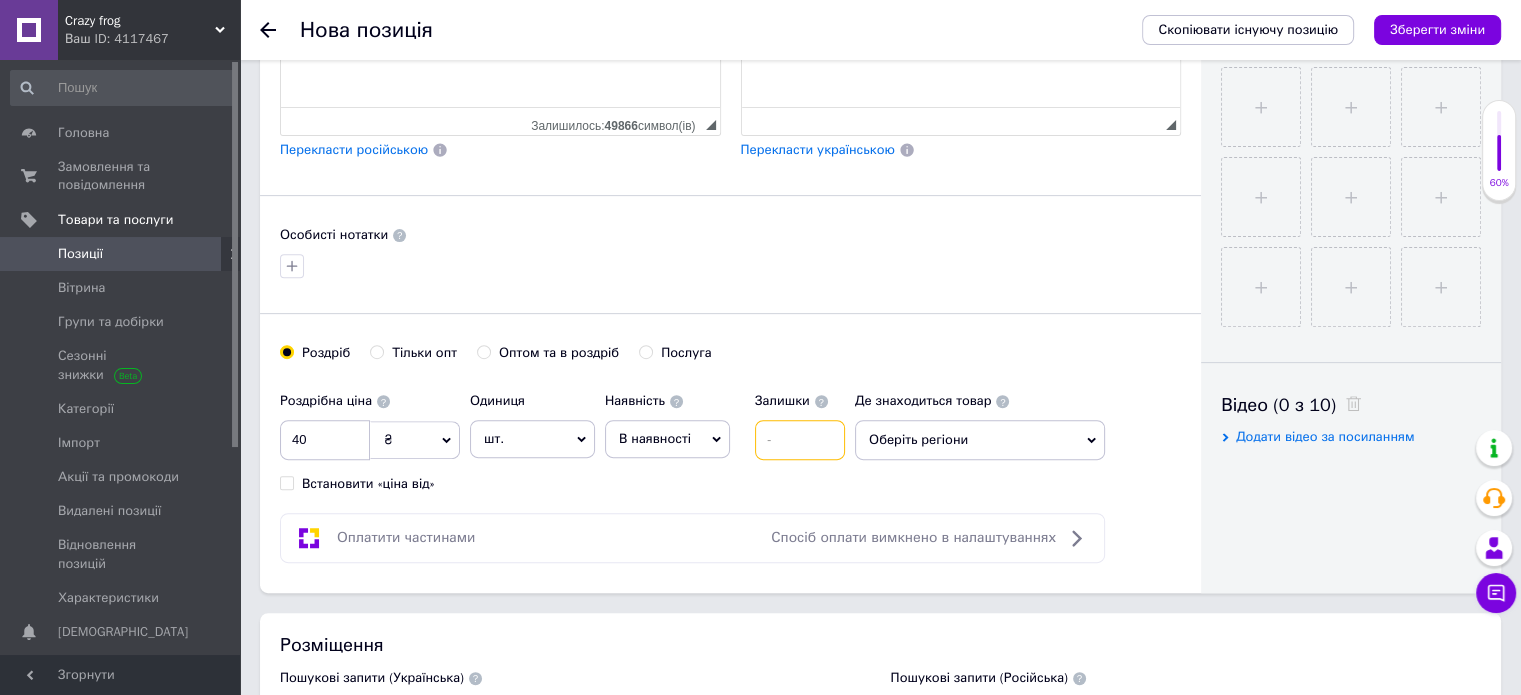 click at bounding box center [800, 440] 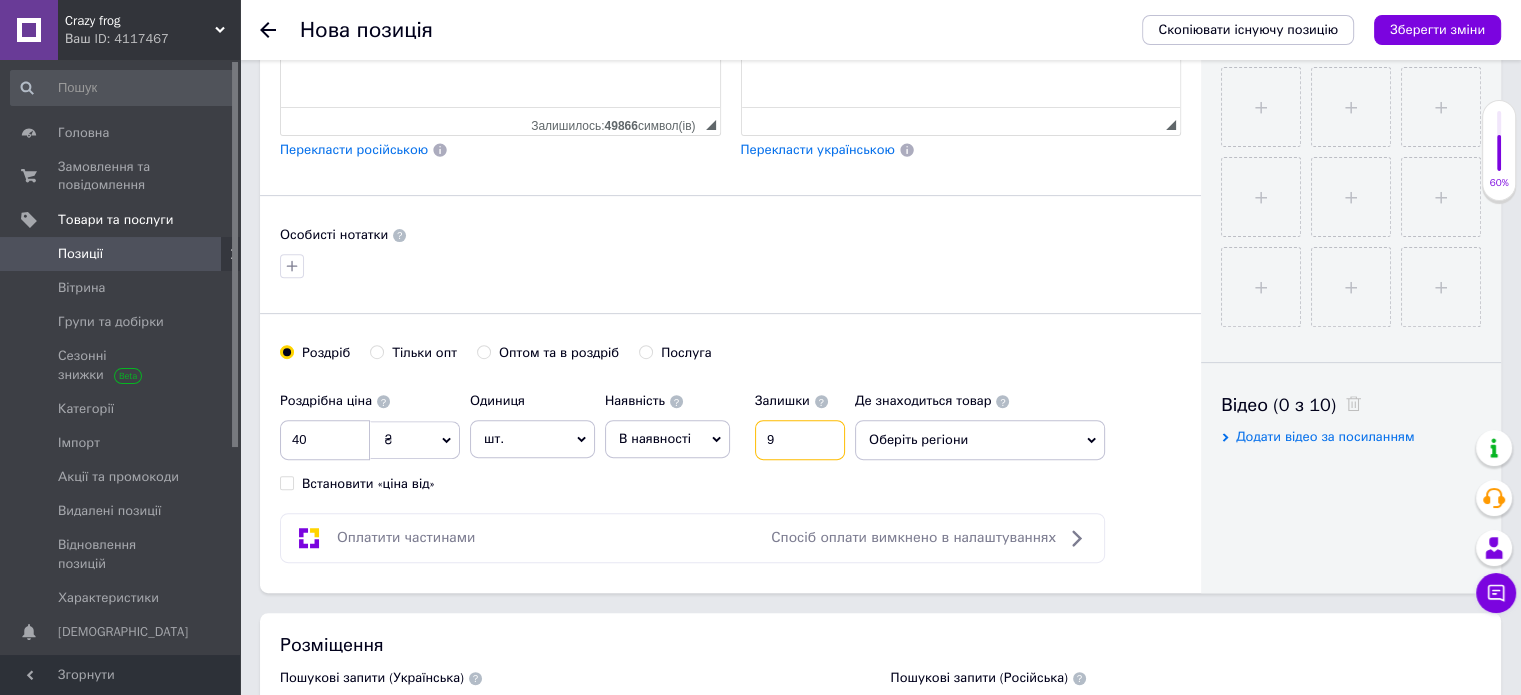 type on "9" 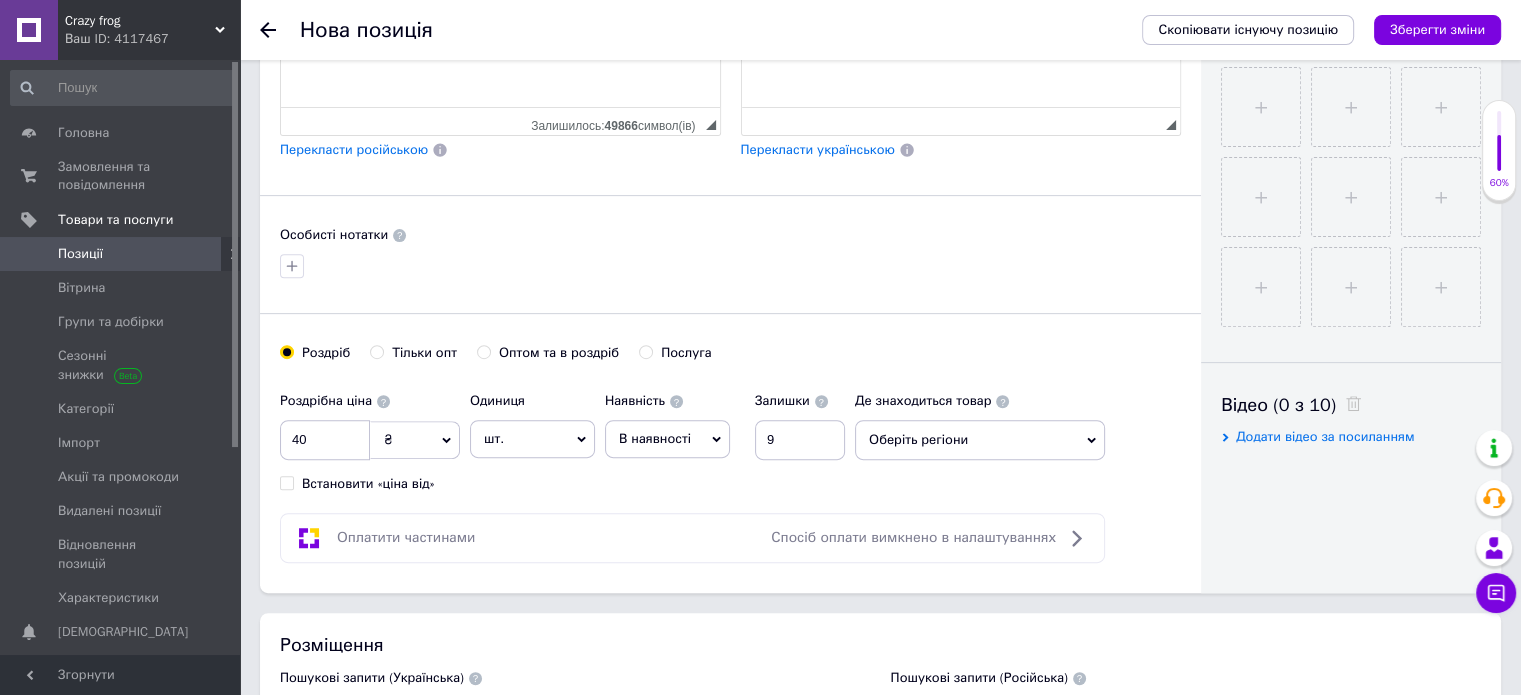 click on "Оберіть регіони" at bounding box center (980, 440) 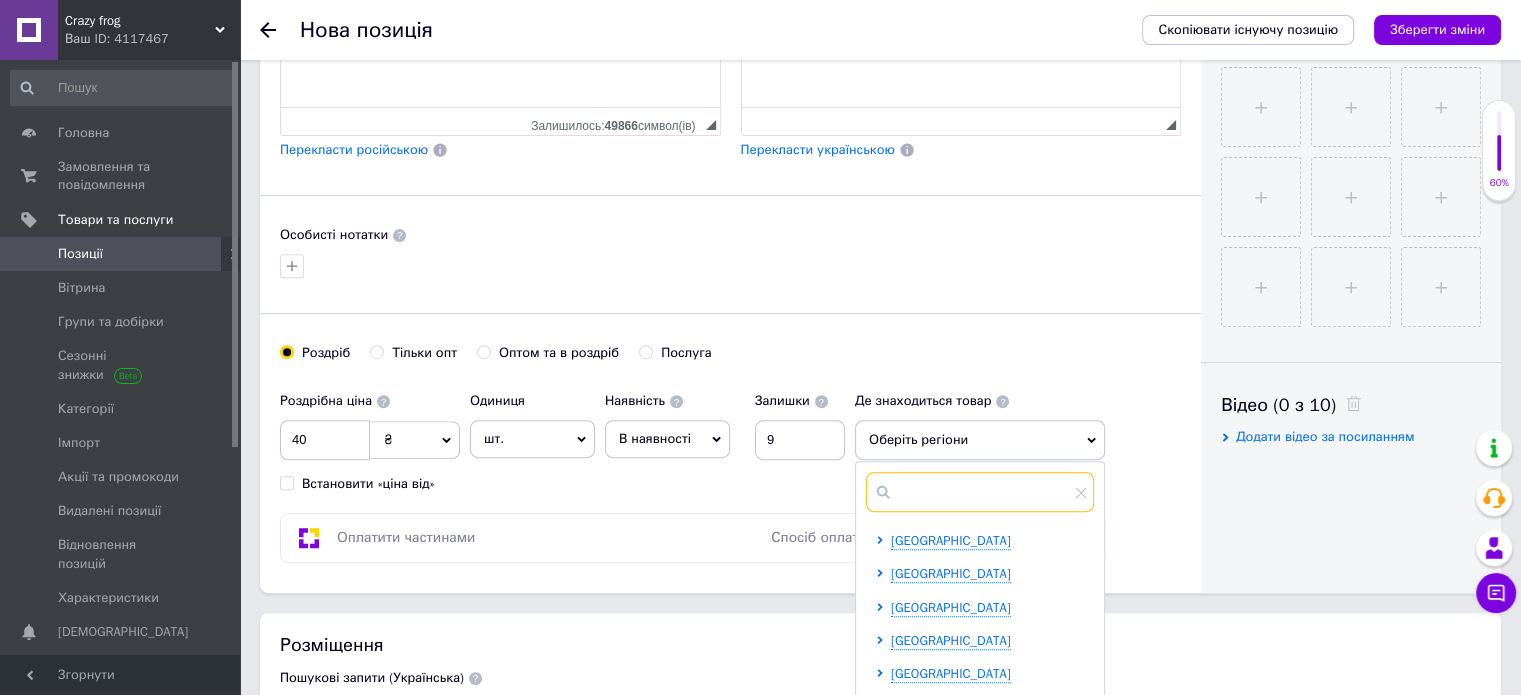 click at bounding box center [980, 492] 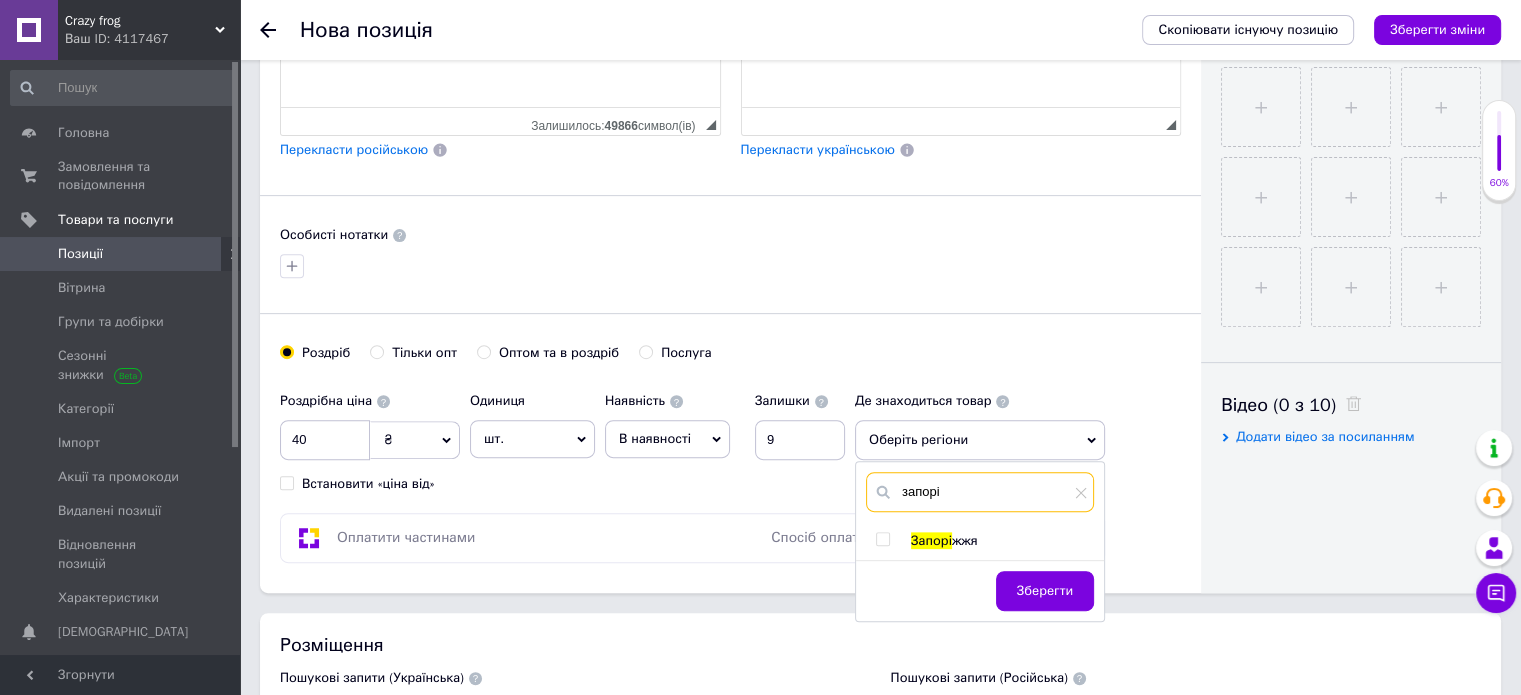 type on "запорі" 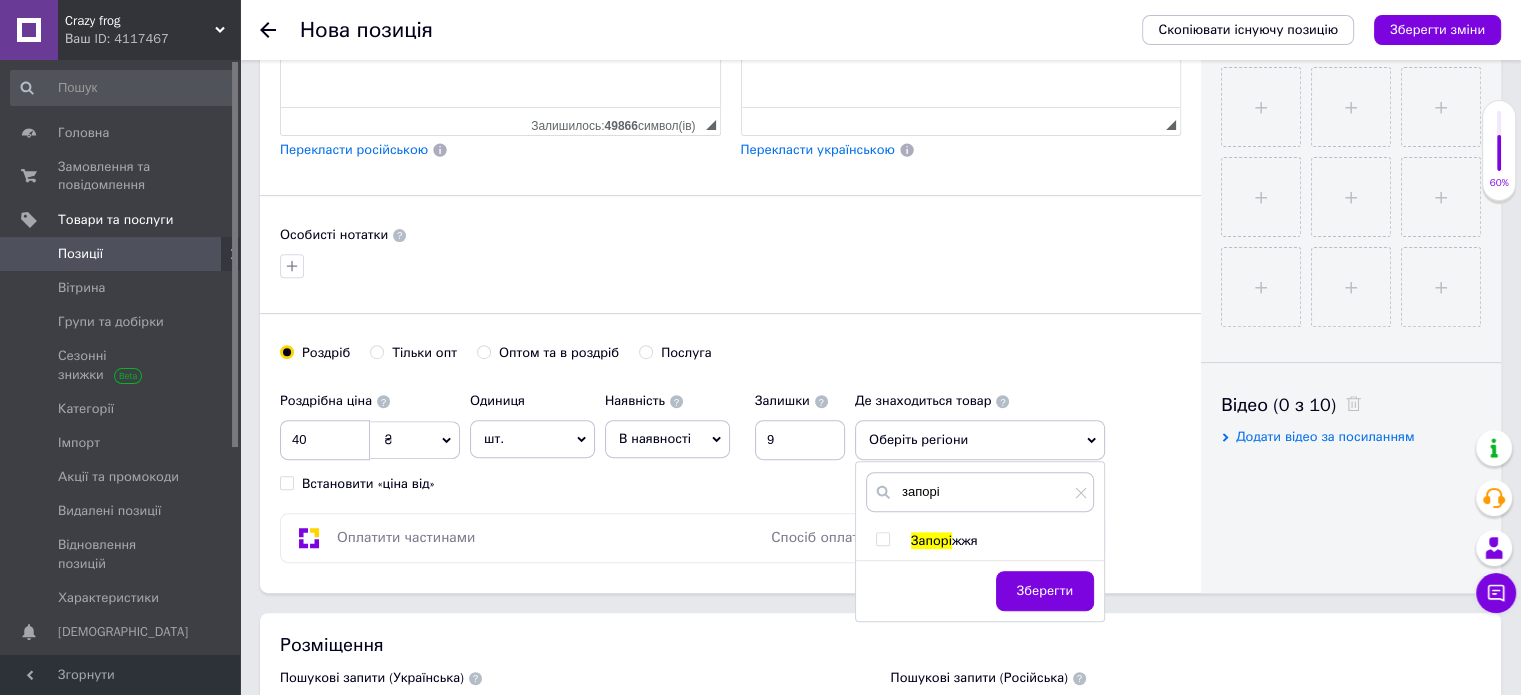 click at bounding box center (882, 539) 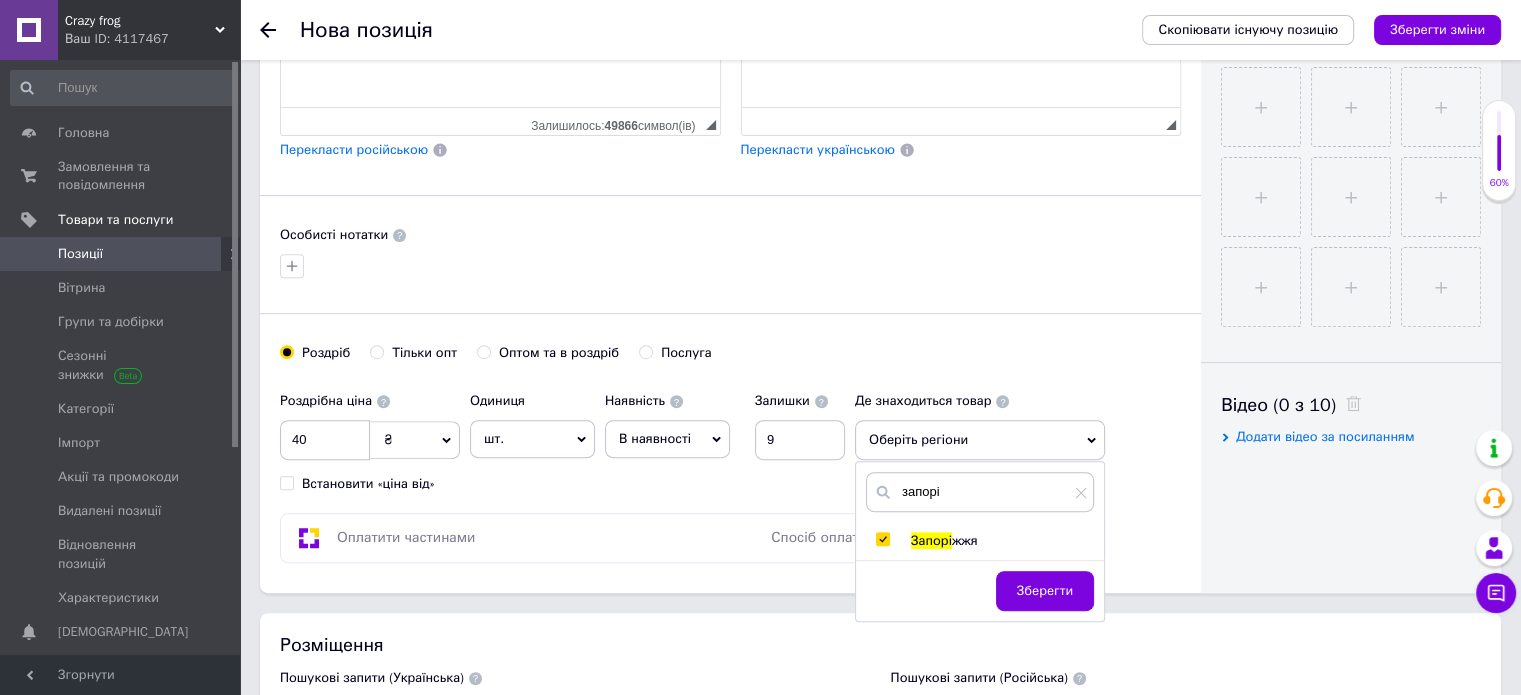 checkbox on "true" 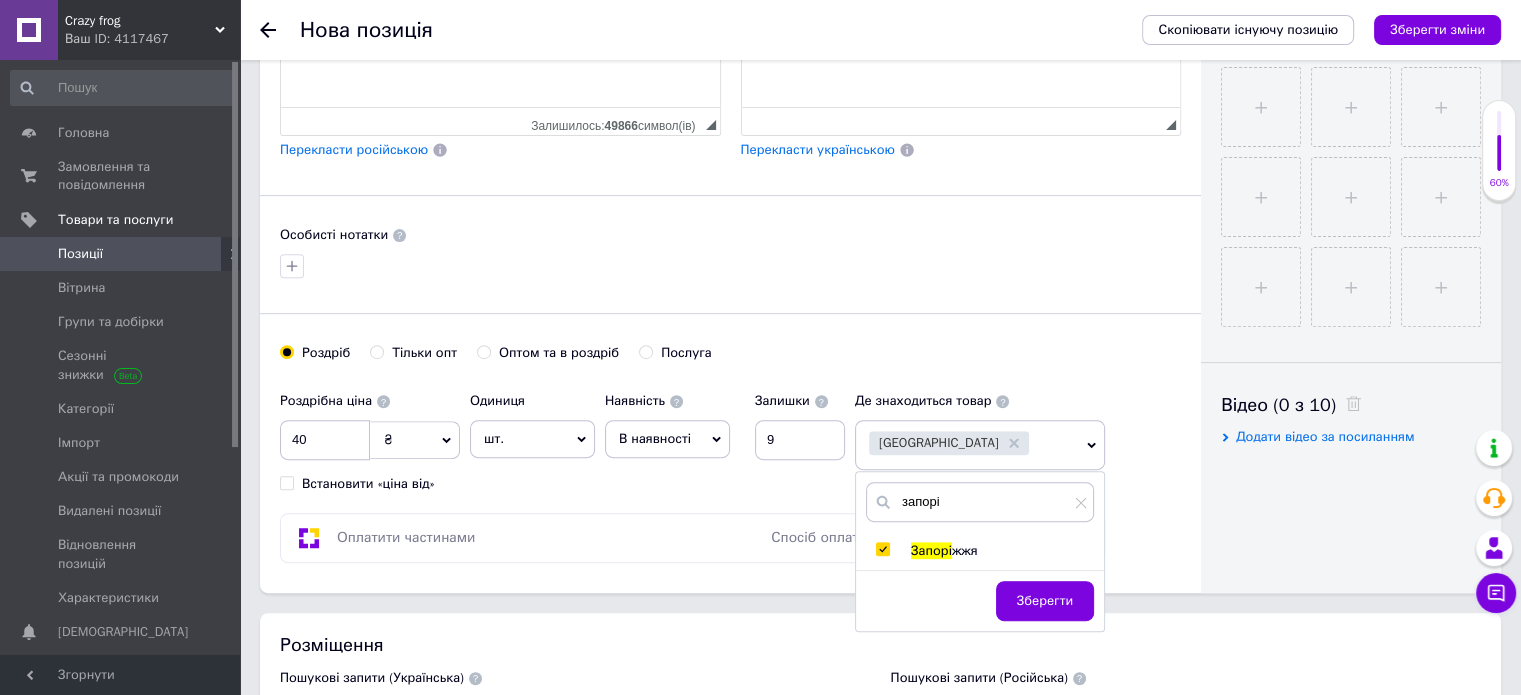 click on "Зберегти" at bounding box center (1045, 601) 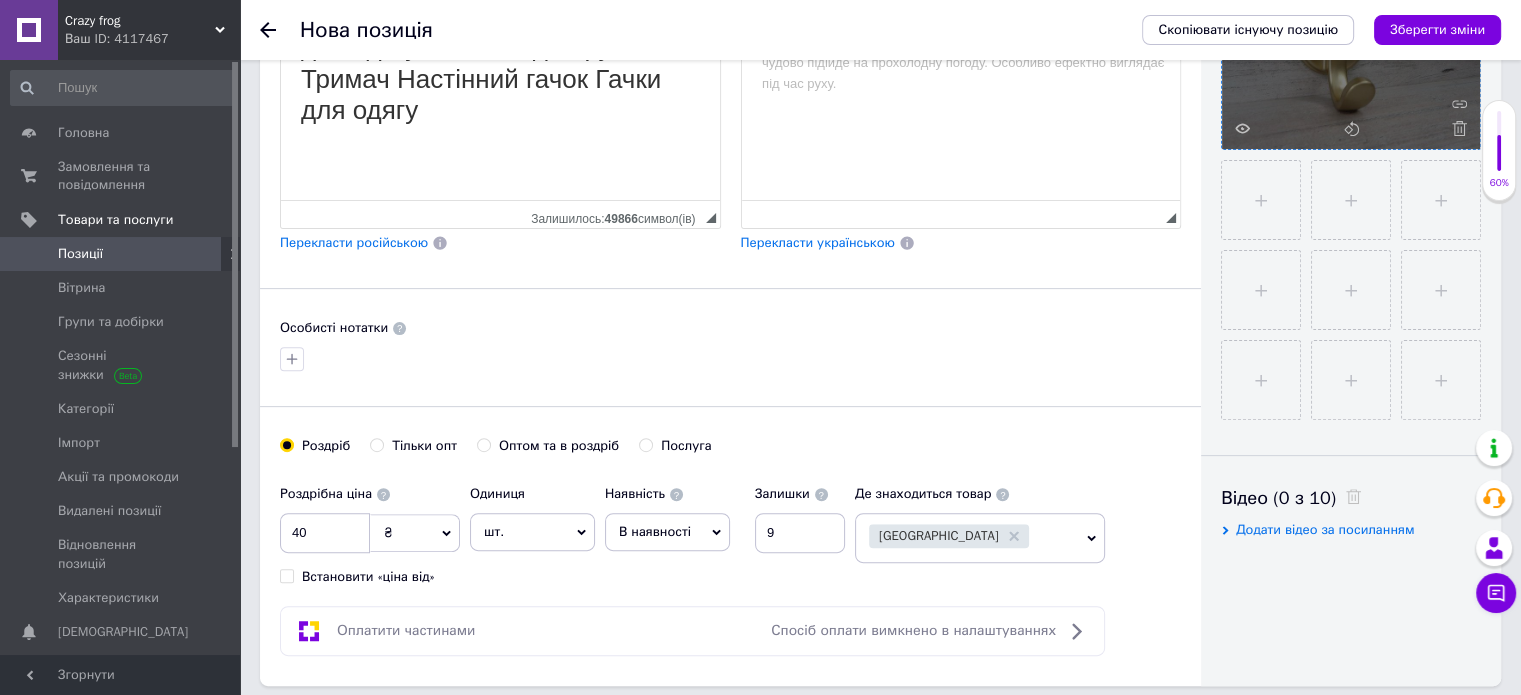 scroll, scrollTop: 400, scrollLeft: 0, axis: vertical 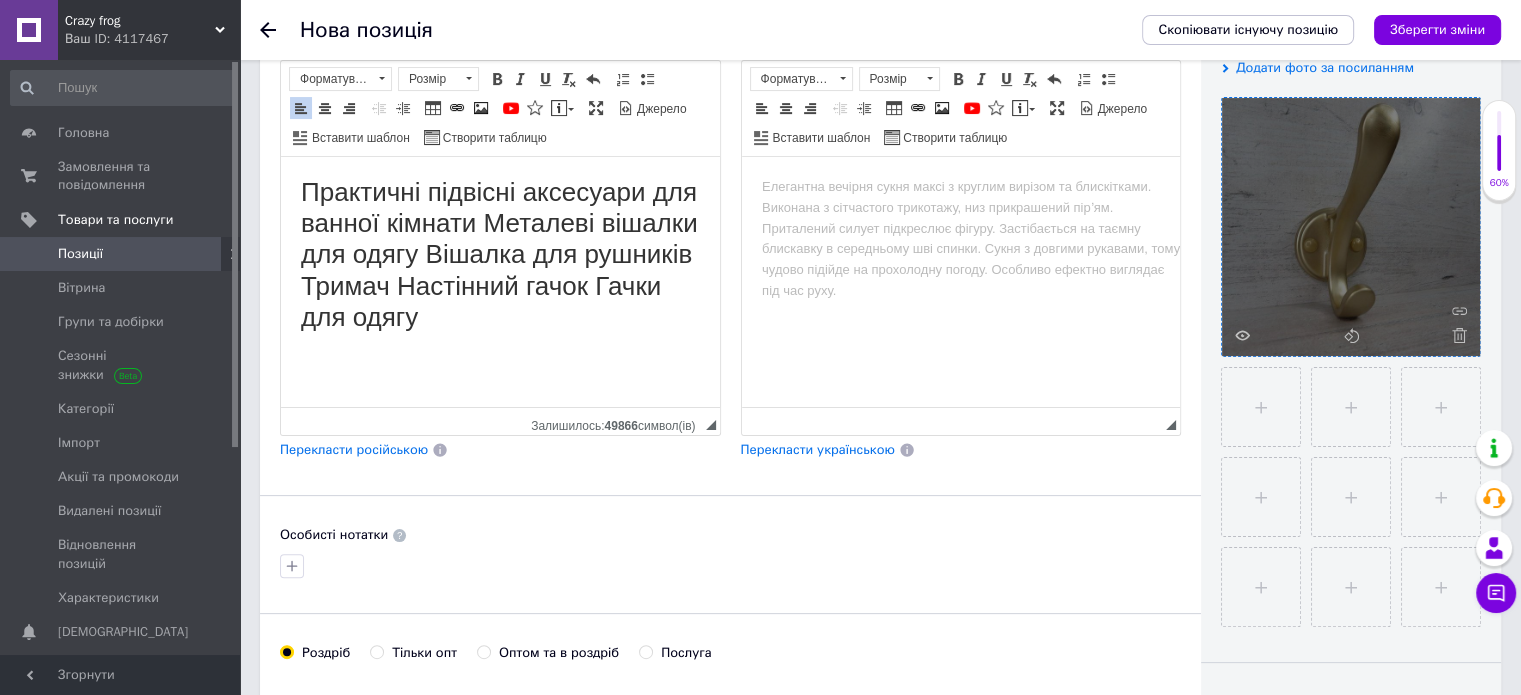 click on "Перекласти російською" at bounding box center [354, 449] 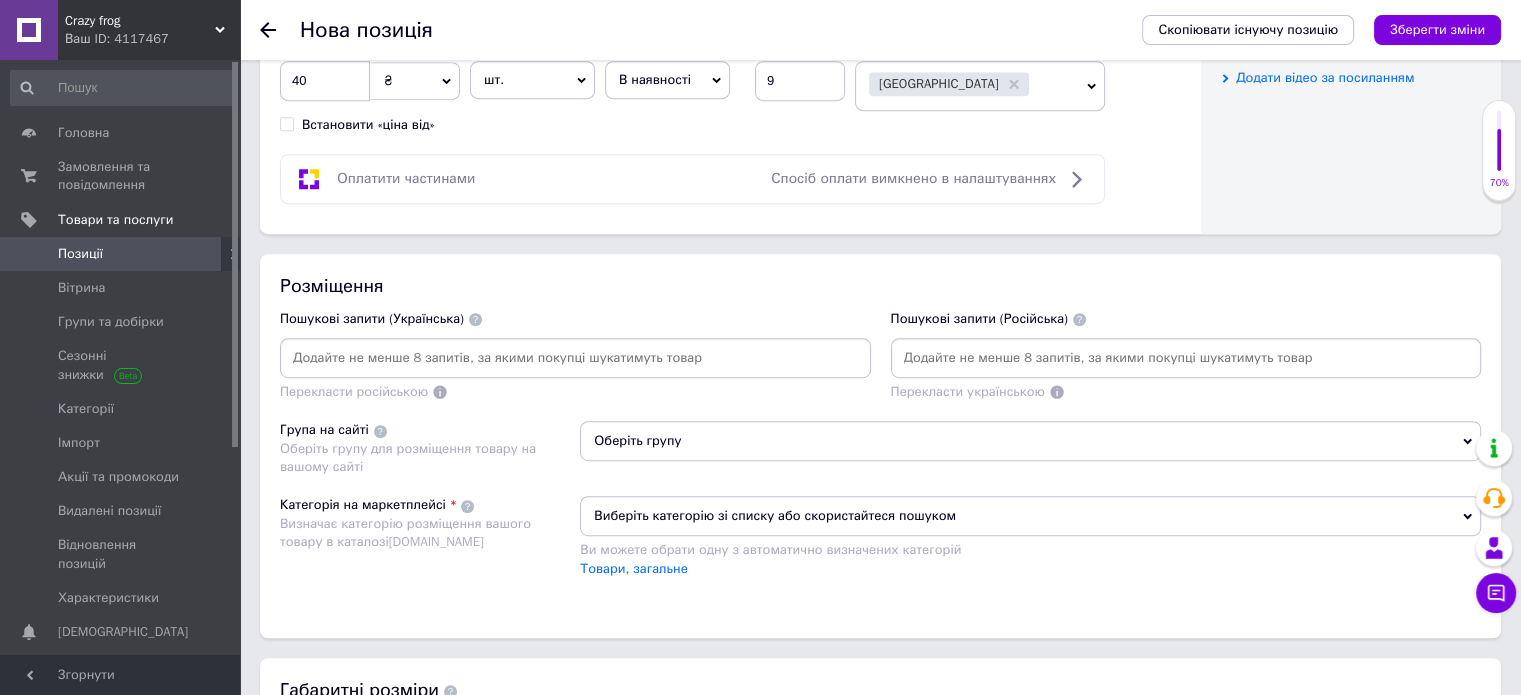 scroll, scrollTop: 1100, scrollLeft: 0, axis: vertical 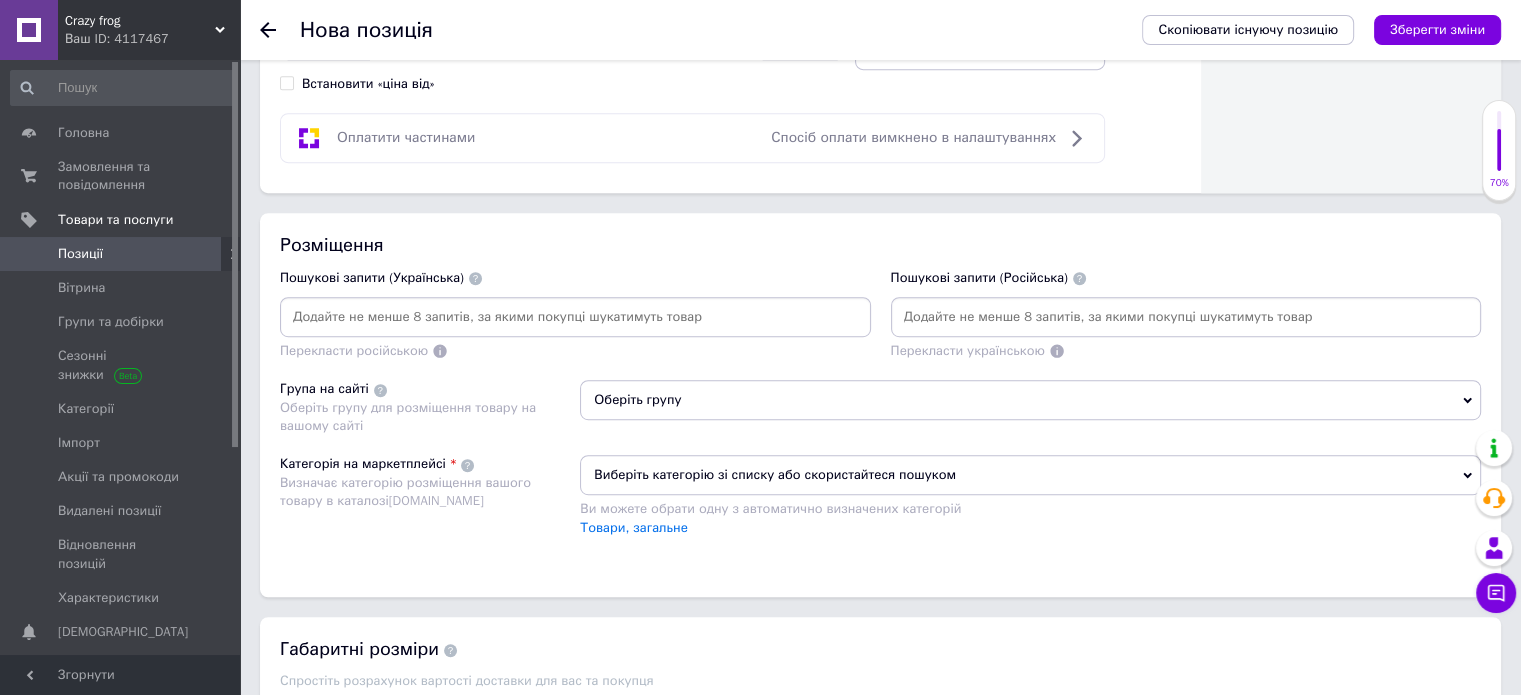 paste on "Практичні підвісні аксесуари для ванної кімнати Металеві вішалки для одягу Вішалка для рушників Тримач Настінний гачок Гачки для одягу" 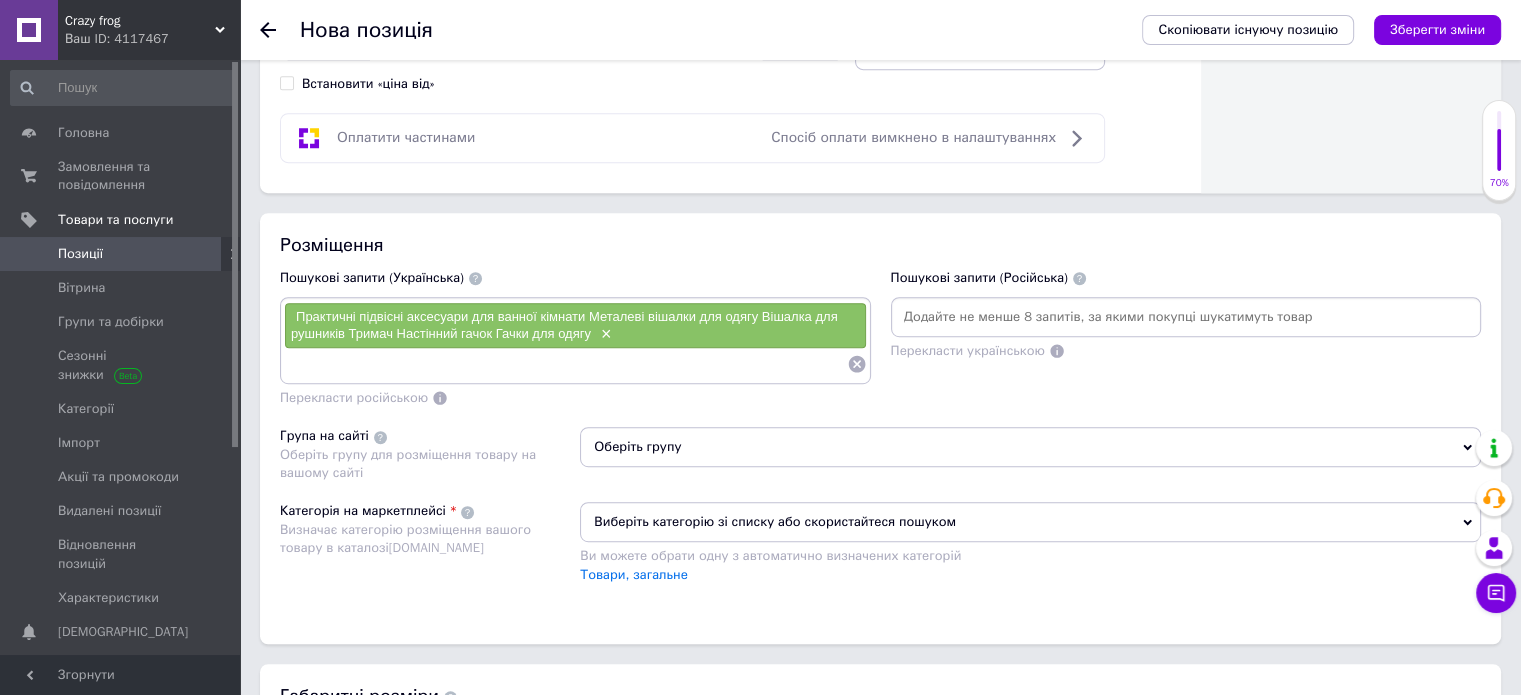 scroll, scrollTop: 0, scrollLeft: 0, axis: both 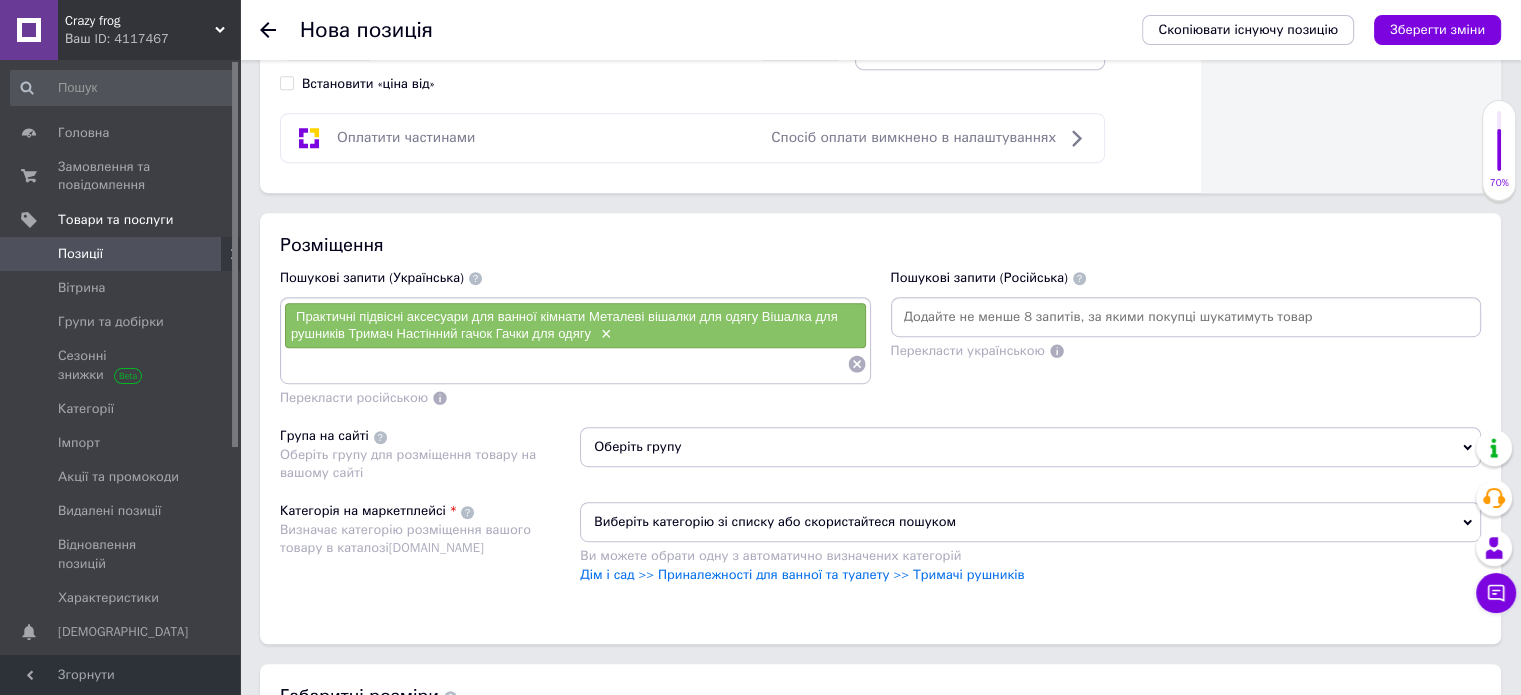 click on "Практичні підвісні аксесуари для ванної кімнати Металеві вішалки для одягу Вішалка для рушників Тримач Настінний гачок Гачки для одягу" at bounding box center [564, 325] 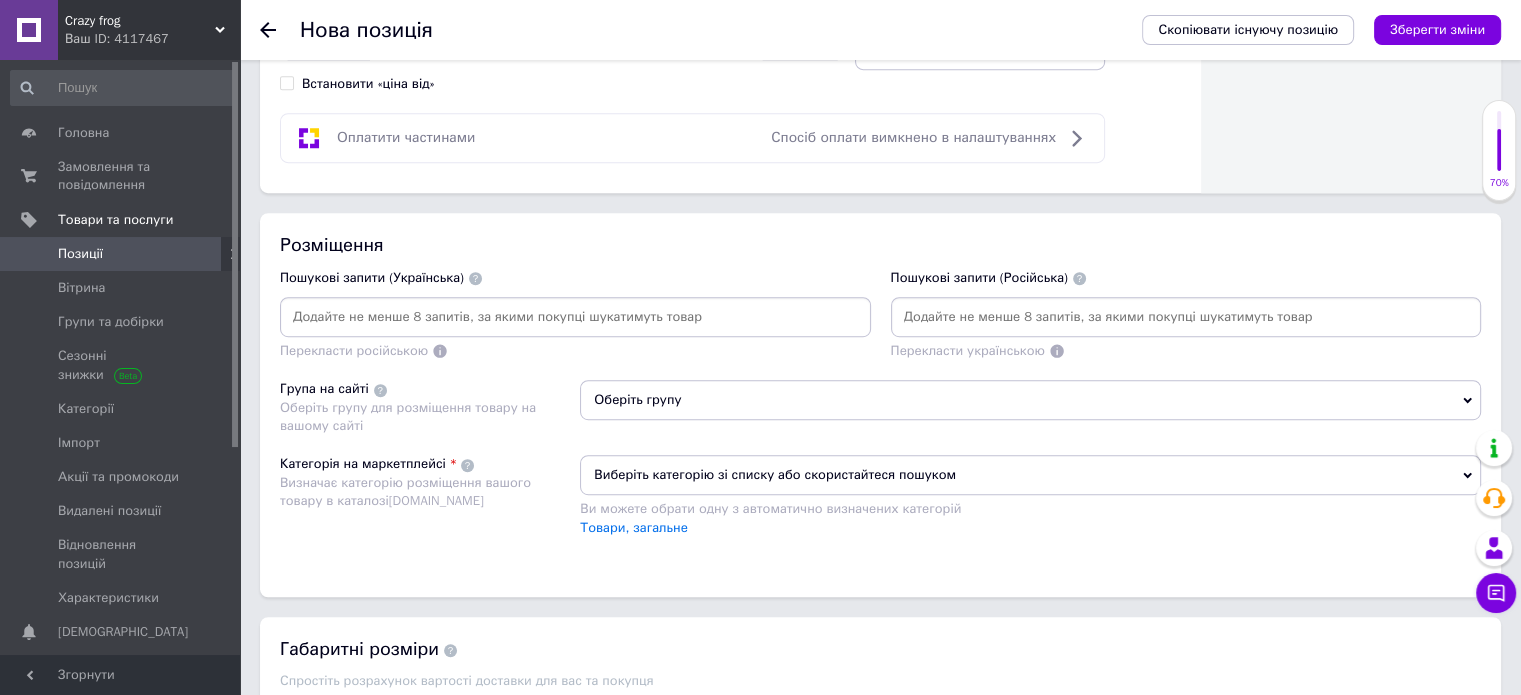 click at bounding box center [575, 317] 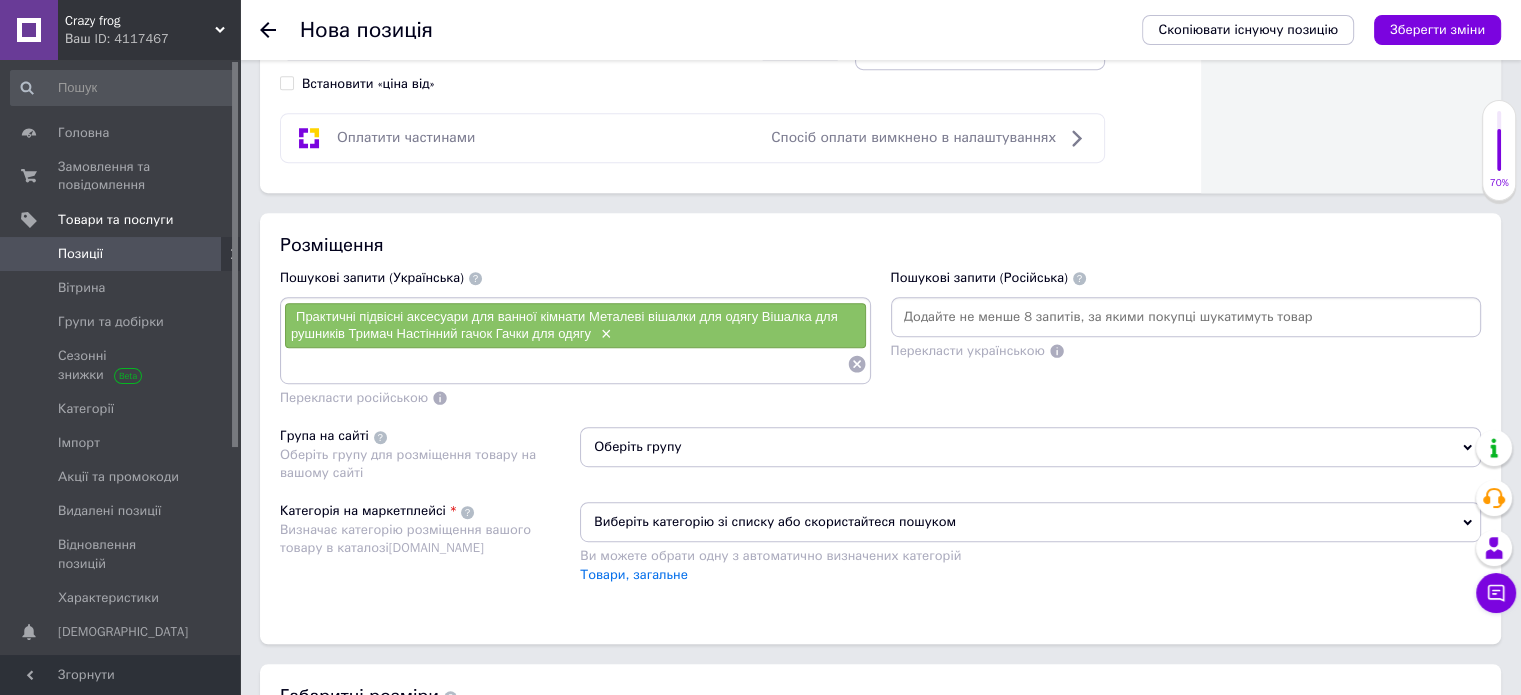 scroll, scrollTop: 0, scrollLeft: 0, axis: both 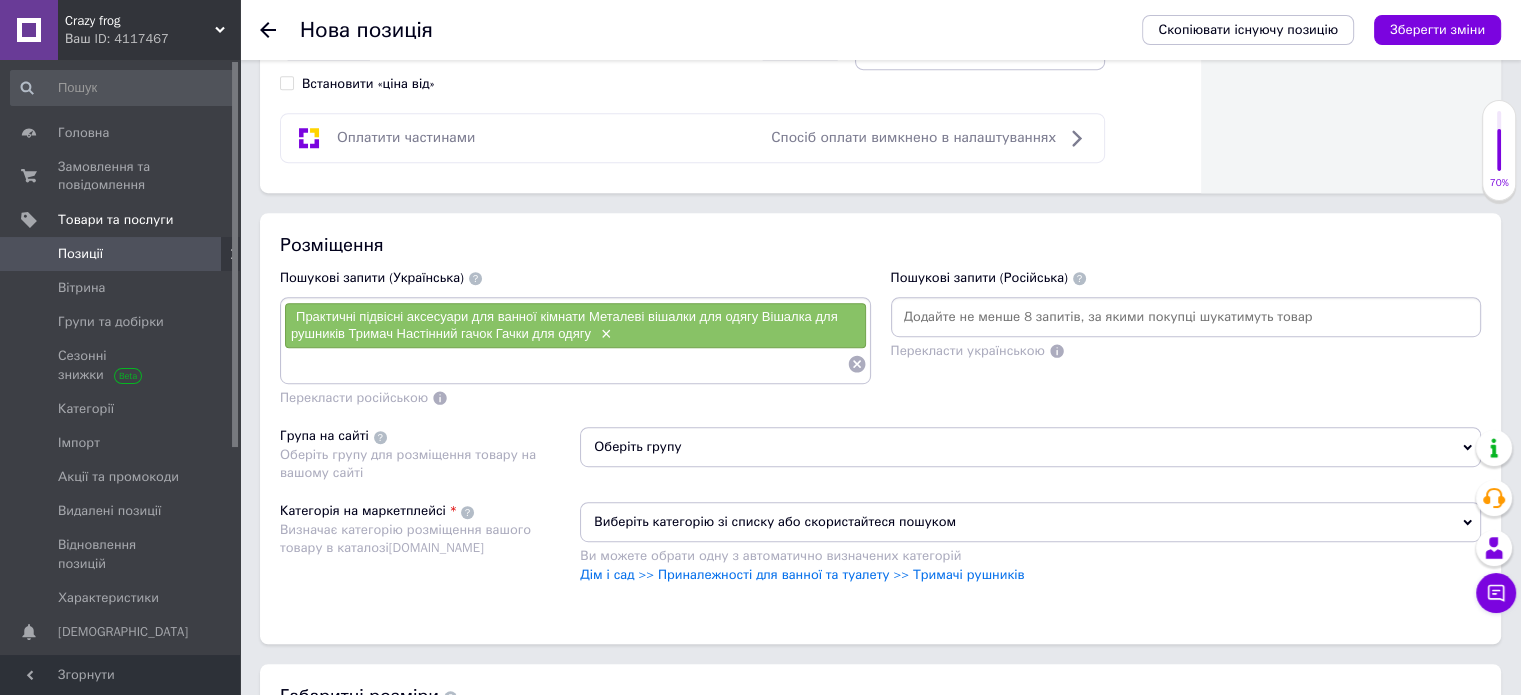 click 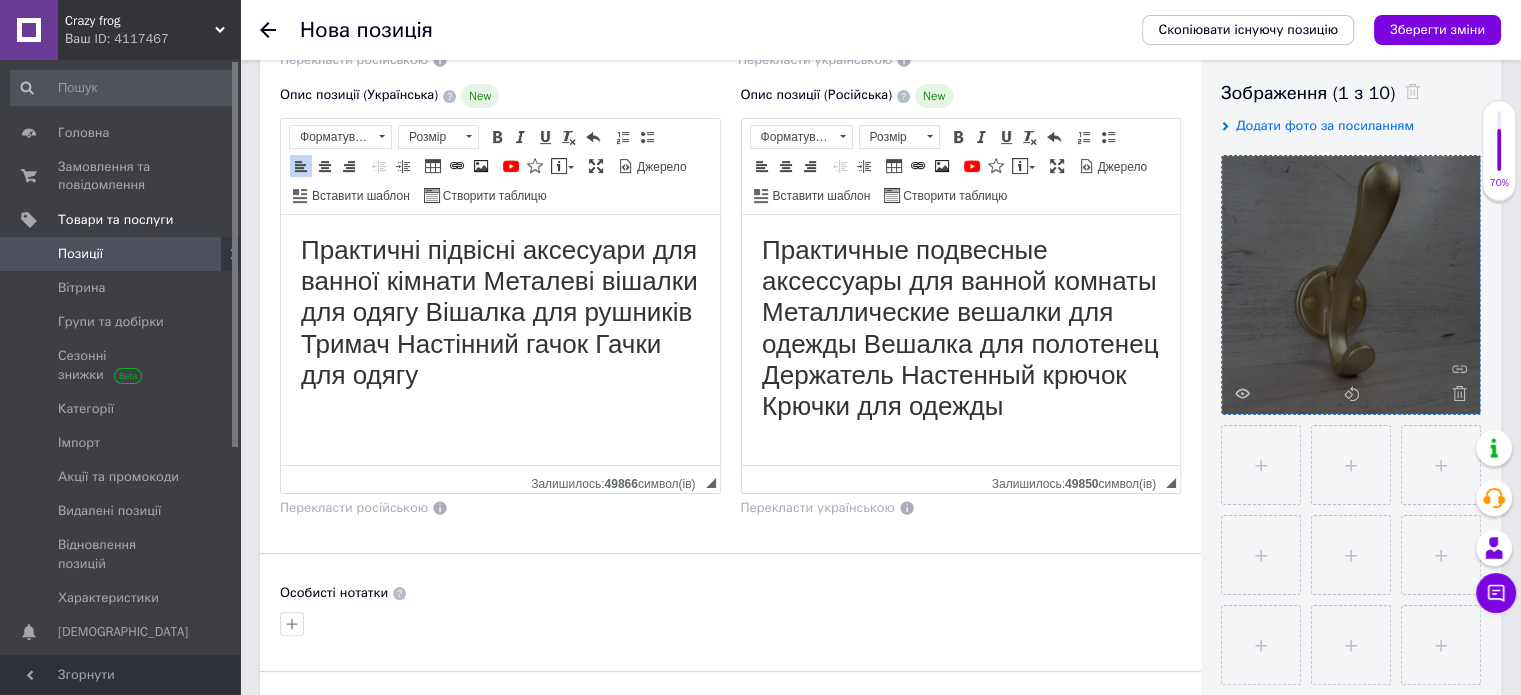 scroll, scrollTop: 400, scrollLeft: 0, axis: vertical 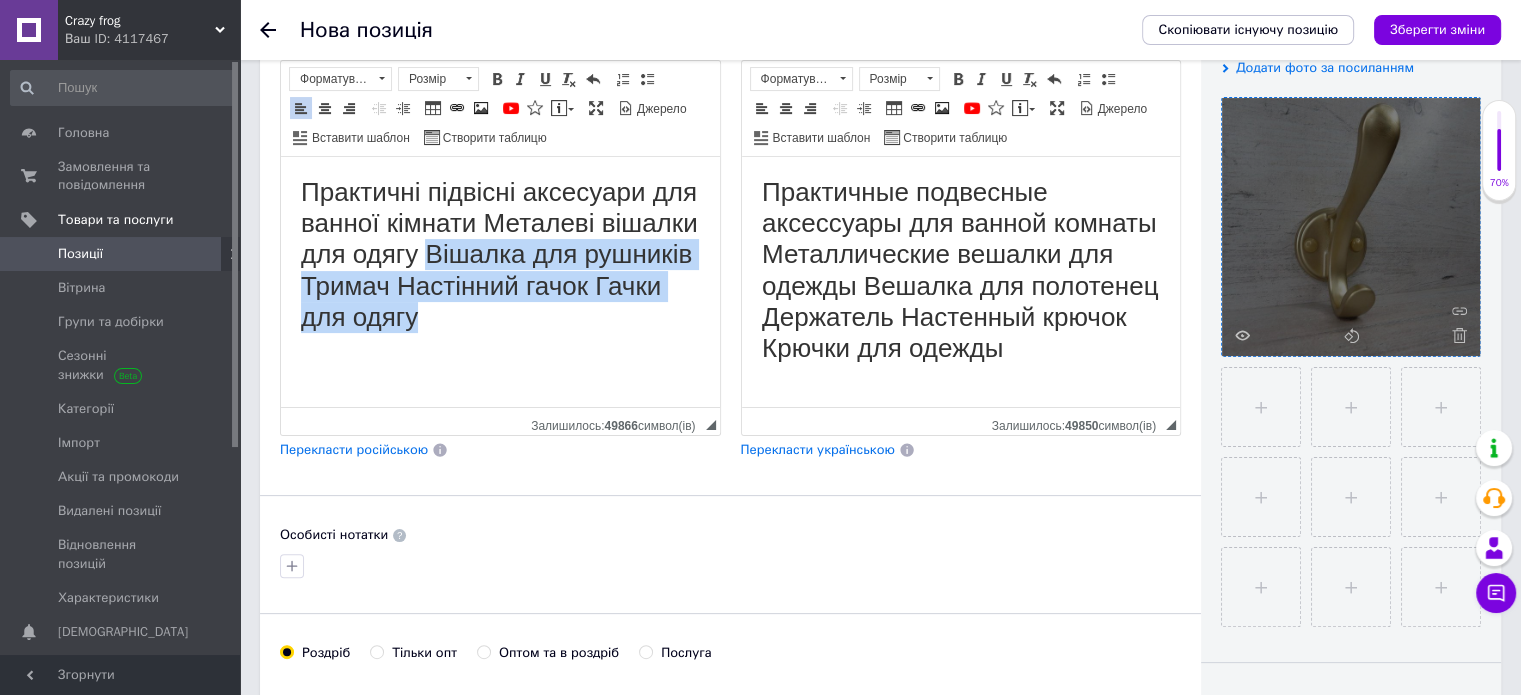 drag, startPoint x: 426, startPoint y: 254, endPoint x: 654, endPoint y: 303, distance: 233.20592 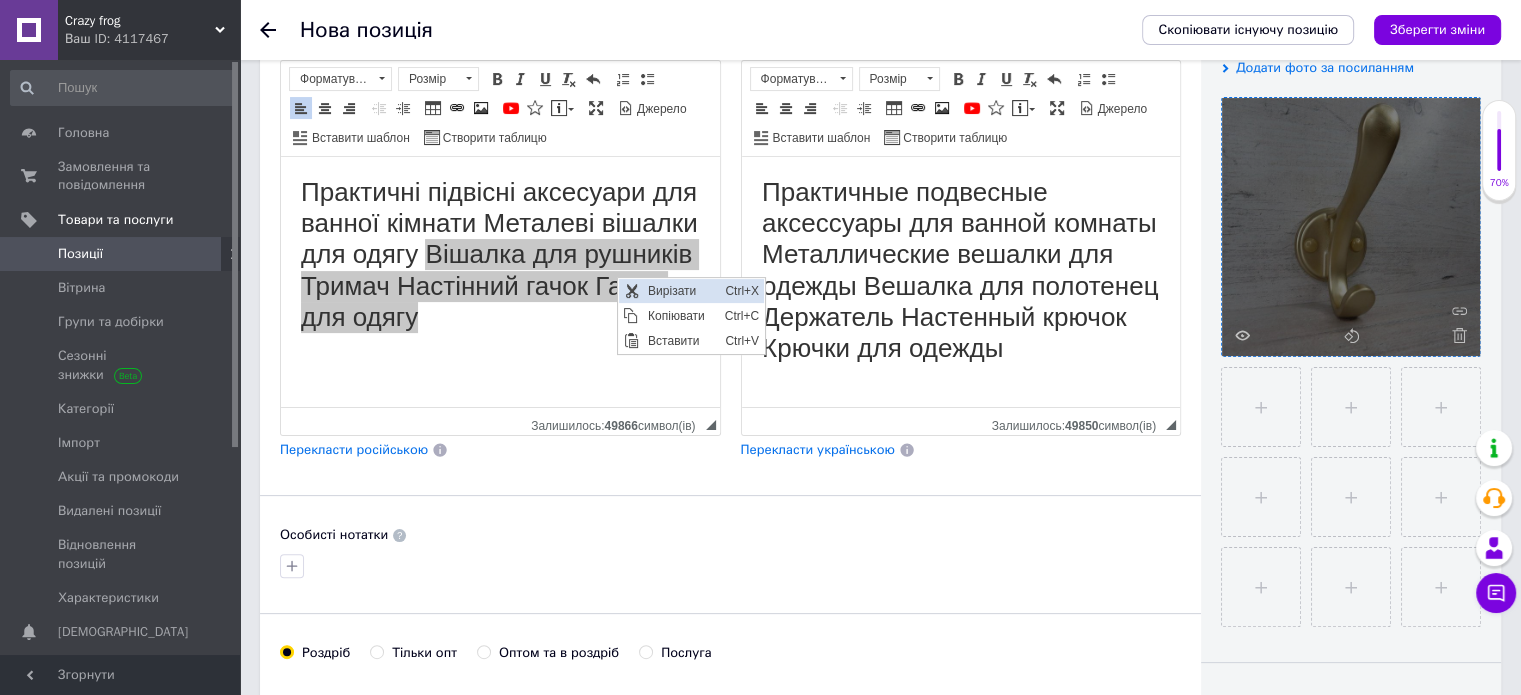 scroll, scrollTop: 0, scrollLeft: 0, axis: both 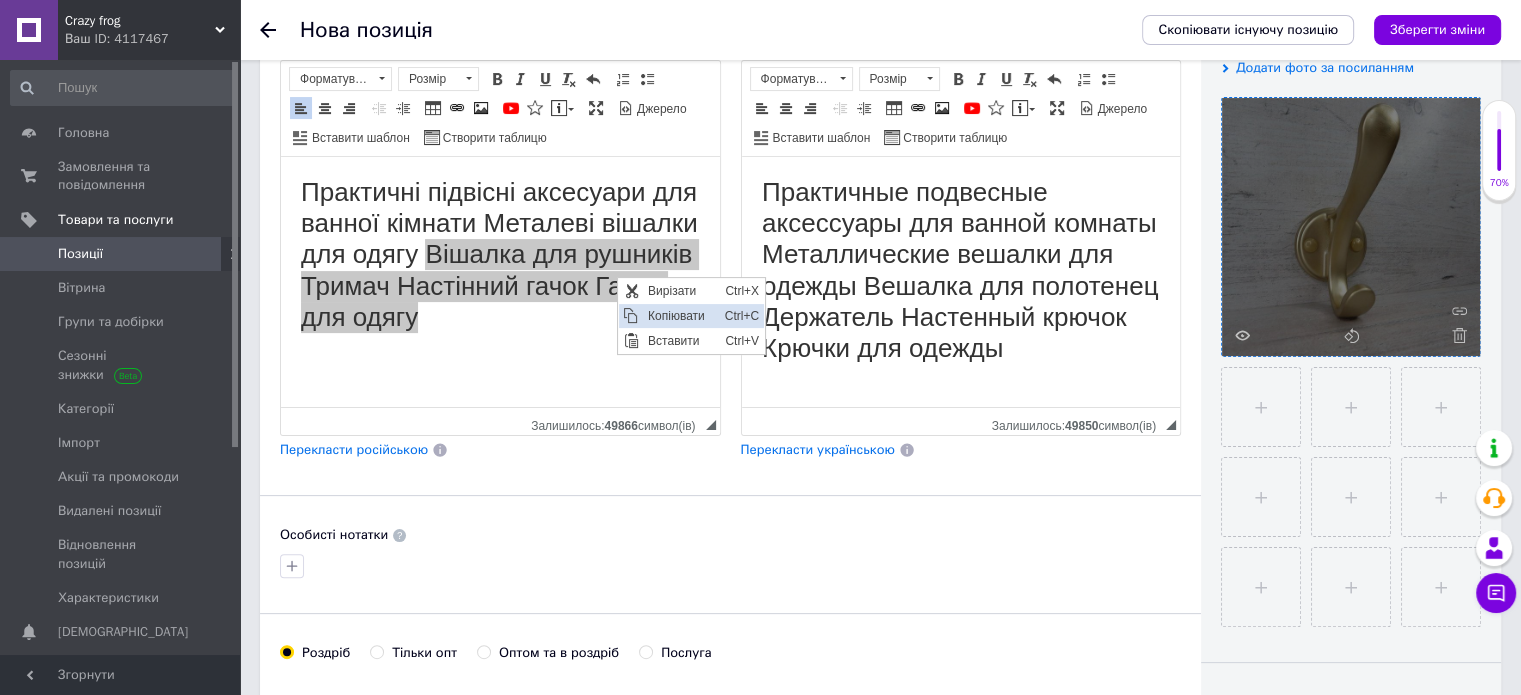 click on "Копіювати" at bounding box center (680, 316) 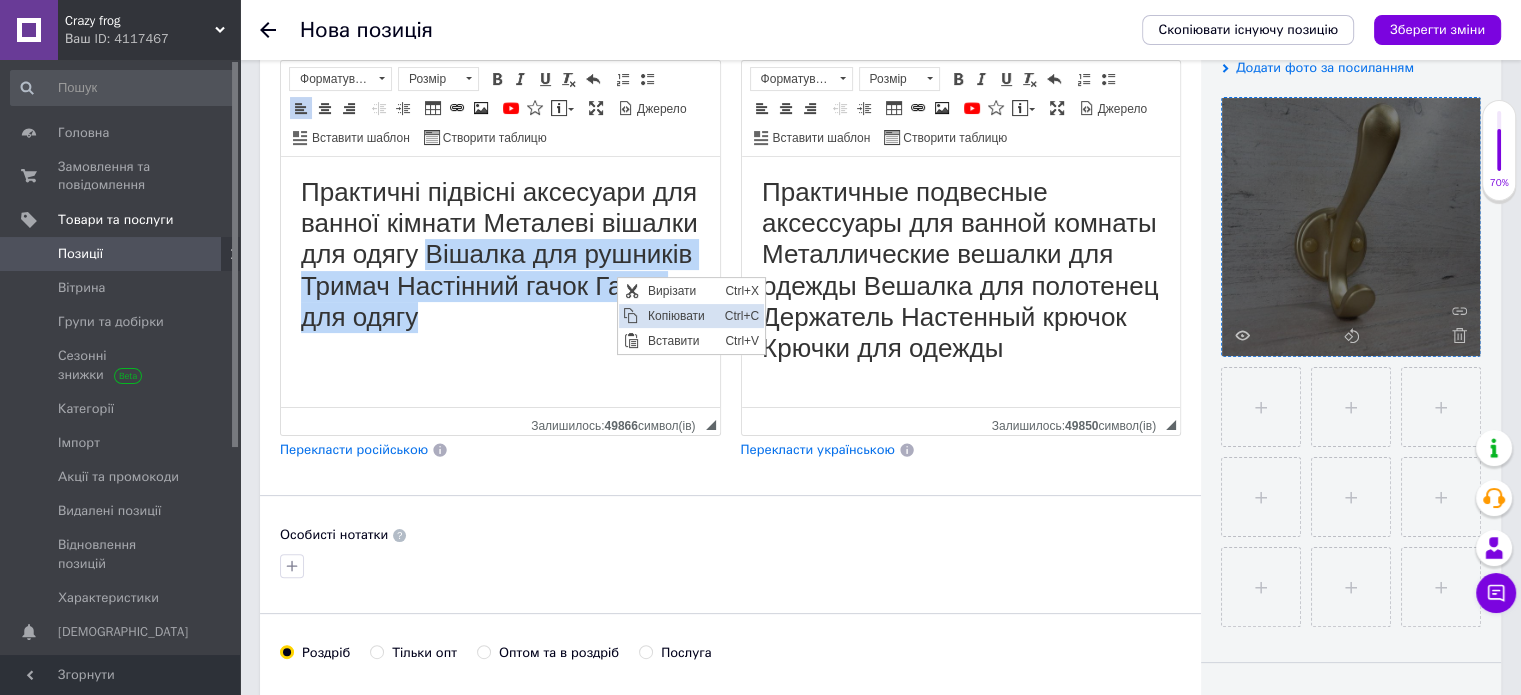 copy on "Вішалка для рушників Тримач Настінний гачок Гачки для одягу" 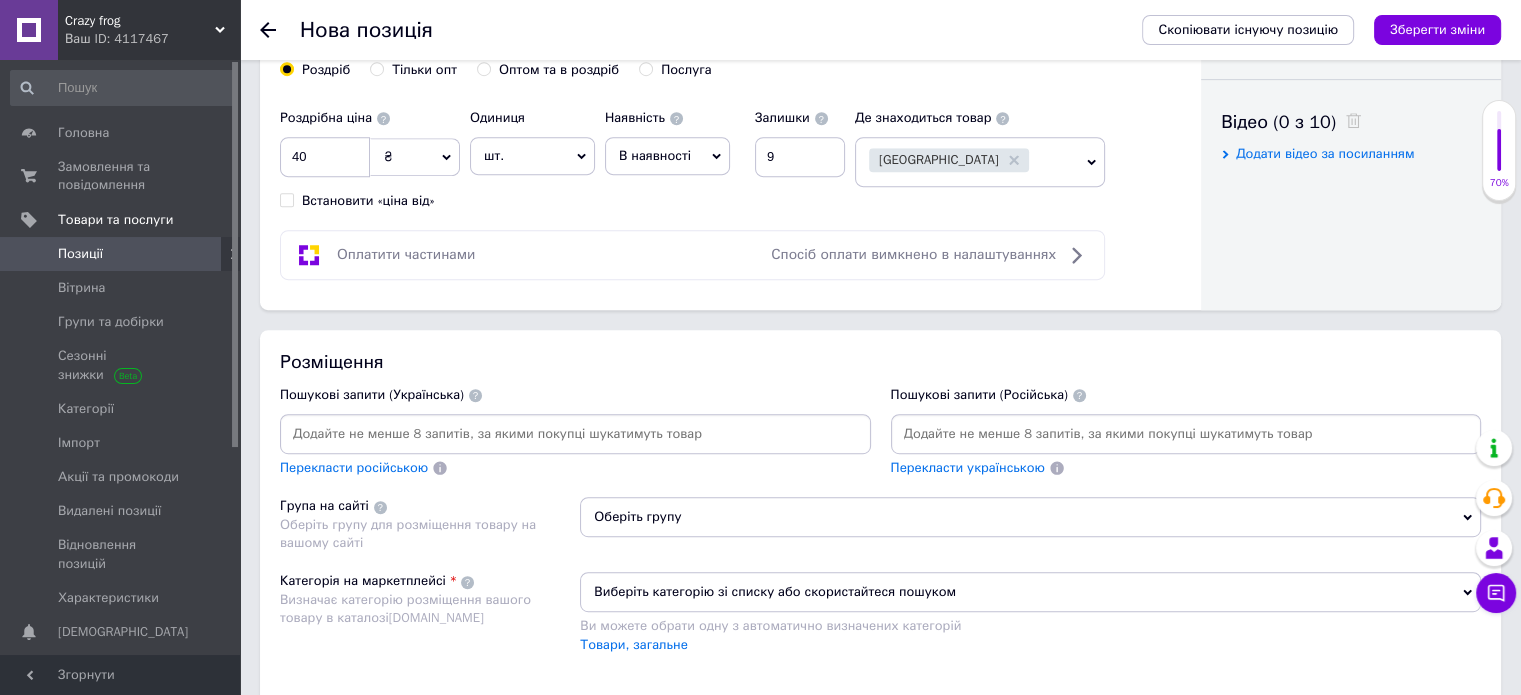 scroll, scrollTop: 1100, scrollLeft: 0, axis: vertical 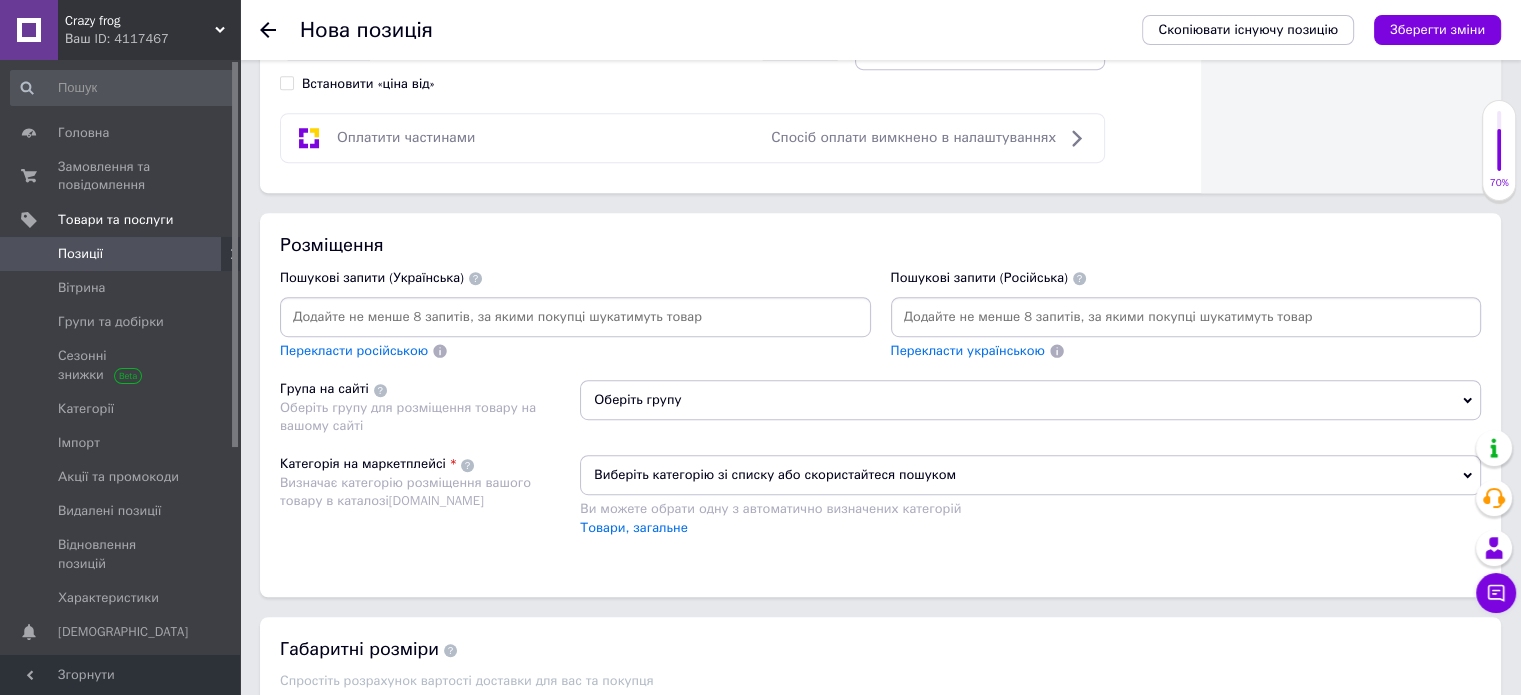 type on "Вішалка для рушників Тримач Настінний гачок Гачки для одягу" 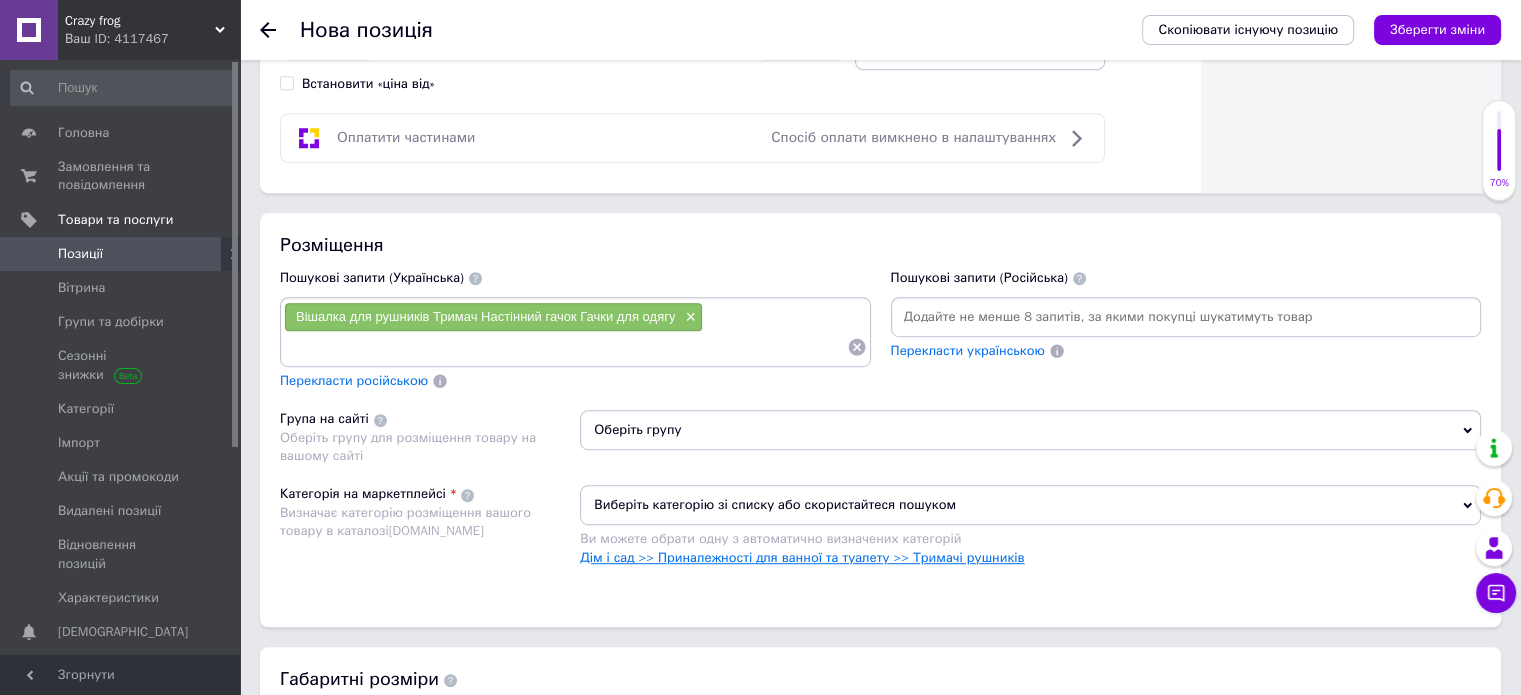 click on "Дім і сад >> Приналежності для ванної та туалету >> Тримачі рушників" at bounding box center (802, 557) 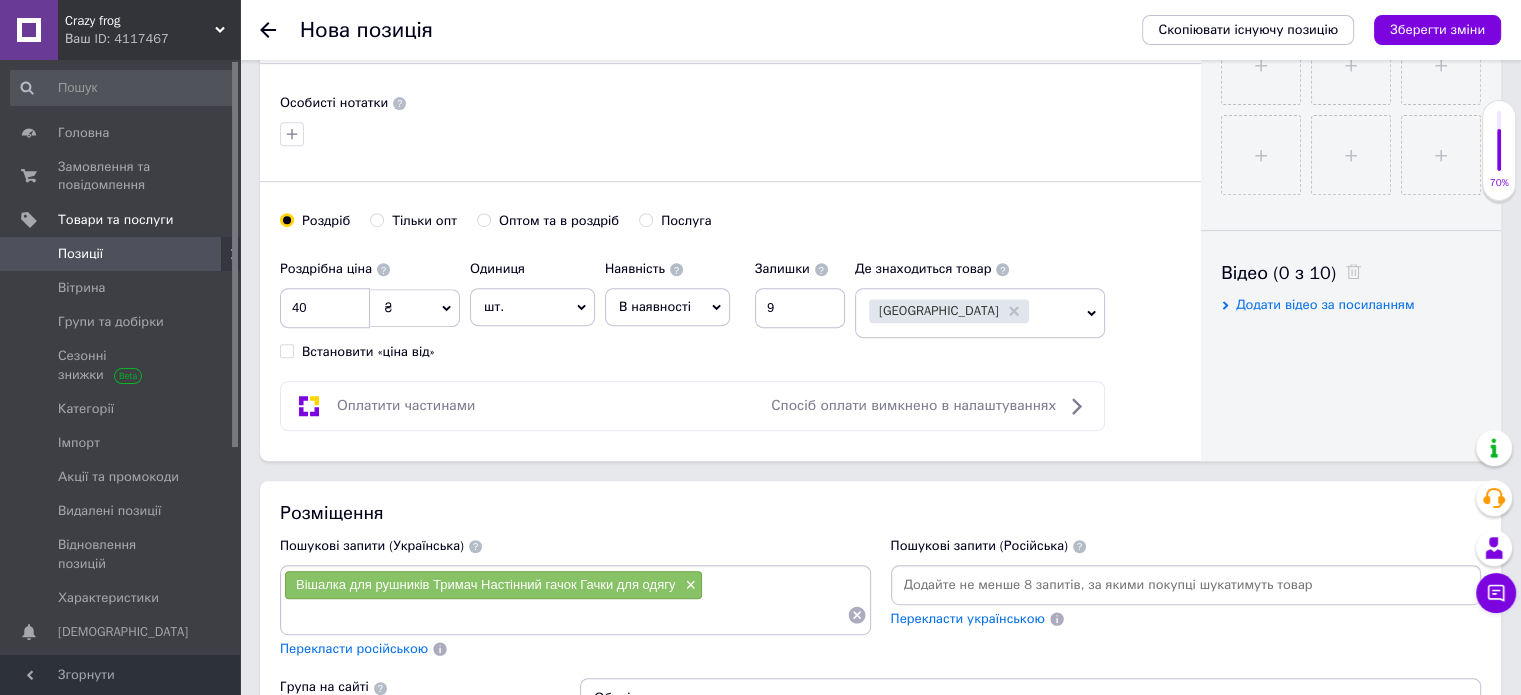 scroll, scrollTop: 1200, scrollLeft: 0, axis: vertical 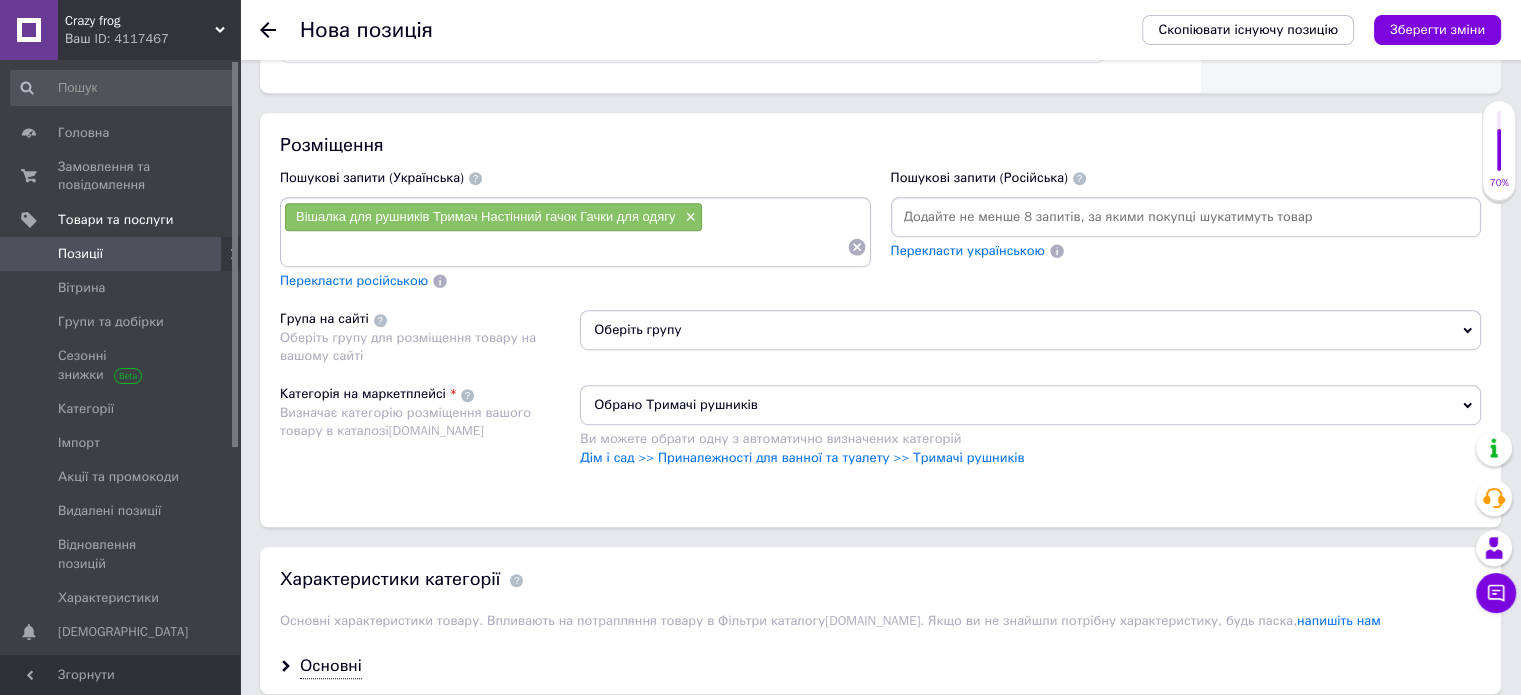 click at bounding box center [565, 247] 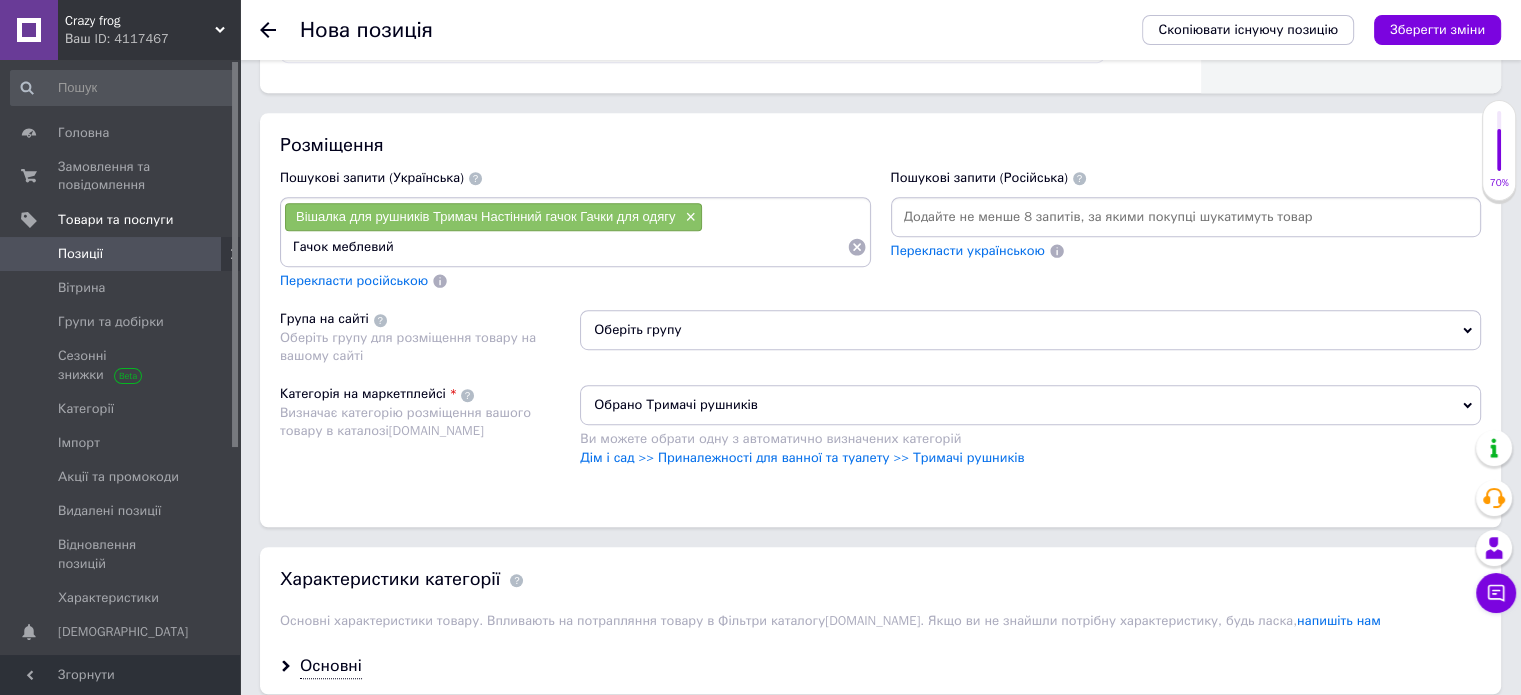 type 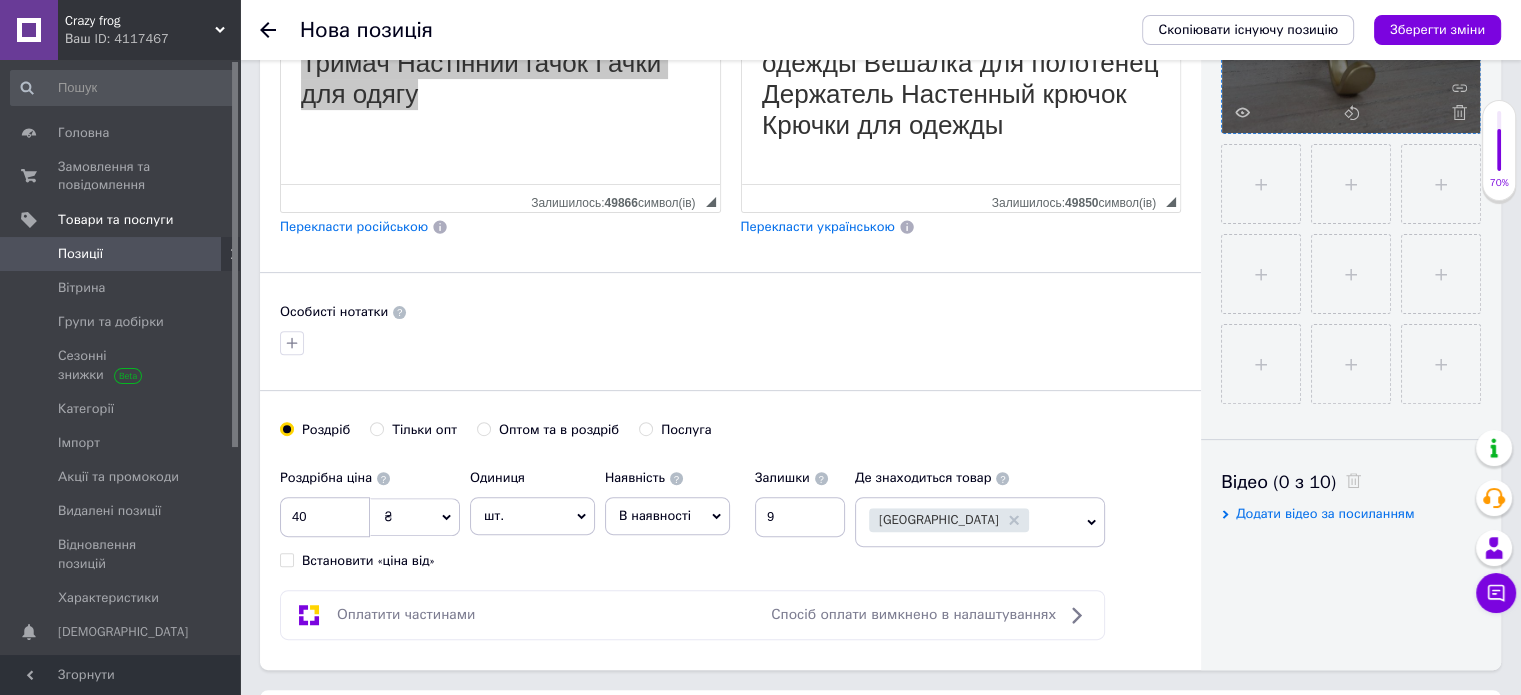 scroll, scrollTop: 600, scrollLeft: 0, axis: vertical 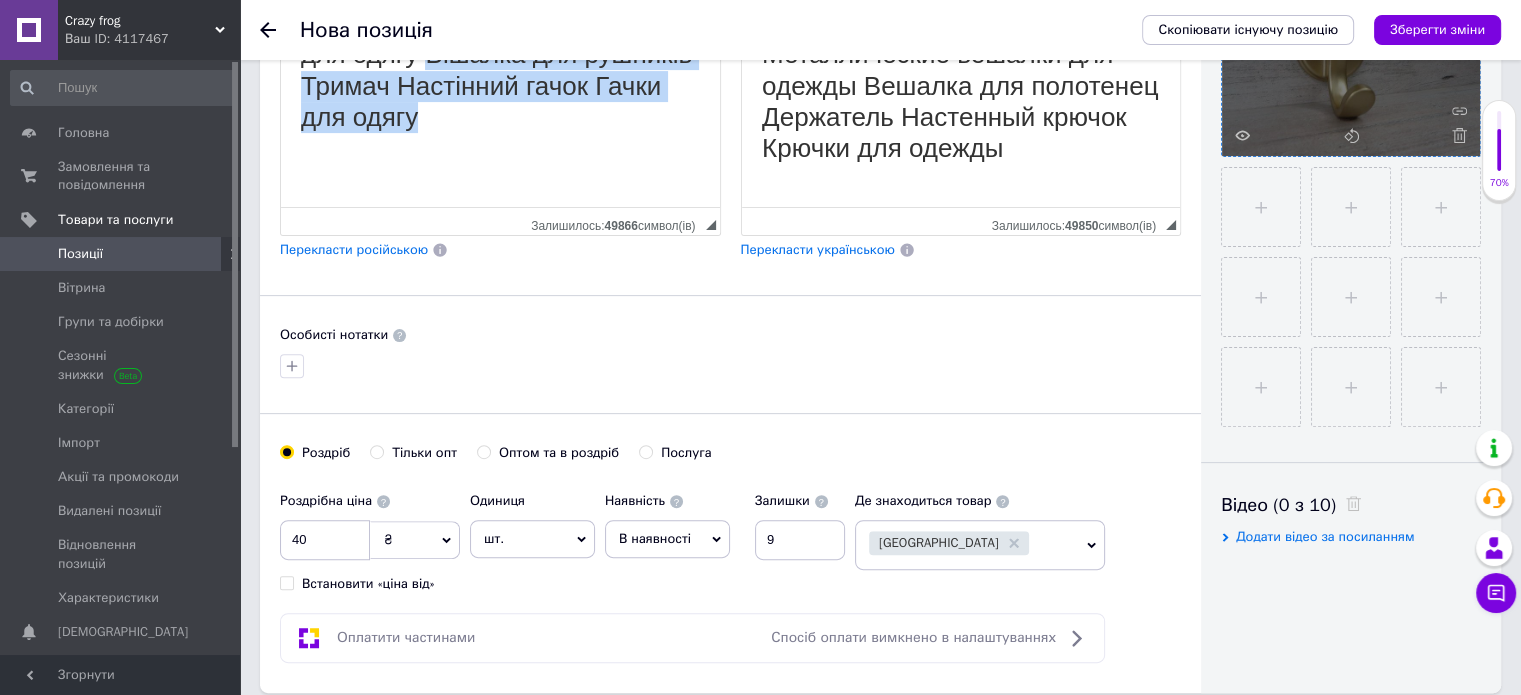 click on "Практичні підвісні аксесуари для ванної кімнати Металеві вішалки для одягу Вішалка для рушників Тримач Настінний гачок Гачки для одягу" at bounding box center [500, 56] 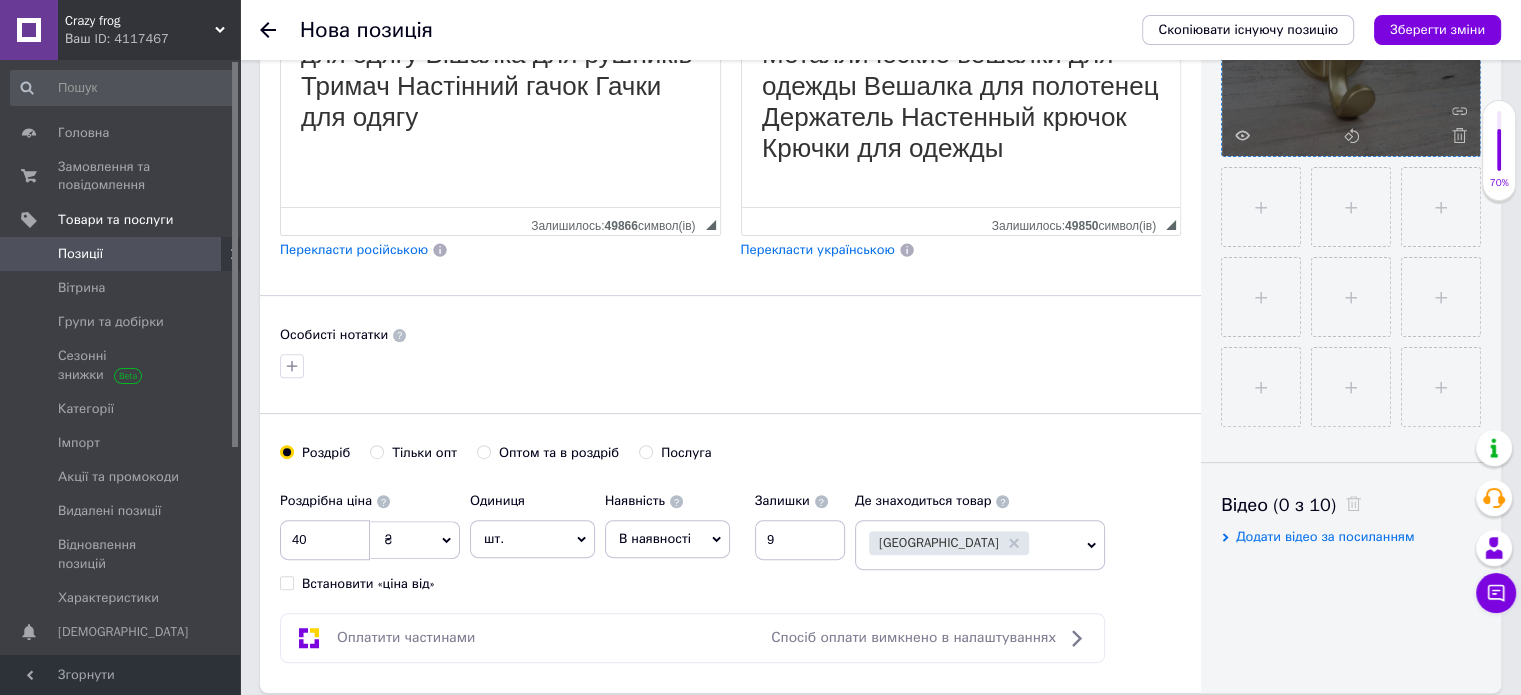 drag, startPoint x: 453, startPoint y: 141, endPoint x: 303, endPoint y: 175, distance: 153.80507 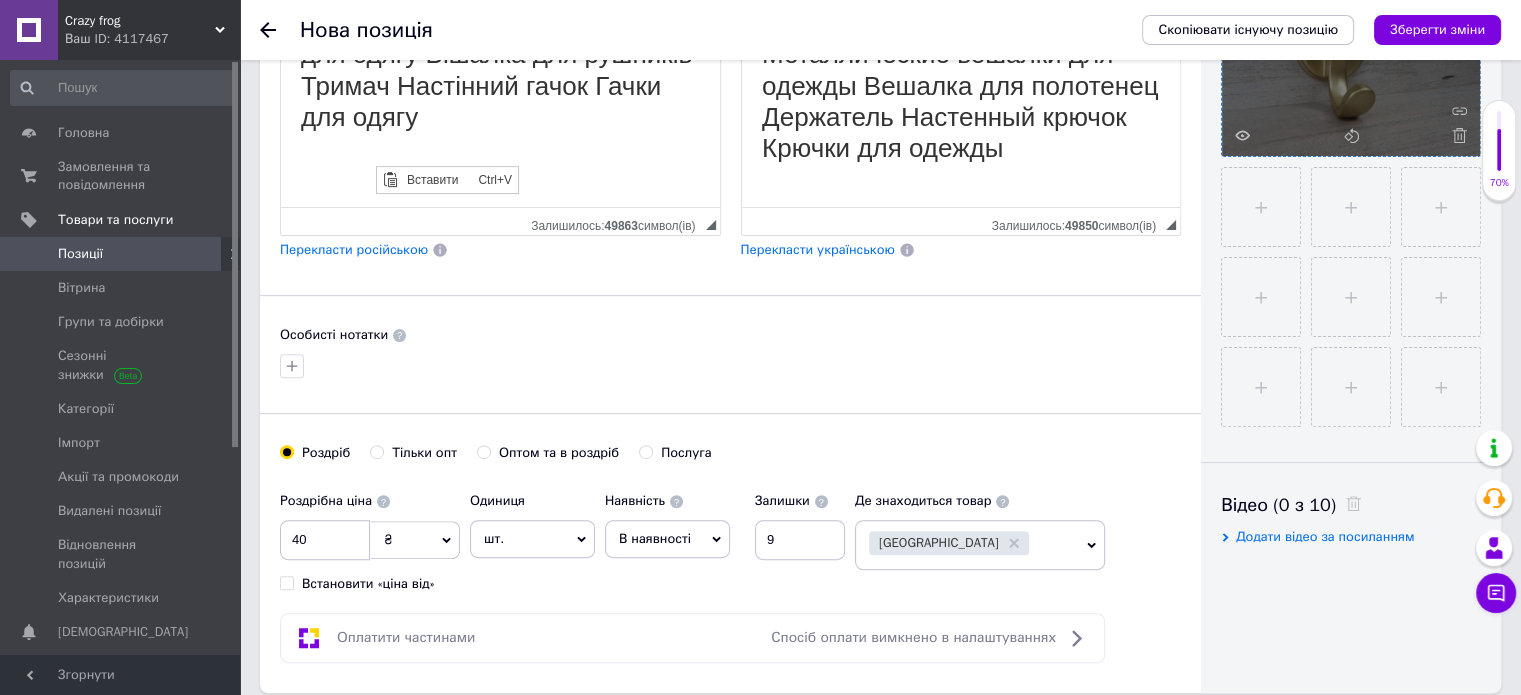 drag, startPoint x: 312, startPoint y: 201, endPoint x: 324, endPoint y: 191, distance: 15.6205 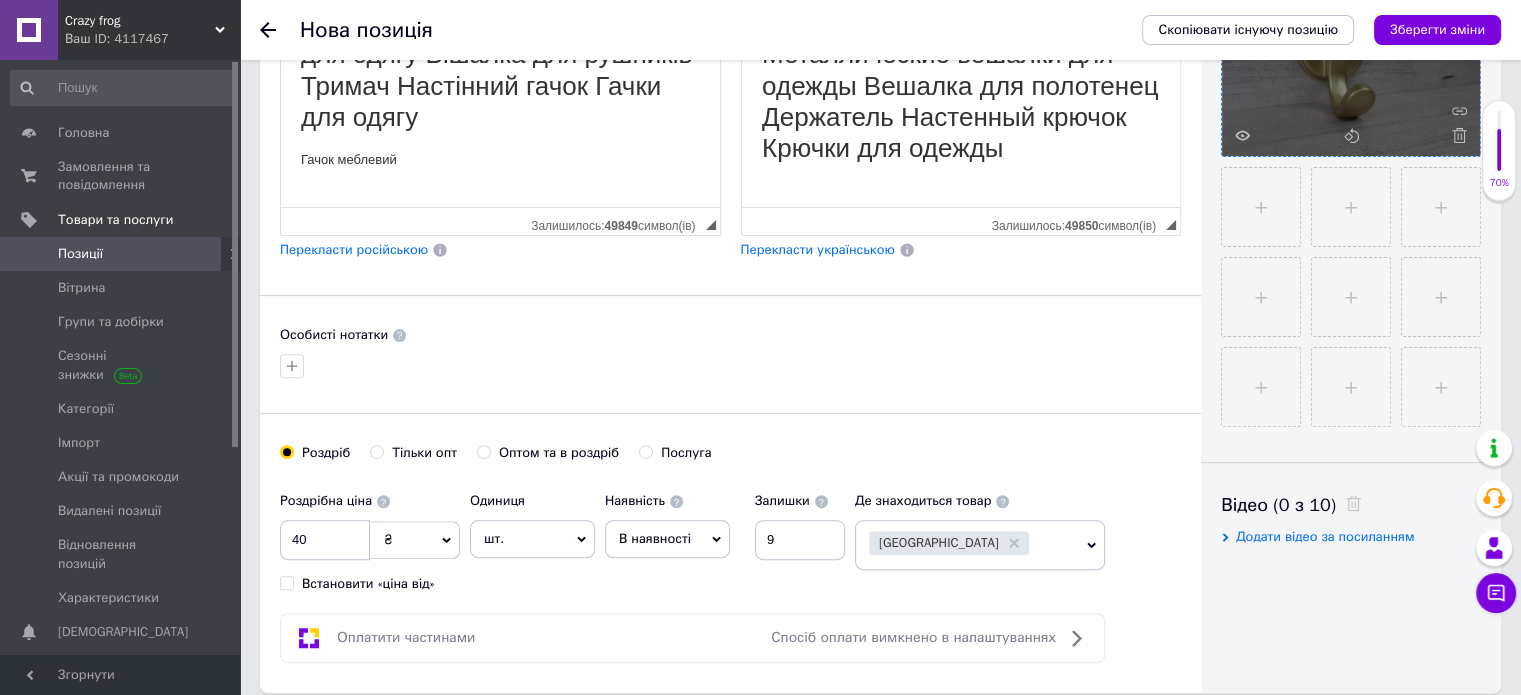 click on "Перекласти російською" at bounding box center [354, 249] 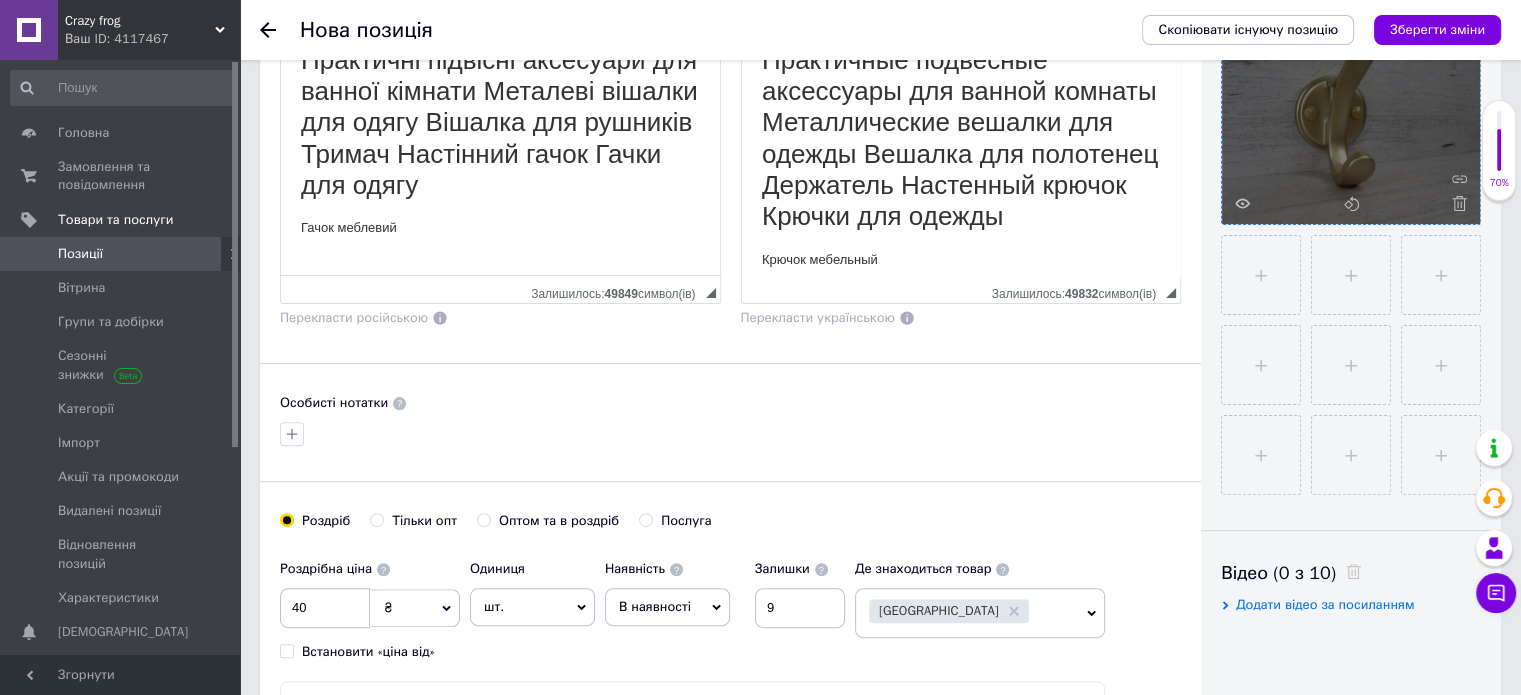 scroll, scrollTop: 400, scrollLeft: 0, axis: vertical 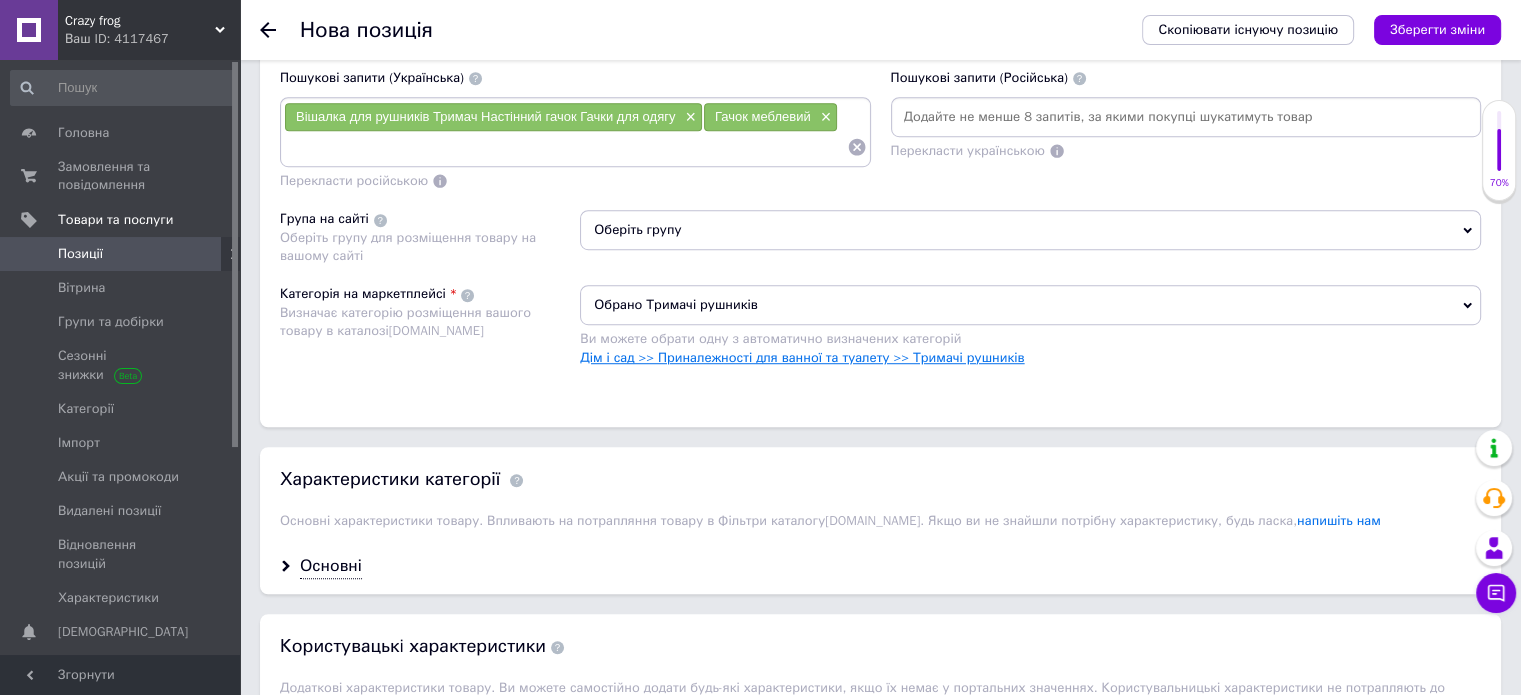 click on "Дім і сад >> Приналежності для ванної та туалету >> Тримачі рушників" at bounding box center [802, 357] 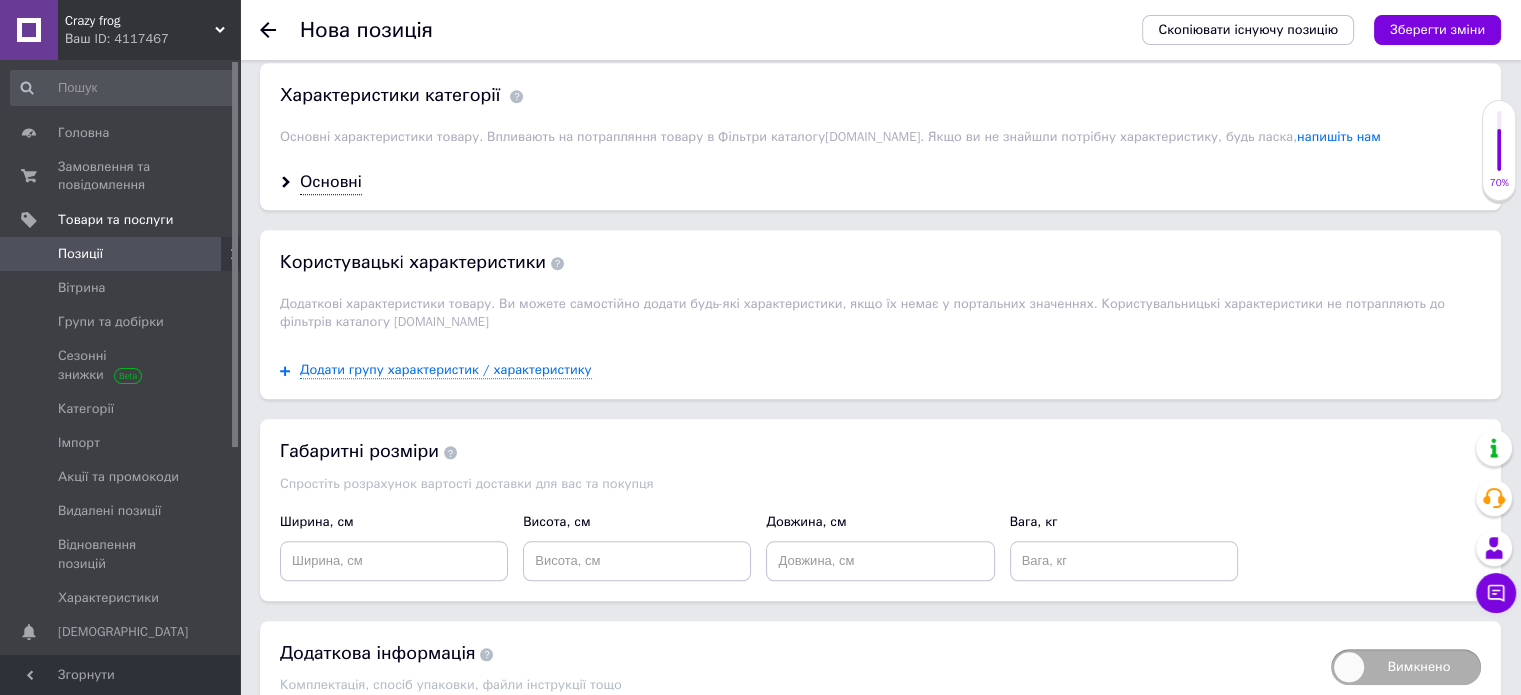 scroll, scrollTop: 1775, scrollLeft: 0, axis: vertical 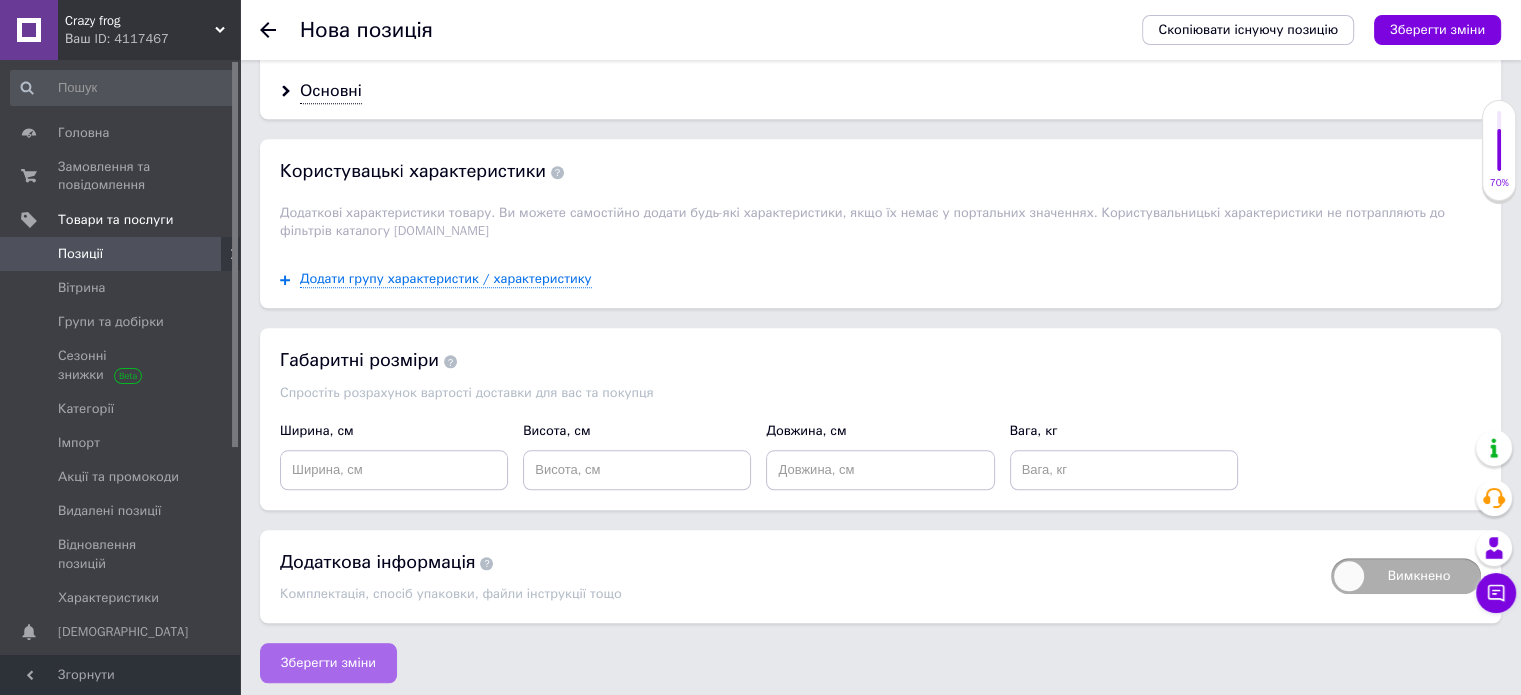 click on "Зберегти зміни" at bounding box center [328, 663] 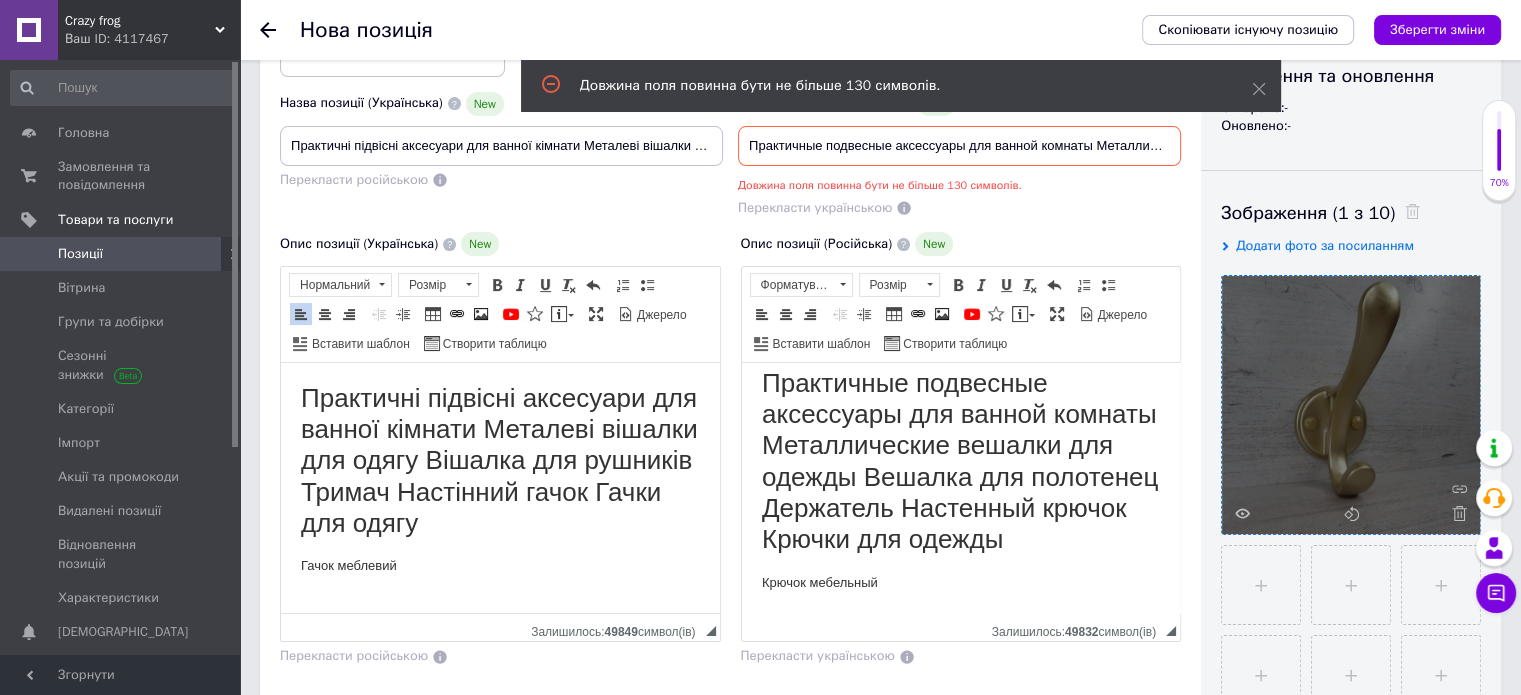 scroll, scrollTop: 58, scrollLeft: 0, axis: vertical 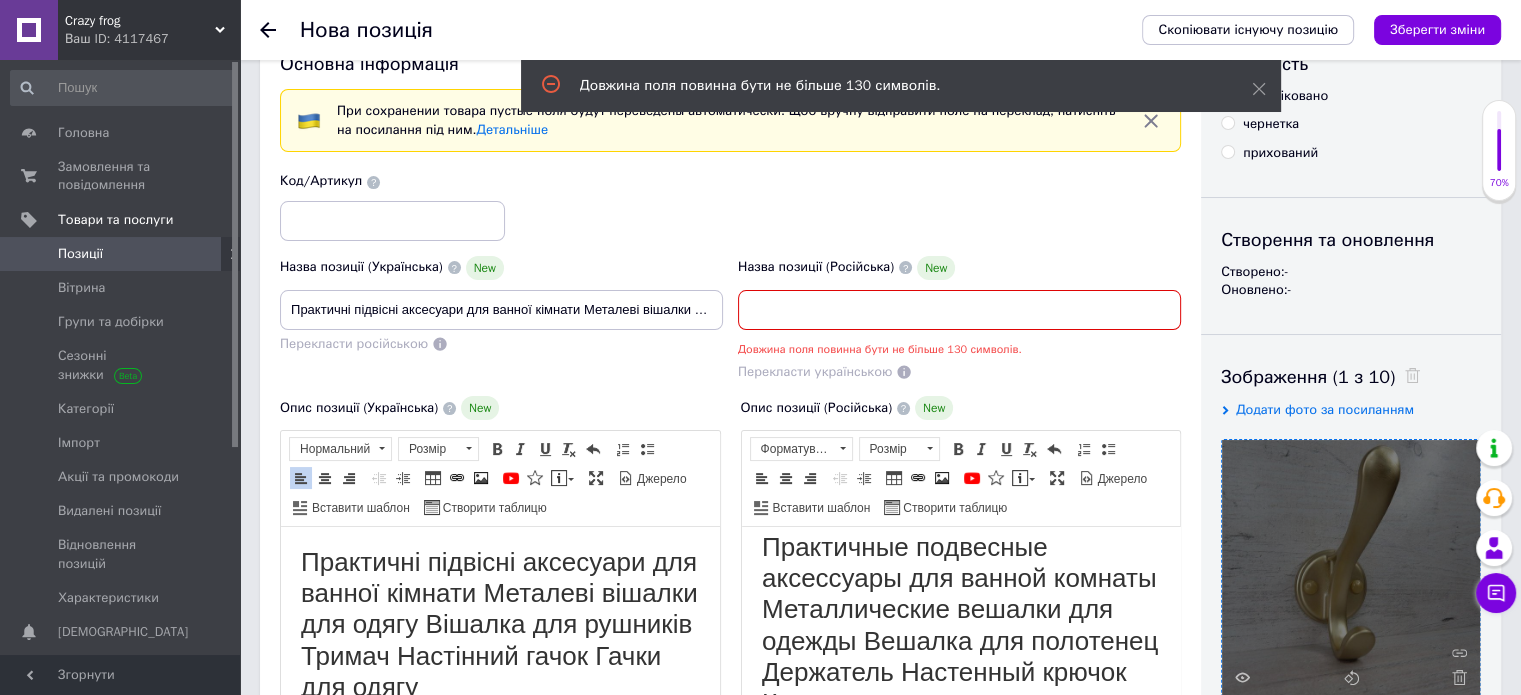 drag, startPoint x: 1160, startPoint y: 302, endPoint x: 1224, endPoint y: 315, distance: 65.30697 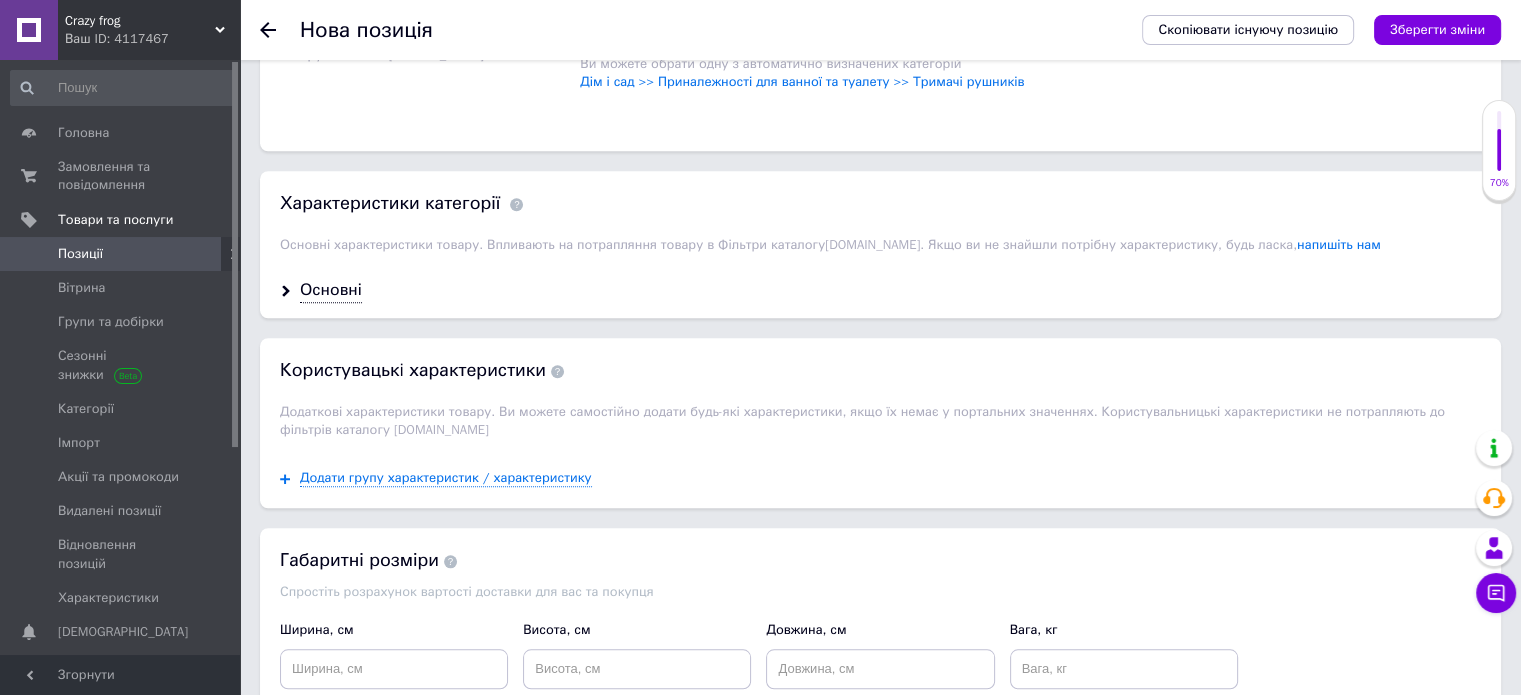 scroll, scrollTop: 1803, scrollLeft: 0, axis: vertical 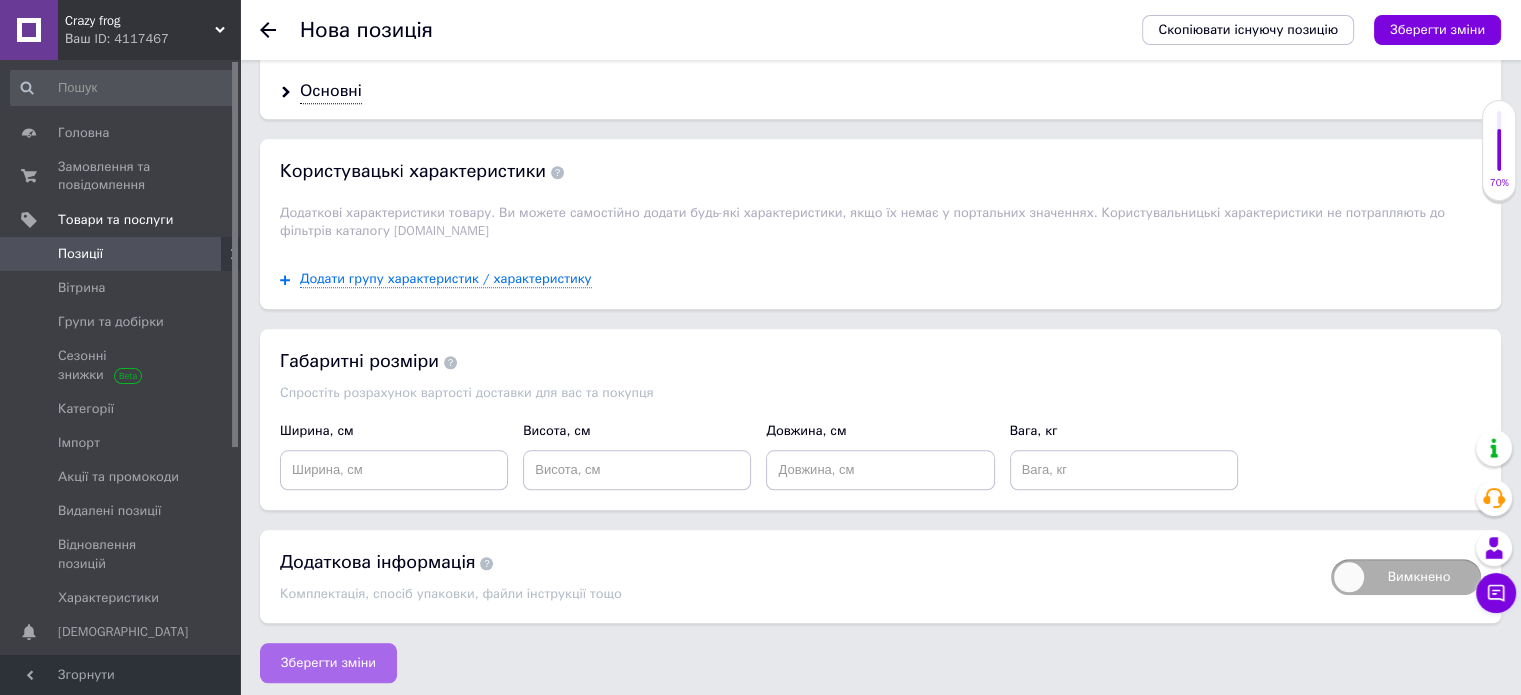 click on "Зберегти зміни" at bounding box center (328, 663) 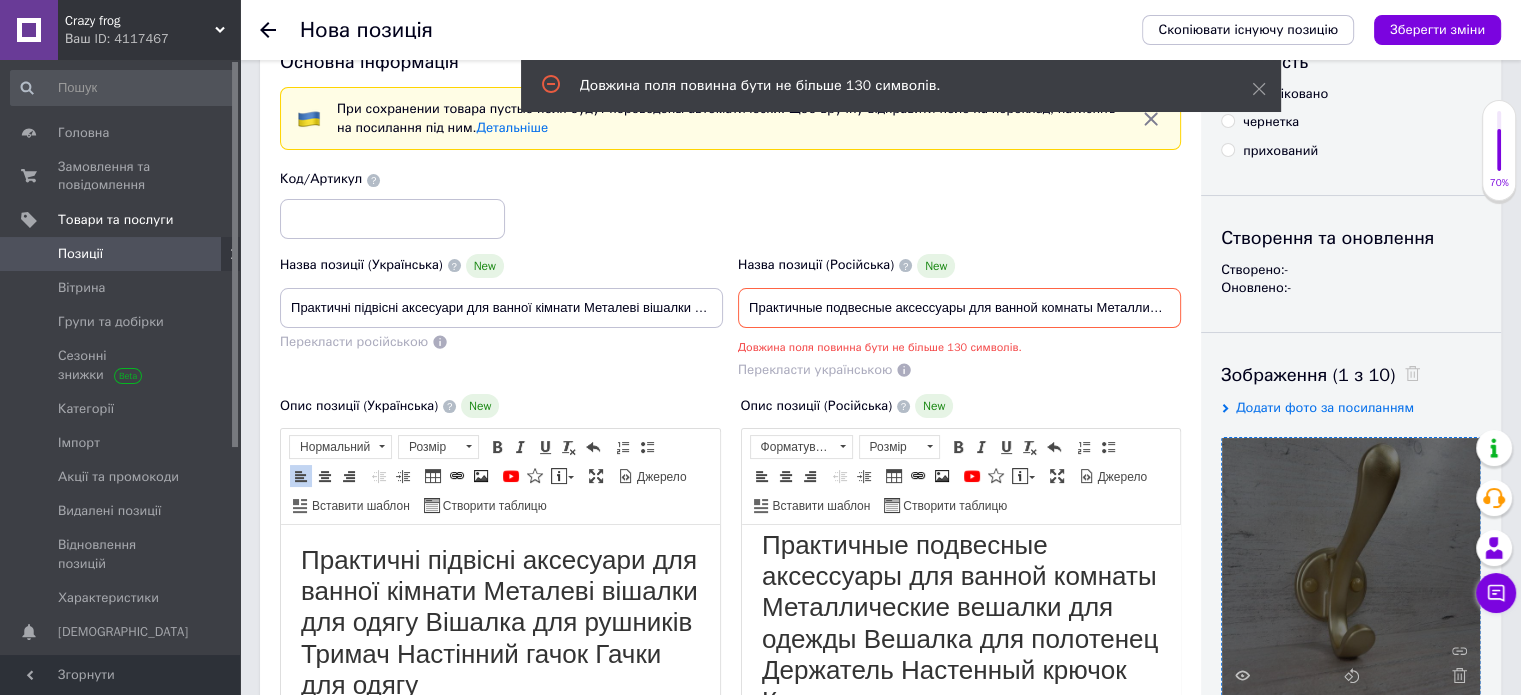 scroll, scrollTop: 58, scrollLeft: 0, axis: vertical 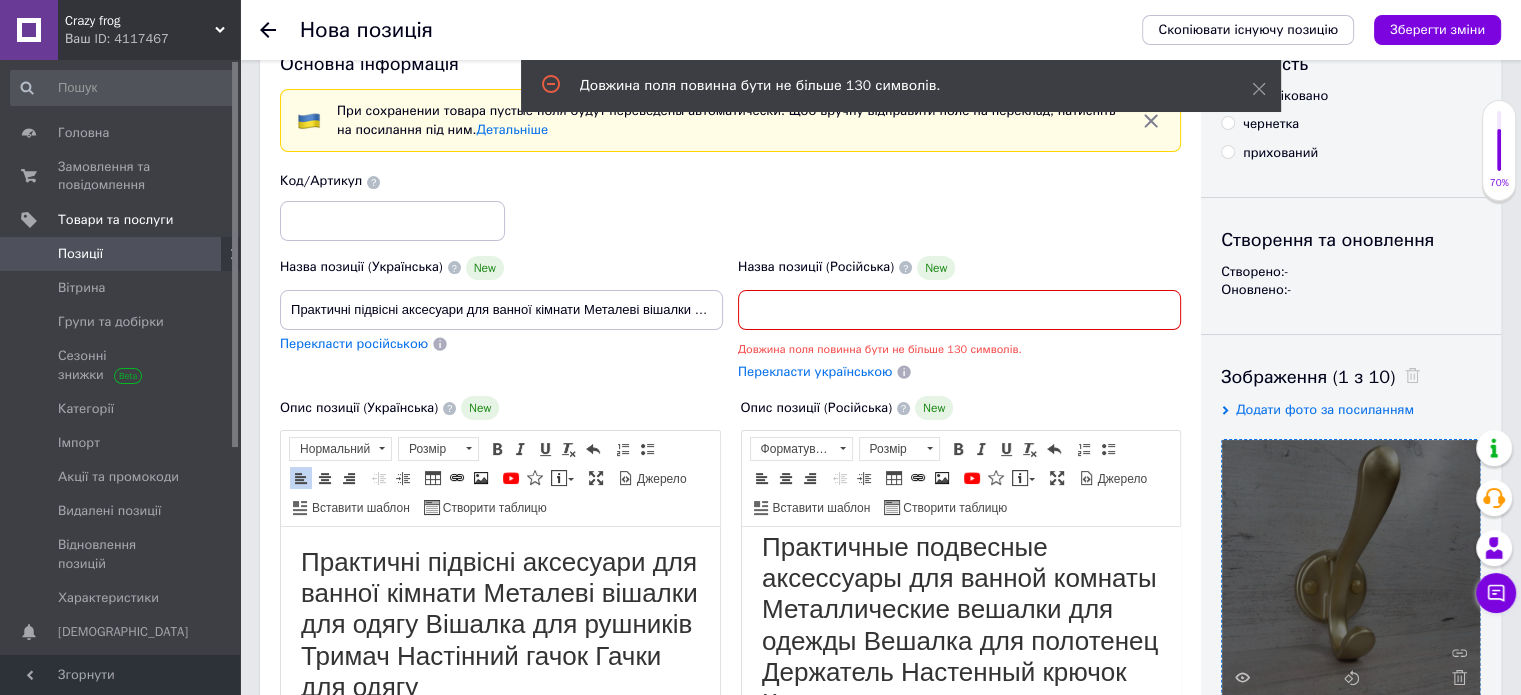 drag, startPoint x: 1092, startPoint y: 303, endPoint x: 1180, endPoint y: 308, distance: 88.14193 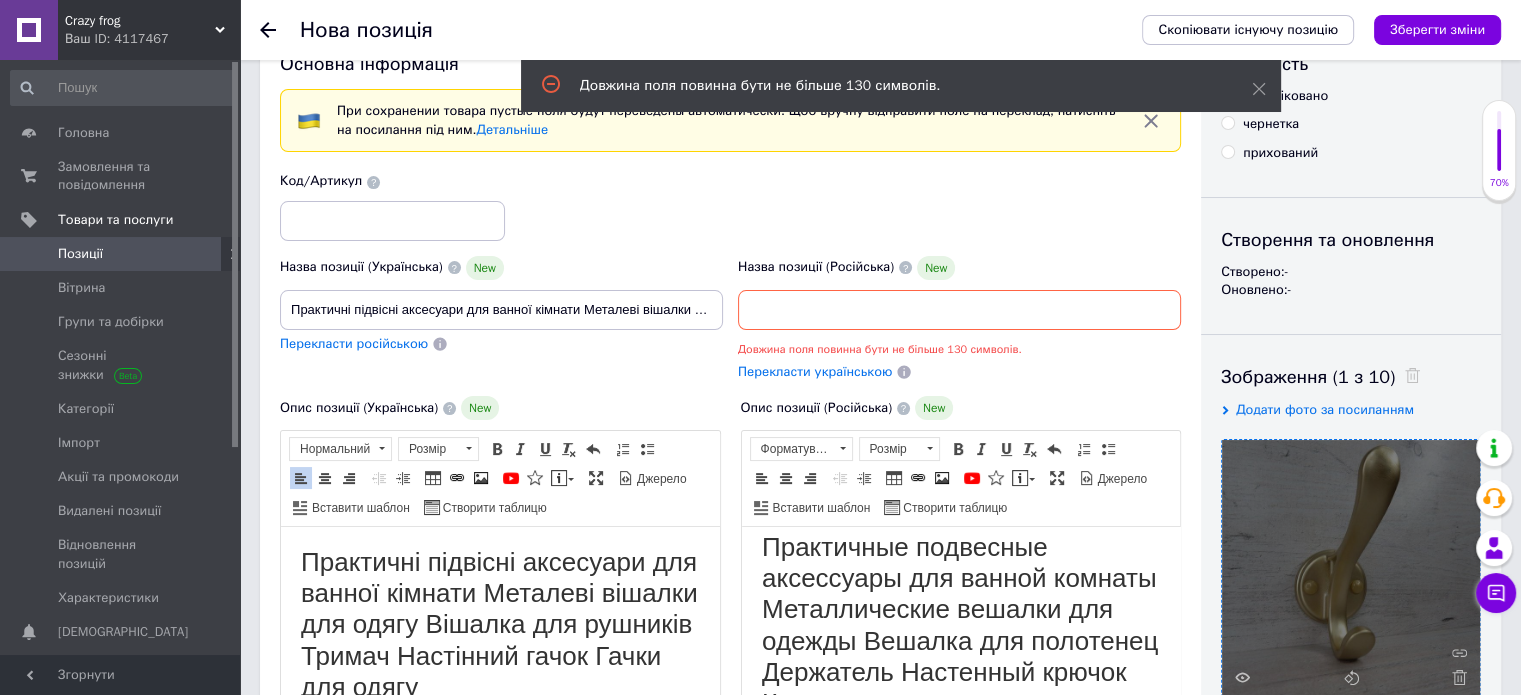 click on "Довжина поля повинна бути не більше 130 символів." at bounding box center [959, 349] 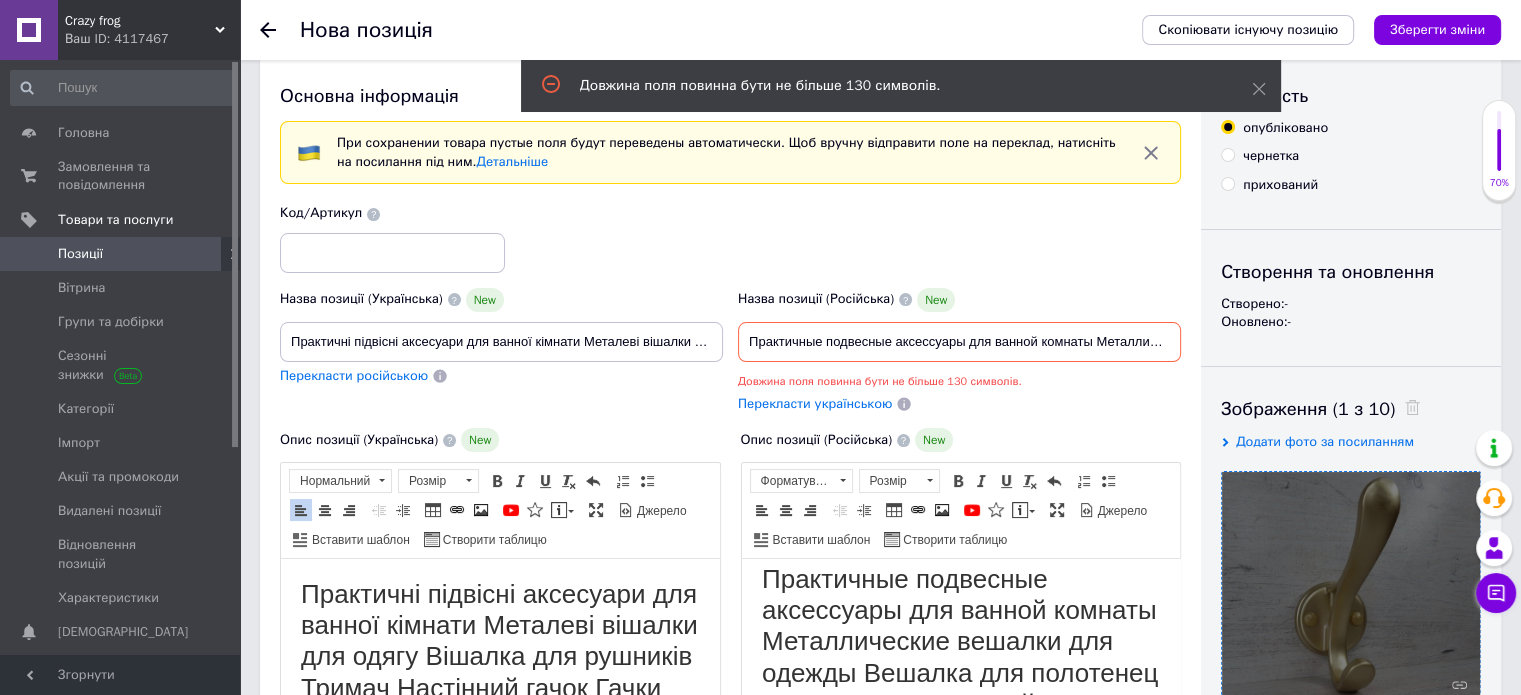 scroll, scrollTop: 0, scrollLeft: 0, axis: both 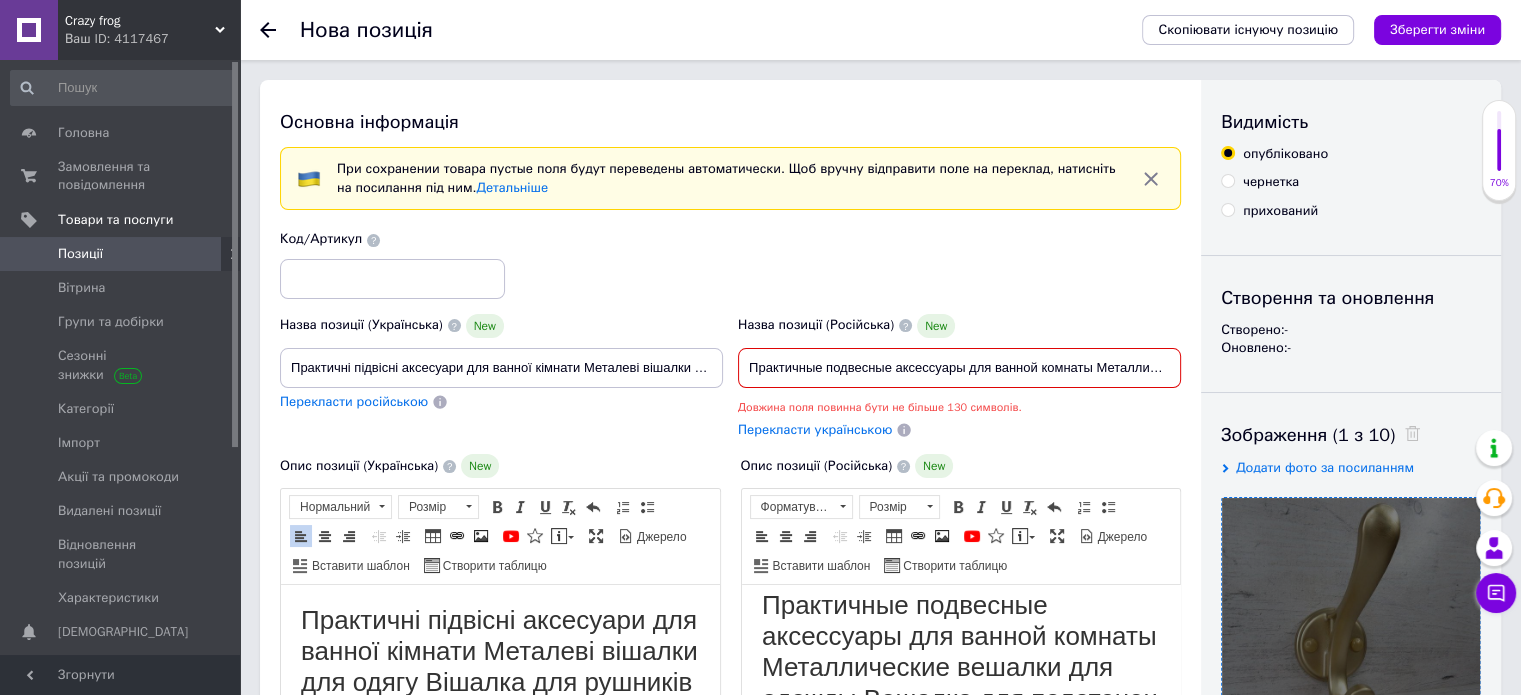 click on "Практичные подвесные аксессуары для ванной комнаты Металлические вешалки для одежды Вешалка для полотенец Держатель Настенный крючок Крючки" at bounding box center [959, 368] 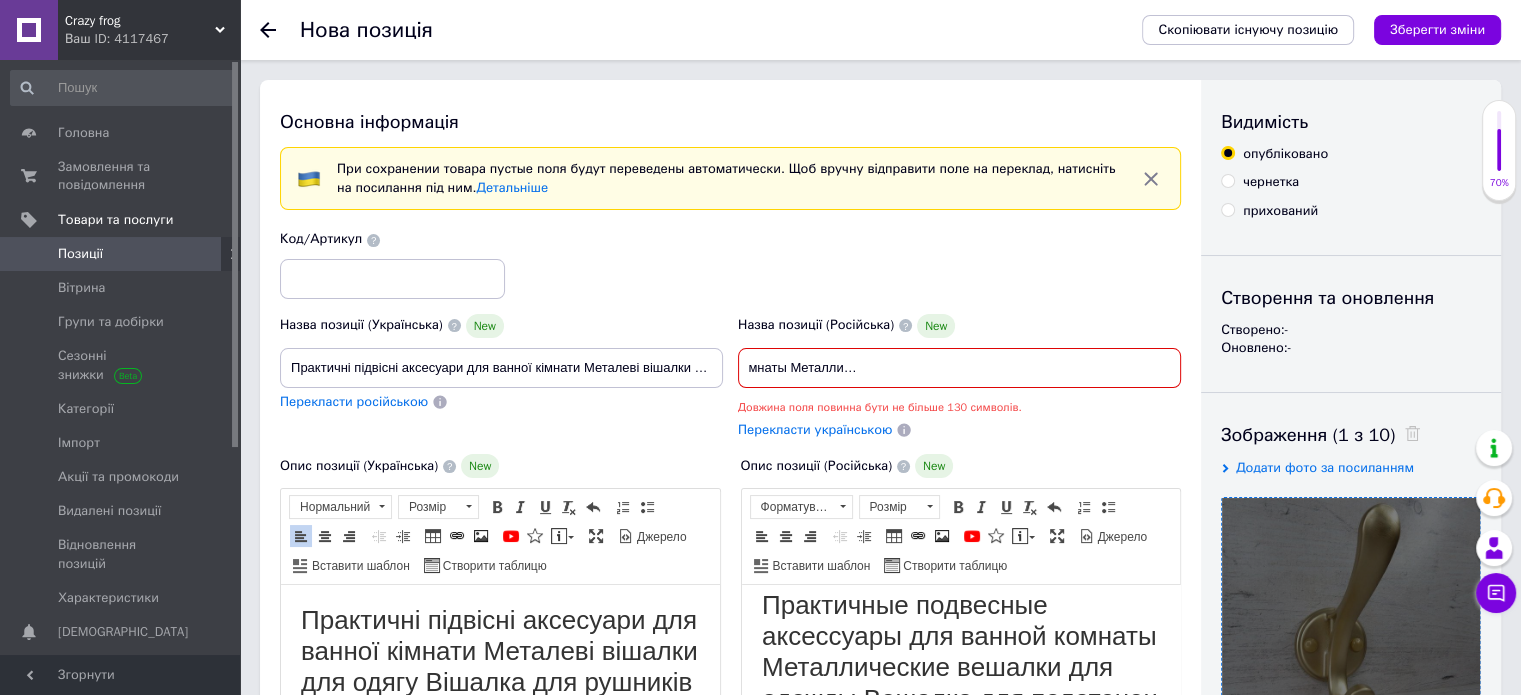 scroll, scrollTop: 0, scrollLeft: 308, axis: horizontal 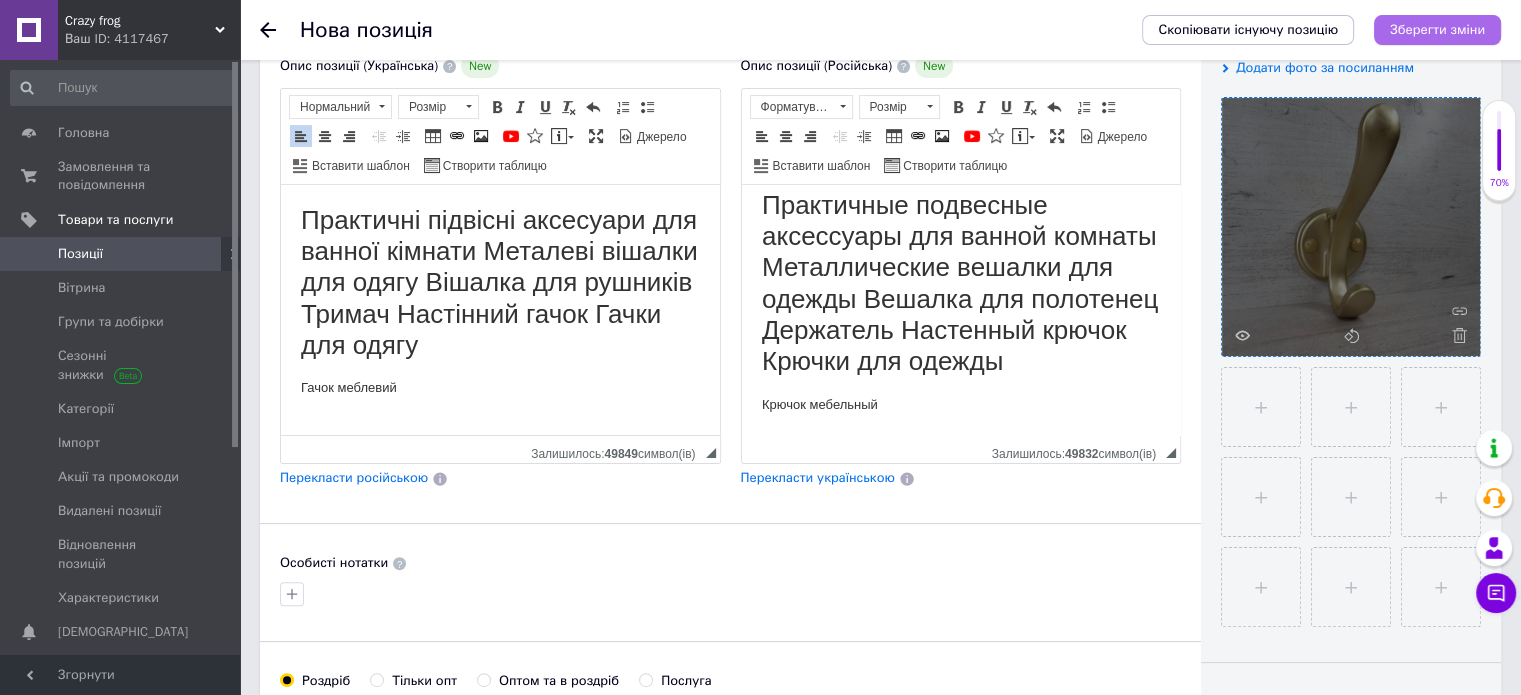 click on "Зберегти зміни" at bounding box center [1437, 30] 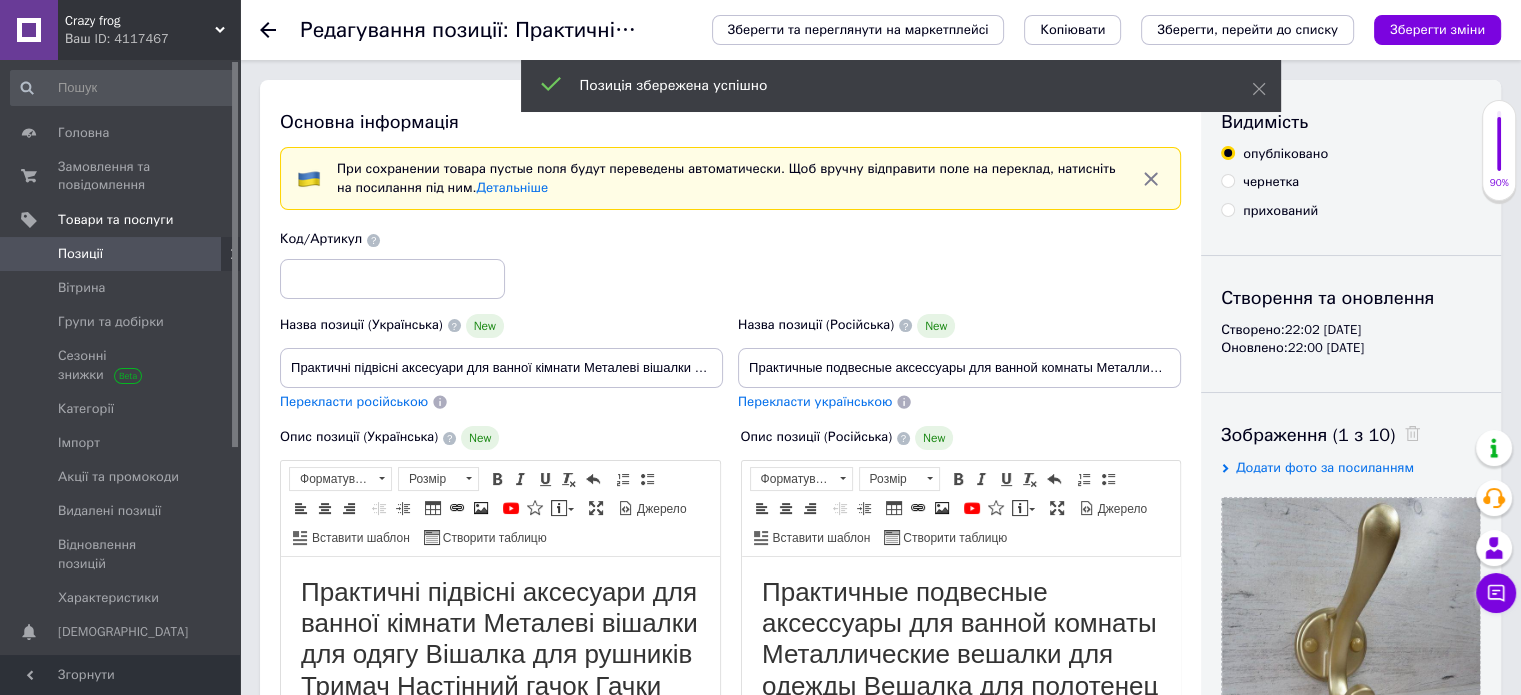 scroll, scrollTop: 0, scrollLeft: 0, axis: both 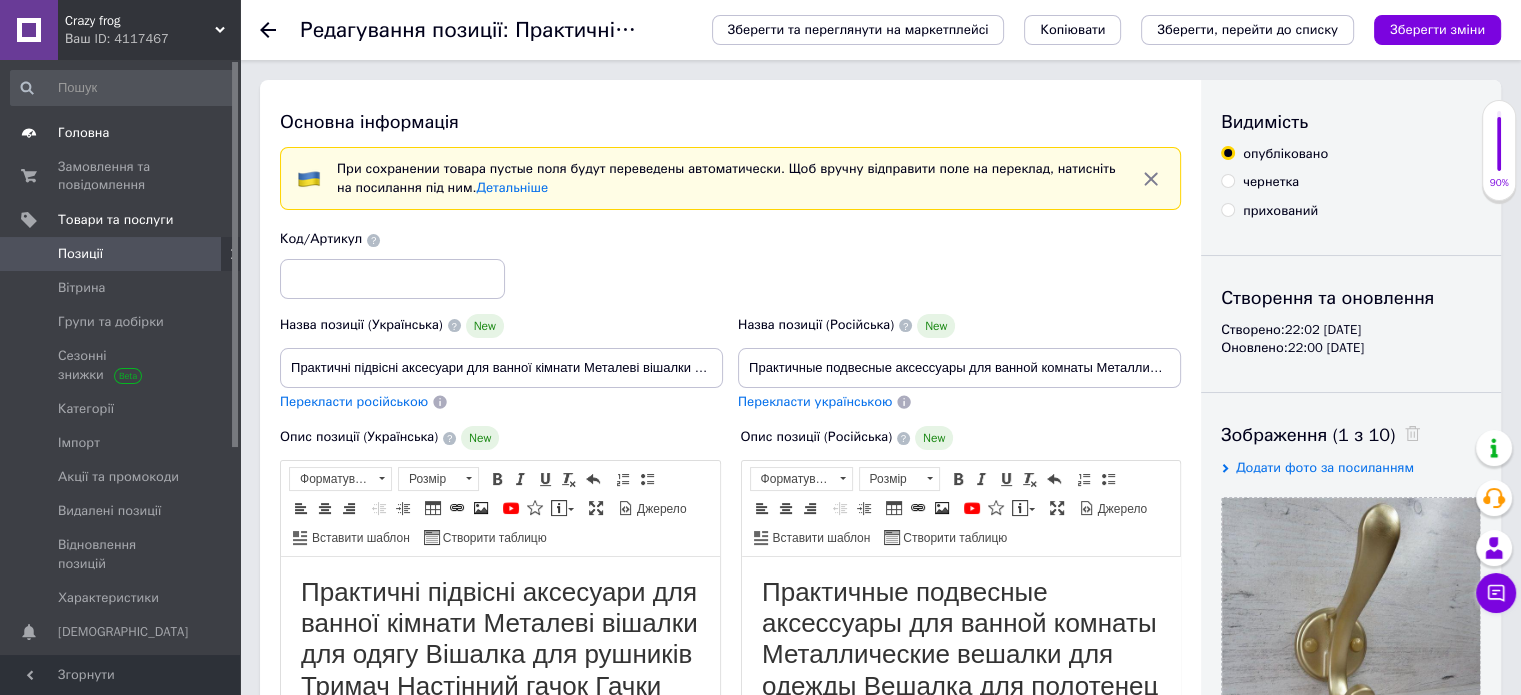 click on "Головна" at bounding box center (123, 133) 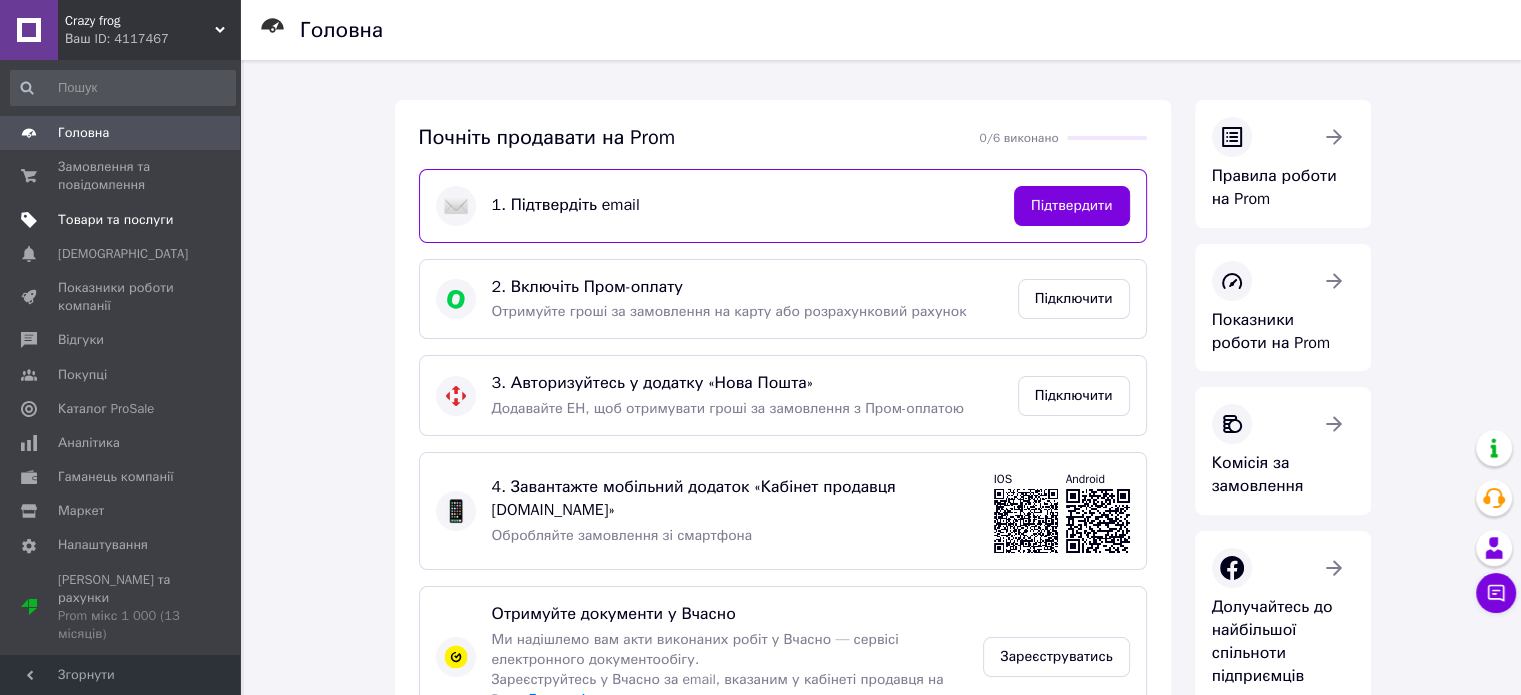 click on "Товари та послуги" at bounding box center [115, 220] 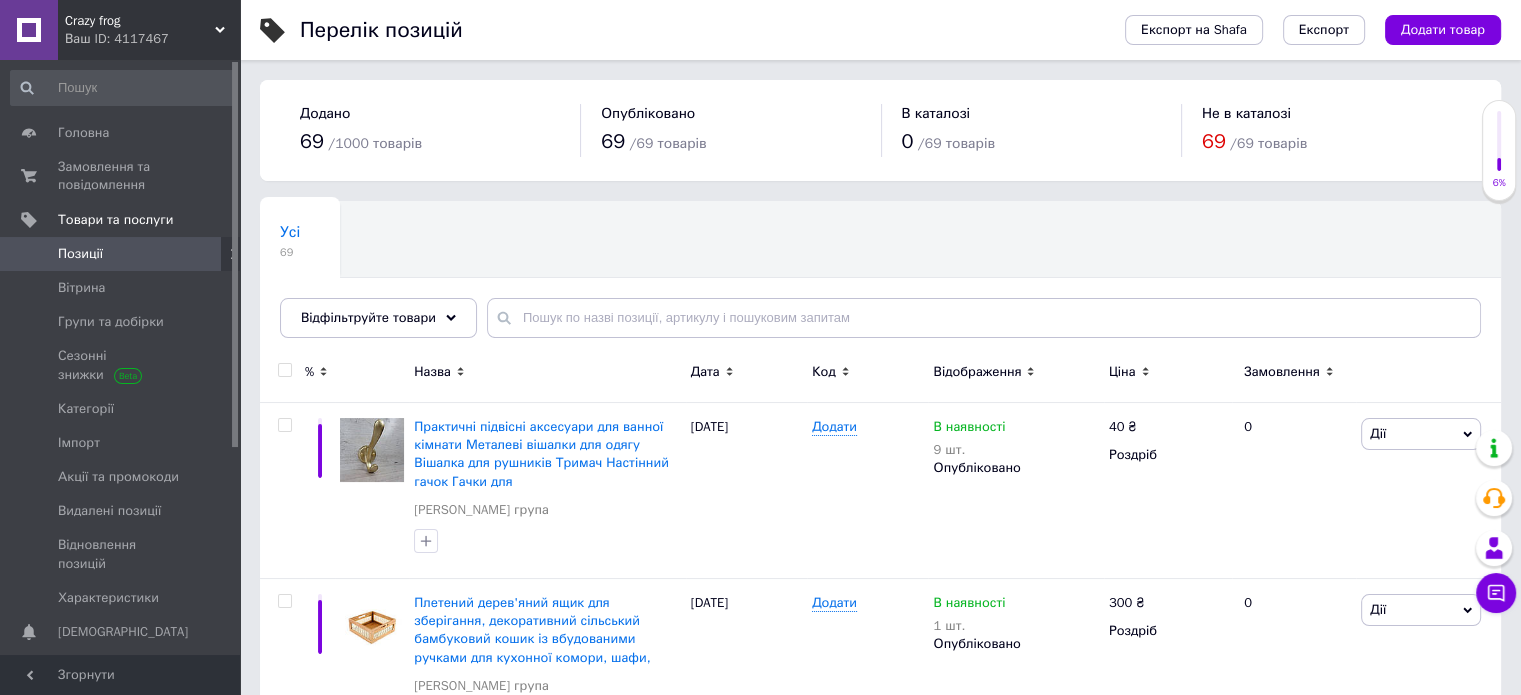 click on "Перелік позицій" at bounding box center [692, 30] 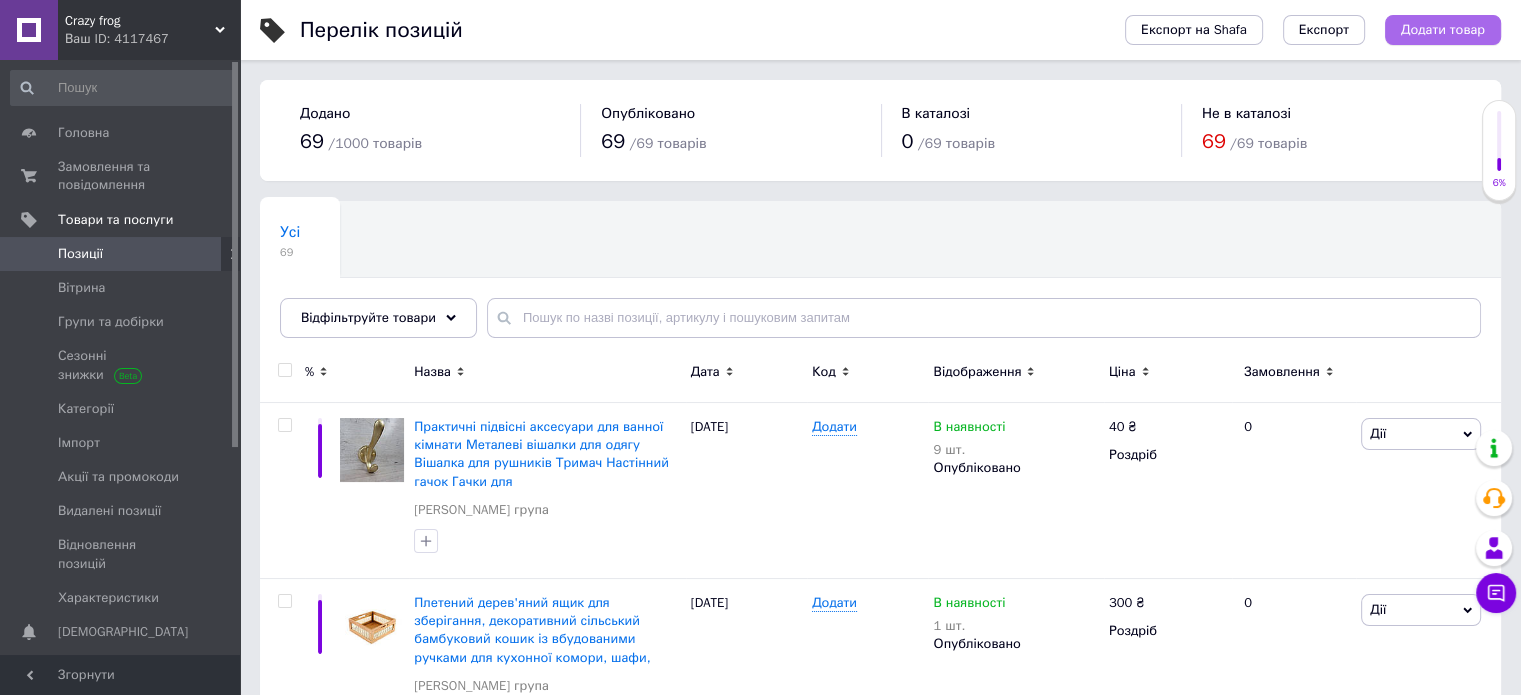 click on "Додати товар" at bounding box center [1443, 30] 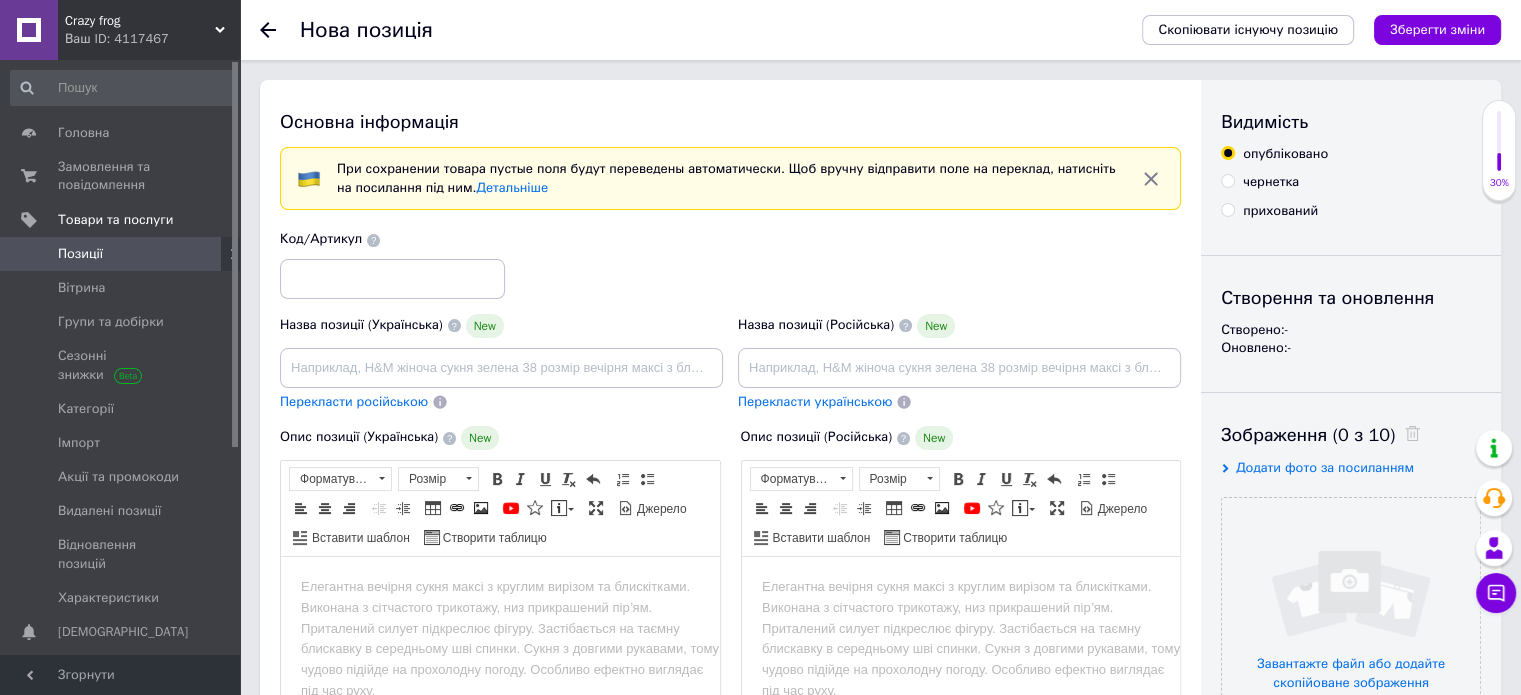 scroll, scrollTop: 0, scrollLeft: 0, axis: both 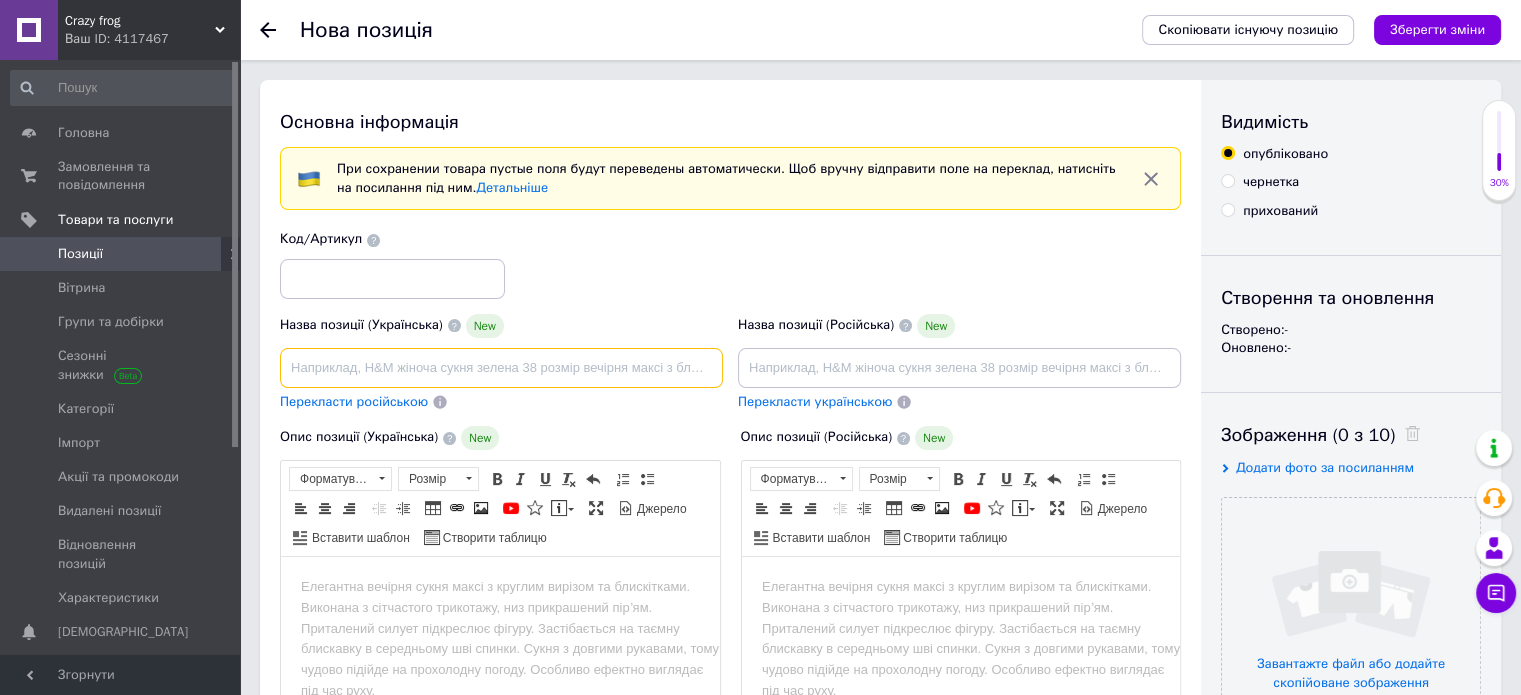 paste on "Проточний електричний водонагрівач з екраном метал корпус" 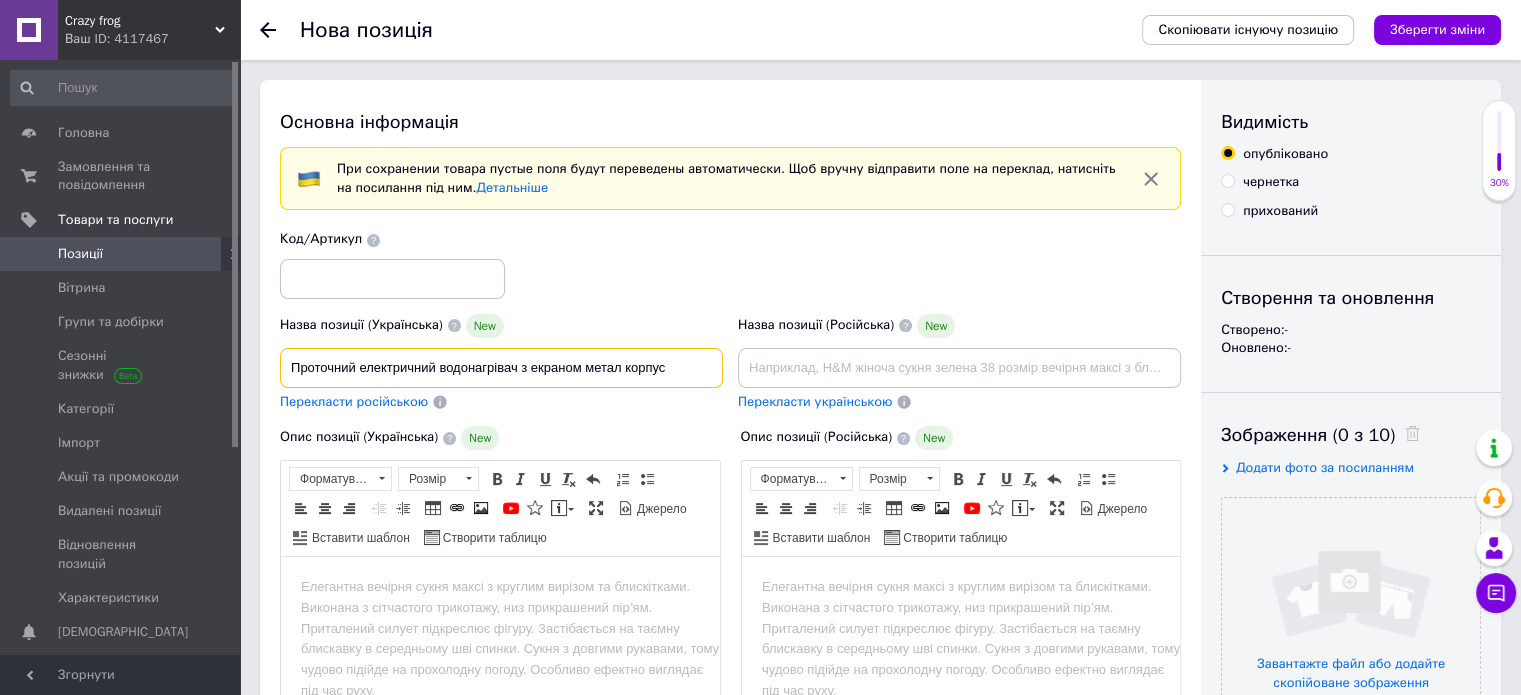 click on "Проточний електричний водонагрівач з екраном метал корпус" at bounding box center (501, 368) 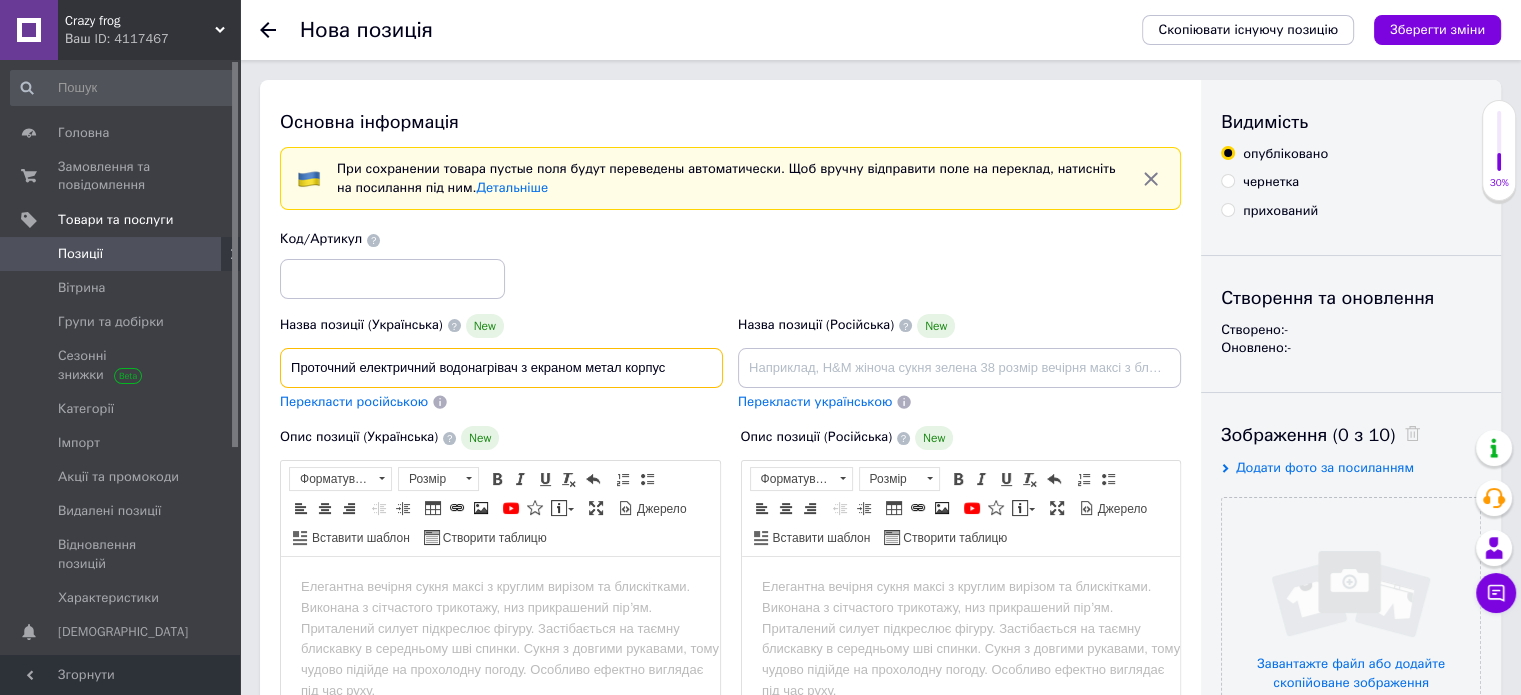 paste on "Проточний водонагрівач" 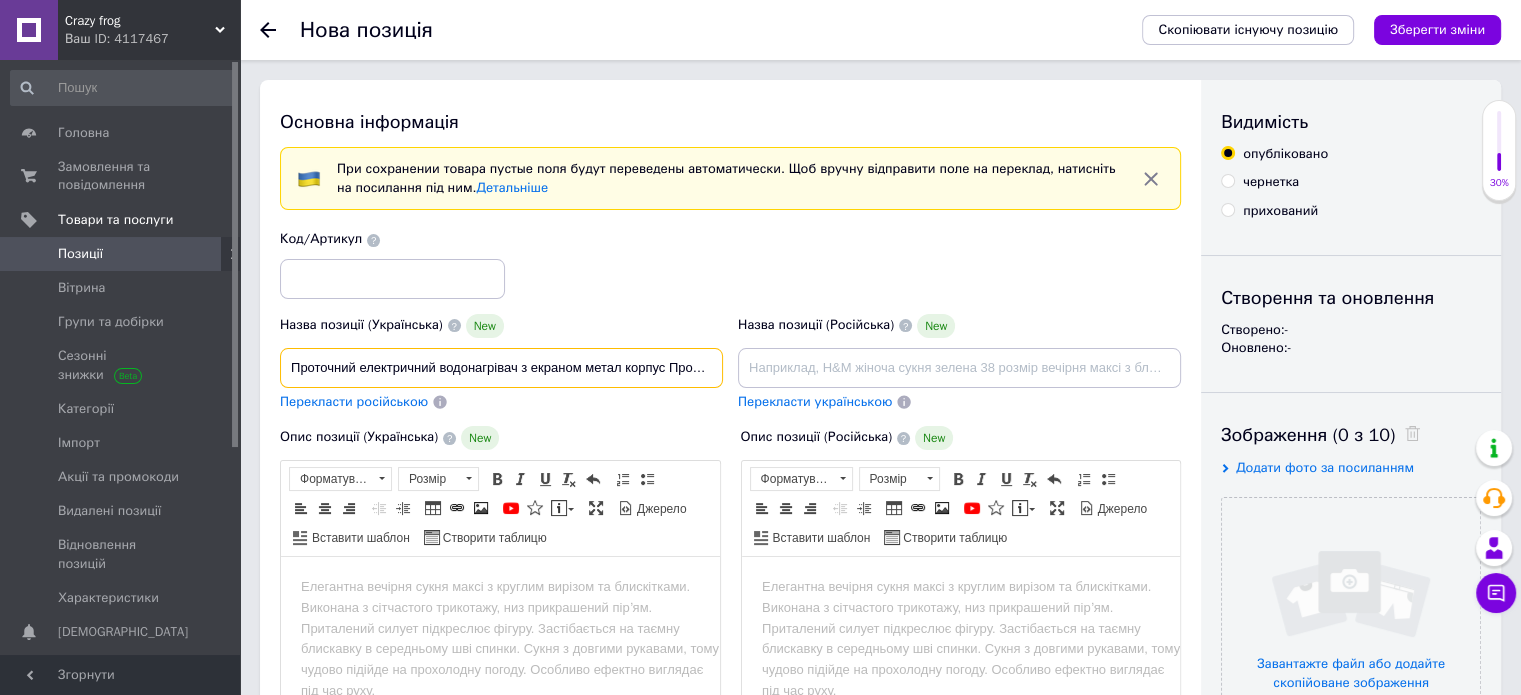 scroll, scrollTop: 0, scrollLeft: 104, axis: horizontal 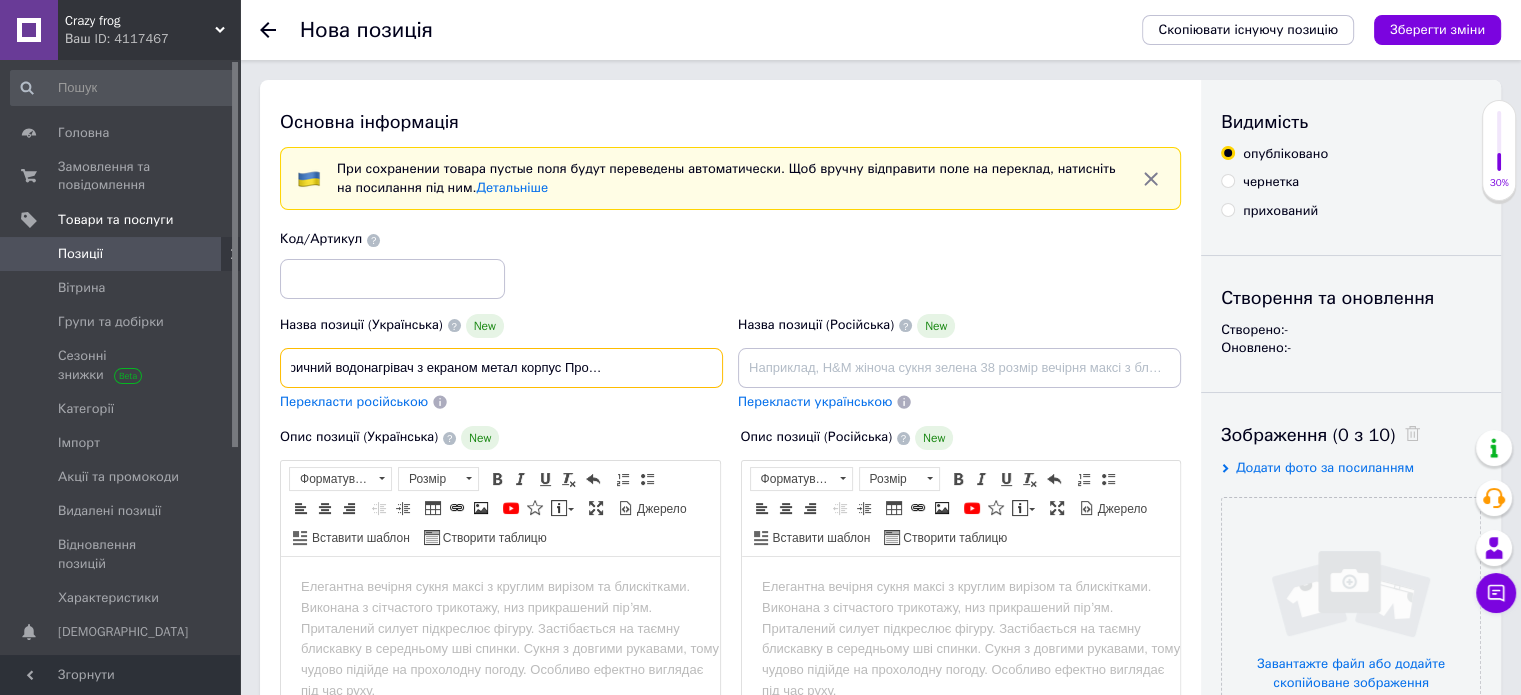 type on "Проточний електричний водонагрівач з екраном метал корпус Проточний водонагрівач" 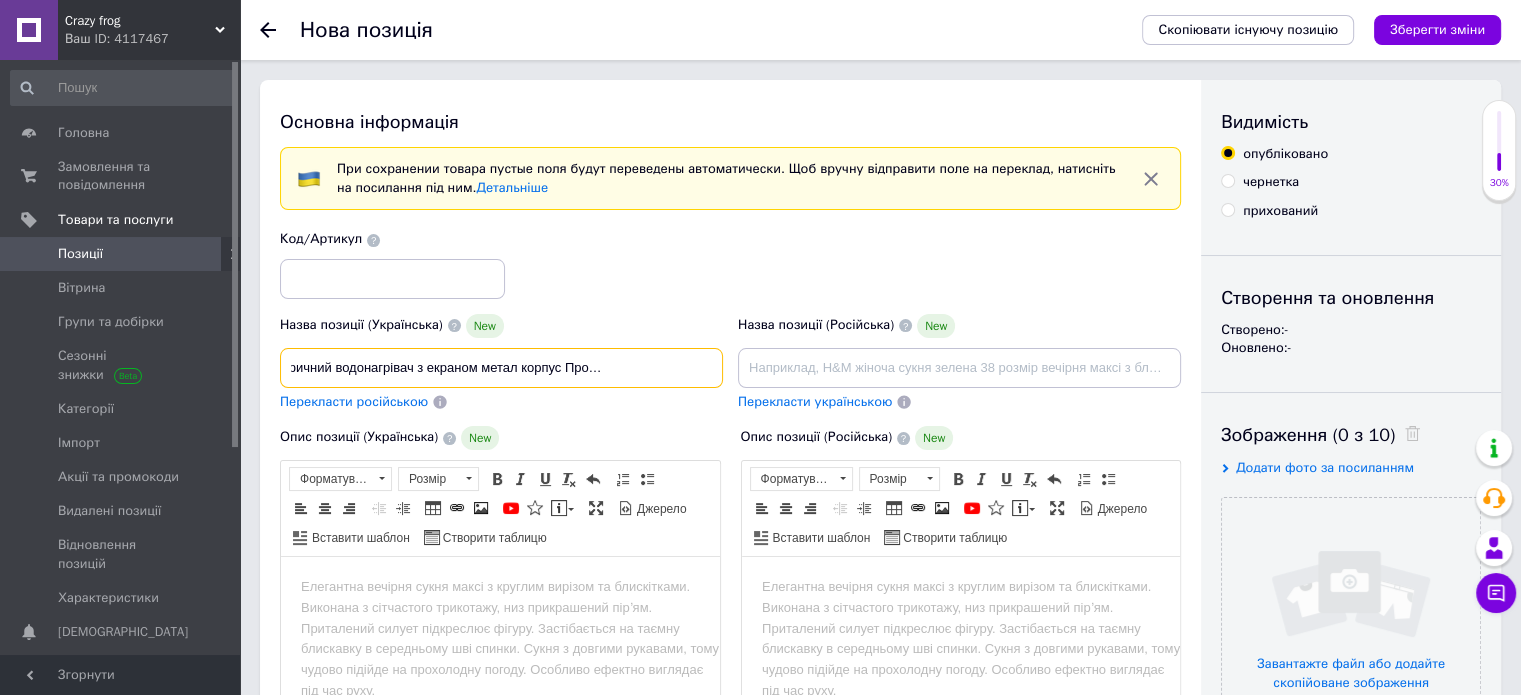 scroll, scrollTop: 0, scrollLeft: 0, axis: both 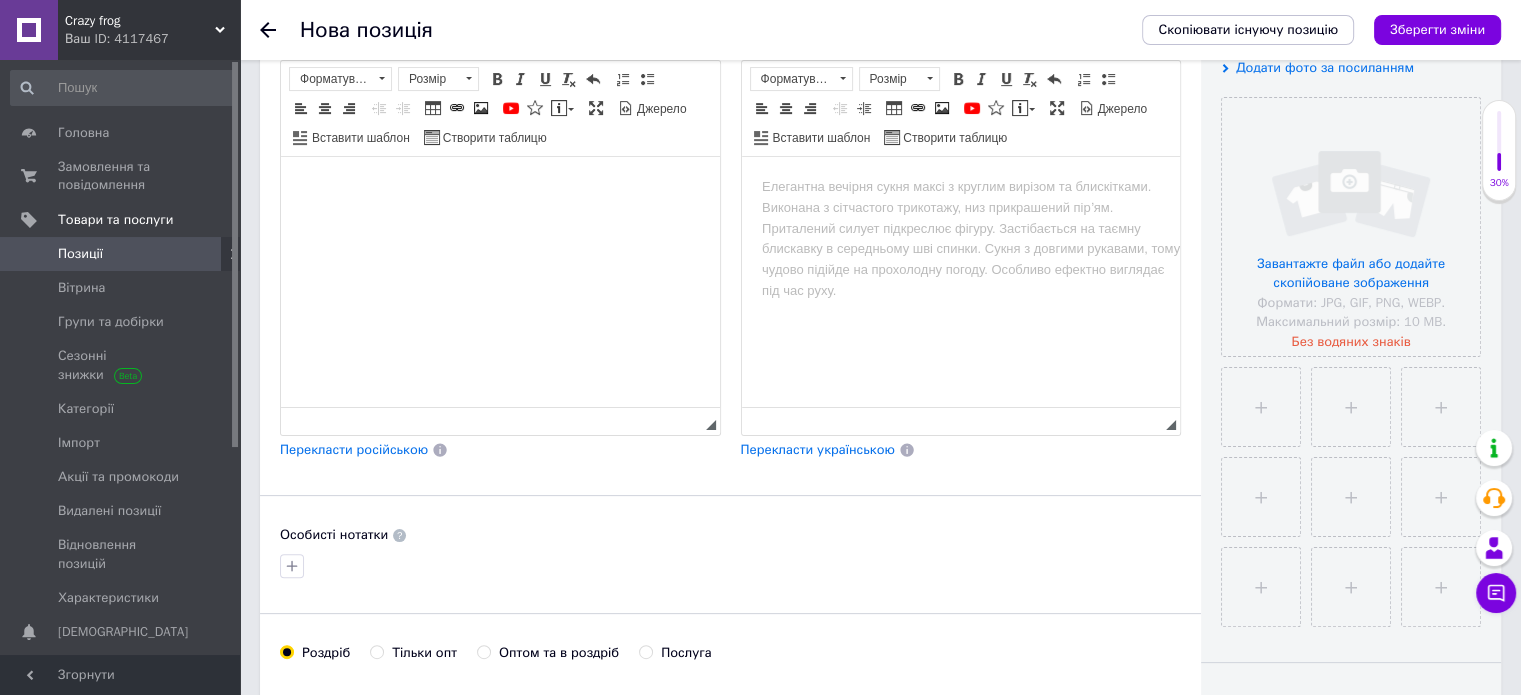 drag, startPoint x: 405, startPoint y: 266, endPoint x: 298, endPoint y: 241, distance: 109.88175 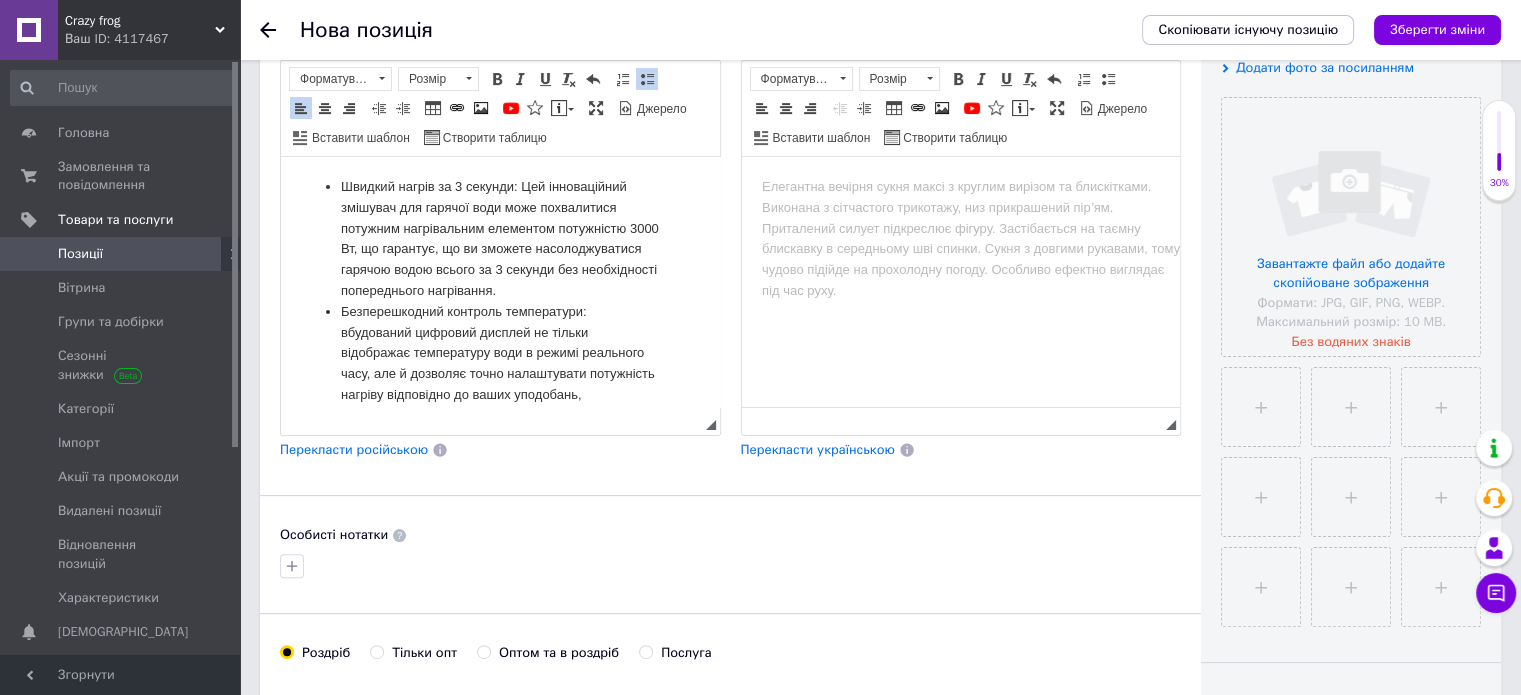 scroll, scrollTop: 452, scrollLeft: 0, axis: vertical 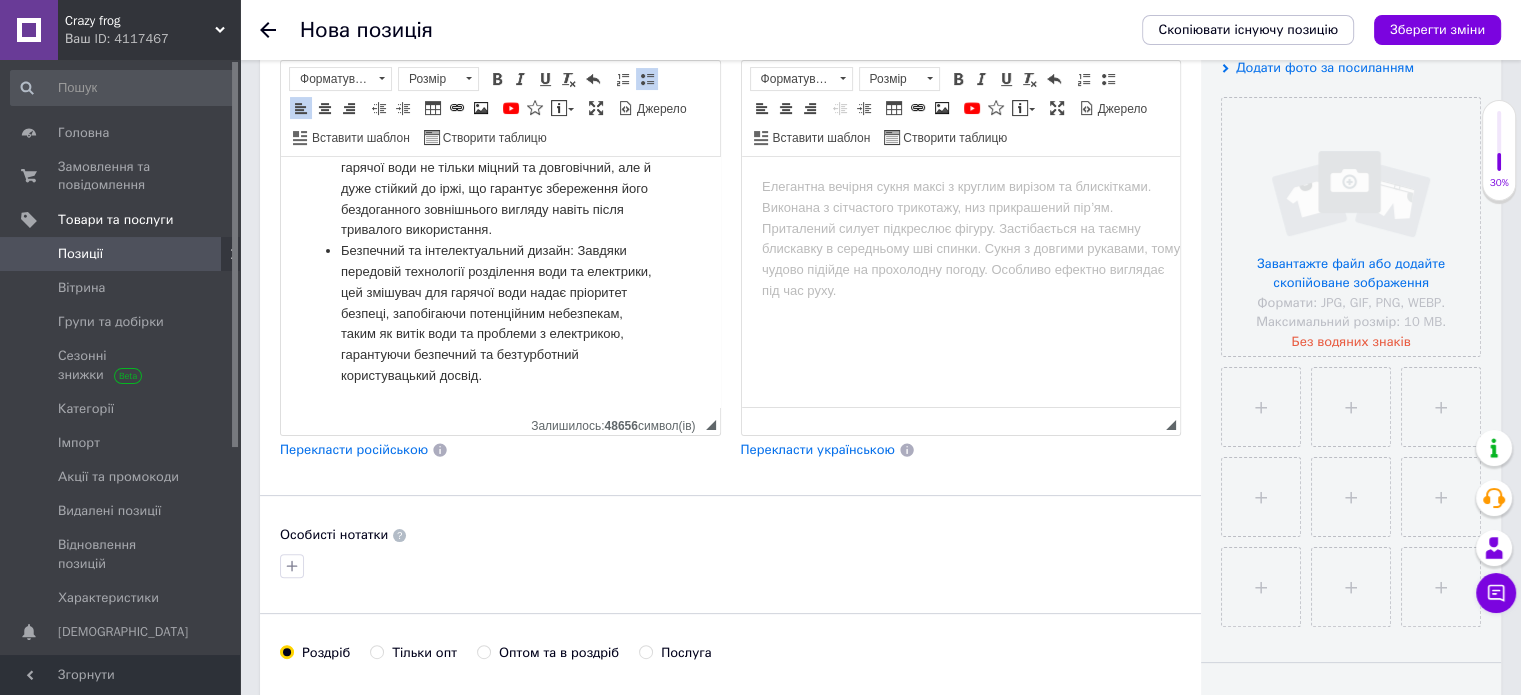click on "Перекласти російською" at bounding box center (354, 449) 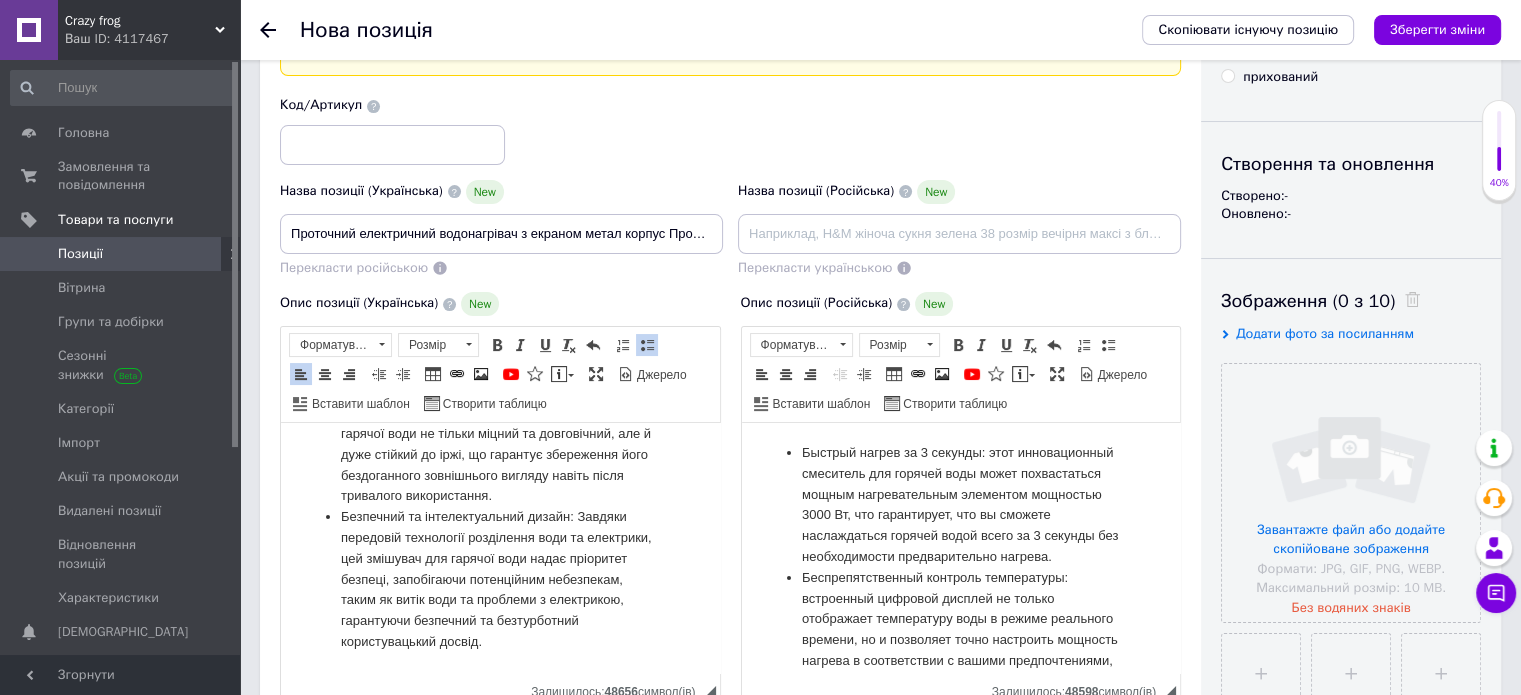 scroll, scrollTop: 100, scrollLeft: 0, axis: vertical 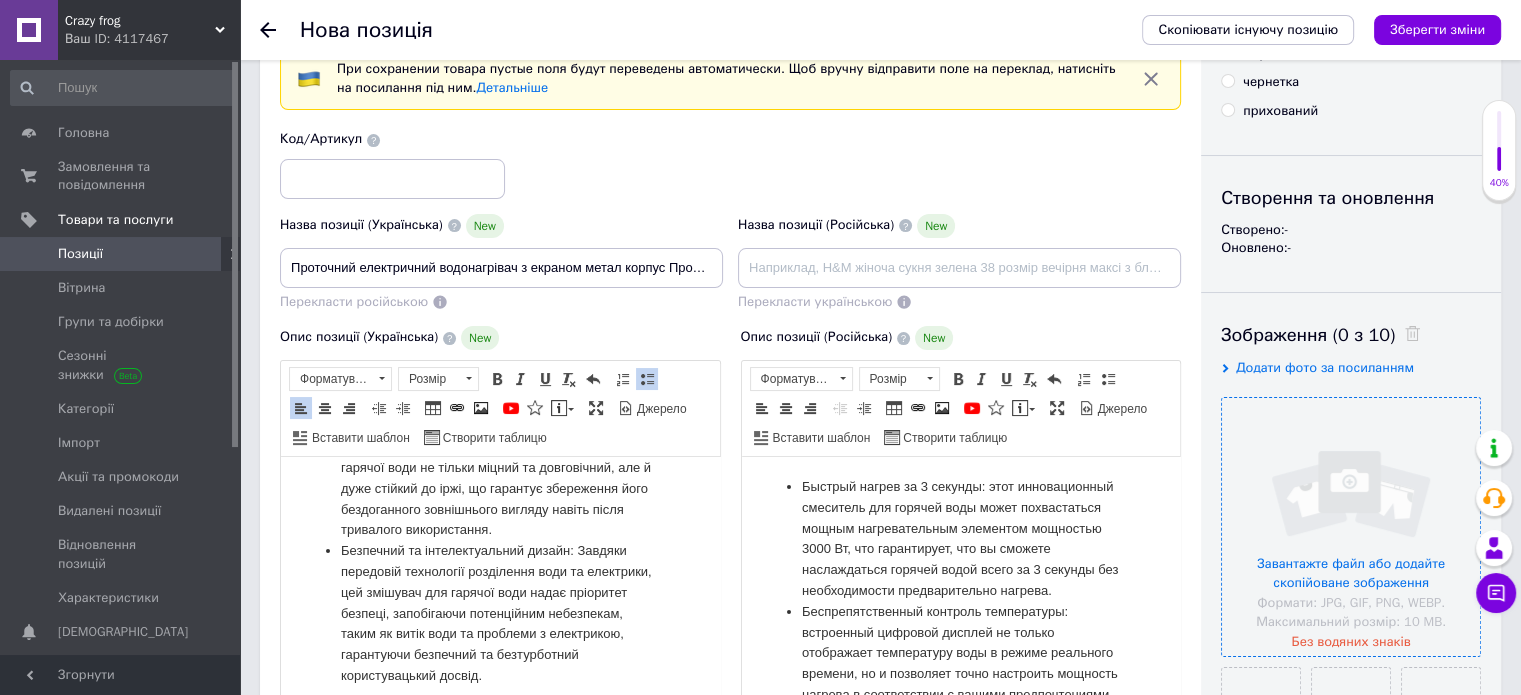click at bounding box center [1351, 527] 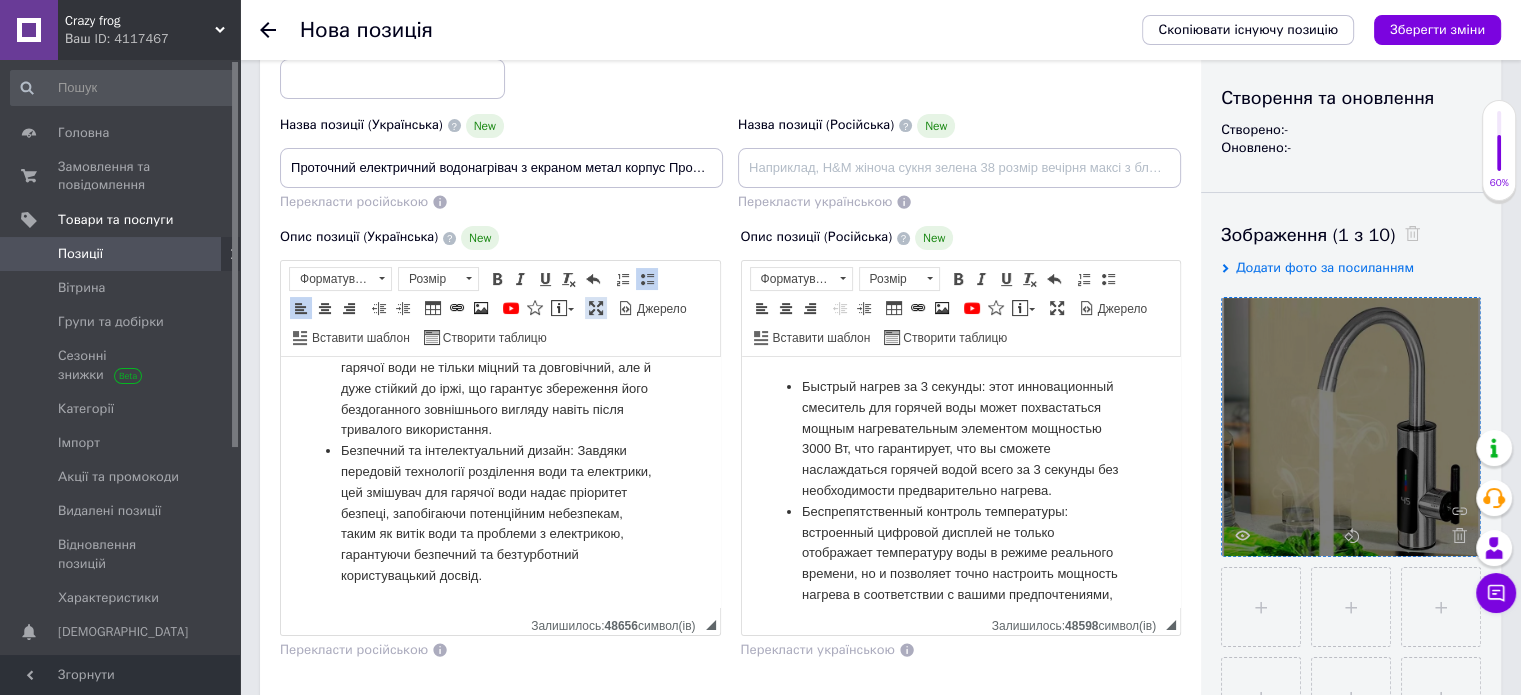 scroll, scrollTop: 476, scrollLeft: 0, axis: vertical 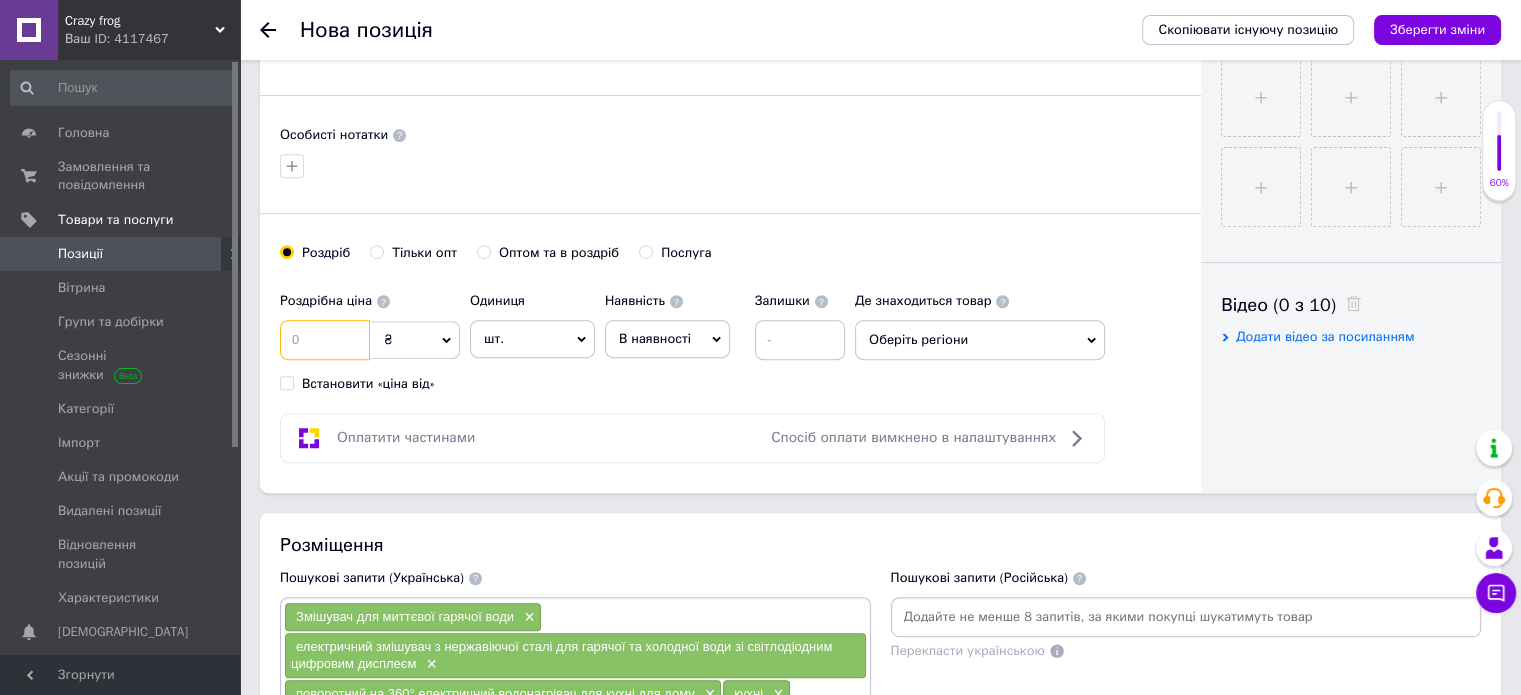 click at bounding box center [325, 340] 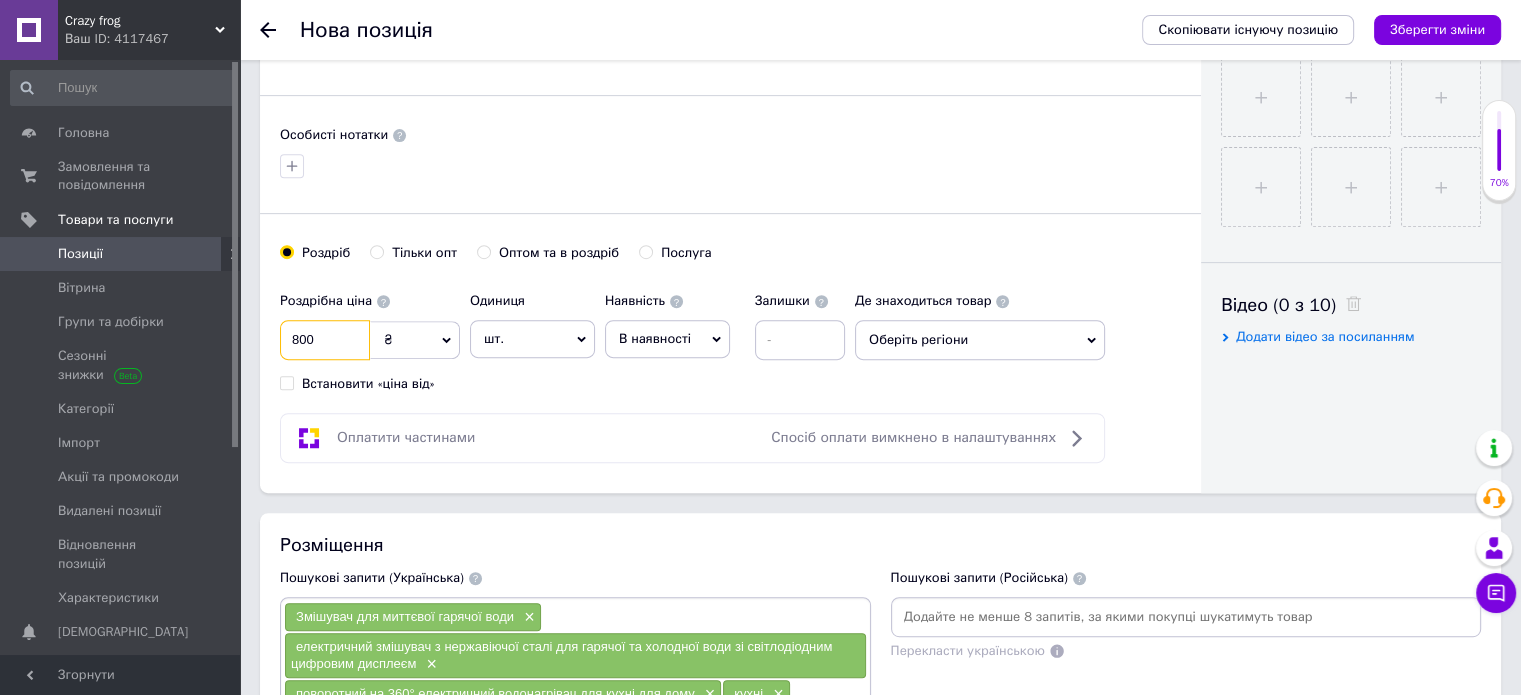 type on "800" 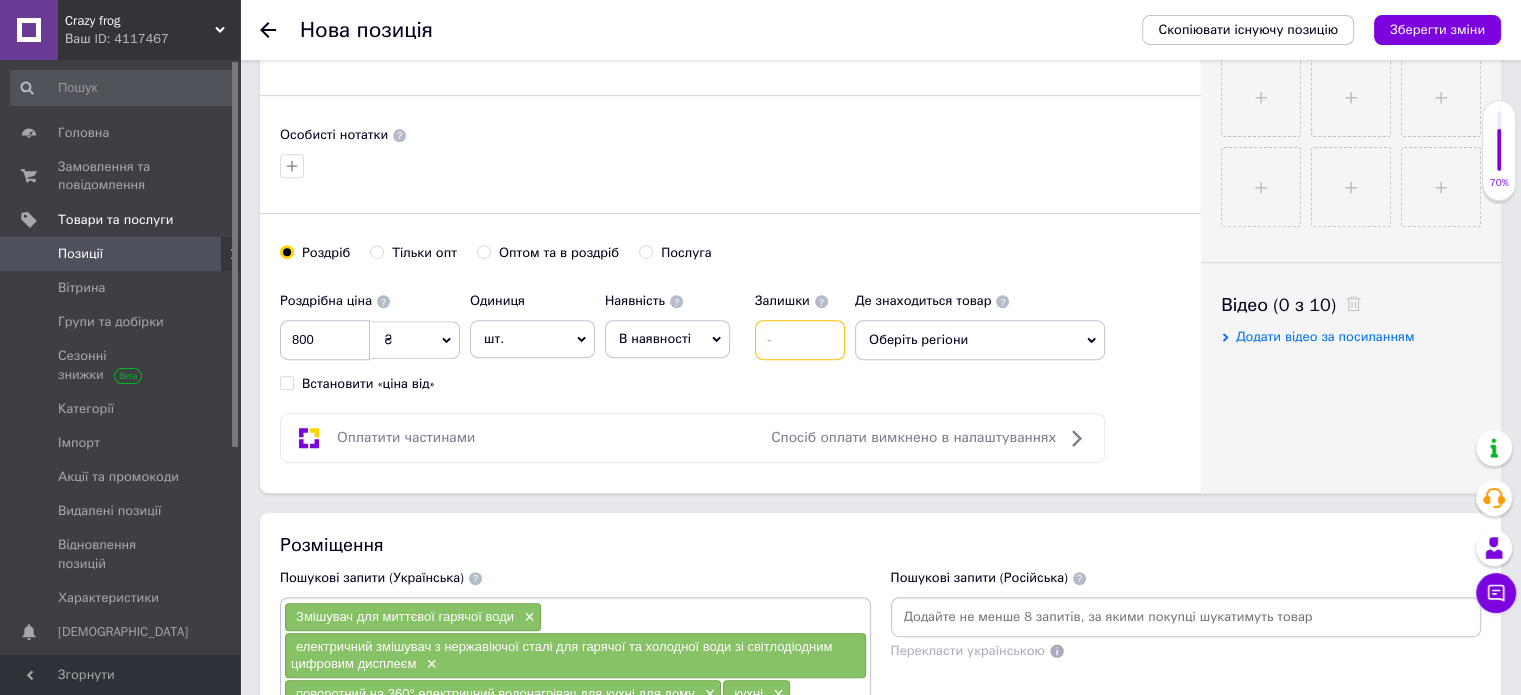 click at bounding box center (800, 340) 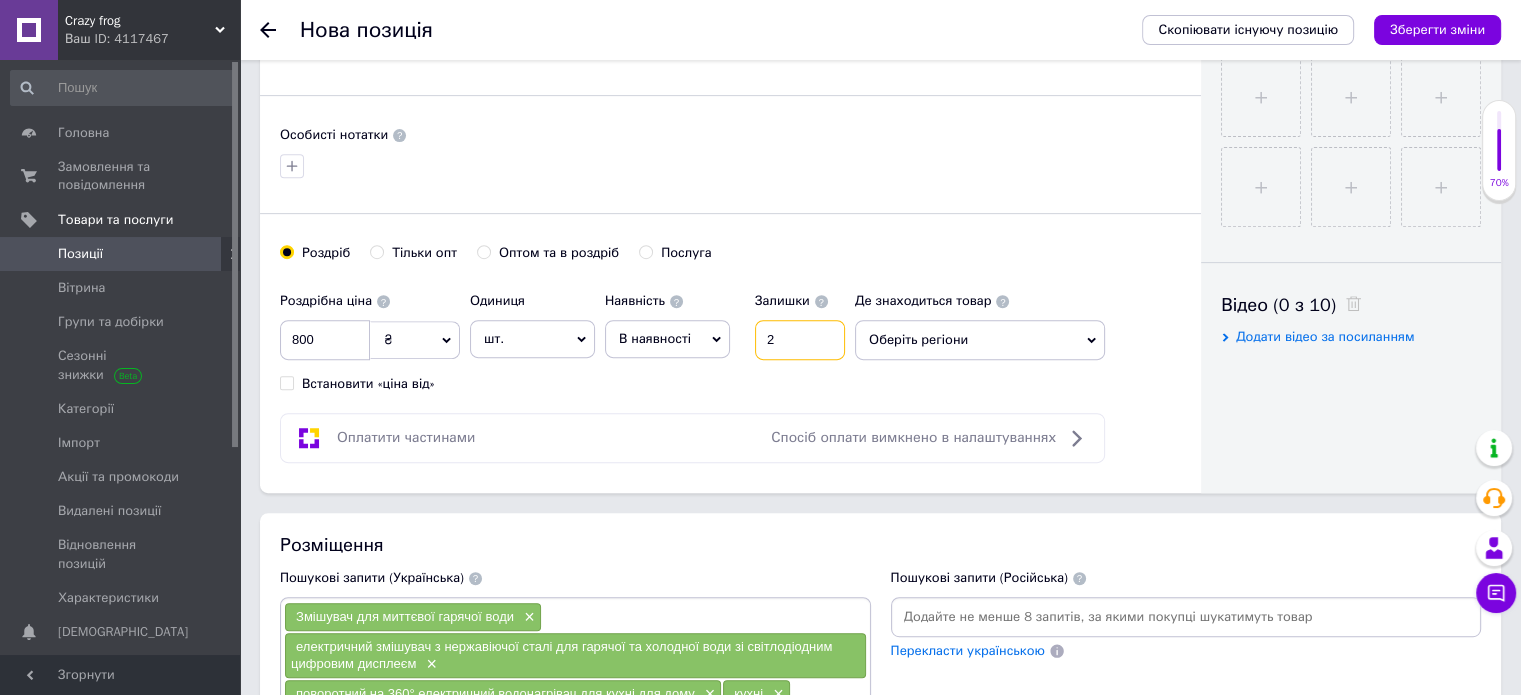 type on "2" 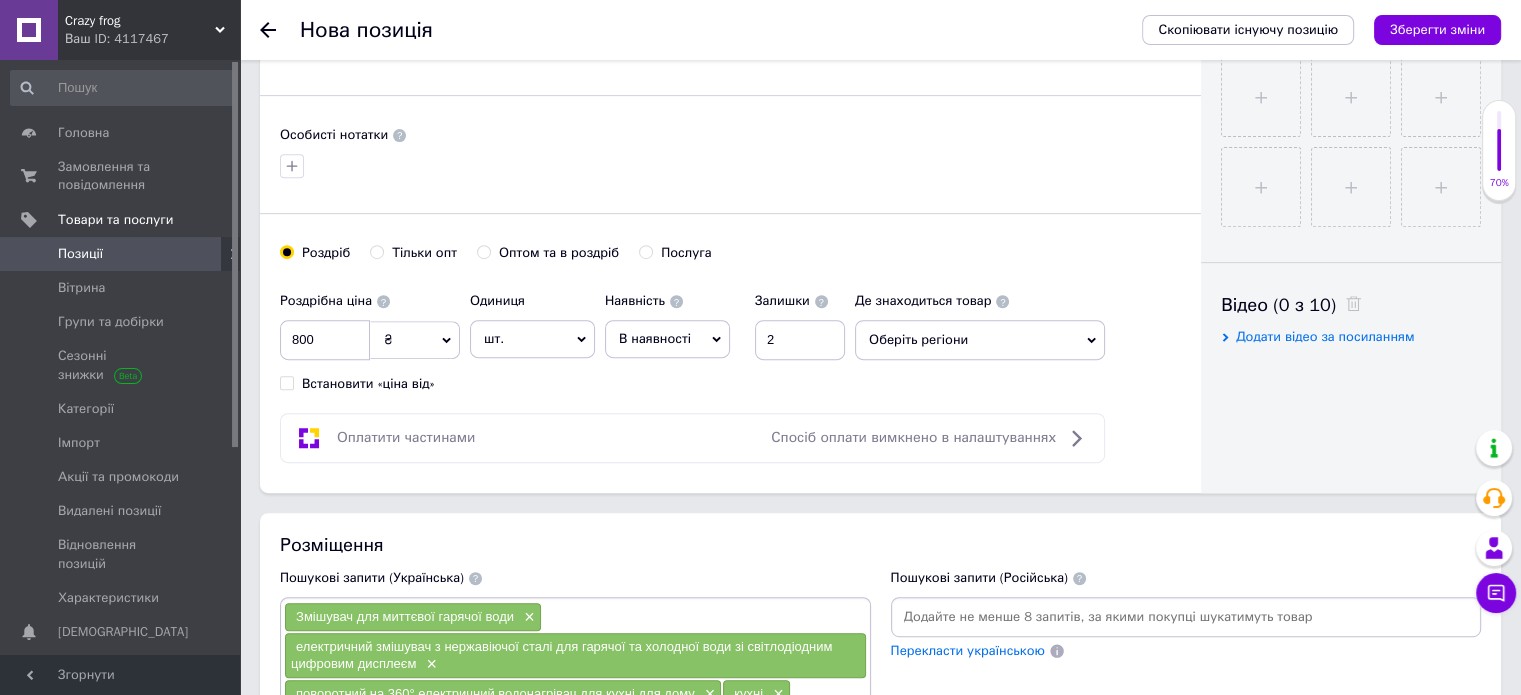 click on "Оберіть регіони" at bounding box center [980, 340] 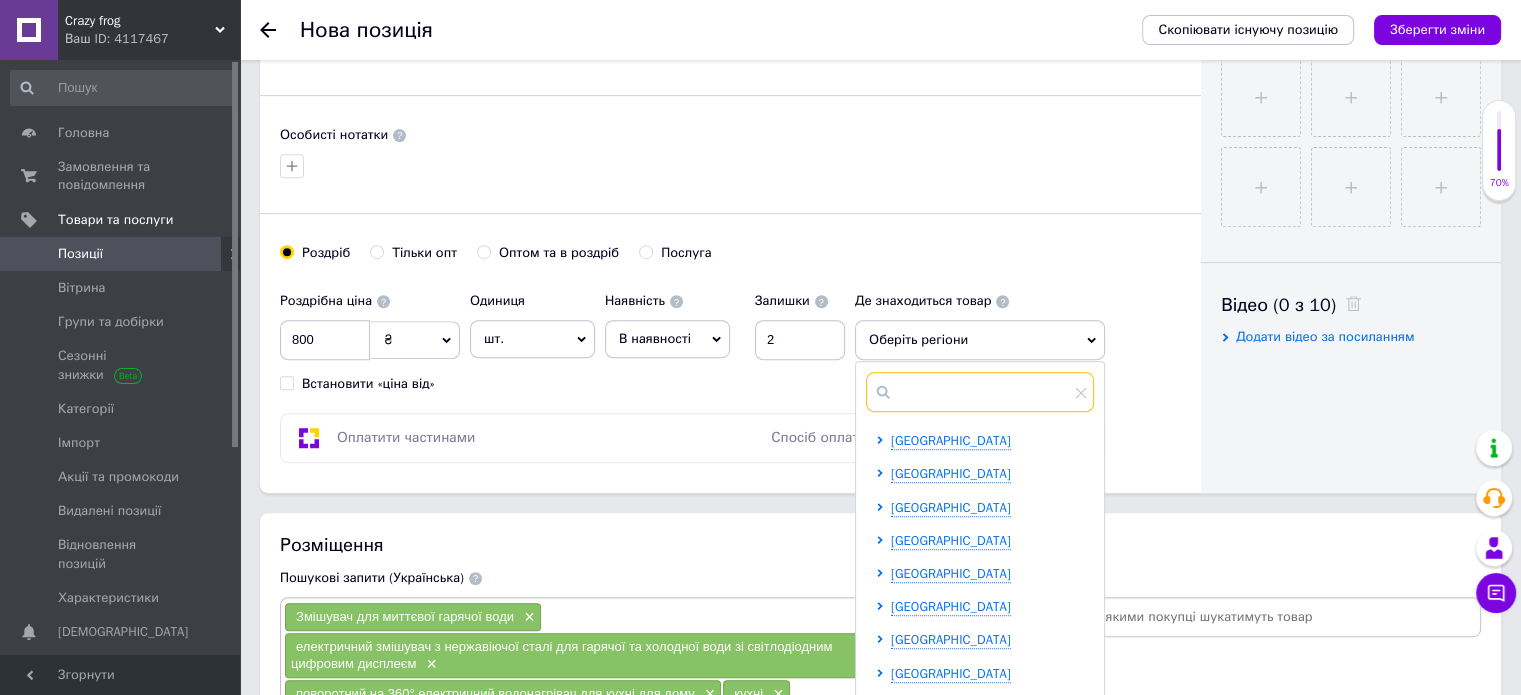 click at bounding box center [980, 392] 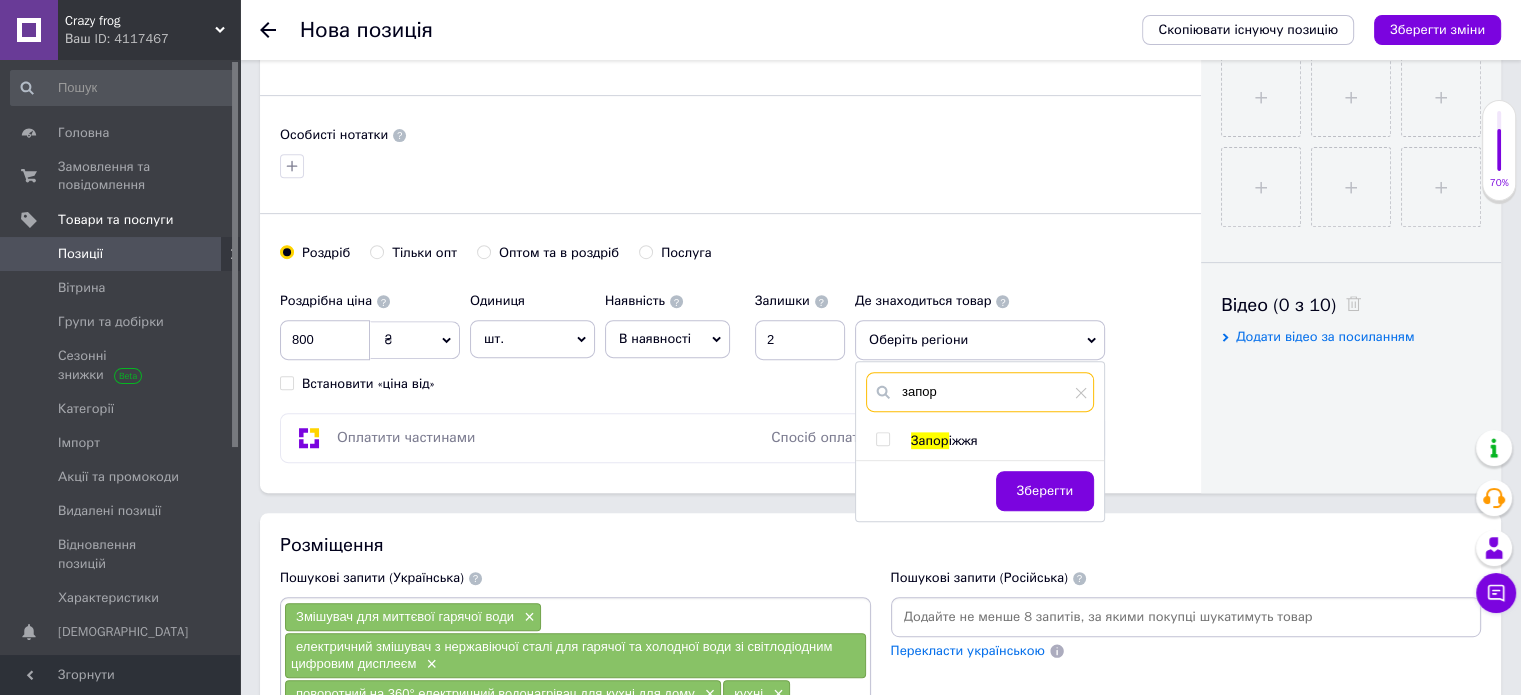 type on "запор" 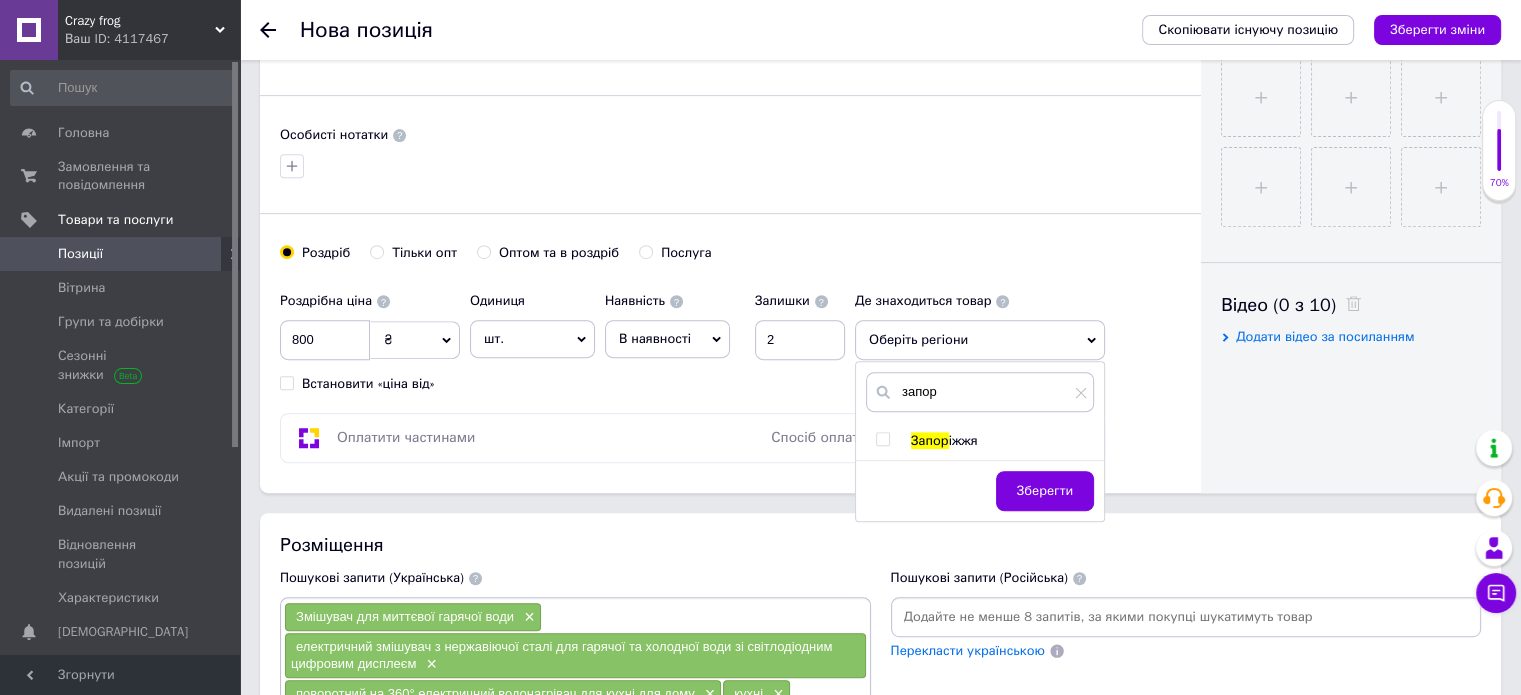 click at bounding box center (882, 439) 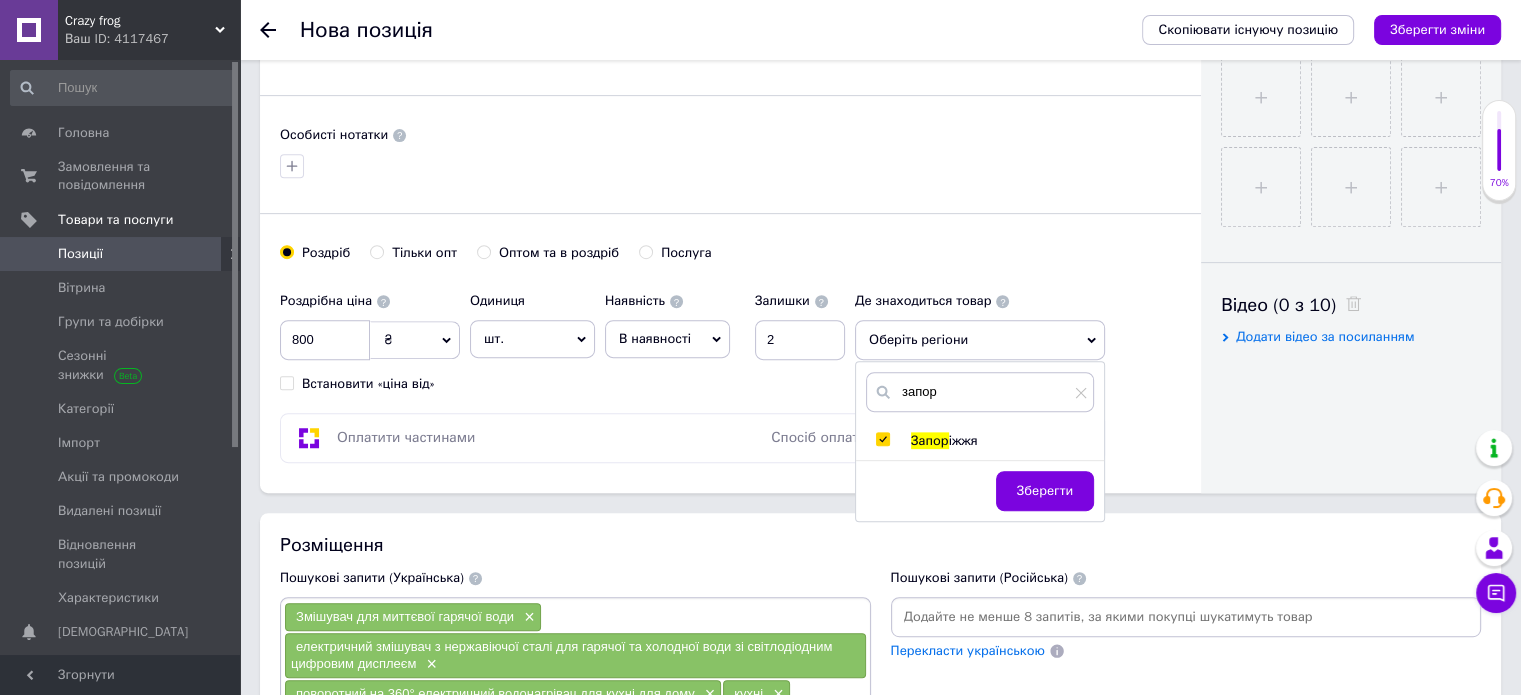 checkbox on "true" 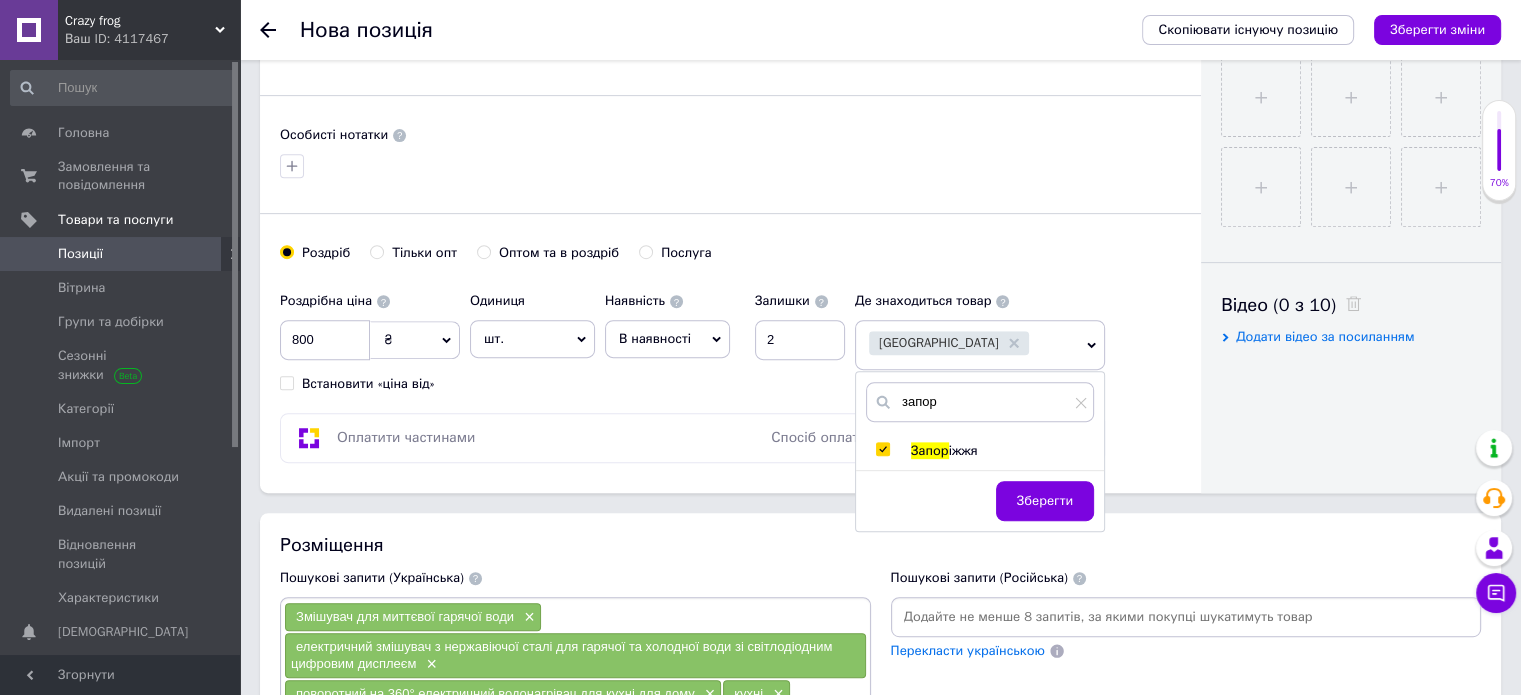 click on "Зберегти" at bounding box center [1045, 501] 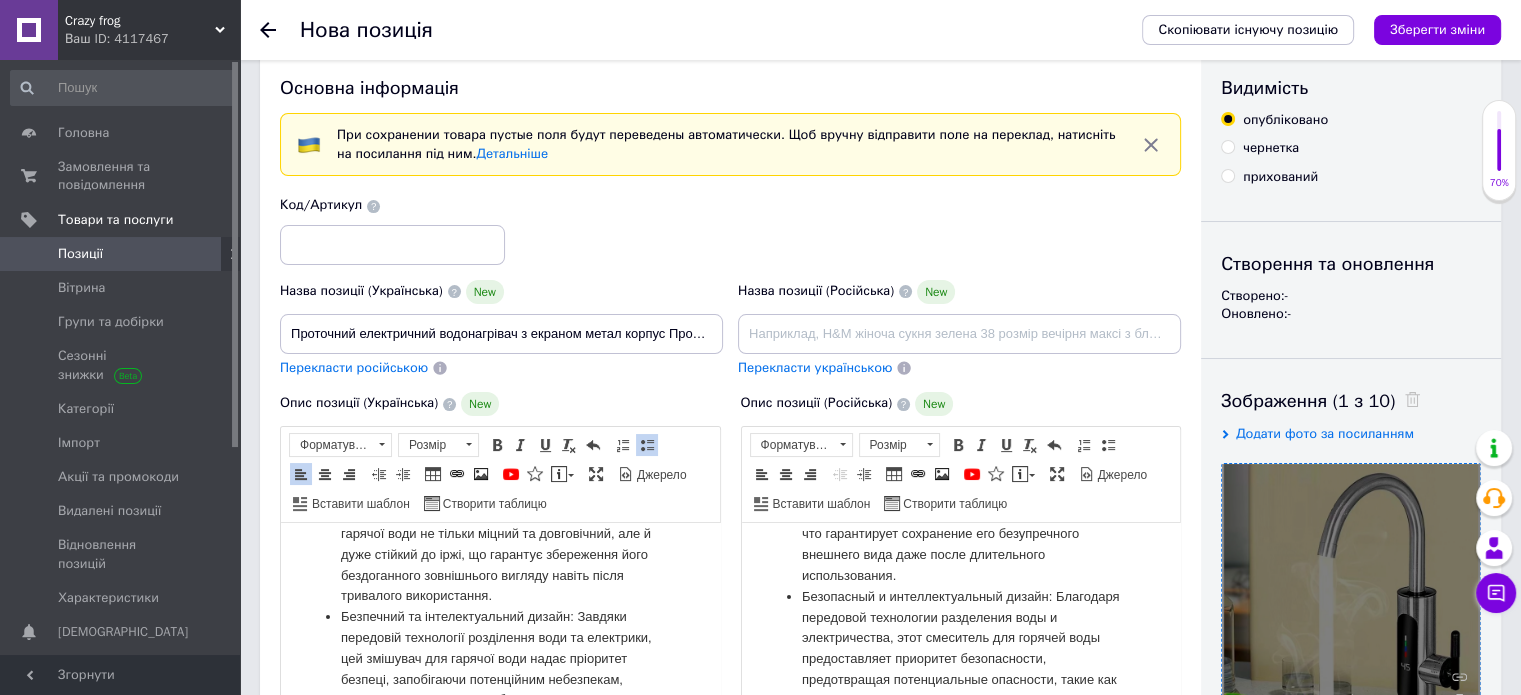 scroll, scrollTop: 0, scrollLeft: 0, axis: both 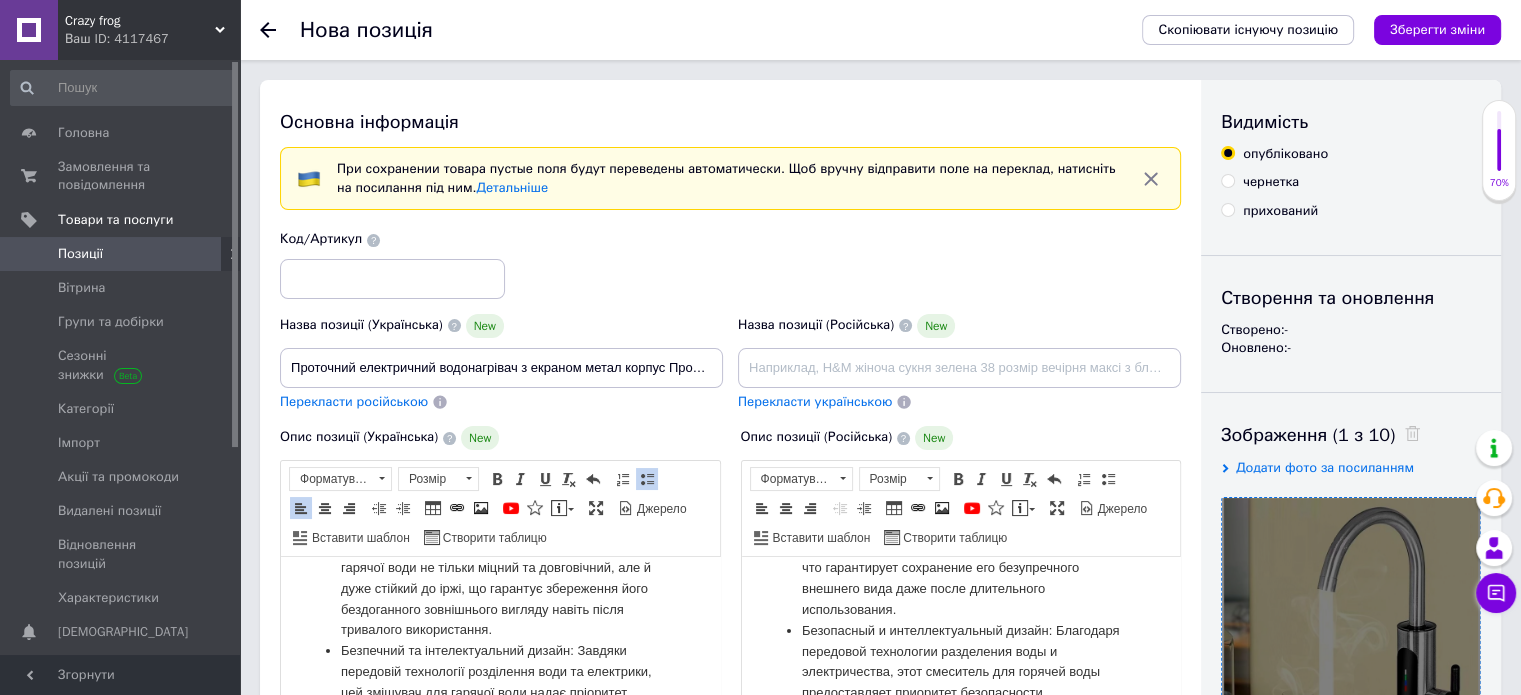 click on "Опис позиції (Українська) New
Швидкий нагрів за 3 секунди: Цей інноваційний змішувач для гарячої води може похвалитися потужним нагрівальним елементом потужністю 3000 Вт, що гарантує, що ви зможете насолоджуватися гарячою водою всього за 3 секунди без необхідності попереднього нагрівання.
Безперешкодний контроль температури: вбудований цифровий дисплей не тільки відображає температуру води в режимі реального часу, але й дозволяє точно налаштувати потужність нагріву відповідно до ваших уподобань, забезпечуючи повний контроль над гарячою водою." at bounding box center (500, 643) 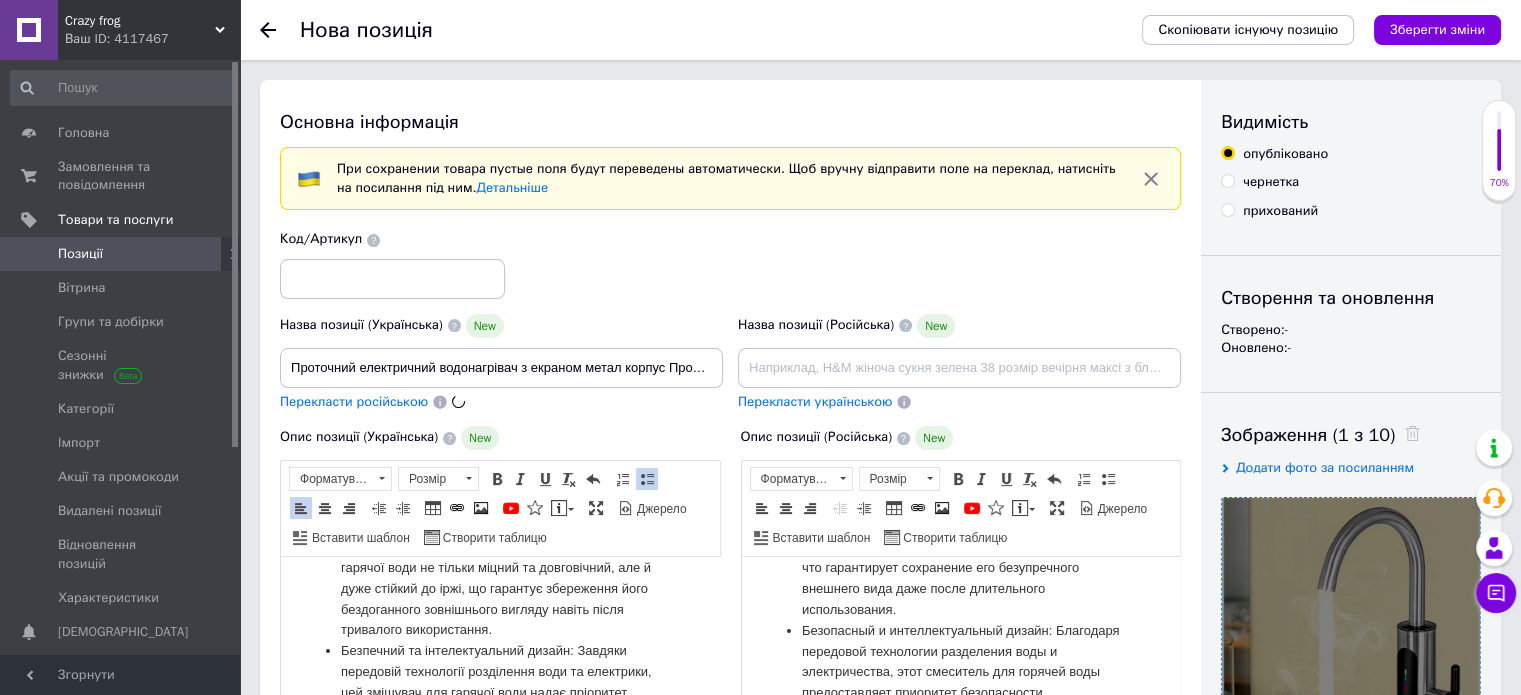 type on "Проточный электрический водонагреватель с экраном металл корпус Проточный водонагреватель" 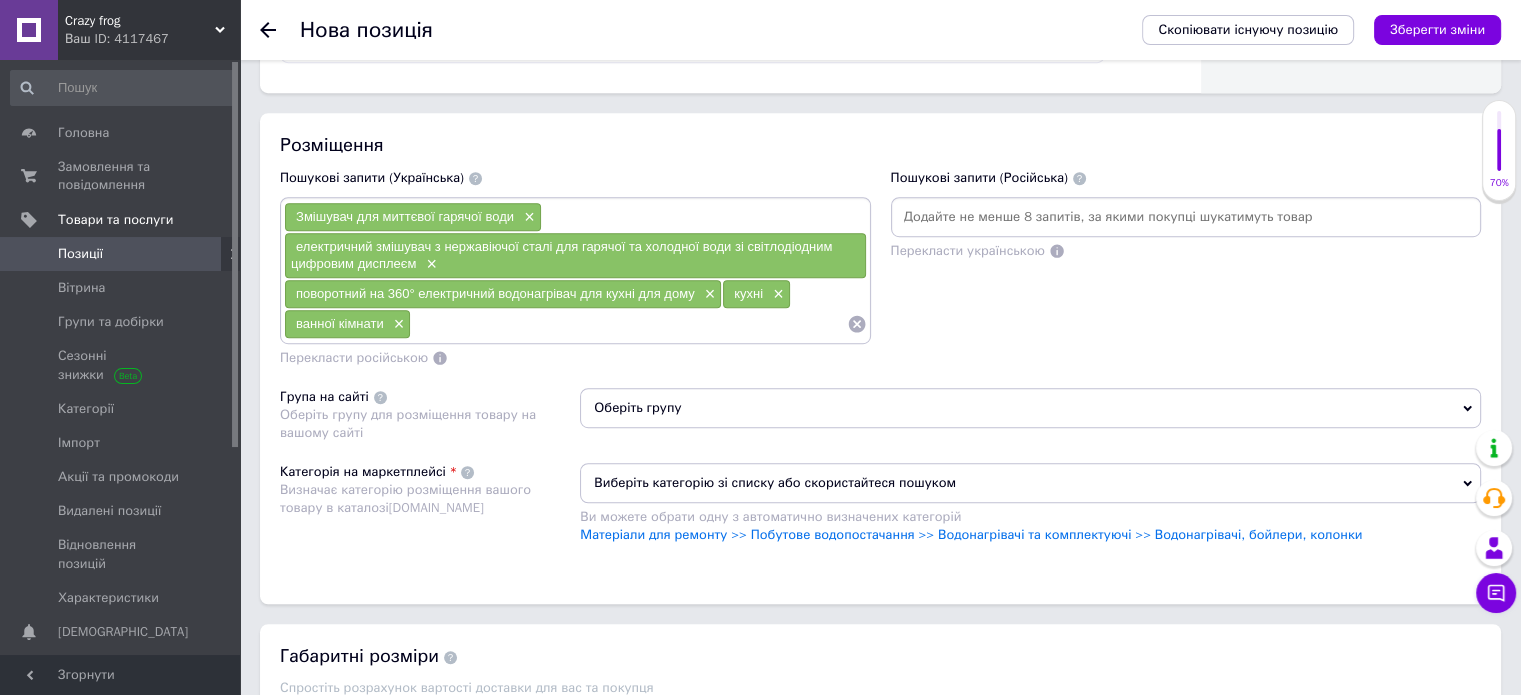 scroll, scrollTop: 1494, scrollLeft: 0, axis: vertical 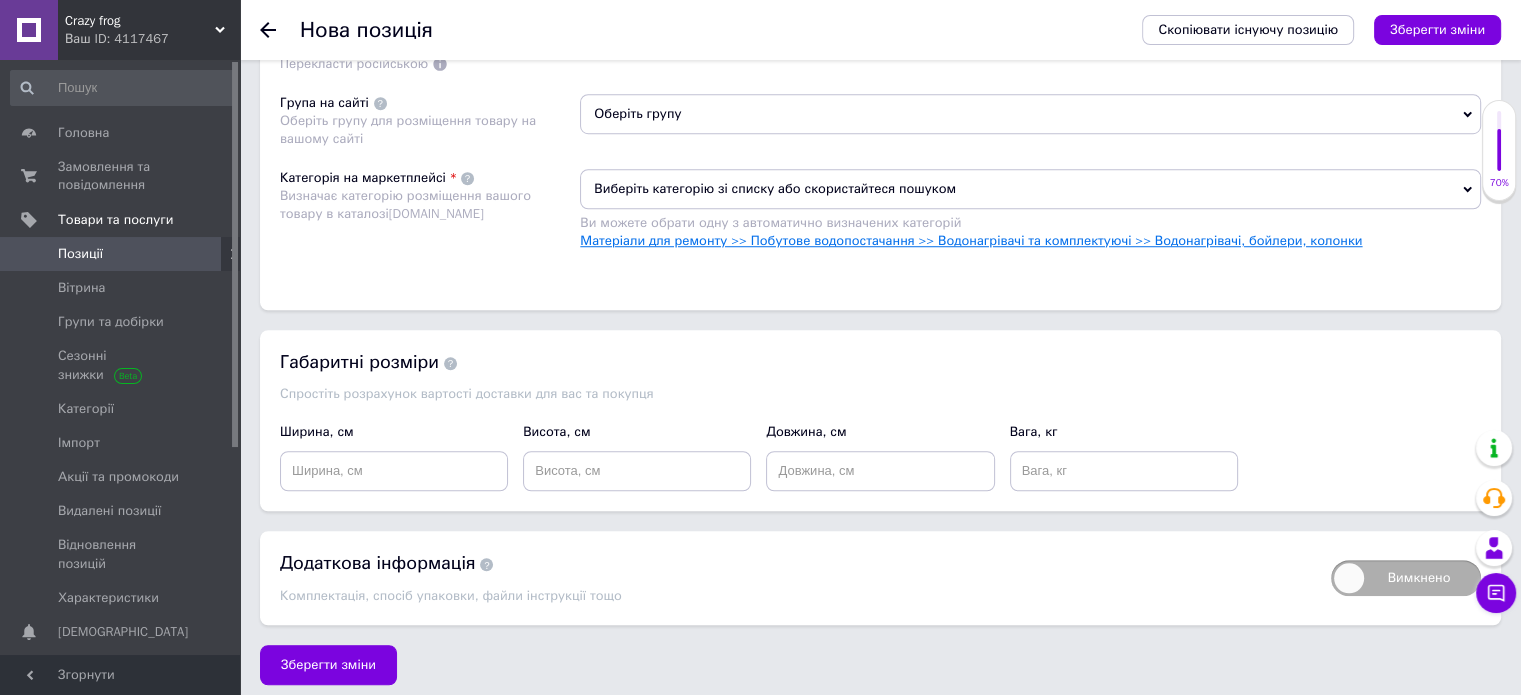 click on "Матеріали для ремонту >> Побутове водопостачання >> Водонагрівачі та комплектуючі >> Водонагрівачі, бойлери, колонки" at bounding box center [971, 240] 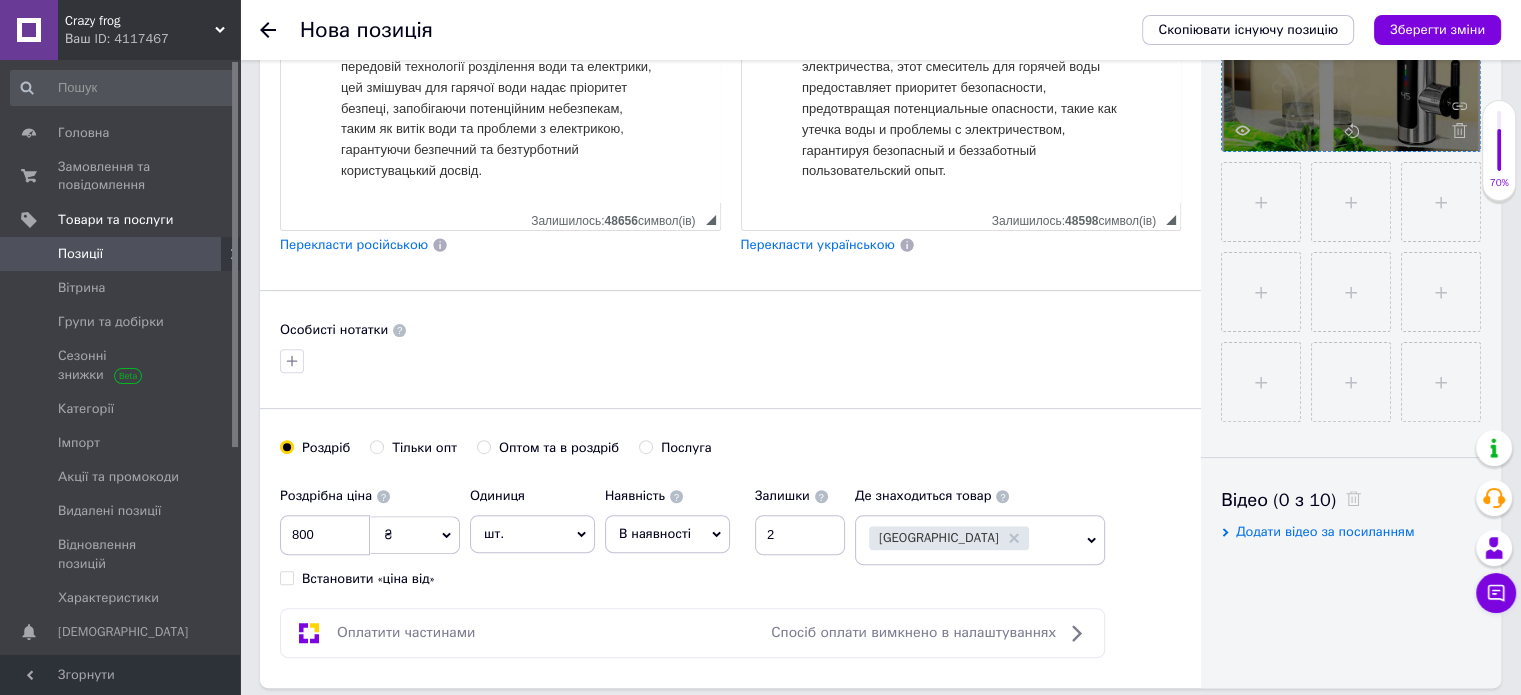 scroll, scrollTop: 594, scrollLeft: 0, axis: vertical 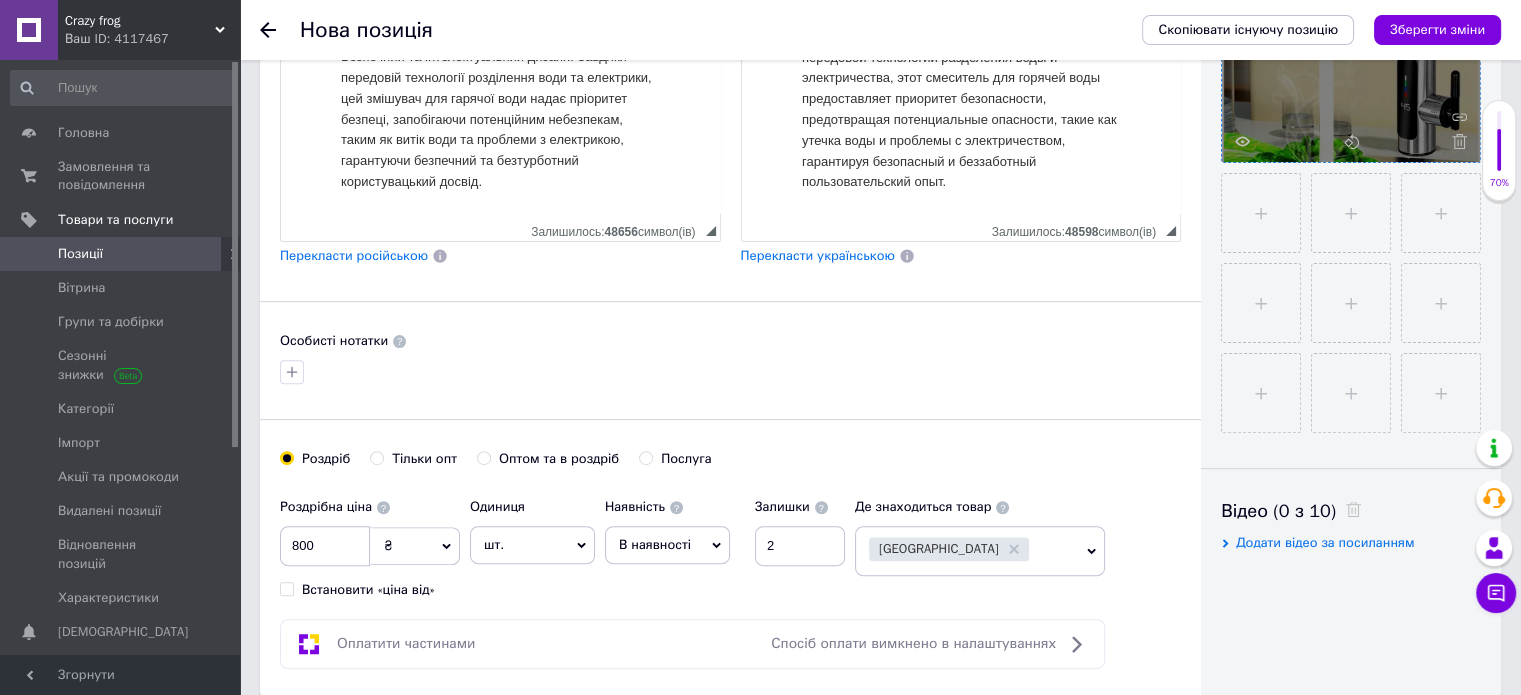 click on "Безпечний та інтелектуальний дизайн: Завдяки передовій технології розділення води та електрики, цей змішувач для гарячої води надає пріоритет безпеці, запобігаючи потенційним небезпекам, таким як витік води та проблеми з електрикою, гарантуючи безпечний та безтурботний користувацький досвід." at bounding box center (500, 121) 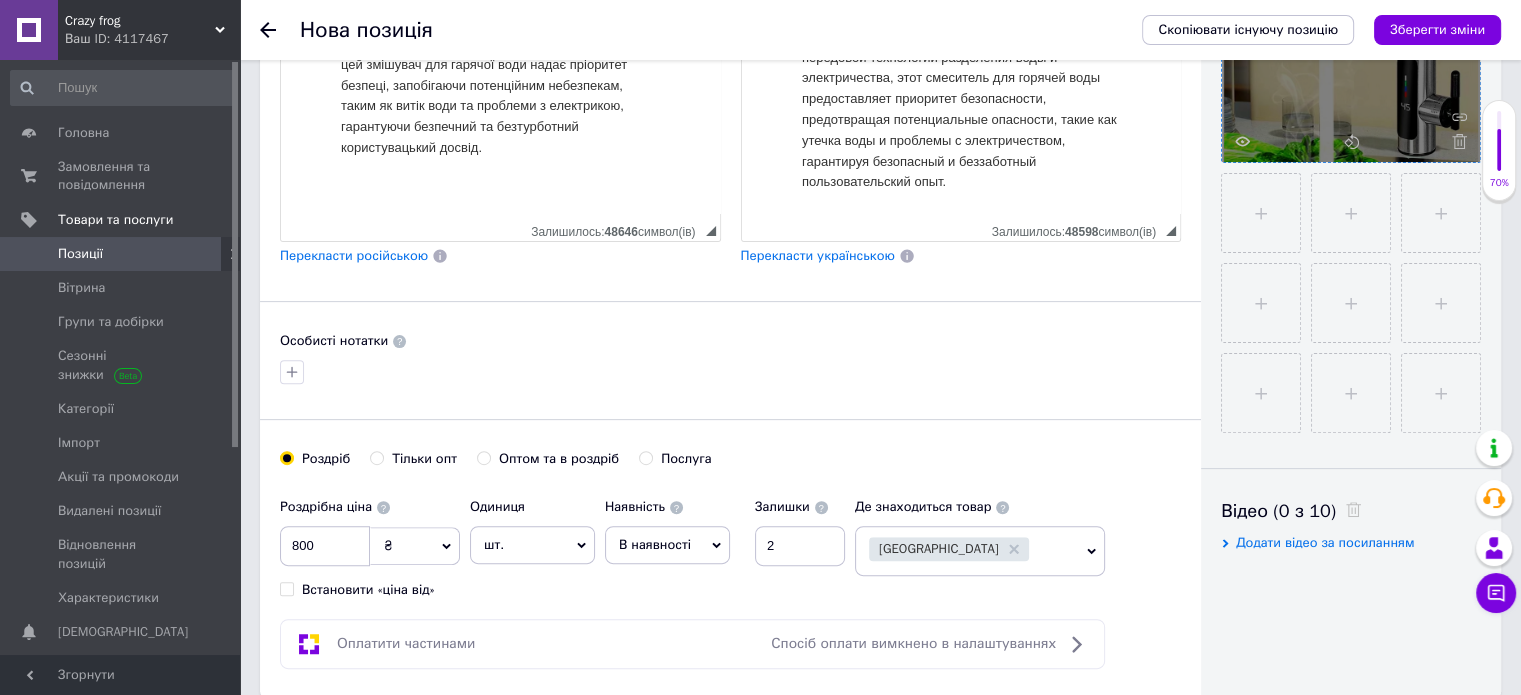 scroll, scrollTop: 590, scrollLeft: 0, axis: vertical 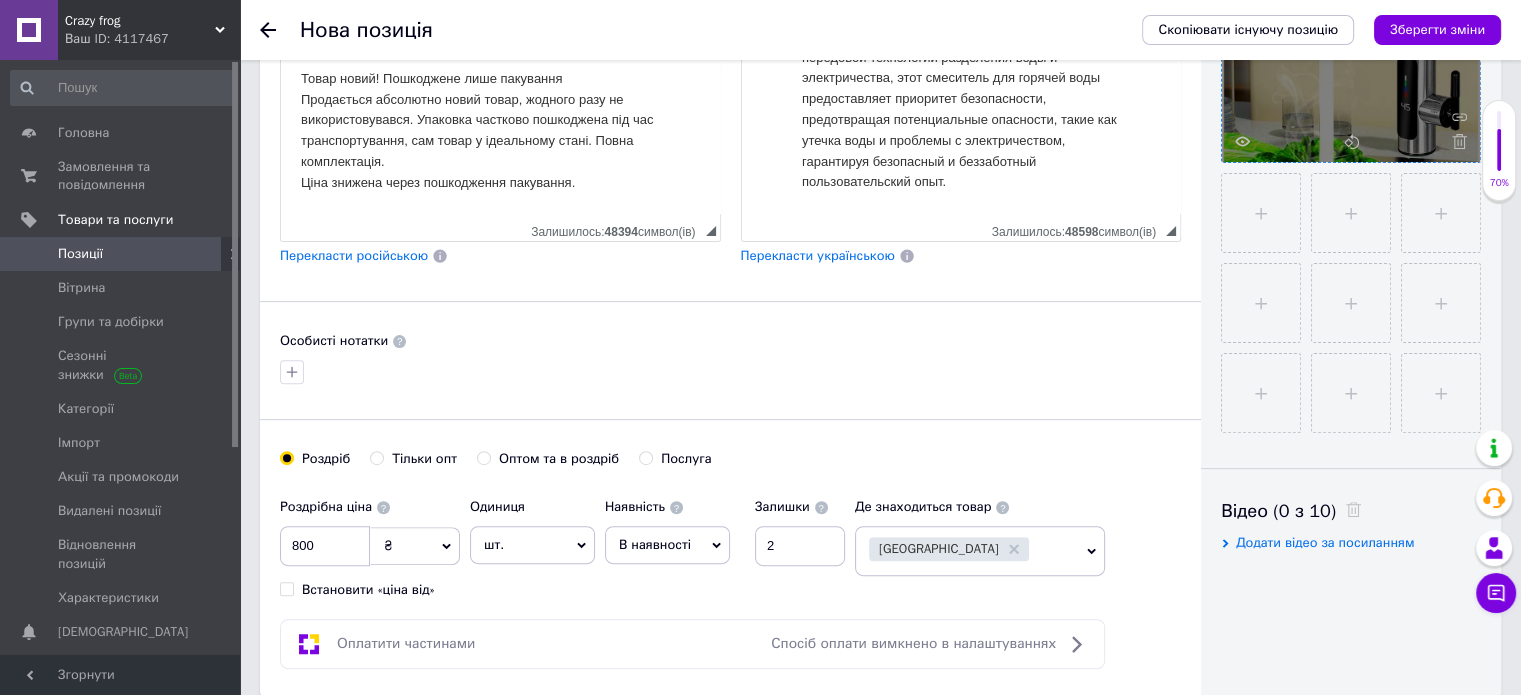 click on "Перекласти російською" at bounding box center [354, 256] 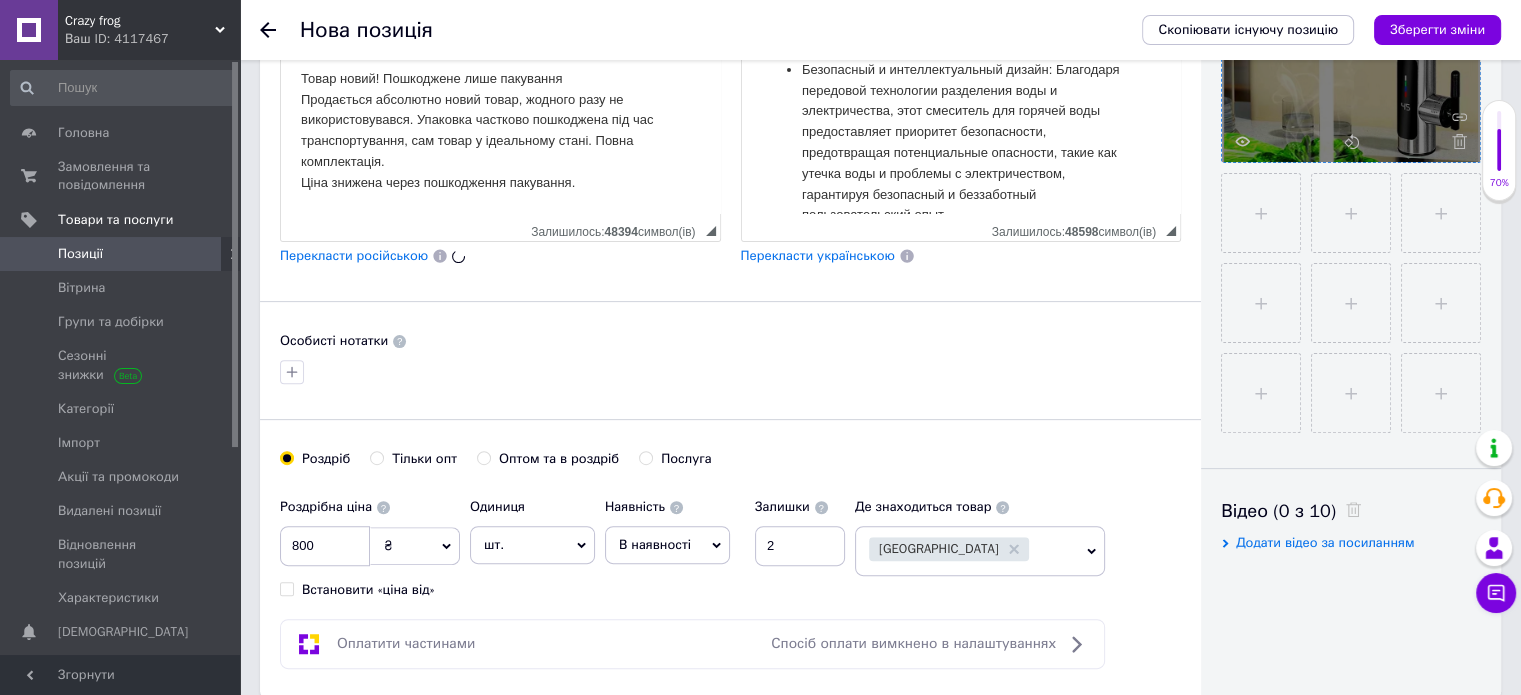 scroll, scrollTop: 318, scrollLeft: 0, axis: vertical 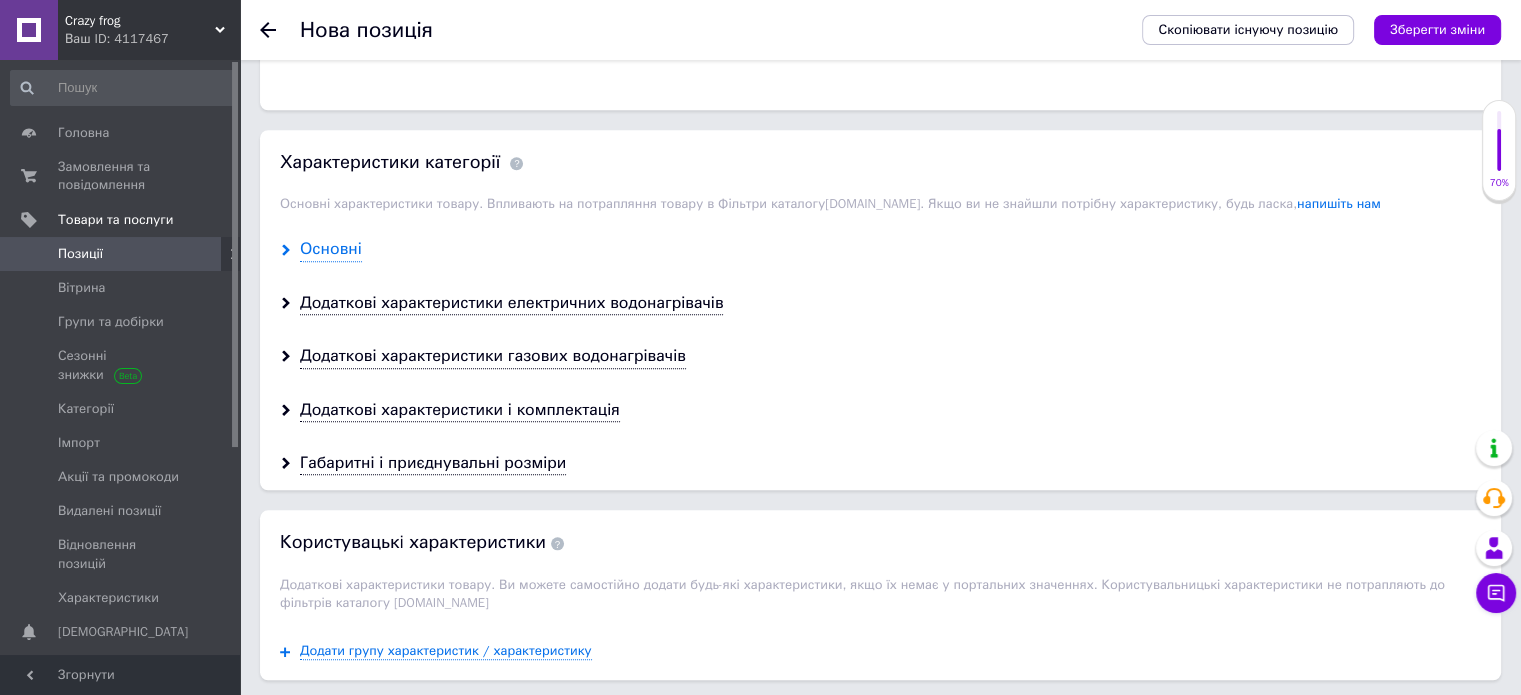 click on "Основні" at bounding box center (331, 249) 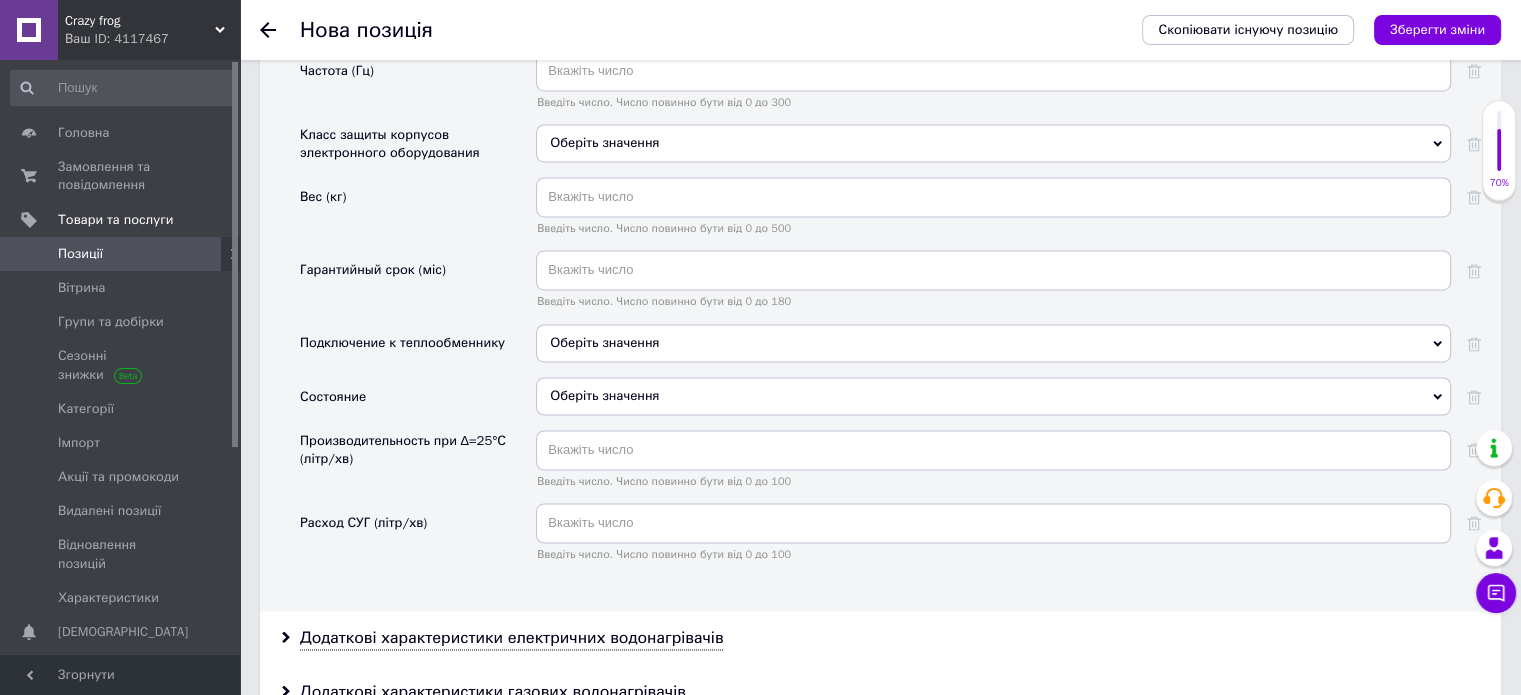 scroll, scrollTop: 3194, scrollLeft: 0, axis: vertical 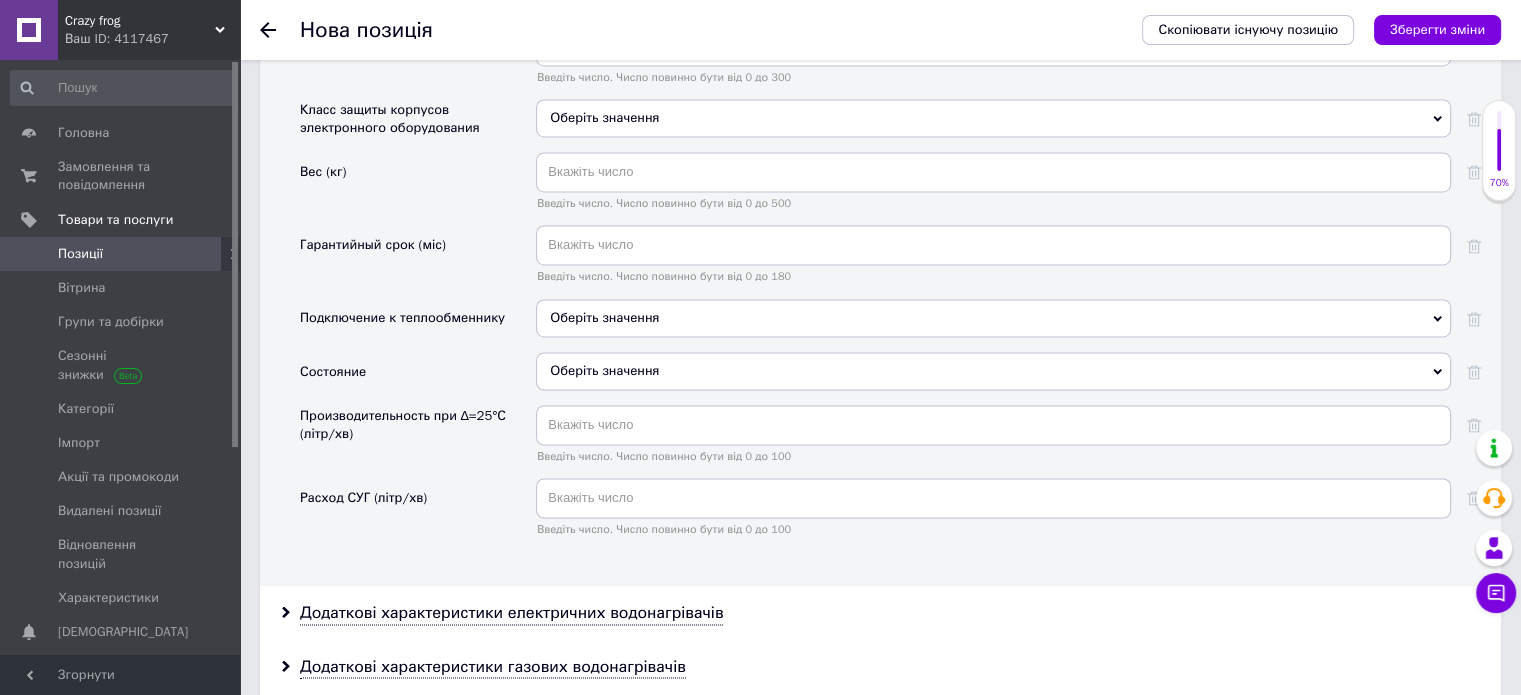 click 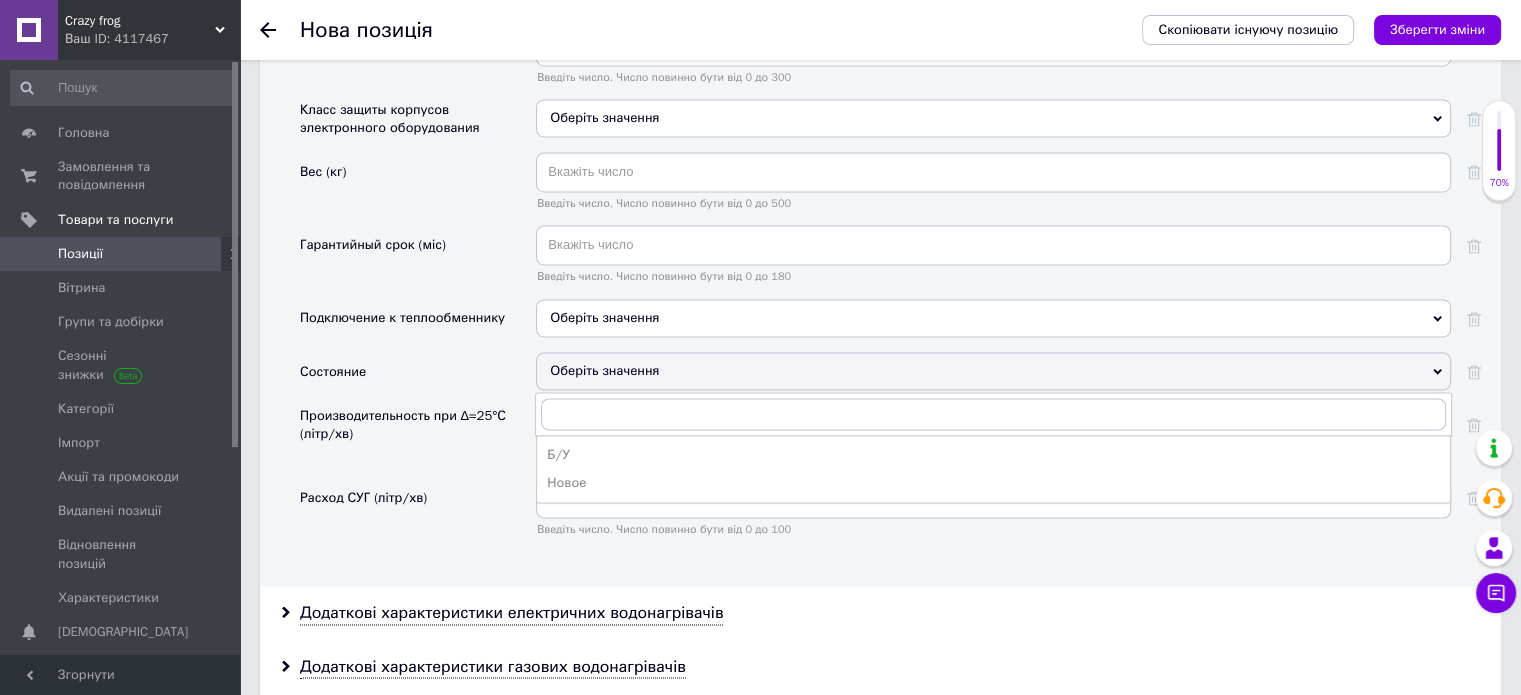 click on "Б/У Новое" at bounding box center [993, 469] 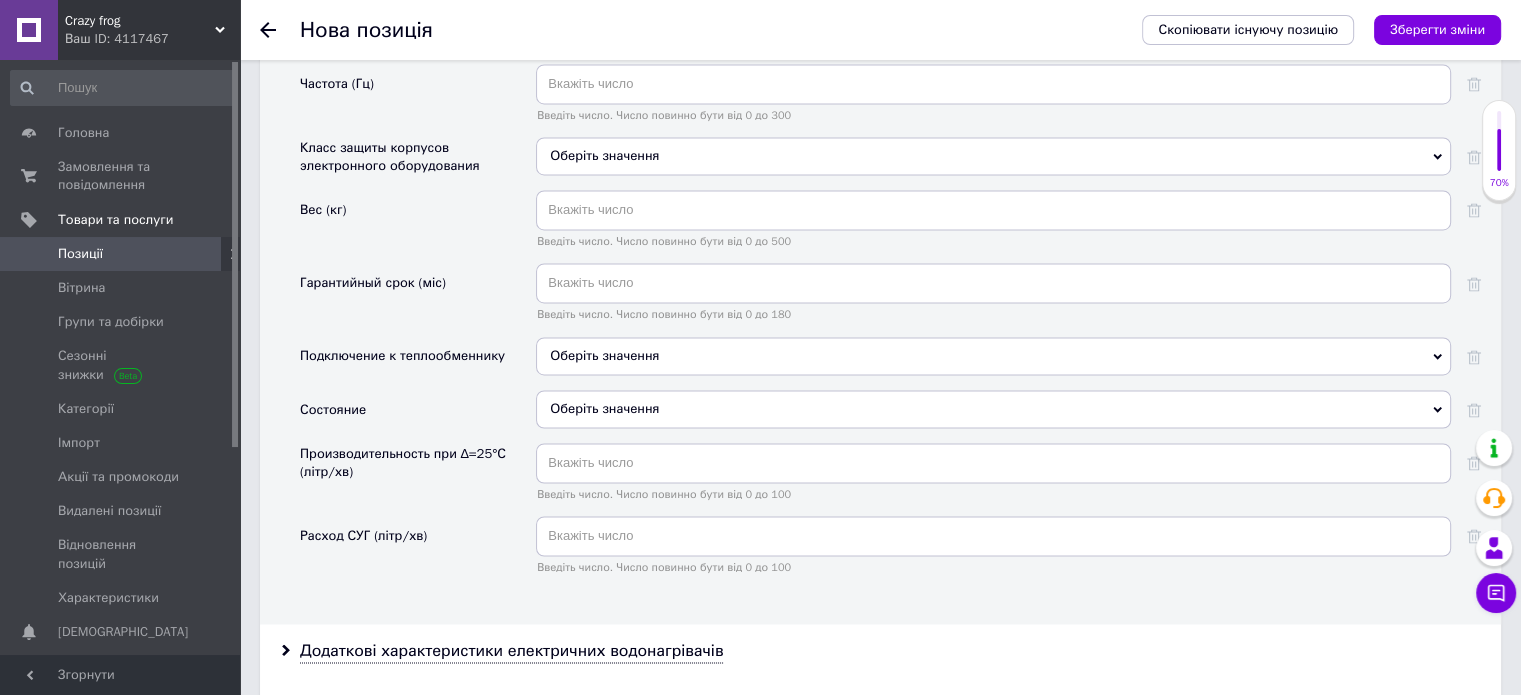 scroll, scrollTop: 3094, scrollLeft: 0, axis: vertical 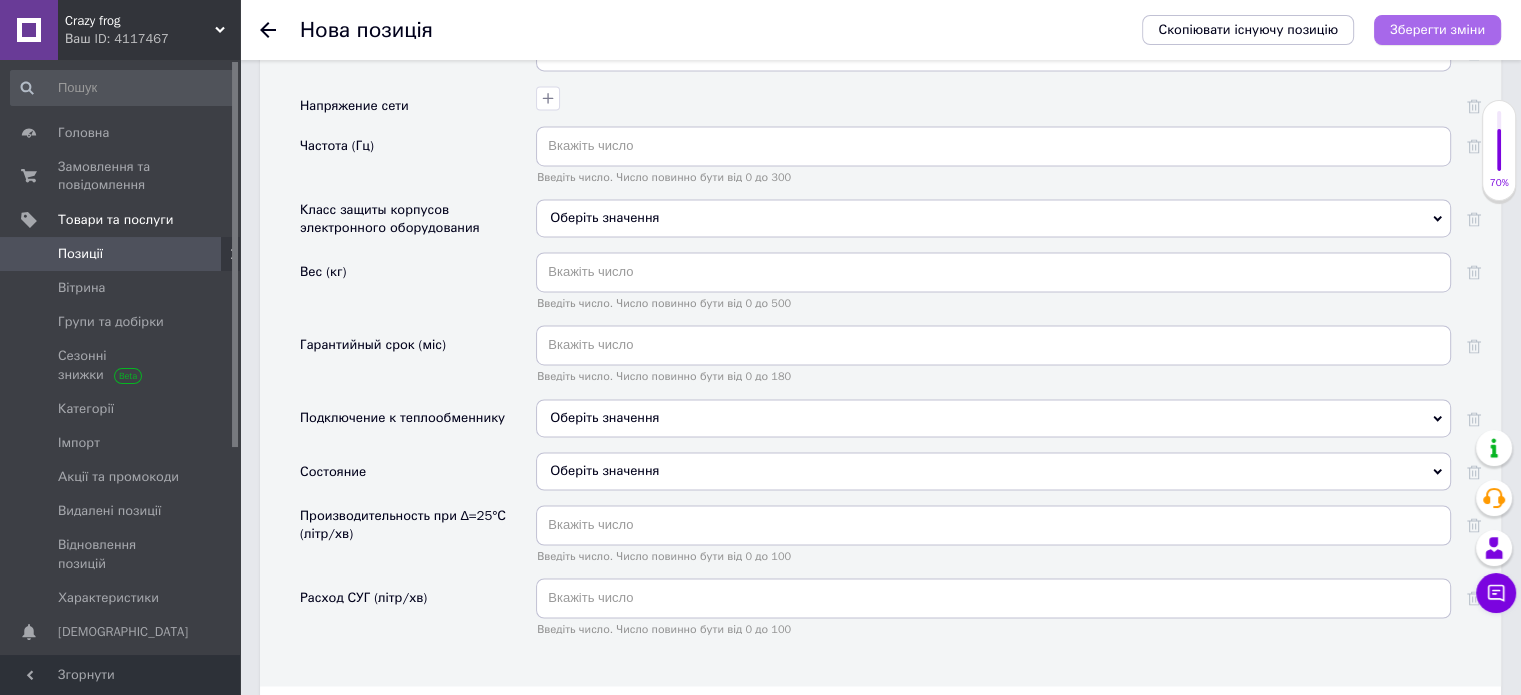 click on "Зберегти зміни" at bounding box center [1437, 29] 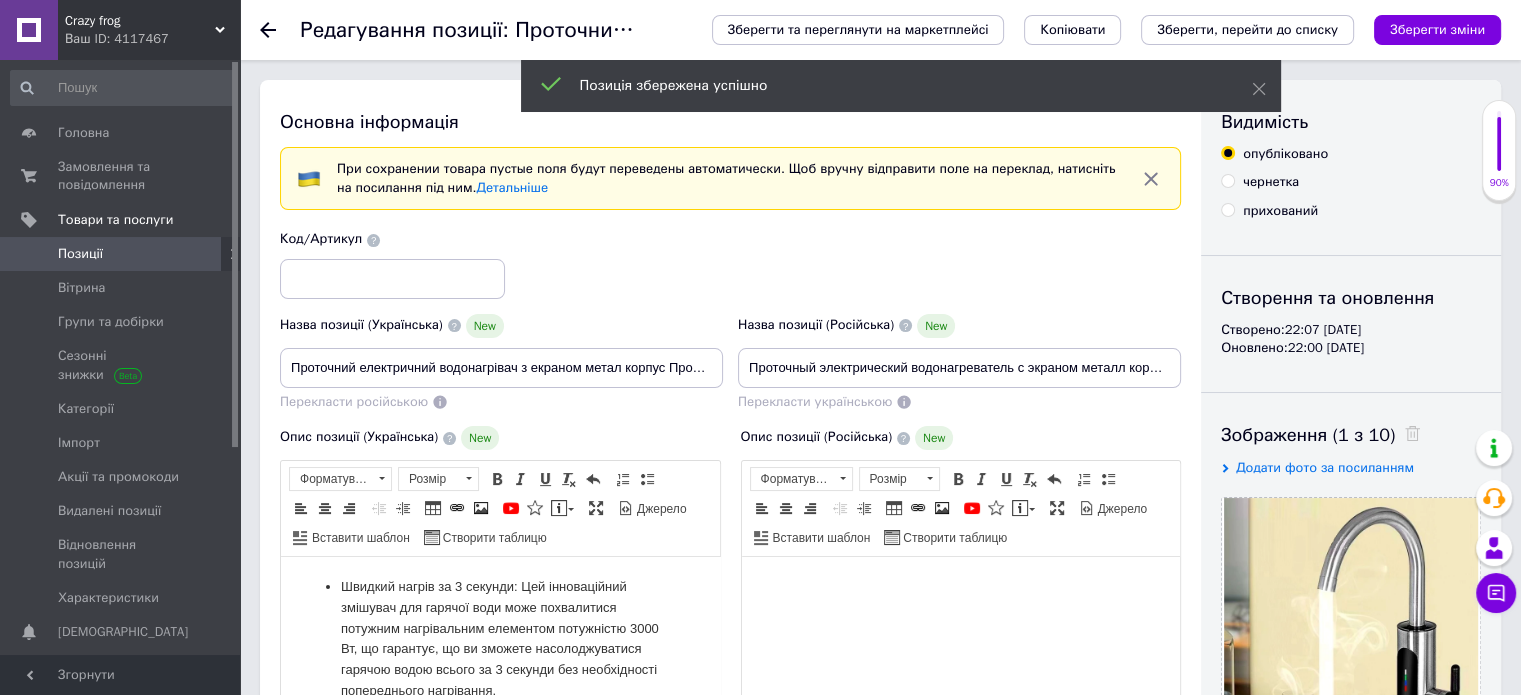 scroll, scrollTop: 0, scrollLeft: 0, axis: both 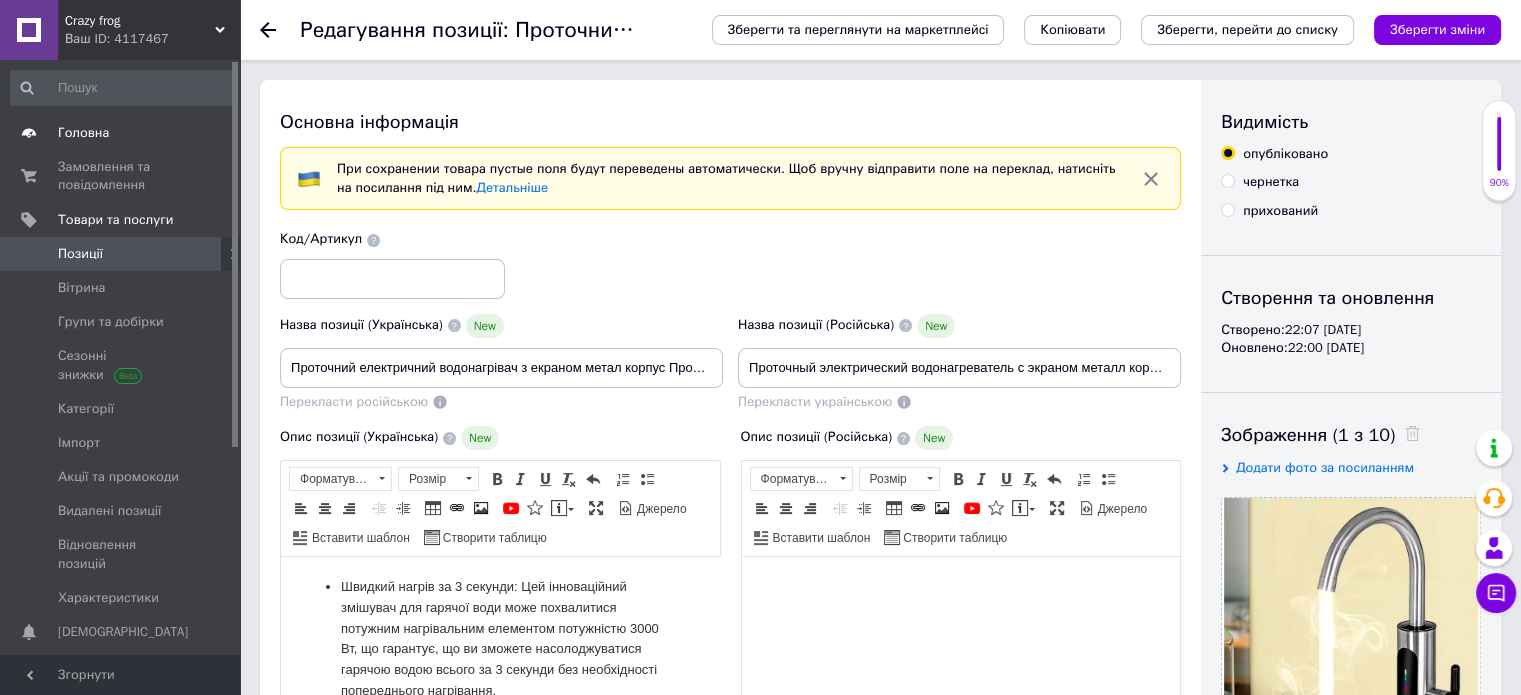 click on "Головна" at bounding box center [83, 133] 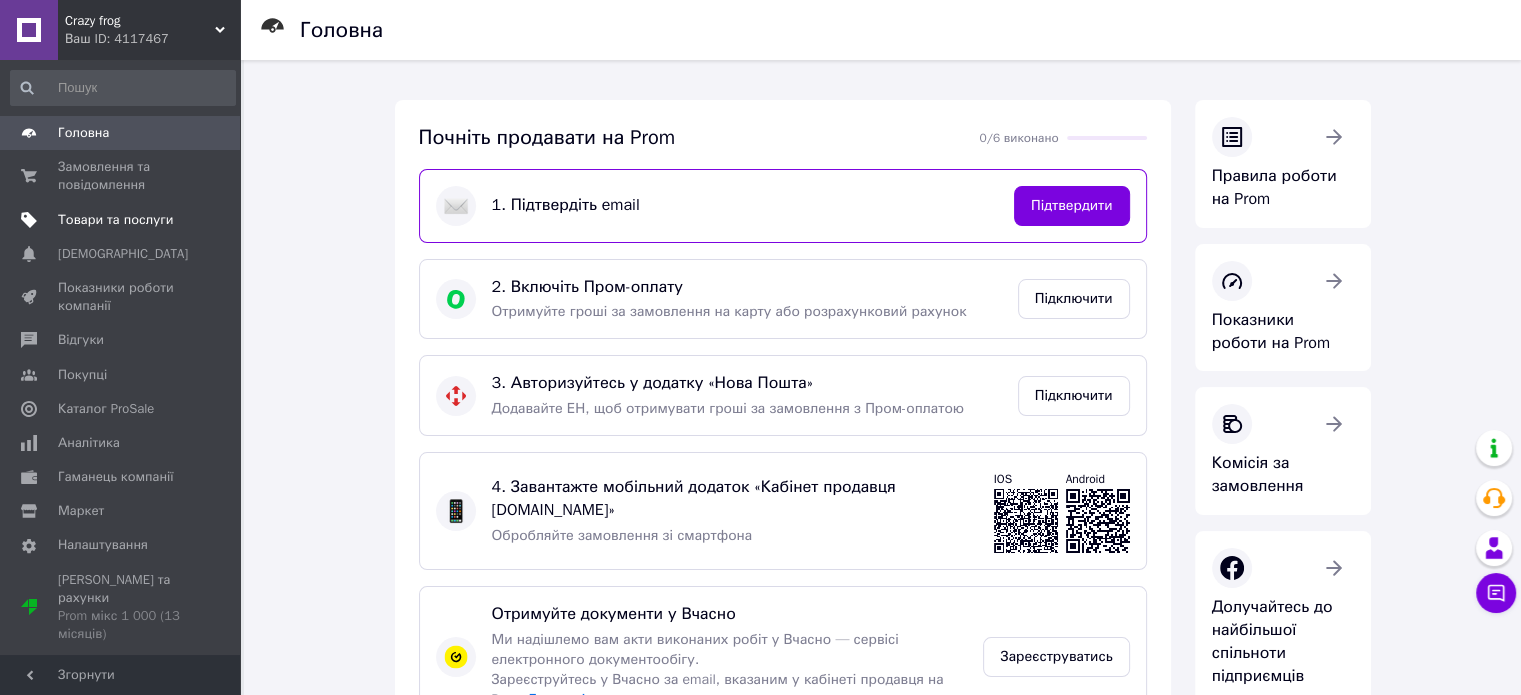 click on "Товари та послуги" at bounding box center (115, 220) 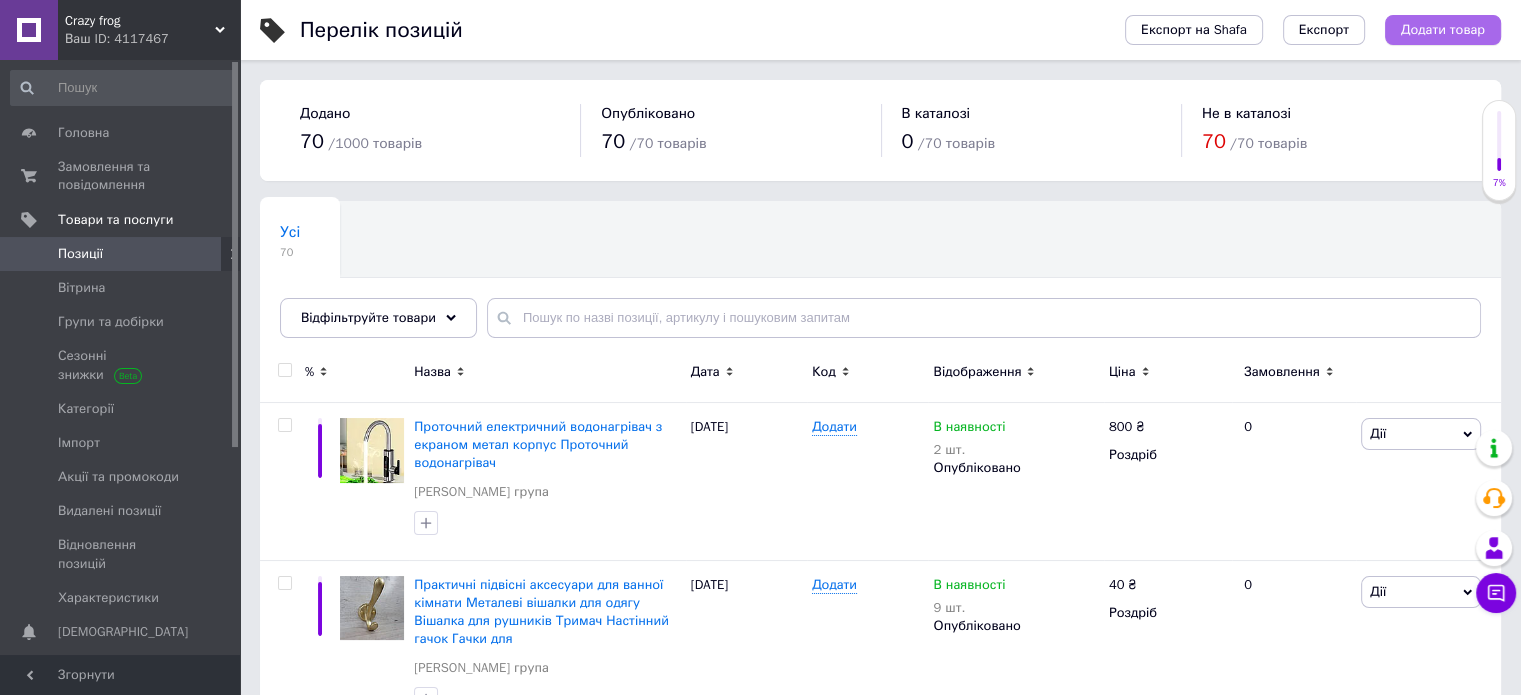 click on "Додати товар" at bounding box center (1443, 30) 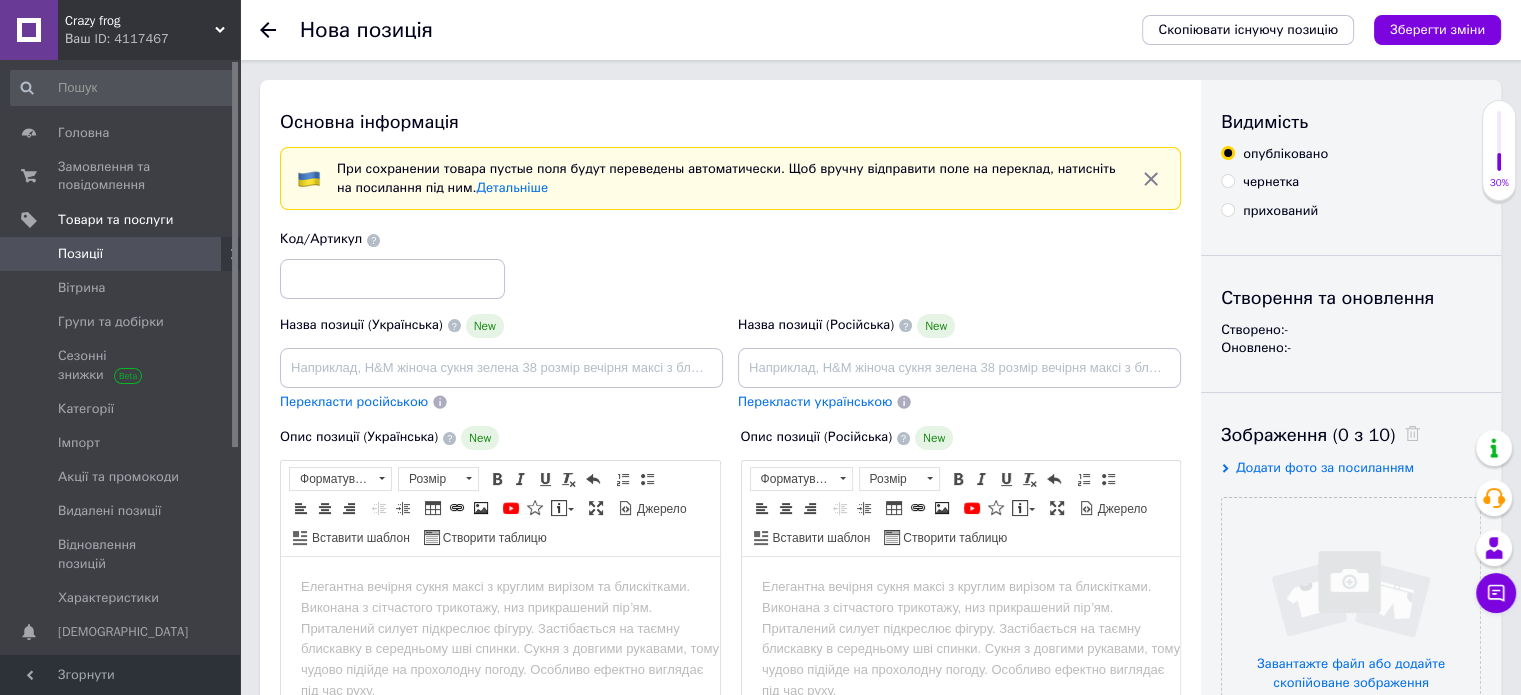 scroll, scrollTop: 0, scrollLeft: 0, axis: both 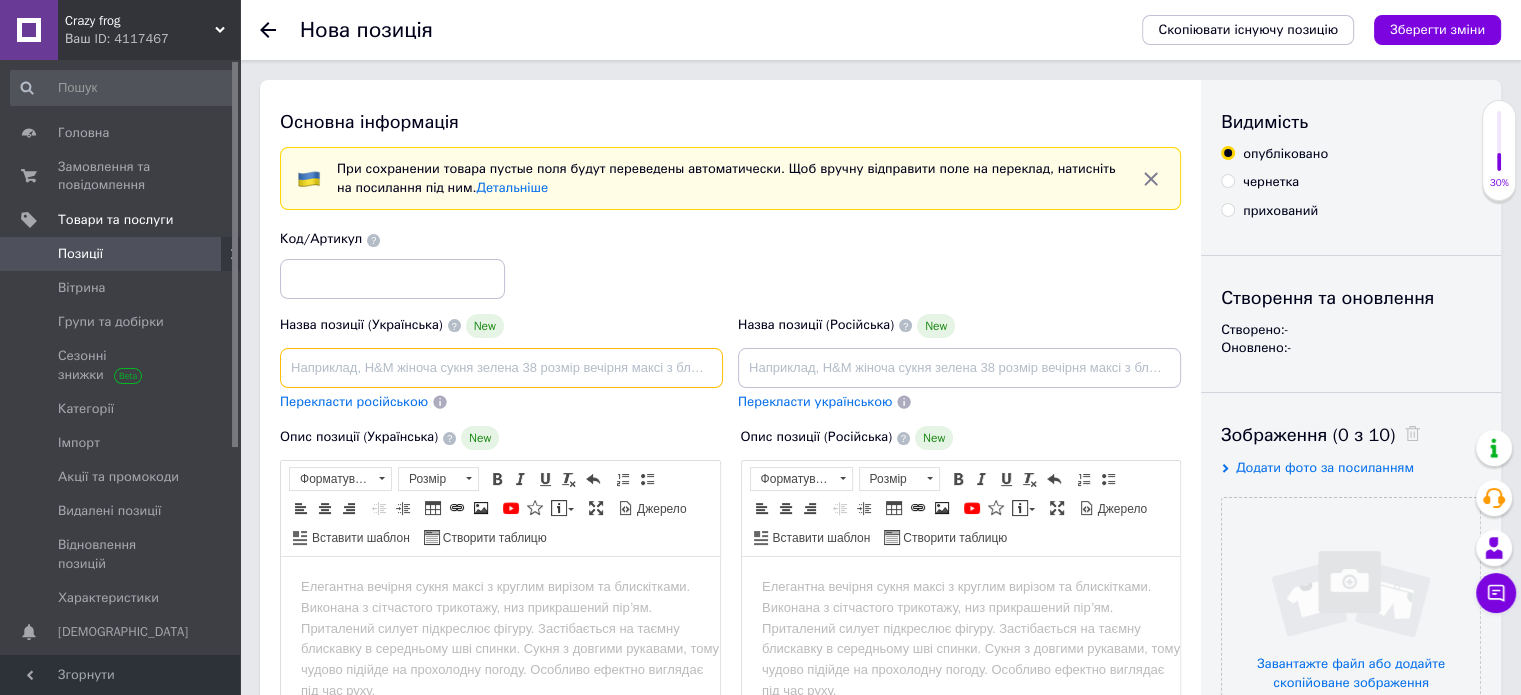 paste on "Міні-форма для пончиків Webake з антипригарним покриттям, 24 порожнини, невелика форма для пончиків, товста форма для випікання, р" 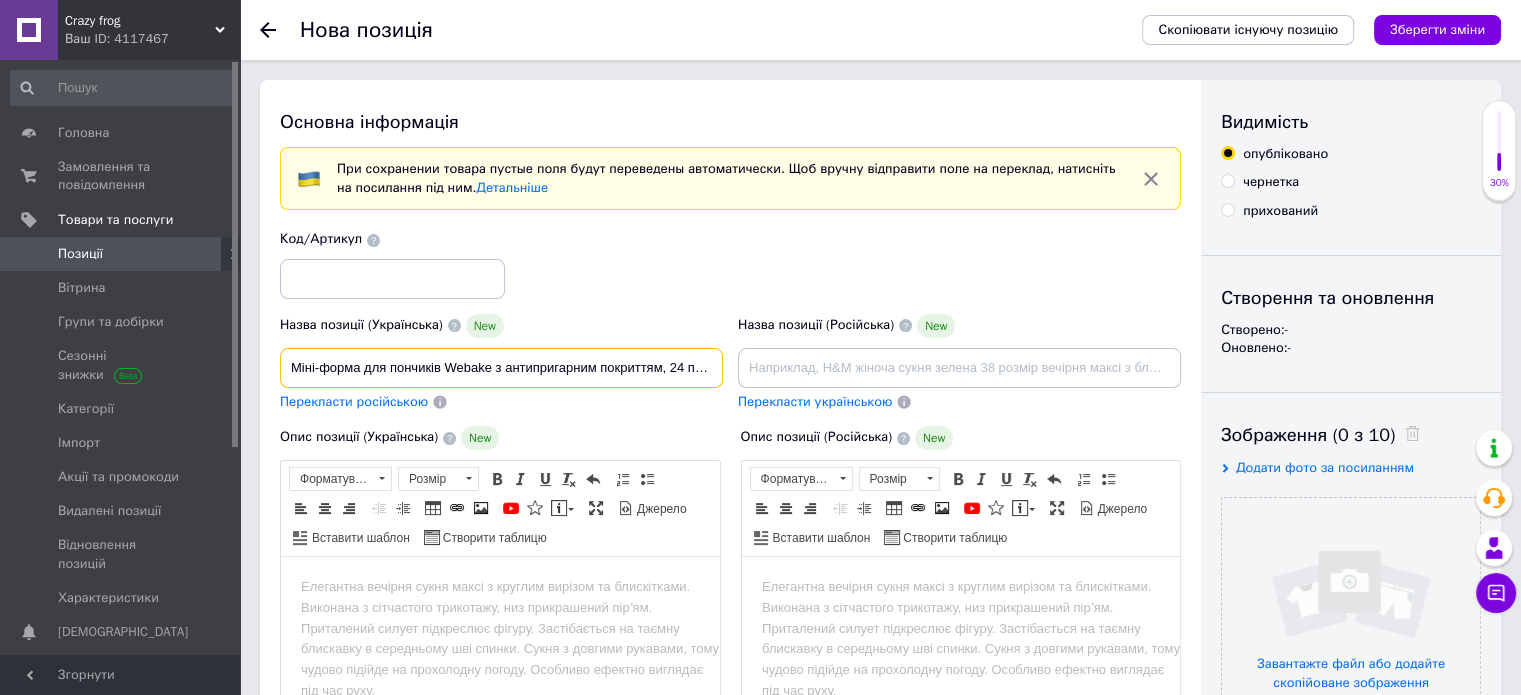 scroll, scrollTop: 0, scrollLeft: 425, axis: horizontal 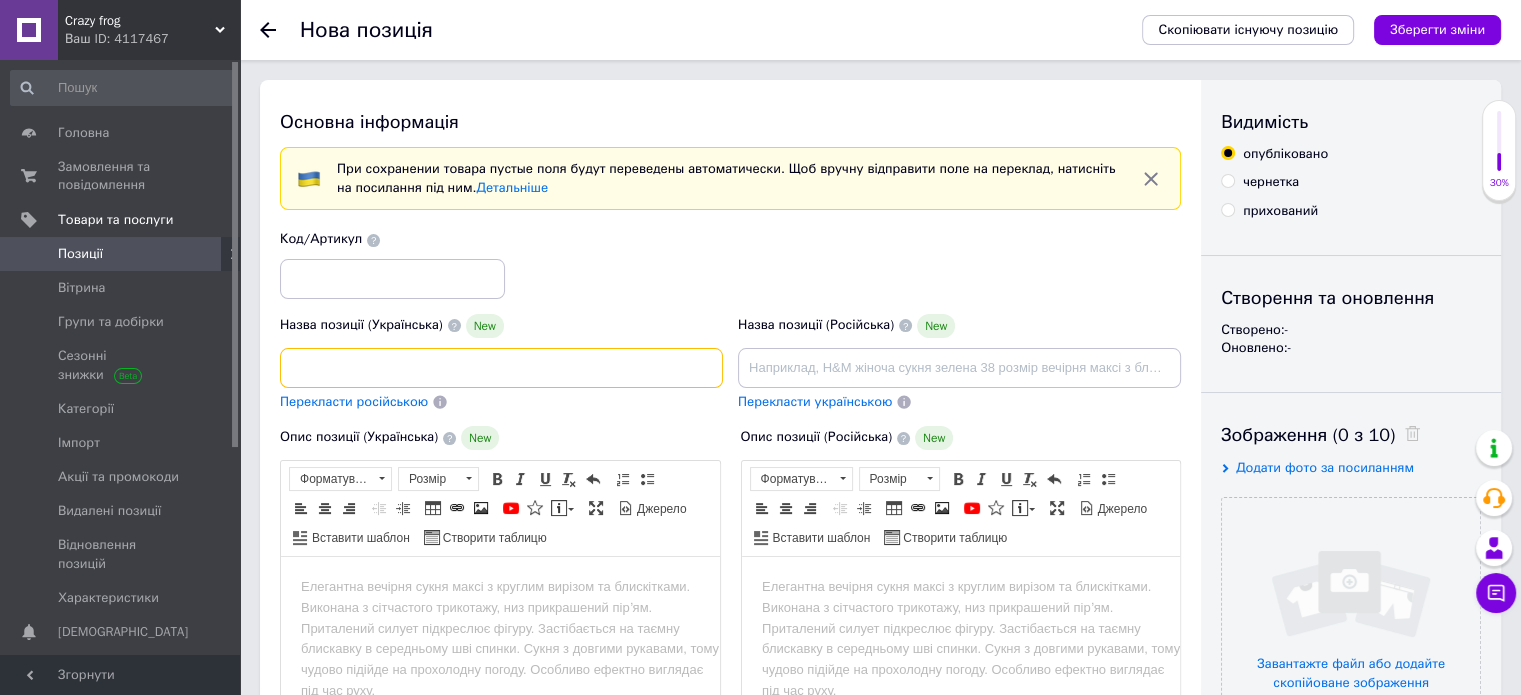 type on "Міні-форма для пончиків Webake з антипригарним покриттям, 24 порожнини, невелика форма для пончиків, товста форма для випікання, р" 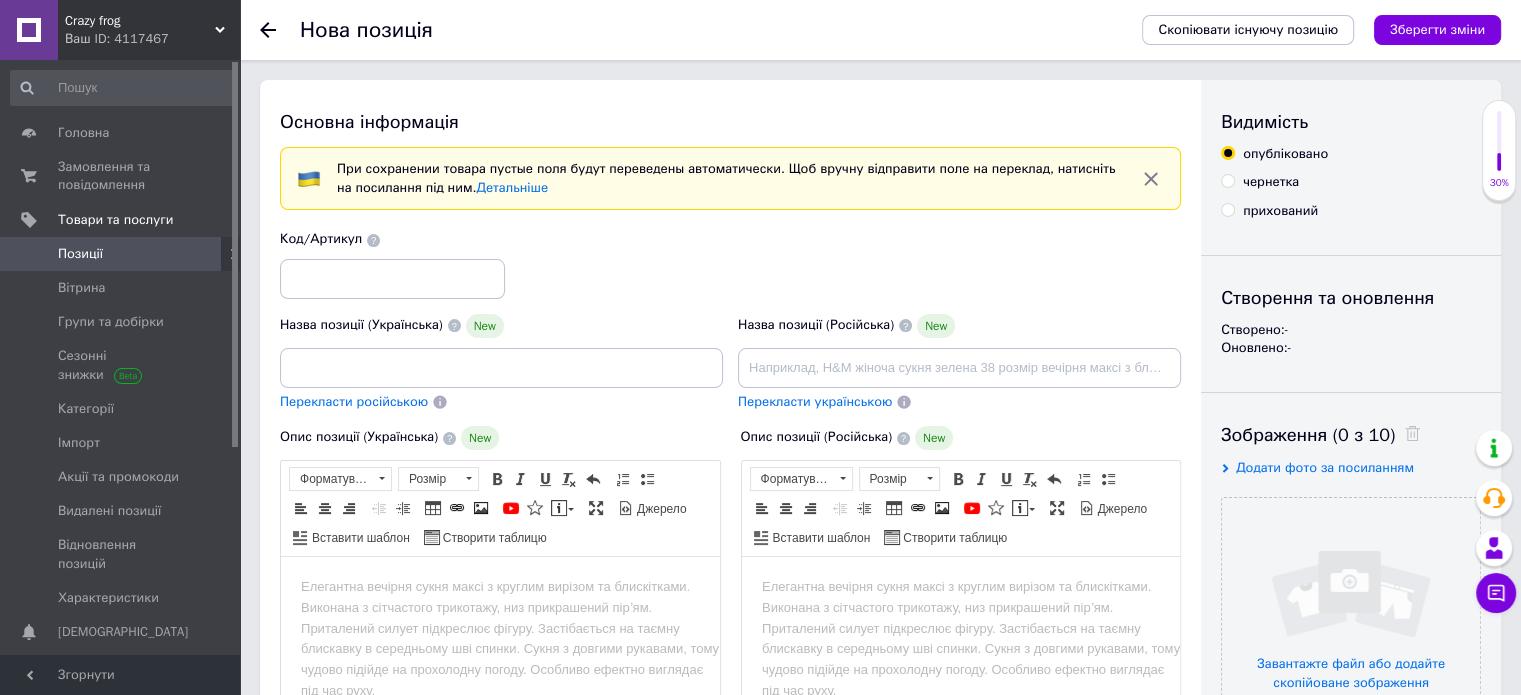 click on "Назва позиції (Українська) New Міні-форма для пончиків Webake з антипригарним покриттям, 24 порожнини, невелика форма для пончиків, товста форма для випікання, р Перекласти російською" at bounding box center (502, 362) 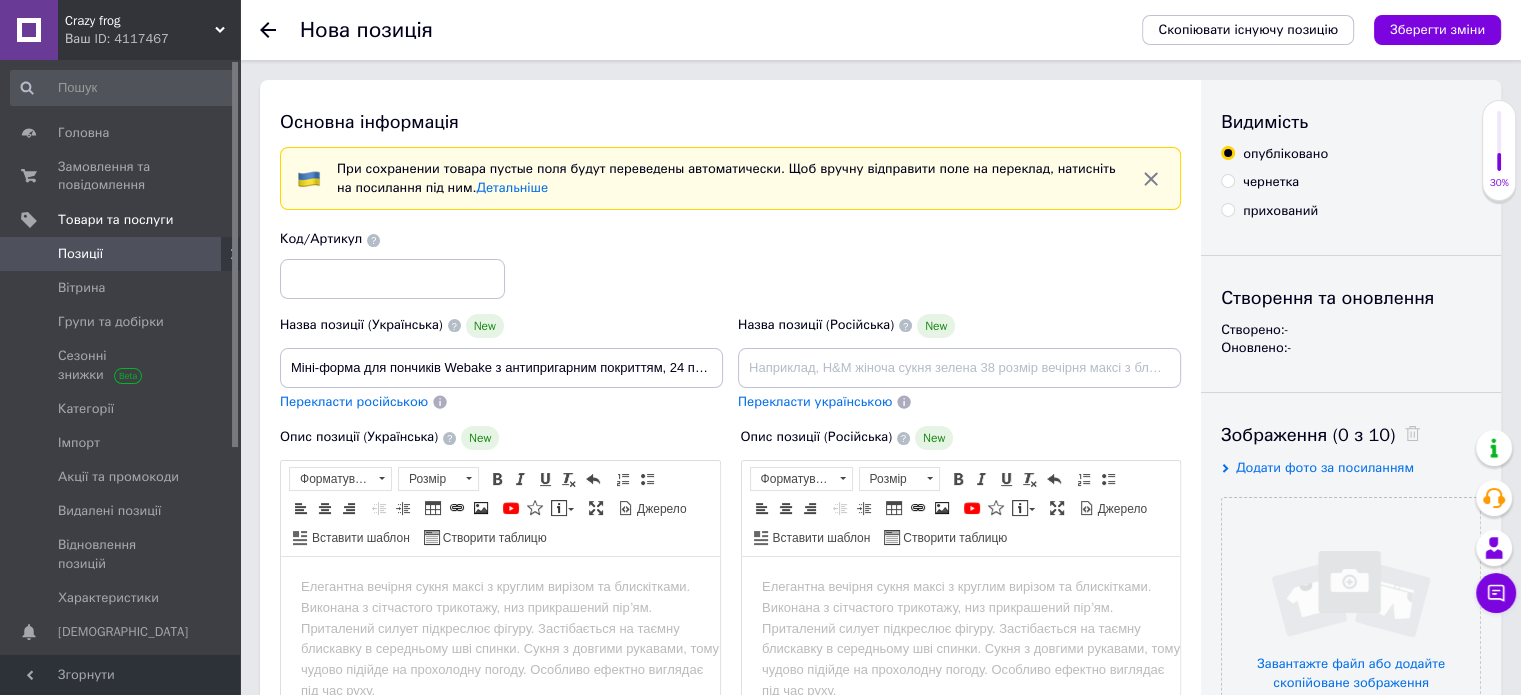 click on "Перекласти російською" at bounding box center (354, 401) 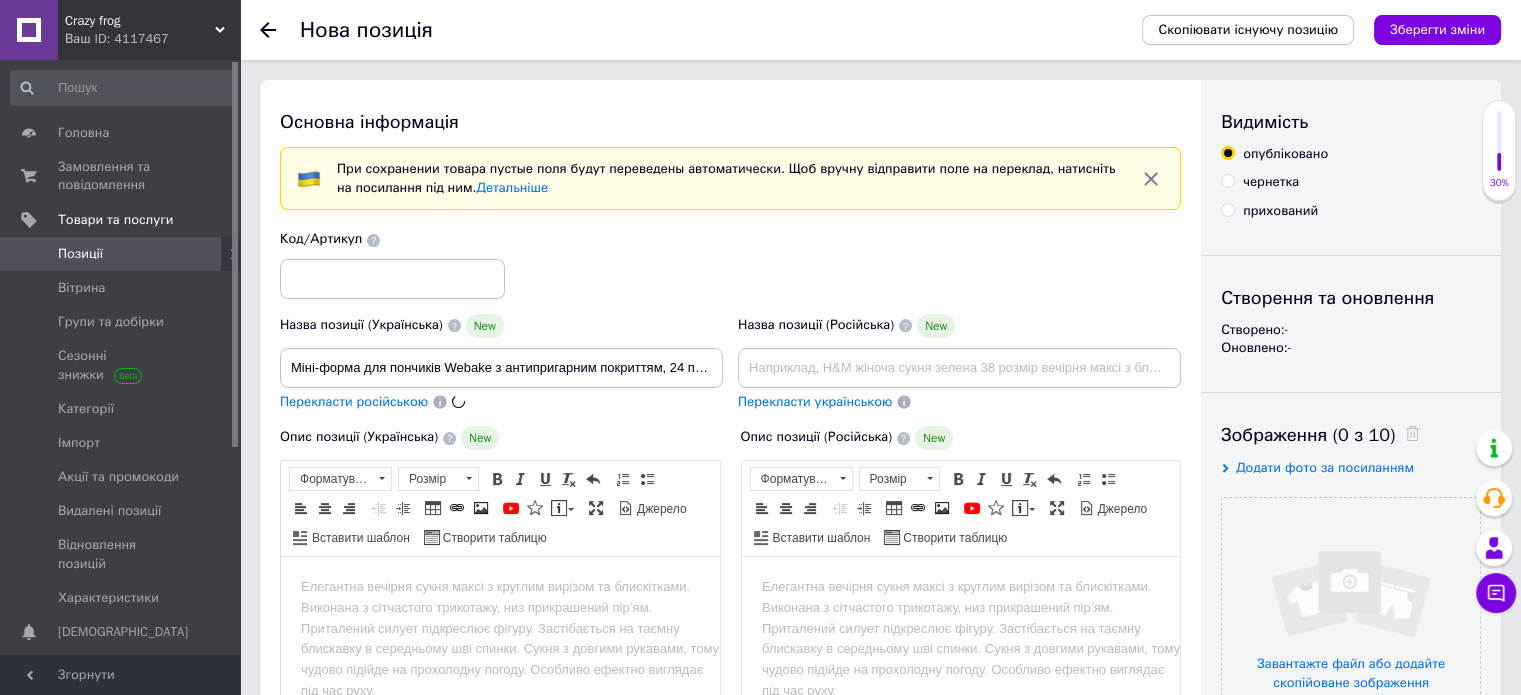 type on "Мини-форма для пончиков Webake с антипригарным покрытием, 24 полости, небольшая форма для пончиков, толстая форма для выпечки, р" 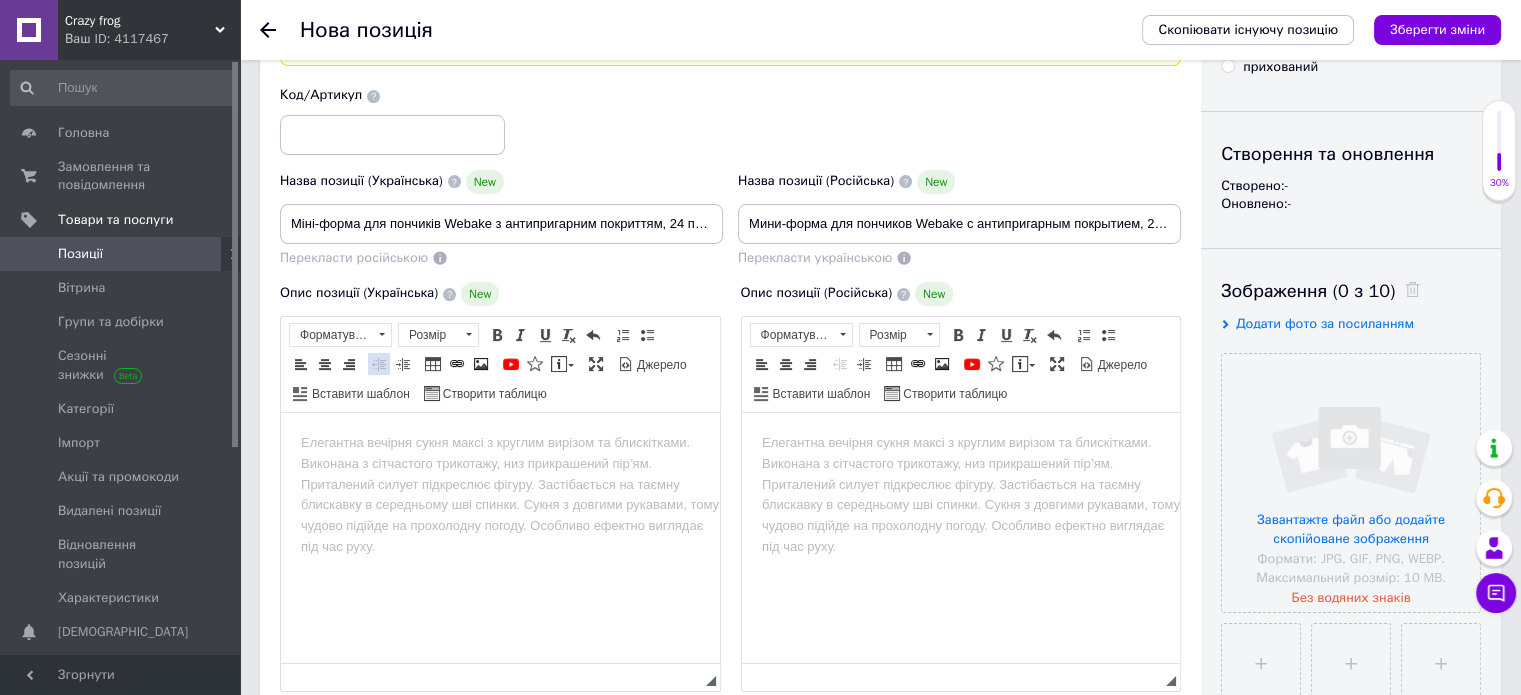 scroll, scrollTop: 300, scrollLeft: 0, axis: vertical 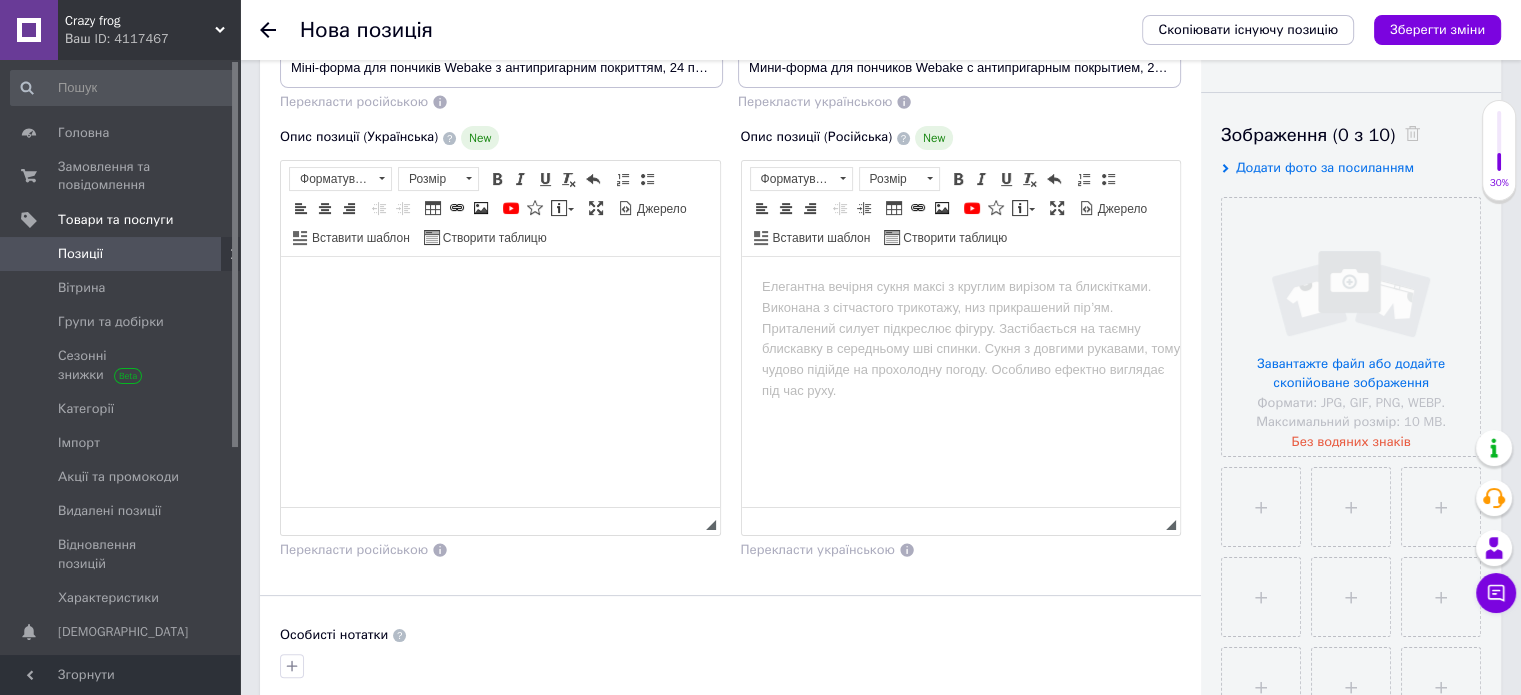 drag, startPoint x: 384, startPoint y: 316, endPoint x: 301, endPoint y: 291, distance: 86.683334 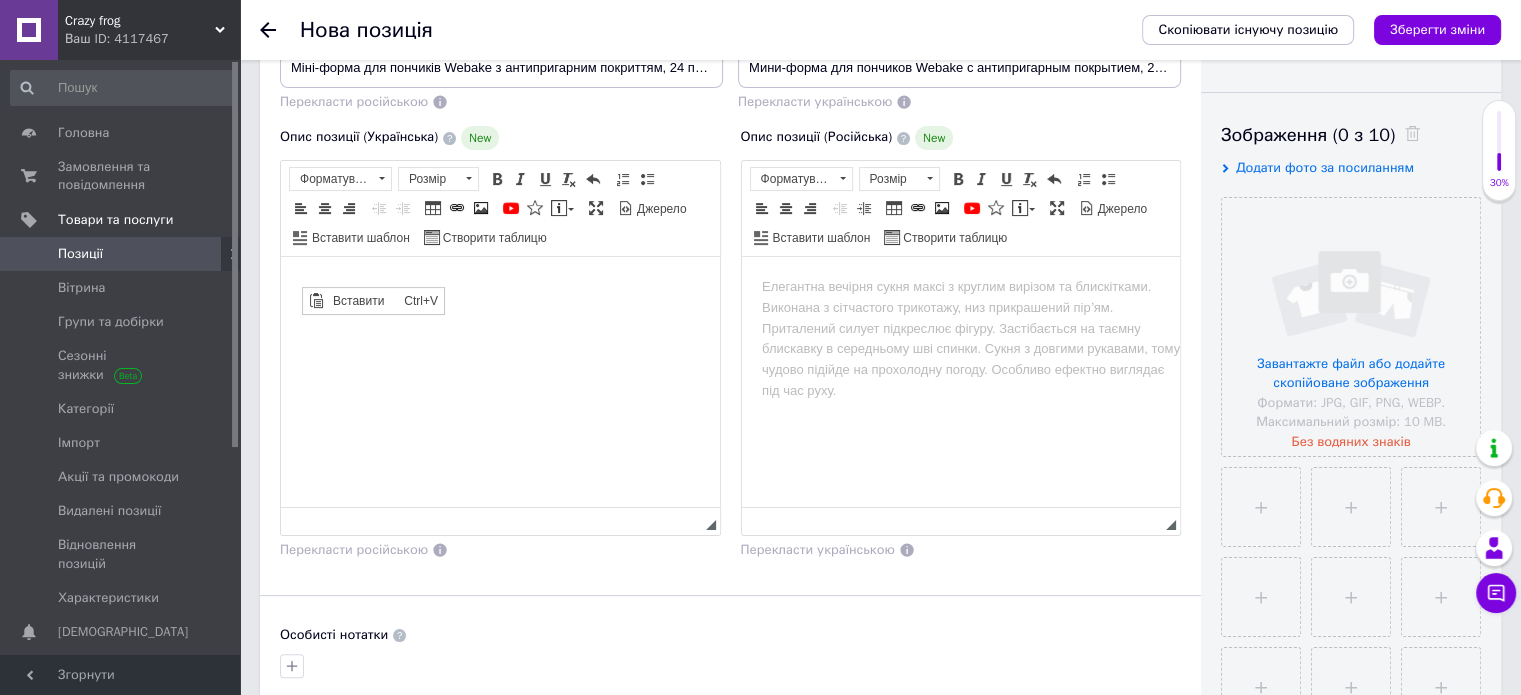 scroll, scrollTop: 0, scrollLeft: 0, axis: both 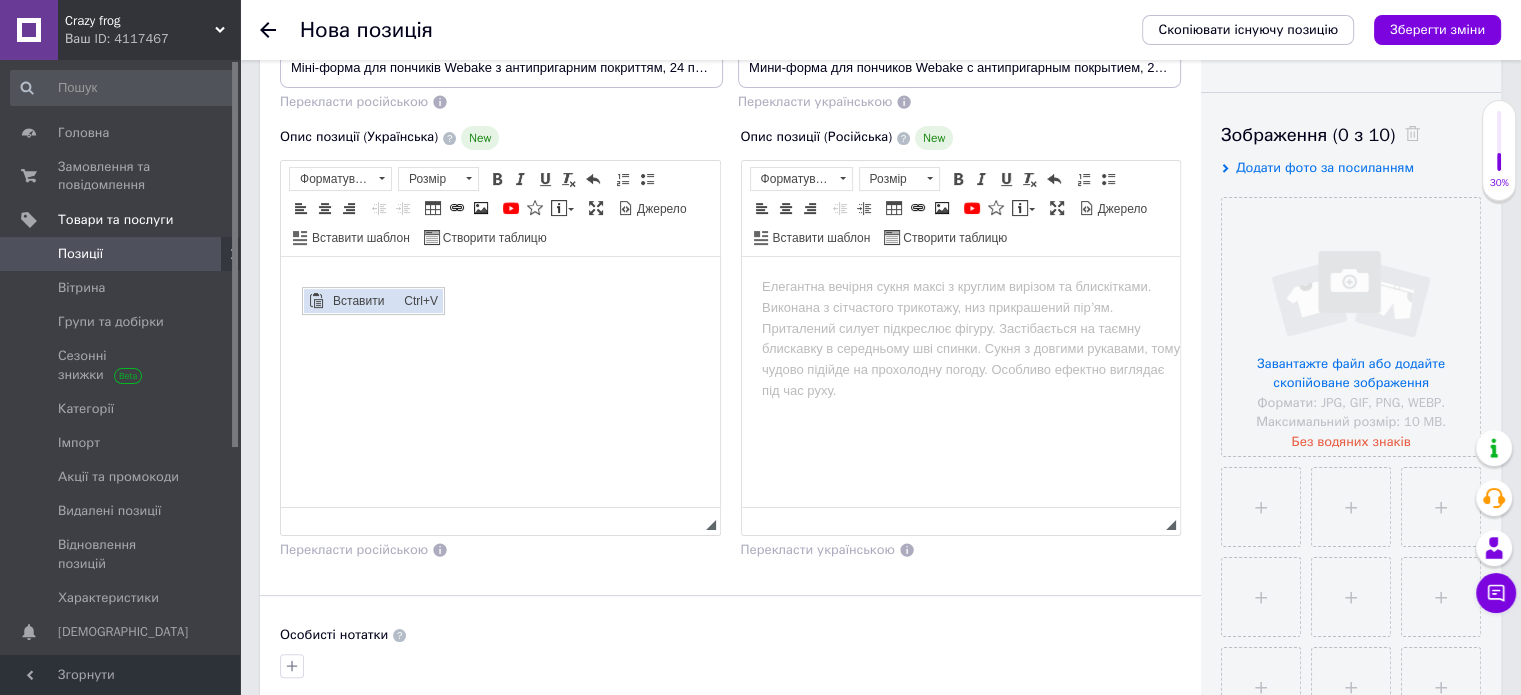 click at bounding box center (315, 301) 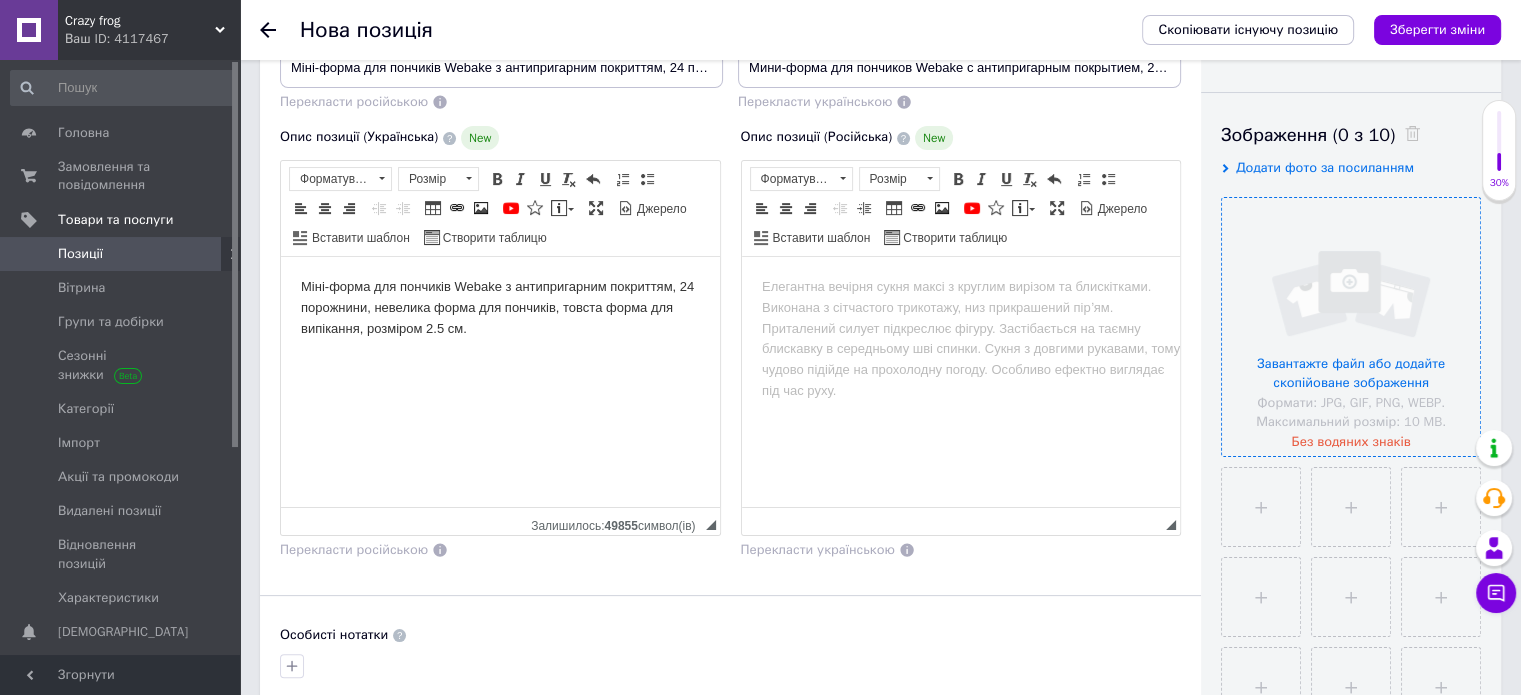 click at bounding box center (1351, 327) 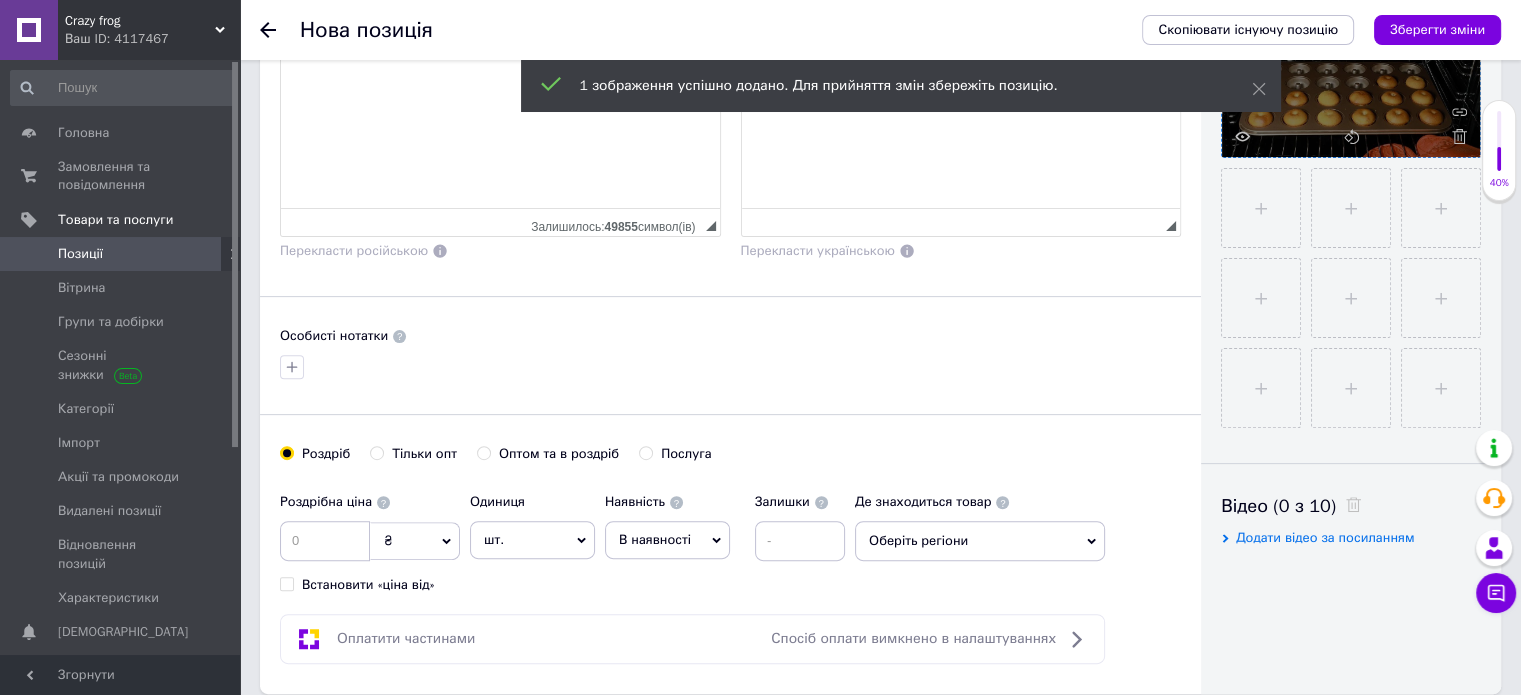 scroll, scrollTop: 600, scrollLeft: 0, axis: vertical 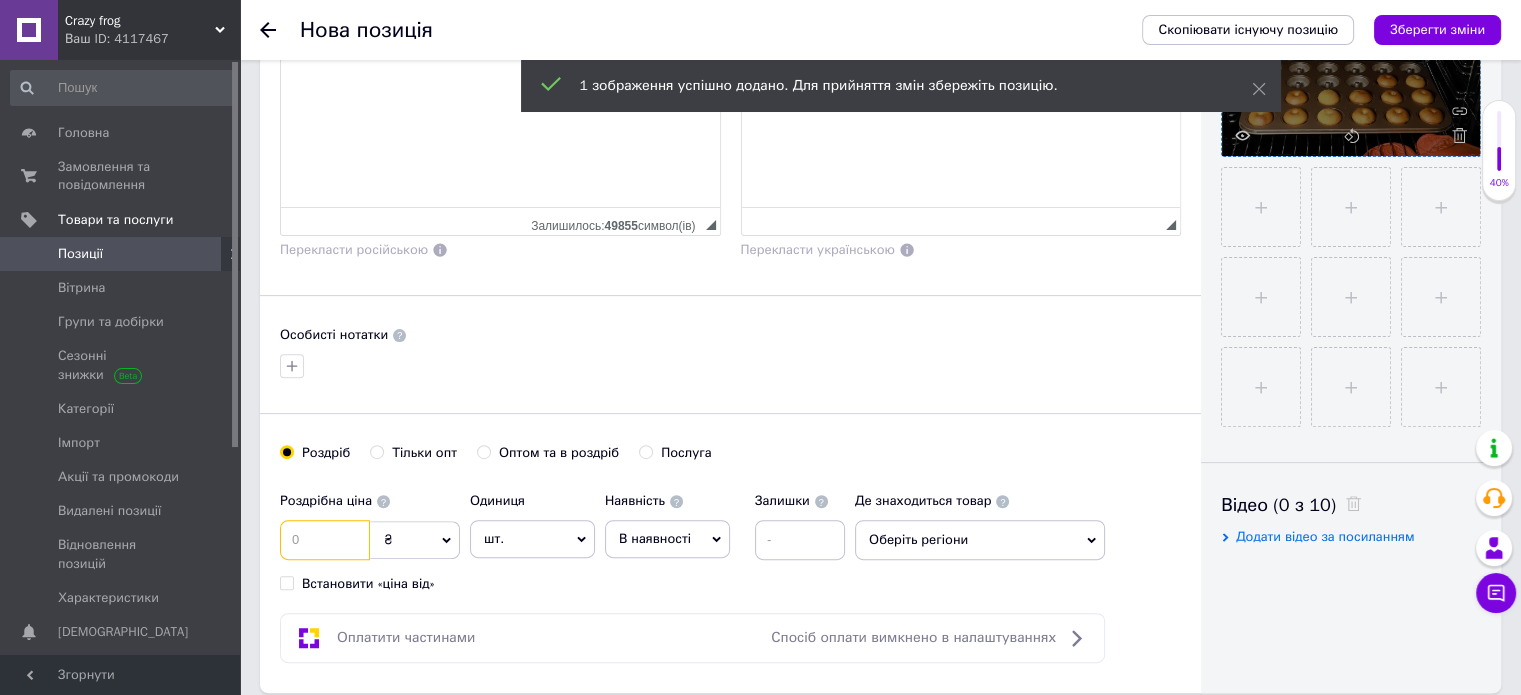 click at bounding box center (325, 540) 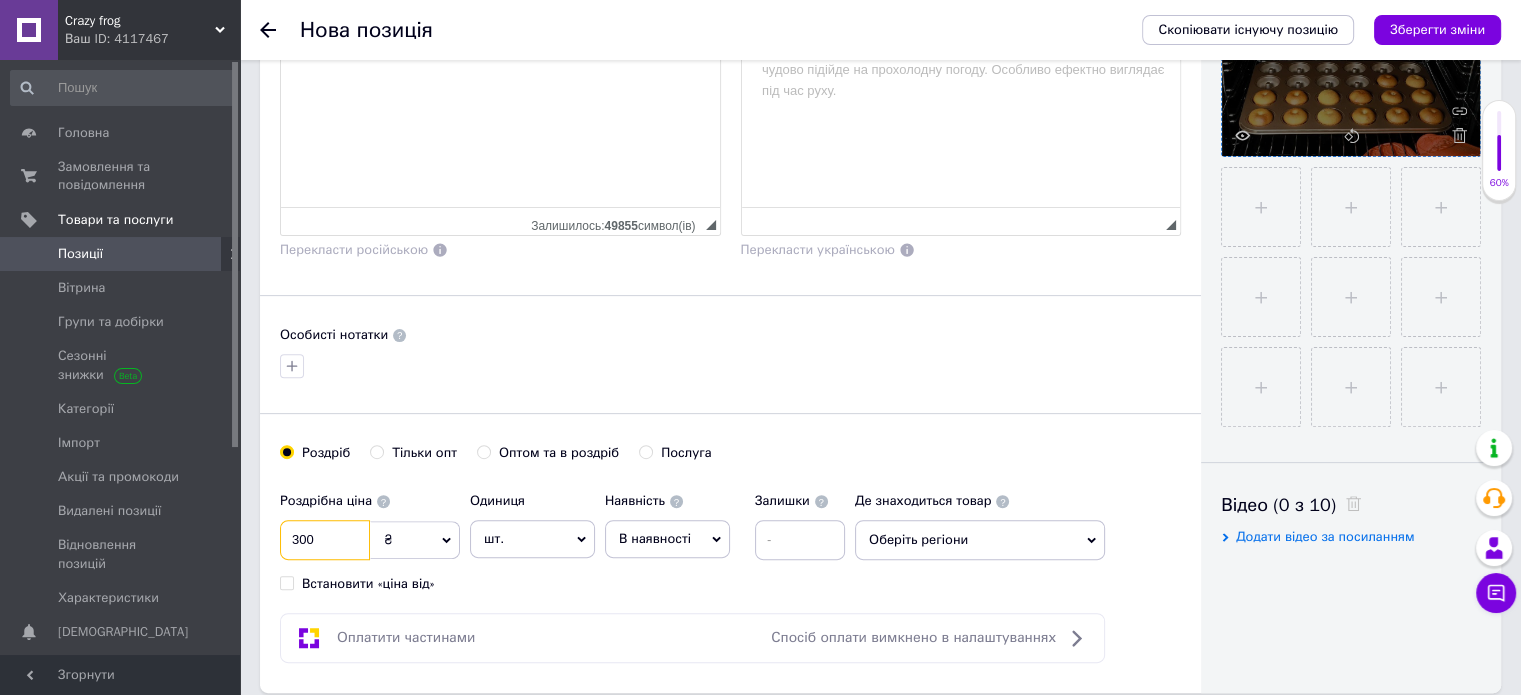 type on "300" 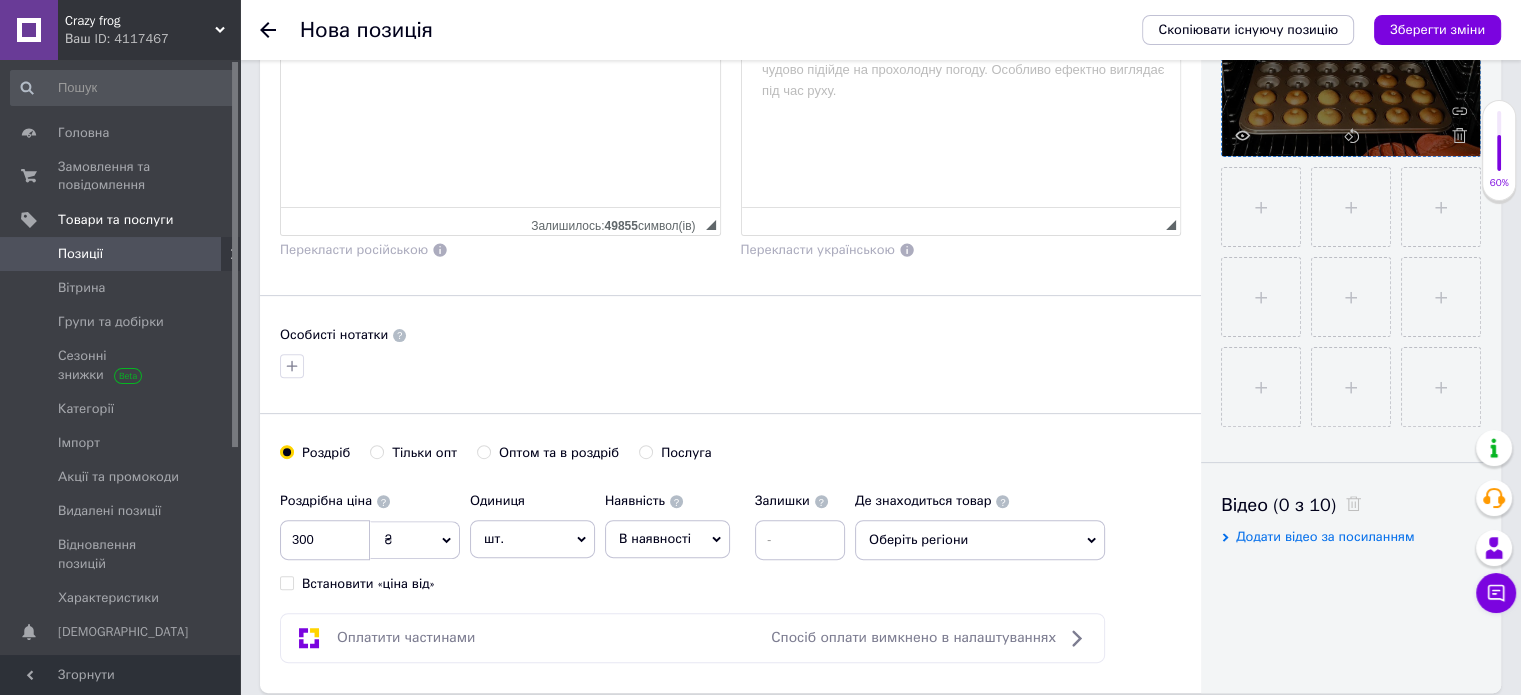 click on "Наявність В наявності Немає в наявності Під замовлення Залишки" at bounding box center (725, 521) 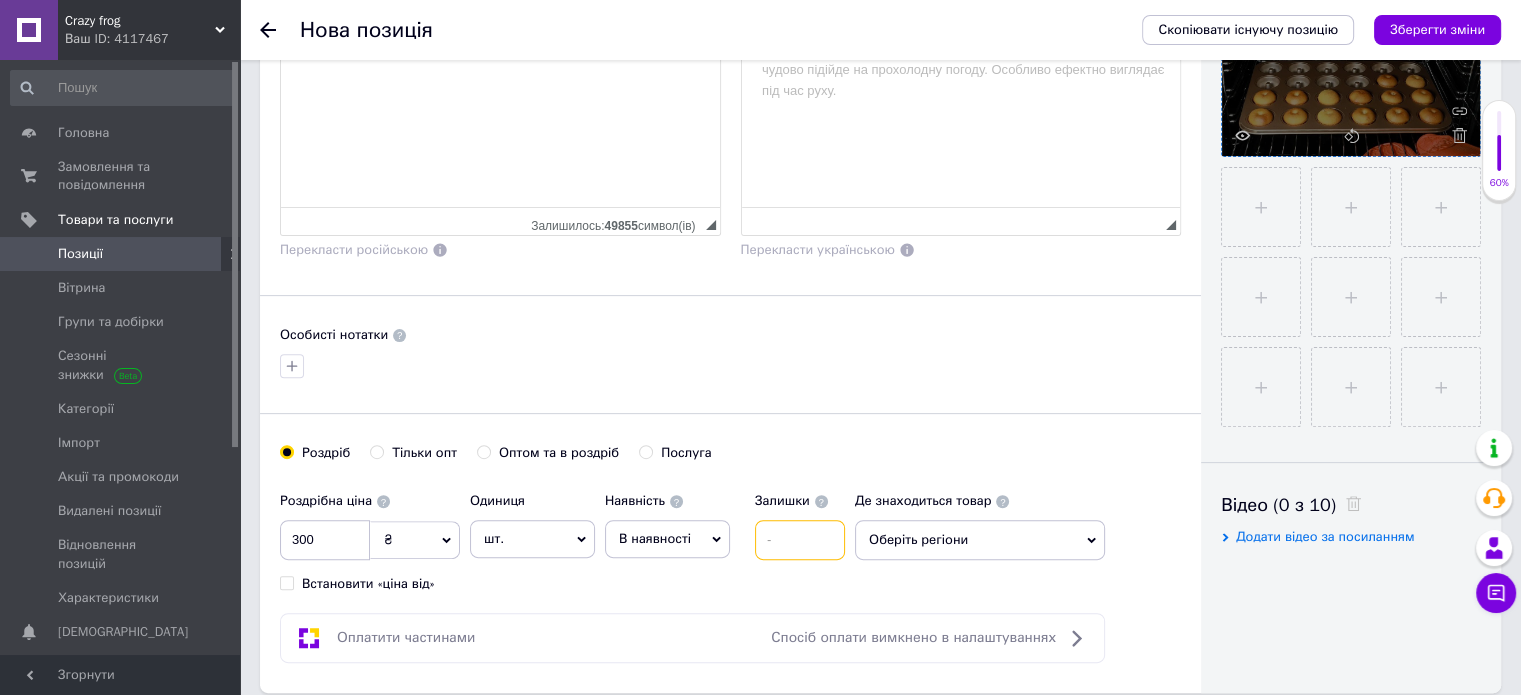 click at bounding box center [800, 540] 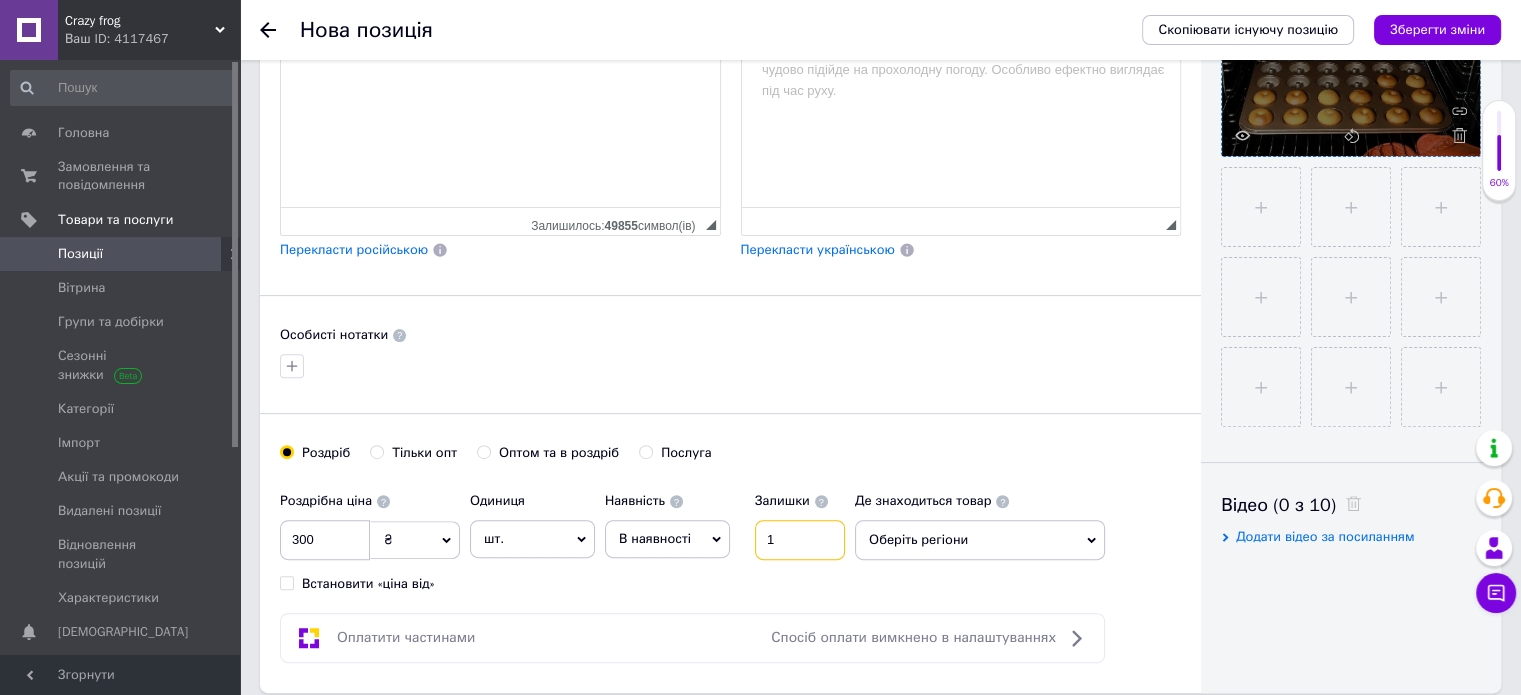 type on "1" 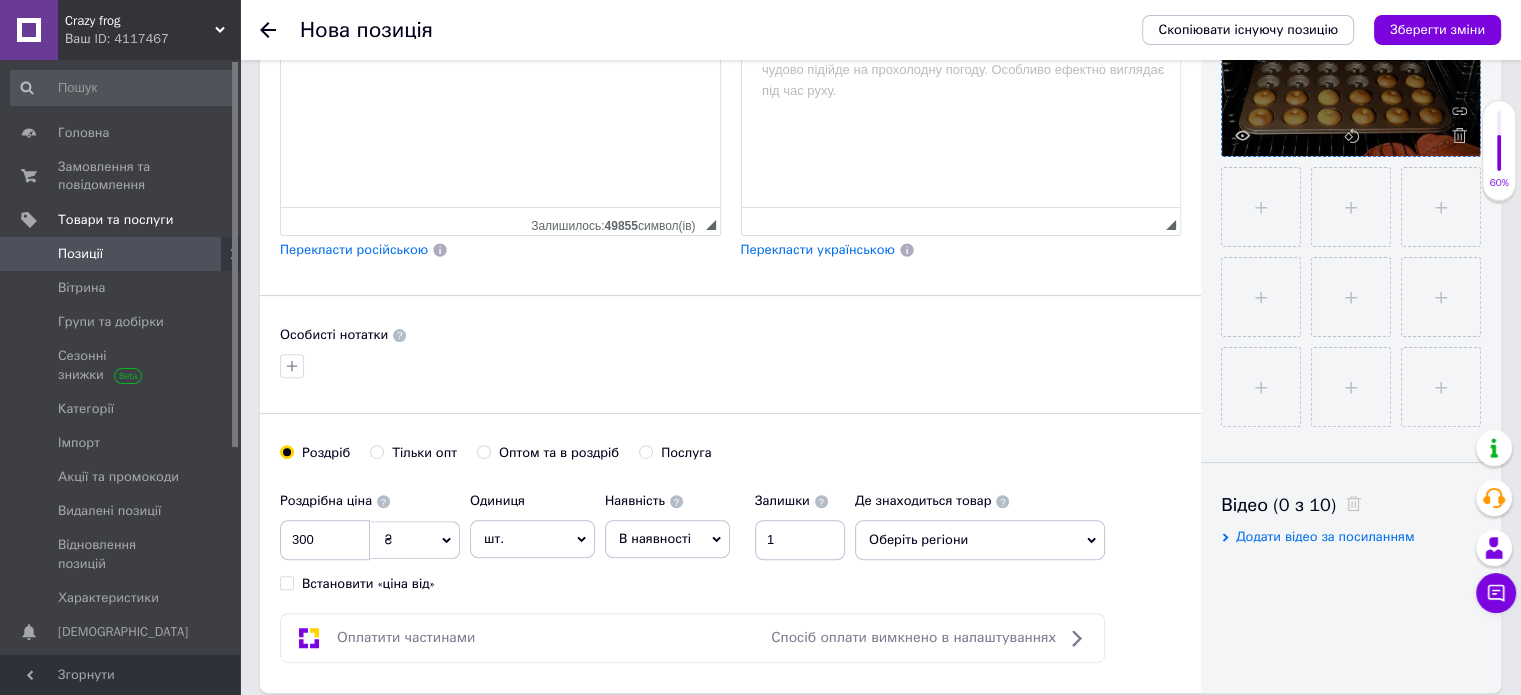click on "Оберіть регіони" at bounding box center [980, 540] 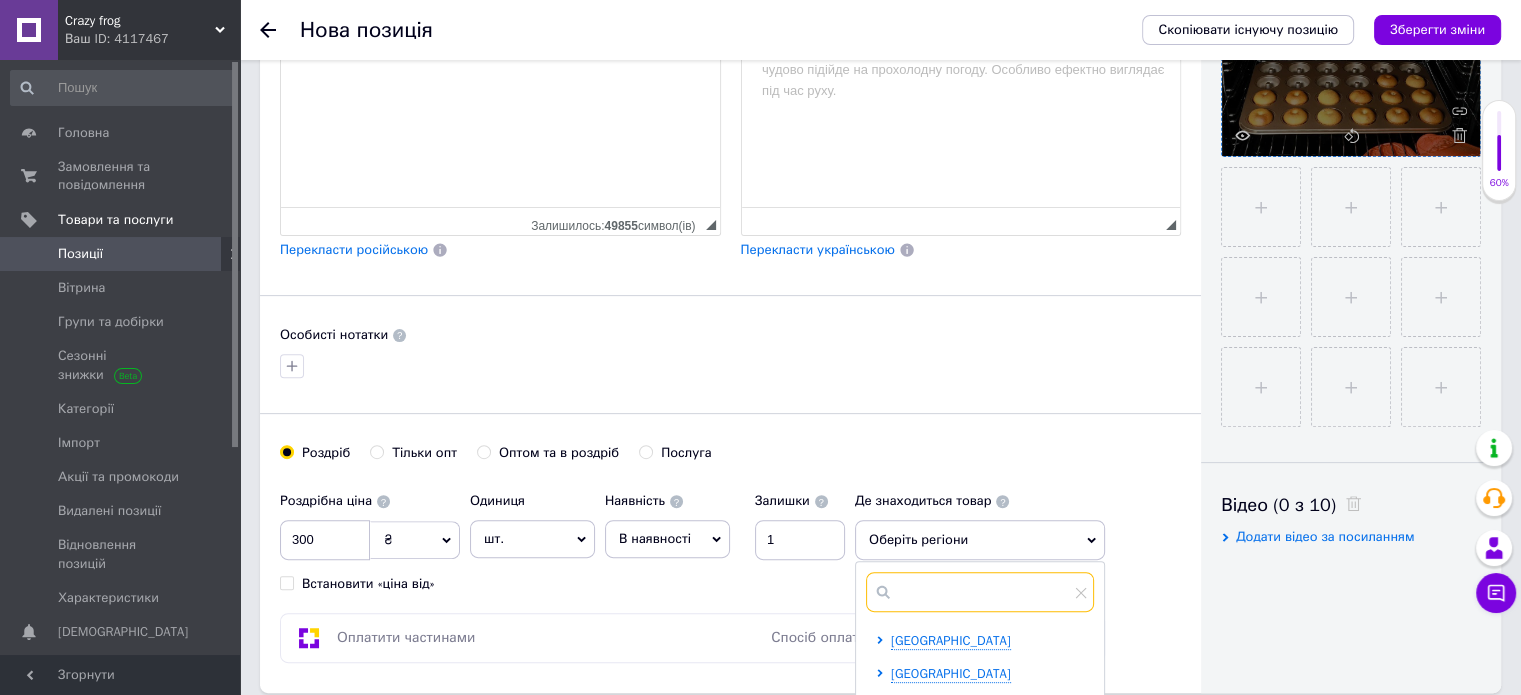 click at bounding box center [980, 592] 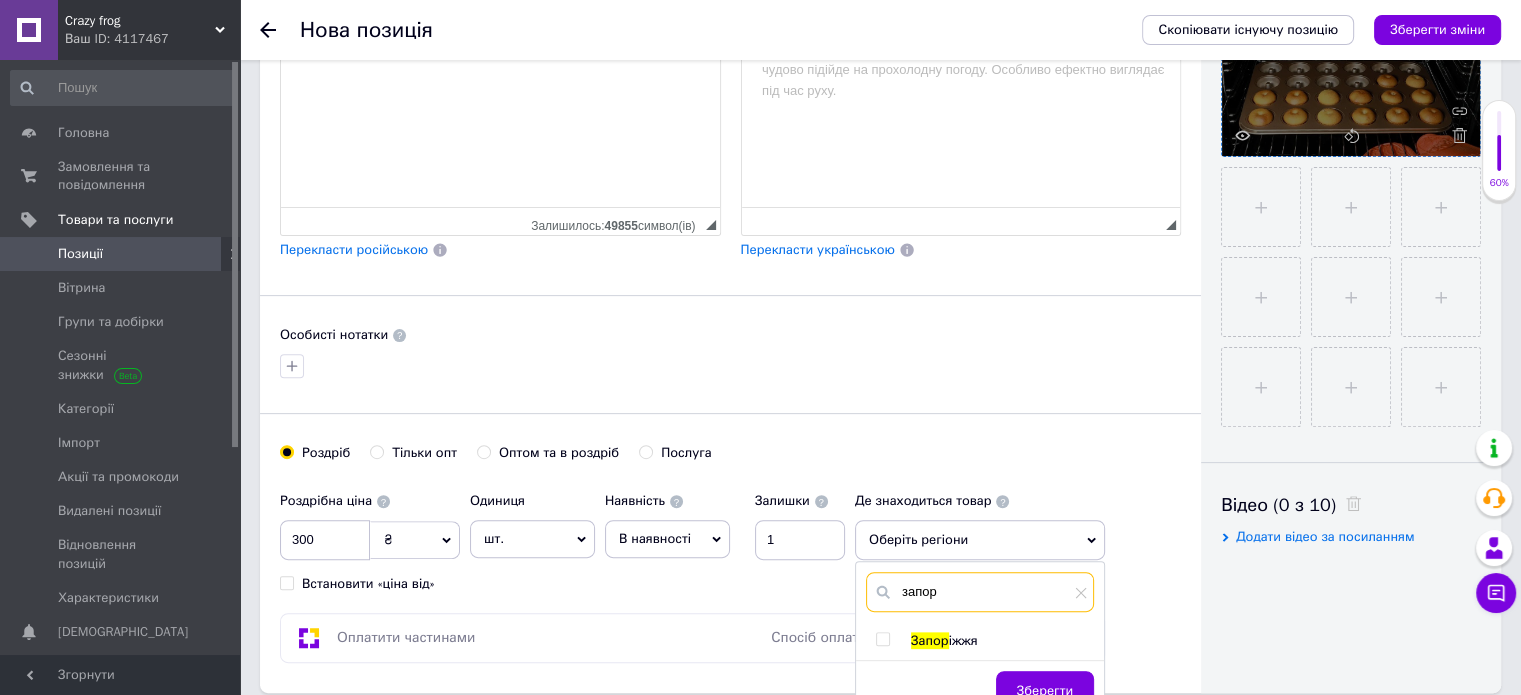 type on "запор" 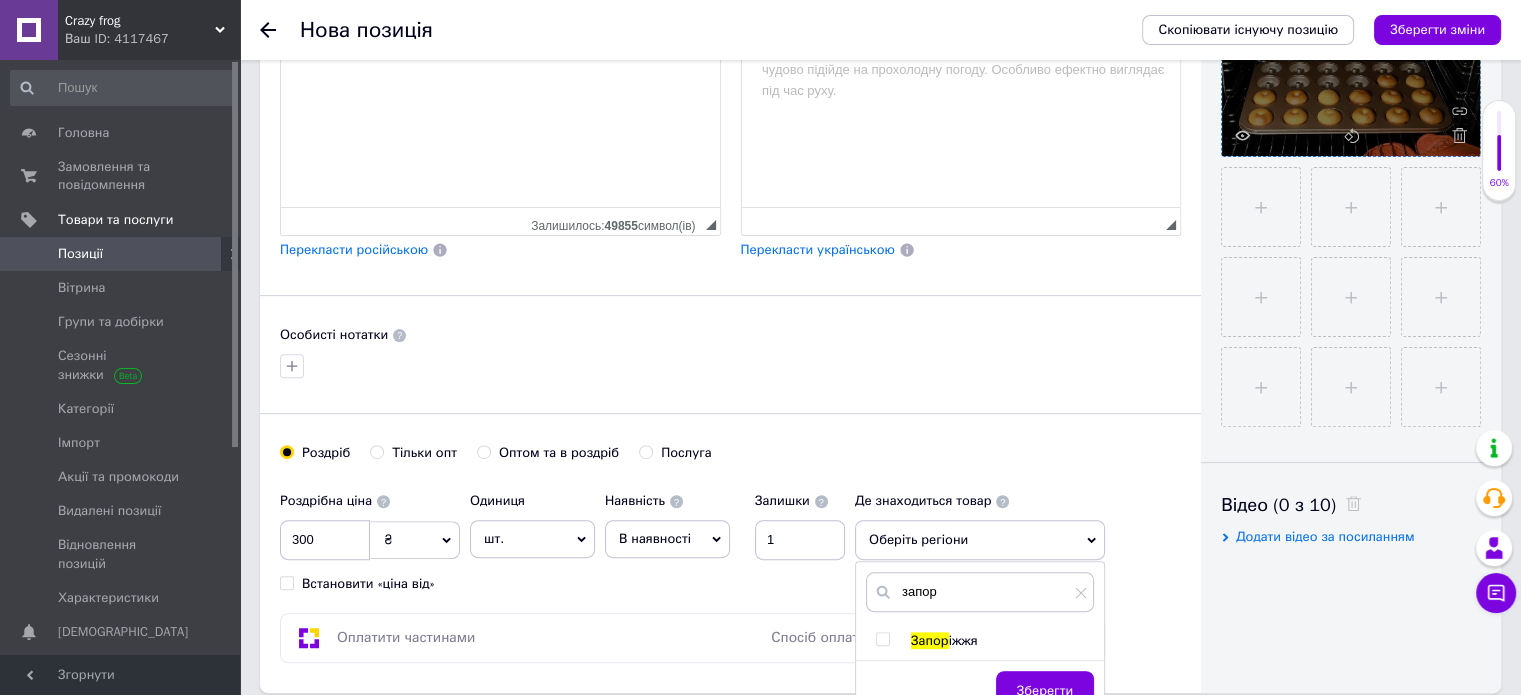 click at bounding box center [882, 639] 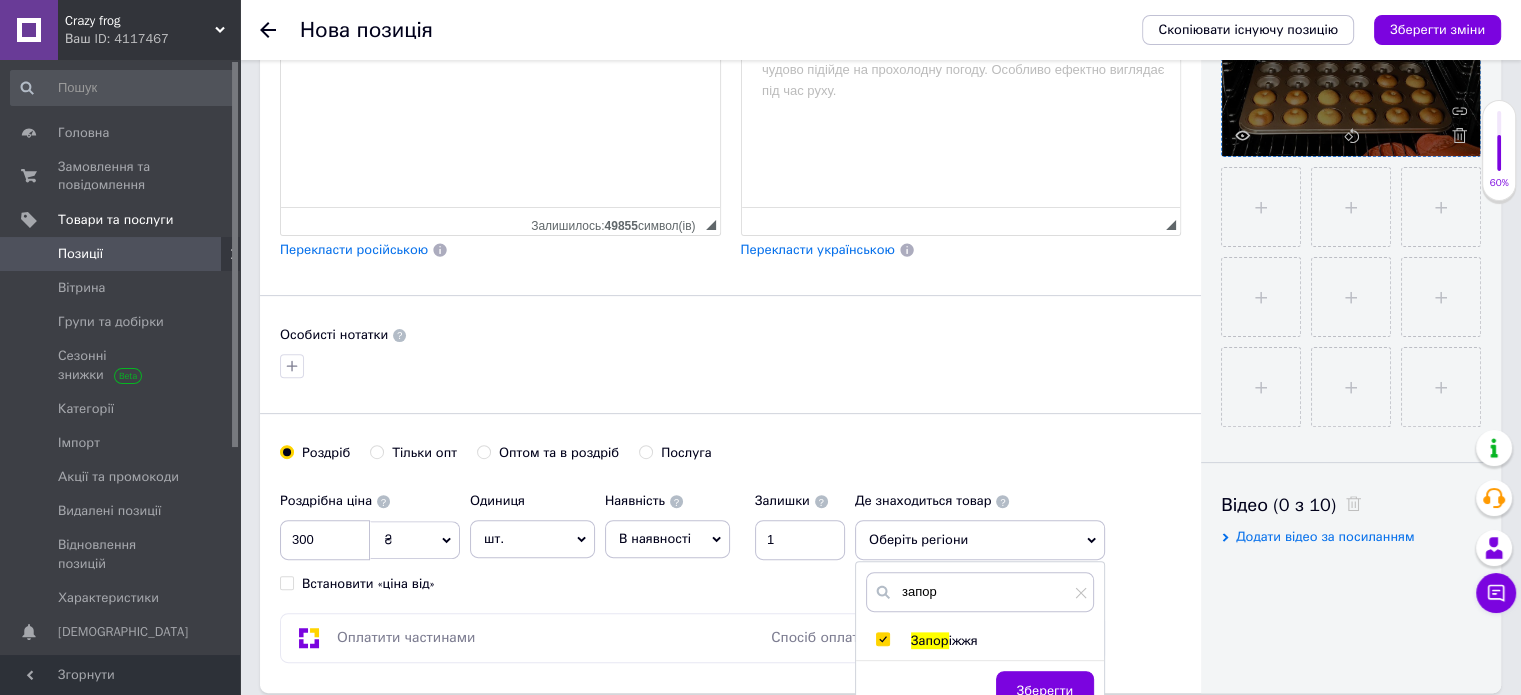 checkbox on "true" 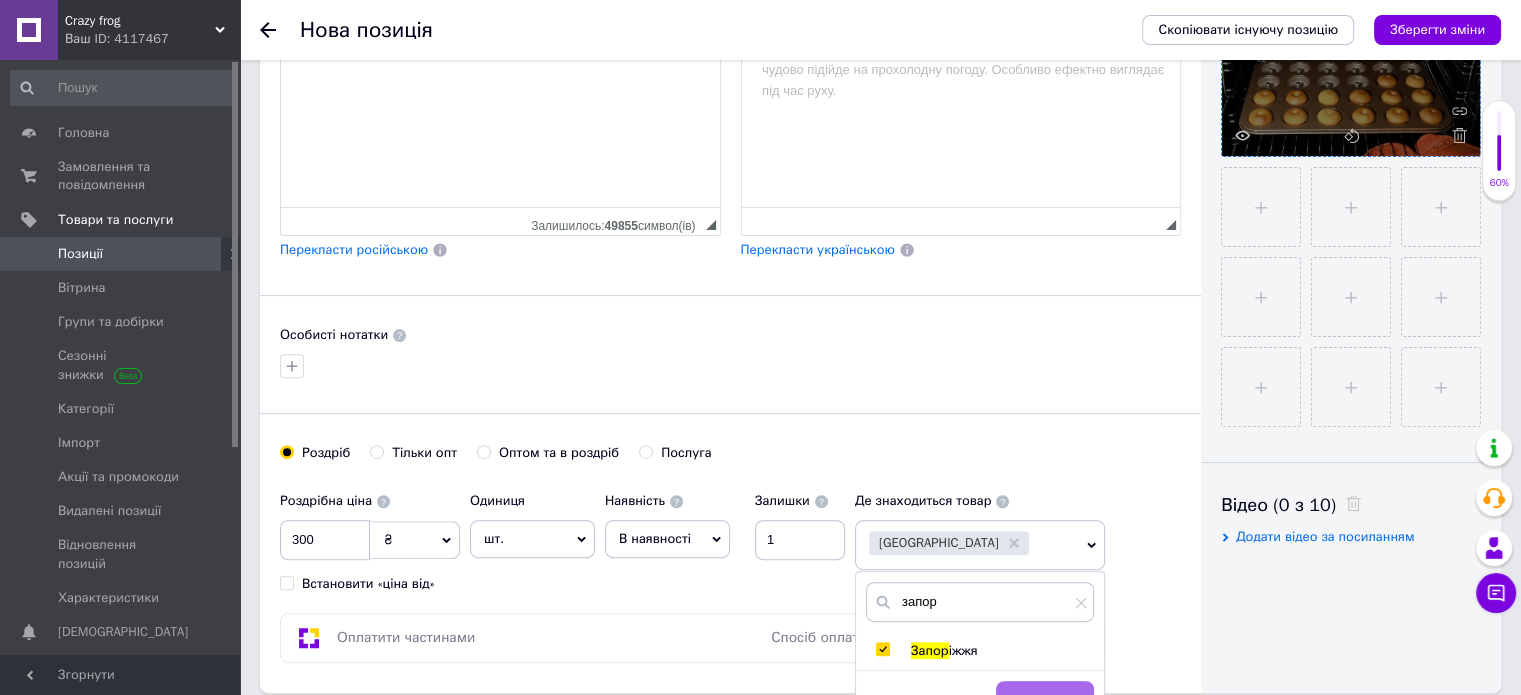 click on "Зберегти" at bounding box center [1045, 701] 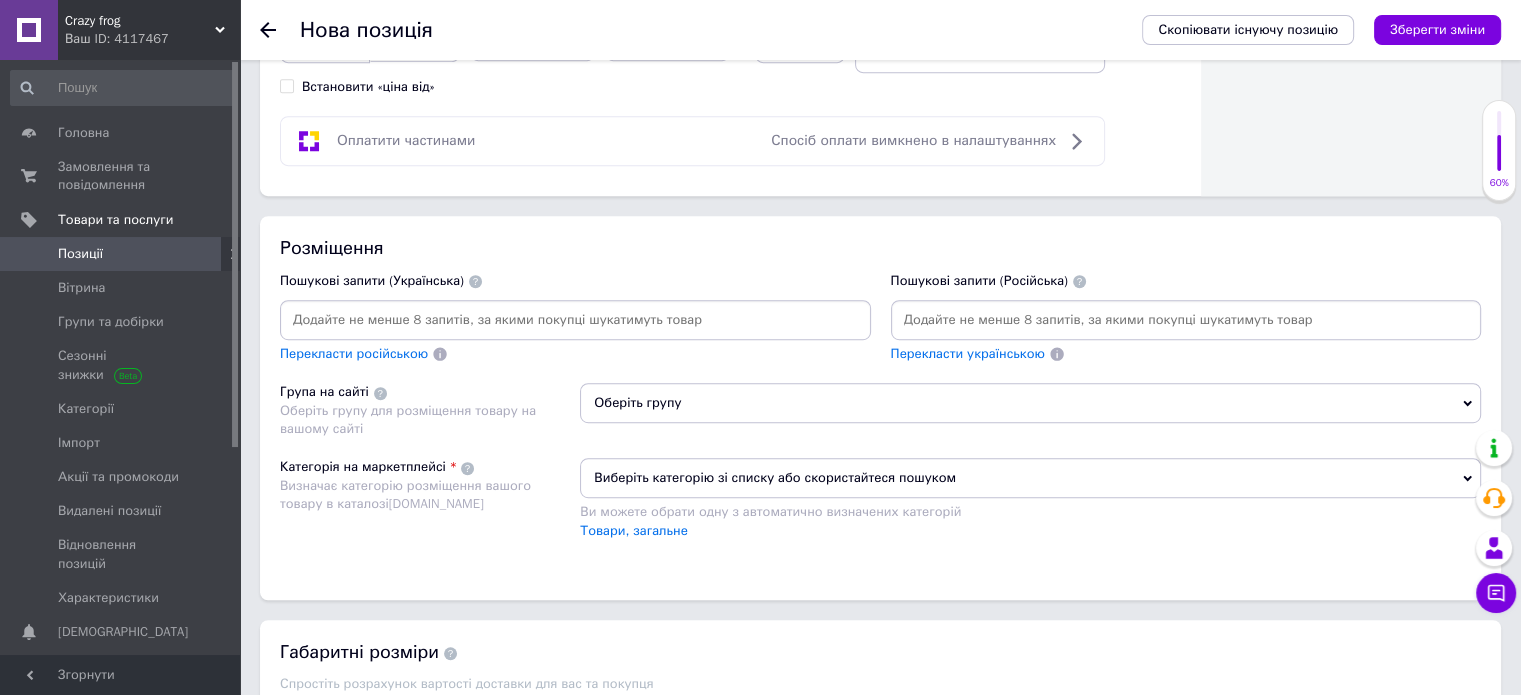 scroll, scrollTop: 1100, scrollLeft: 0, axis: vertical 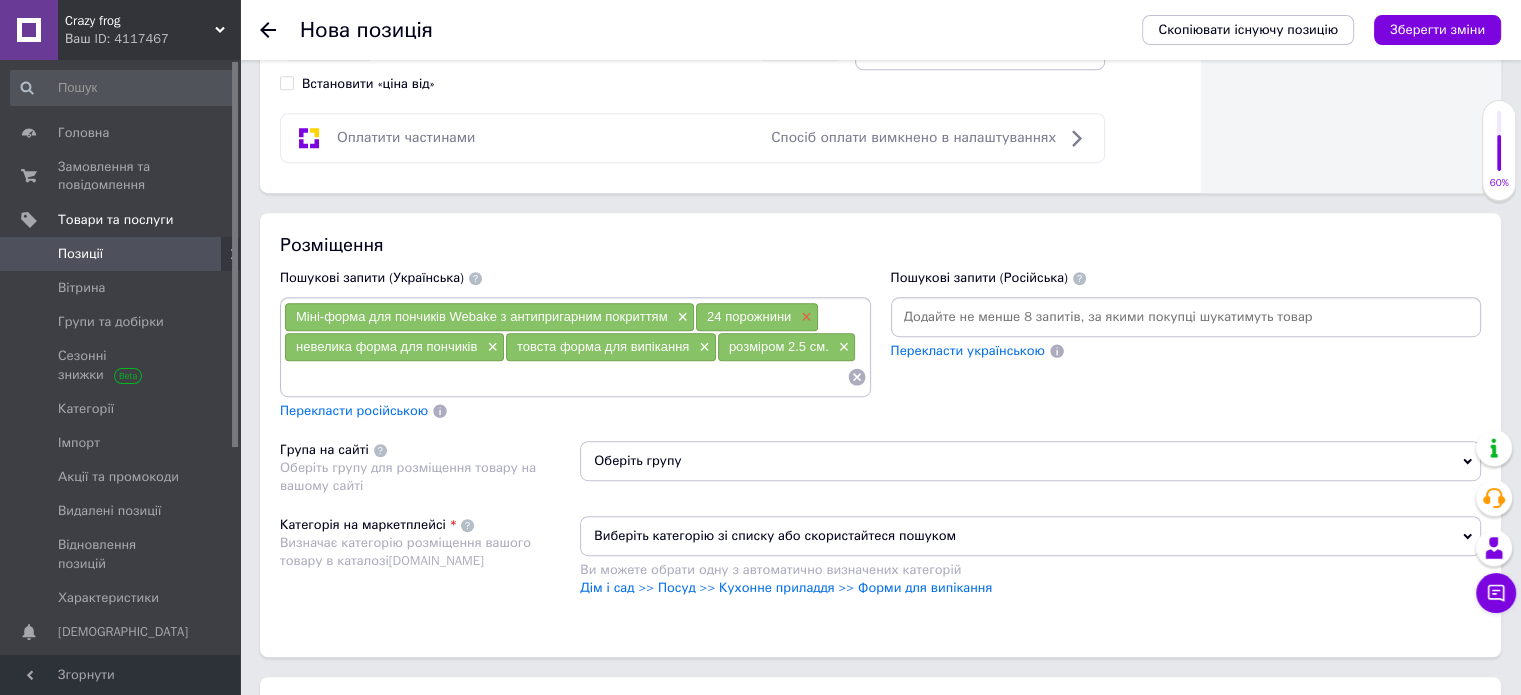 click on "×" at bounding box center (804, 317) 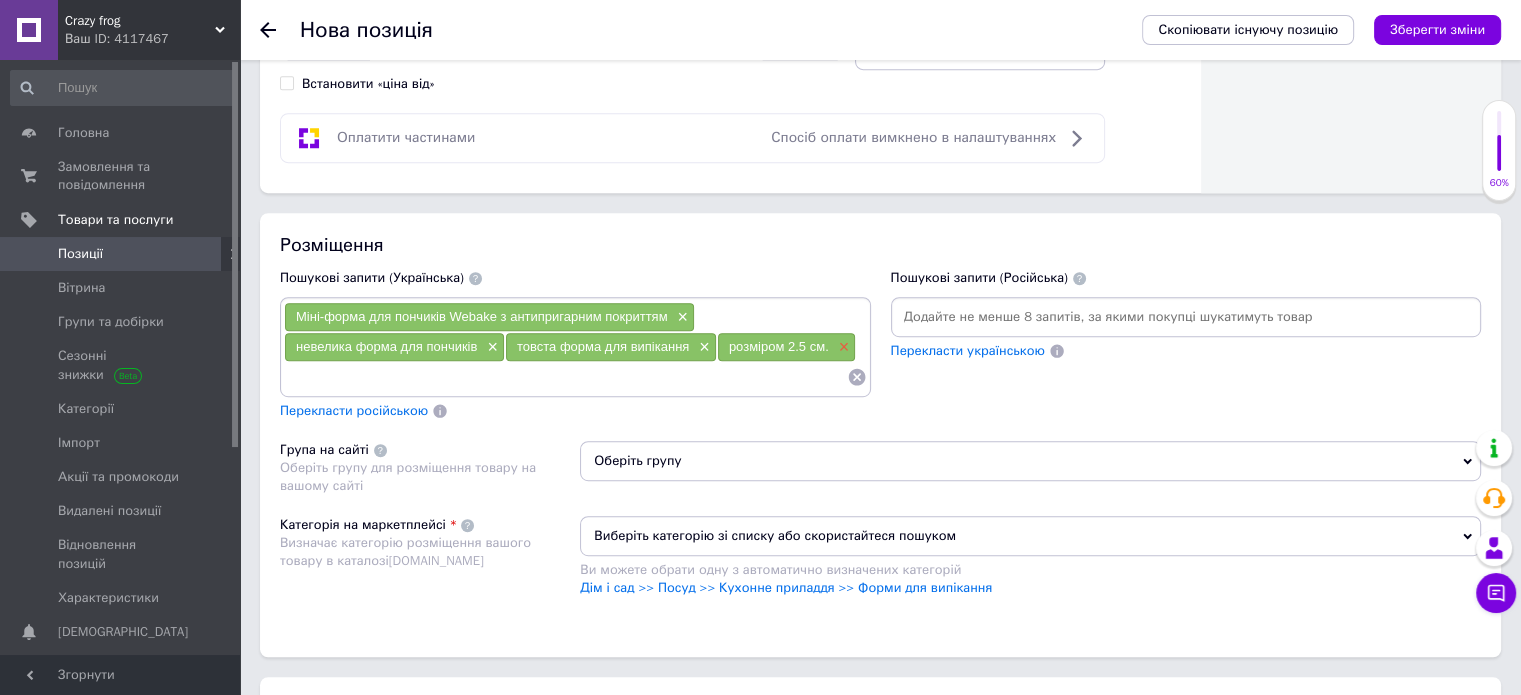 click on "×" at bounding box center [842, 347] 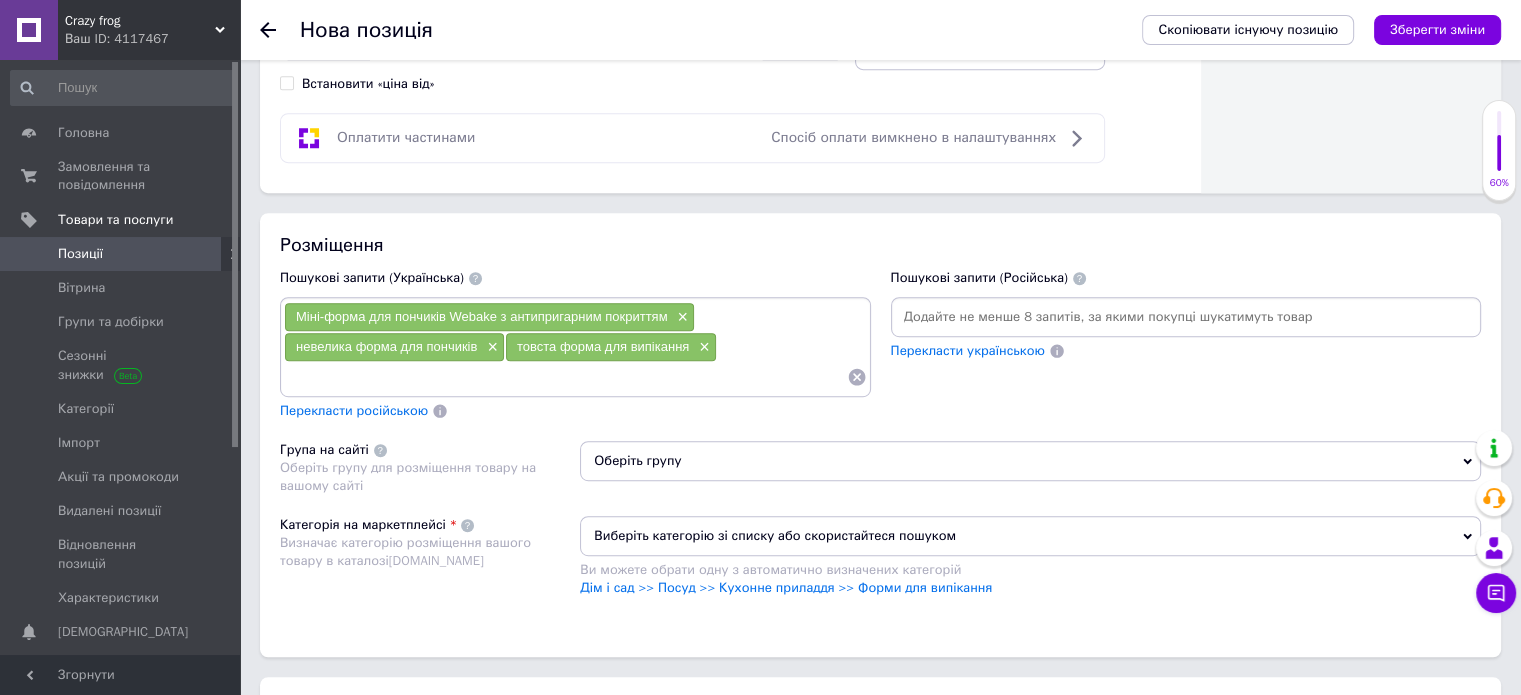 click on "Перекласти російською" at bounding box center [354, 410] 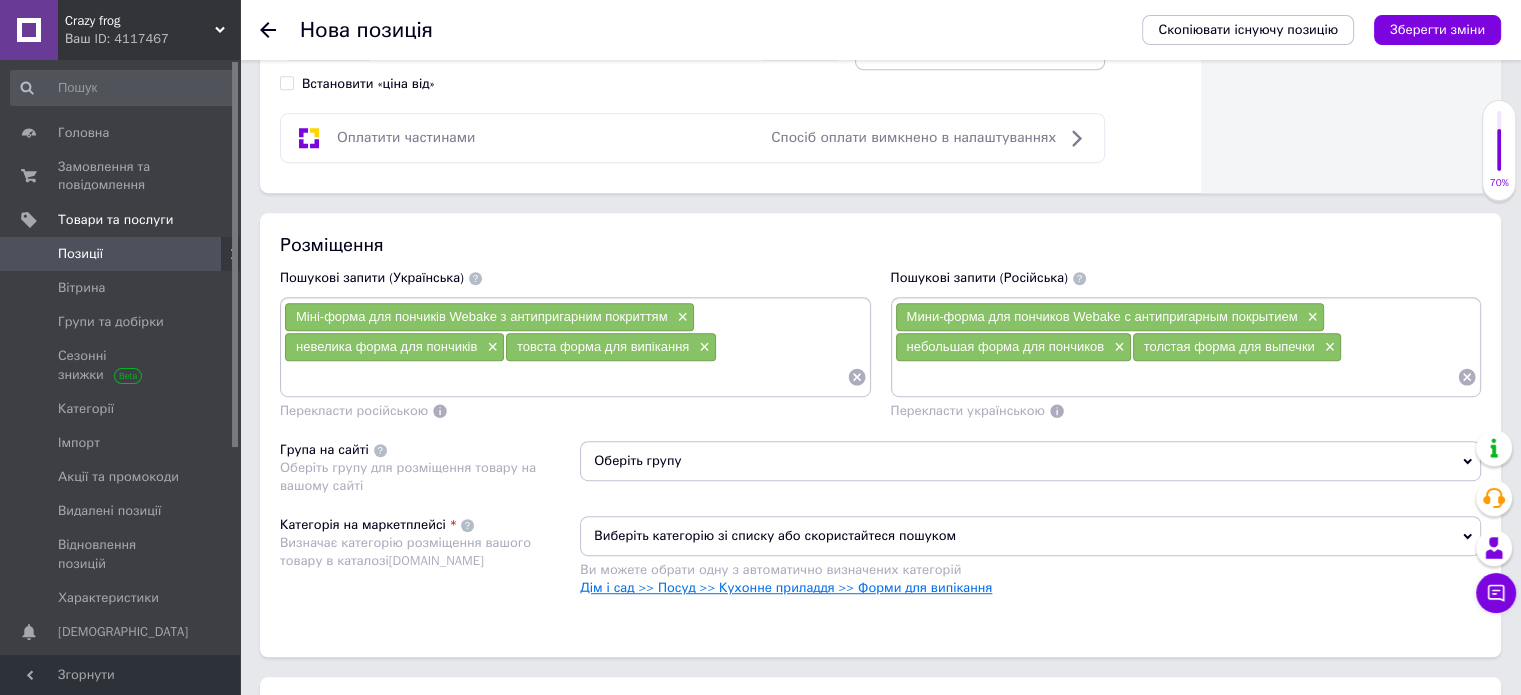 click on "Дім і сад >> Посуд >> Кухонне приладдя >> Форми для випікання" at bounding box center (786, 587) 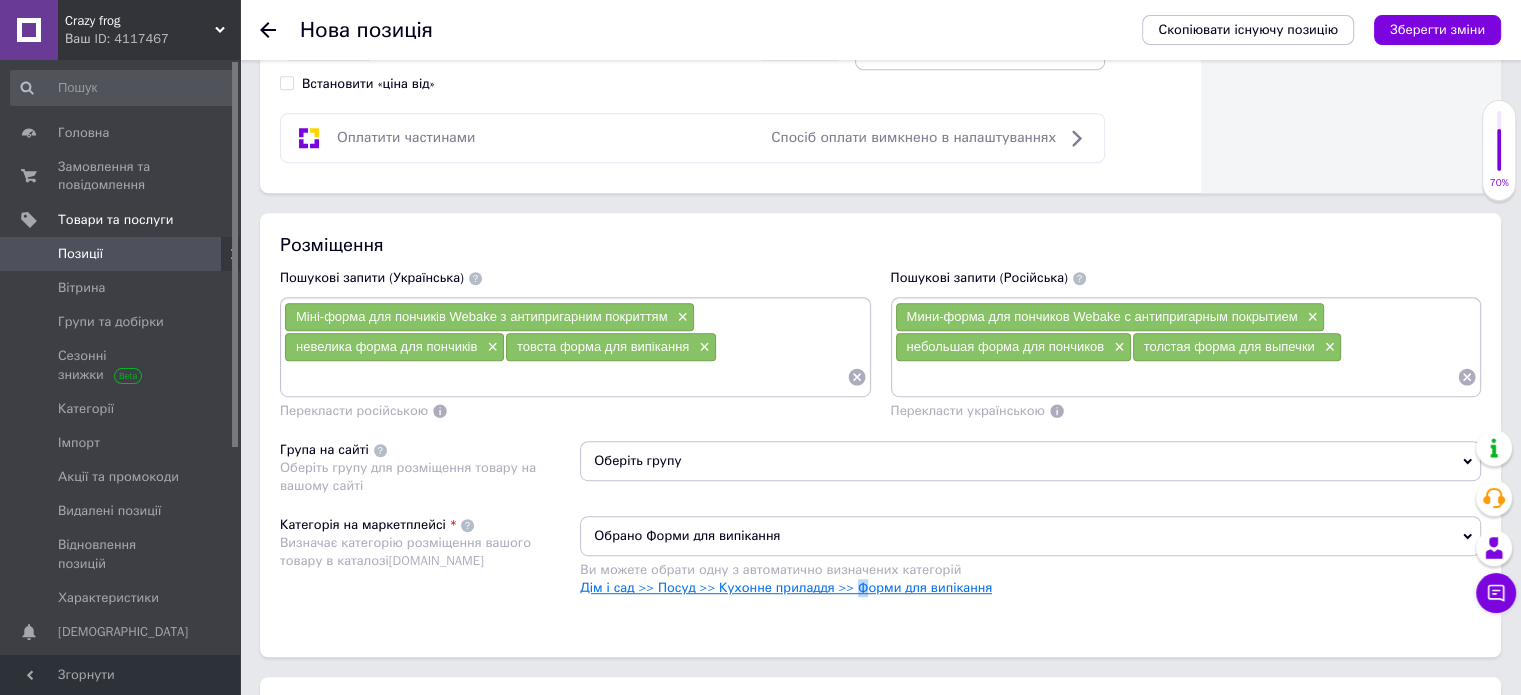 click on "Дім і сад >> Посуд >> Кухонне приладдя >> Форми для випікання" at bounding box center [786, 587] 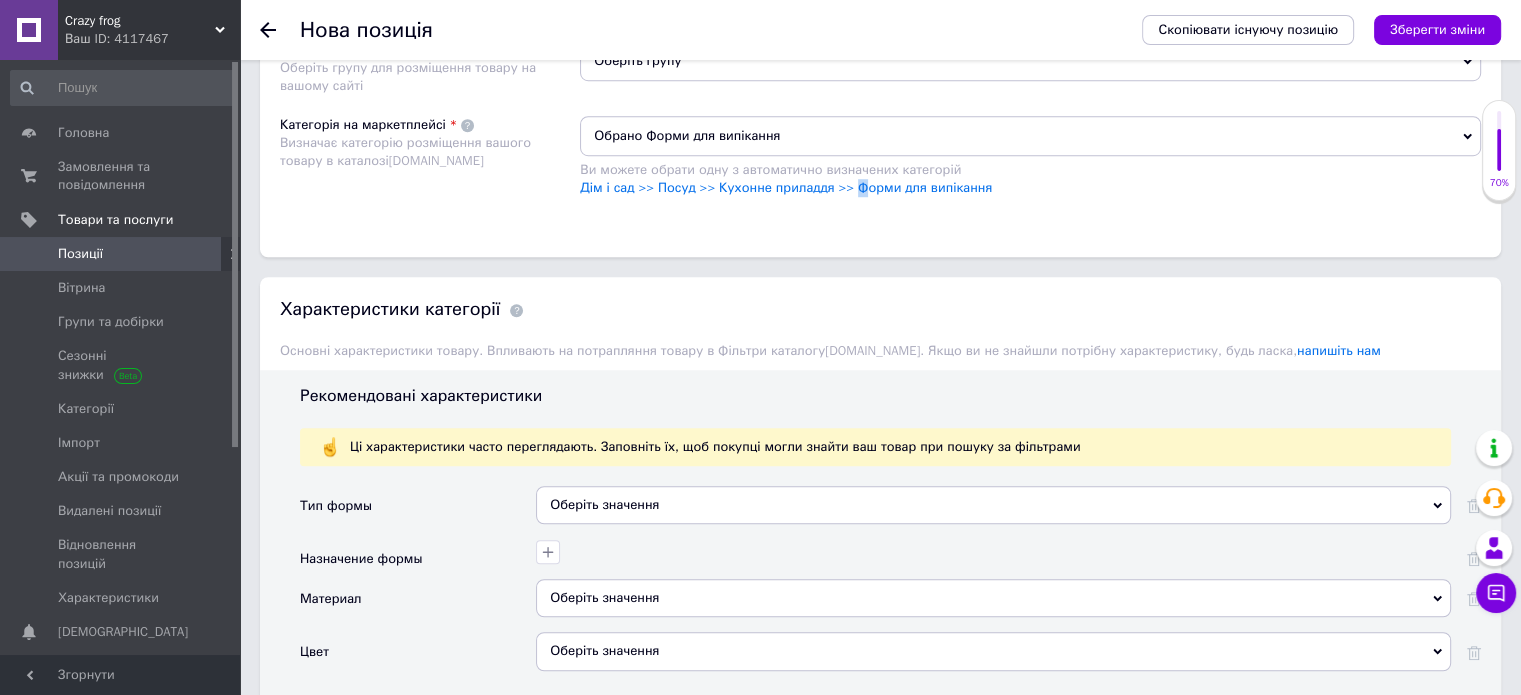scroll, scrollTop: 1600, scrollLeft: 0, axis: vertical 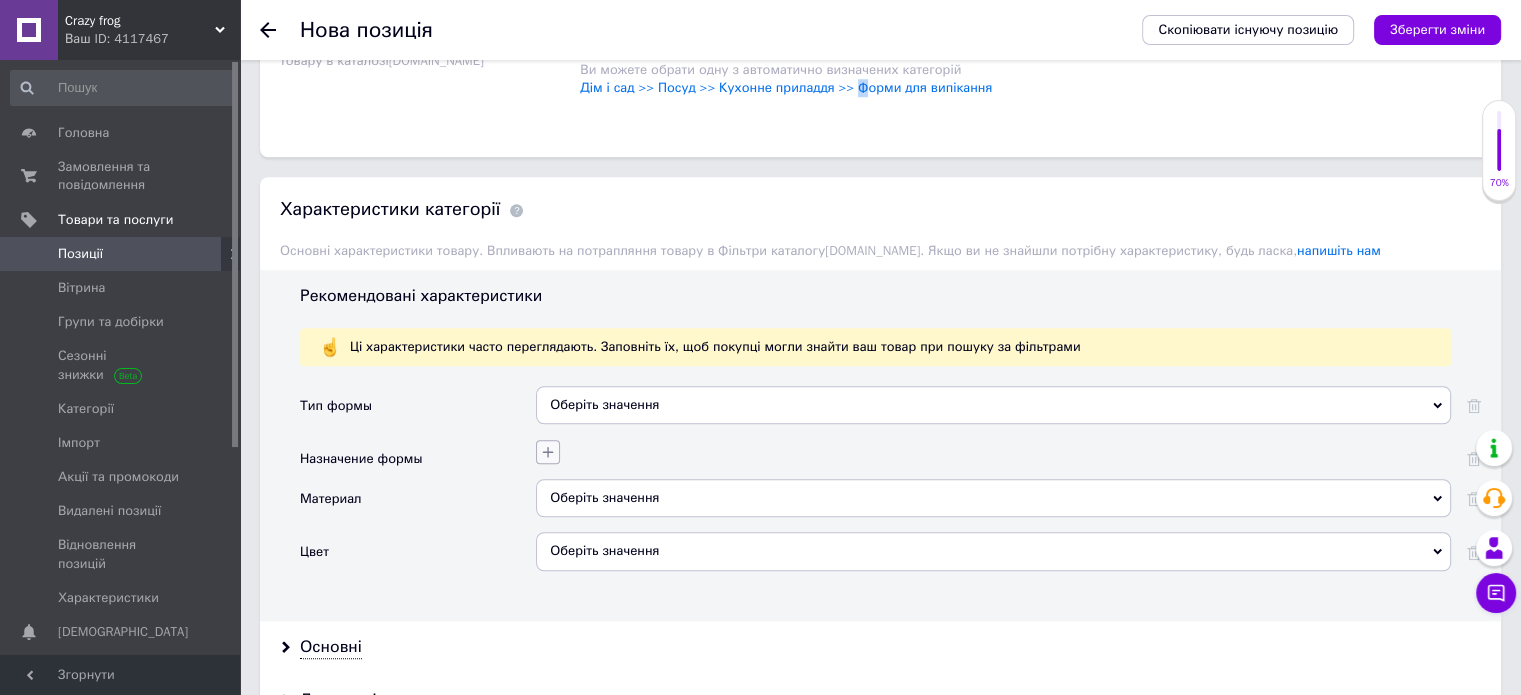 click 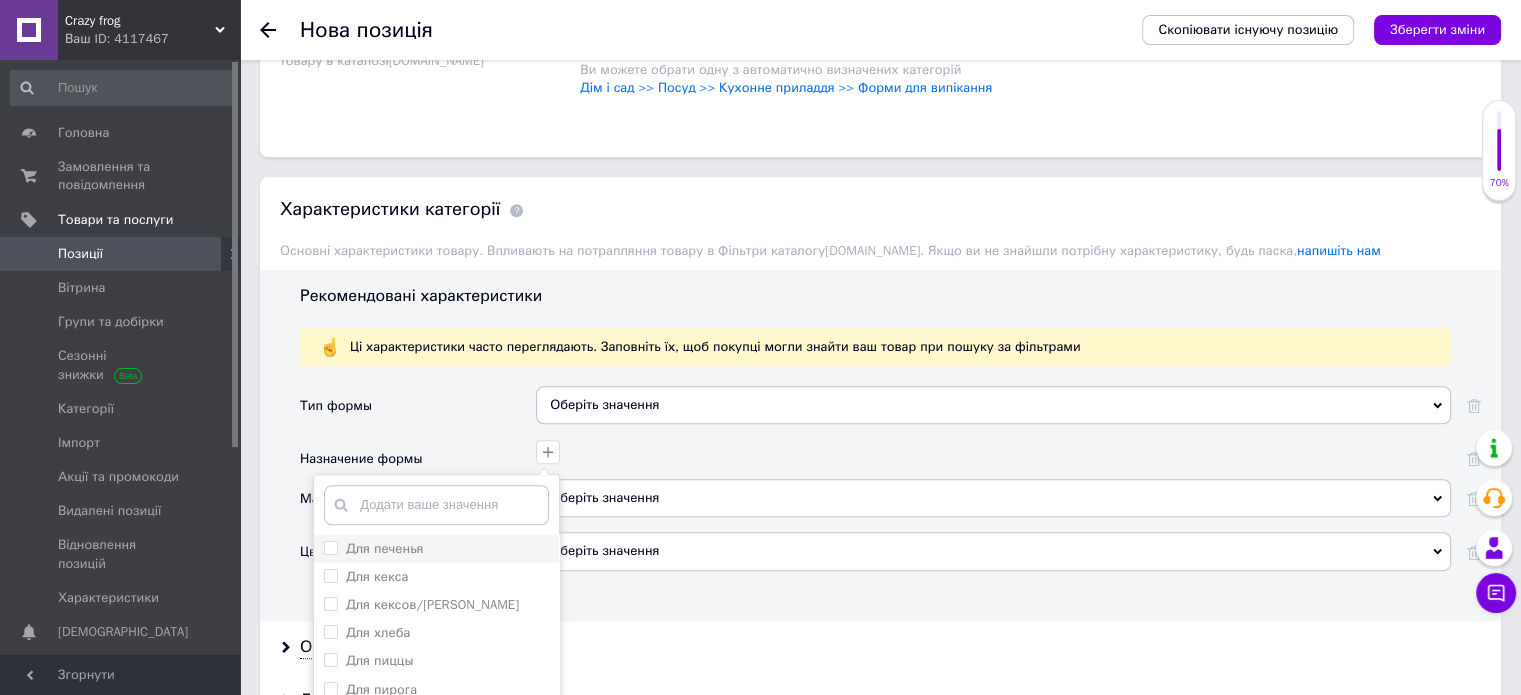 click on "Для печенья" at bounding box center (436, 549) 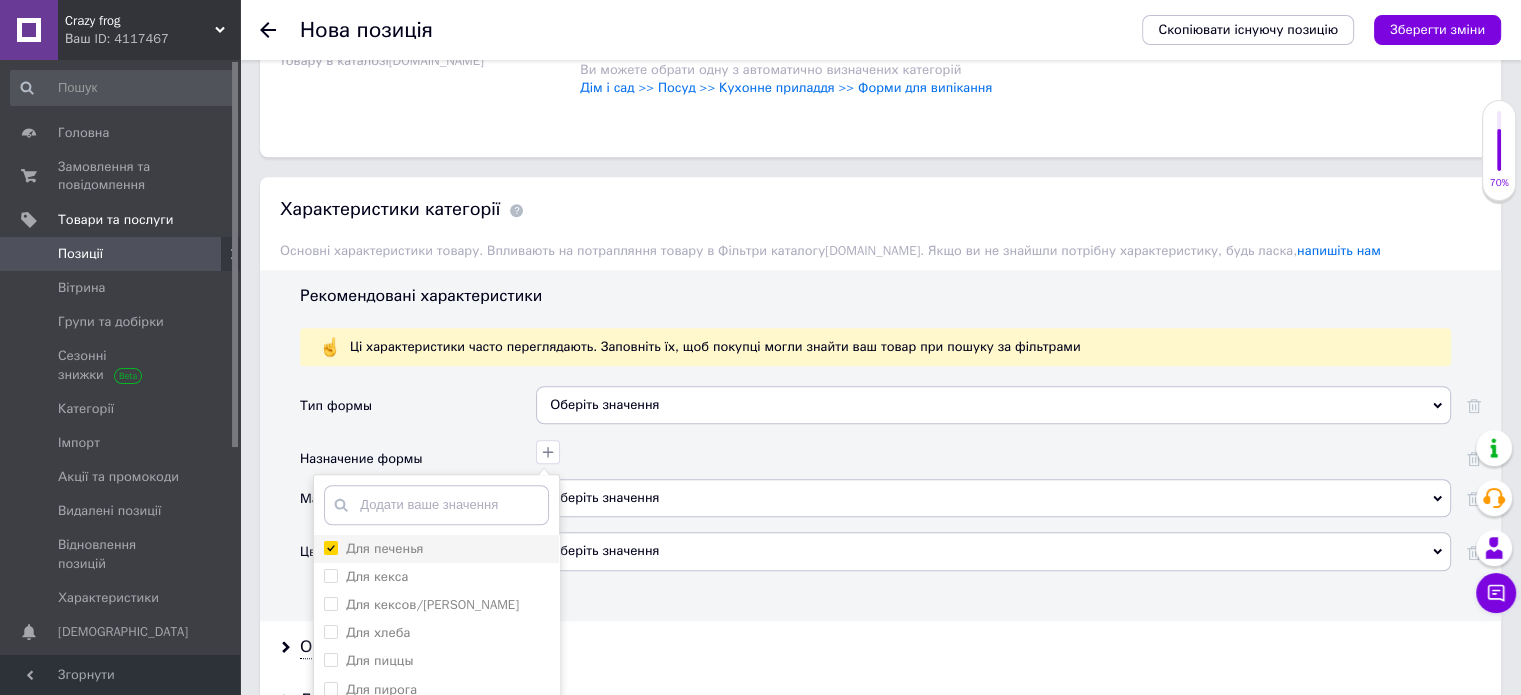 checkbox on "true" 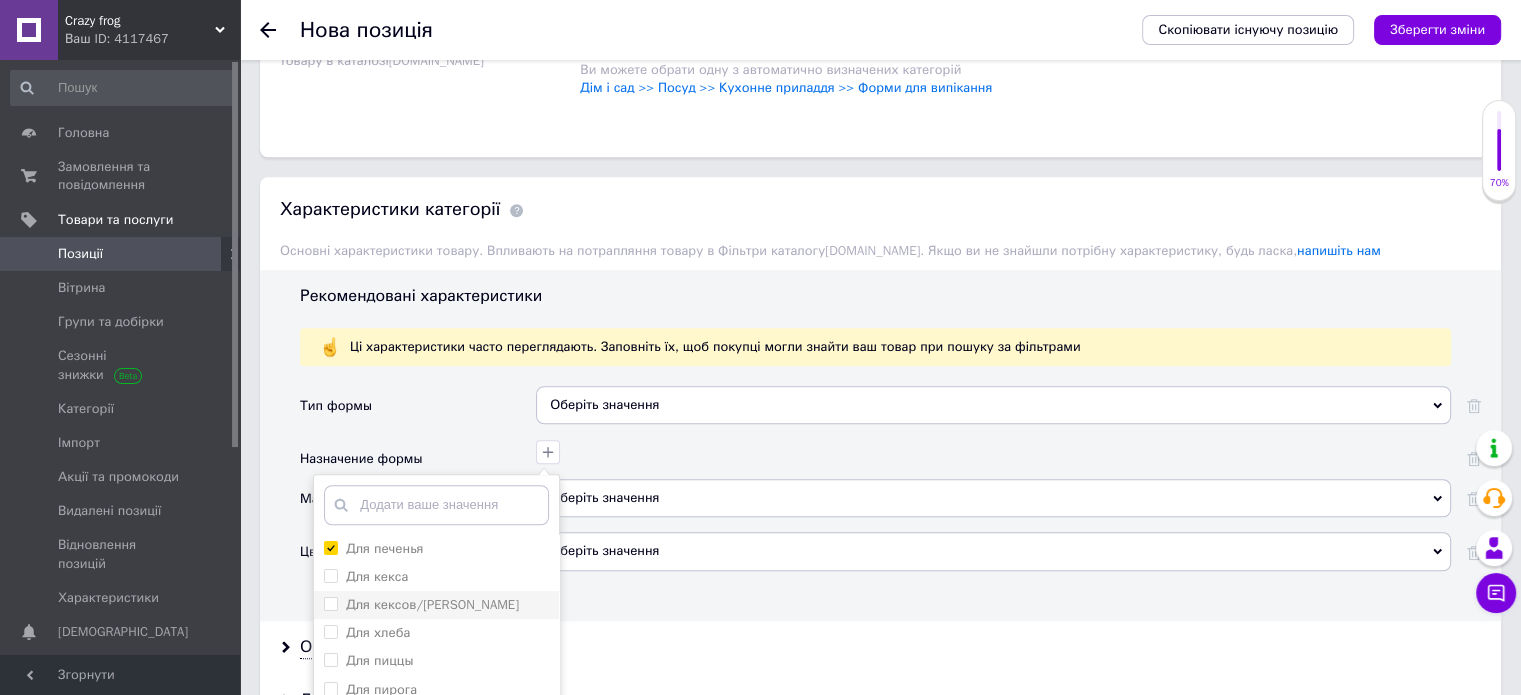 click on "Для кексов/[PERSON_NAME]" at bounding box center (432, 604) 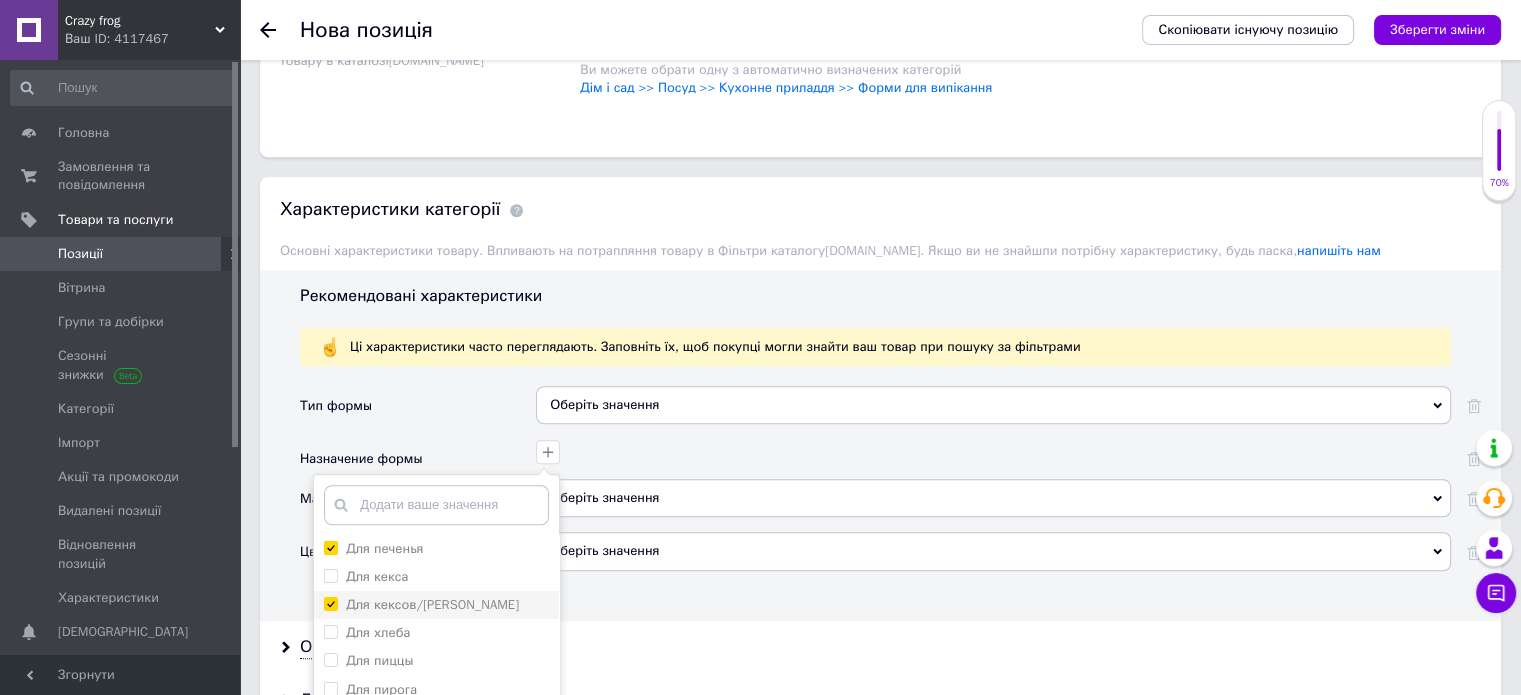 checkbox on "true" 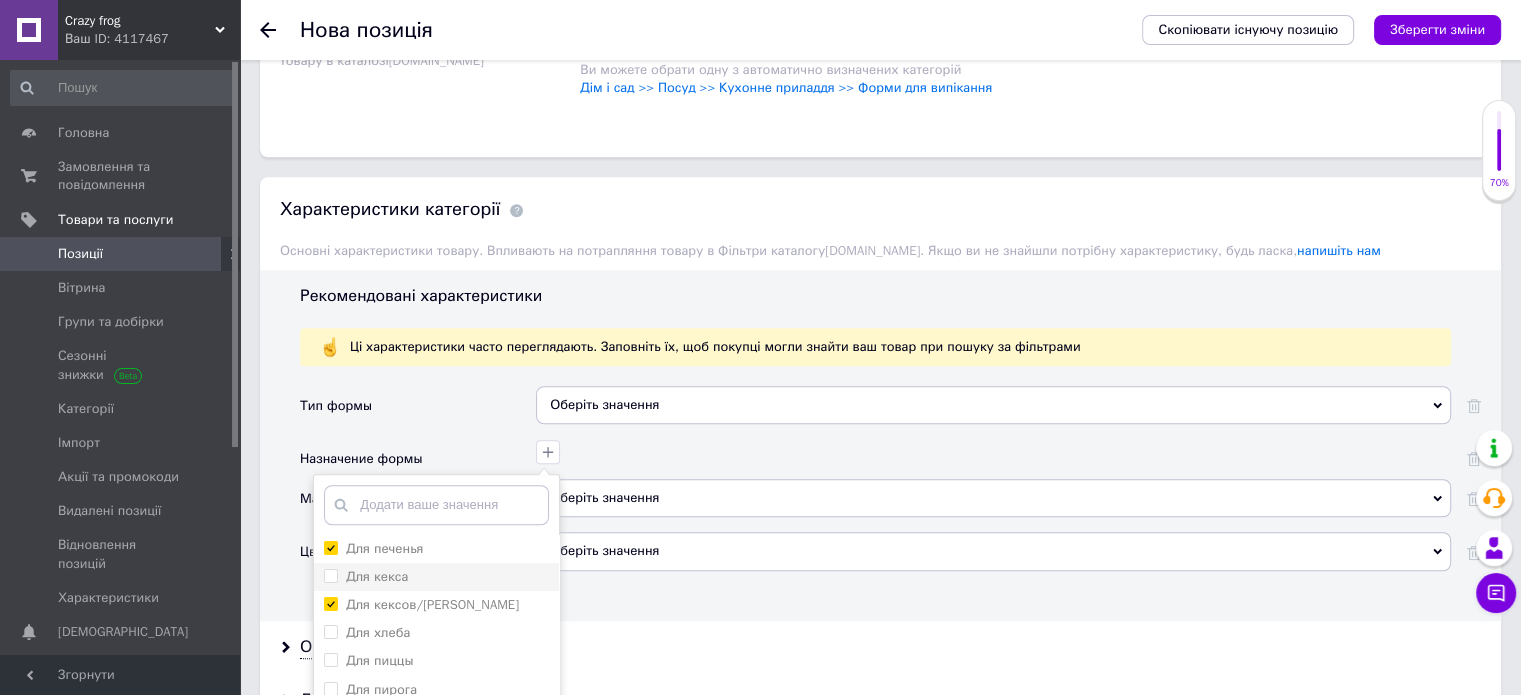 click on "Для кекса" at bounding box center [436, 577] 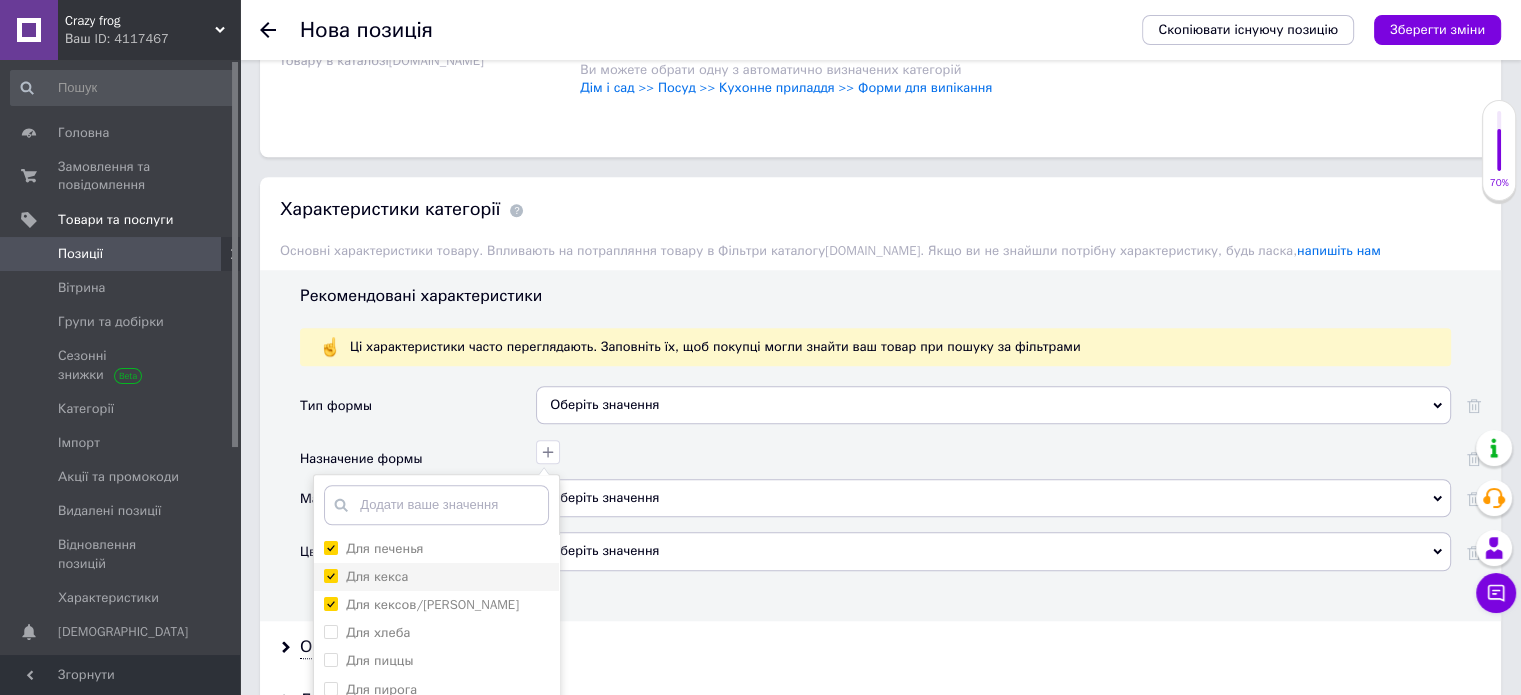 checkbox on "true" 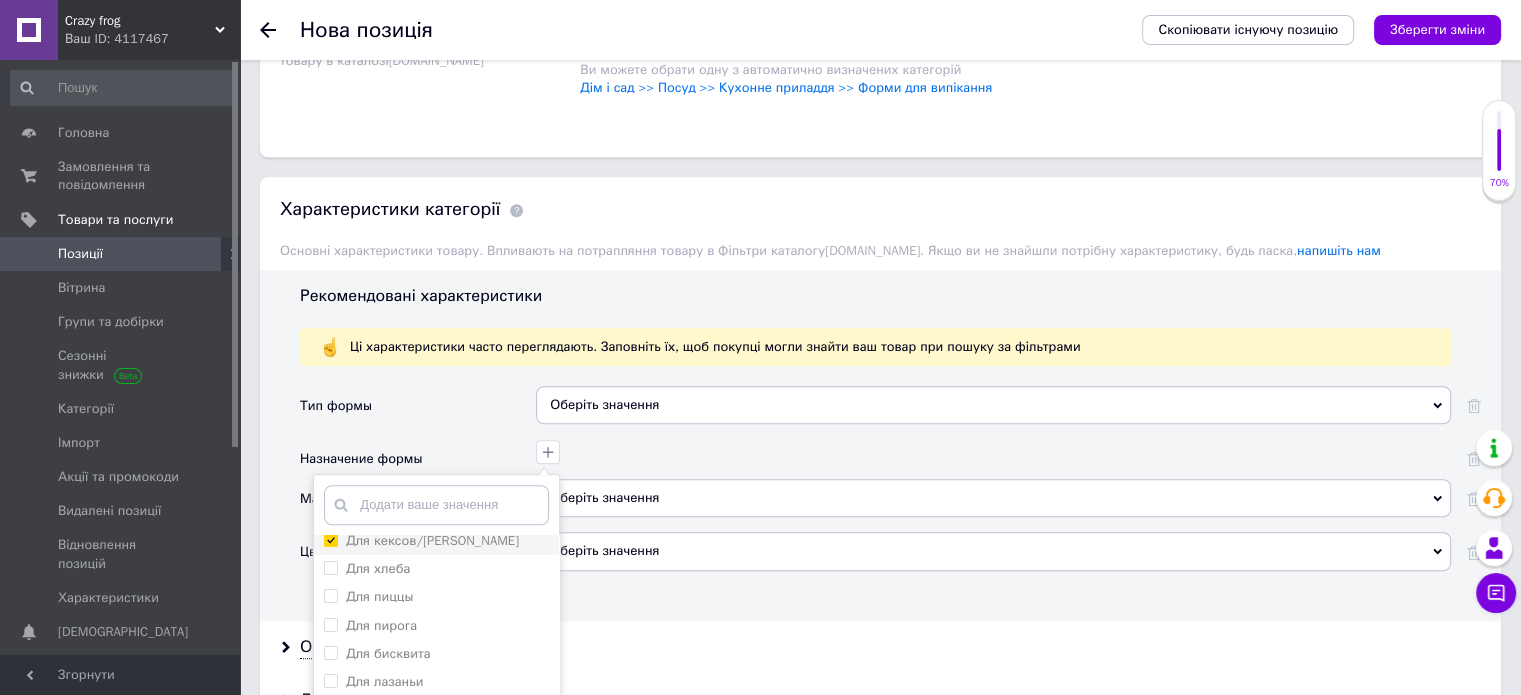 scroll, scrollTop: 94, scrollLeft: 0, axis: vertical 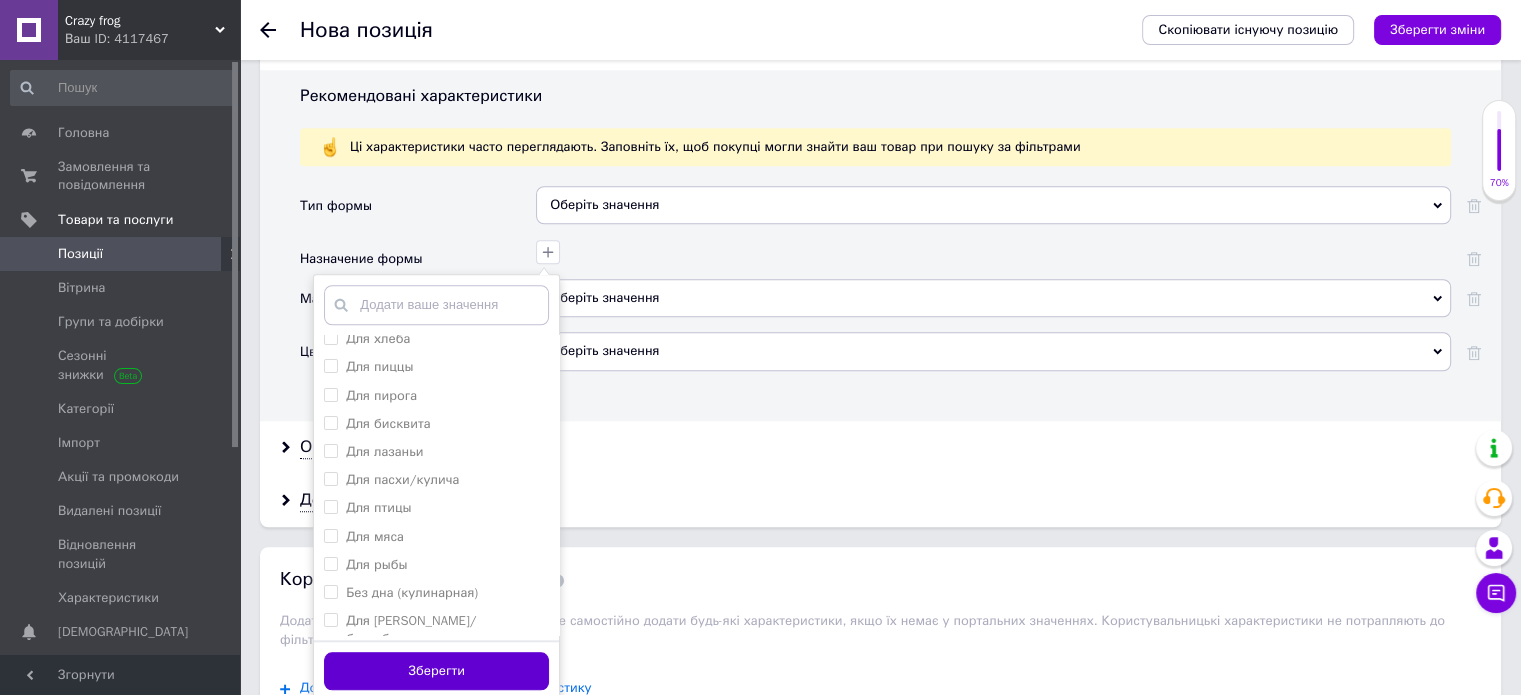 click on "Зберегти" at bounding box center [436, 671] 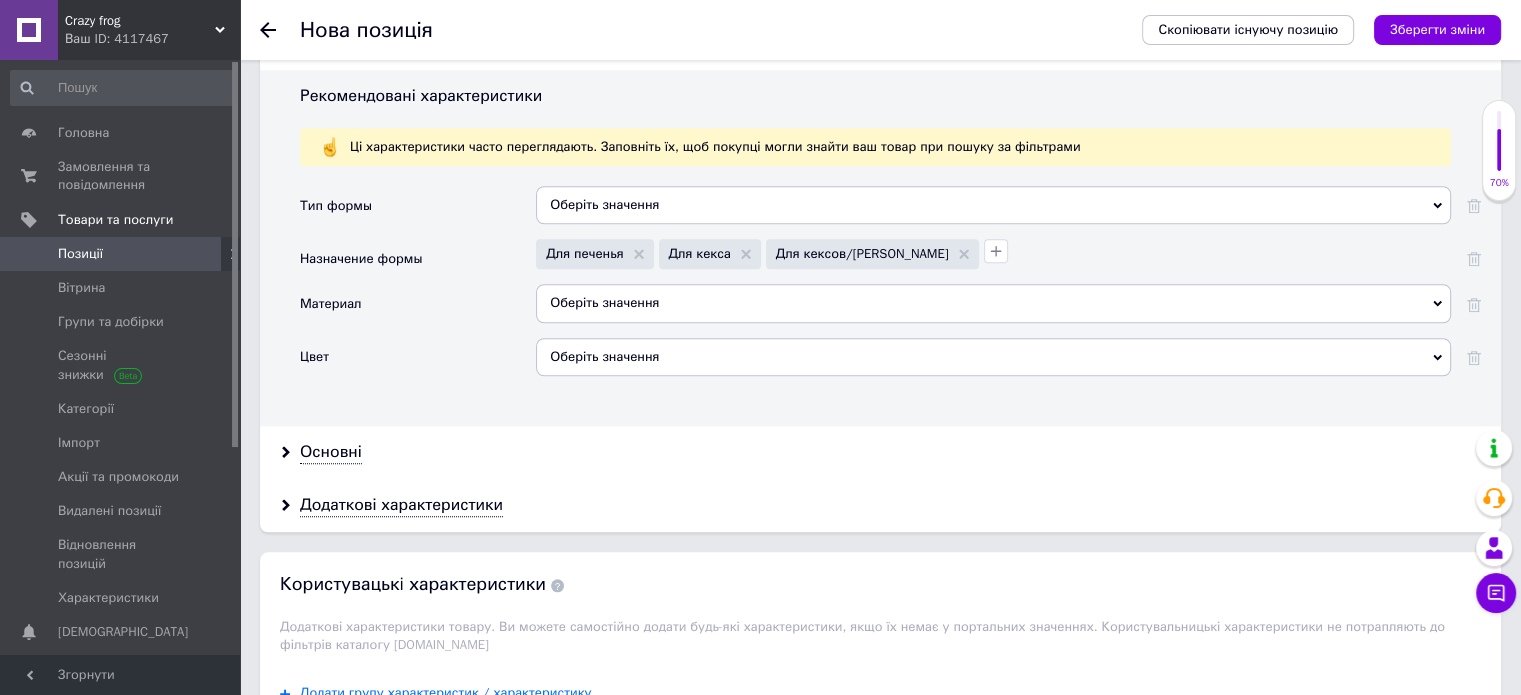 click on "Оберіть значення" at bounding box center [993, 303] 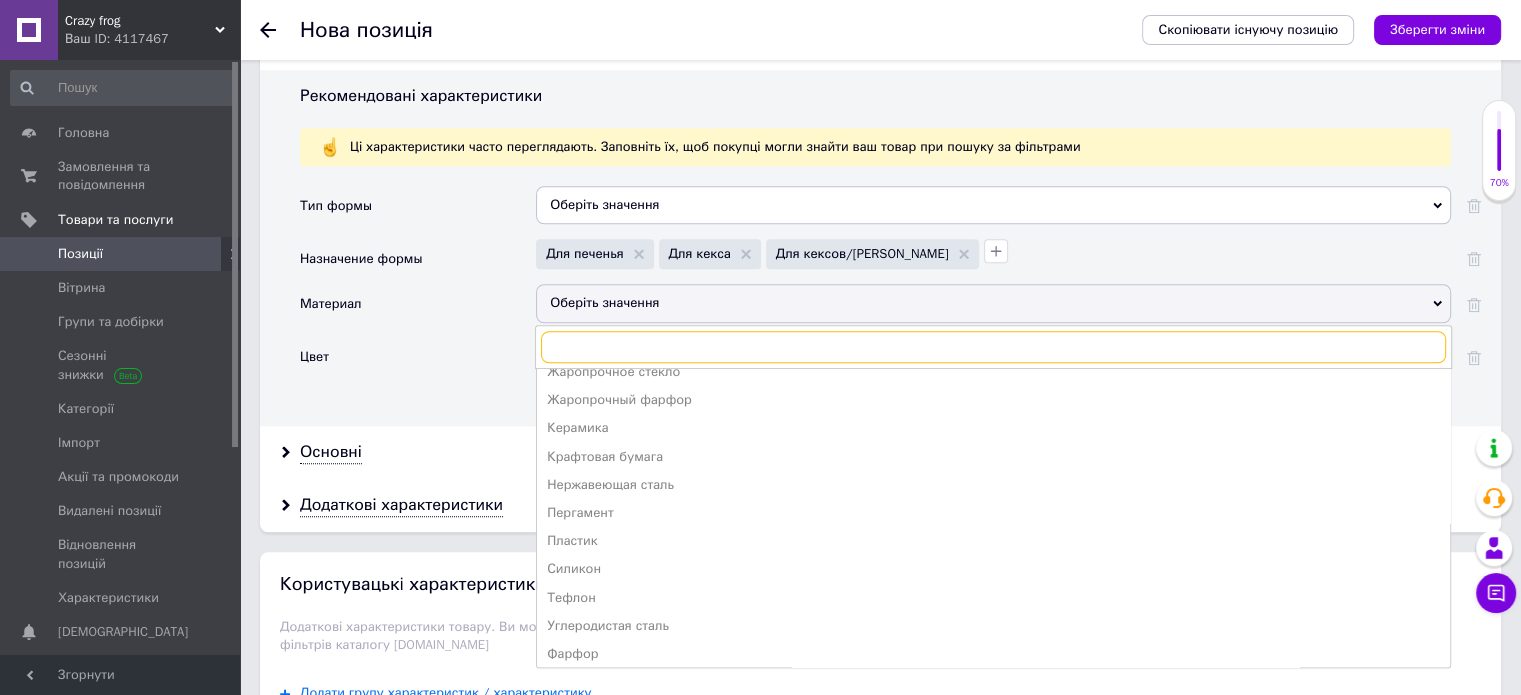 scroll, scrollTop: 134, scrollLeft: 0, axis: vertical 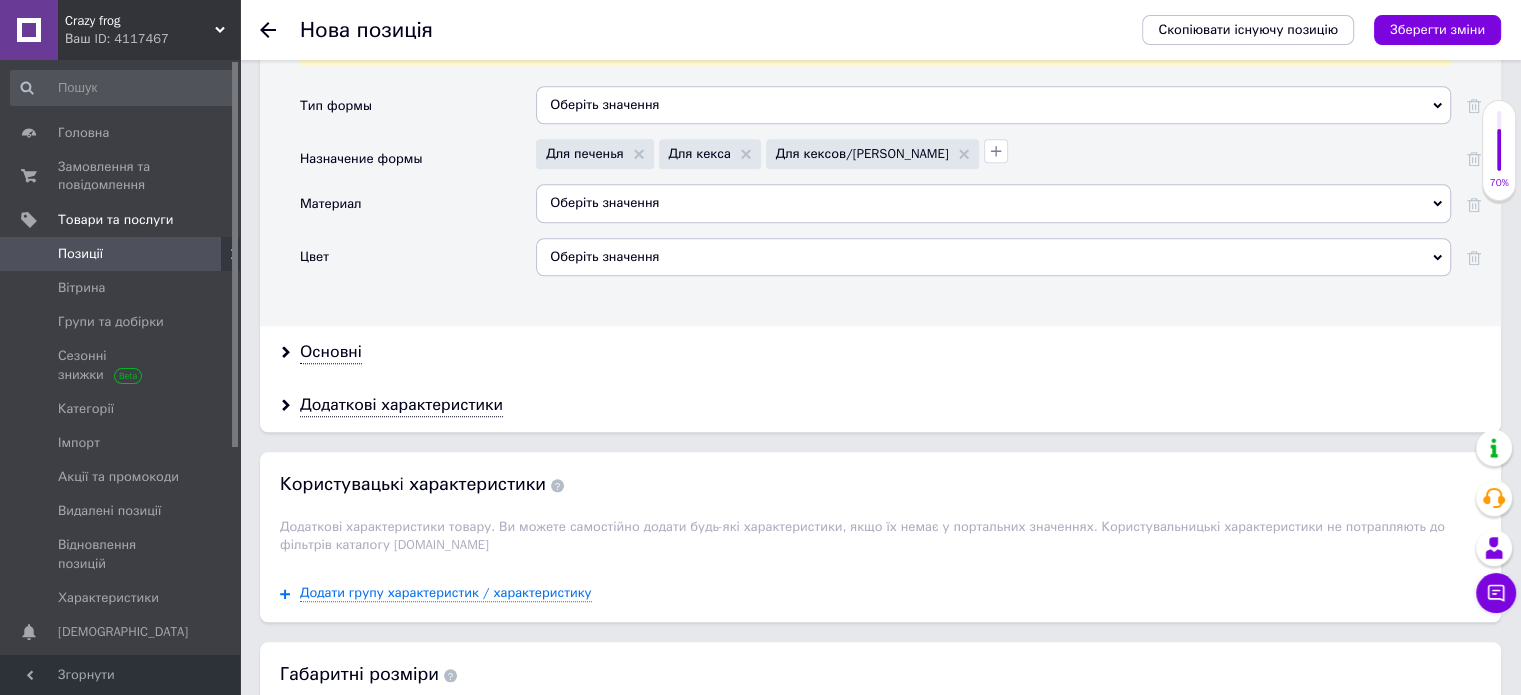 click on "Цвет" at bounding box center (418, 264) 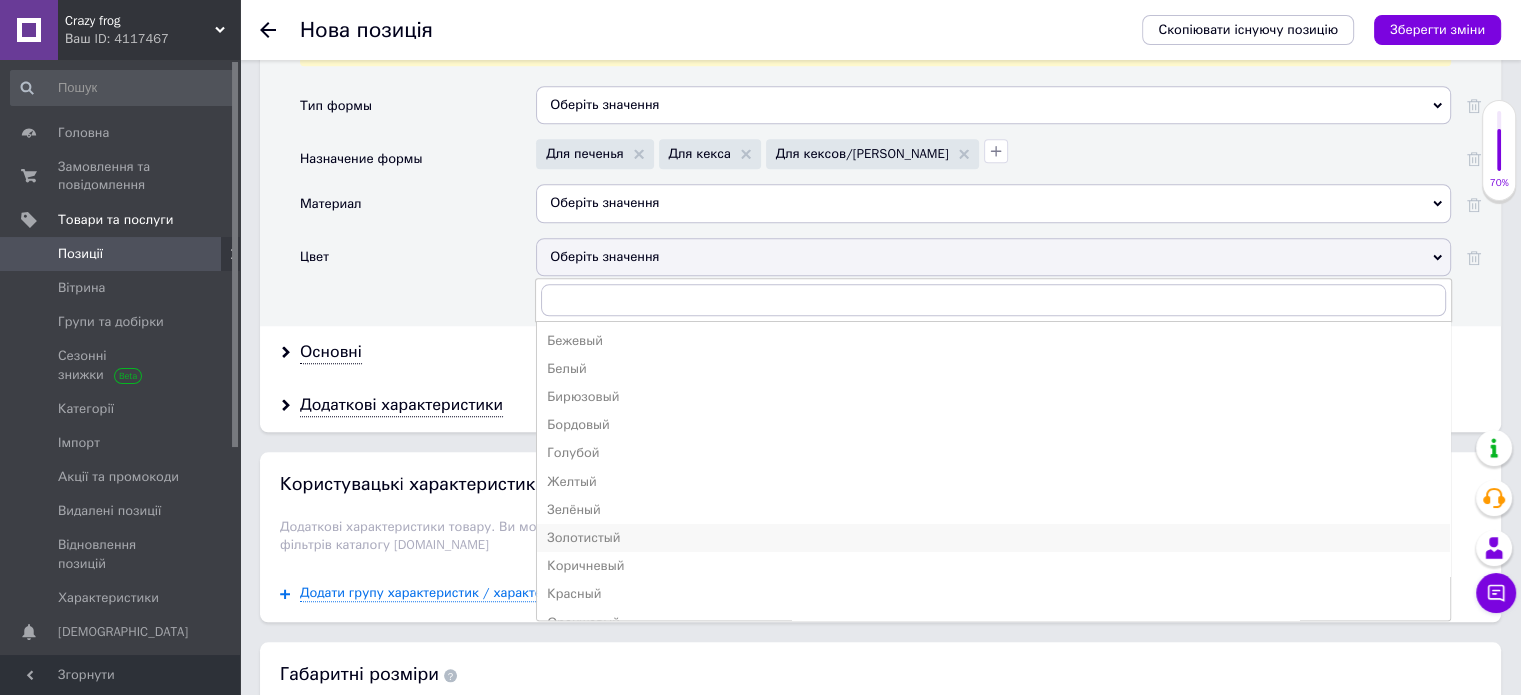 click on "Золотистый" at bounding box center [993, 538] 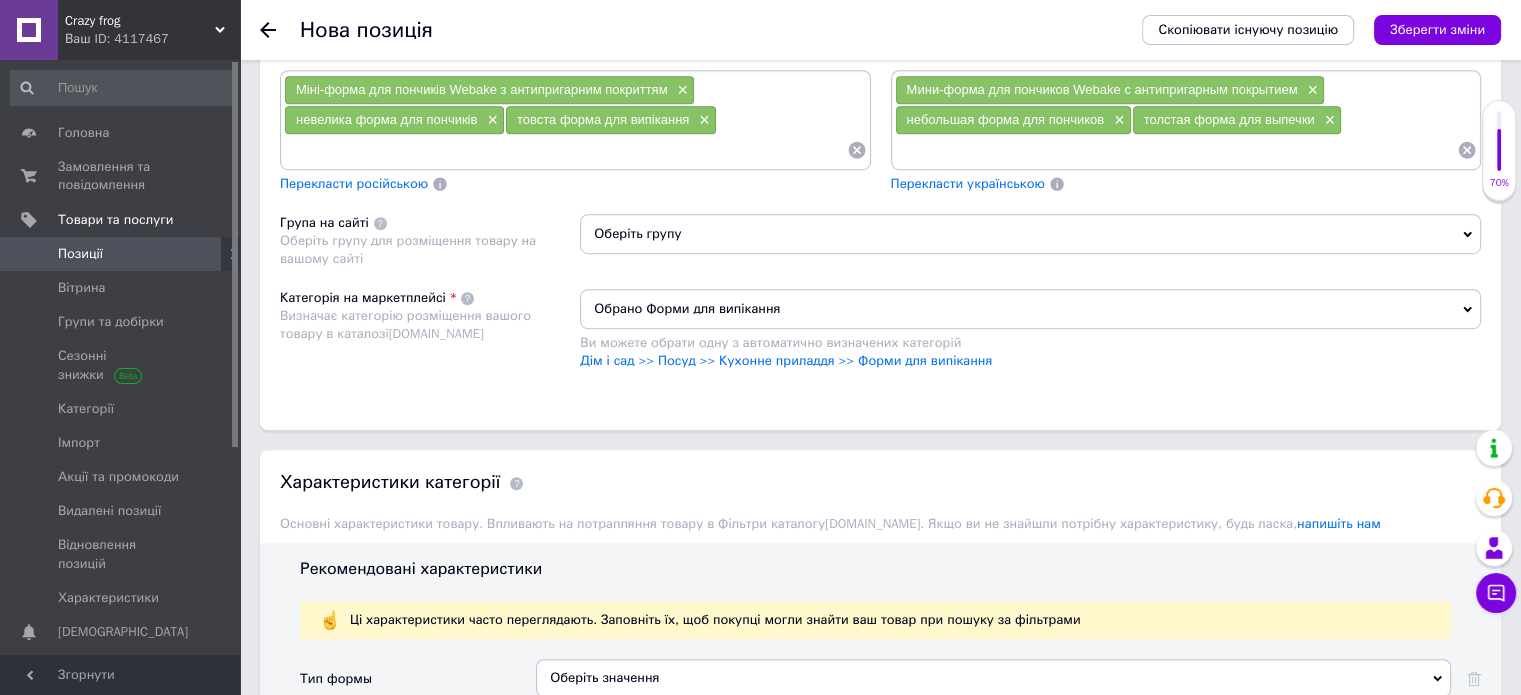 scroll, scrollTop: 1600, scrollLeft: 0, axis: vertical 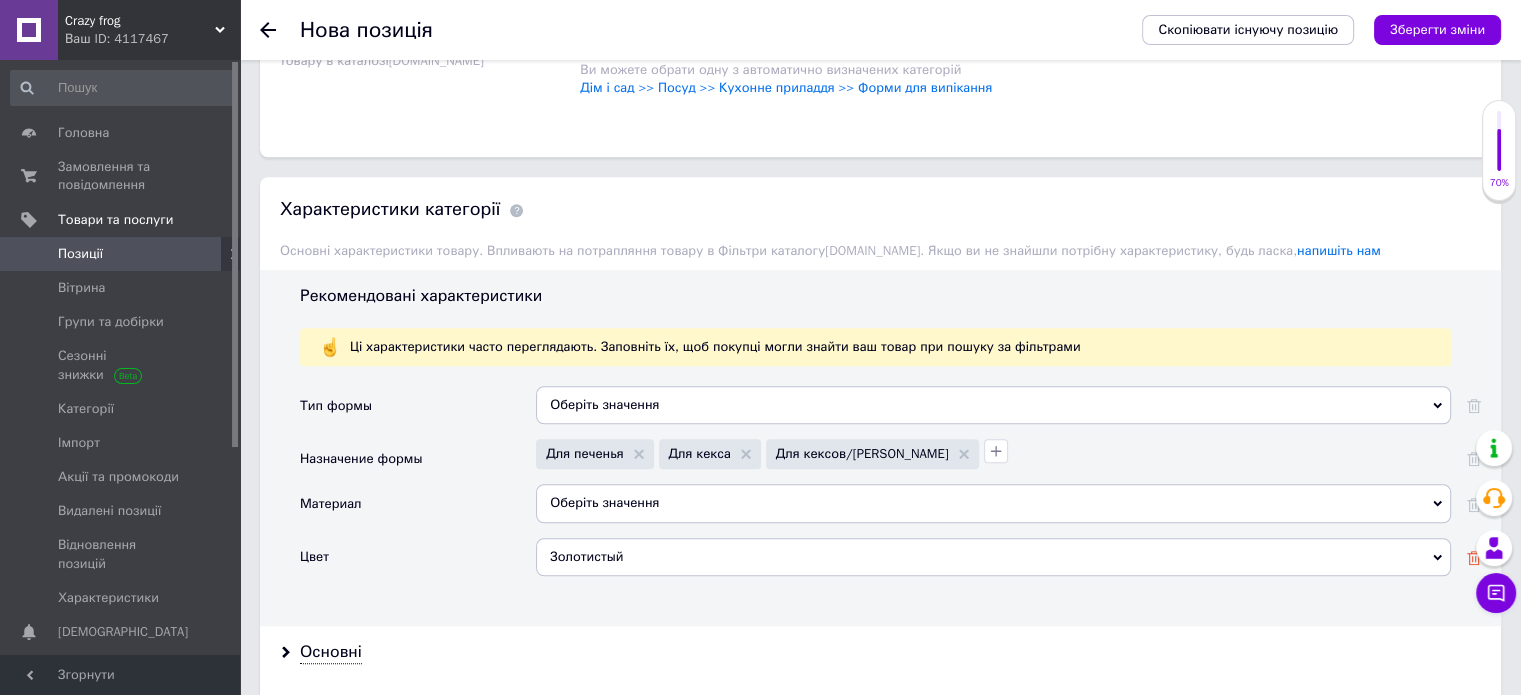 click 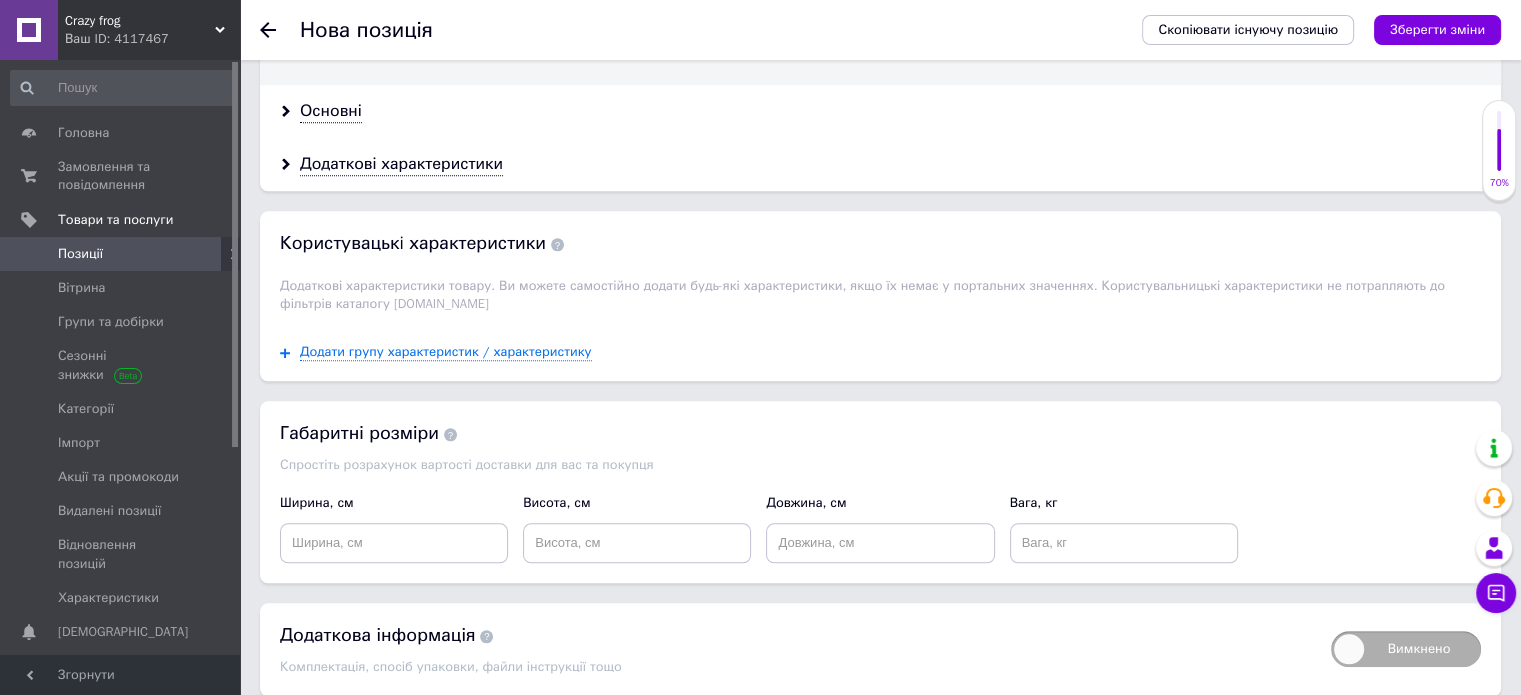 scroll, scrollTop: 2012, scrollLeft: 0, axis: vertical 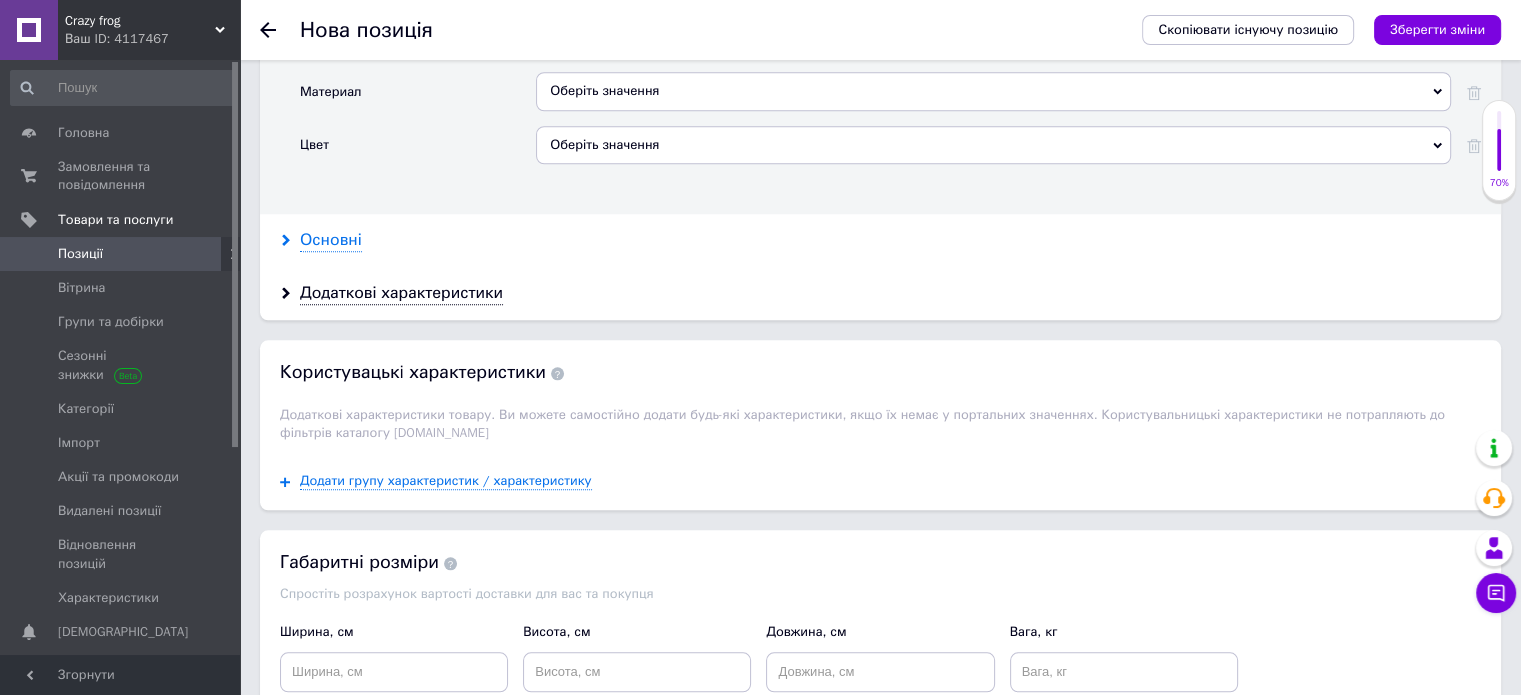 click on "Основні" at bounding box center [331, 240] 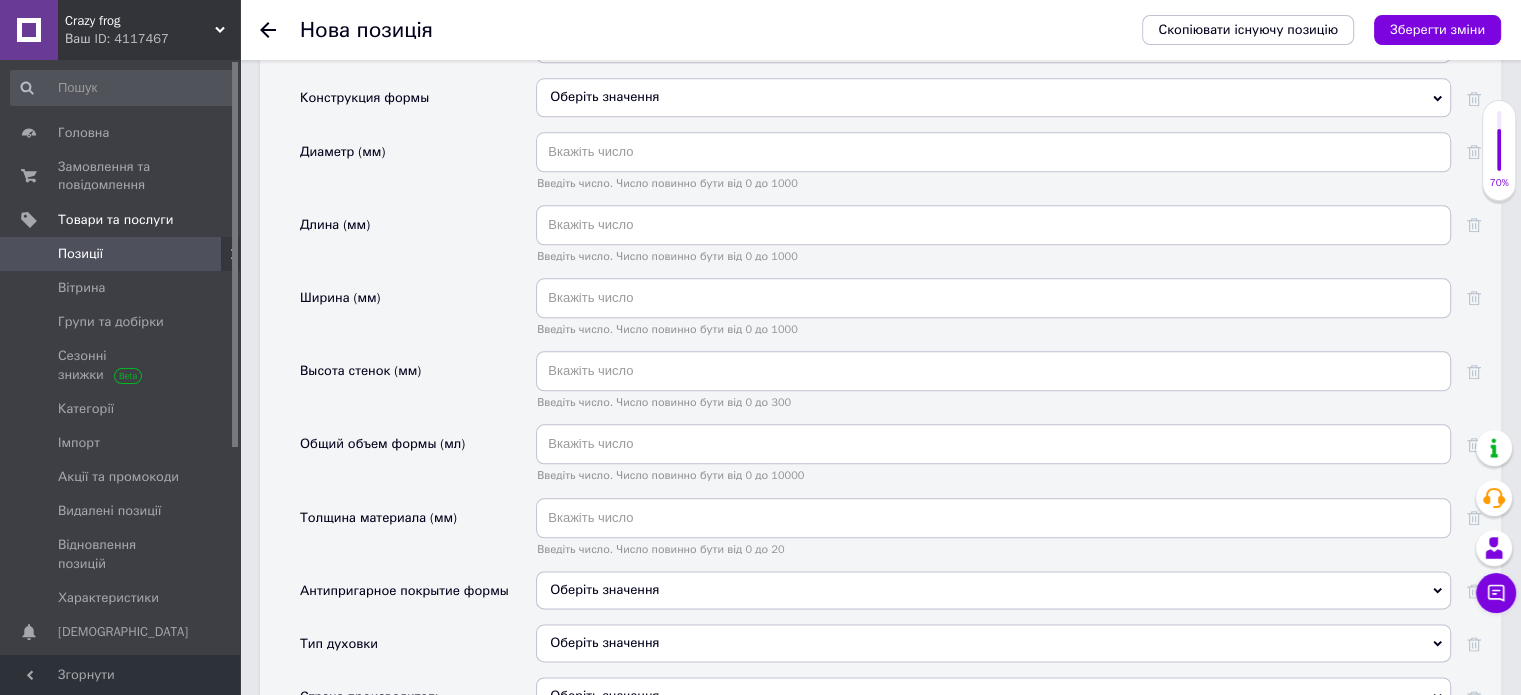 scroll, scrollTop: 2512, scrollLeft: 0, axis: vertical 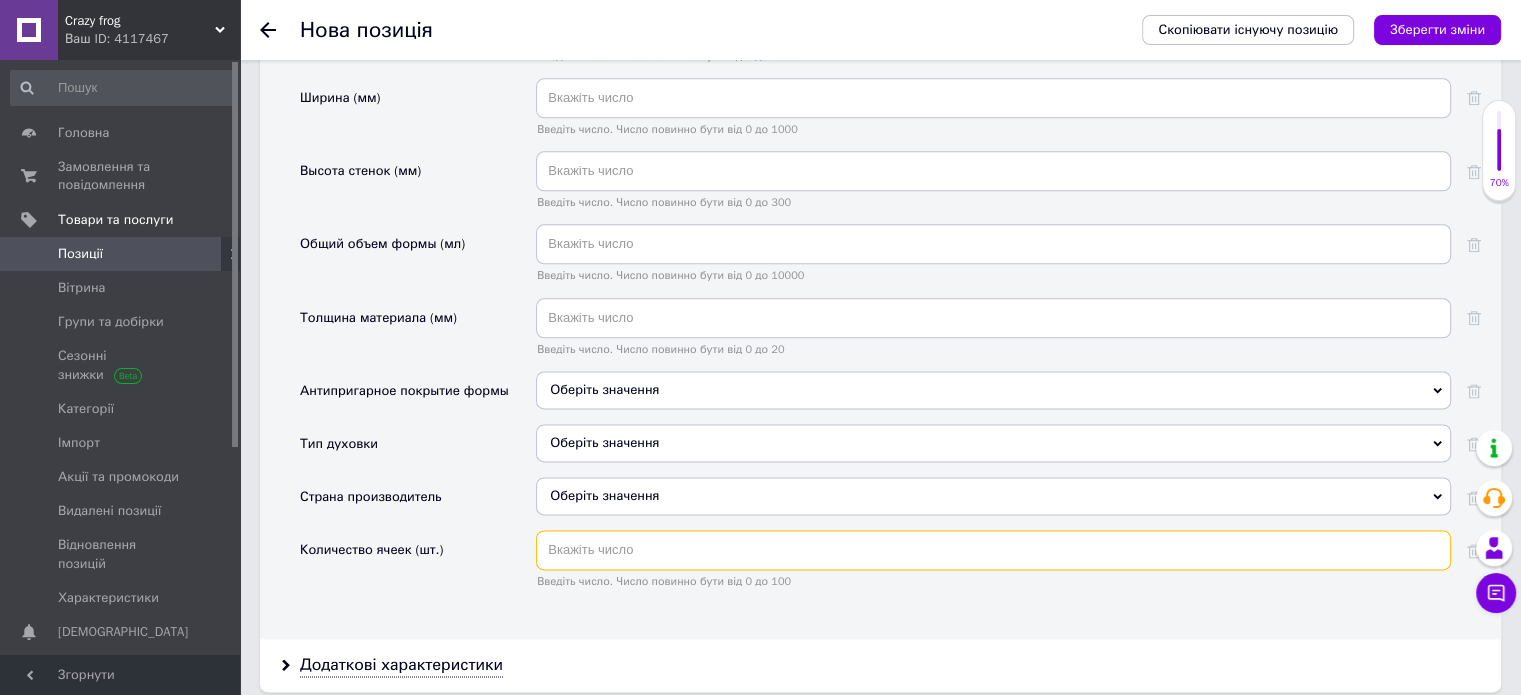click at bounding box center (993, 550) 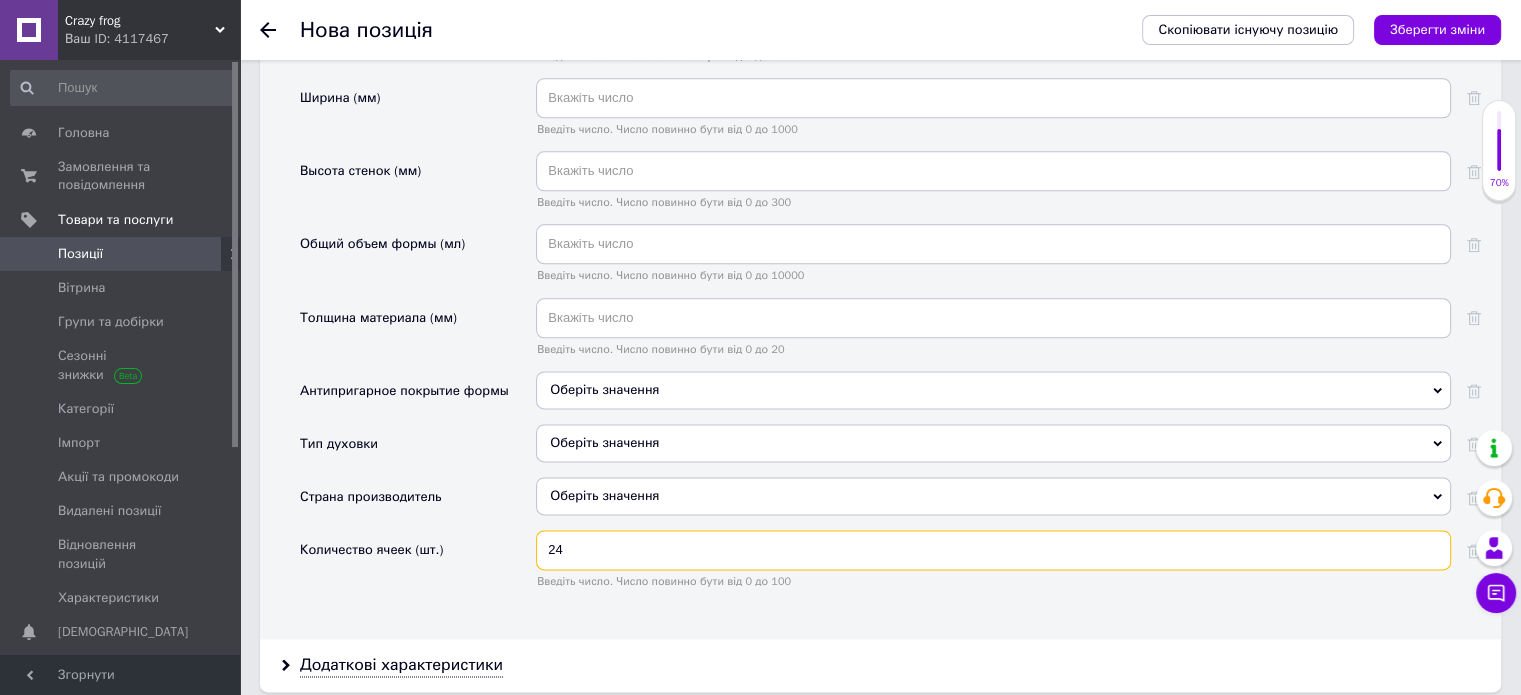 type on "24" 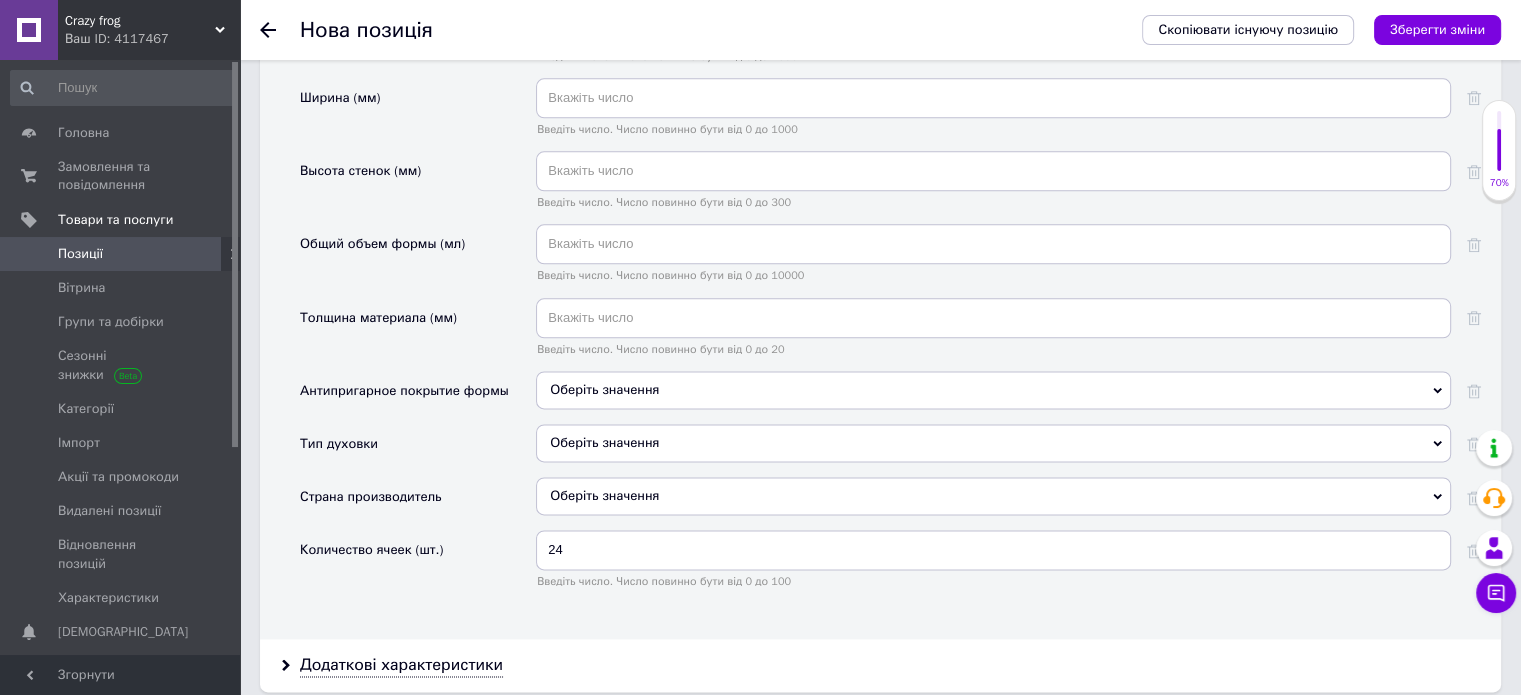 click on "Оберіть значення" at bounding box center (993, 443) 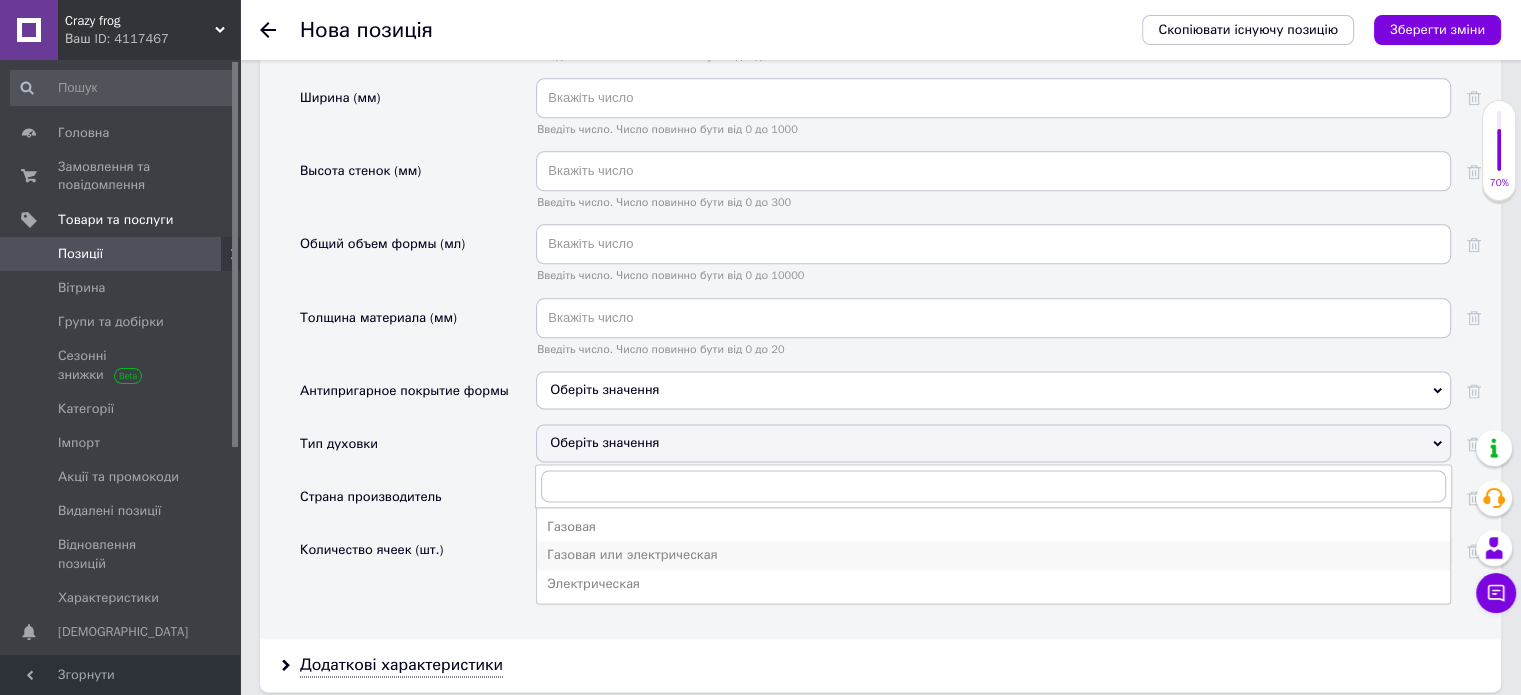 click on "Газовая или электрическая" at bounding box center (993, 555) 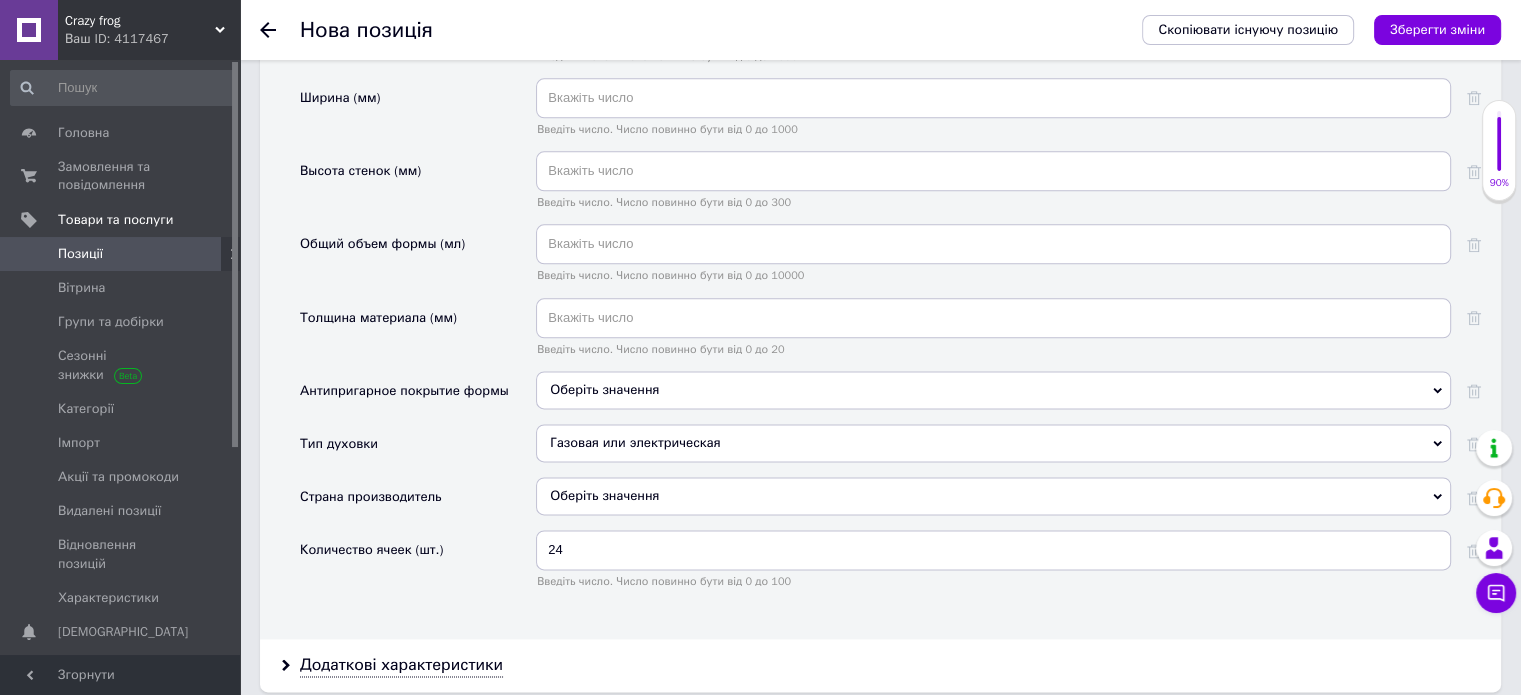 click on "Газовая или электрическая" at bounding box center (993, 443) 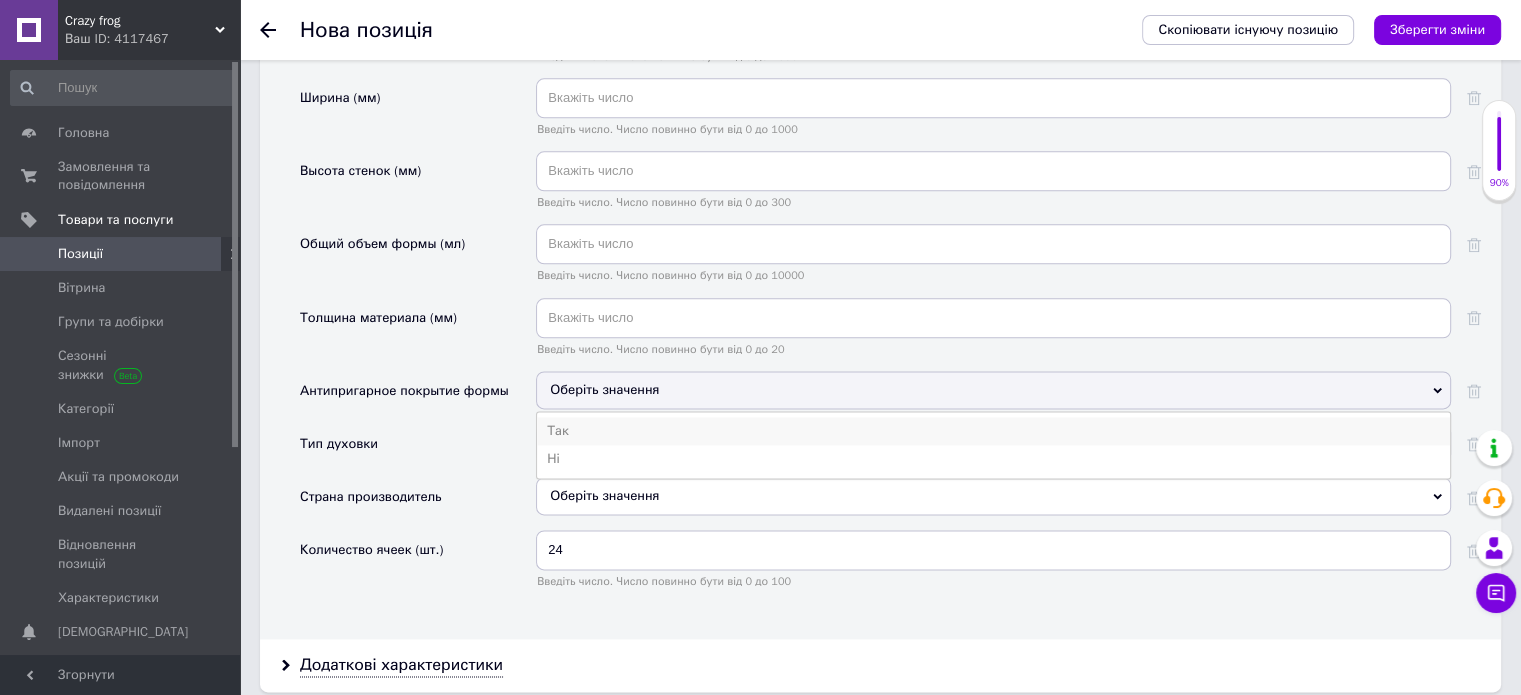 click on "Так" at bounding box center (993, 431) 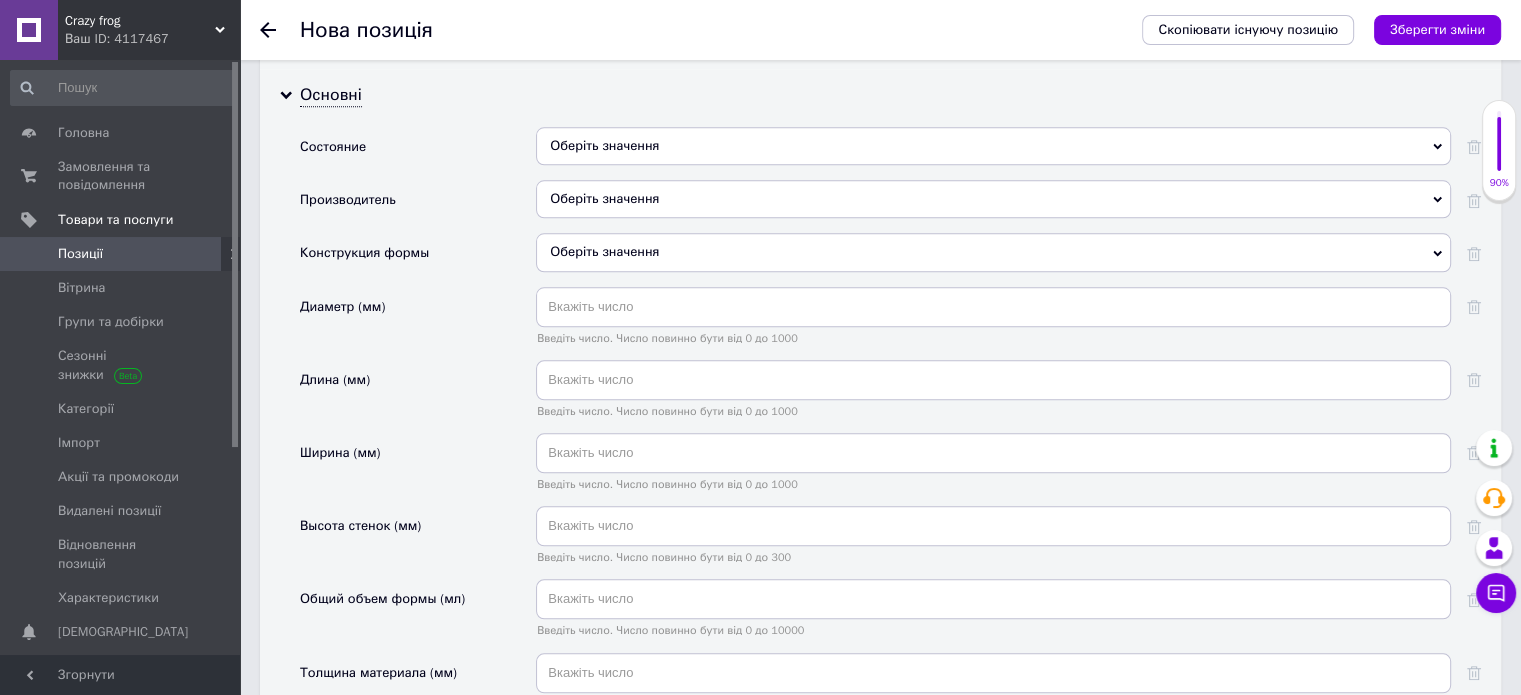 scroll, scrollTop: 2112, scrollLeft: 0, axis: vertical 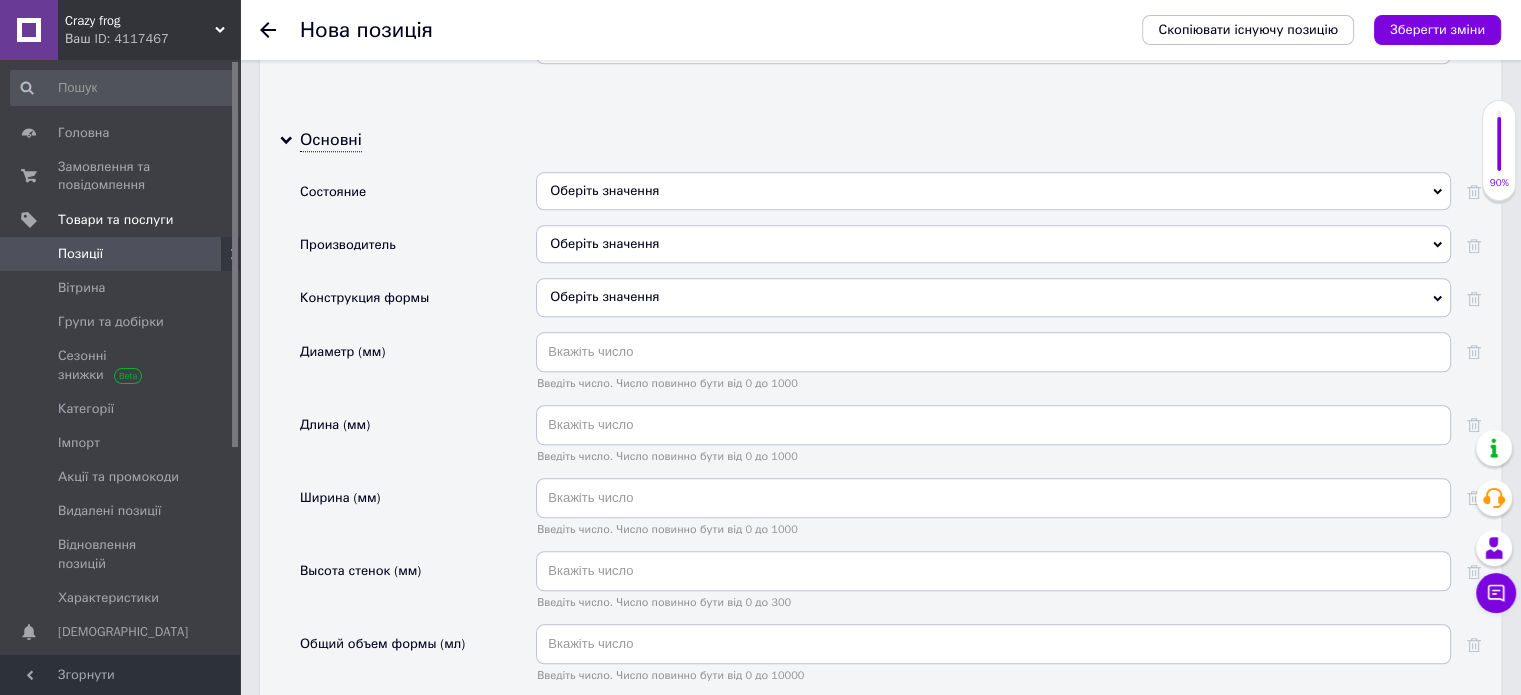 click on "Оберіть значення" at bounding box center (993, 191) 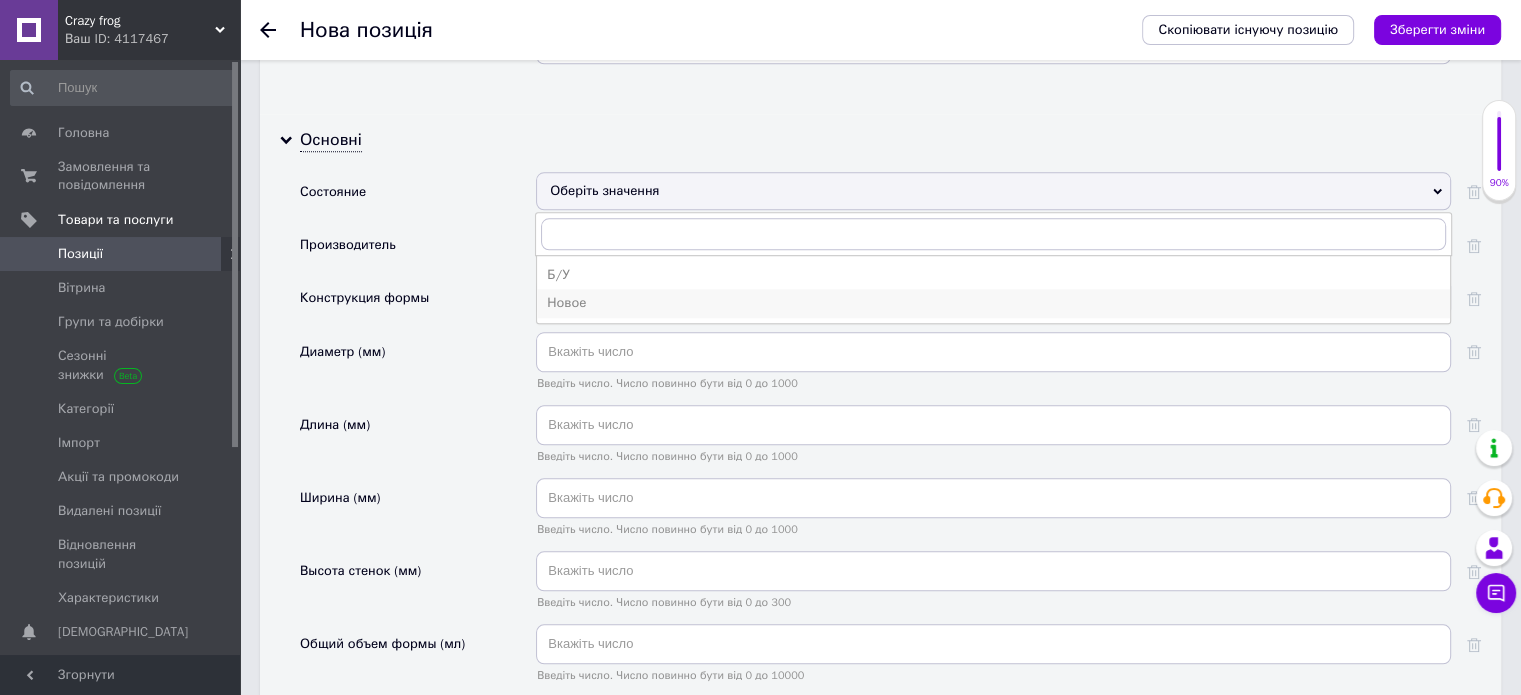 click on "Новое" at bounding box center [993, 303] 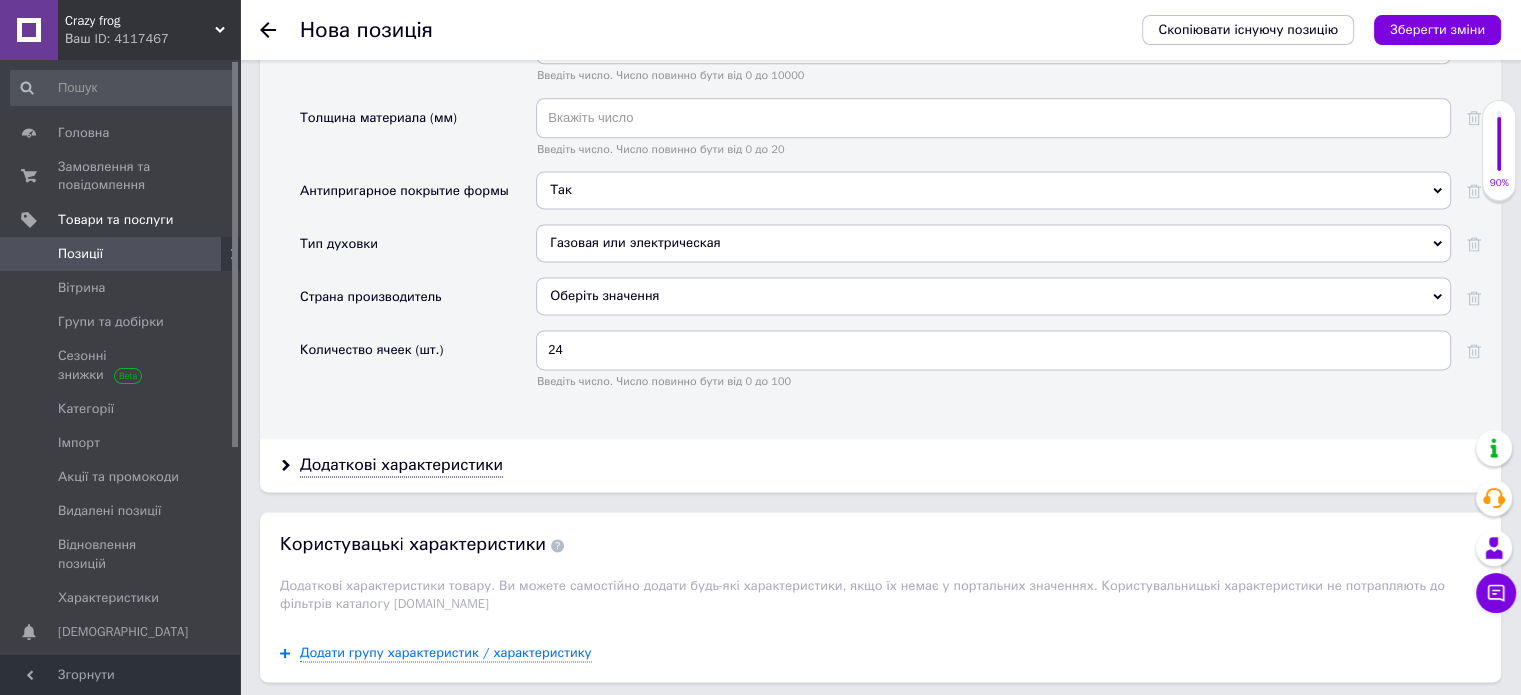 scroll, scrollTop: 3078, scrollLeft: 0, axis: vertical 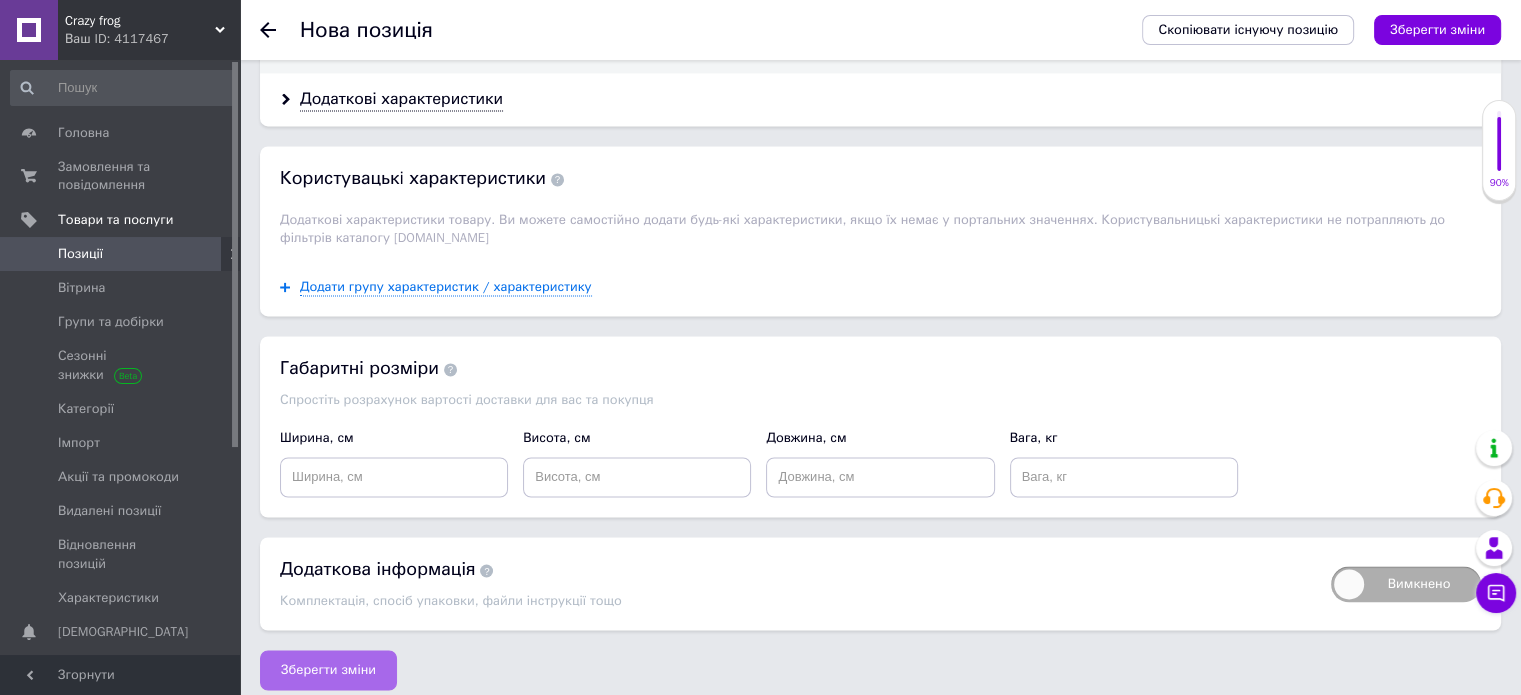 click on "Зберегти зміни" at bounding box center (328, 670) 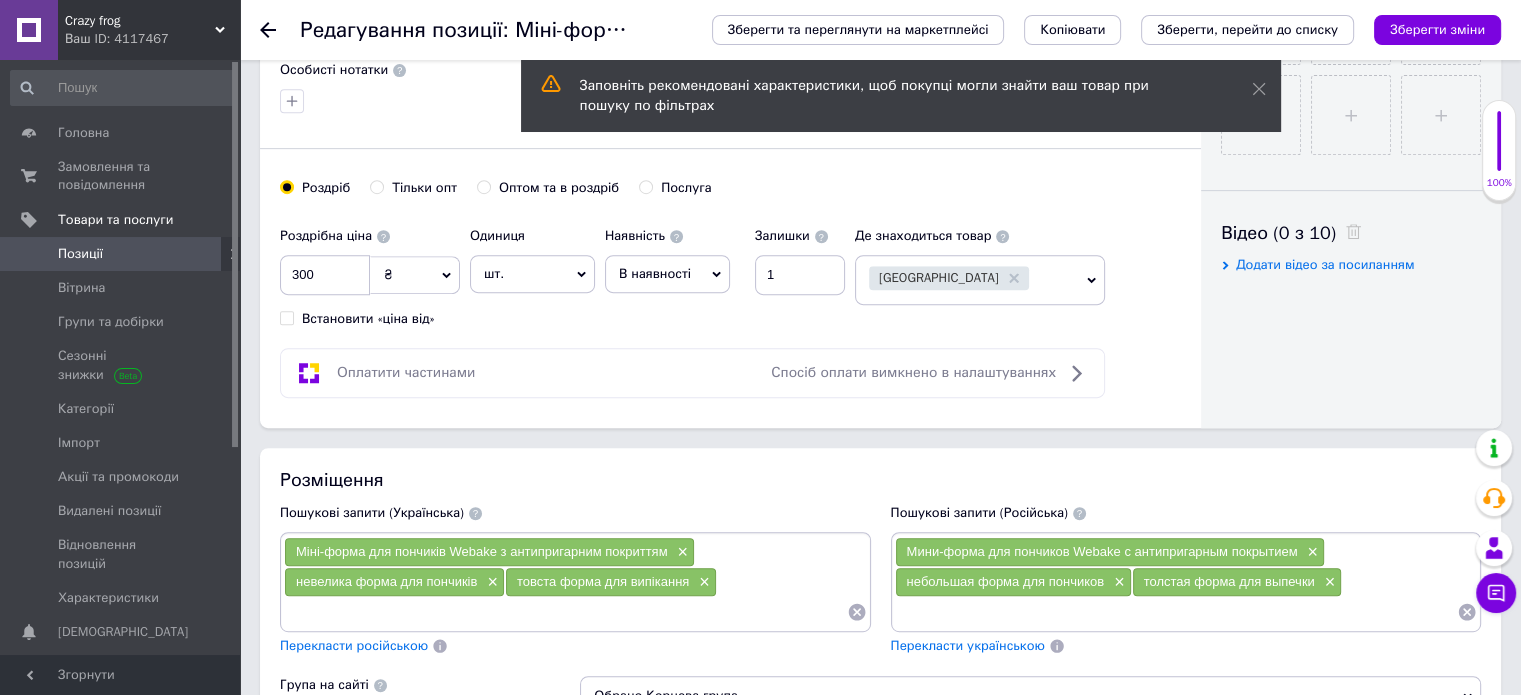 scroll, scrollTop: 1000, scrollLeft: 0, axis: vertical 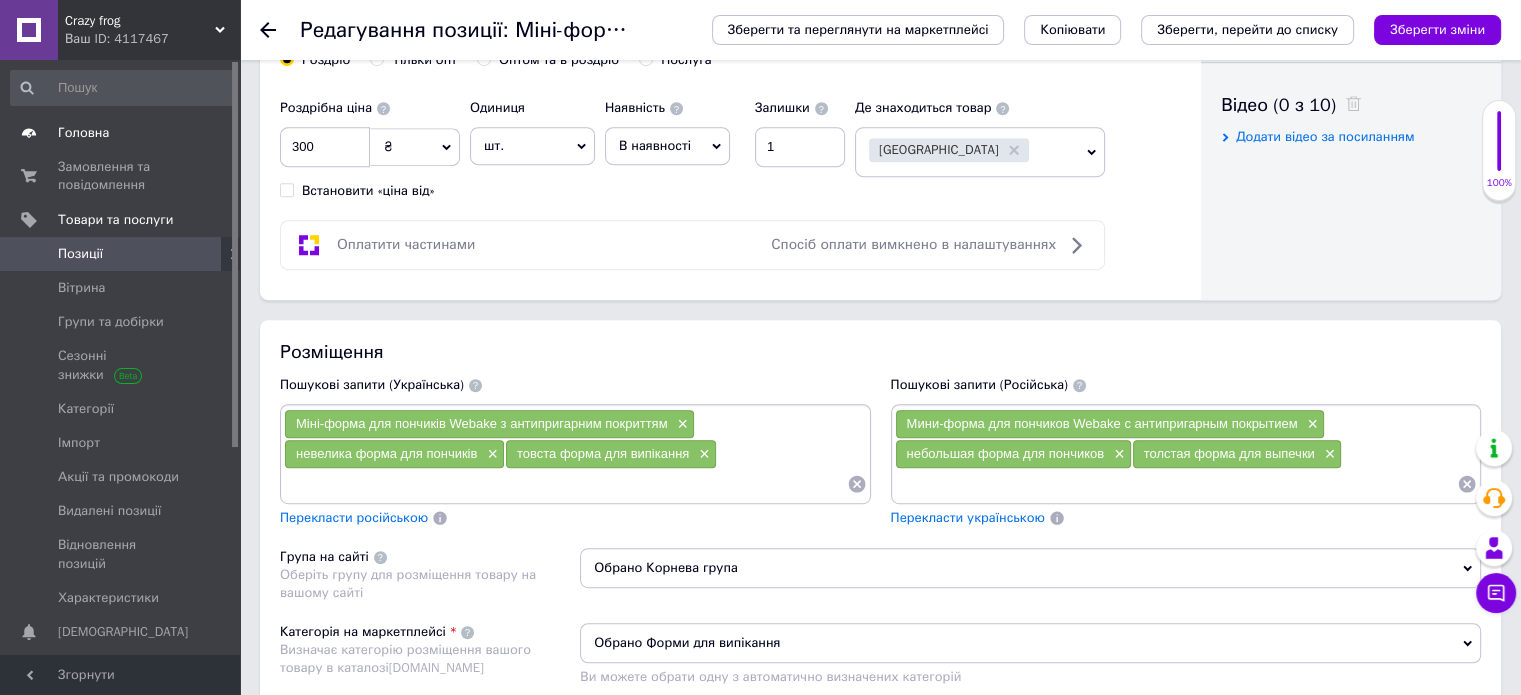 click on "Головна" at bounding box center [121, 133] 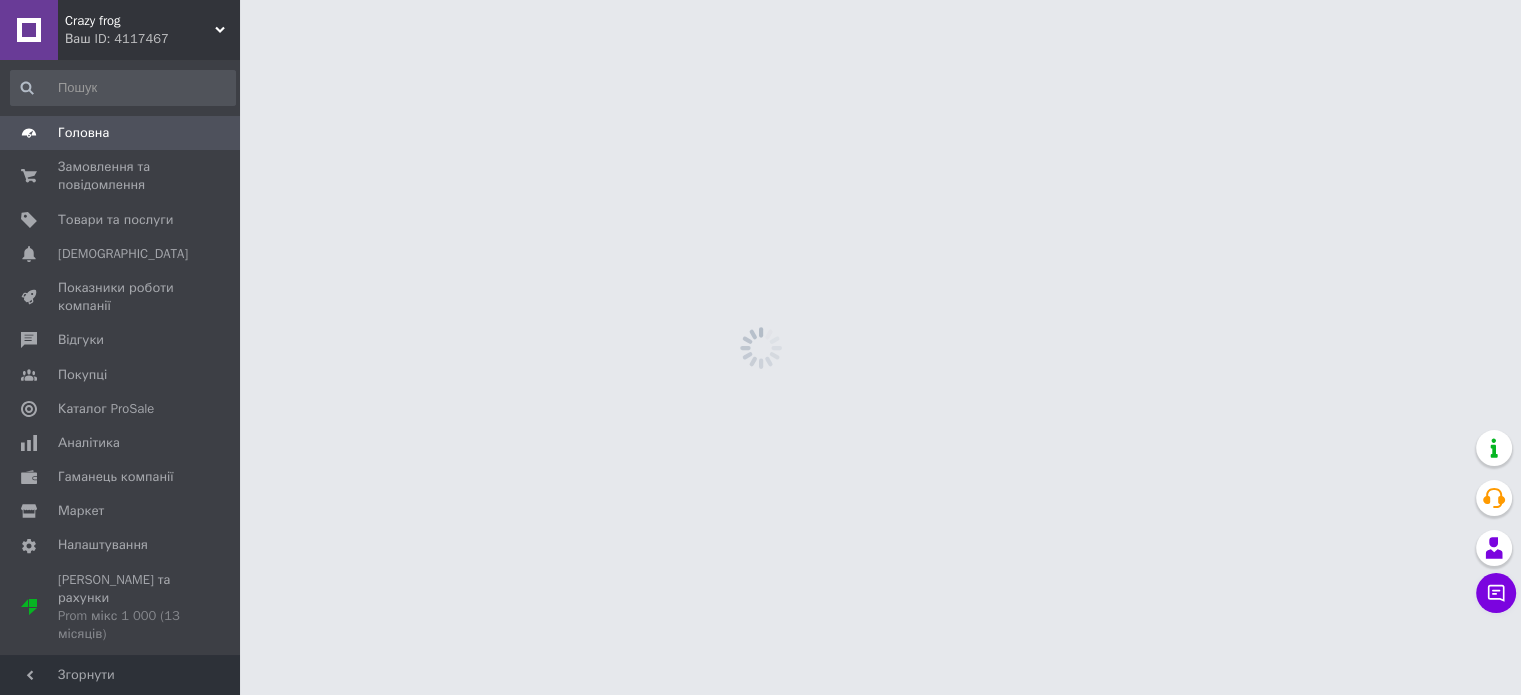 scroll, scrollTop: 0, scrollLeft: 0, axis: both 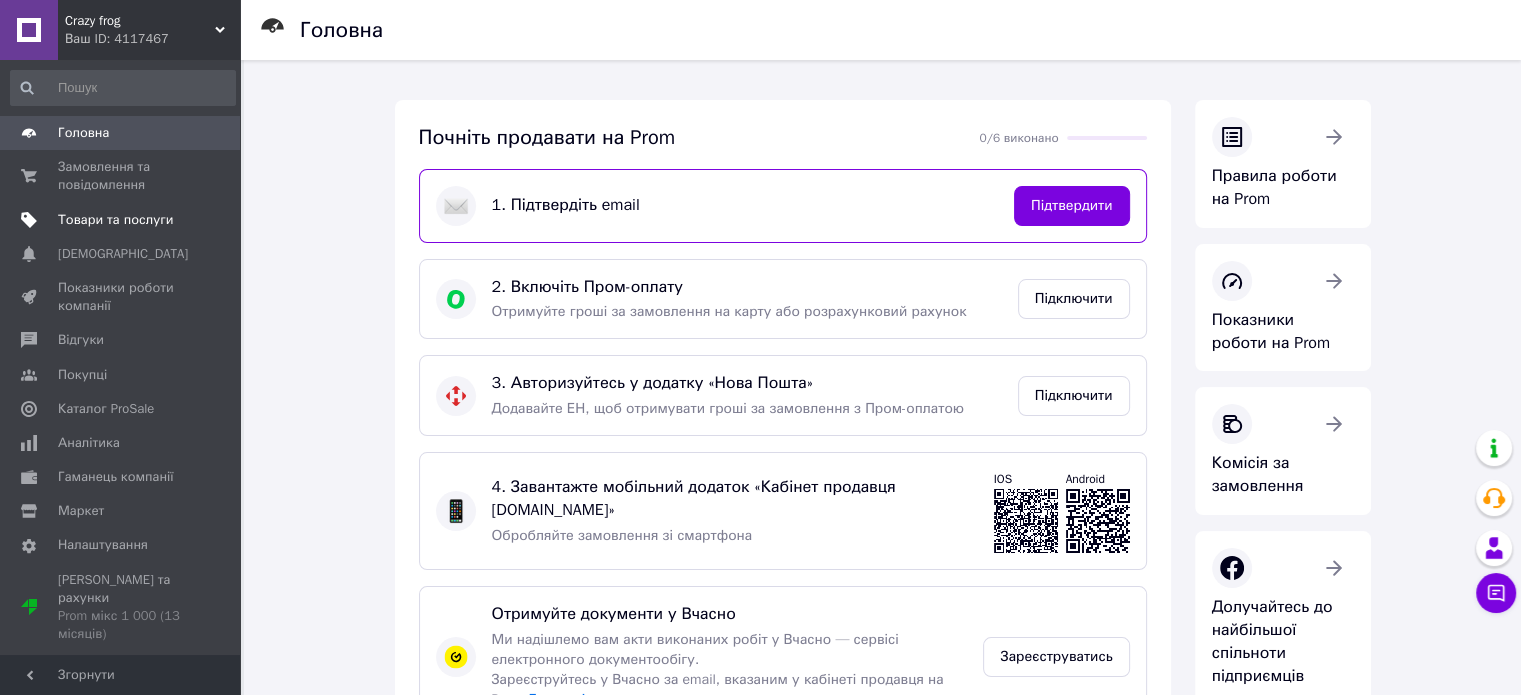 click on "Товари та послуги" at bounding box center (115, 220) 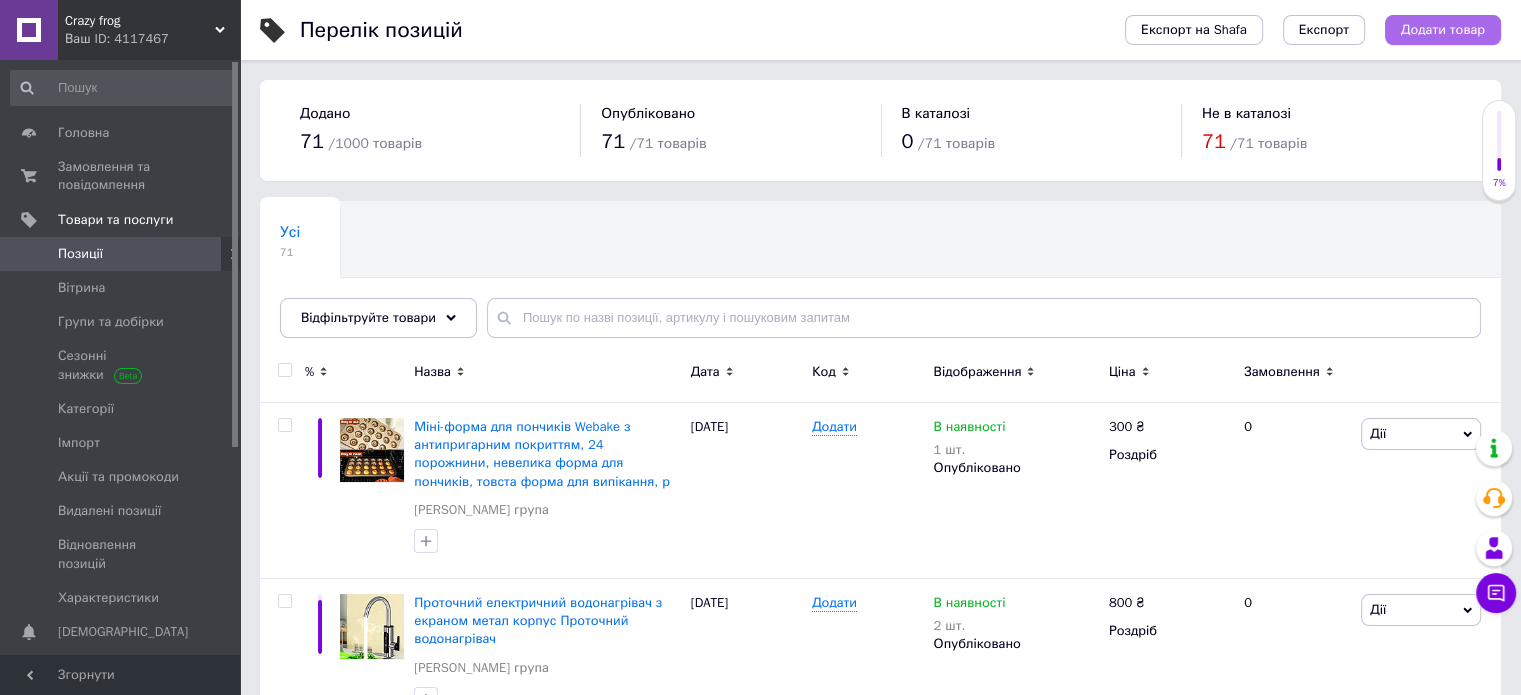 click on "Додати товар" at bounding box center [1443, 30] 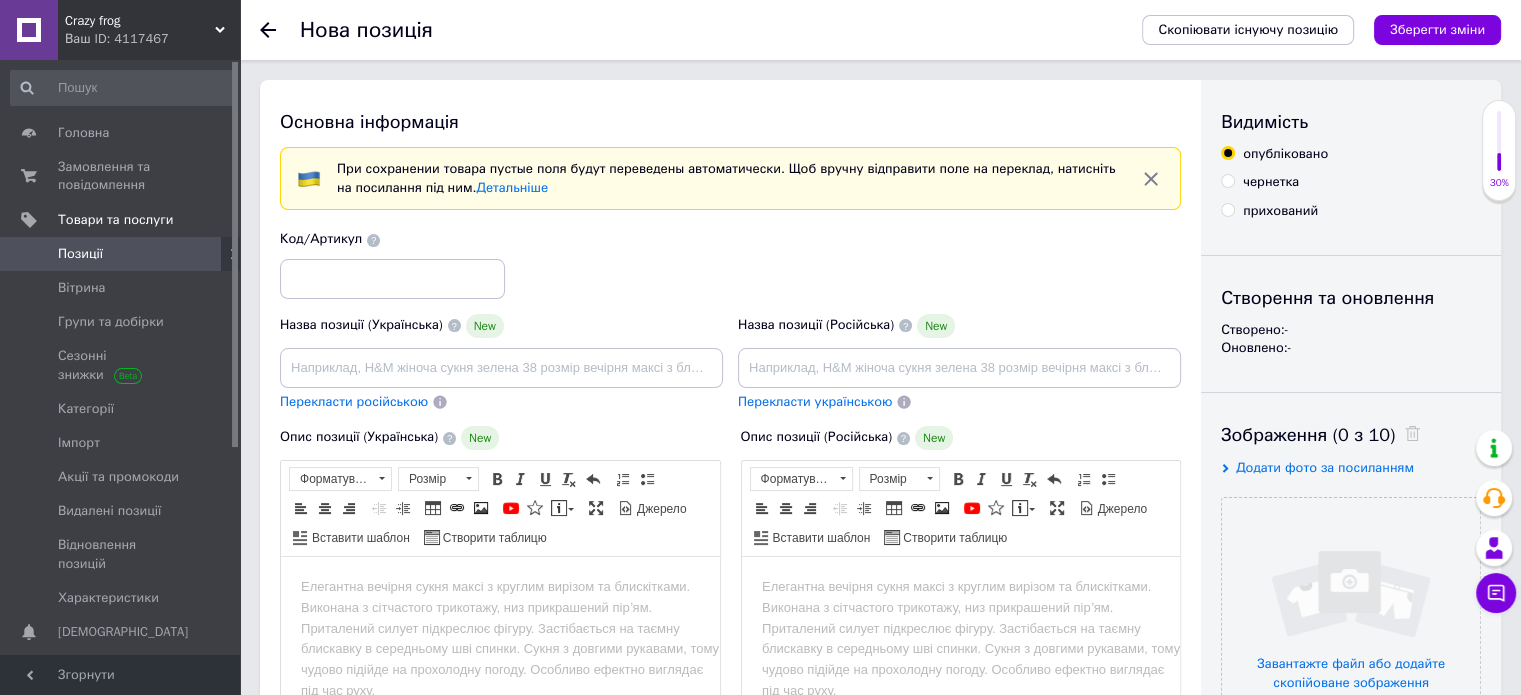 scroll, scrollTop: 0, scrollLeft: 0, axis: both 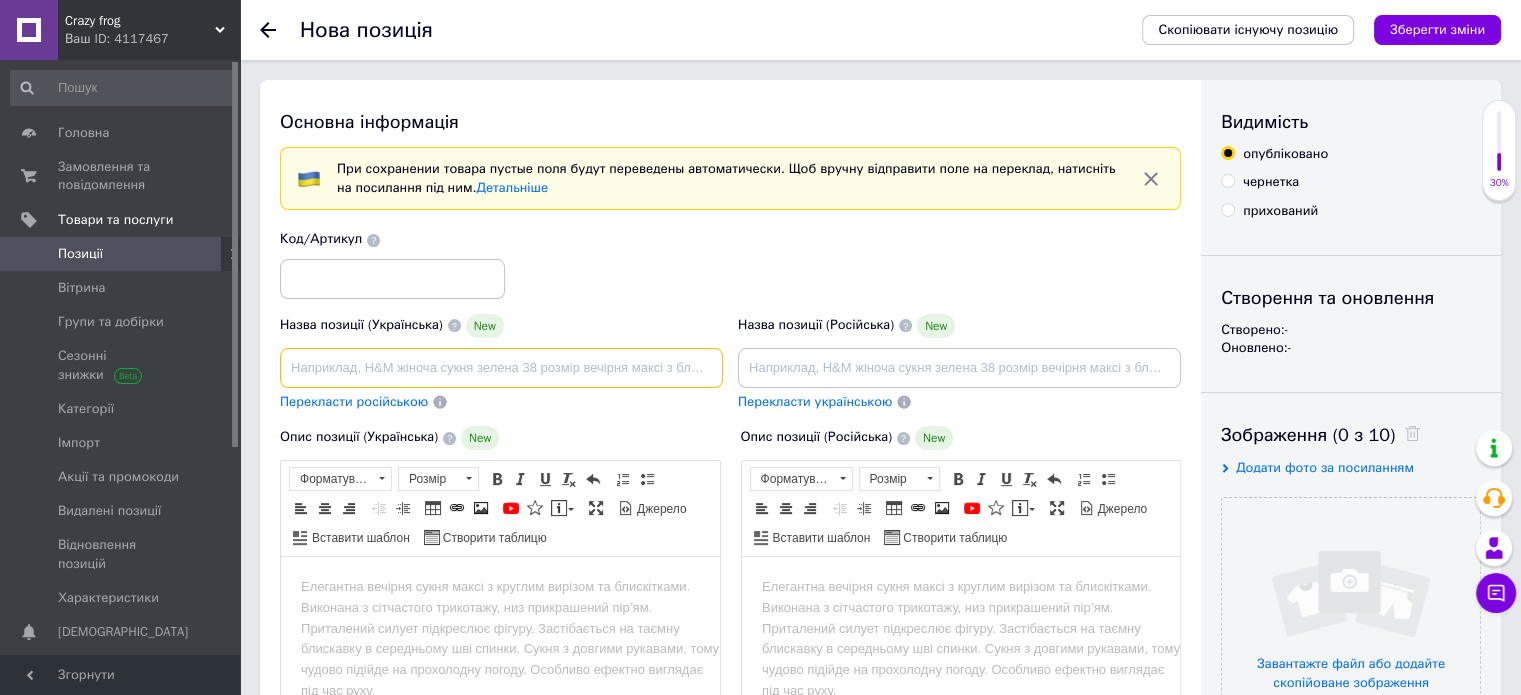 paste on ".Електричні рукавички з підігрівом DAY WOLF для чоловіків і жінок, акумуляторні, для зимових видів спорту, снігу, їзди на велосипе" 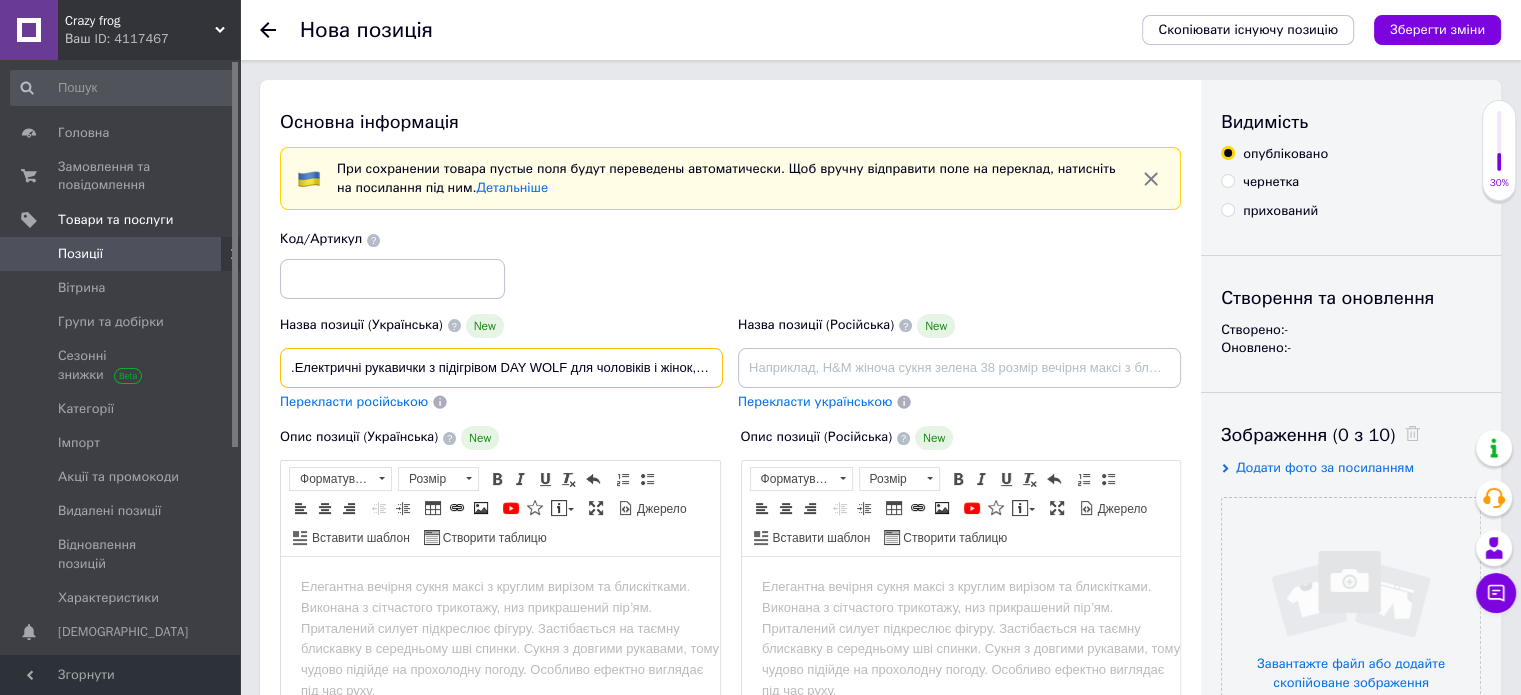 scroll, scrollTop: 0, scrollLeft: 372, axis: horizontal 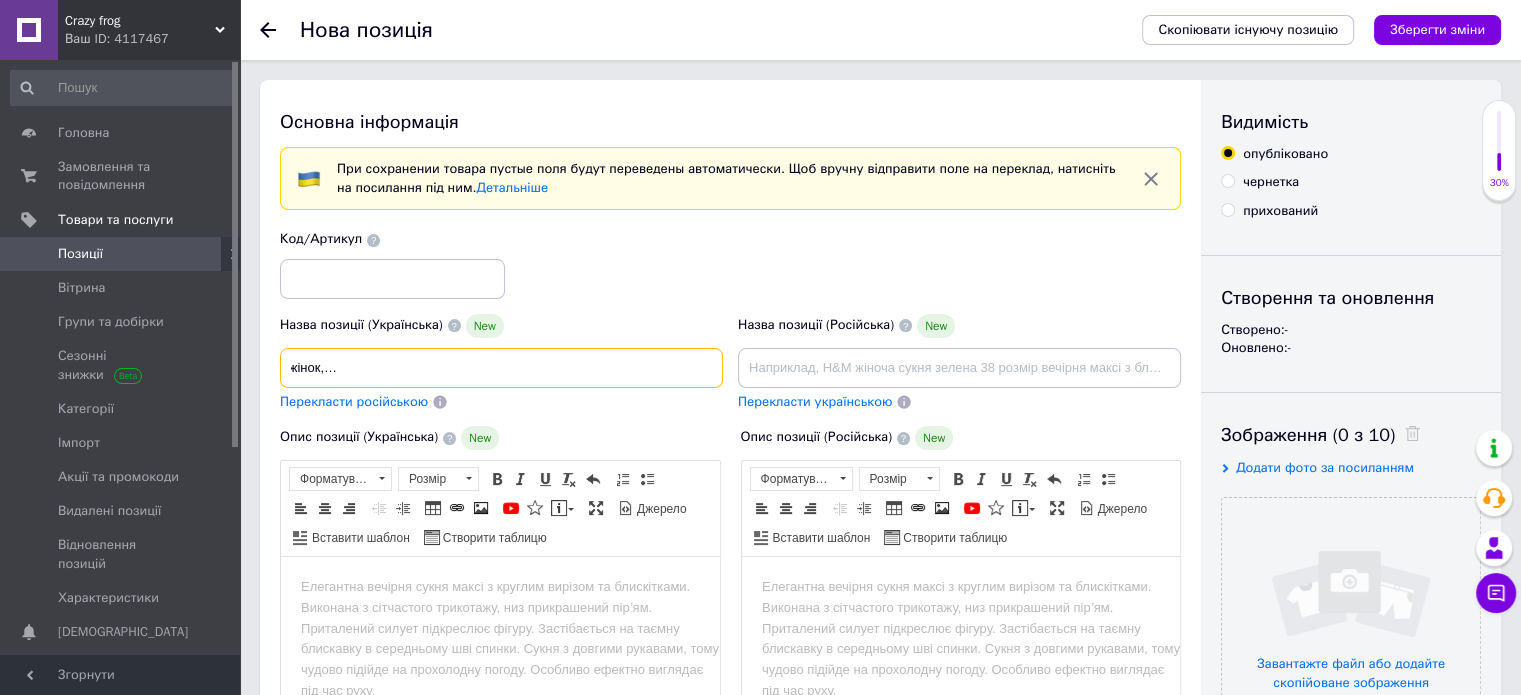 type on ".Електричні рукавички з підігрівом DAY WOLF для чоловіків і жінок, акумуляторні, для зимових видів спорту, снігу, їзди на велосипе" 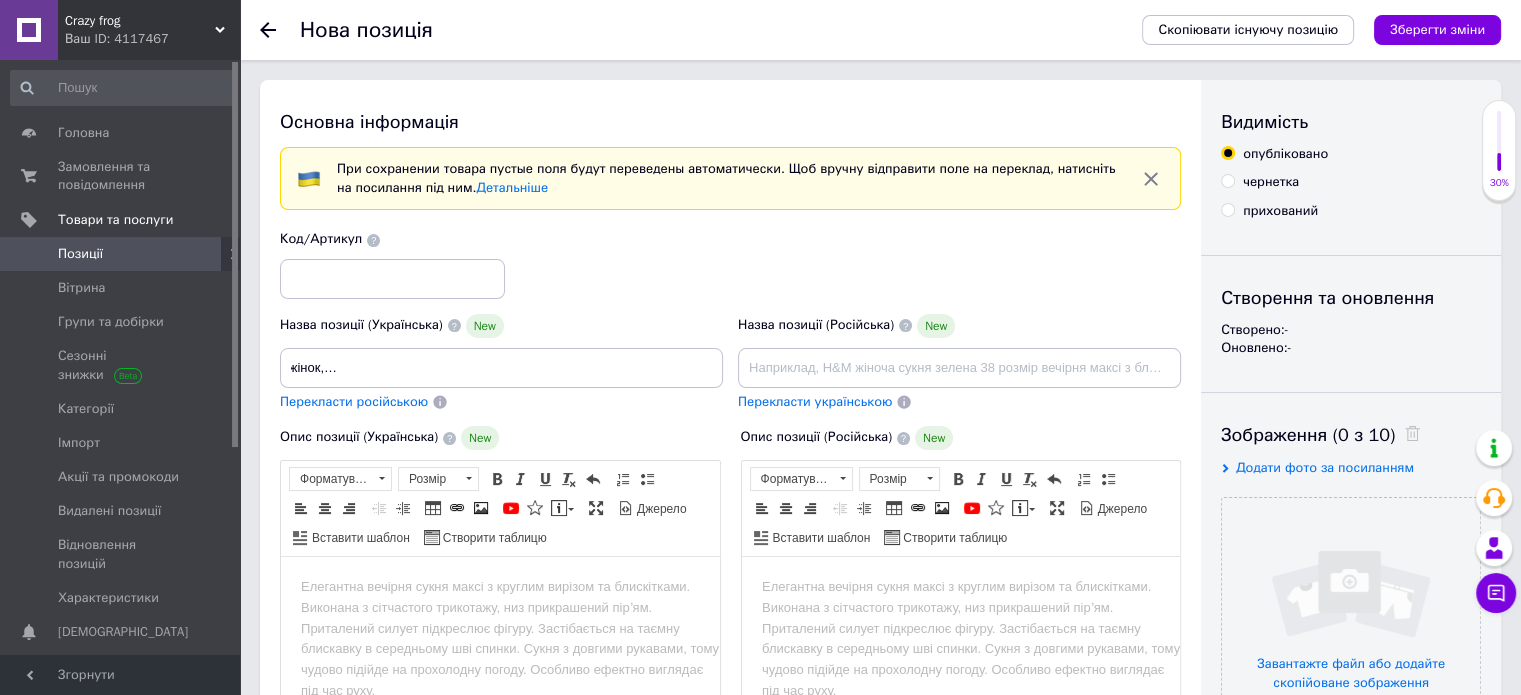 click on "Перекласти російською" at bounding box center [354, 402] 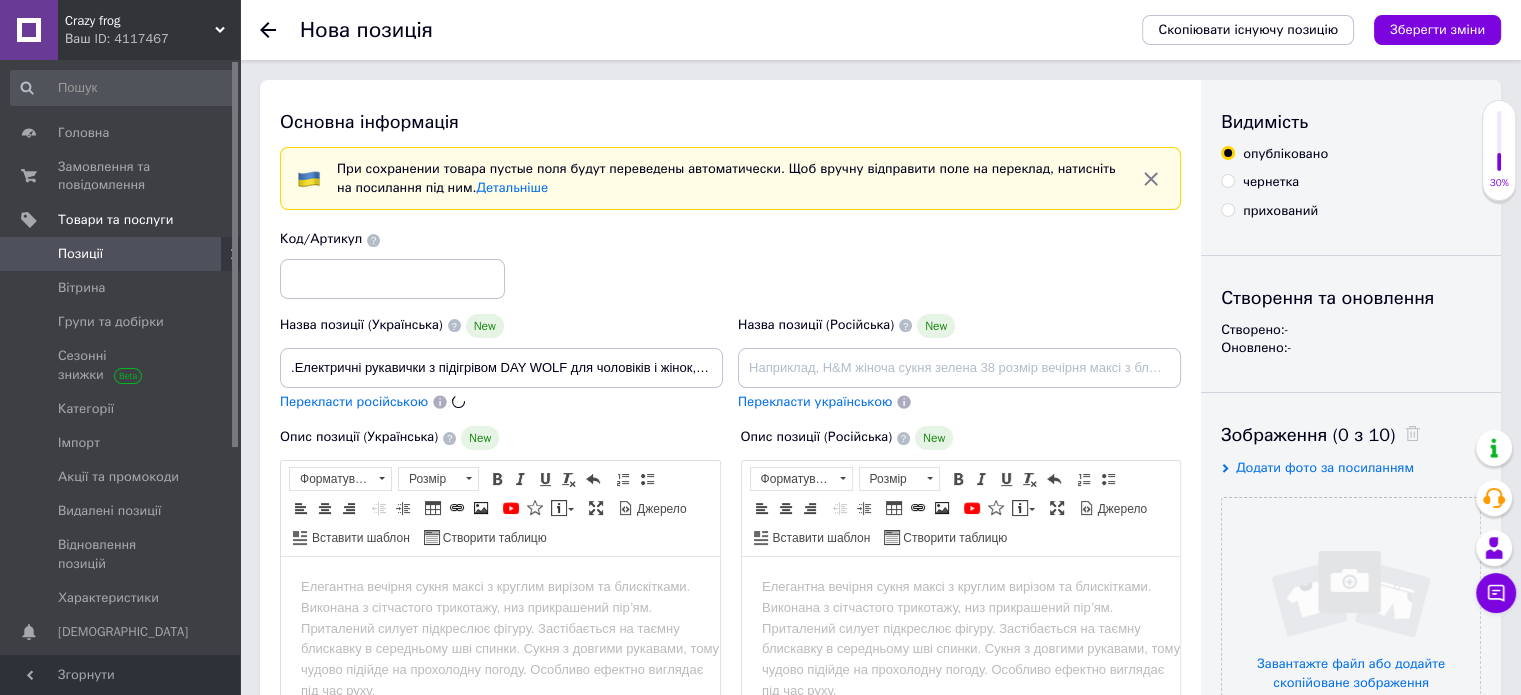 type on ".Электрические перчатки с подогревом DAY WOLF для мужчин и женщин, аккумуляторные, для зимних видов спорта, снега, езды на велосипе" 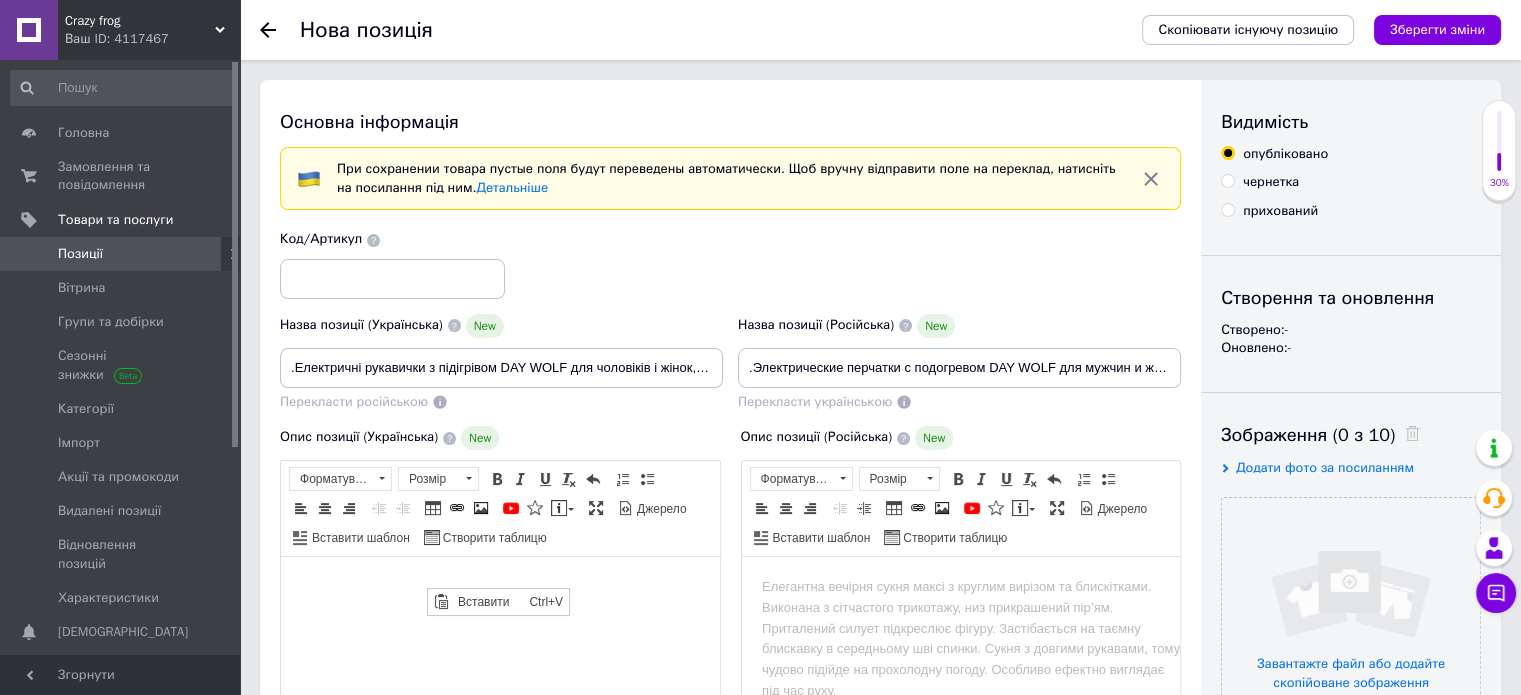 scroll, scrollTop: 0, scrollLeft: 0, axis: both 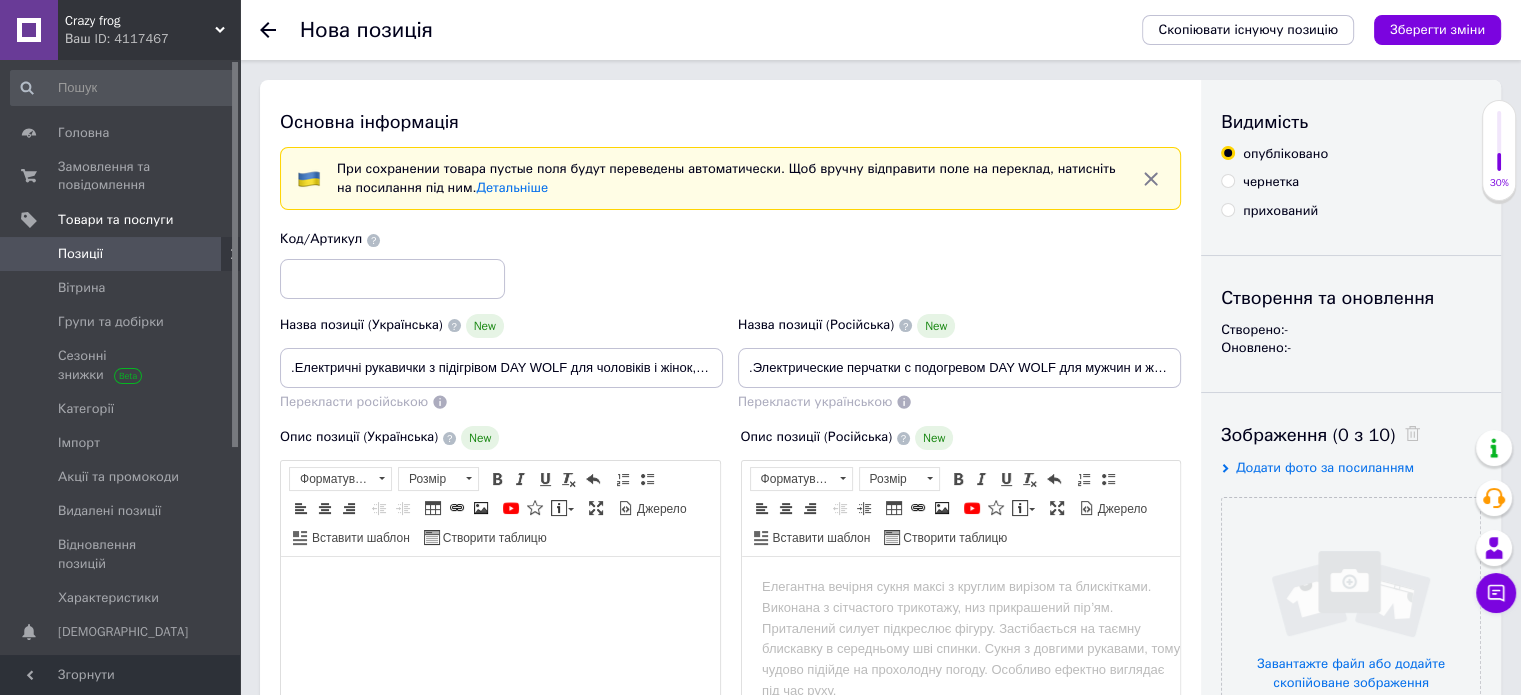 click at bounding box center [500, 587] 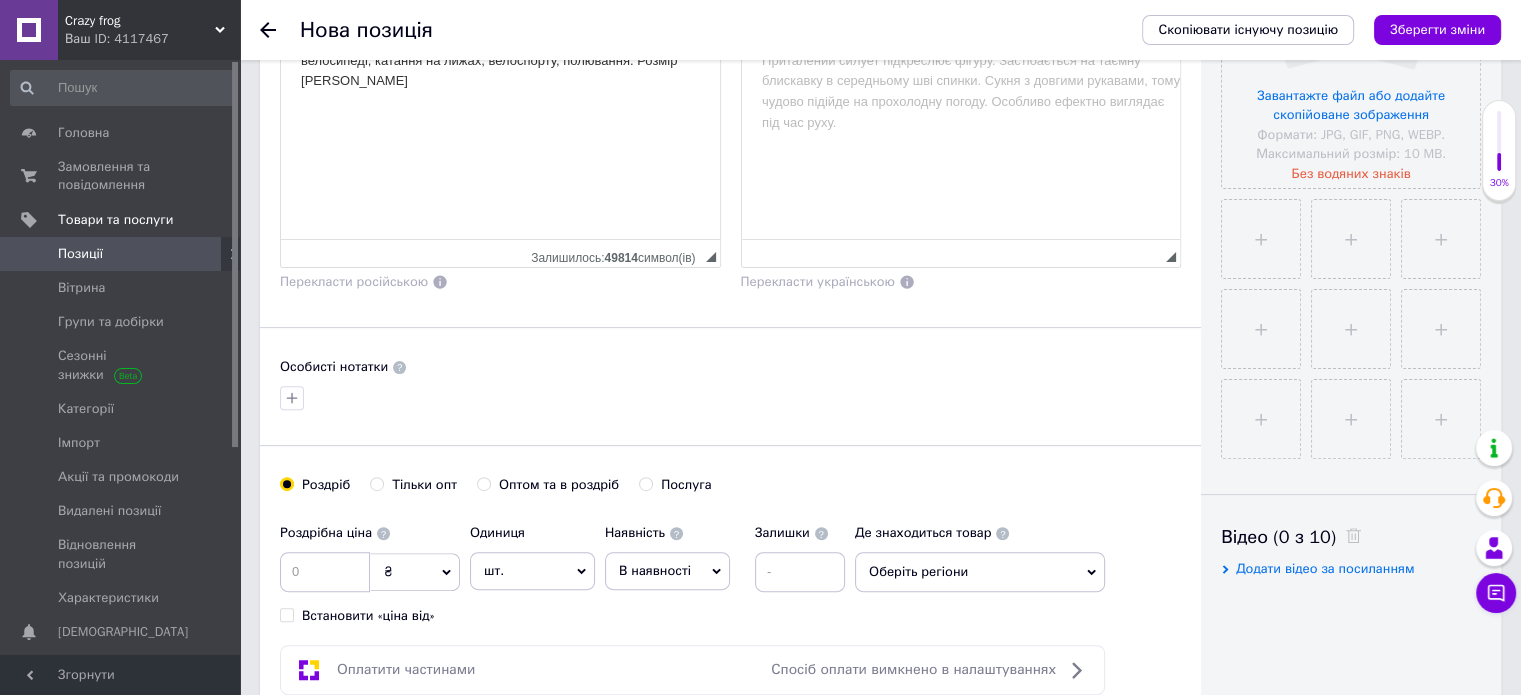 scroll, scrollTop: 600, scrollLeft: 0, axis: vertical 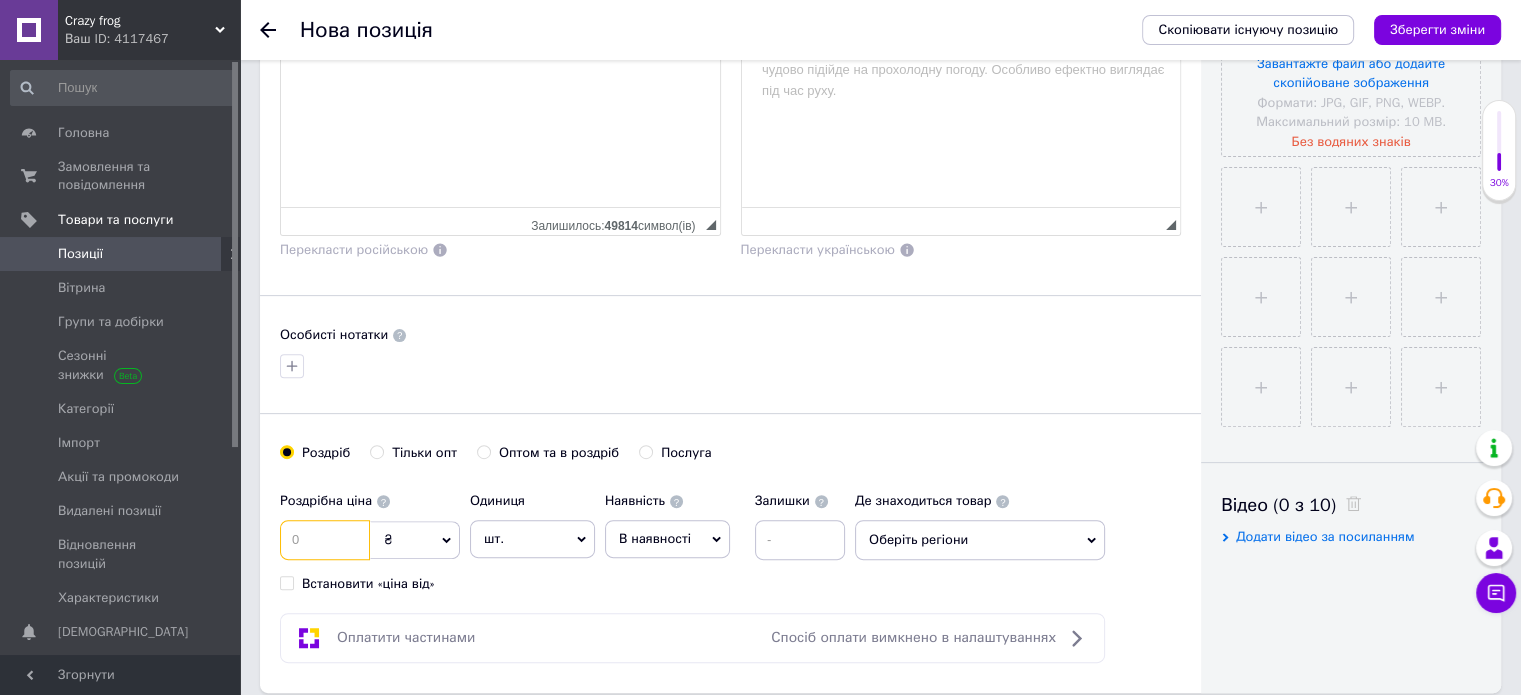 click at bounding box center (325, 540) 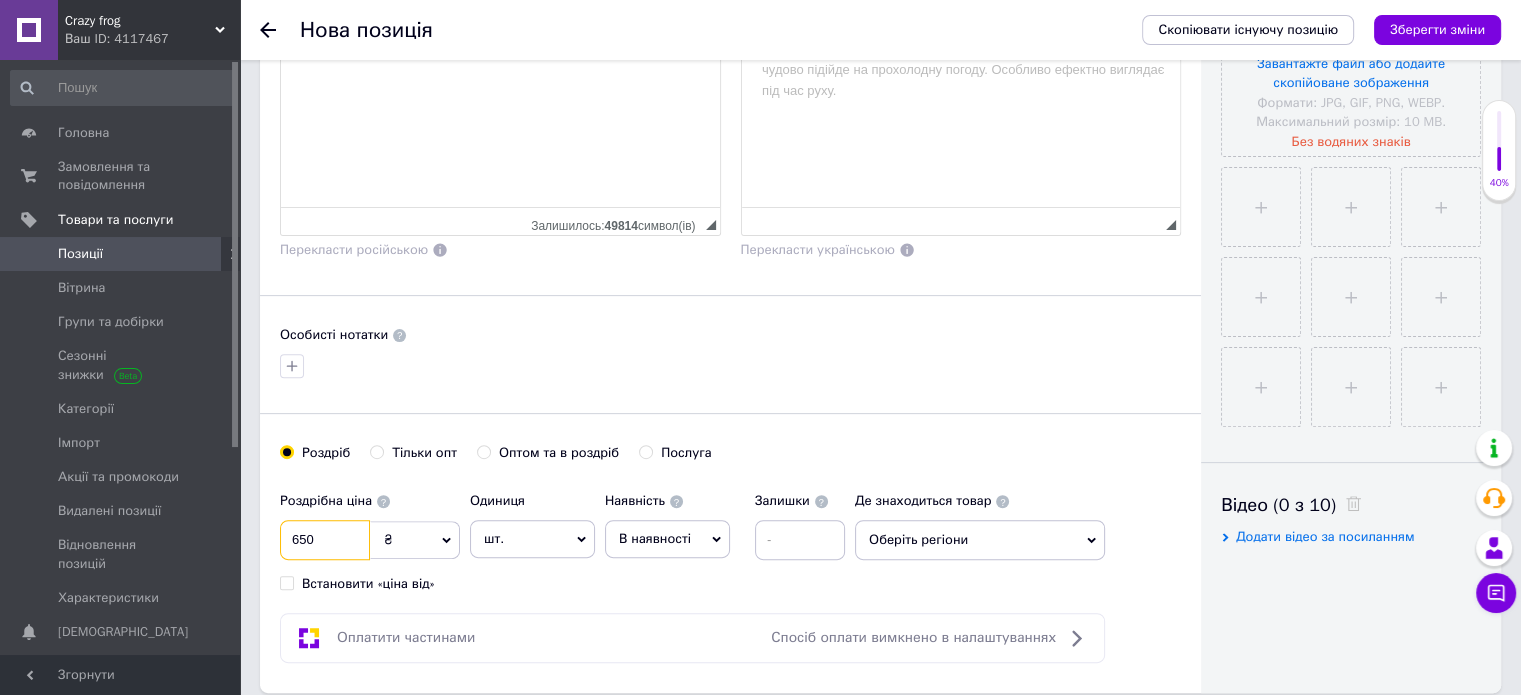 type on "650" 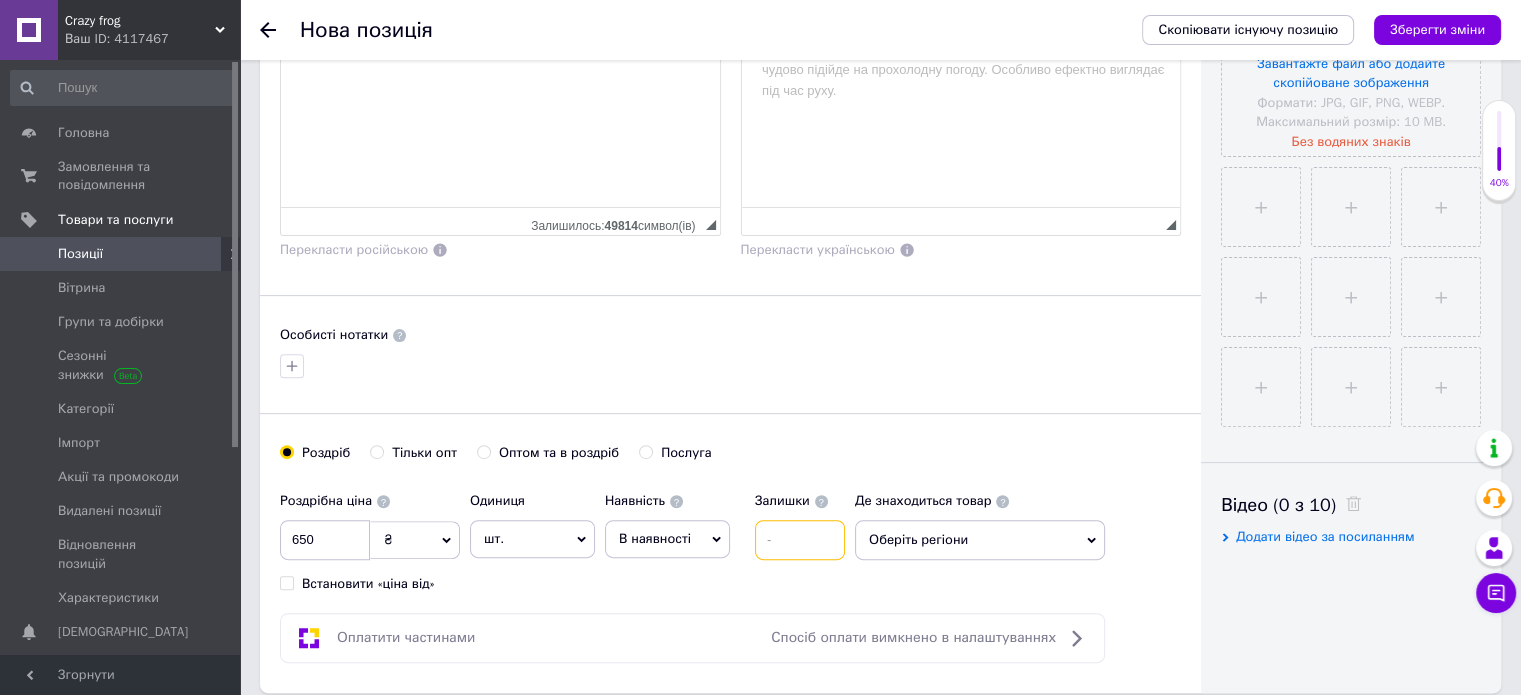 click at bounding box center (800, 540) 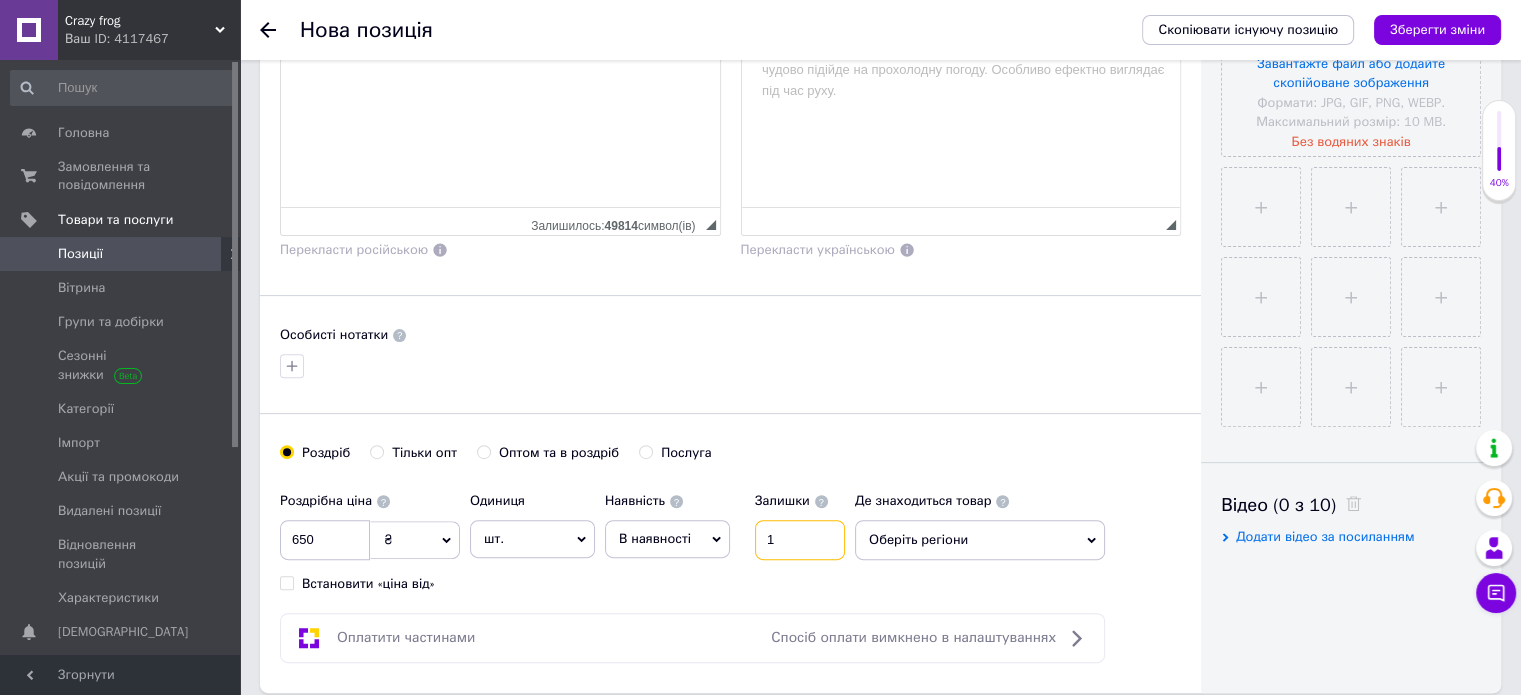 type on "1" 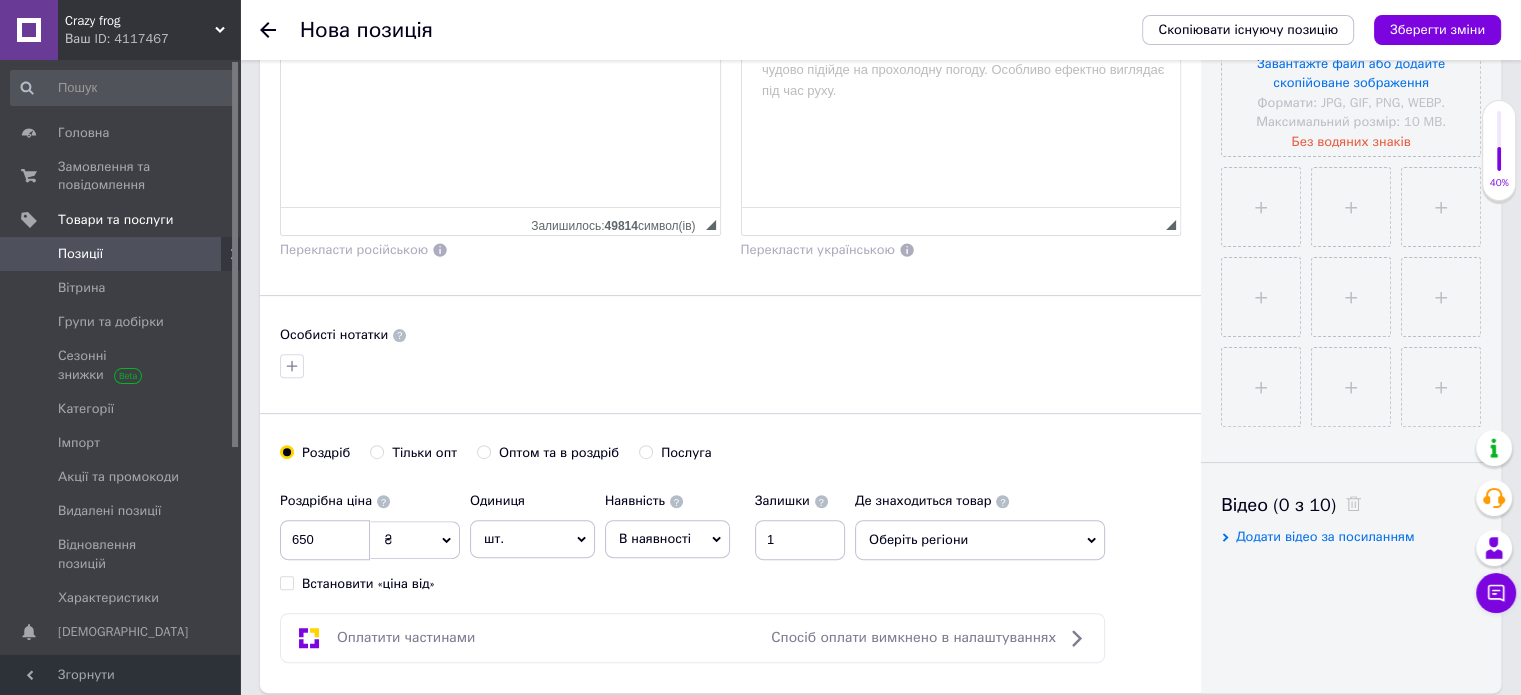 click on "Оберіть регіони" at bounding box center (980, 540) 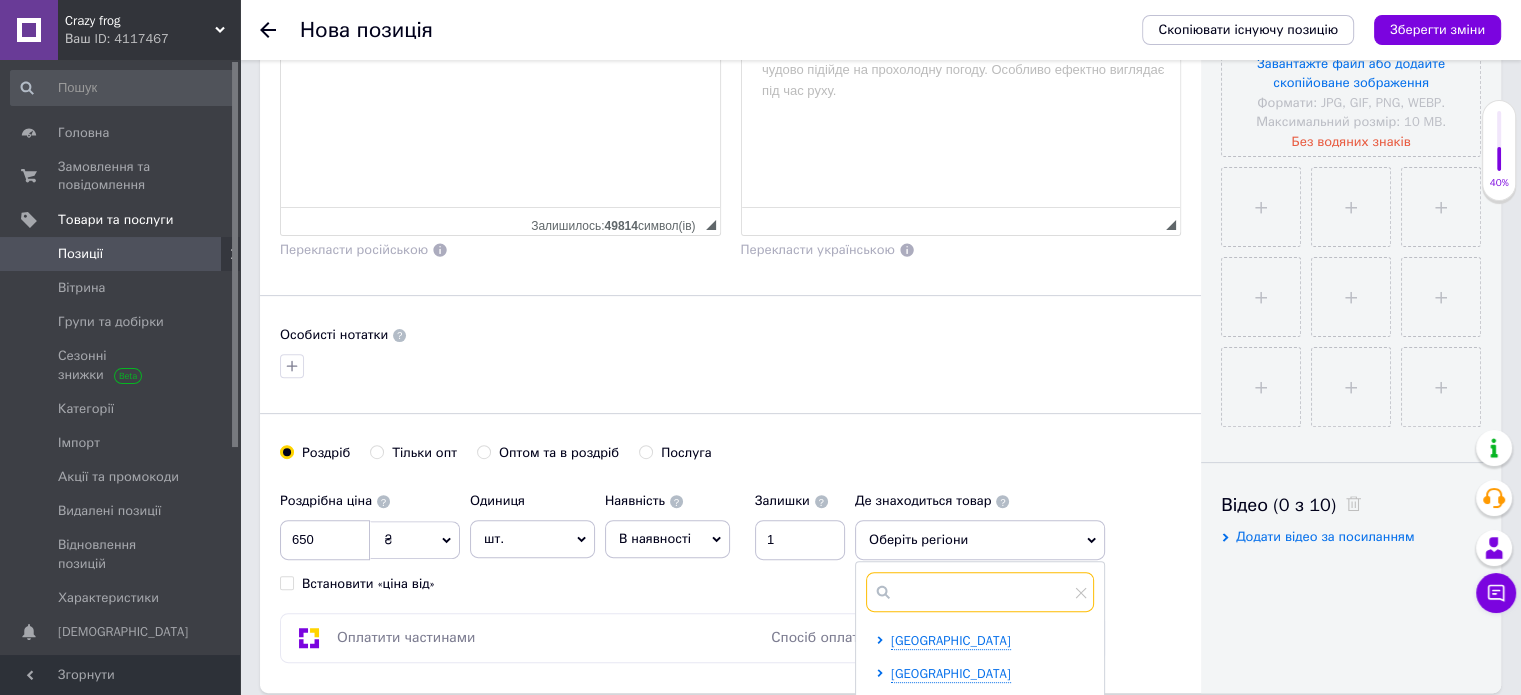 click at bounding box center (980, 592) 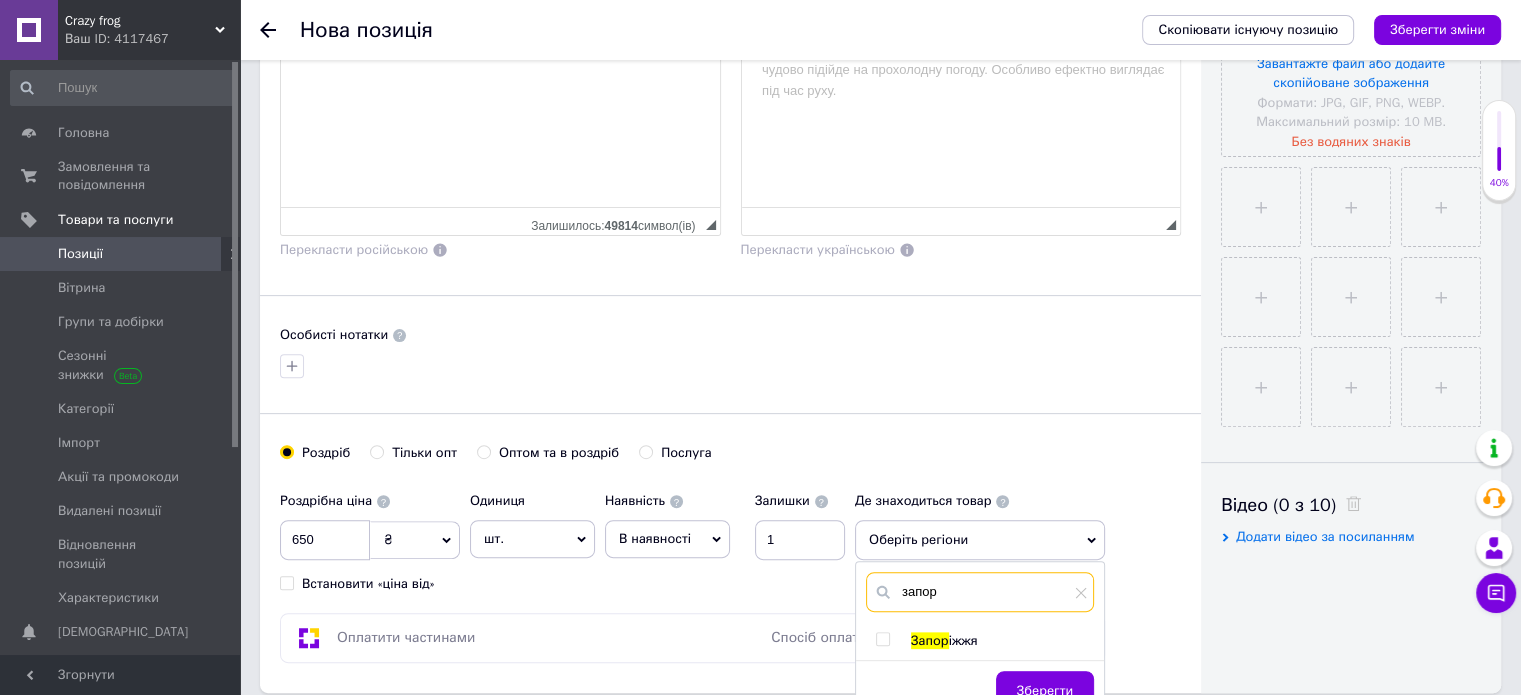 type on "запор" 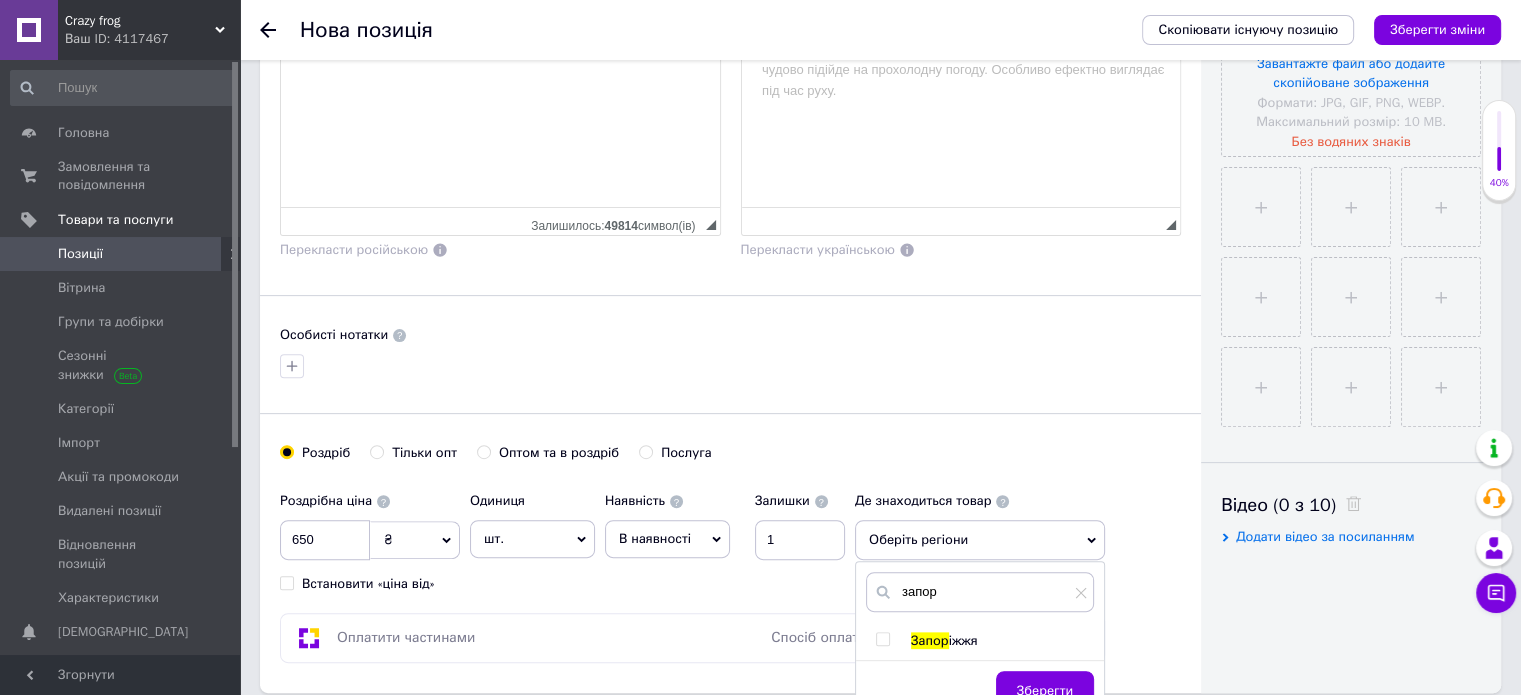 click at bounding box center [882, 639] 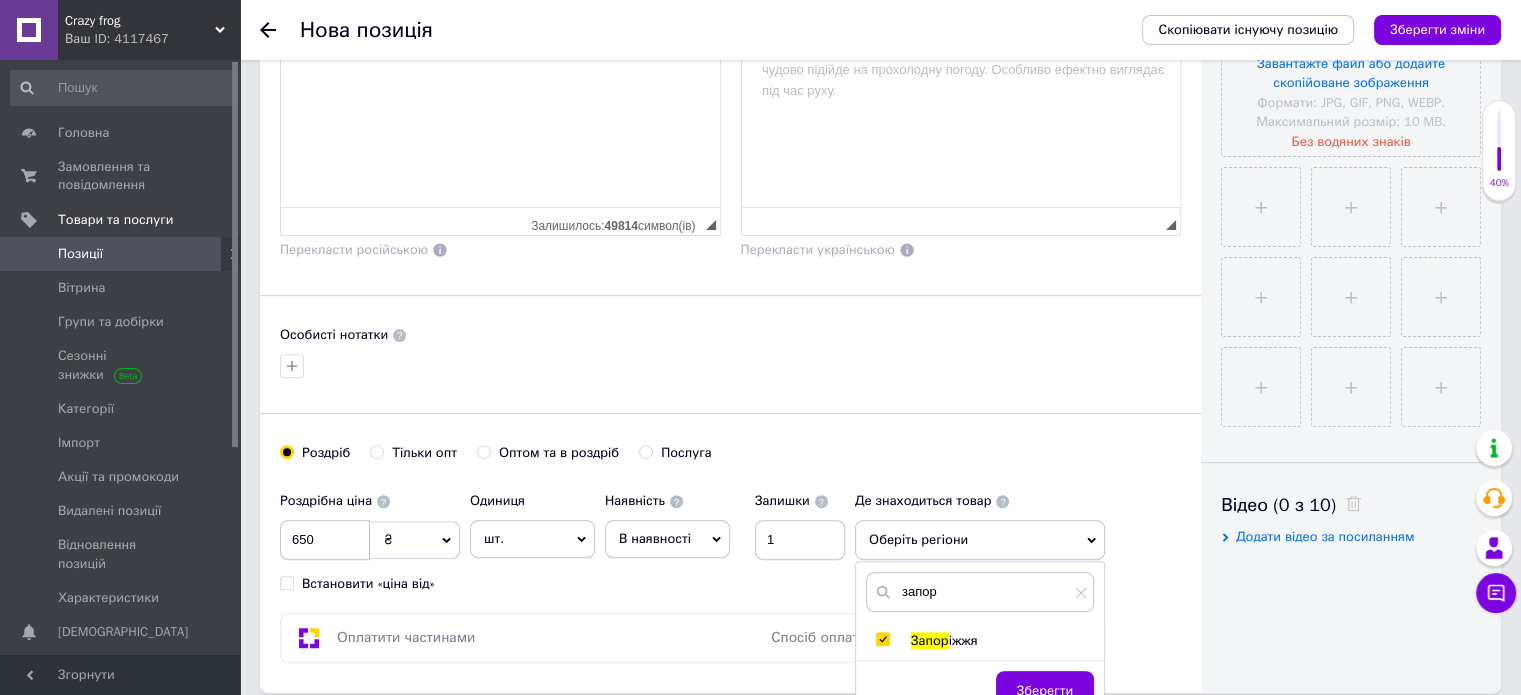 checkbox on "true" 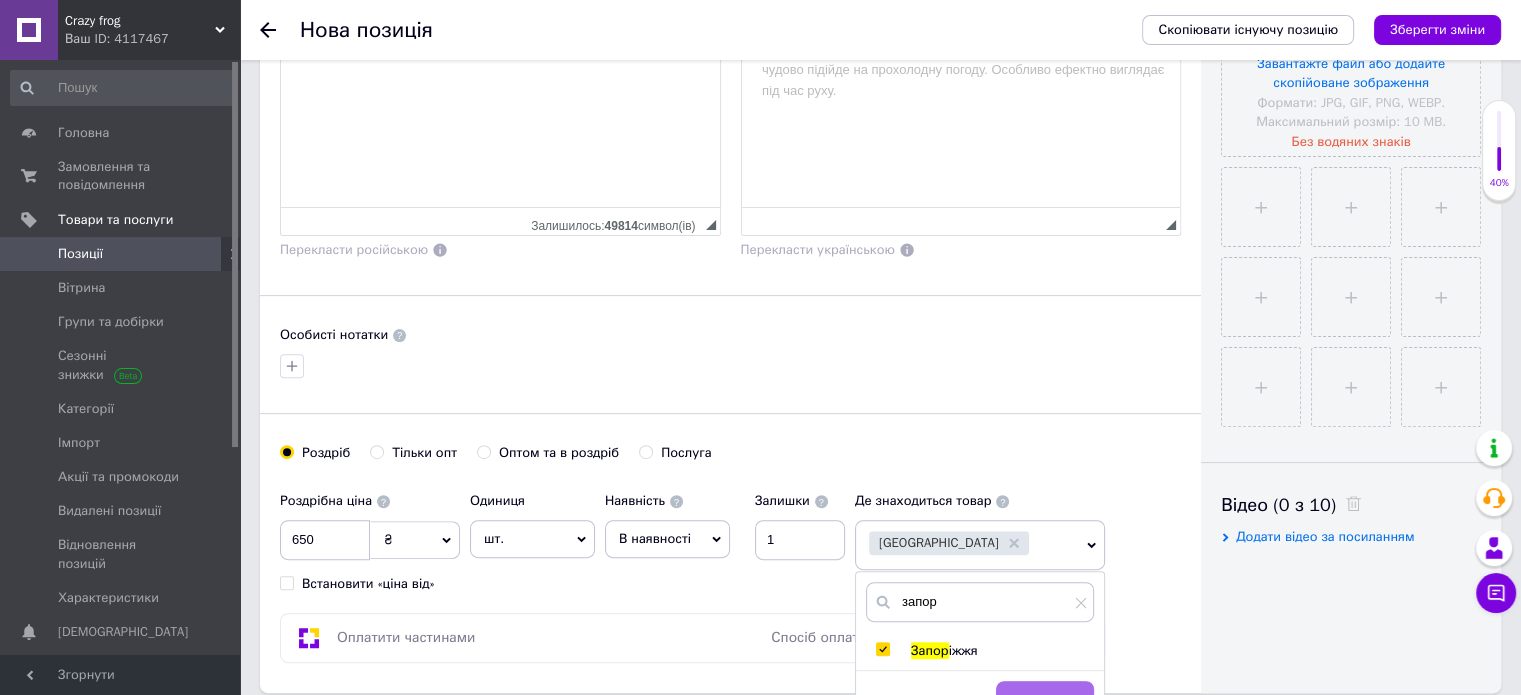 click on "Зберегти" at bounding box center (1045, 701) 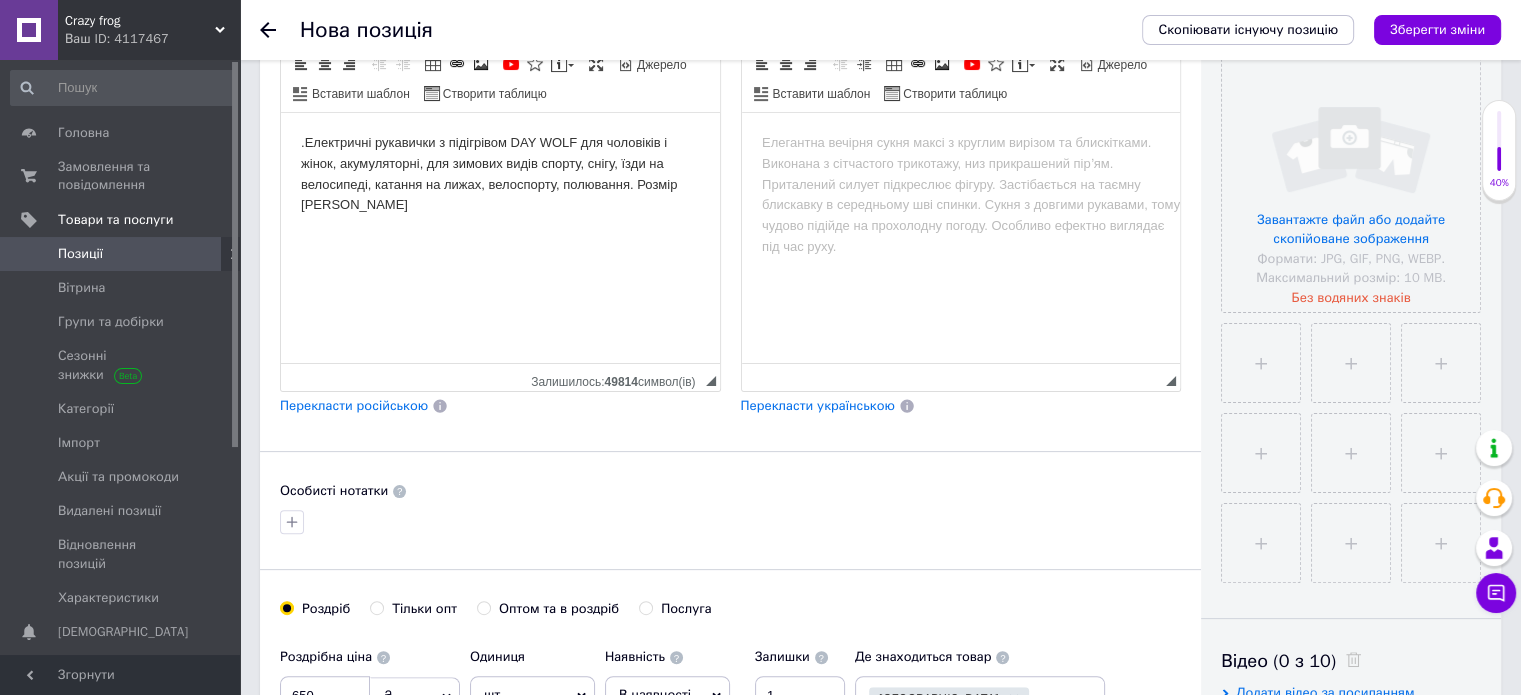 scroll, scrollTop: 300, scrollLeft: 0, axis: vertical 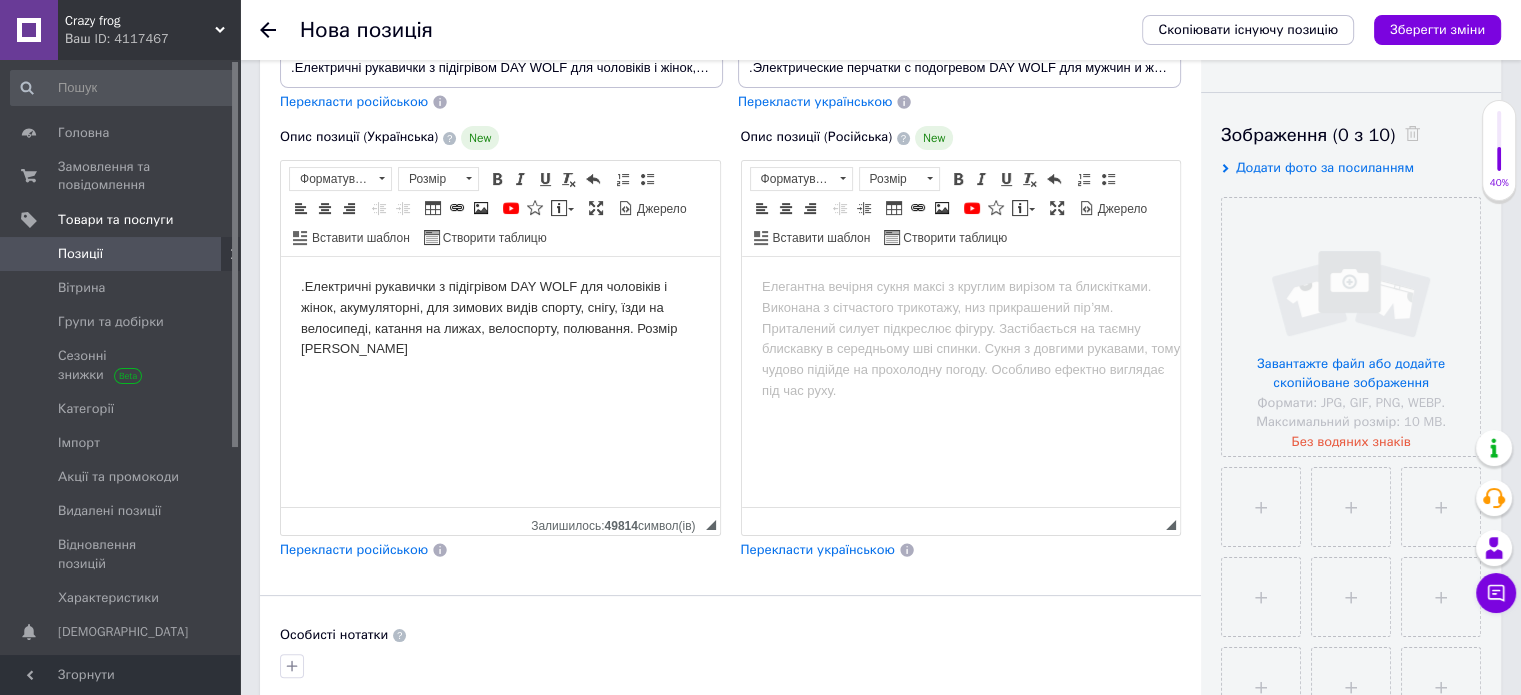 click on ".Електричні рукавички з підігрівом DAY WOLF для чоловіків і жінок, акумуляторні, для зимових видів спорту, снігу, їзди на велосипеді, катання на лижах, велоспорту, полювання. Розмір [PERSON_NAME]" at bounding box center (500, 329) 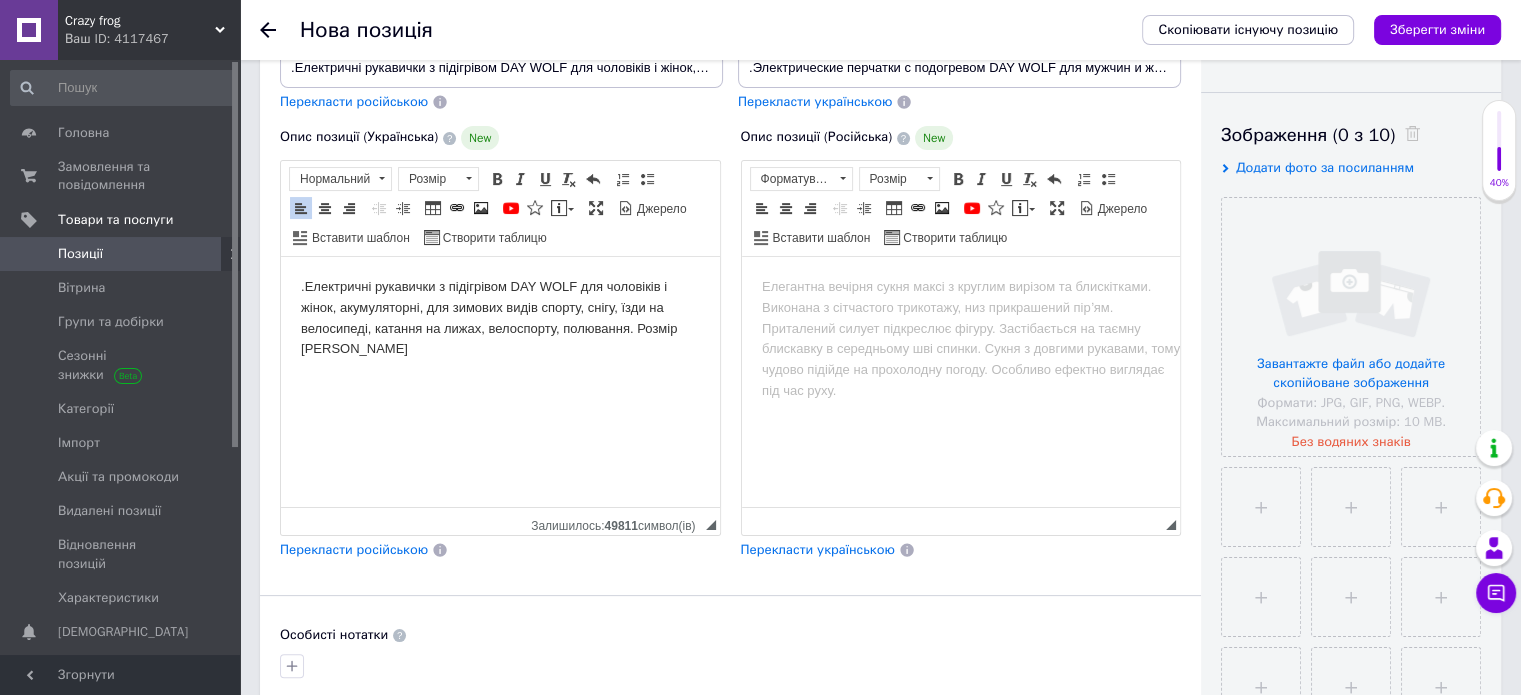 drag, startPoint x: 419, startPoint y: 410, endPoint x: 362, endPoint y: 433, distance: 61.46544 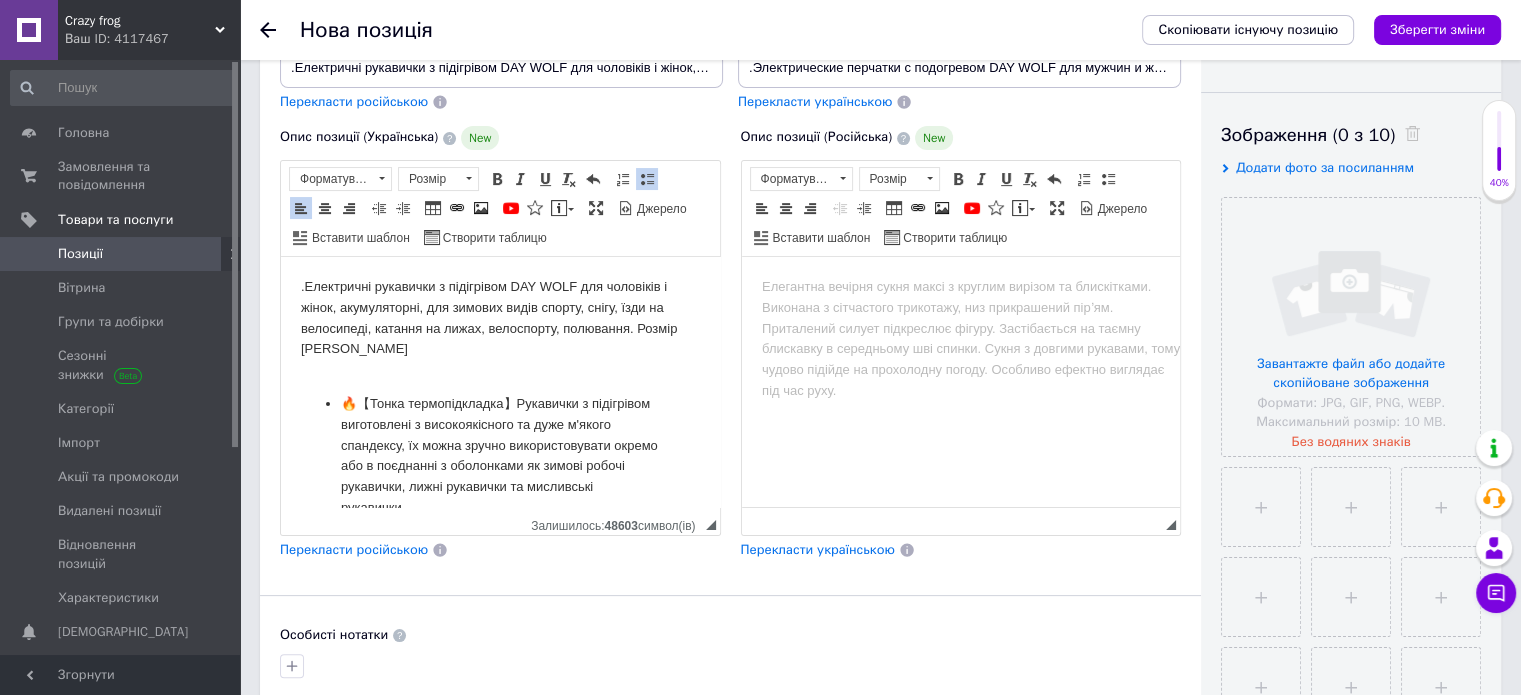 scroll, scrollTop: 528, scrollLeft: 0, axis: vertical 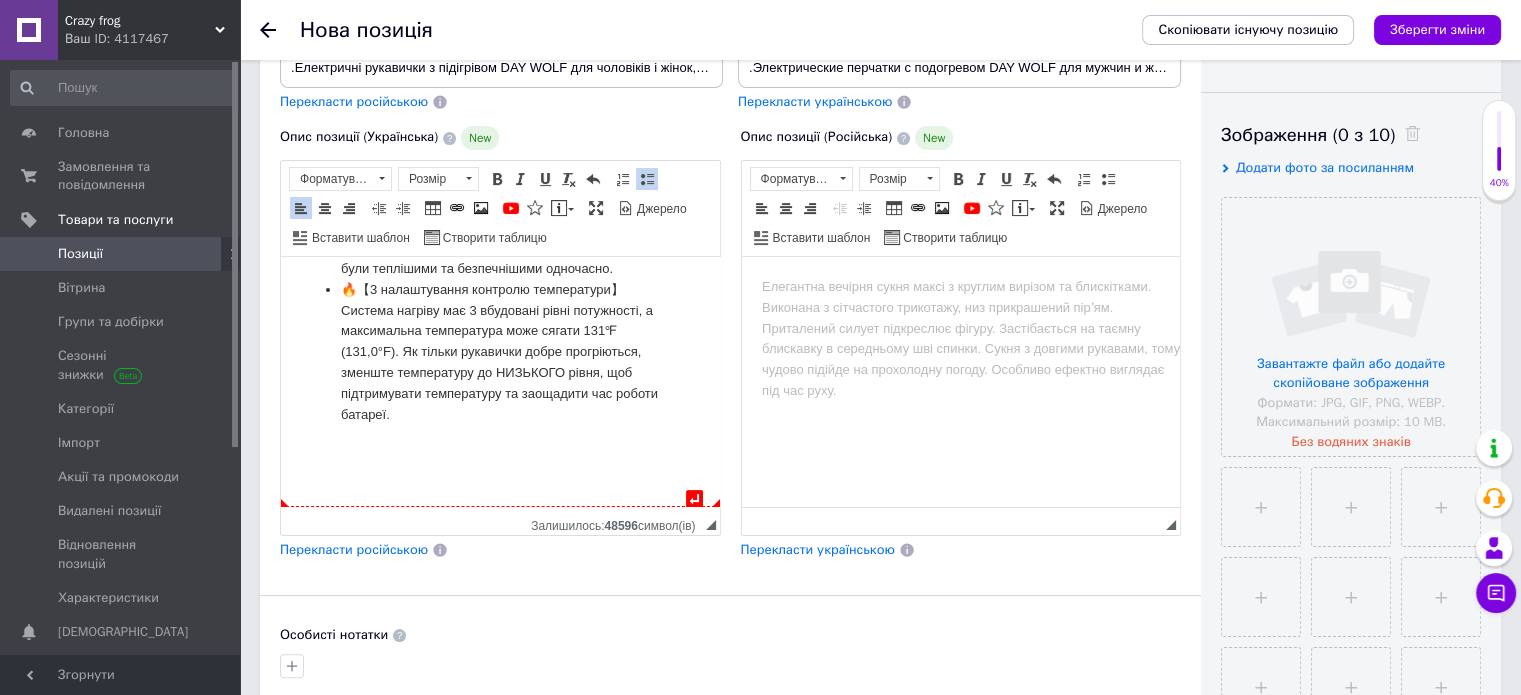 click on "🔥【3 налаштування контролю температури】Система нагріву має 3 вбудовані рівні потужності, а максимальна температура може сягати 131℉ (131,0°F). Як тільки рукавички добре прогріються, зменште температуру до НИЗЬКОГО рівня, щоб підтримувати температуру та заощадити час роботи батареї." at bounding box center (500, 353) 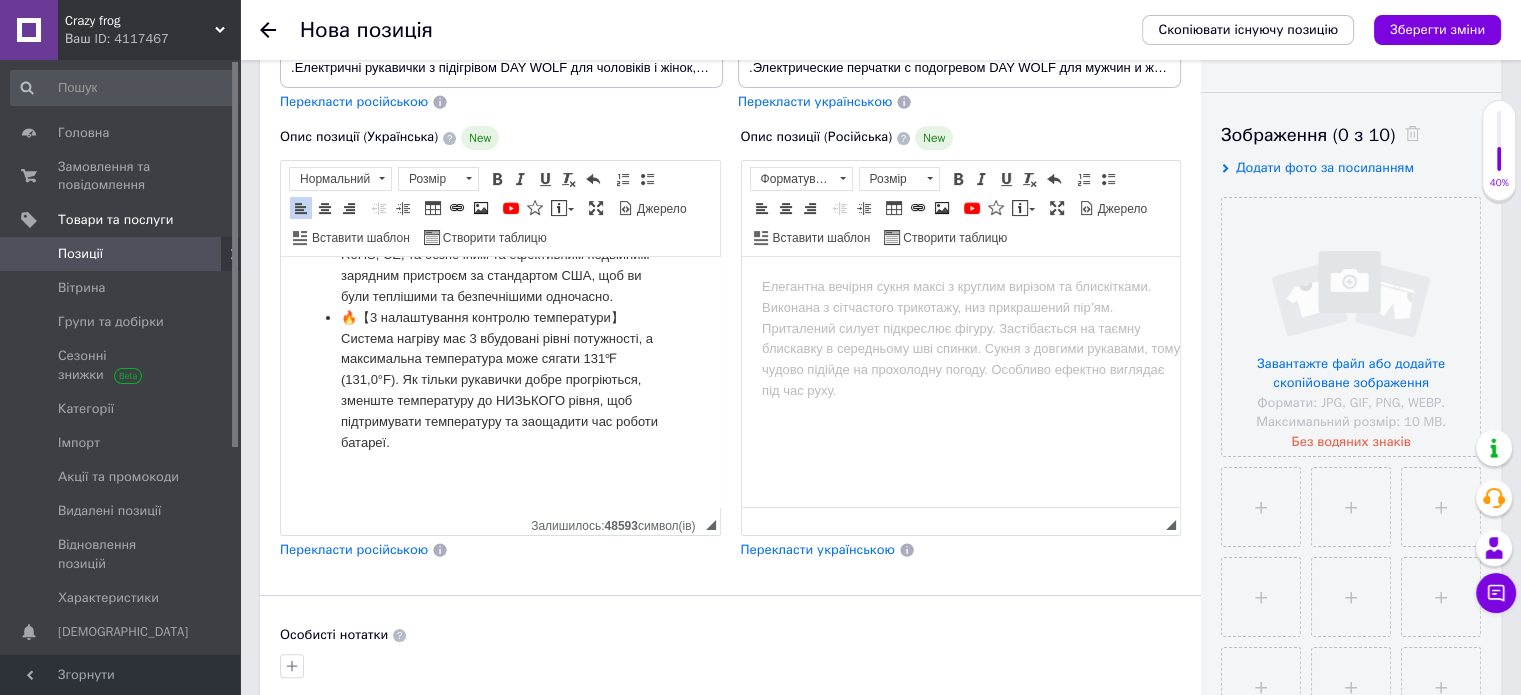 type 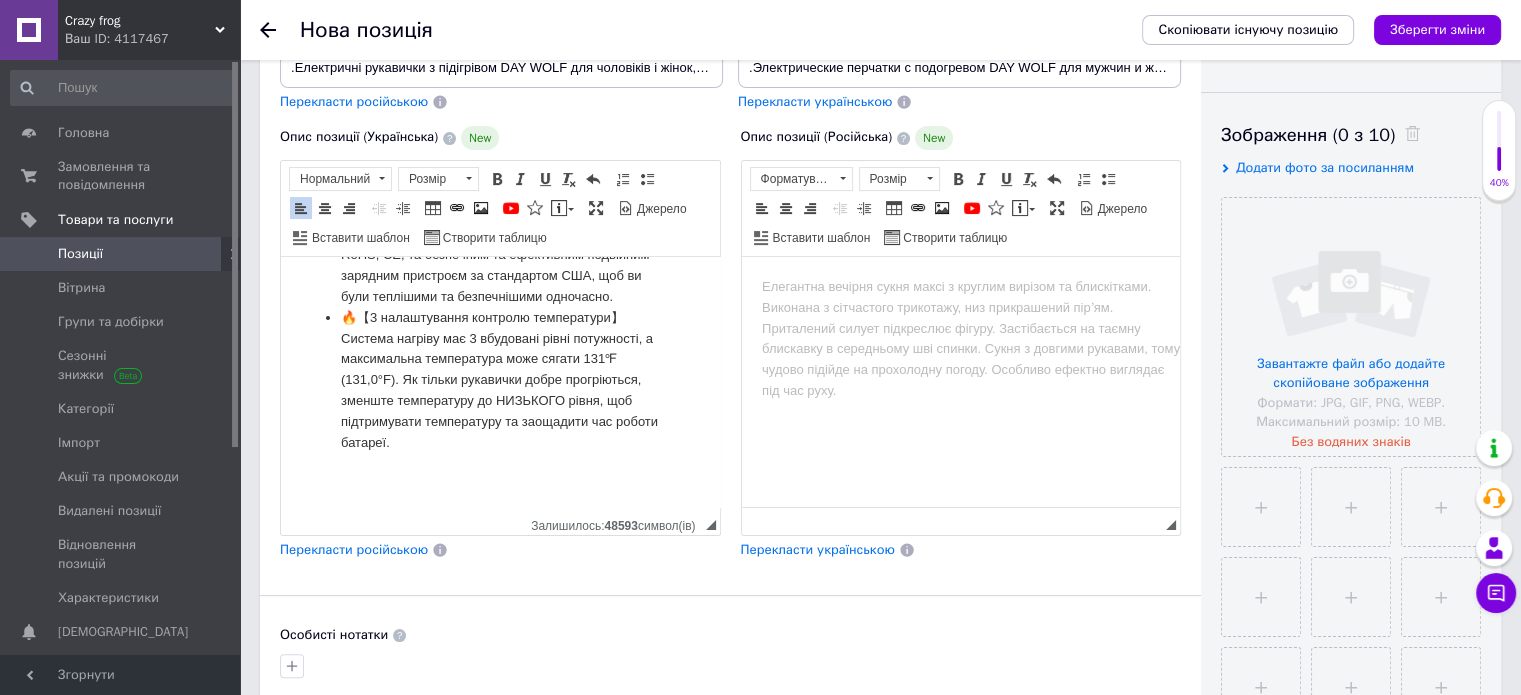 scroll, scrollTop: 562, scrollLeft: 0, axis: vertical 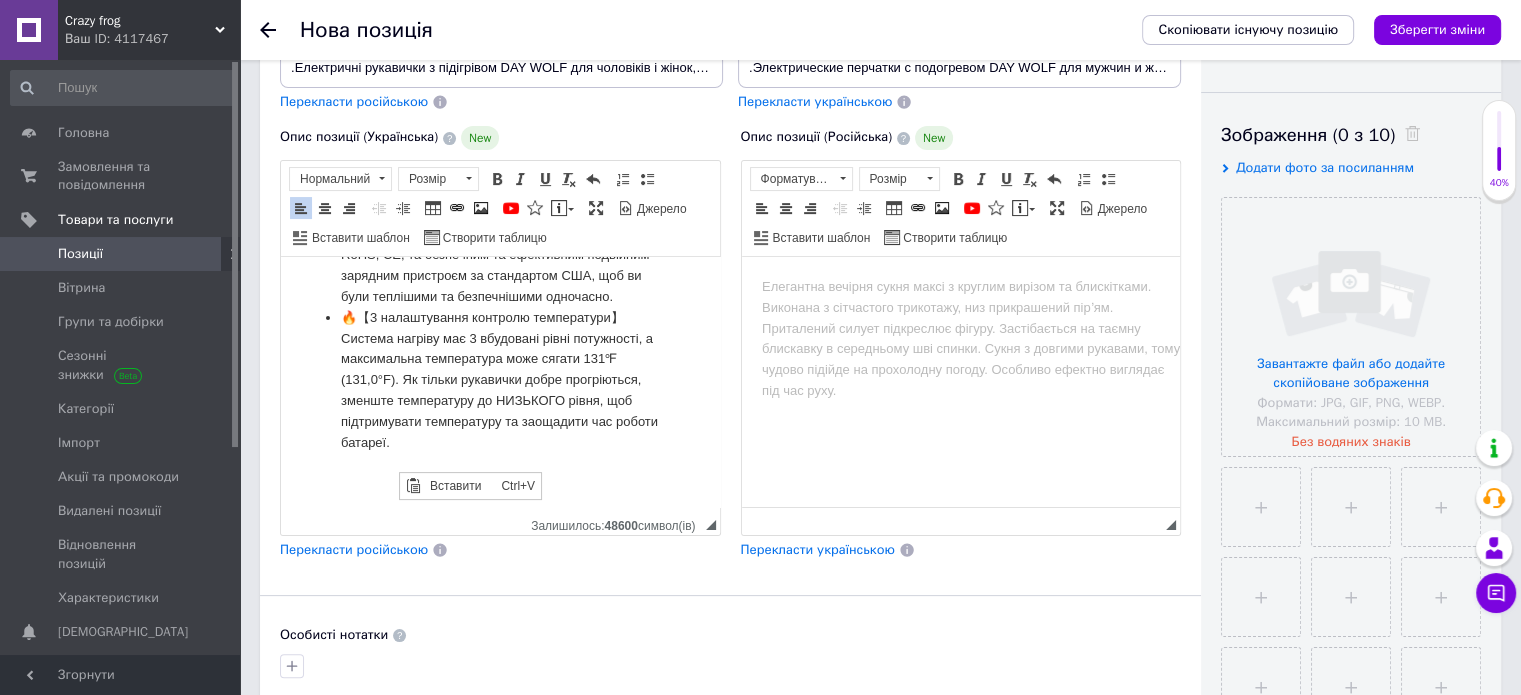 click at bounding box center (500, 476) 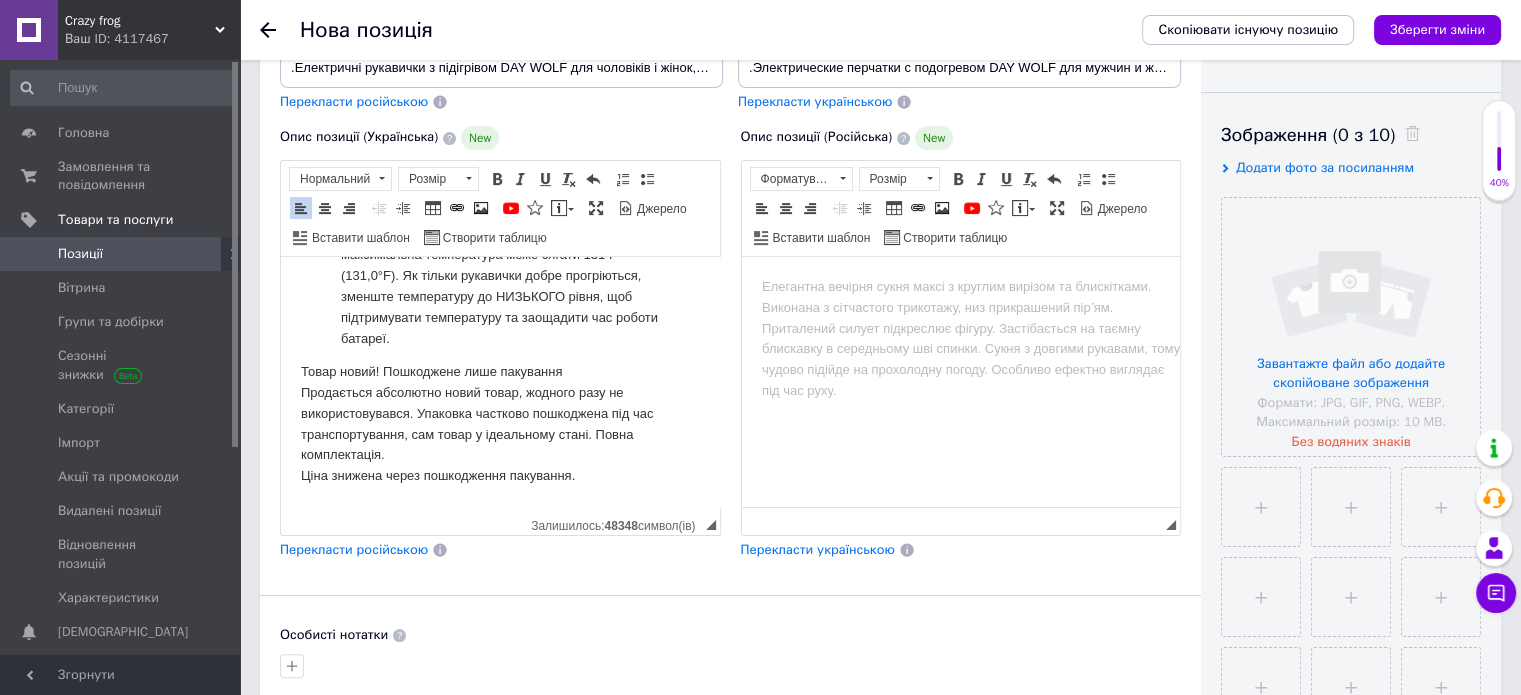 scroll, scrollTop: 700, scrollLeft: 0, axis: vertical 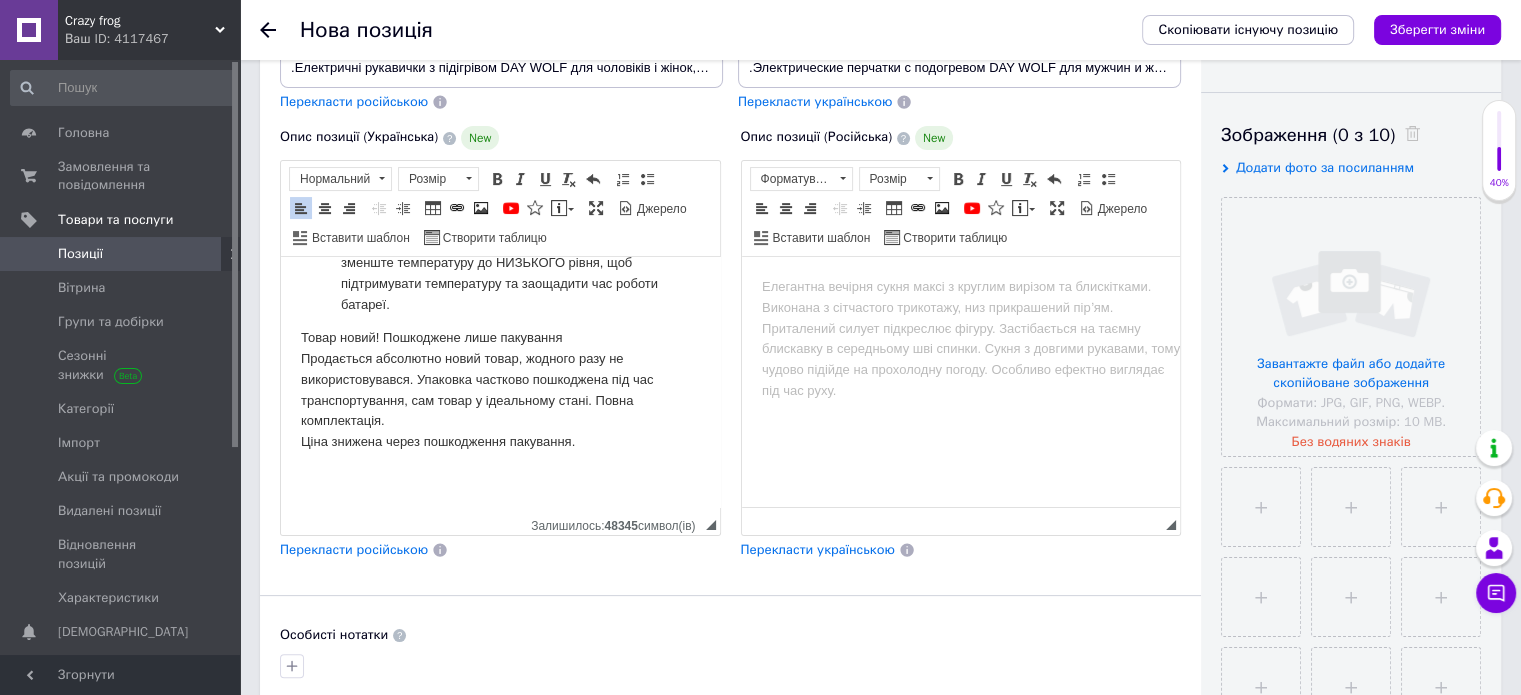 click on "Перекласти російською" at bounding box center (354, 549) 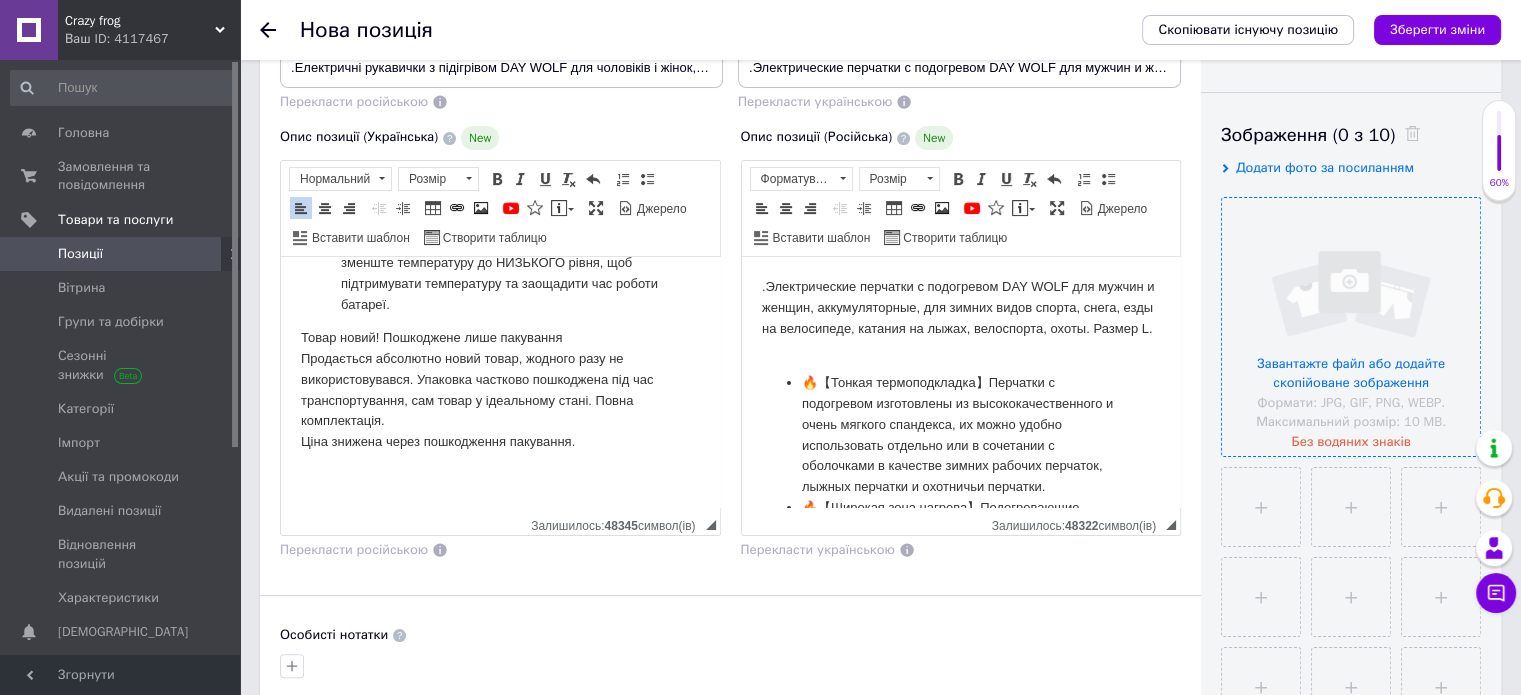 click at bounding box center [1351, 327] 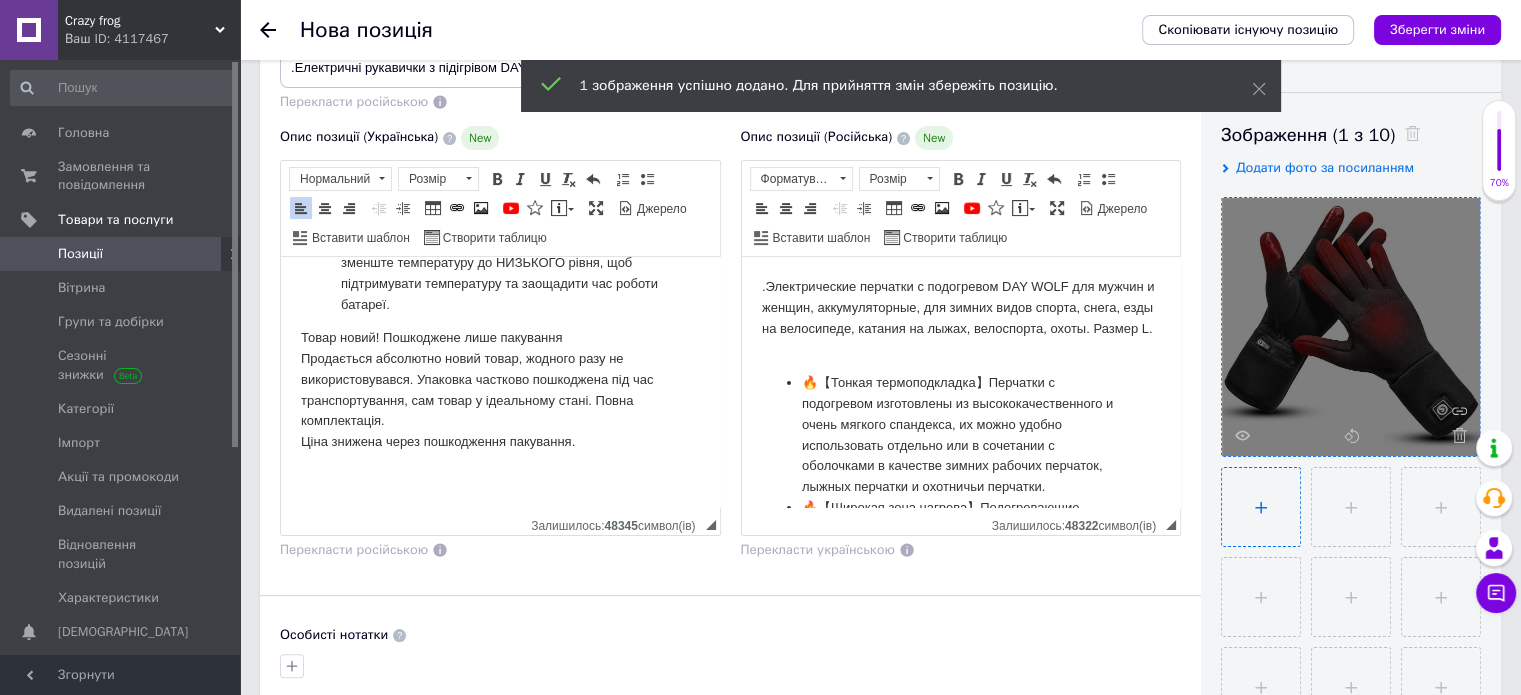click at bounding box center (1261, 507) 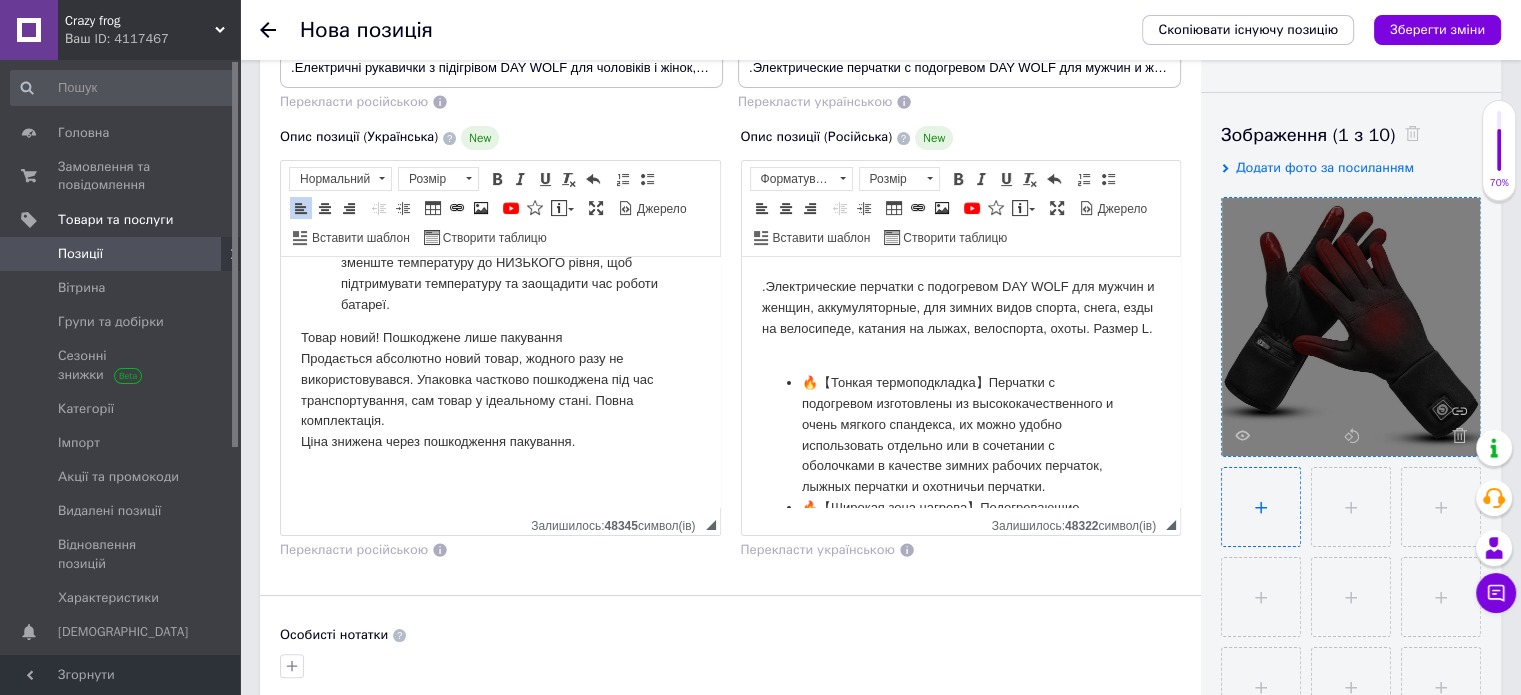 type on "C:\fakepath\713XpKV8hbL._AC_SX569_.jpg" 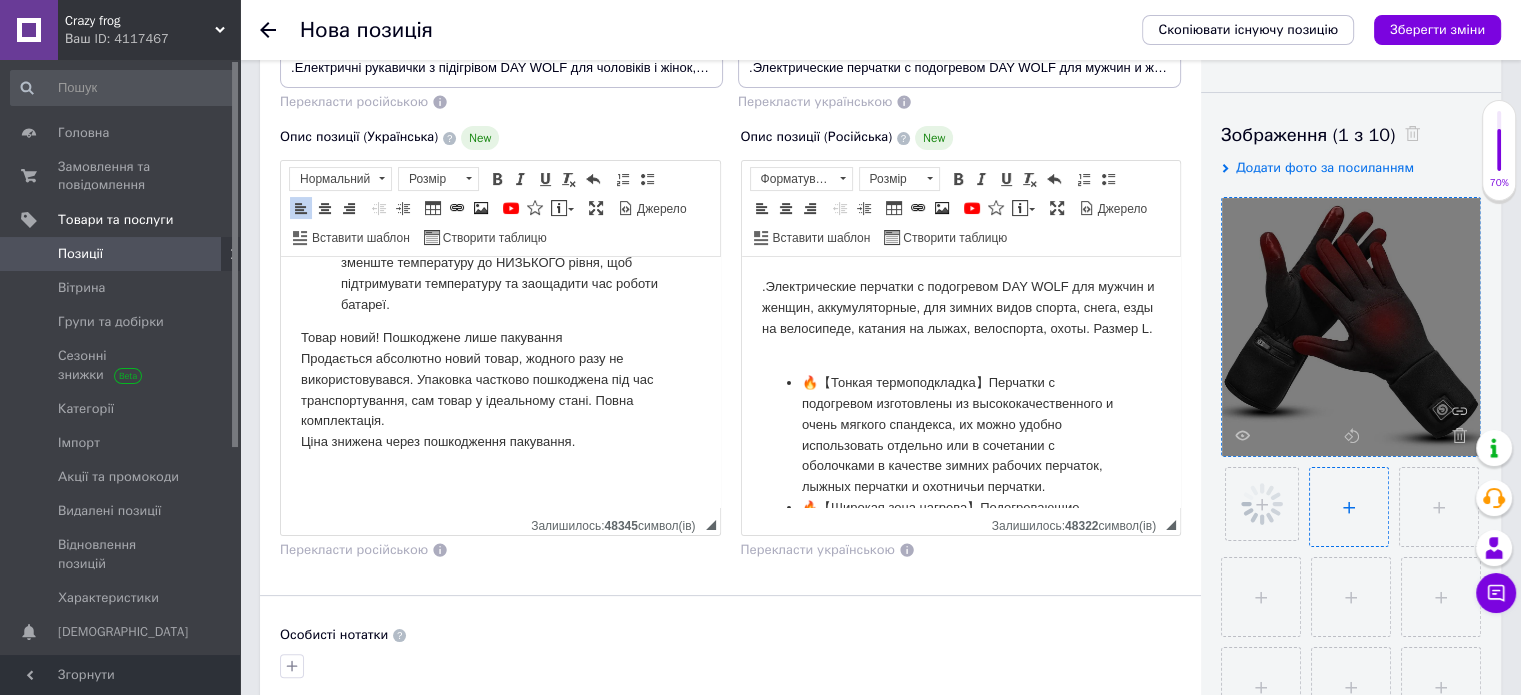 click at bounding box center (1349, 507) 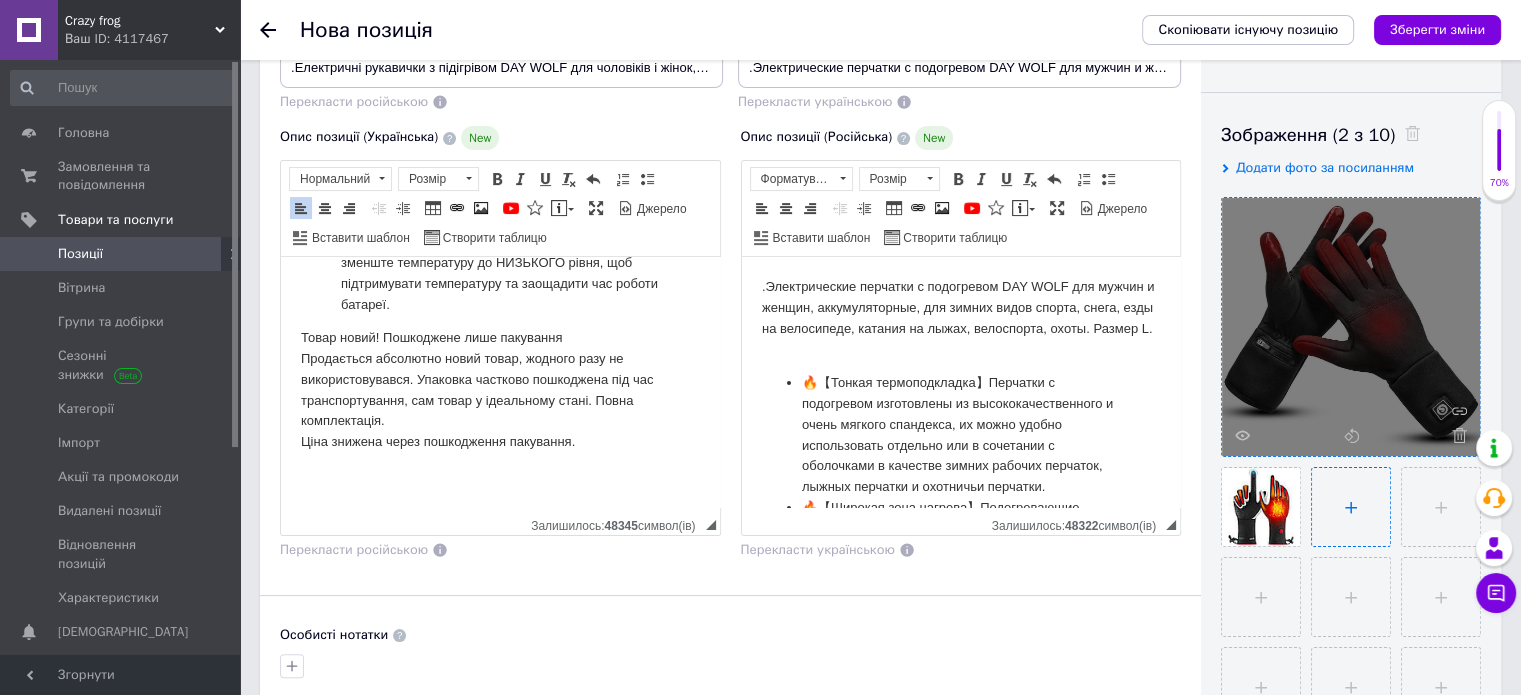 type on "C:\fakepath\71wllPMcoJL._AC_SX569_.jpg" 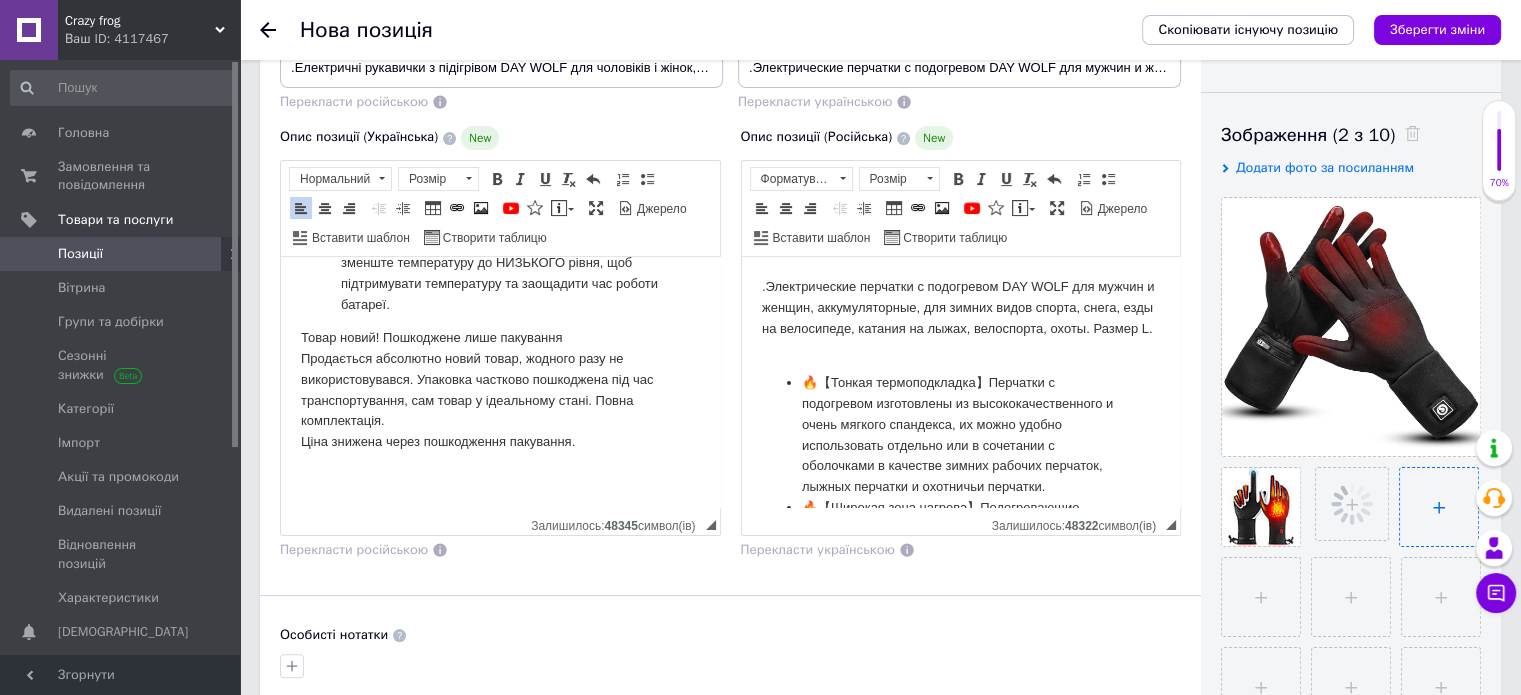 drag, startPoint x: 1447, startPoint y: 451, endPoint x: 1442, endPoint y: 483, distance: 32.38827 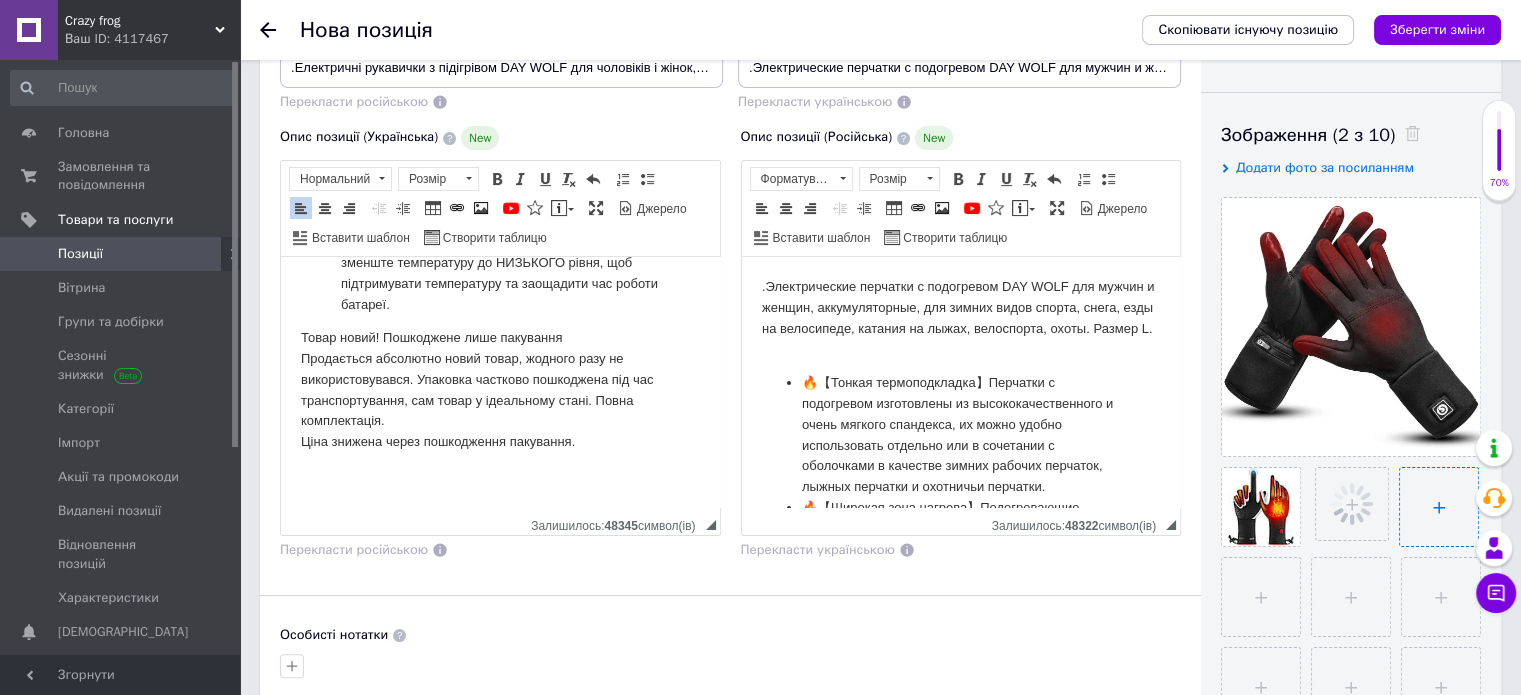 click at bounding box center [1351, 327] 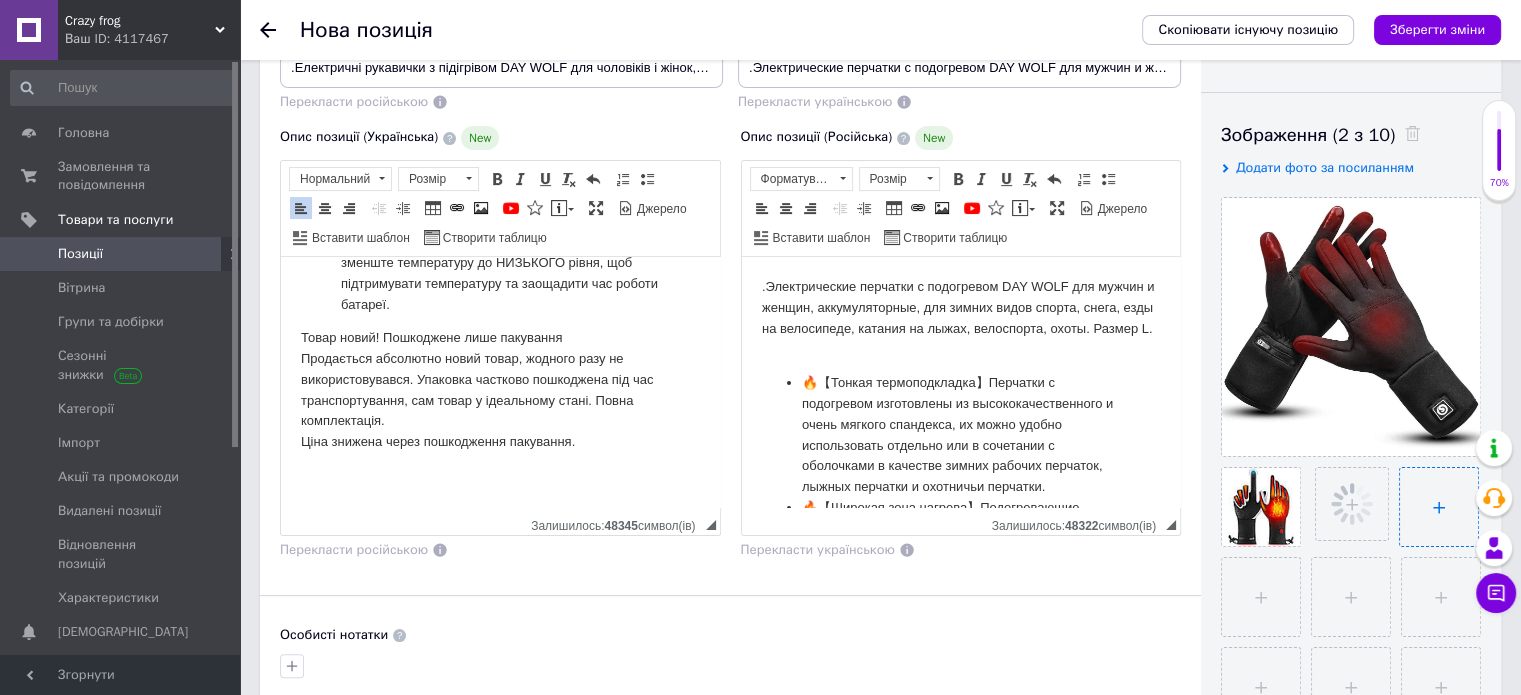 click at bounding box center (1439, 507) 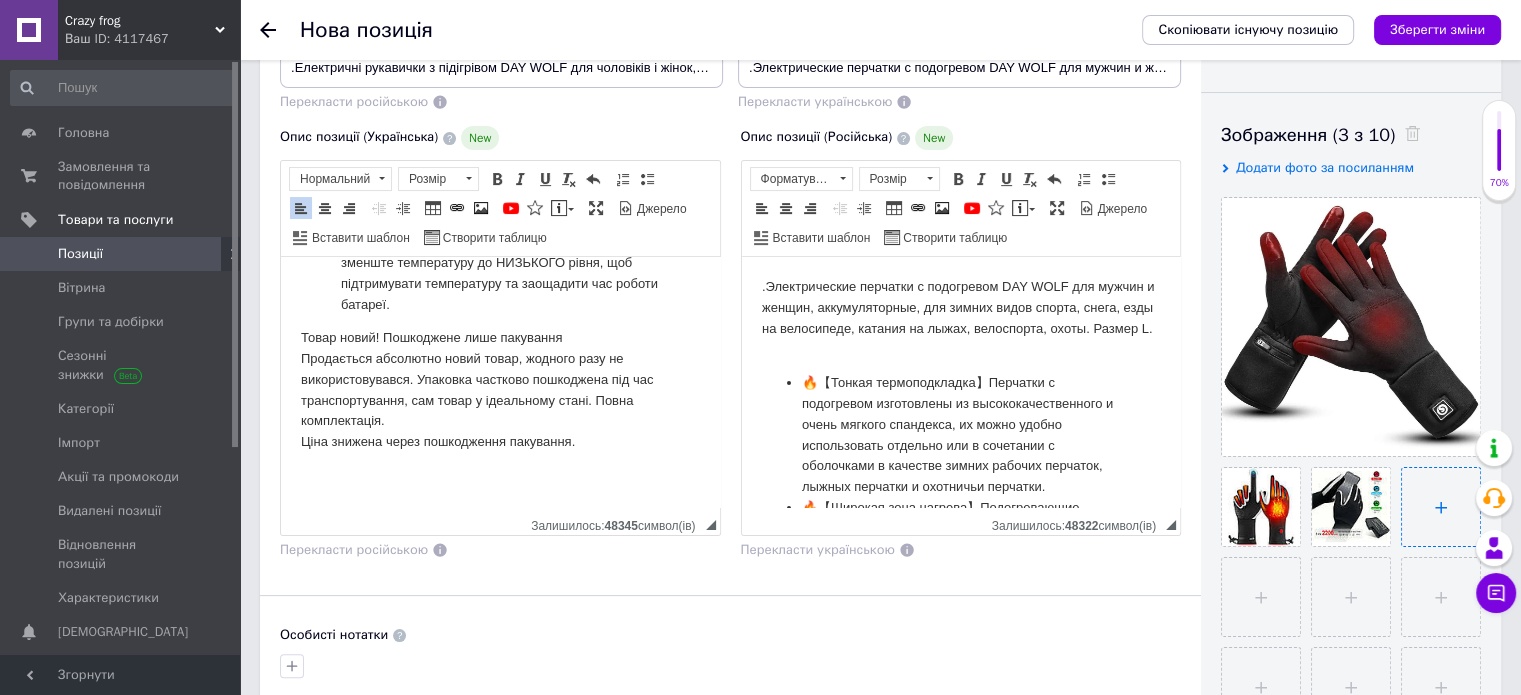 type on "C:\fakepath\71C1zM5UicL._AC_SX569_.jpg" 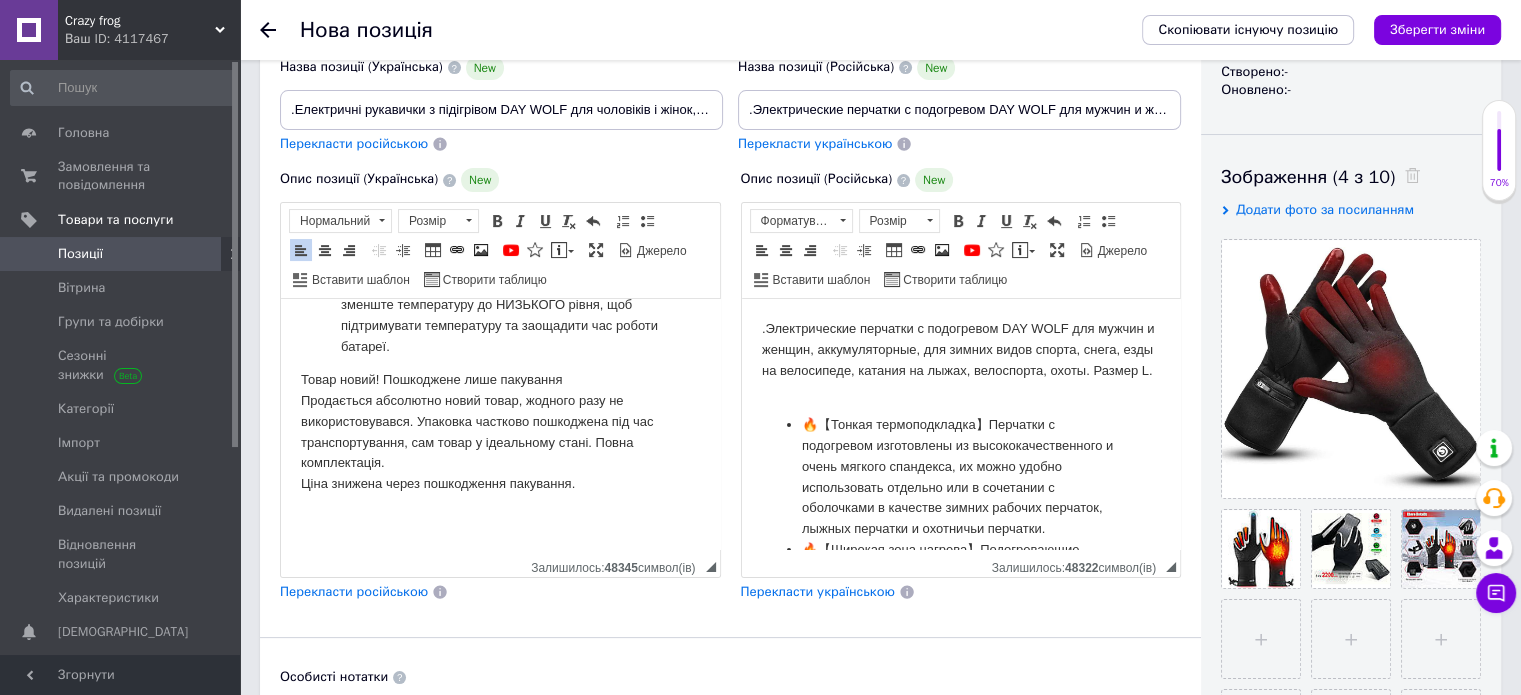 scroll, scrollTop: 0, scrollLeft: 0, axis: both 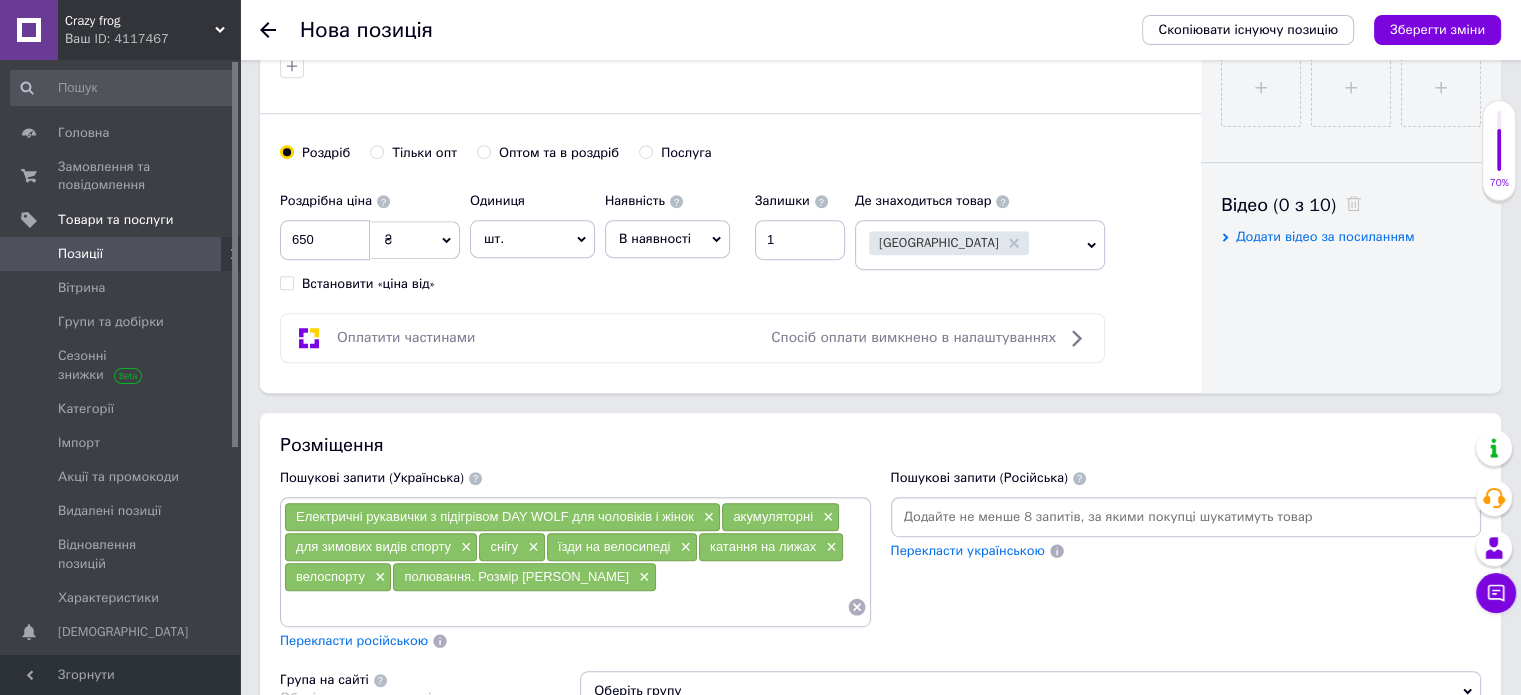 click on "×" at bounding box center [642, 577] 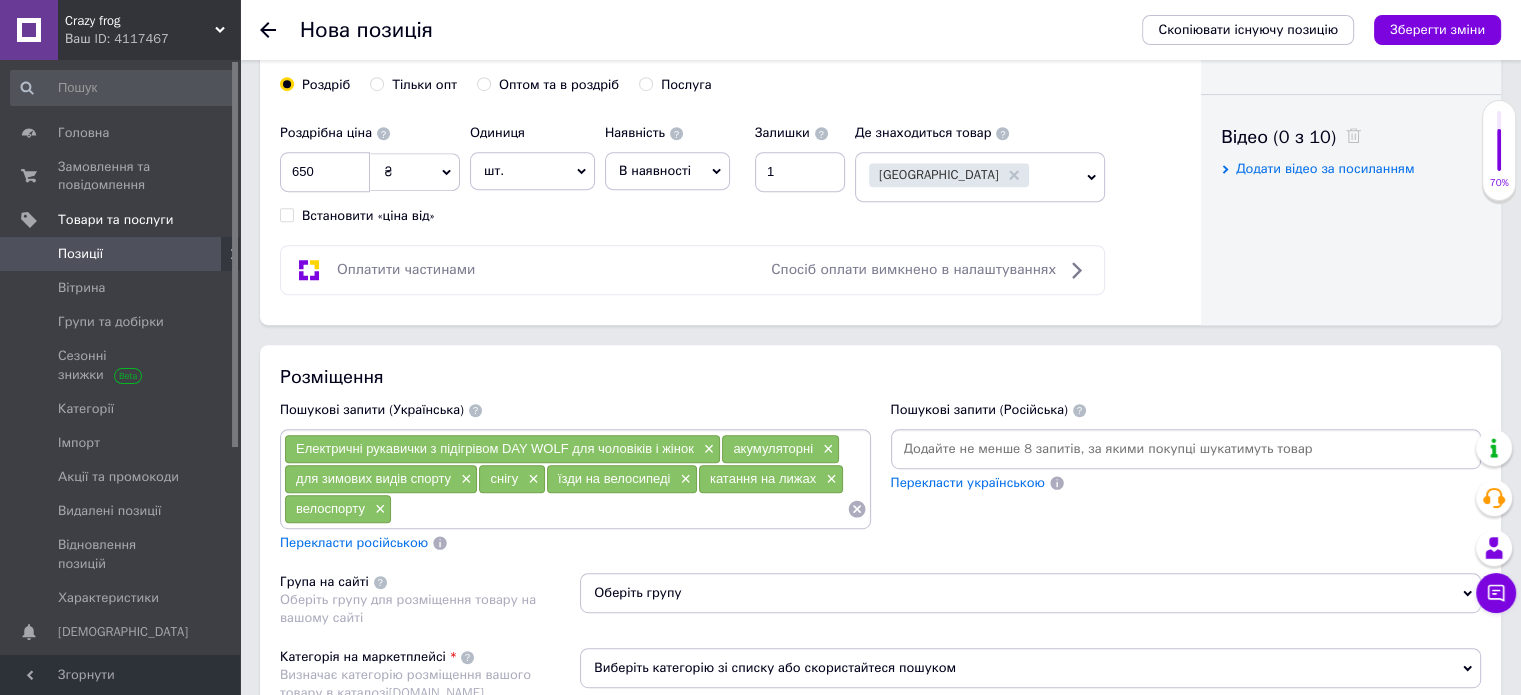 scroll, scrollTop: 1100, scrollLeft: 0, axis: vertical 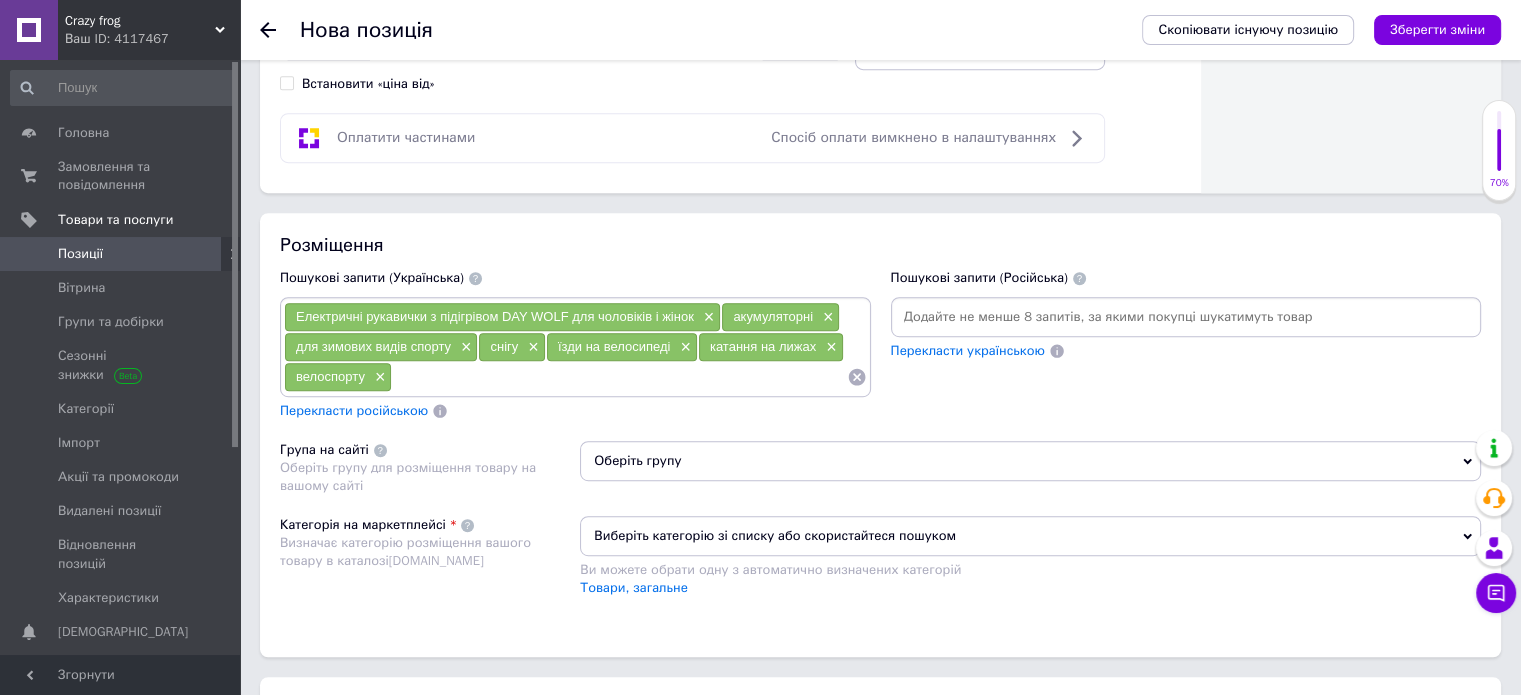 click on "Виберіть категорію зі списку або скористайтеся пошуком" at bounding box center (1030, 536) 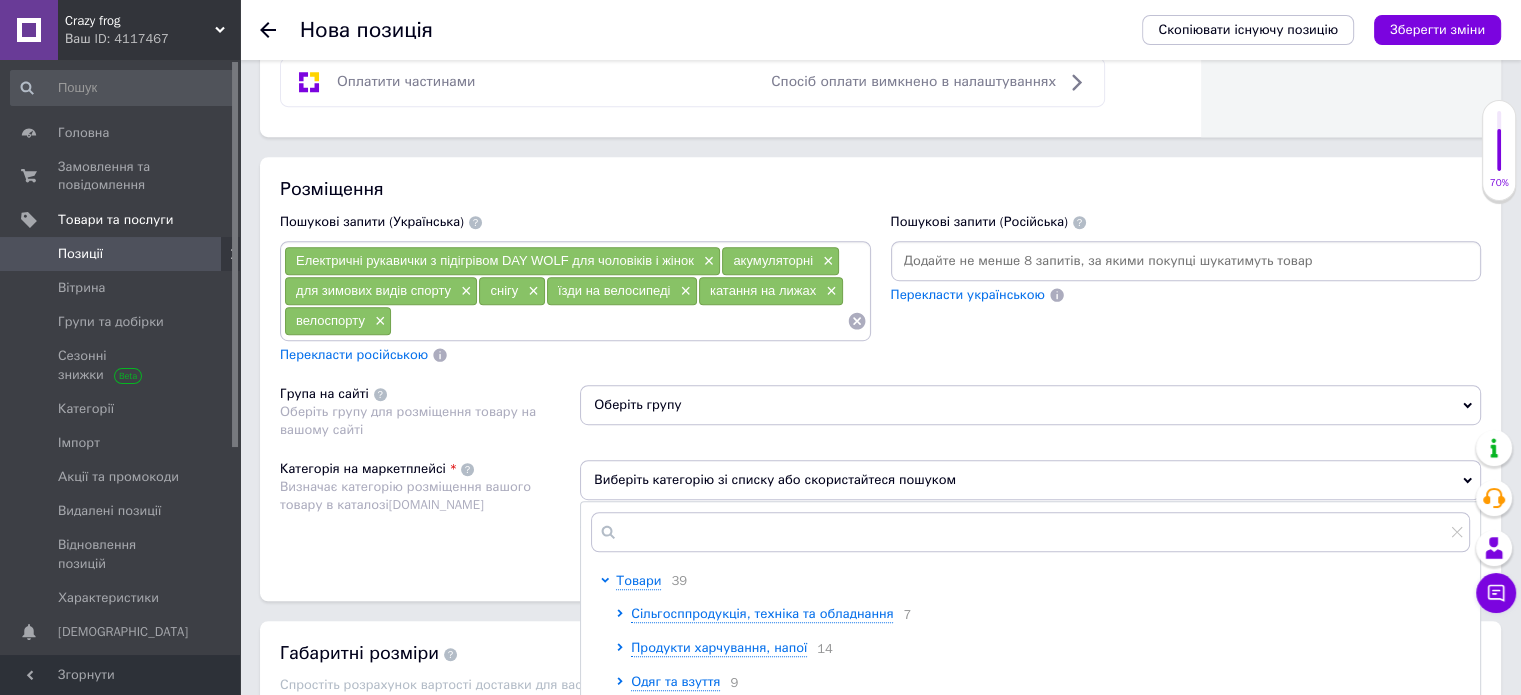 scroll, scrollTop: 1200, scrollLeft: 0, axis: vertical 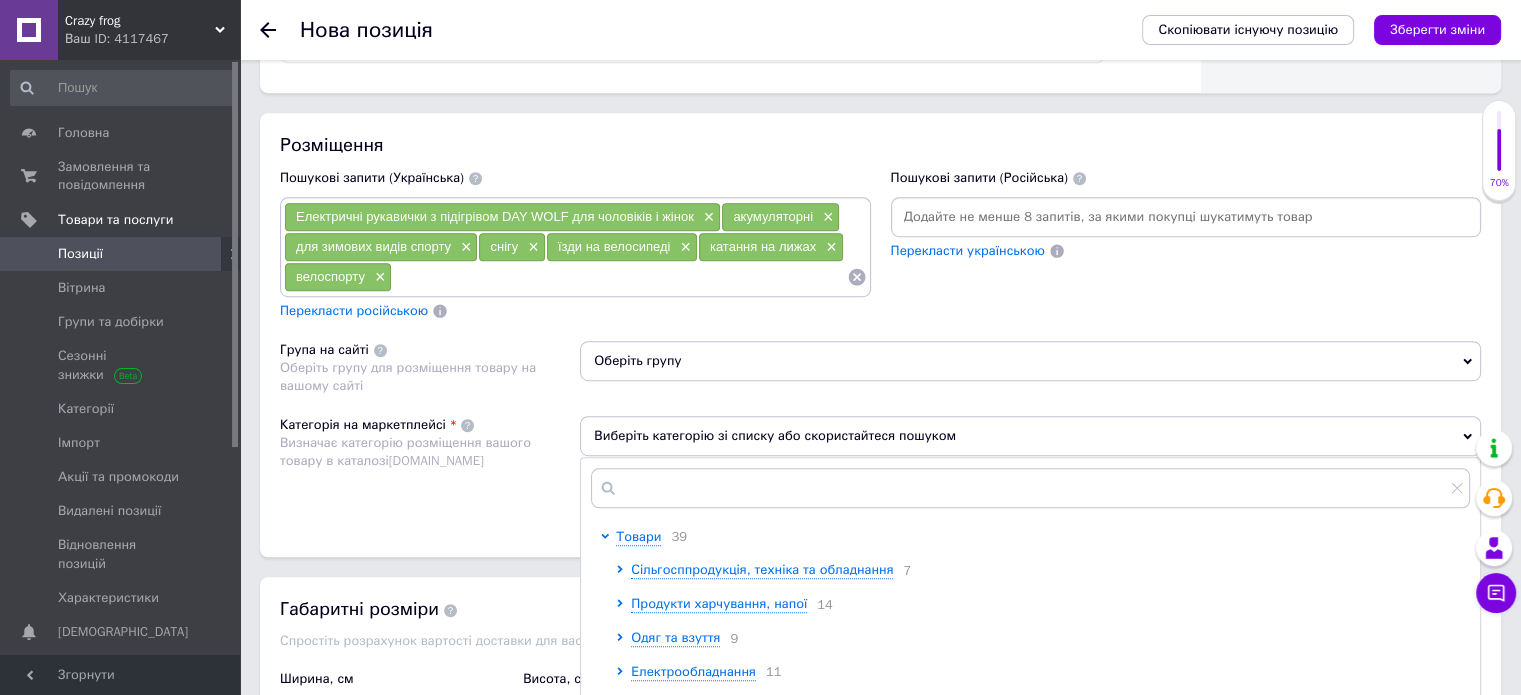 click on "Виберіть категорію зі списку або скористайтеся пошуком" at bounding box center [1030, 436] 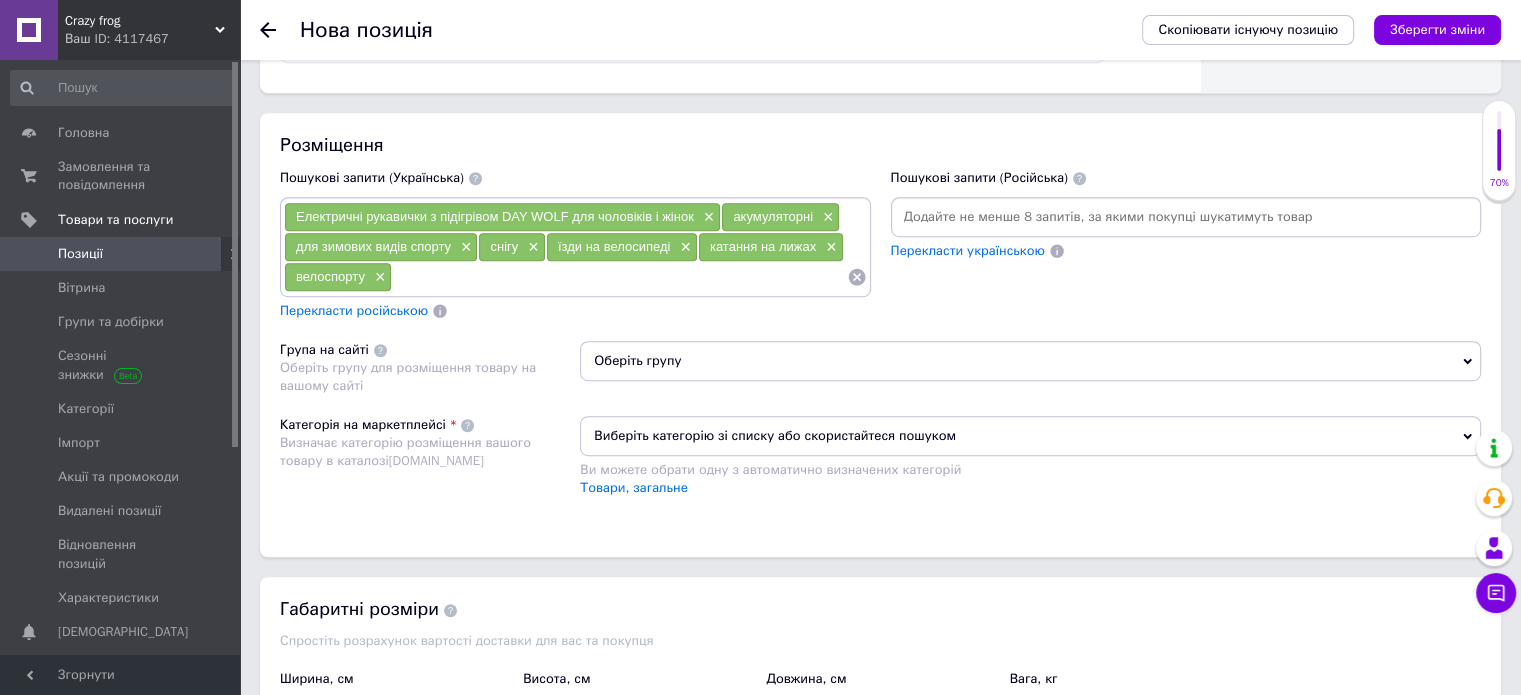 click on "Виберіть категорію зі списку або скористайтеся пошуком" at bounding box center (1030, 436) 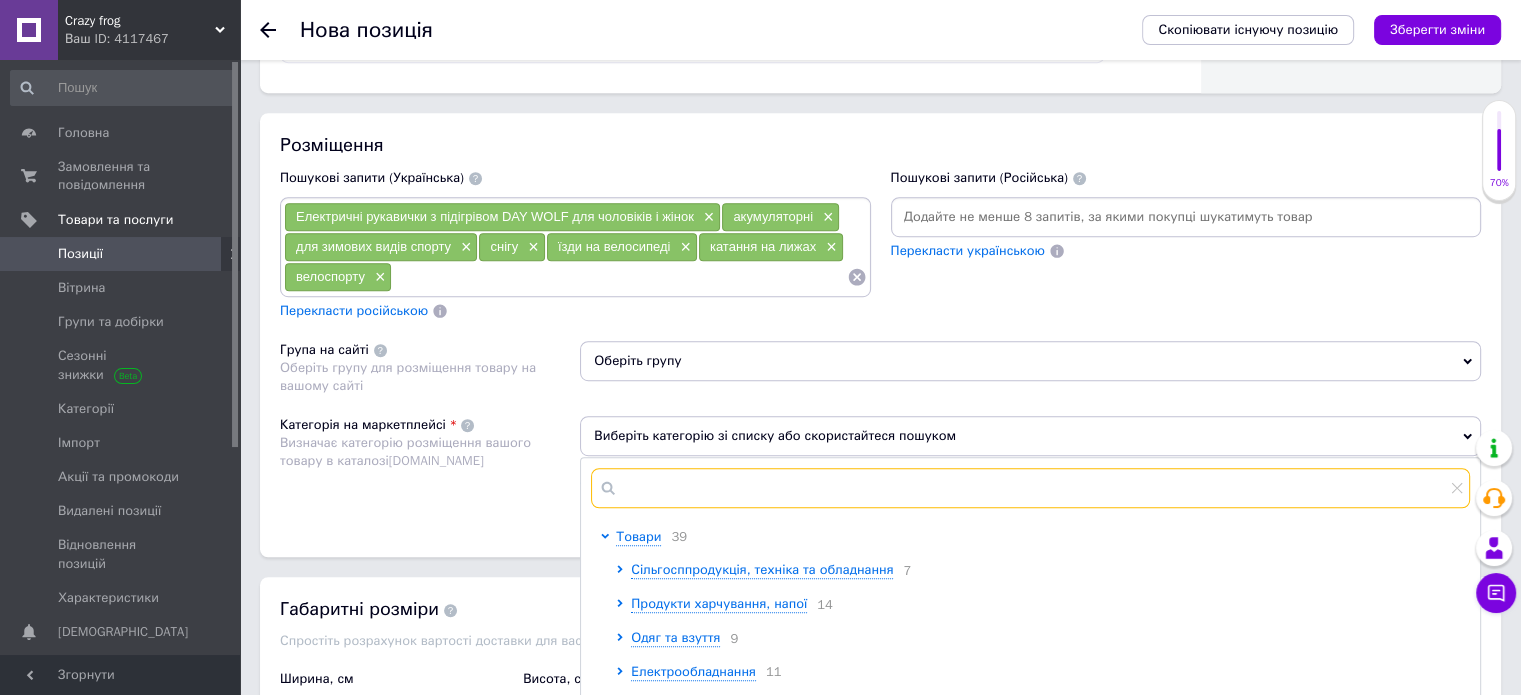click at bounding box center (1030, 488) 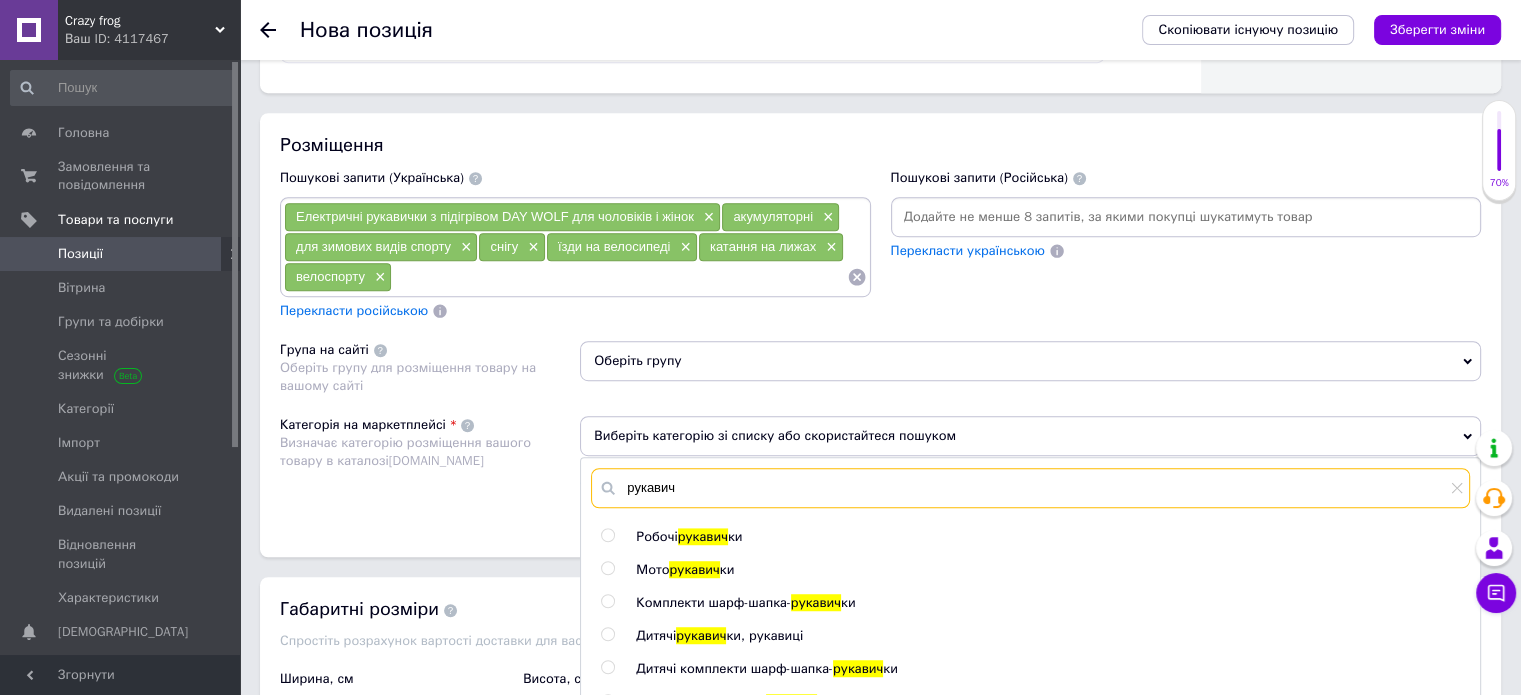 scroll, scrollTop: 1300, scrollLeft: 0, axis: vertical 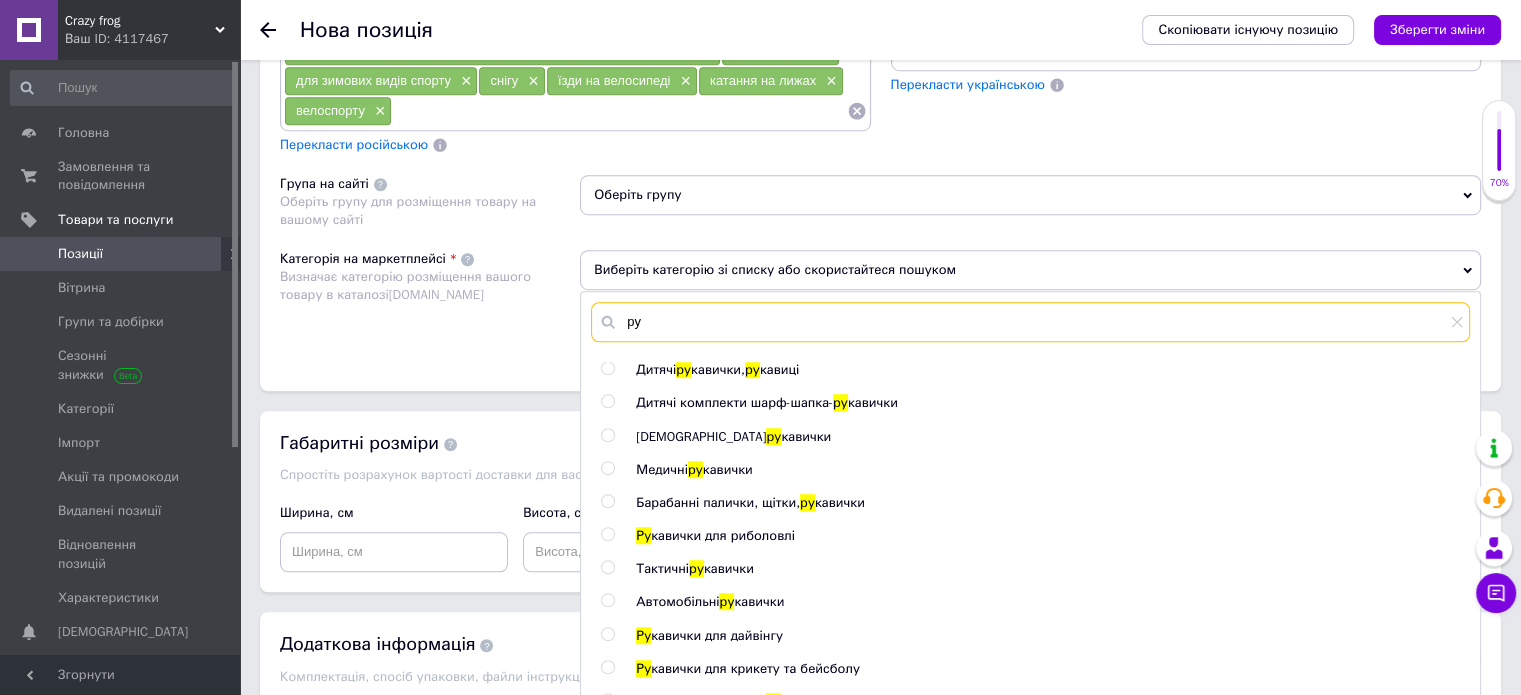 type on "р" 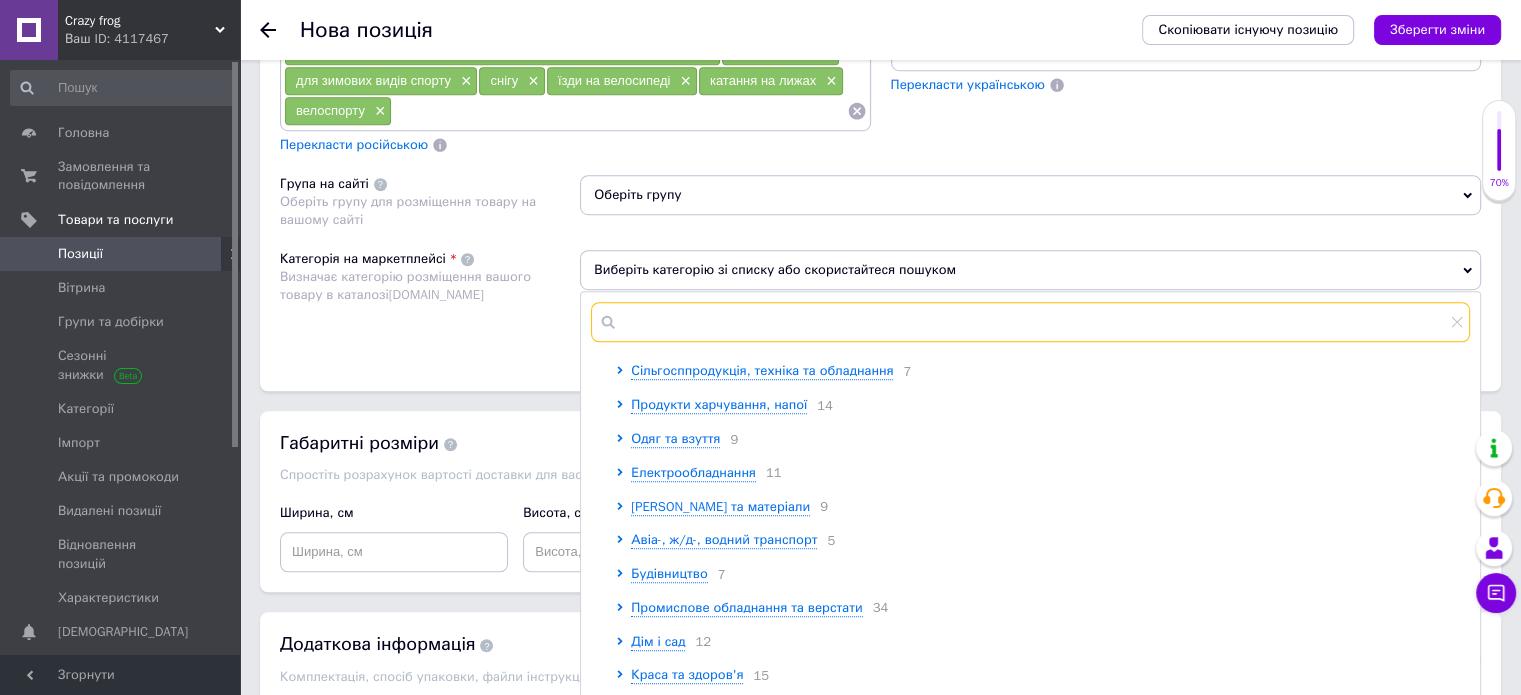 scroll, scrollTop: 0, scrollLeft: 0, axis: both 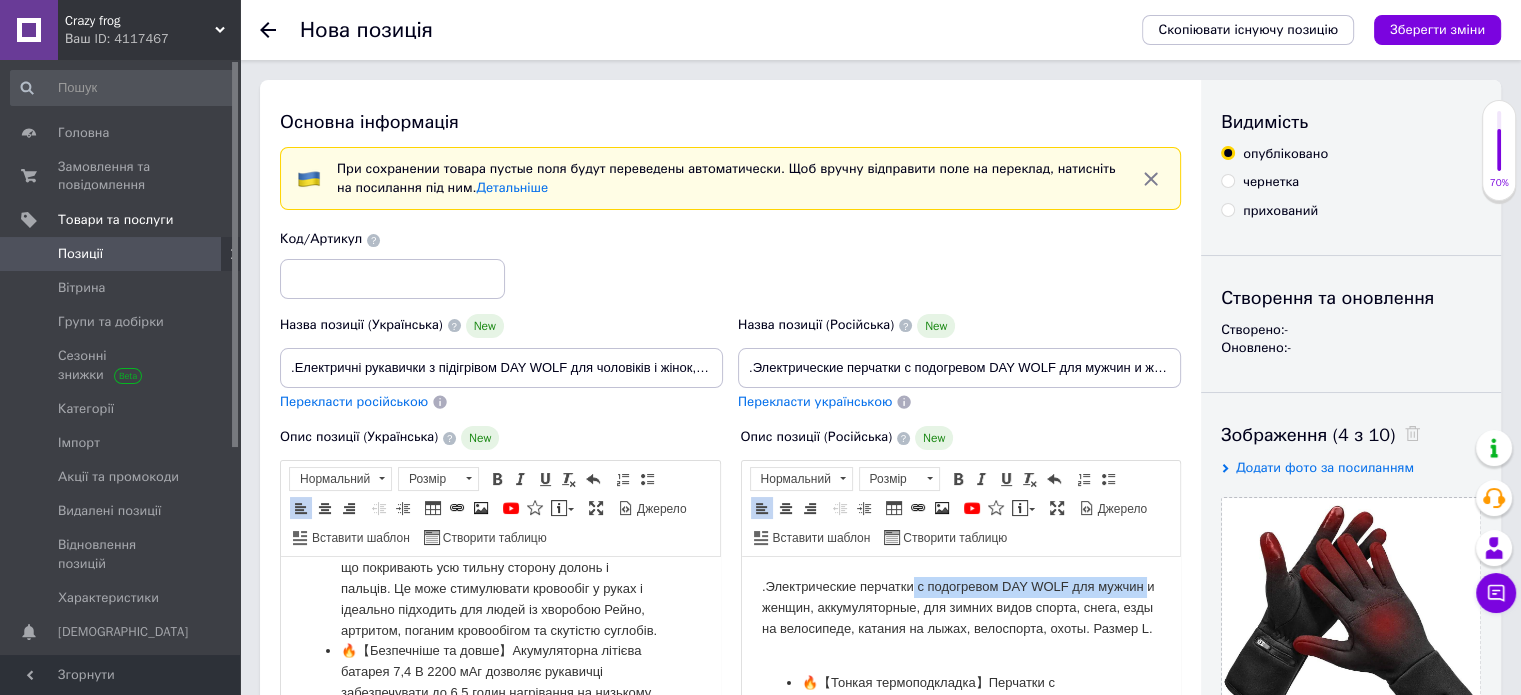 drag, startPoint x: 910, startPoint y: 584, endPoint x: 763, endPoint y: 592, distance: 147.21753 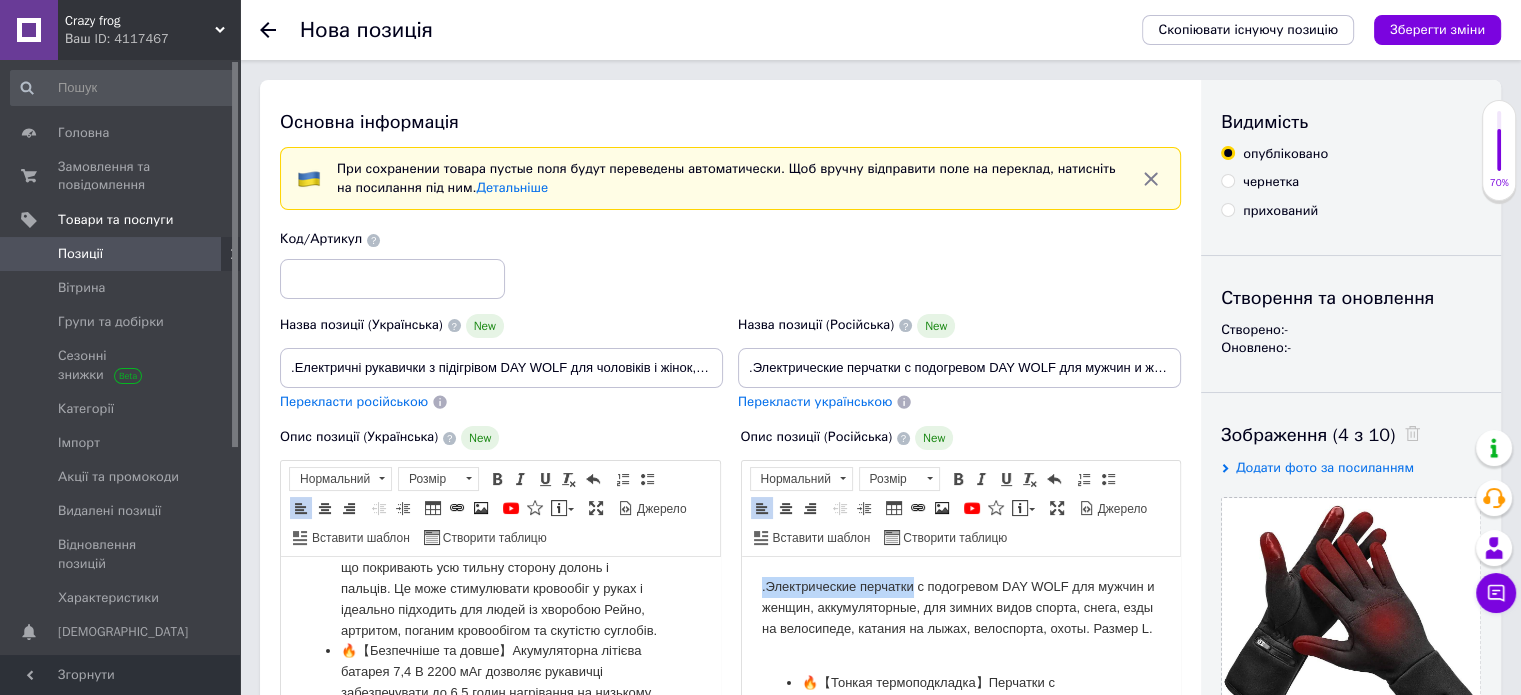 click on ".Электрические перчатки с подогревом DAY WOLF для мужчин и женщин, аккумуляторные, для зимних видов спорта, снега, езды на велосипеде, катания на лыжах, велоспорта, охоты. Размер L." at bounding box center [960, 618] 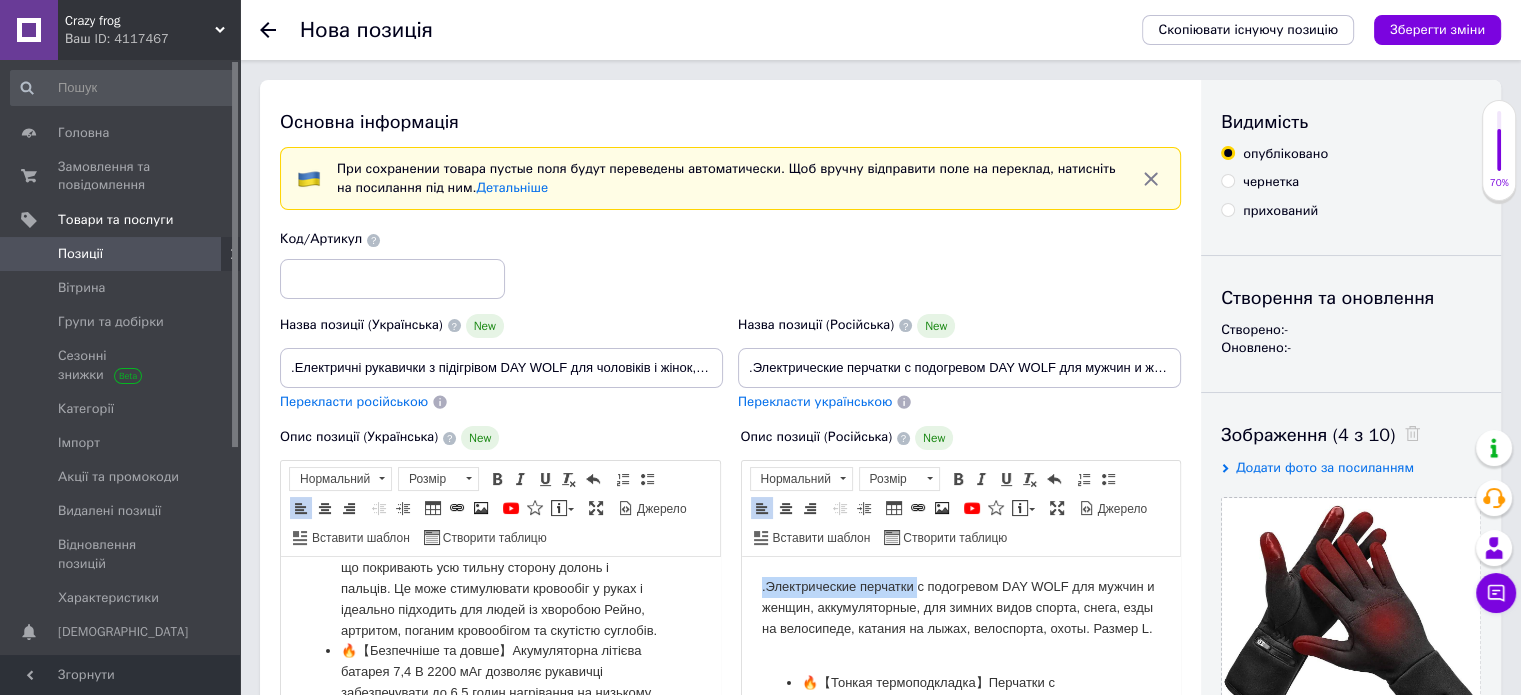drag, startPoint x: 760, startPoint y: 588, endPoint x: 916, endPoint y: 562, distance: 158.15182 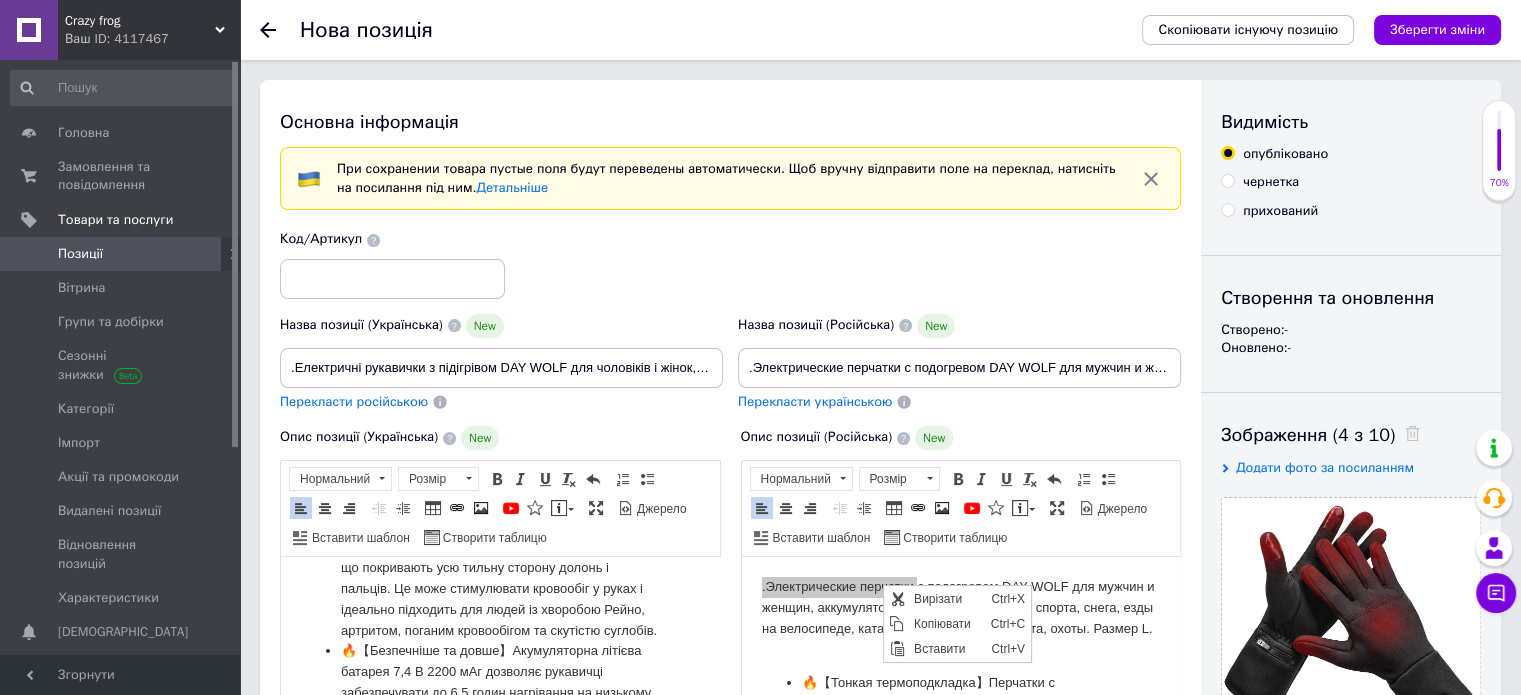 scroll, scrollTop: 0, scrollLeft: 0, axis: both 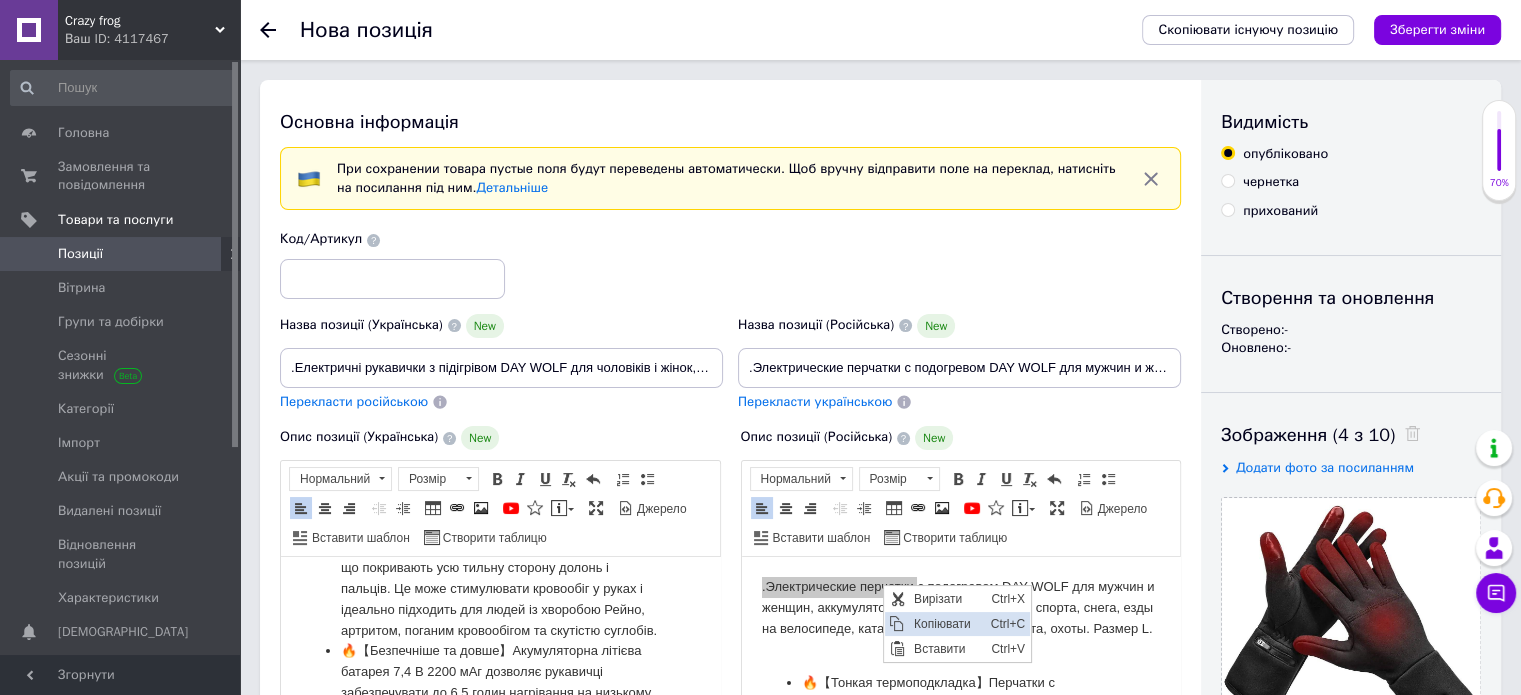 click at bounding box center (897, 624) 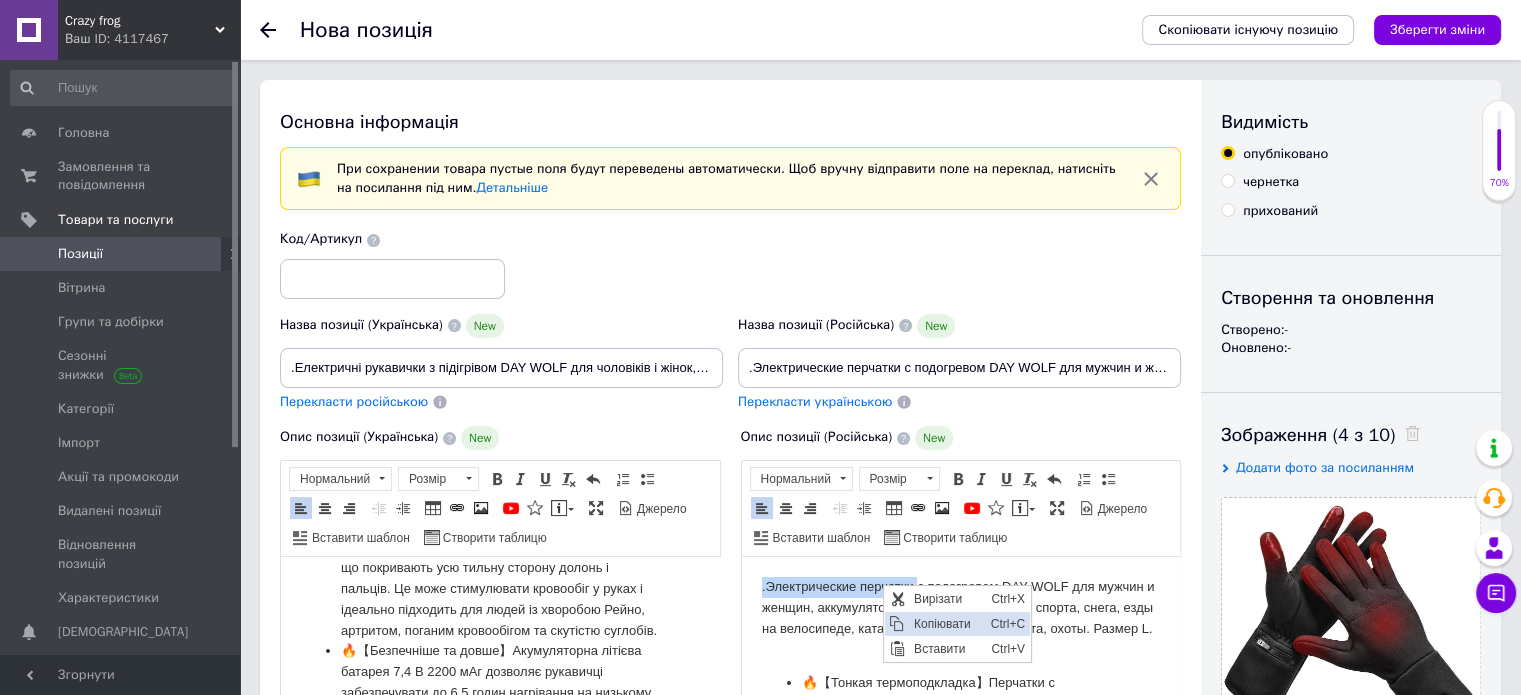 copy on ".Электрические перчатки" 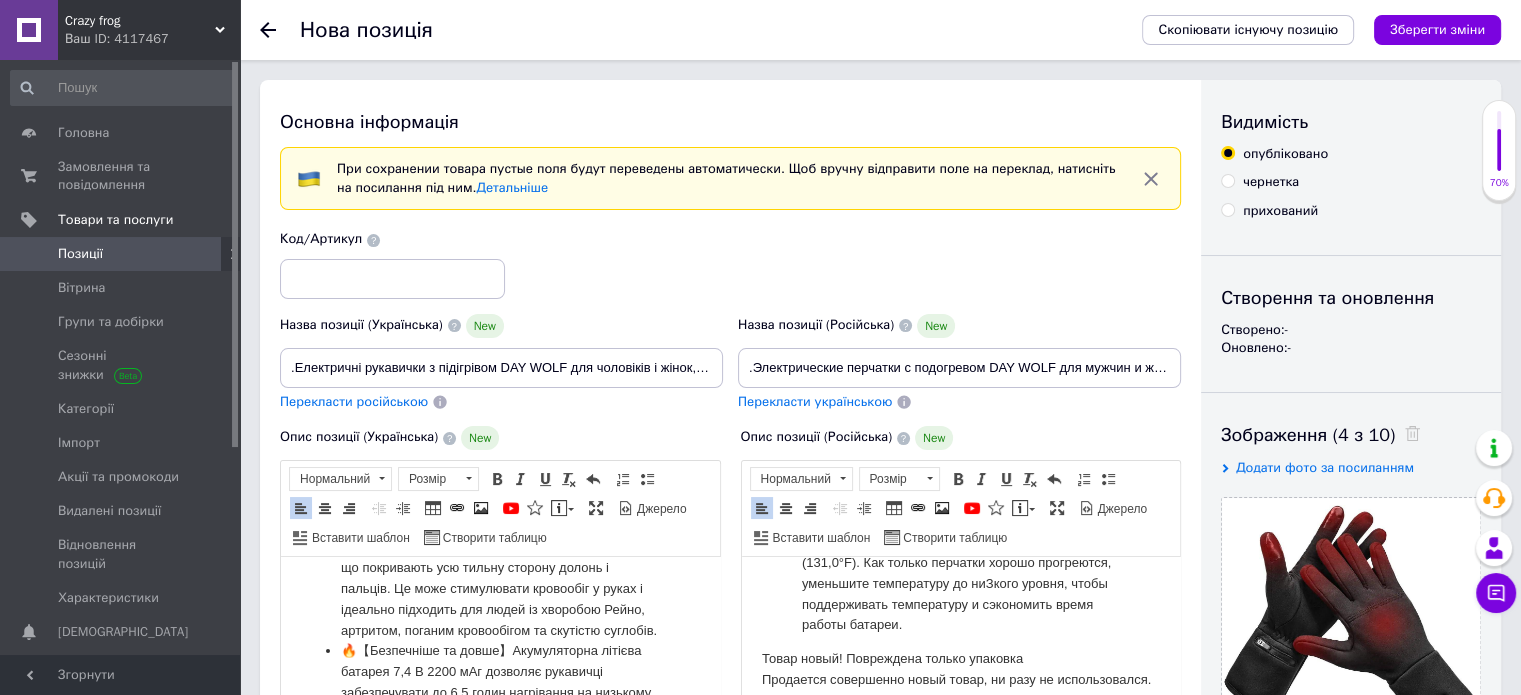 scroll, scrollTop: 744, scrollLeft: 0, axis: vertical 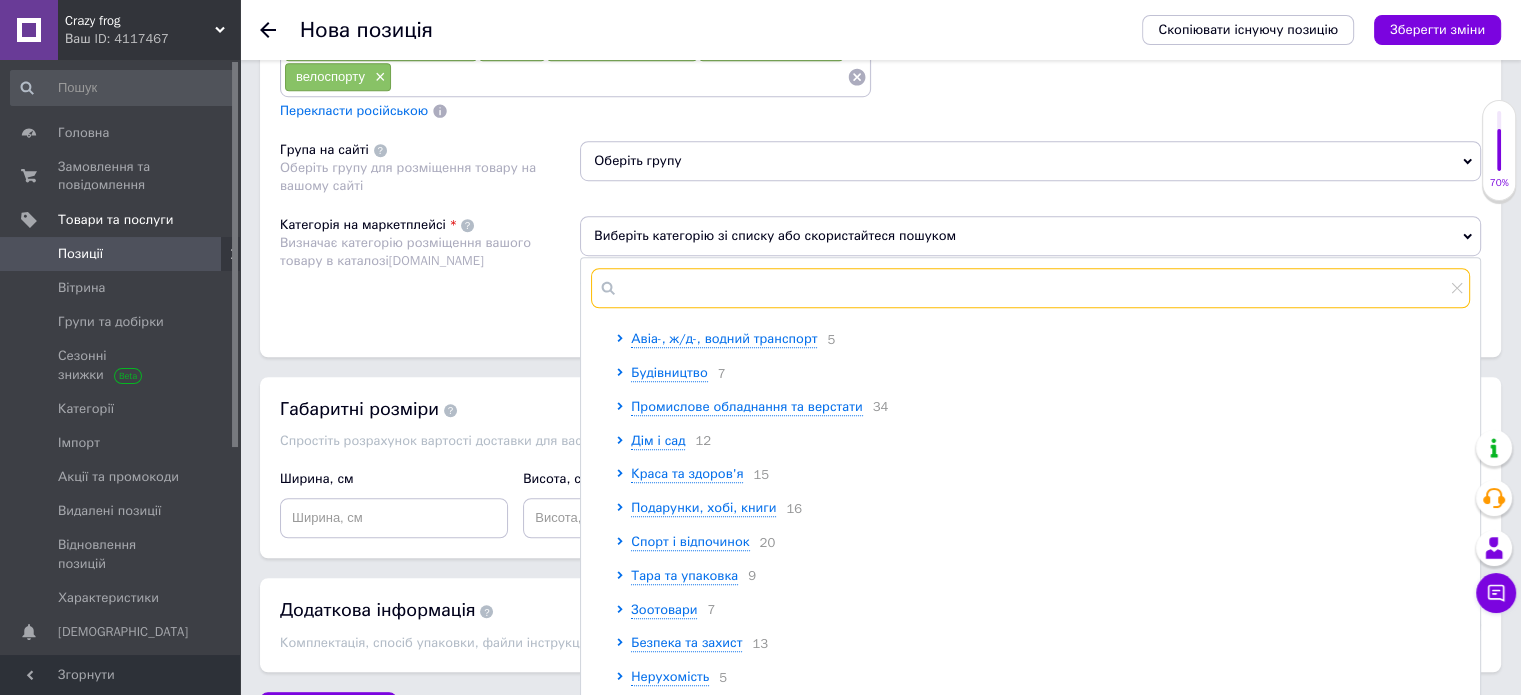 paste on ".Электрические перчатки" 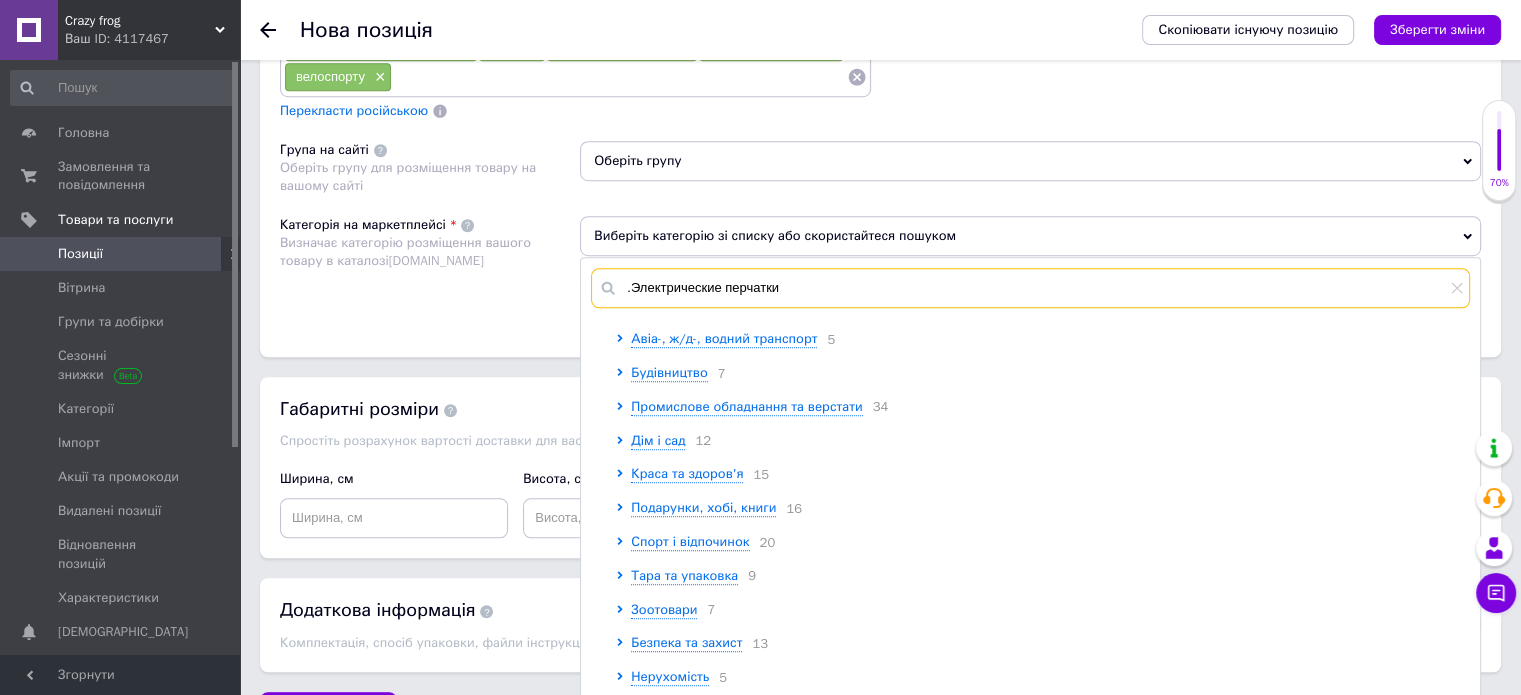 scroll, scrollTop: 0, scrollLeft: 0, axis: both 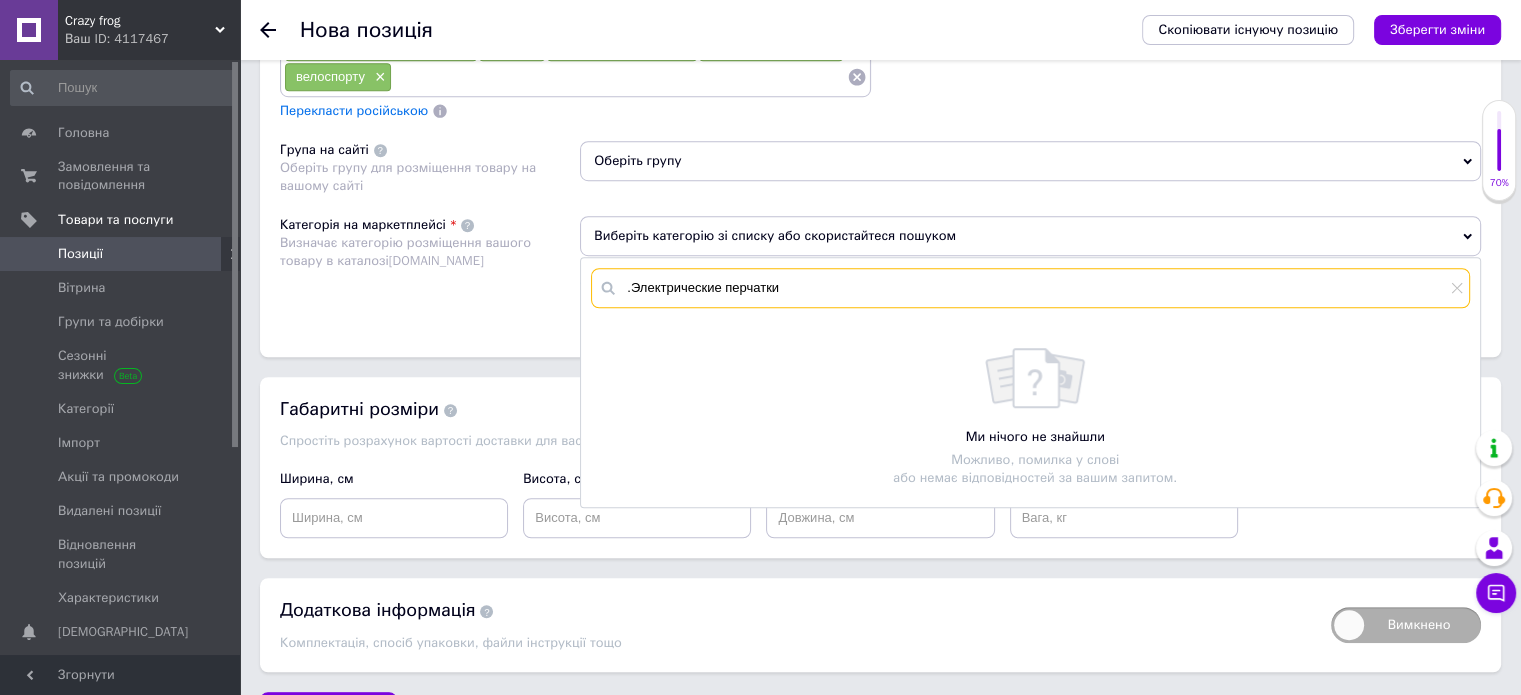 click on ".Электрические перчатки" at bounding box center [1030, 288] 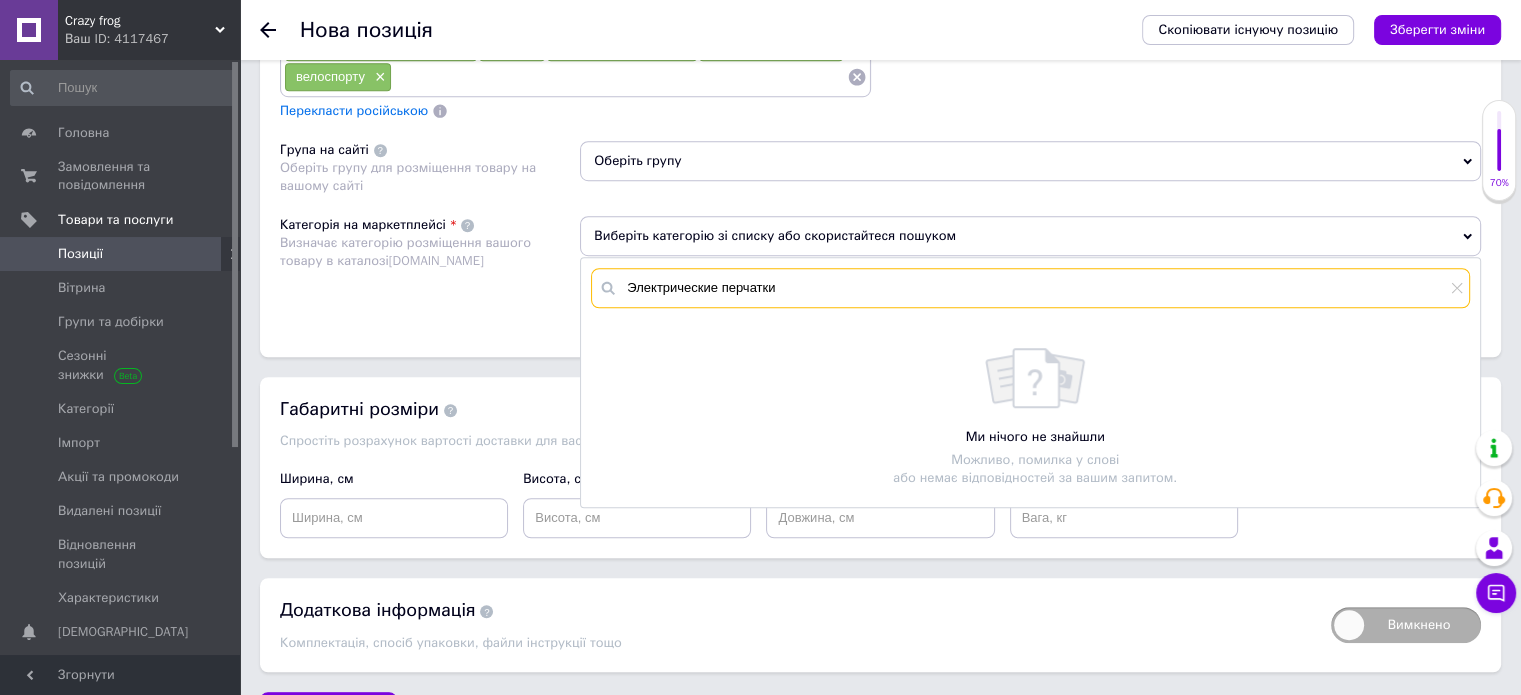 click on "Электрические перчатки" at bounding box center (1030, 288) 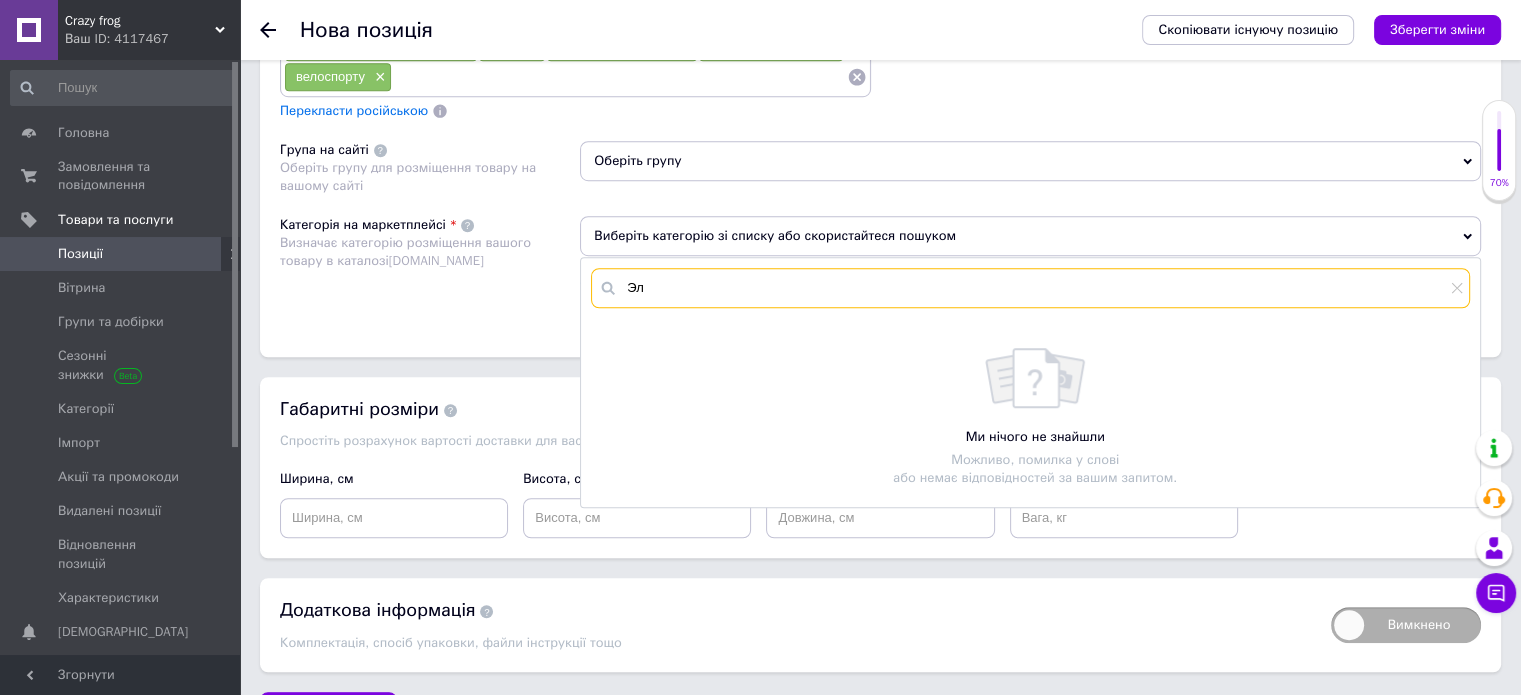 type on "[PERSON_NAME]" 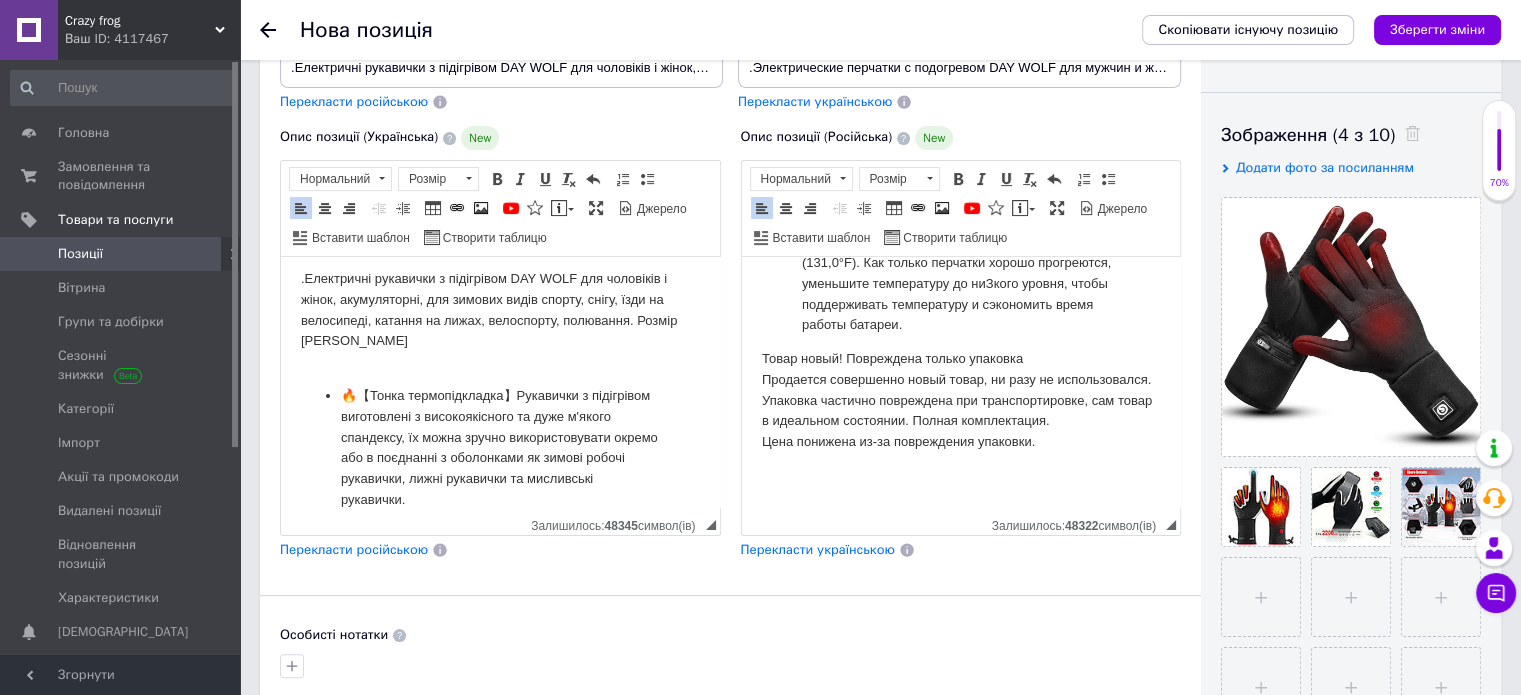 scroll, scrollTop: 0, scrollLeft: 0, axis: both 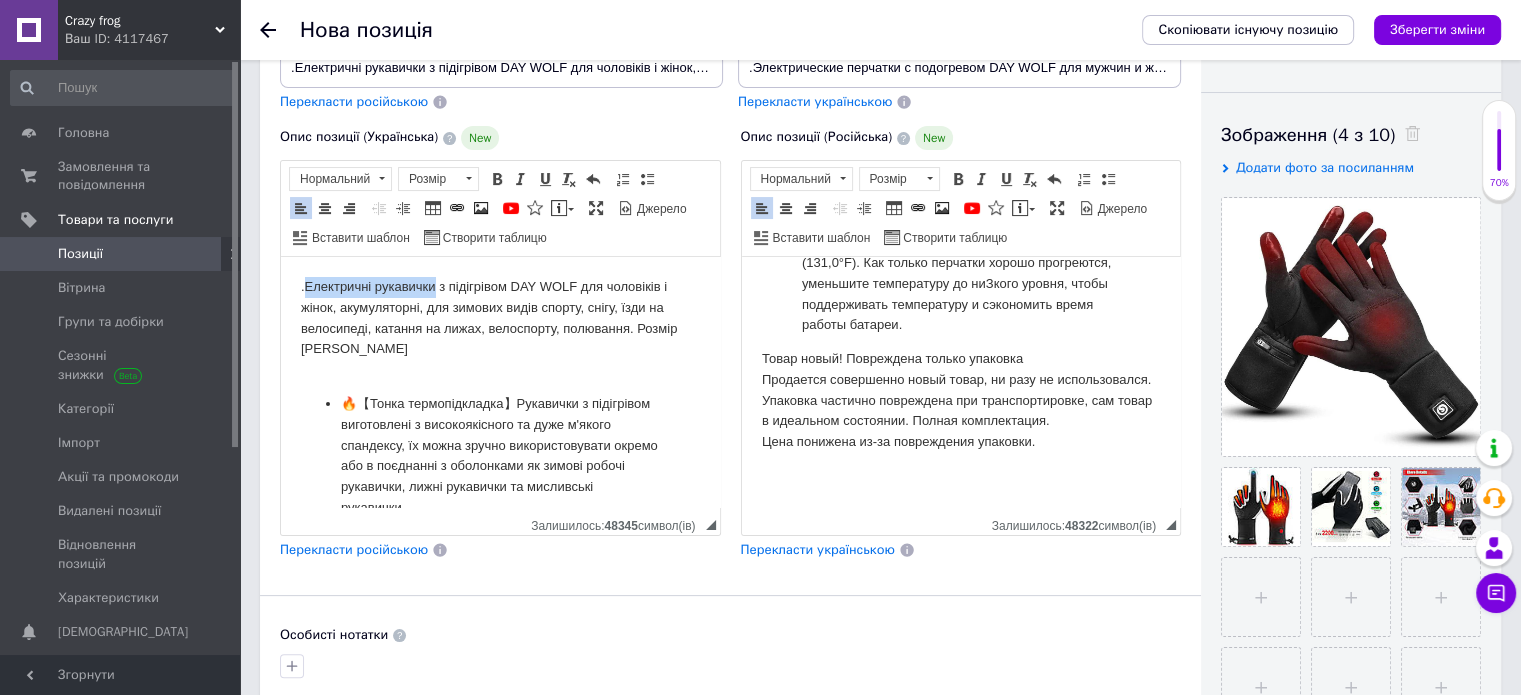 drag, startPoint x: 304, startPoint y: 285, endPoint x: 434, endPoint y: 284, distance: 130.00385 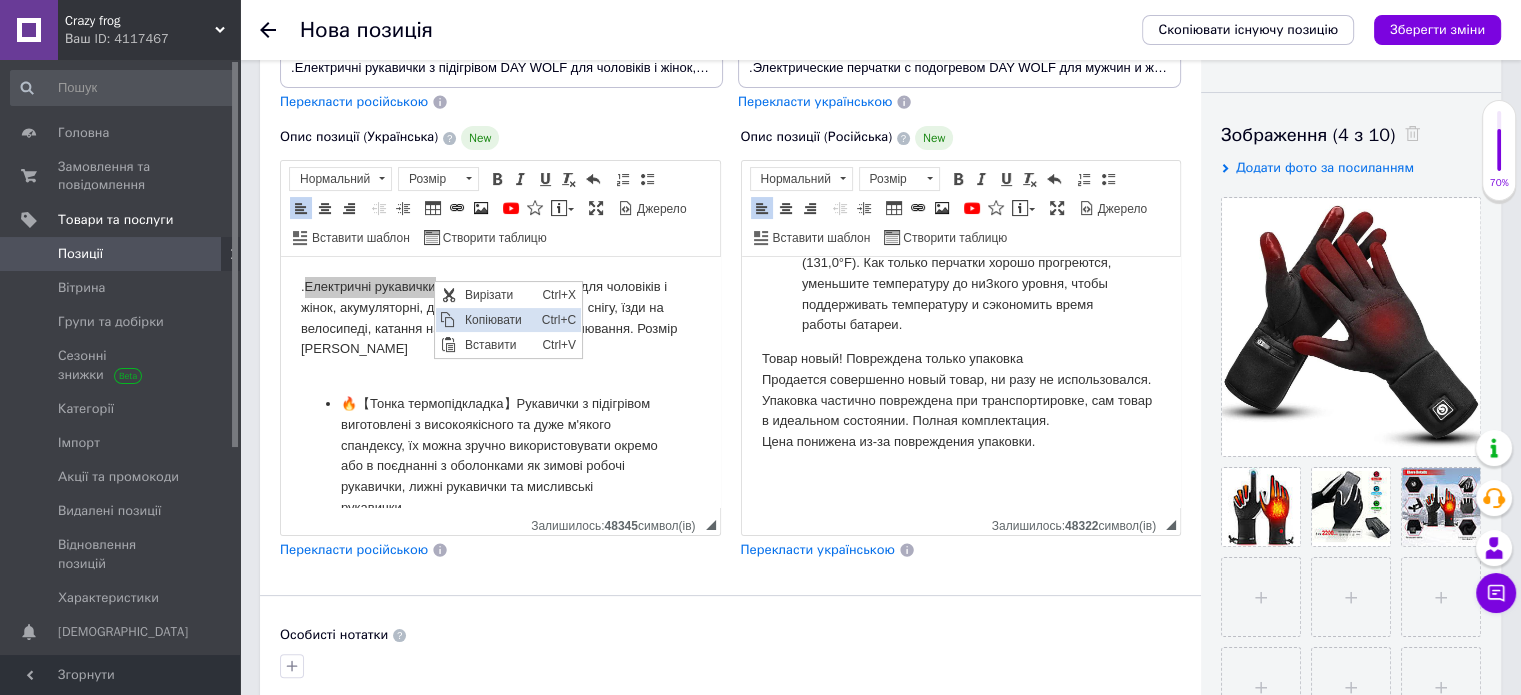click on "Копіювати" at bounding box center [497, 319] 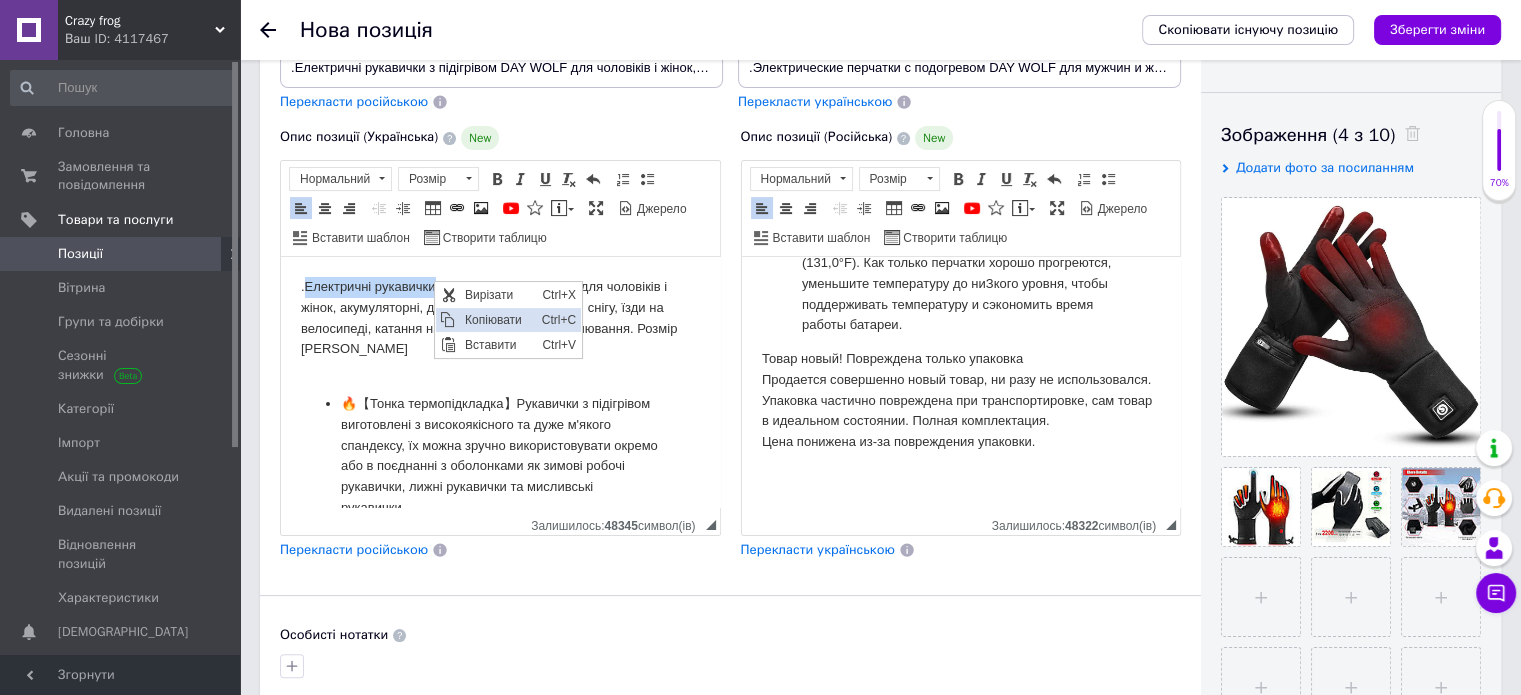 copy on "Електричні рукавички" 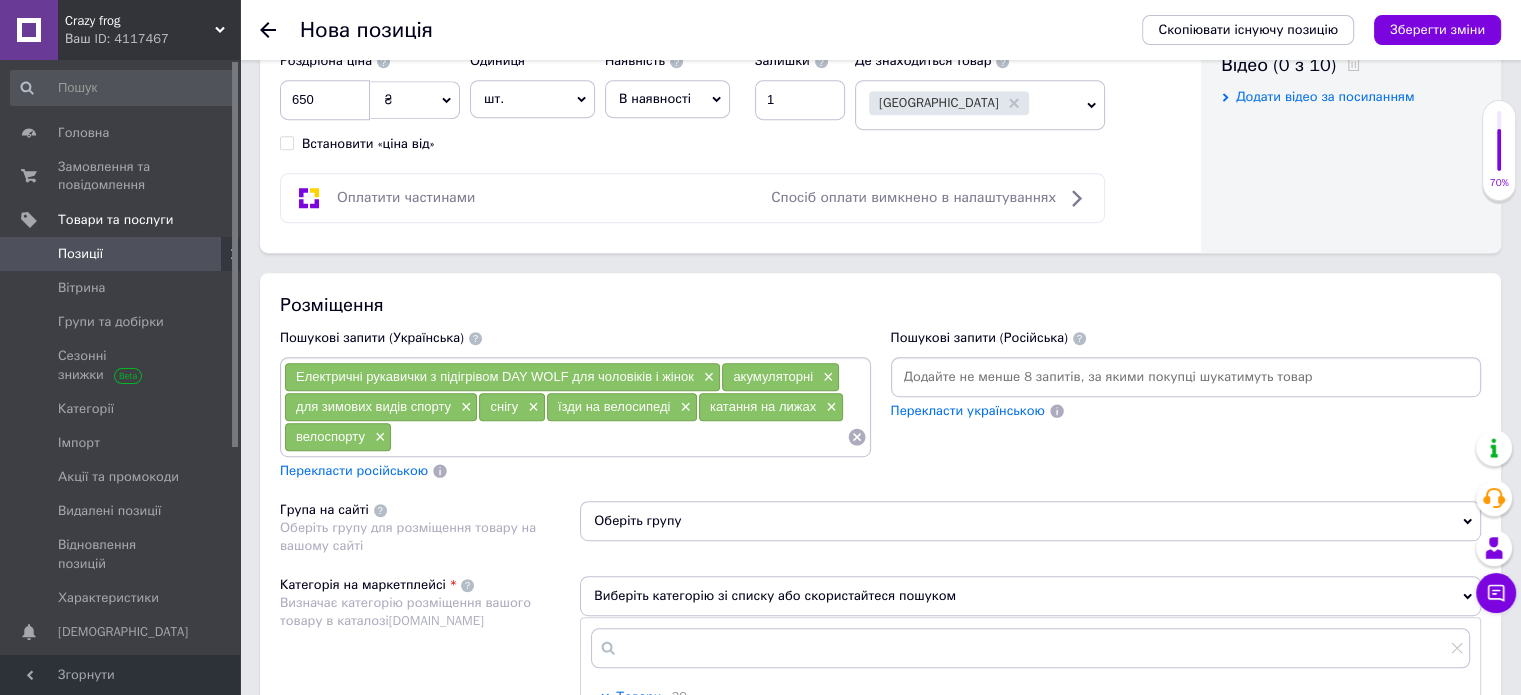 scroll, scrollTop: 1400, scrollLeft: 0, axis: vertical 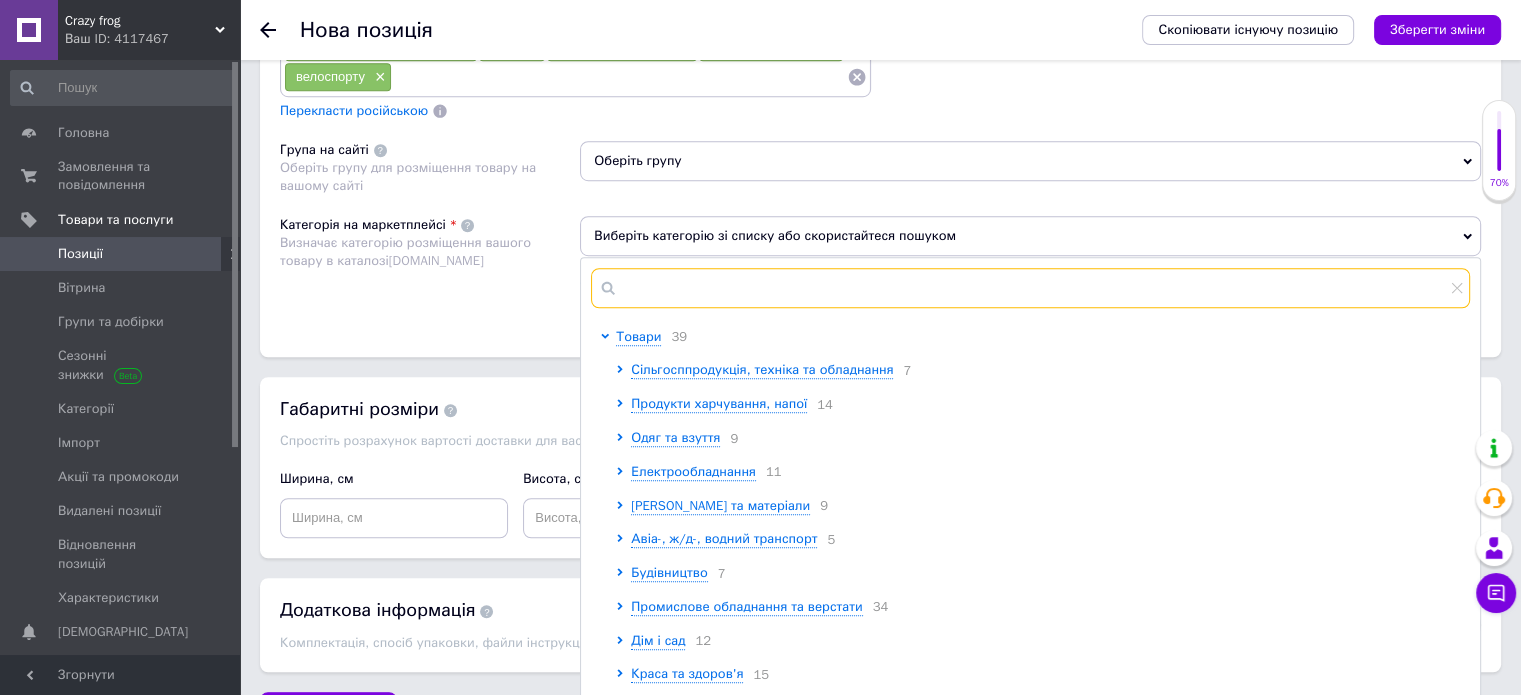 paste on "Електричні рукавички" 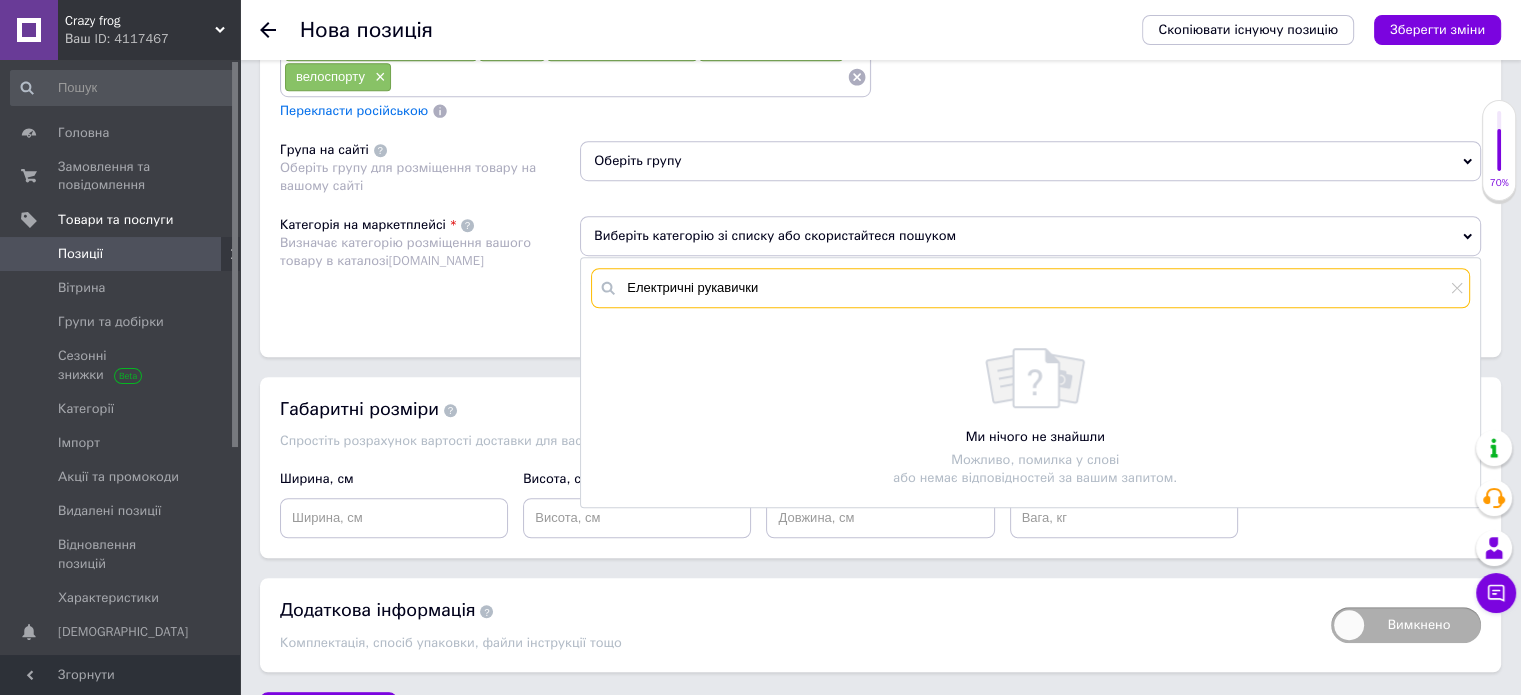 click on "Електричні рукавички" at bounding box center [1030, 288] 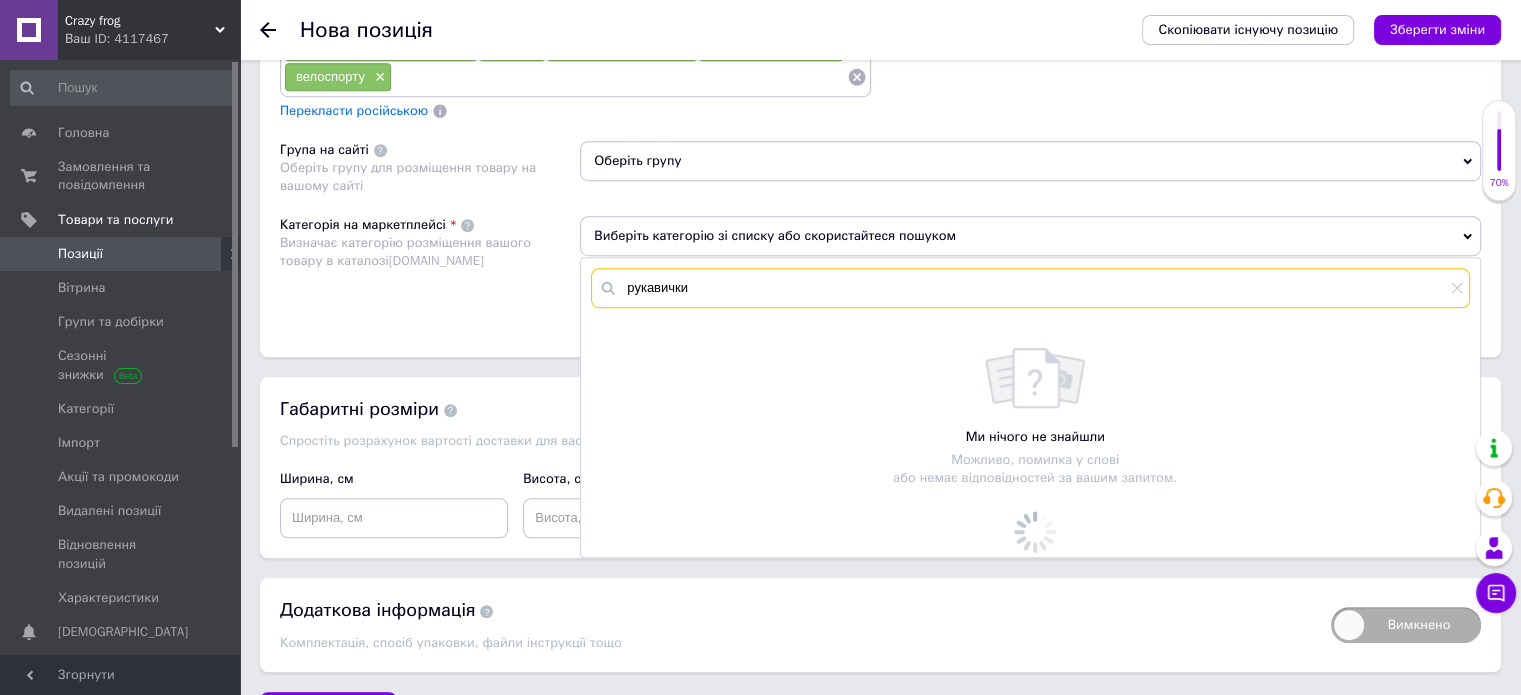 type on "рукавички" 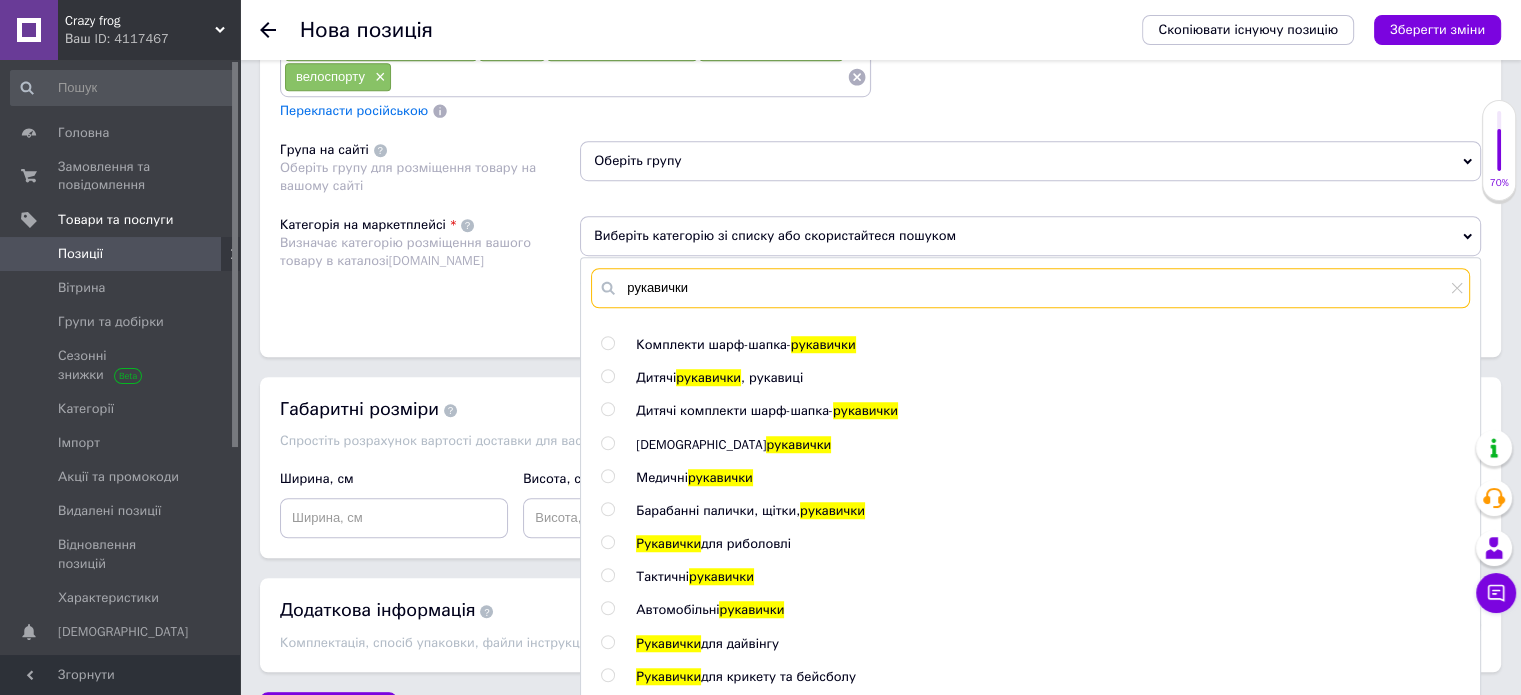 scroll, scrollTop: 100, scrollLeft: 0, axis: vertical 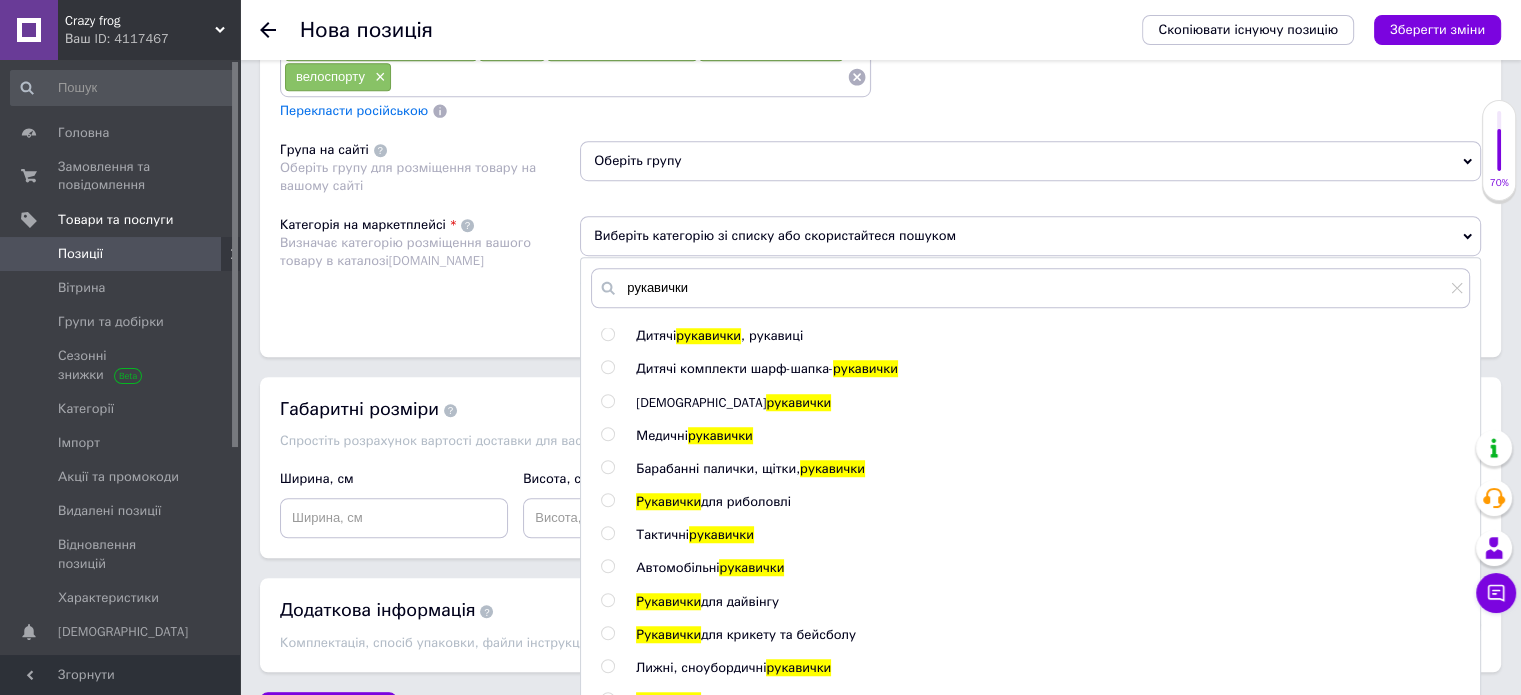 click at bounding box center [607, 533] 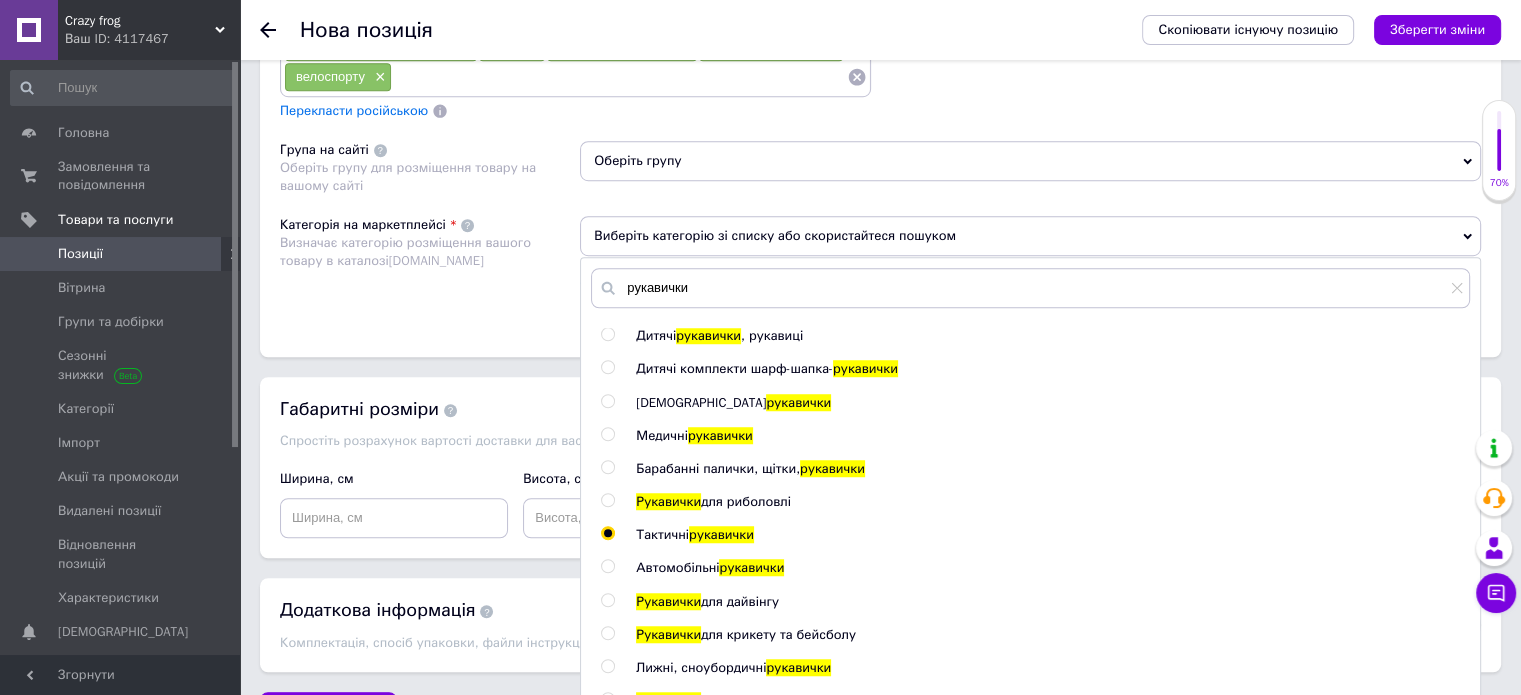 radio on "true" 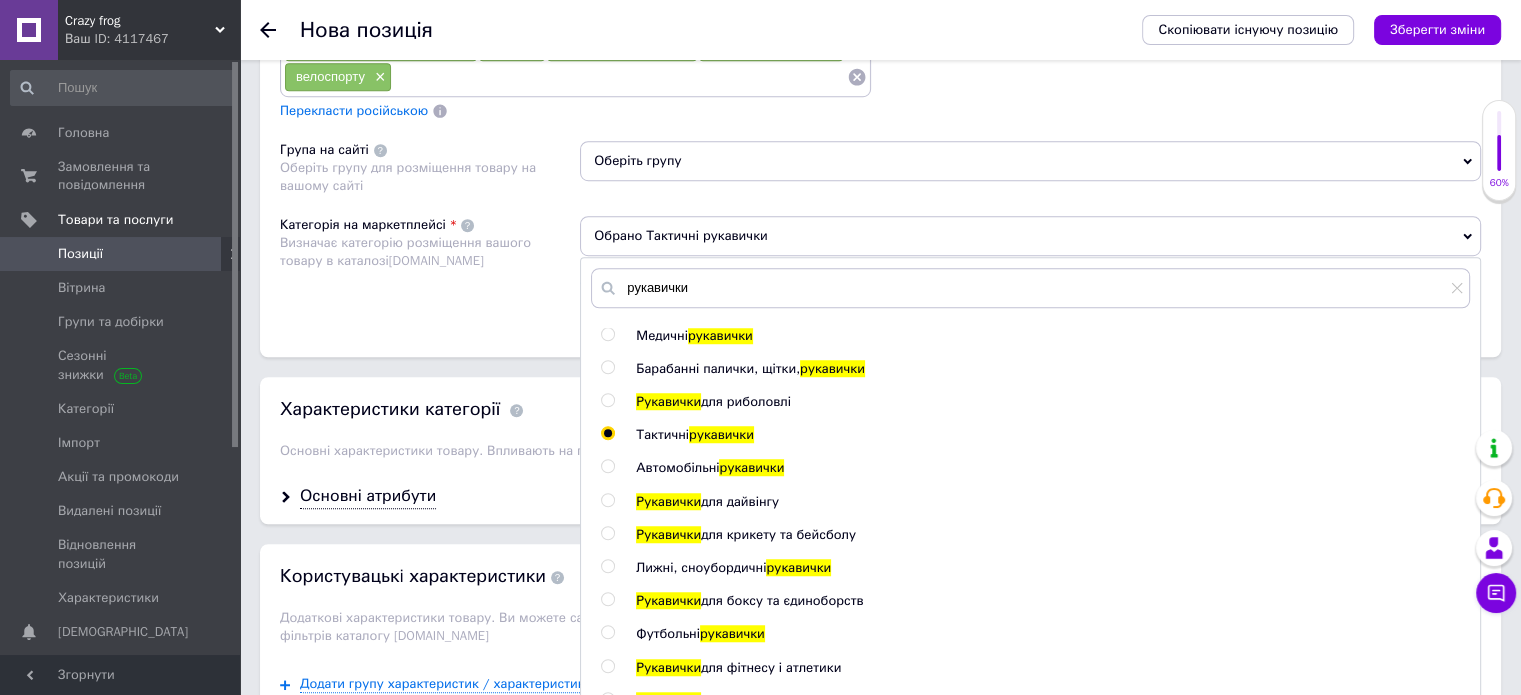 scroll, scrollTop: 245, scrollLeft: 0, axis: vertical 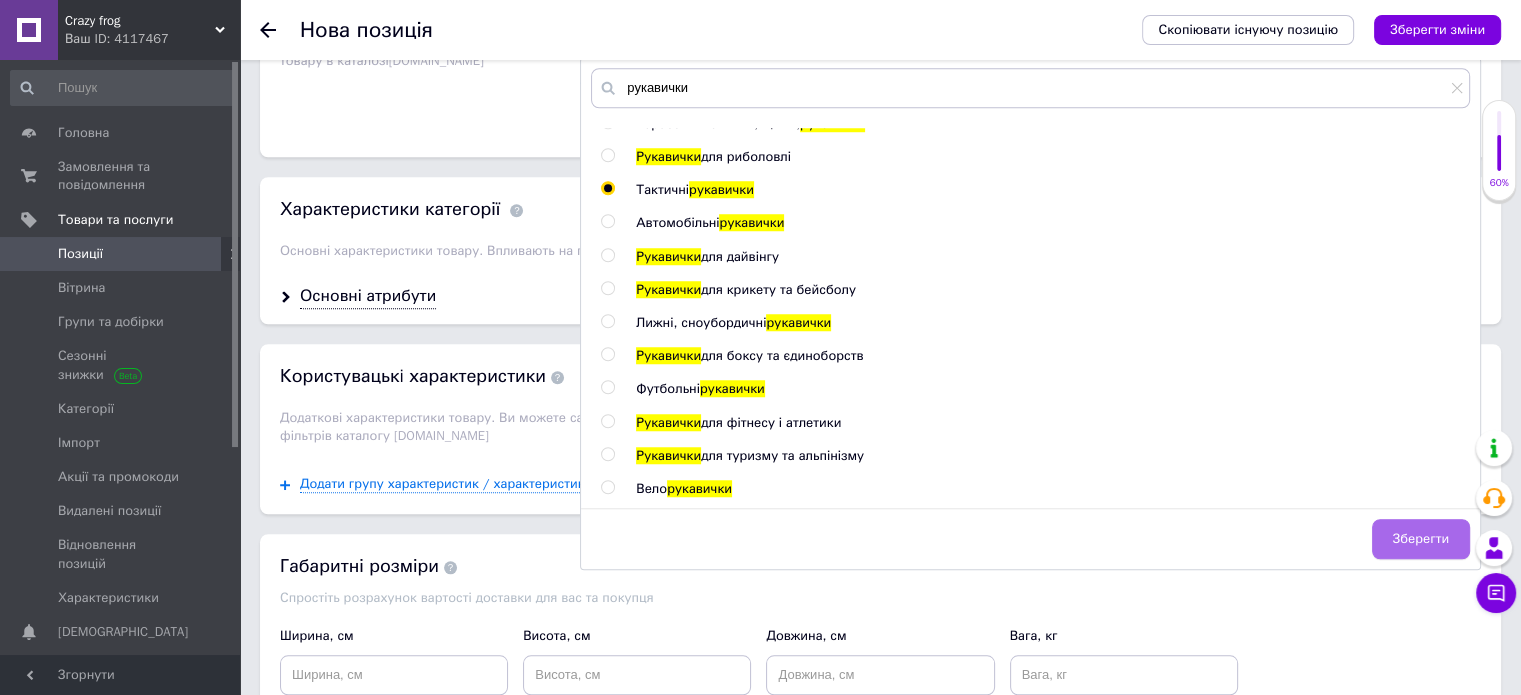 click on "Зберегти" at bounding box center [1421, 539] 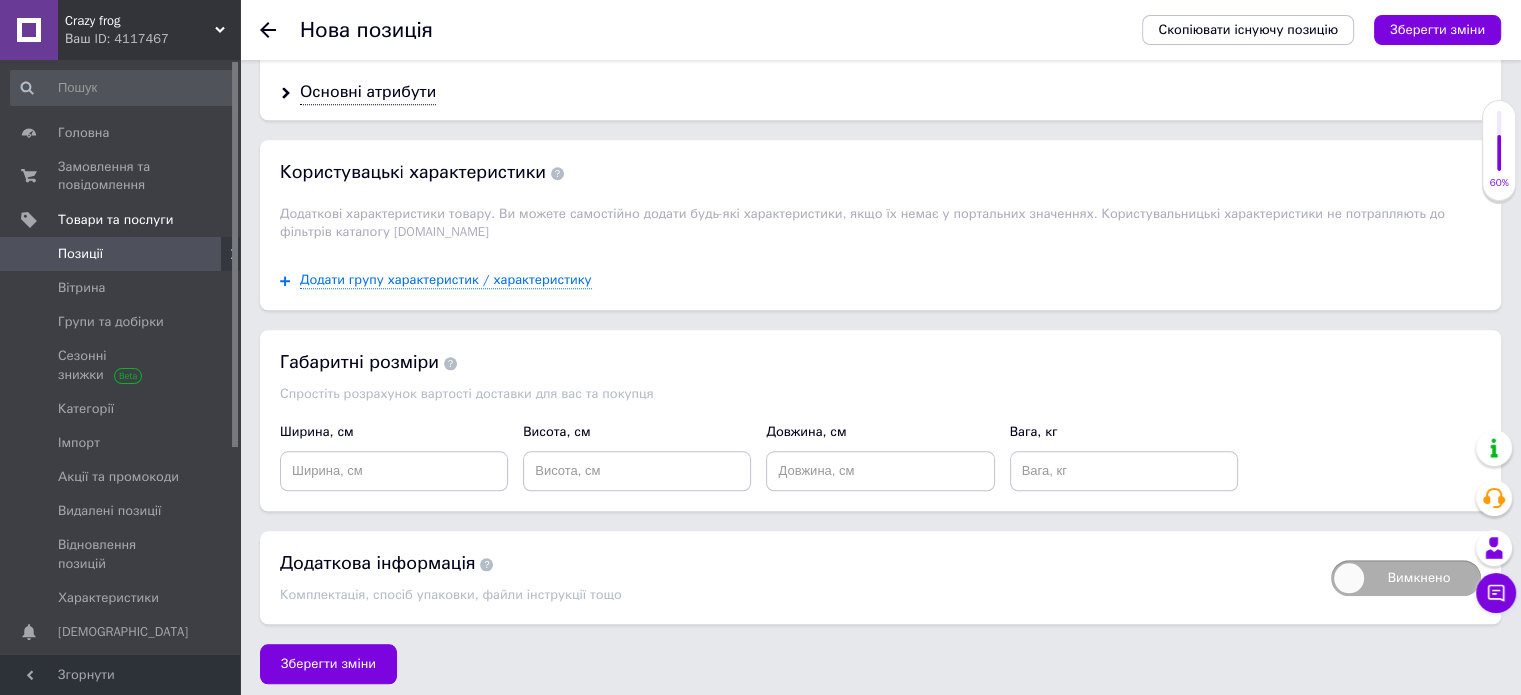 scroll, scrollTop: 1804, scrollLeft: 0, axis: vertical 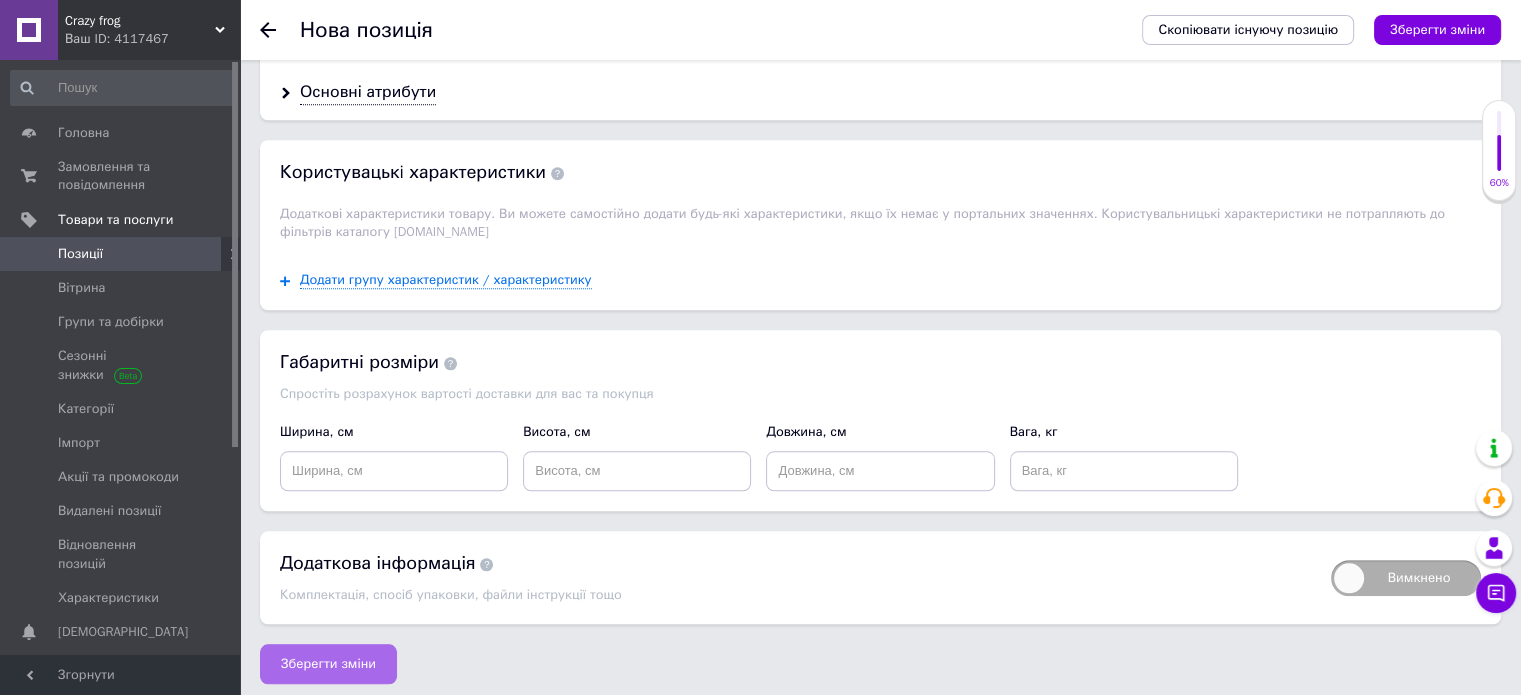click on "Зберегти зміни" at bounding box center (328, 664) 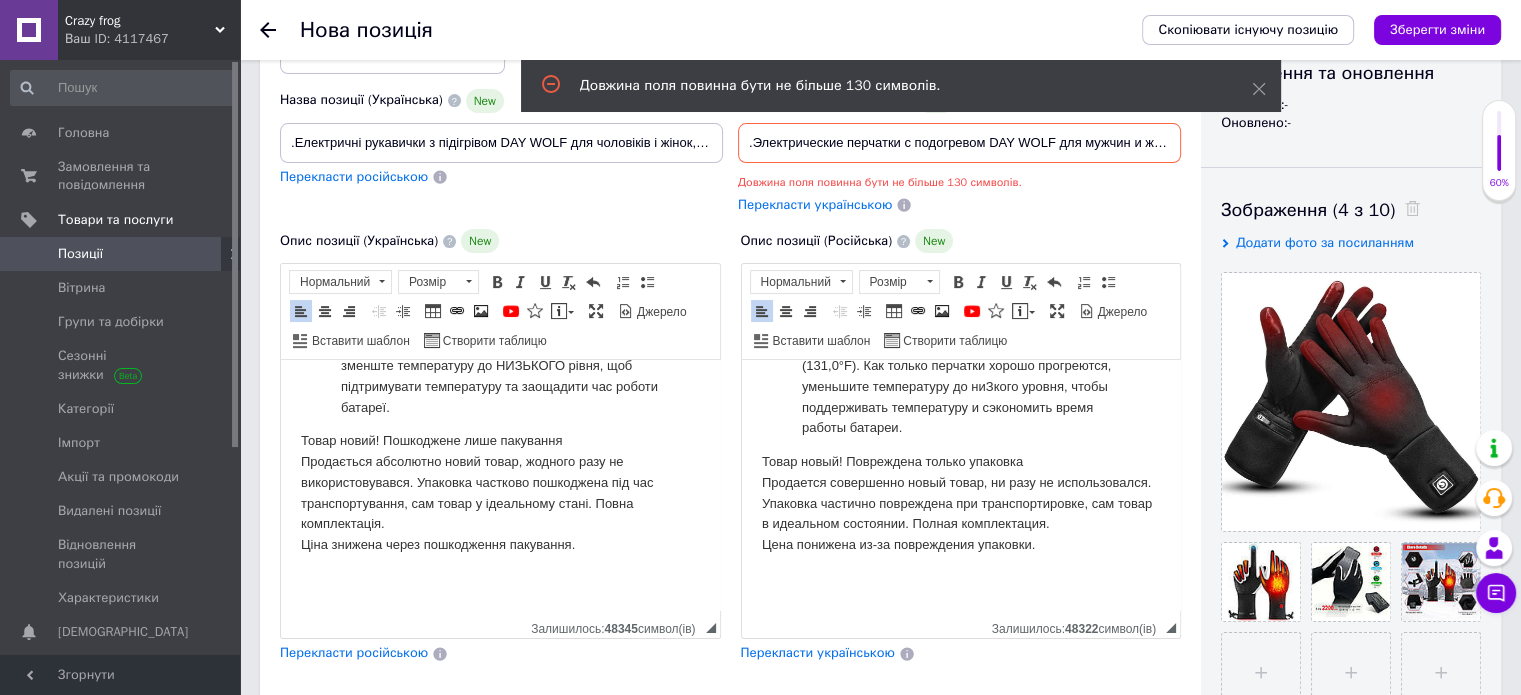 scroll, scrollTop: 58, scrollLeft: 0, axis: vertical 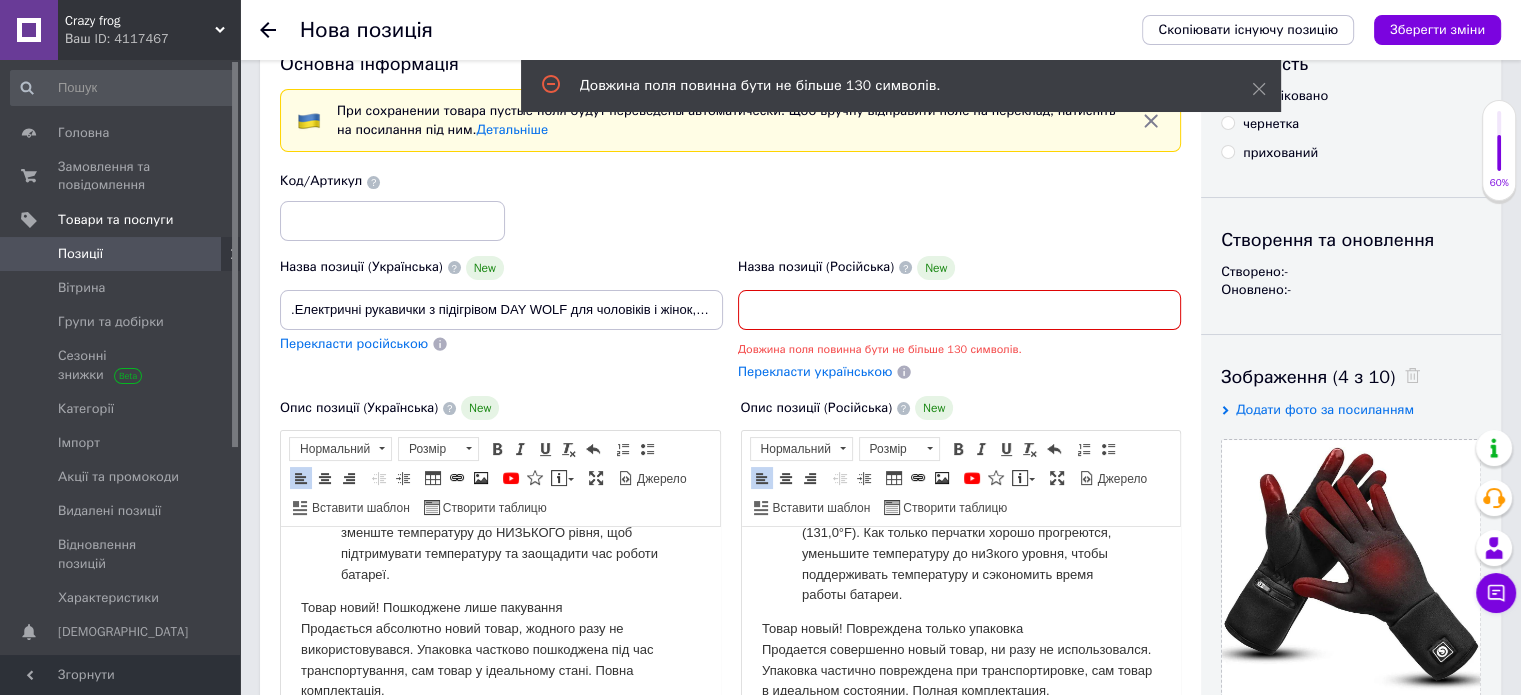 drag, startPoint x: 1169, startPoint y: 306, endPoint x: 1072, endPoint y: 315, distance: 97.41663 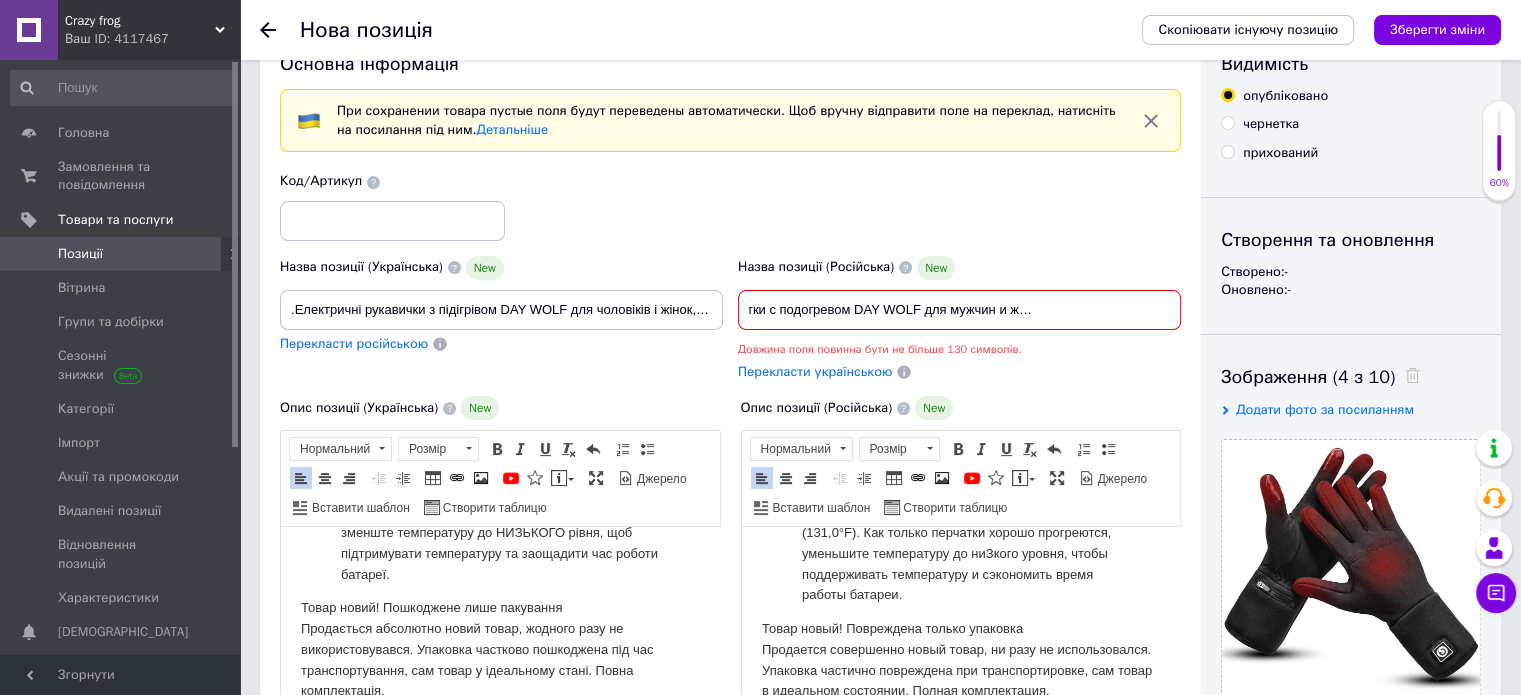 scroll, scrollTop: 0, scrollLeft: 135, axis: horizontal 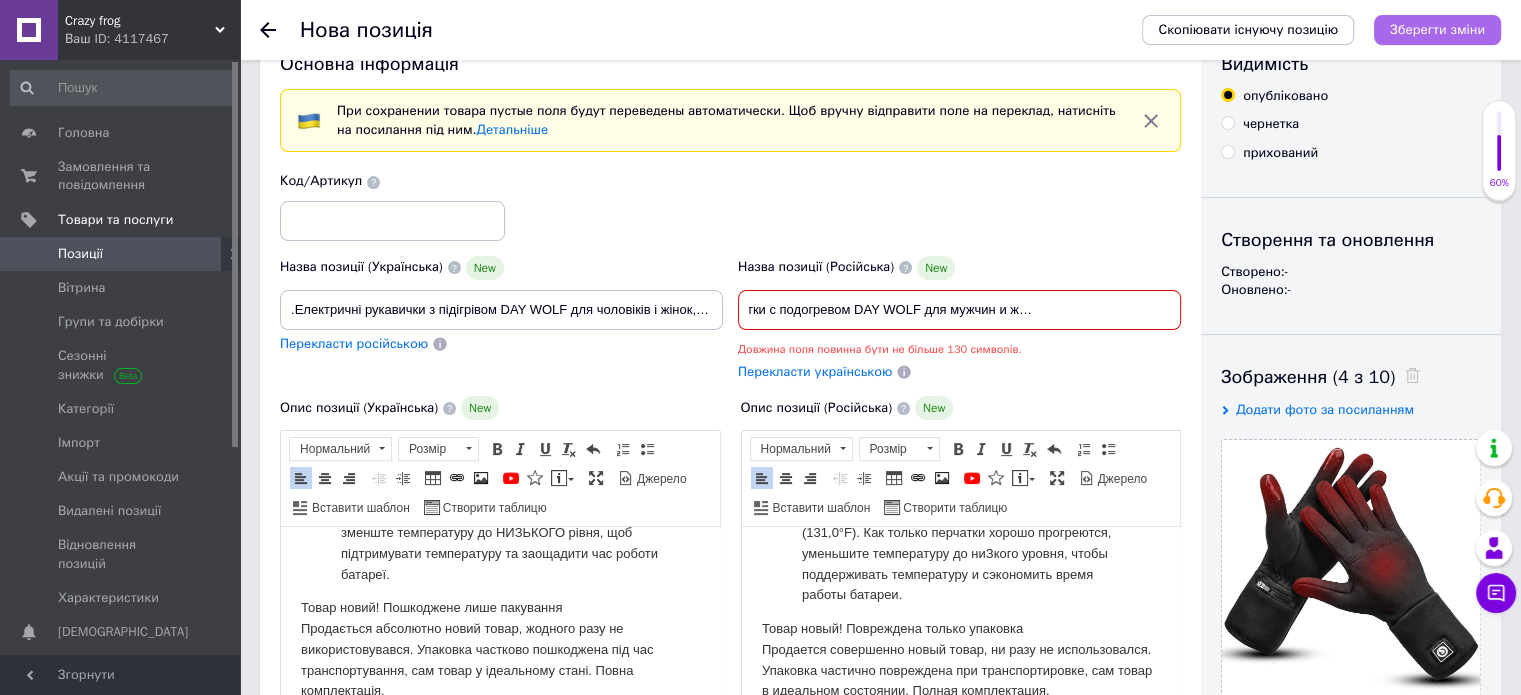 type on ".Электрические перчатки с подогревом DAY WOLF для мужчин и женщин, аккумуляторные," 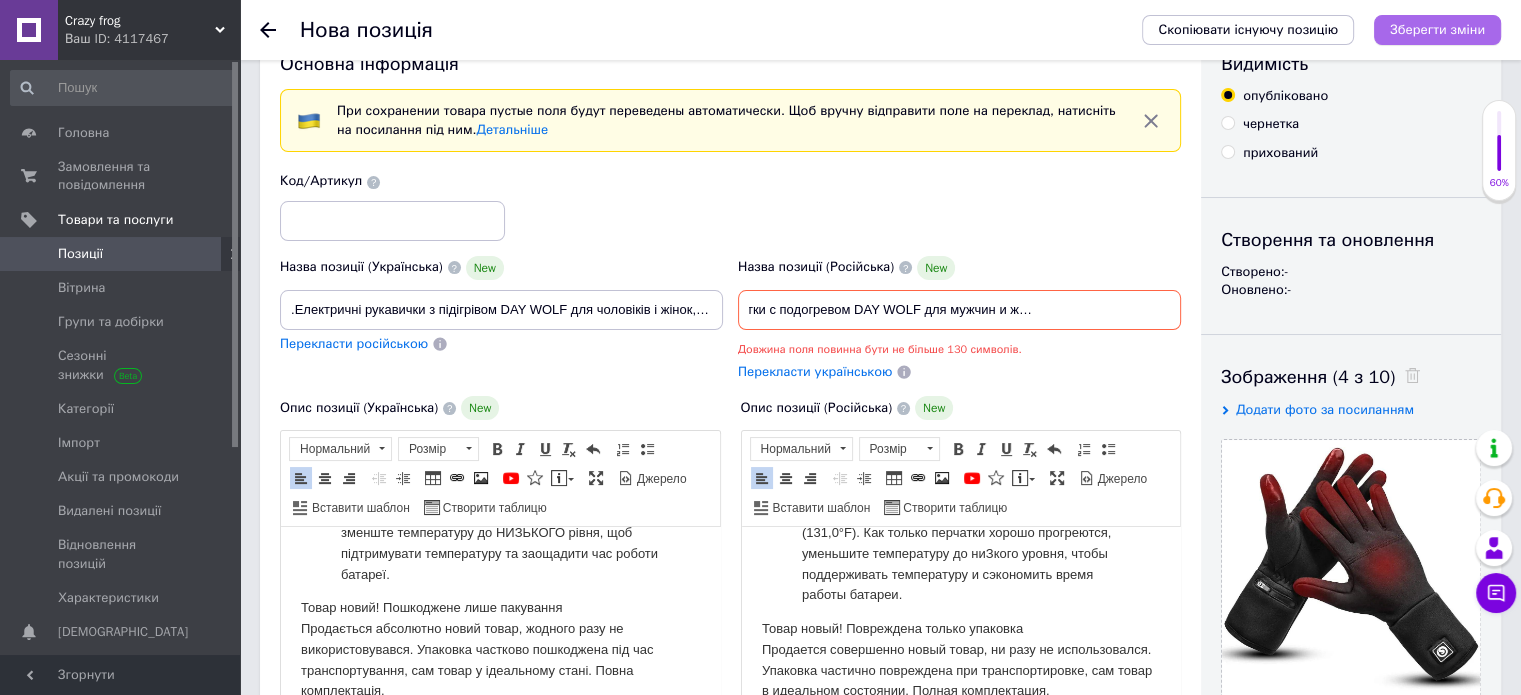 scroll, scrollTop: 0, scrollLeft: 0, axis: both 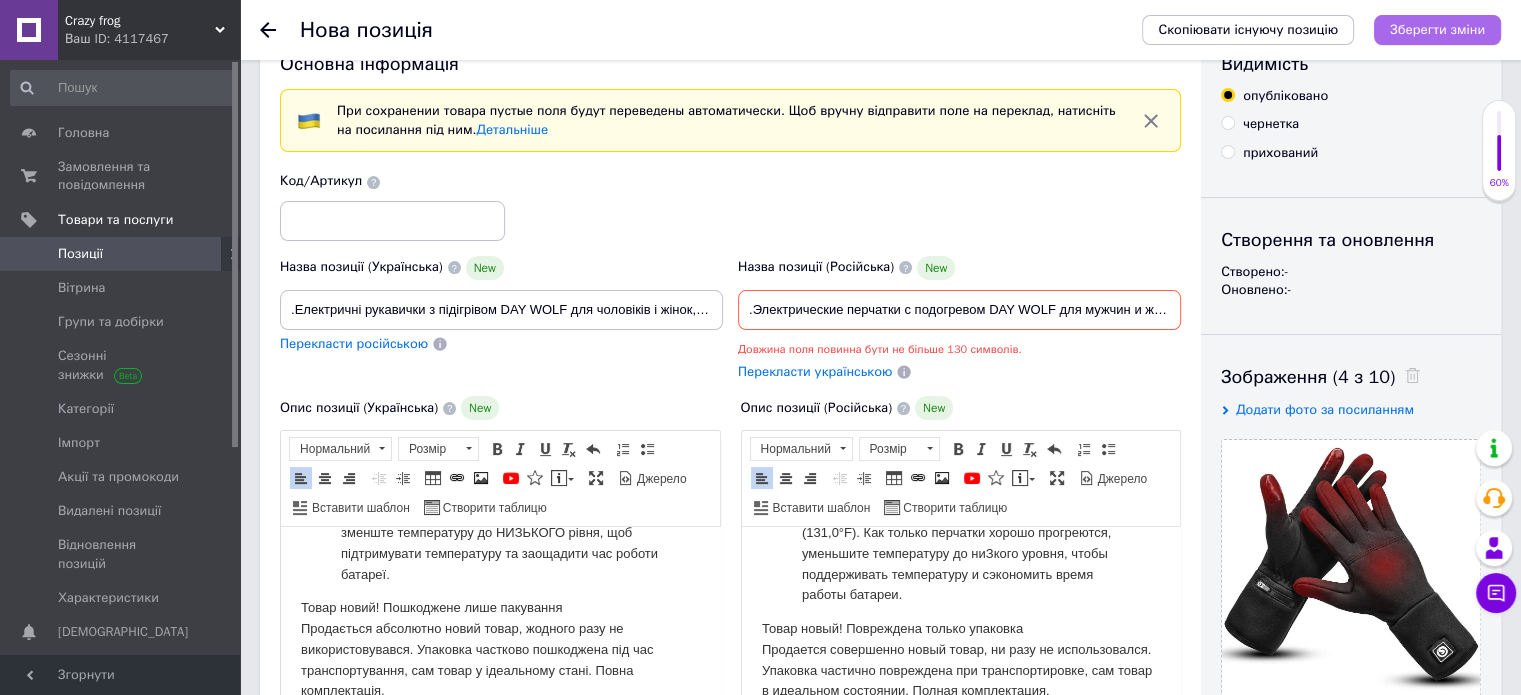 click on "Зберегти зміни" at bounding box center [1437, 29] 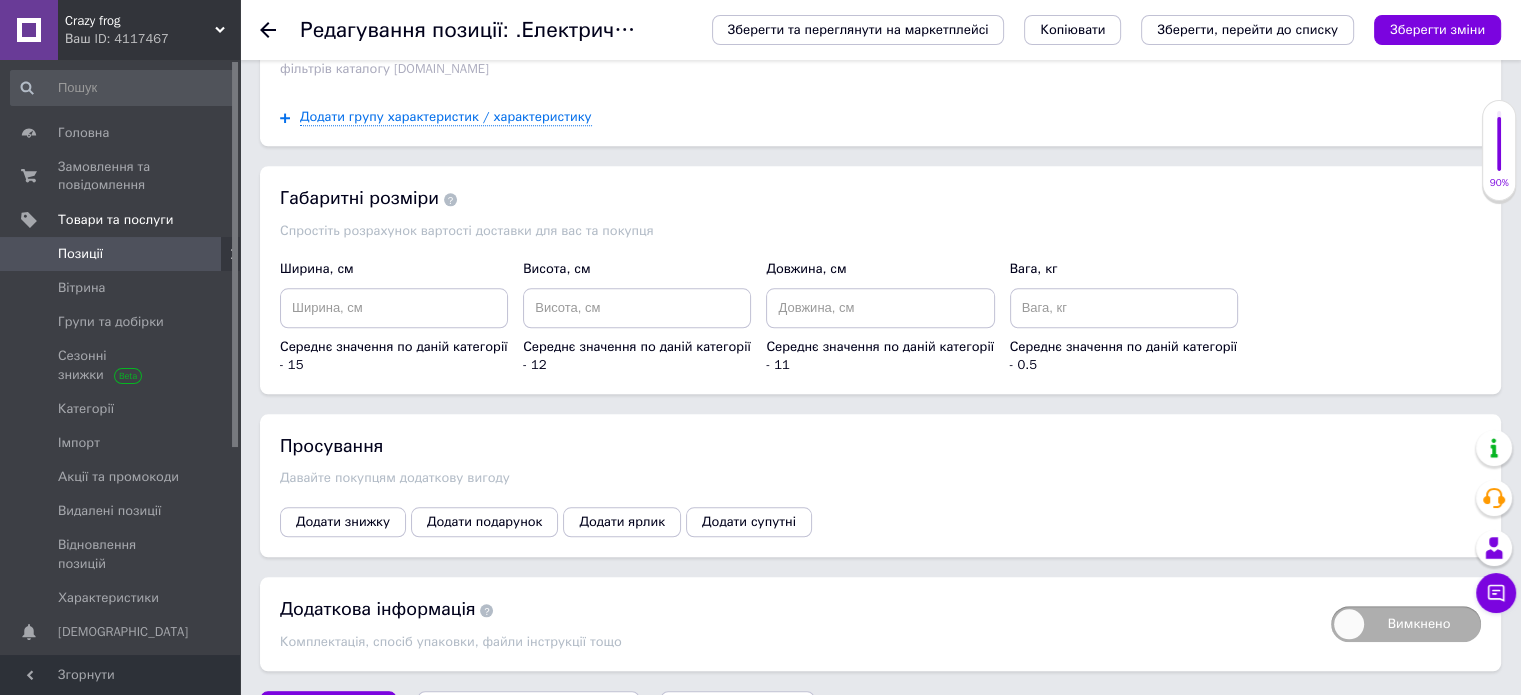 scroll, scrollTop: 1997, scrollLeft: 0, axis: vertical 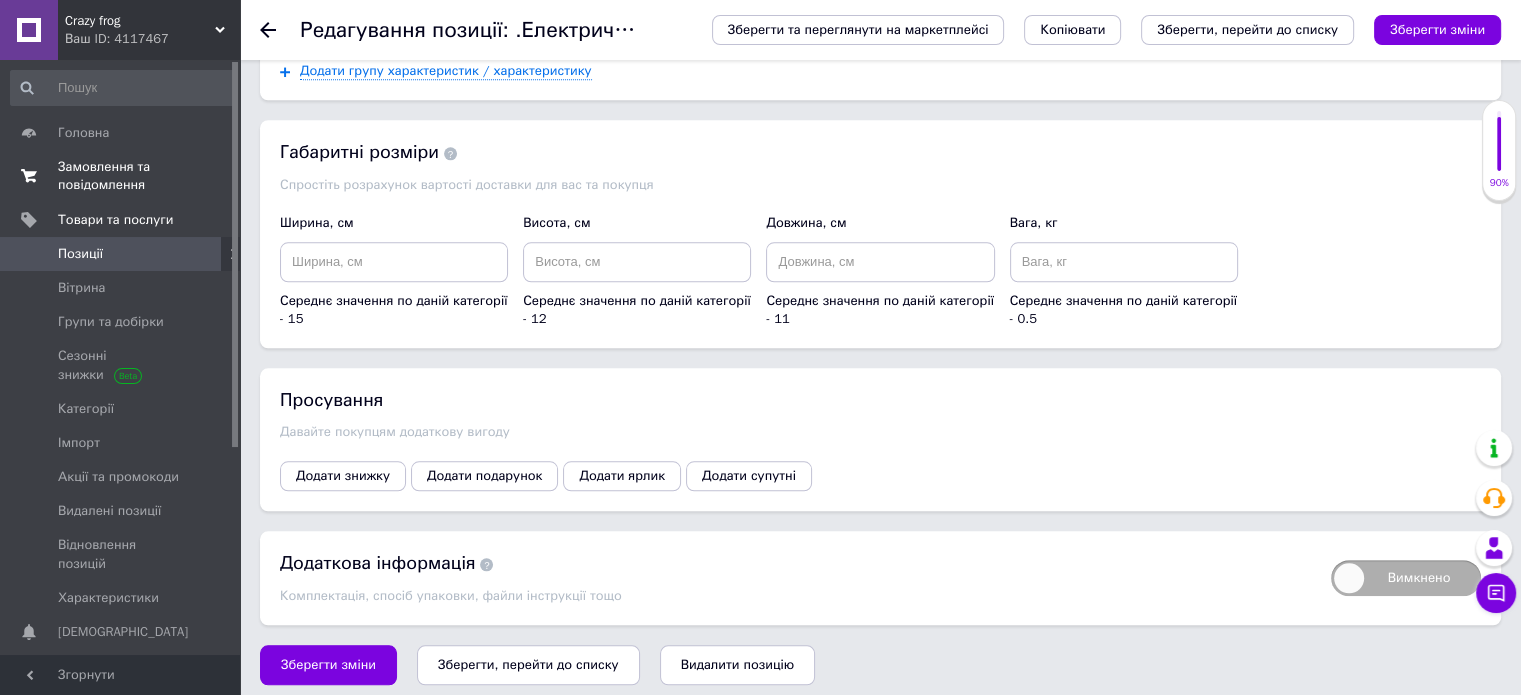 click on "Замовлення та повідомлення" at bounding box center (121, 176) 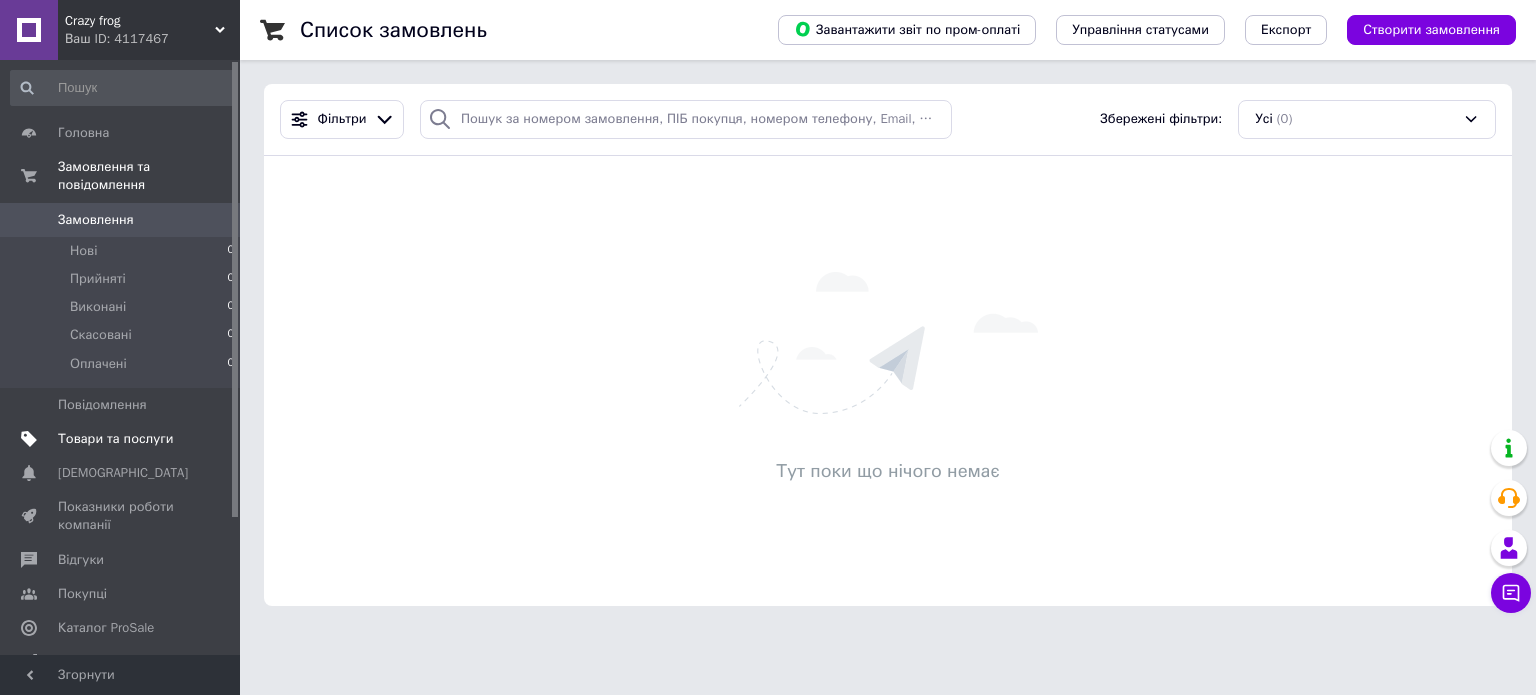 click on "Товари та послуги" at bounding box center (115, 439) 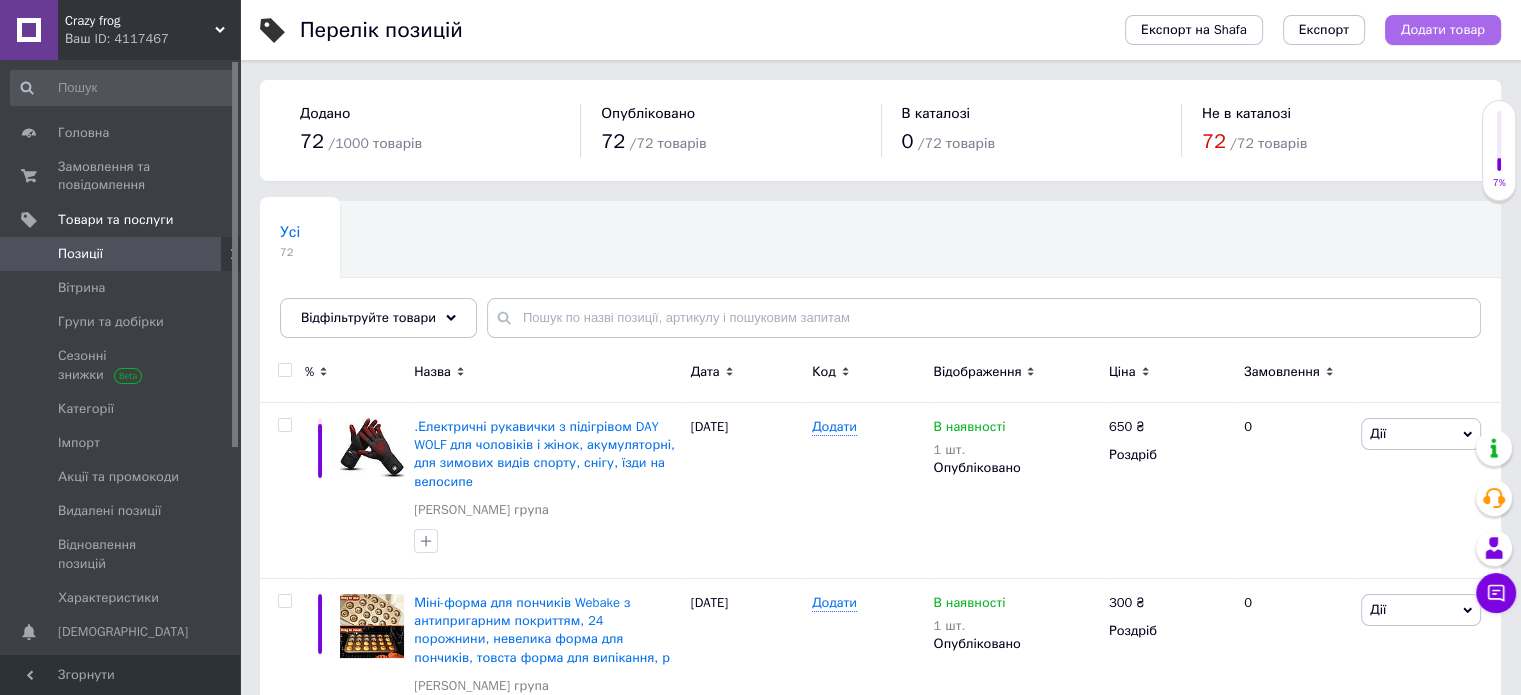 click on "Додати товар" at bounding box center [1443, 30] 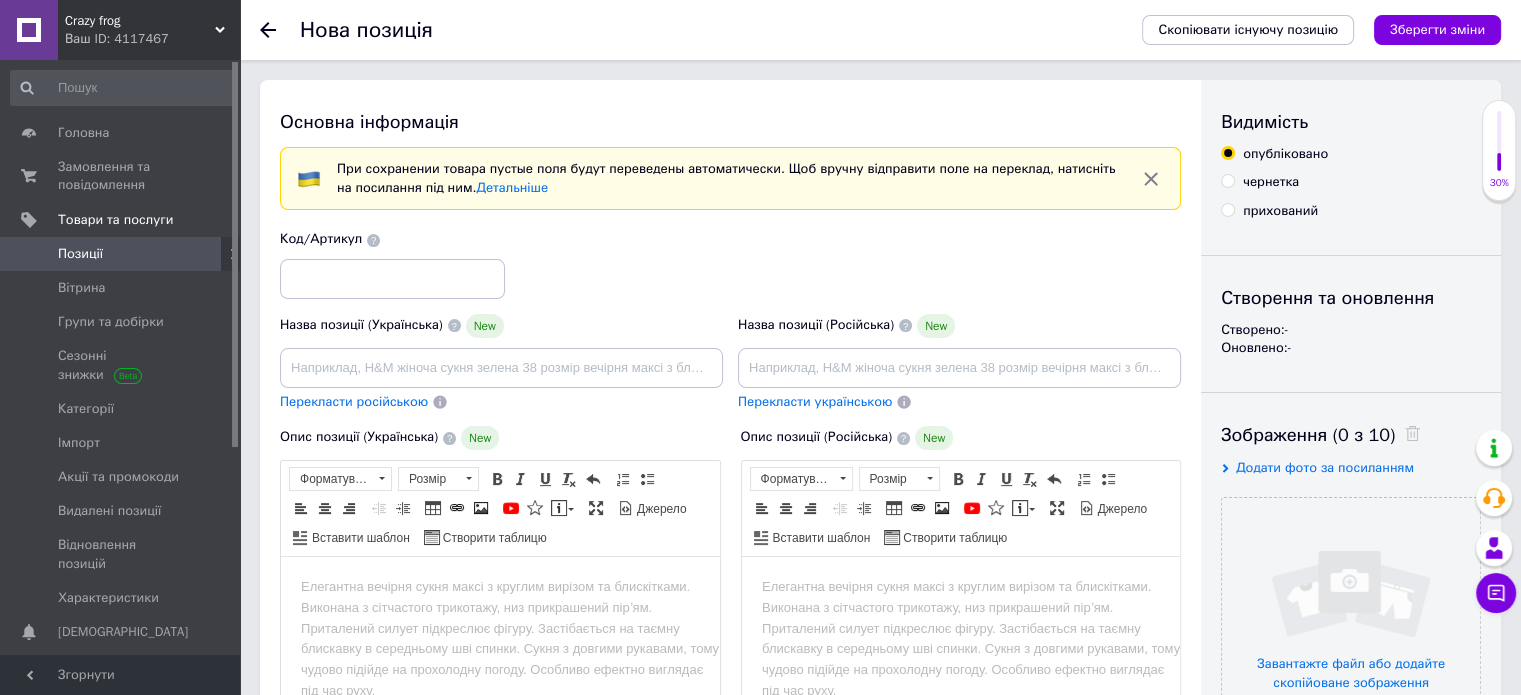 scroll, scrollTop: 0, scrollLeft: 0, axis: both 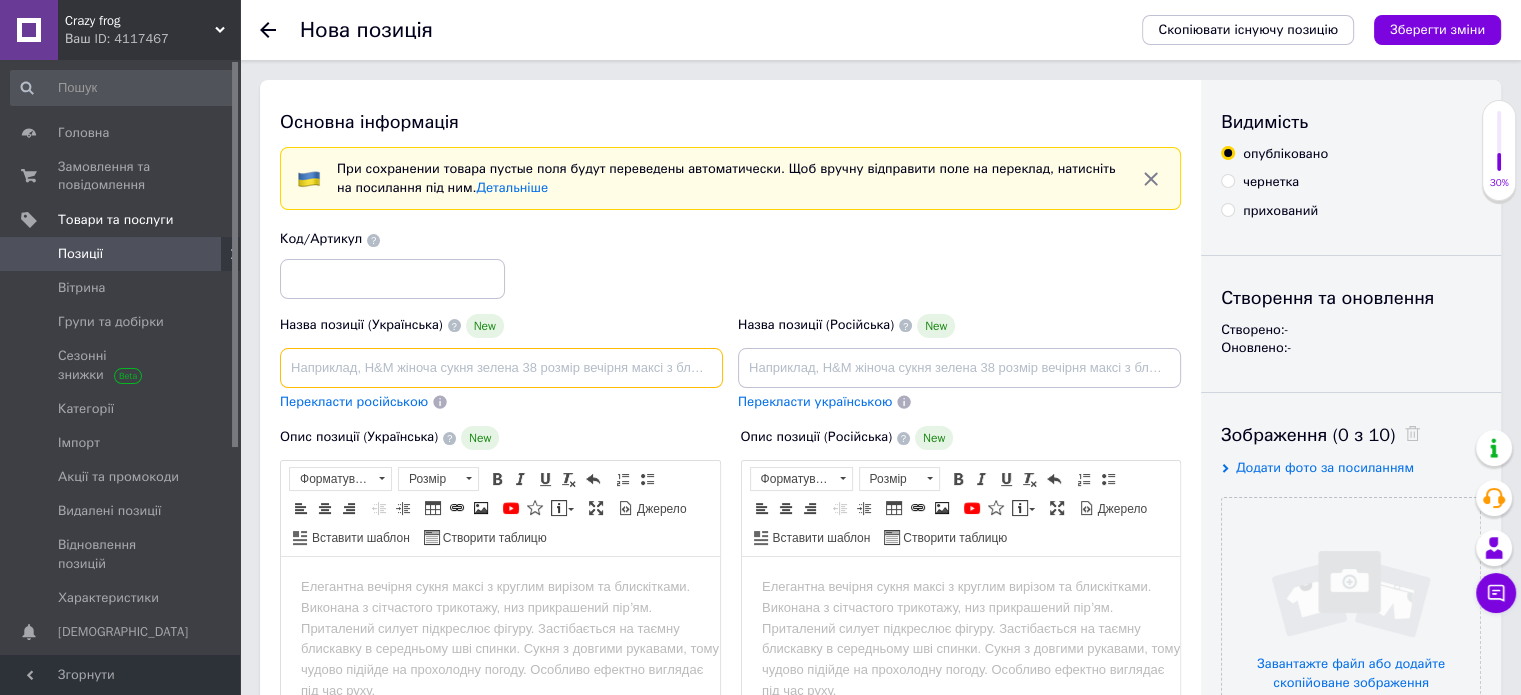 paste on "[URL][DOMAIN_NAME]" 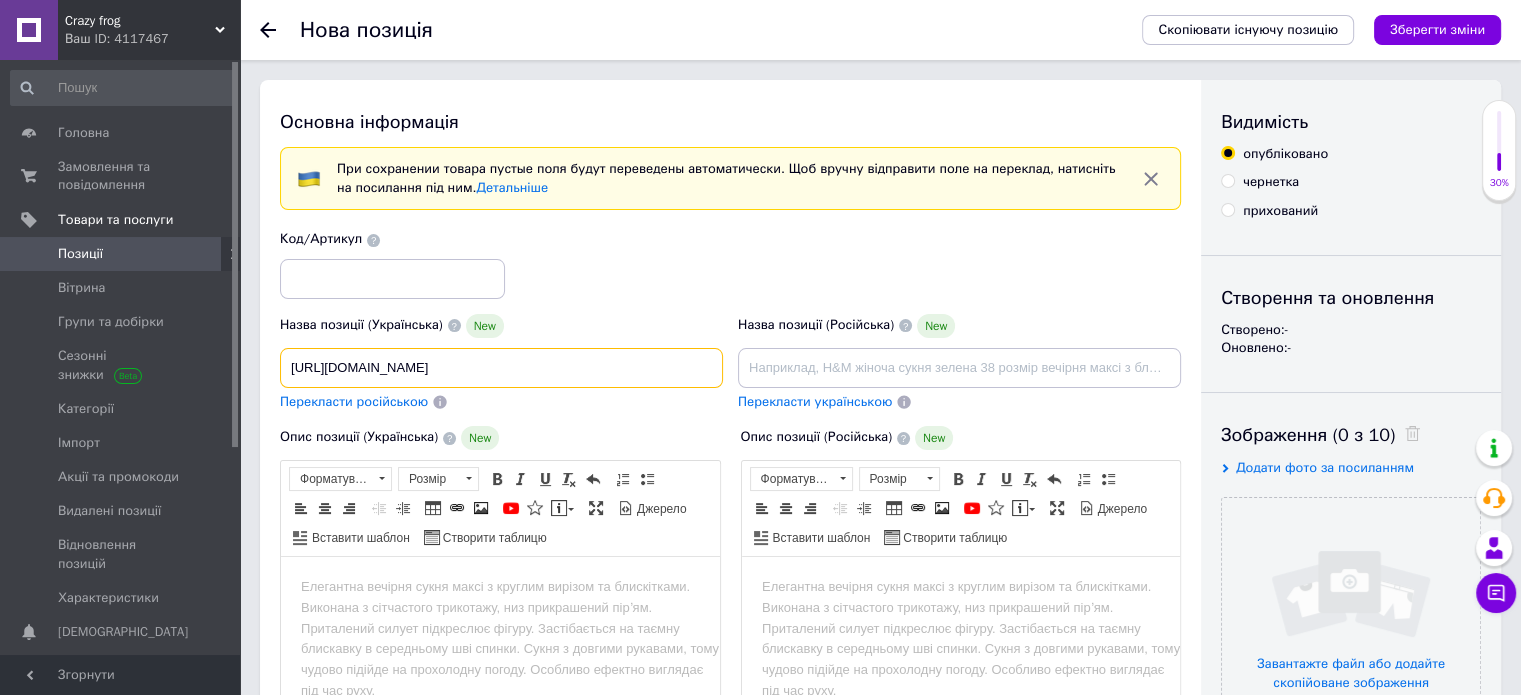 click on "[URL][DOMAIN_NAME]" at bounding box center (501, 368) 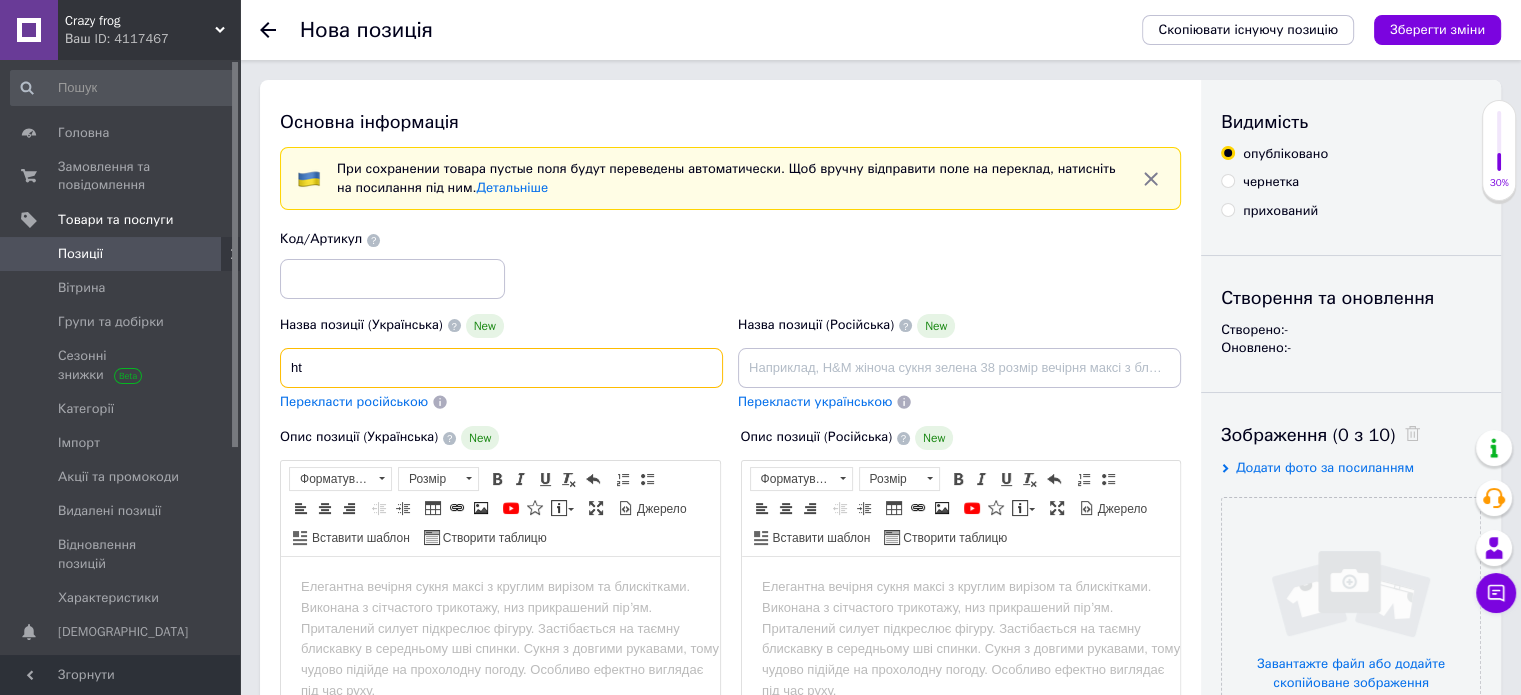 type on "h" 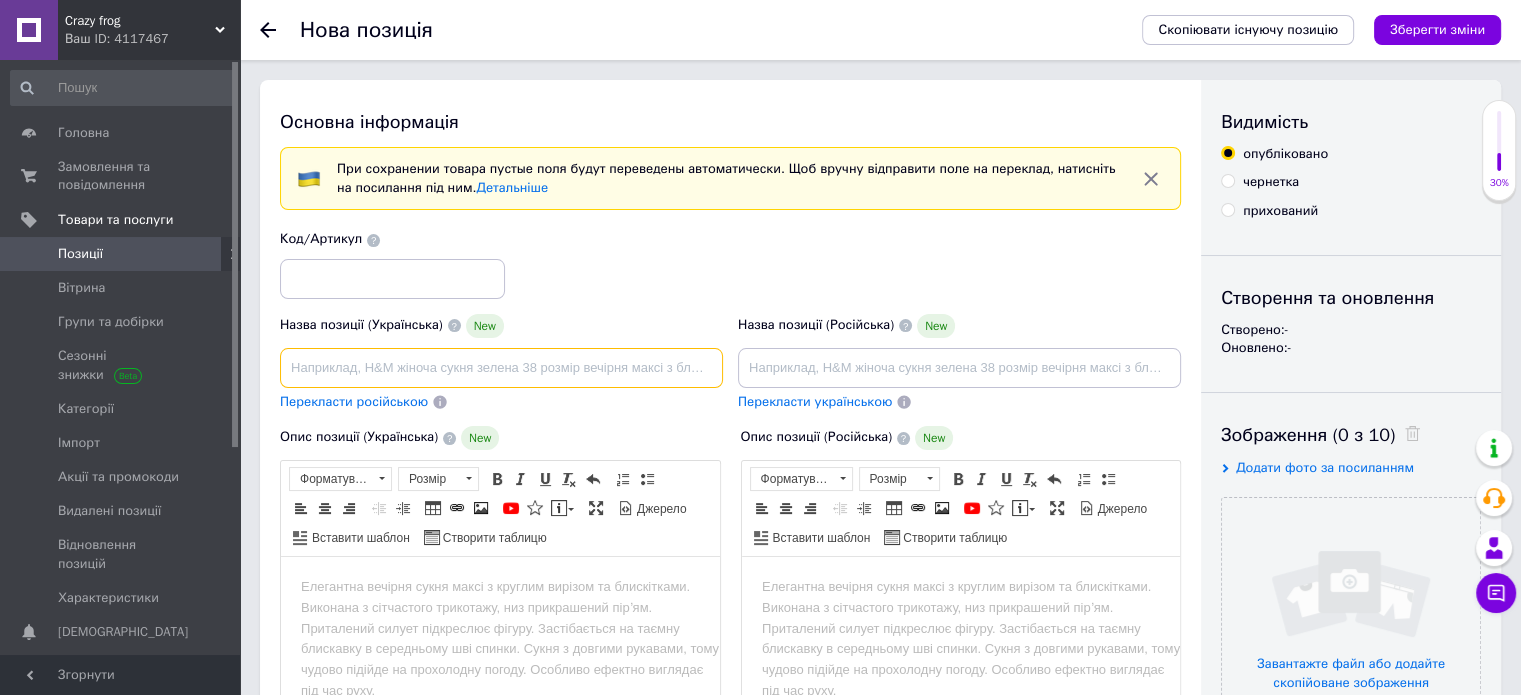 paste on "[DOMAIN_NAME] ADVANCE миска для домашніх тварин, силіконова, 18x18x2,5" 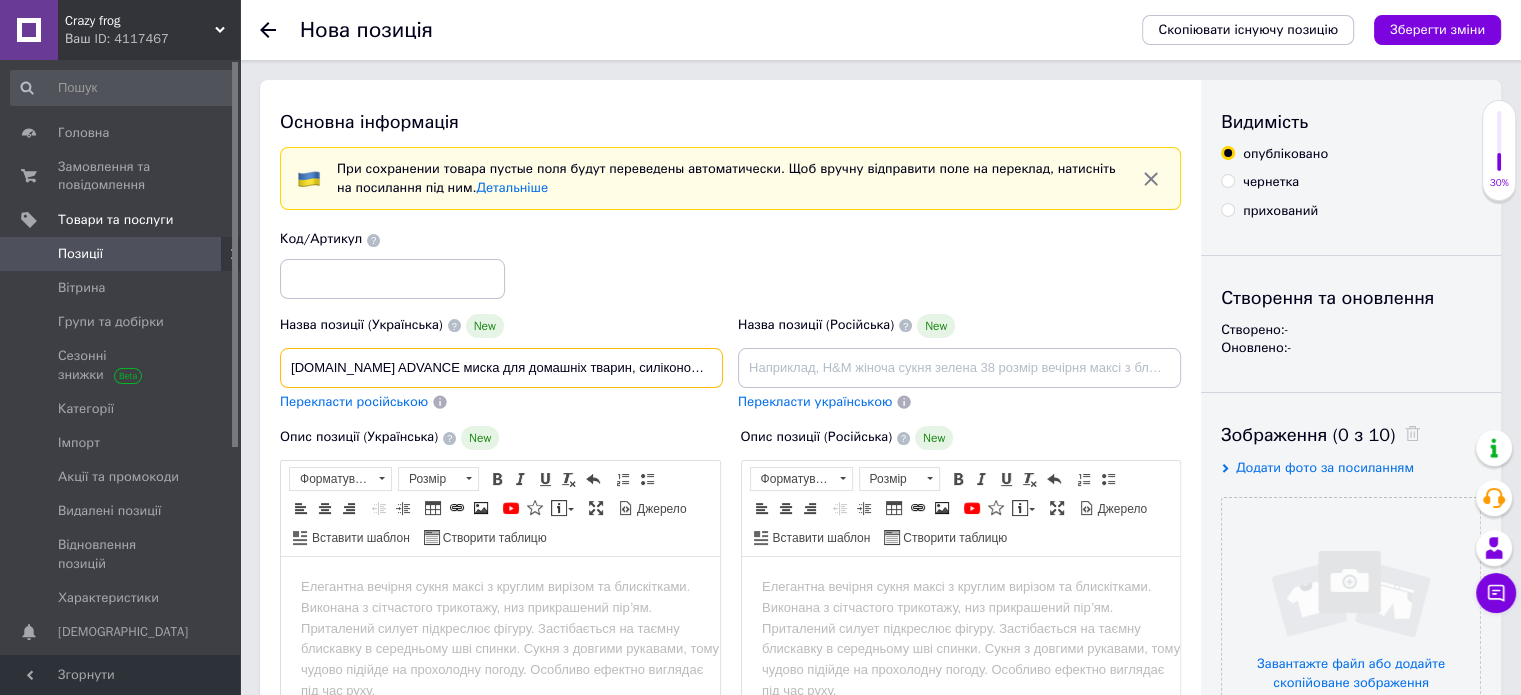 scroll, scrollTop: 0, scrollLeft: 8, axis: horizontal 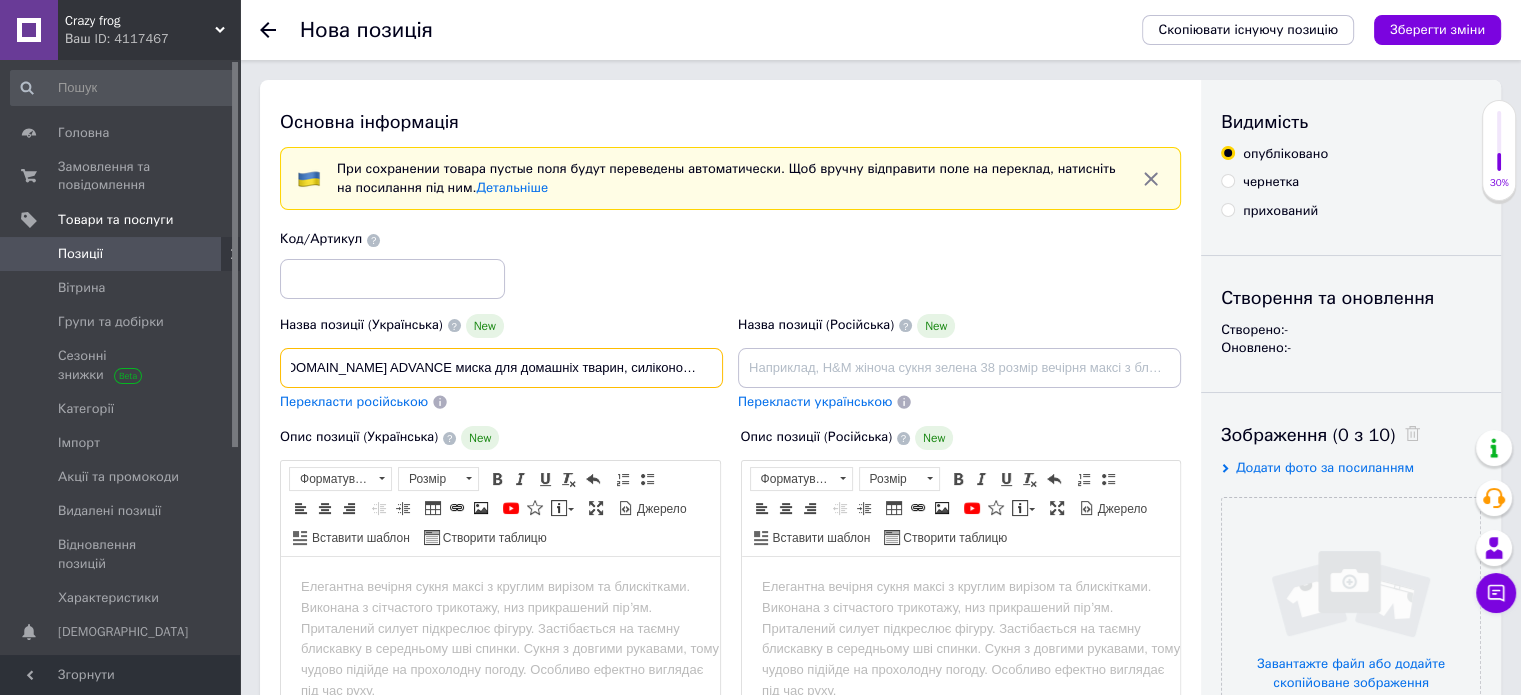 drag, startPoint x: 647, startPoint y: 367, endPoint x: 714, endPoint y: 367, distance: 67 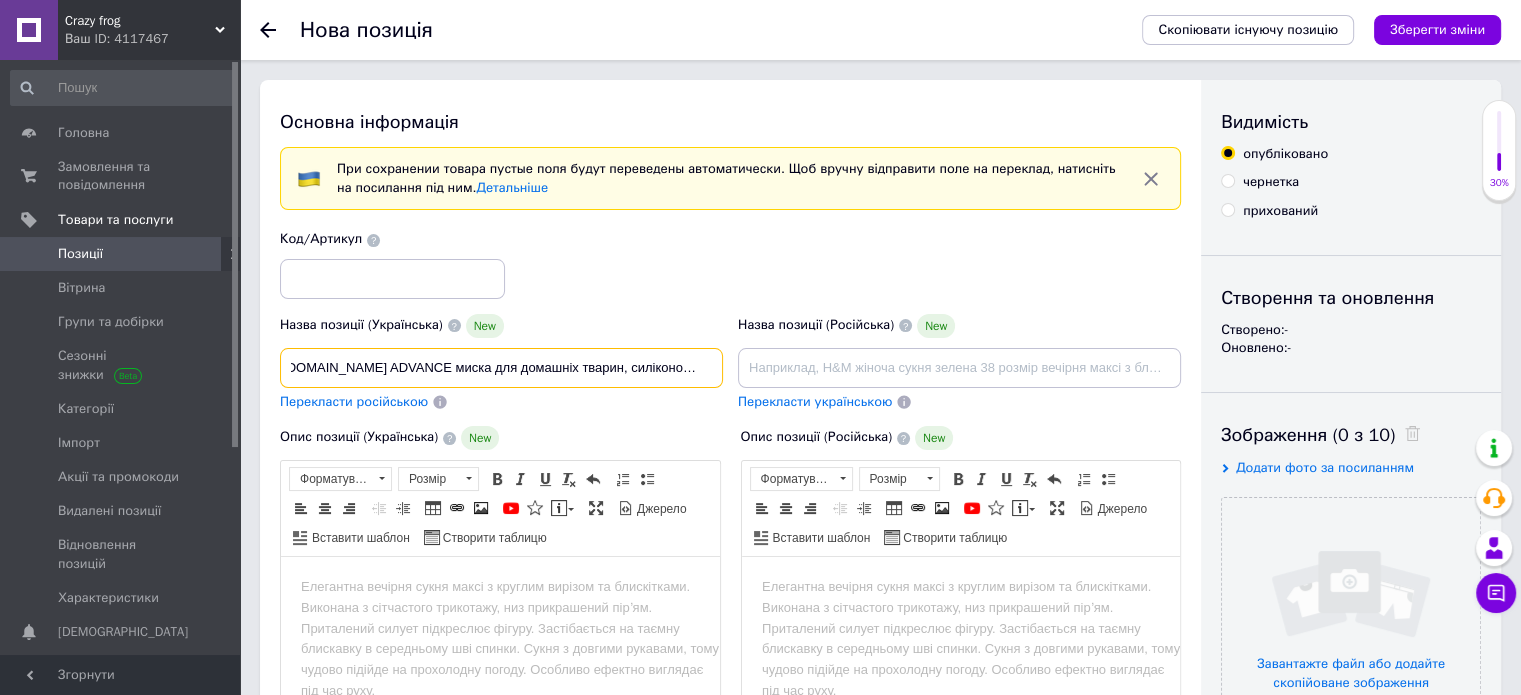 click on "[DOMAIN_NAME] ADVANCE миска для домашніх тварин, силіконова, 18x18x2,5" at bounding box center [501, 368] 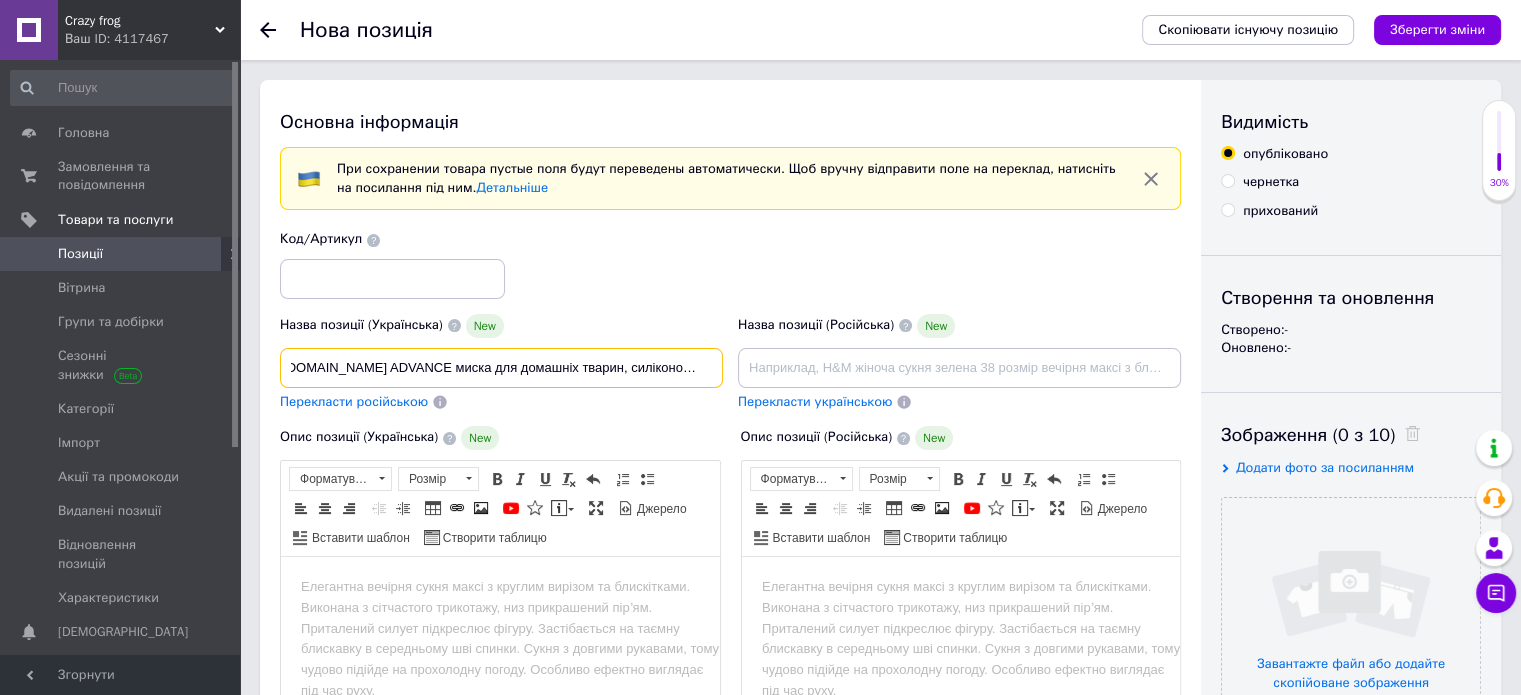 scroll, scrollTop: 0, scrollLeft: 0, axis: both 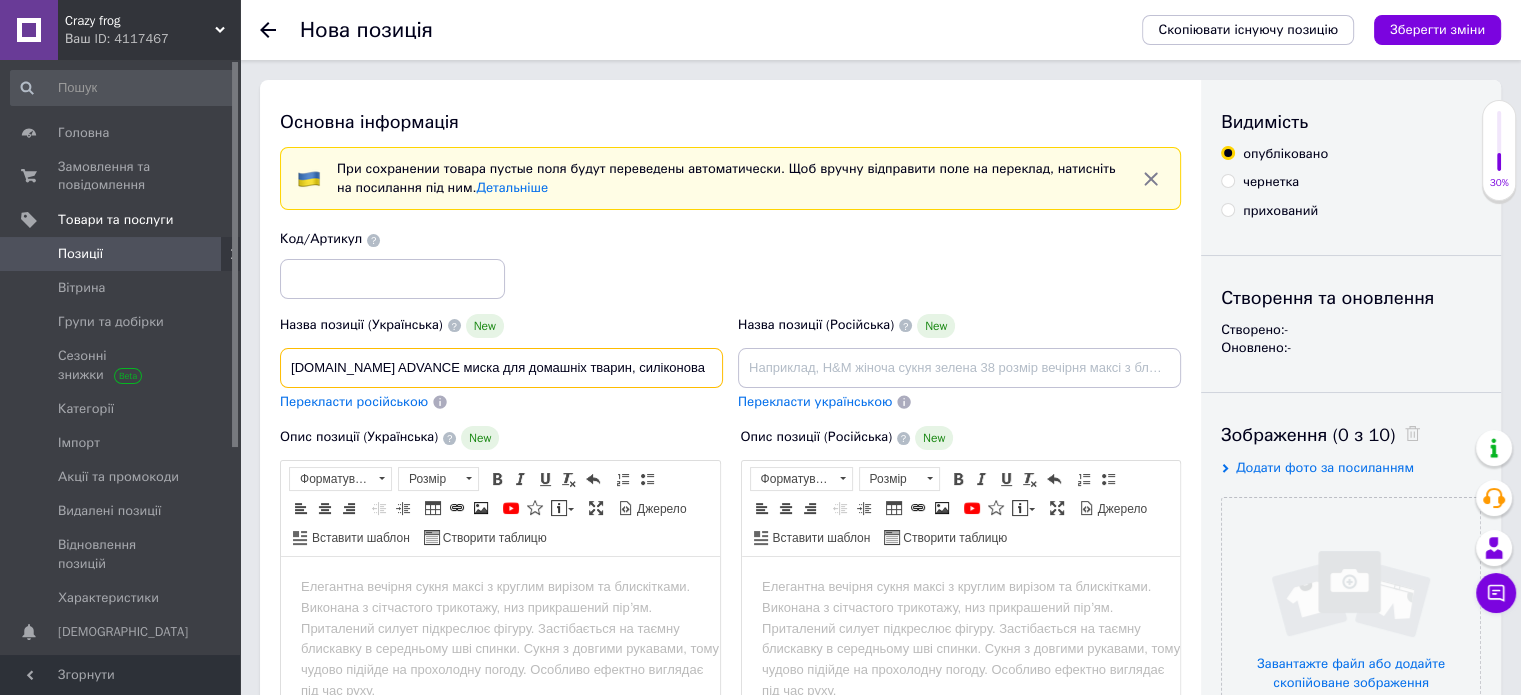 click on "[DOMAIN_NAME] ADVANCE миска для домашніх тварин, силіконова" at bounding box center (501, 368) 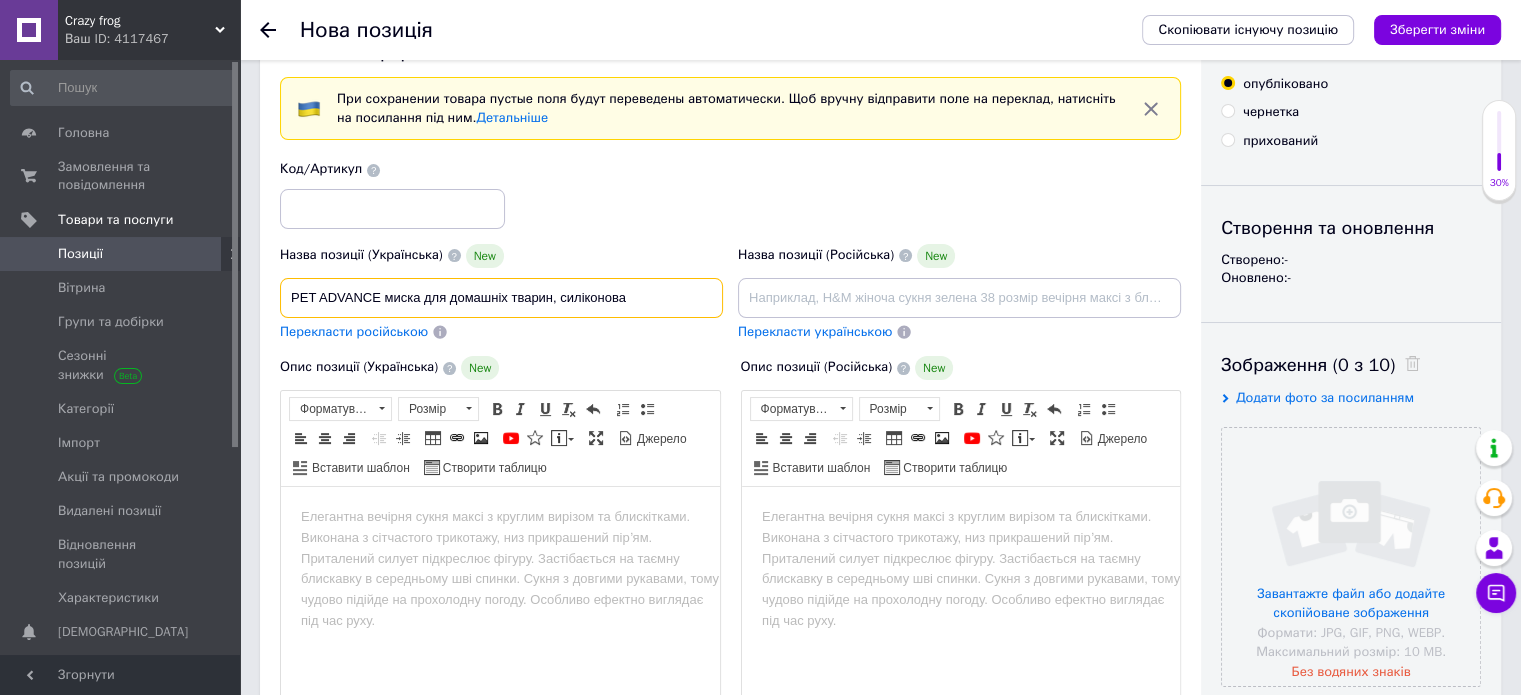 scroll, scrollTop: 200, scrollLeft: 0, axis: vertical 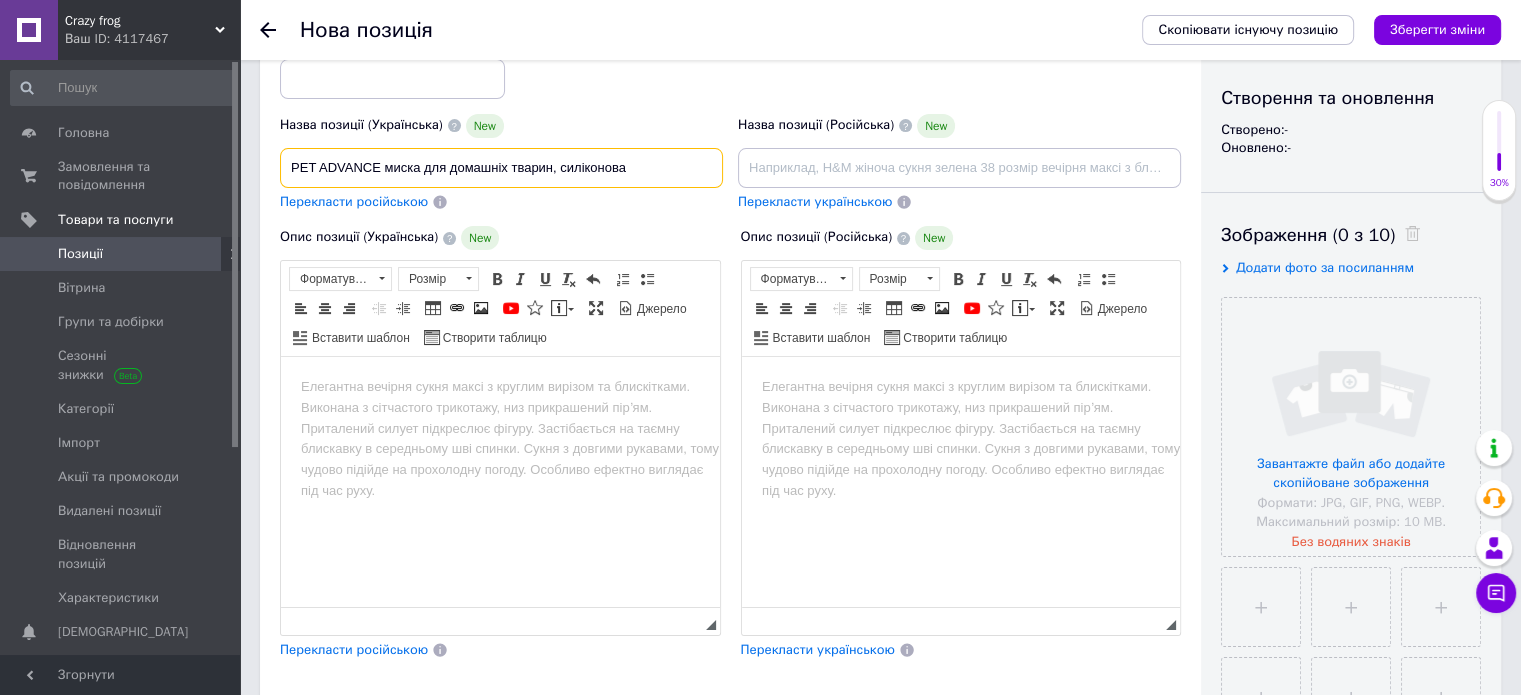 type on "PET ADVANCE миска для домашніх тварин, силіконова" 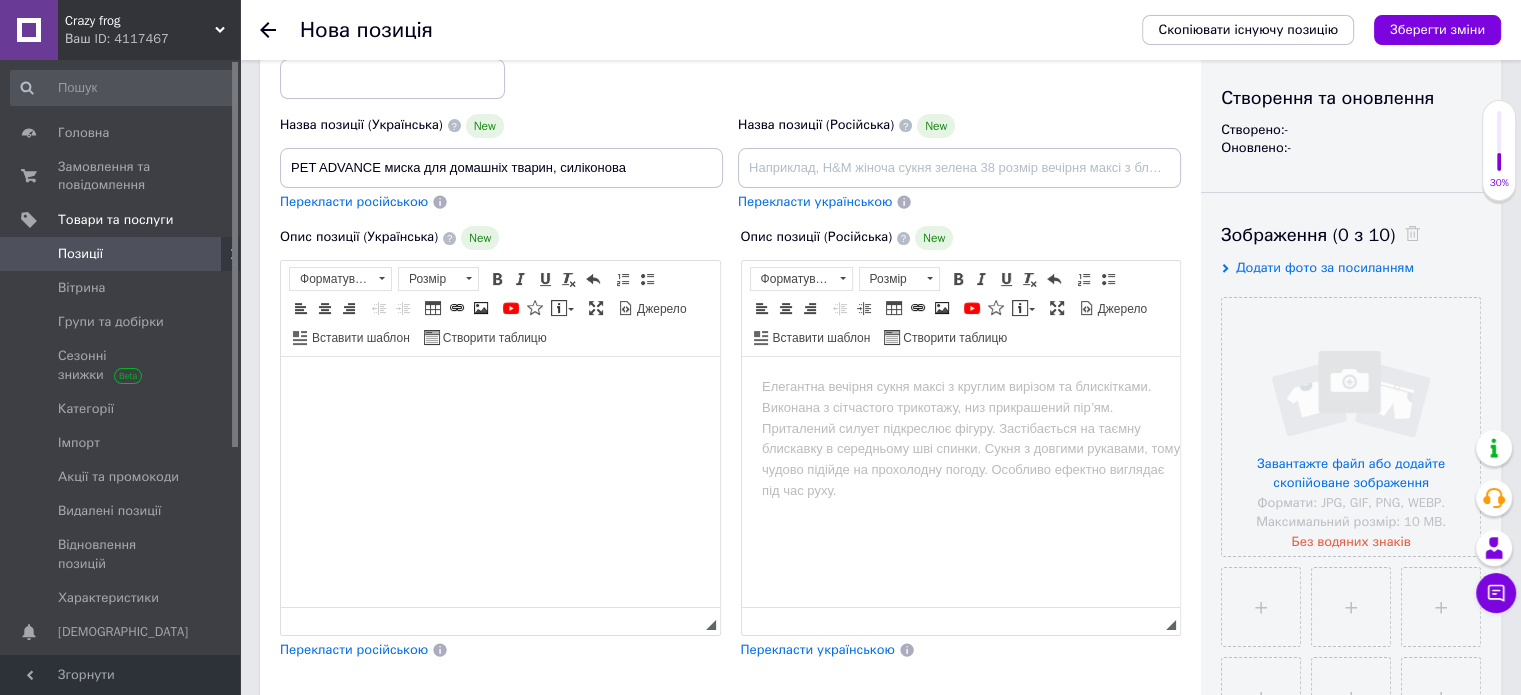 drag, startPoint x: 387, startPoint y: 407, endPoint x: 340, endPoint y: 397, distance: 48.052055 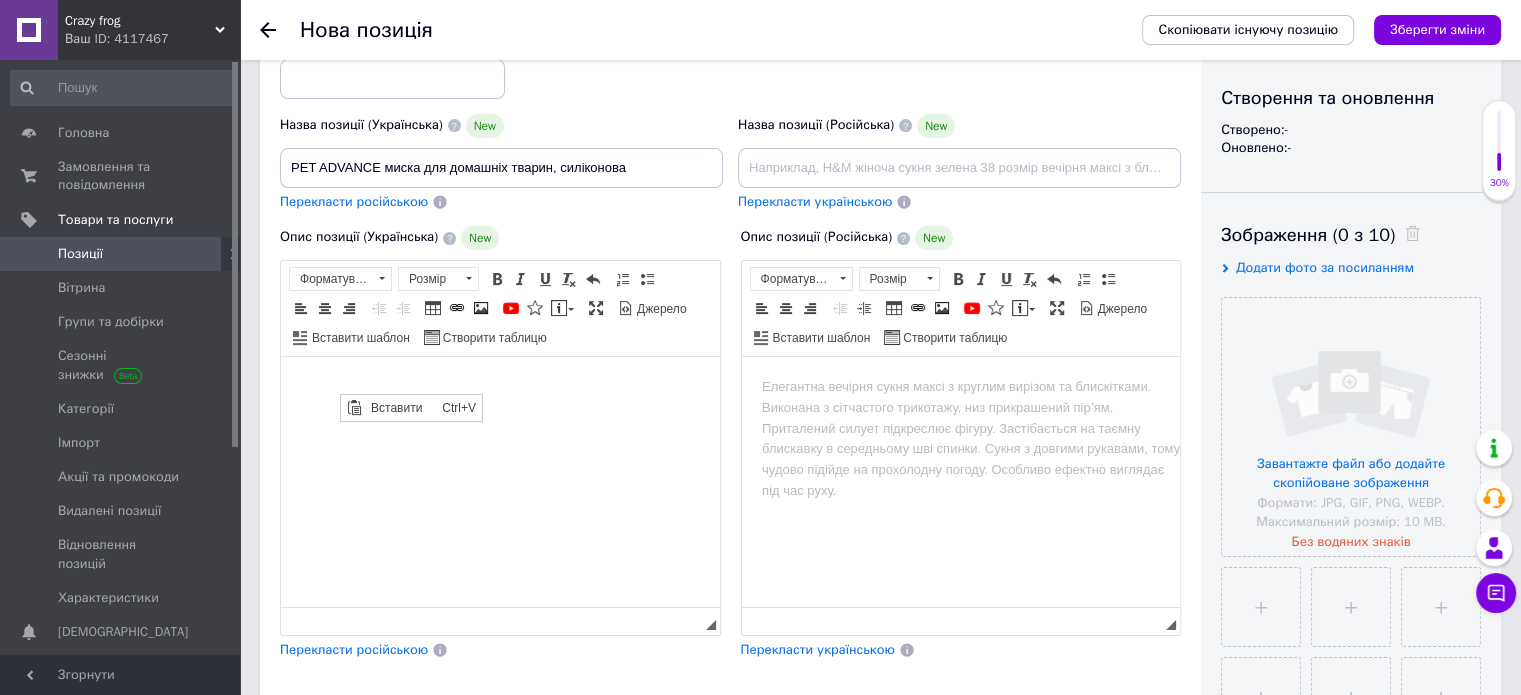 scroll, scrollTop: 0, scrollLeft: 0, axis: both 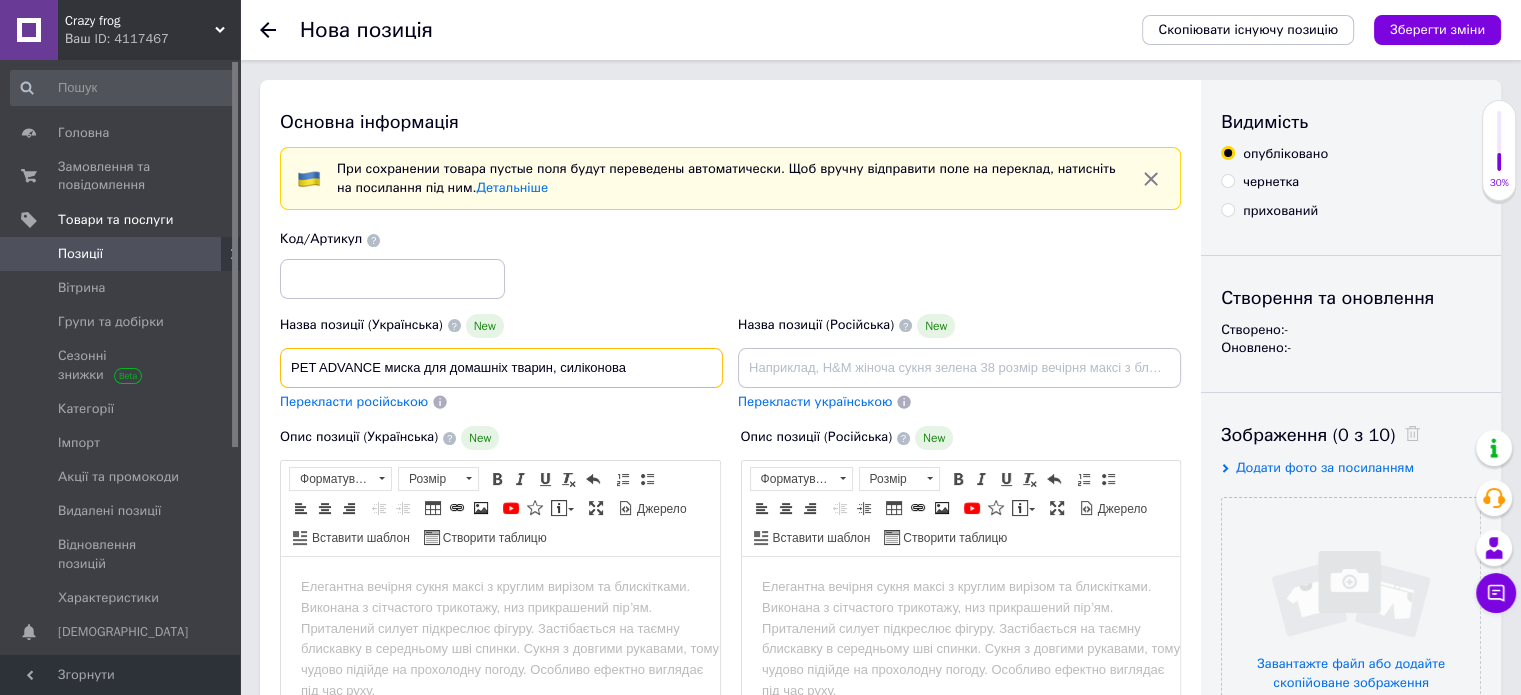 drag, startPoint x: 290, startPoint y: 367, endPoint x: 382, endPoint y: 368, distance: 92.00543 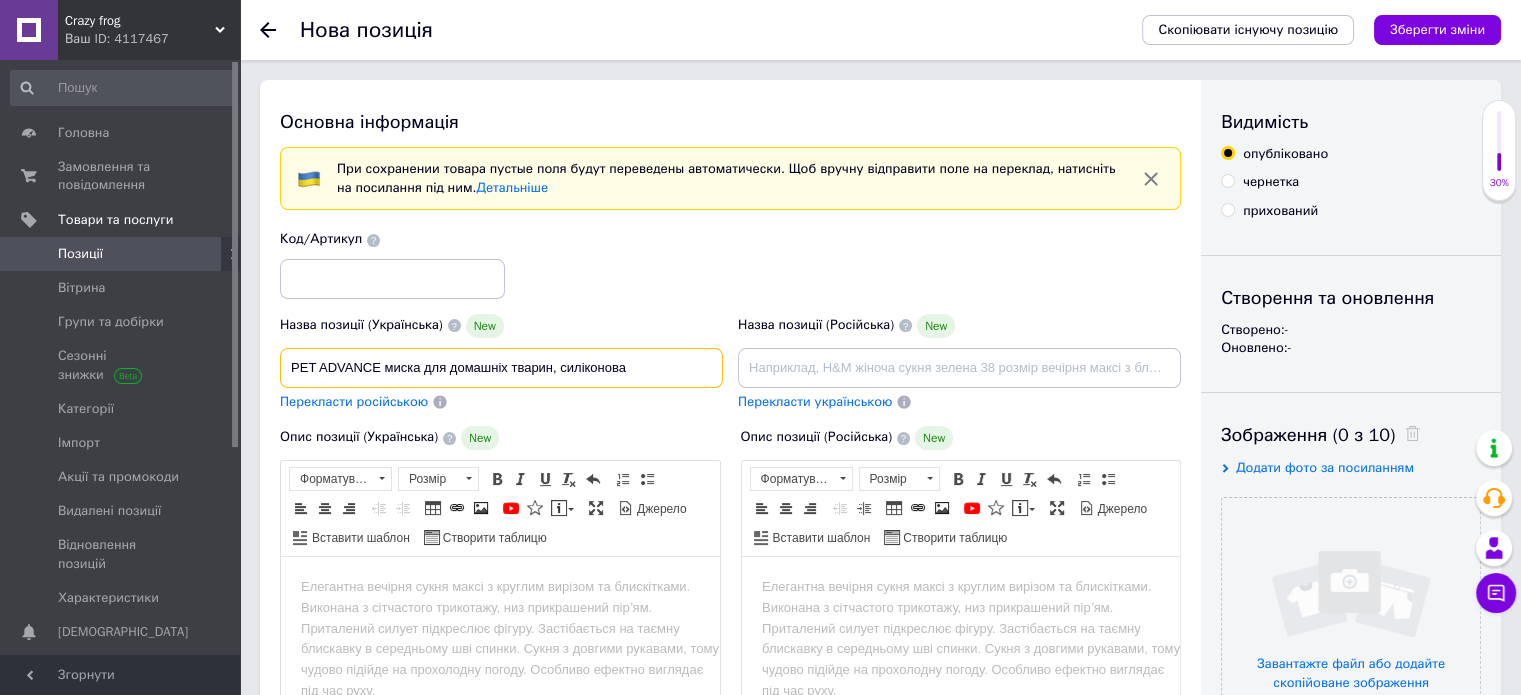 click on "PET ADVANCE миска для домашніх тварин, силіконова" at bounding box center (501, 368) 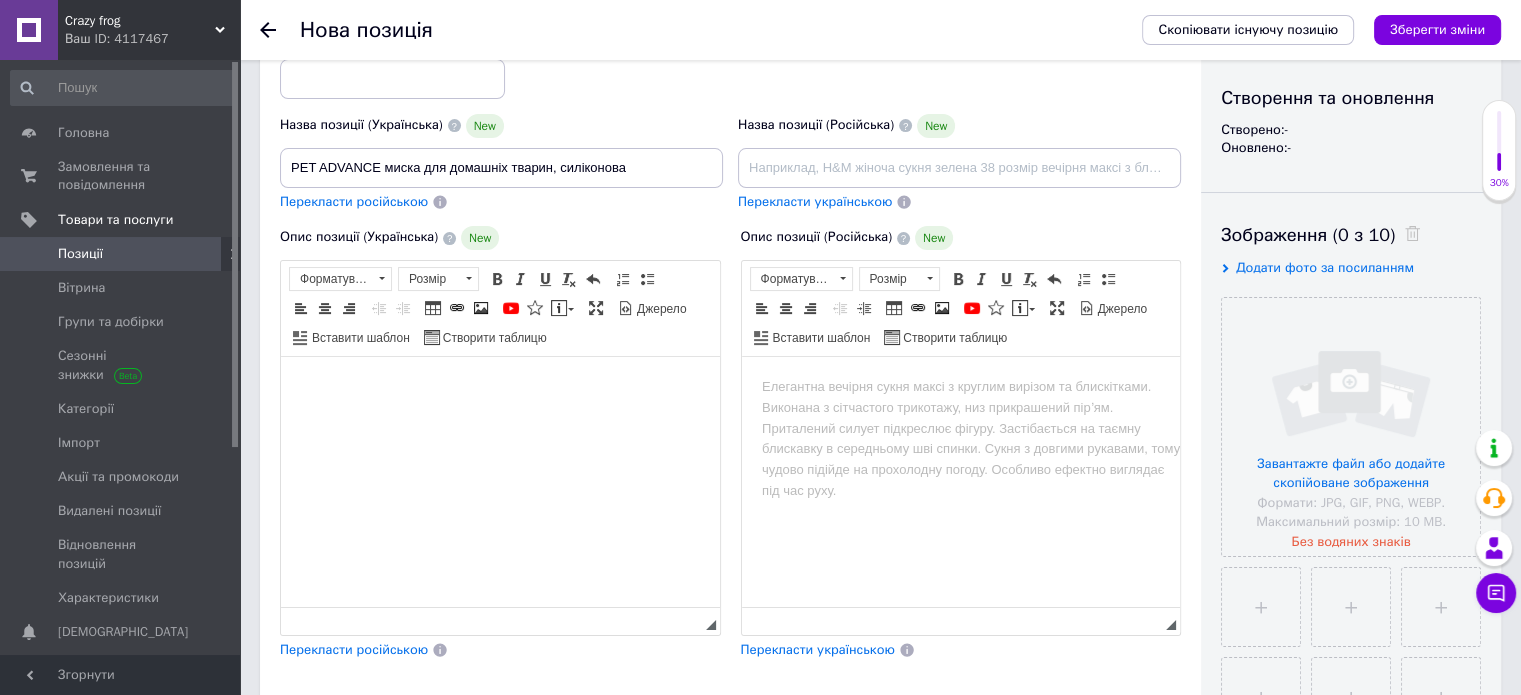 drag, startPoint x: 423, startPoint y: 402, endPoint x: 363, endPoint y: 412, distance: 60.827625 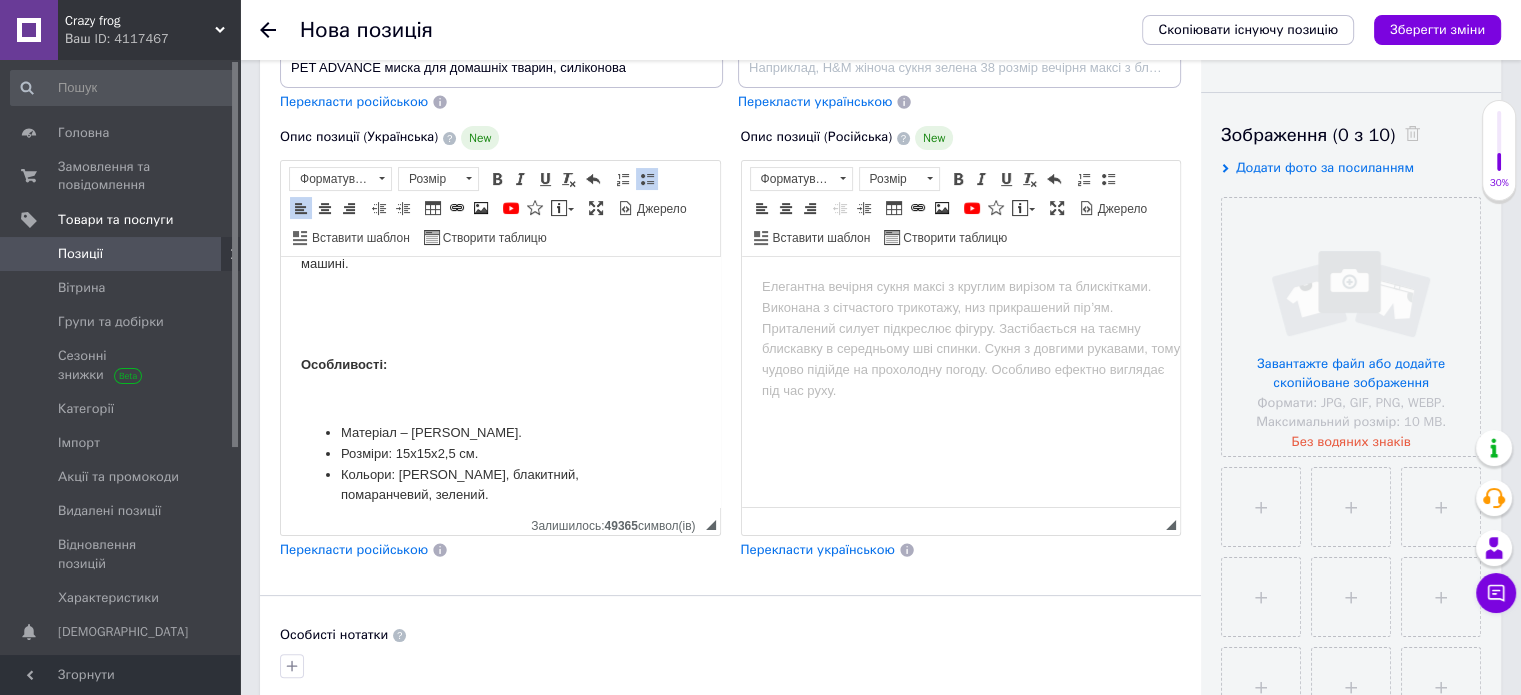 scroll, scrollTop: 500, scrollLeft: 0, axis: vertical 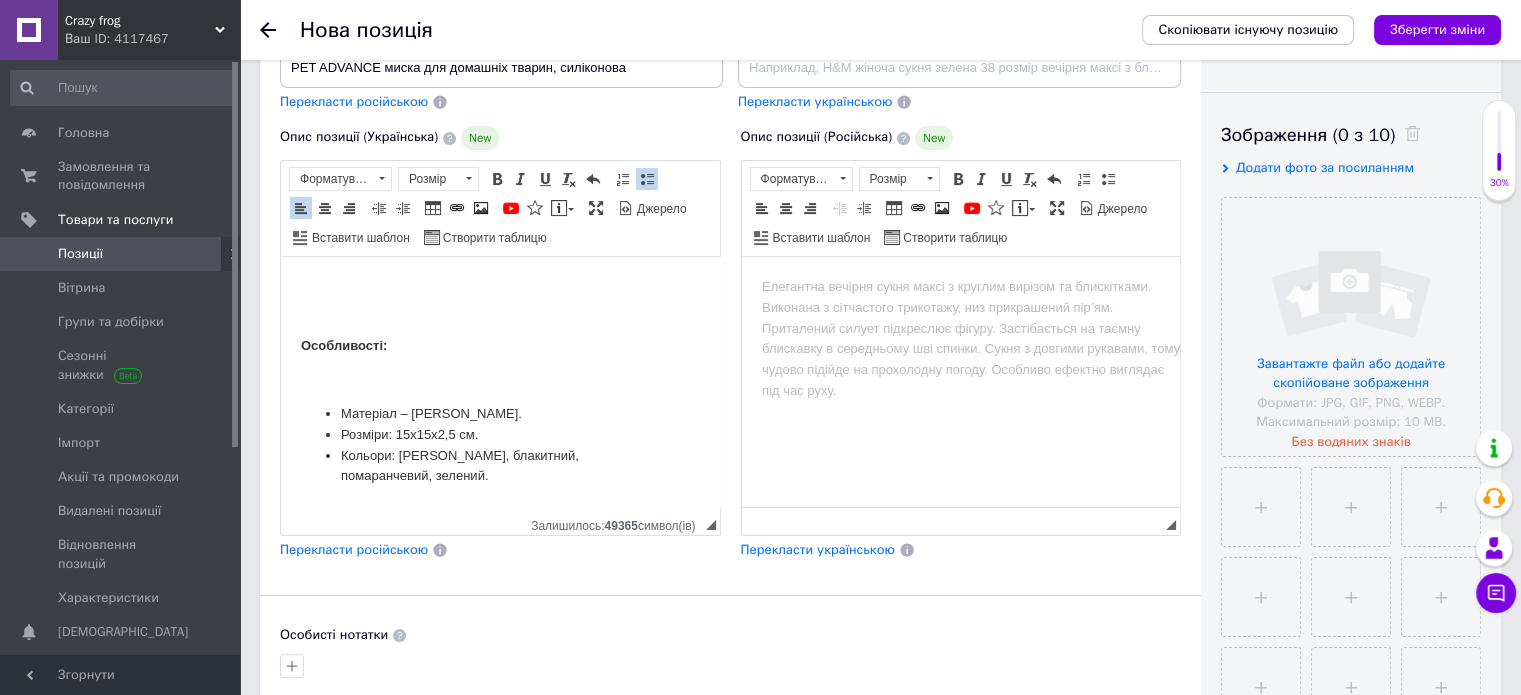 click on "Розміри: 15x15x2,5 см." at bounding box center (409, 434) 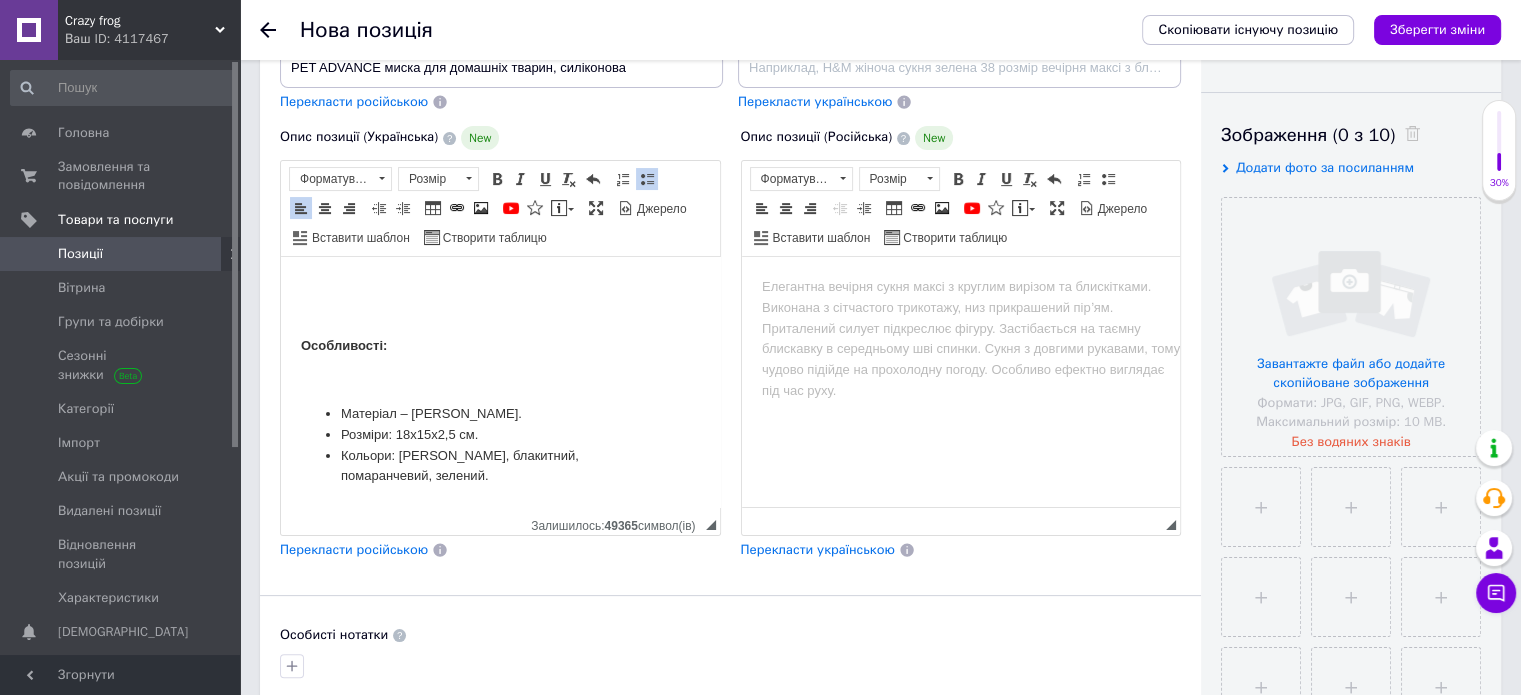click on "Розміри: 18 x15x2,5 см." at bounding box center (409, 434) 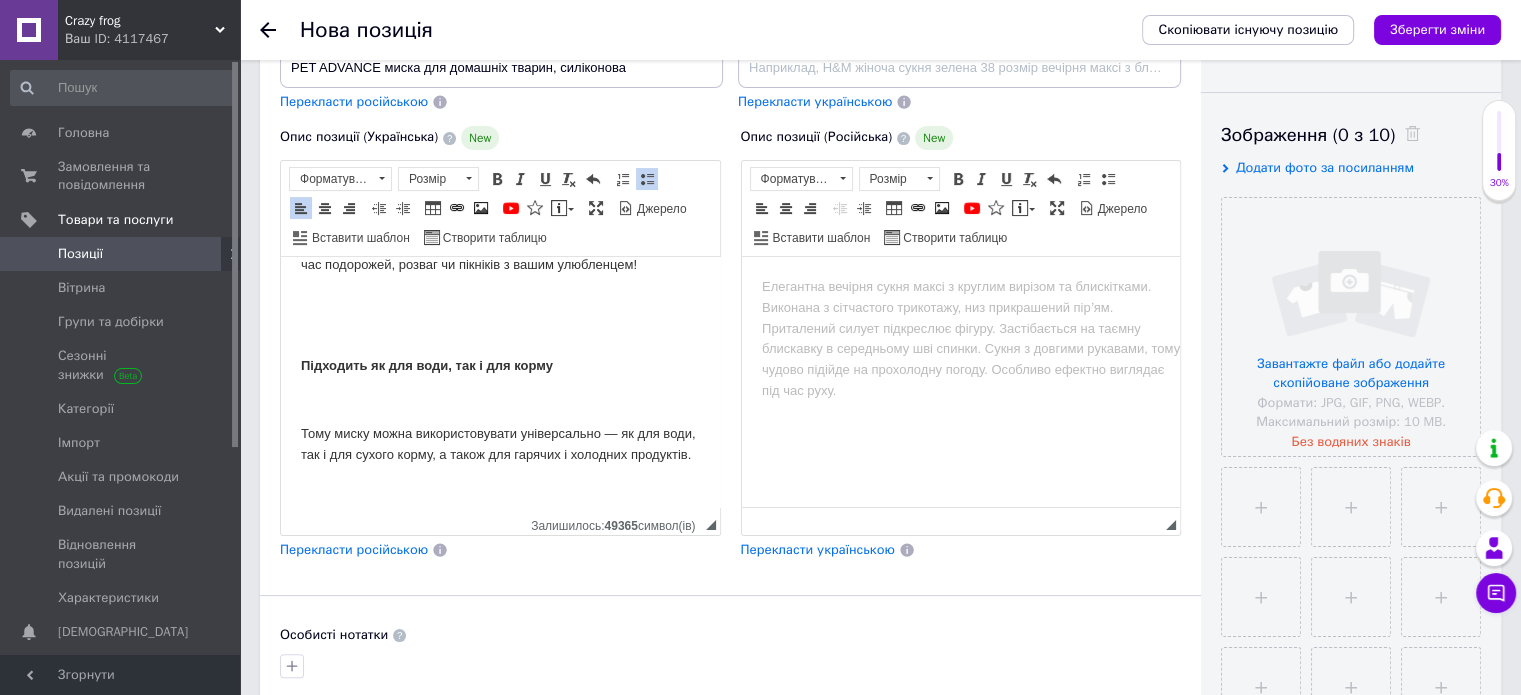 scroll, scrollTop: 0, scrollLeft: 0, axis: both 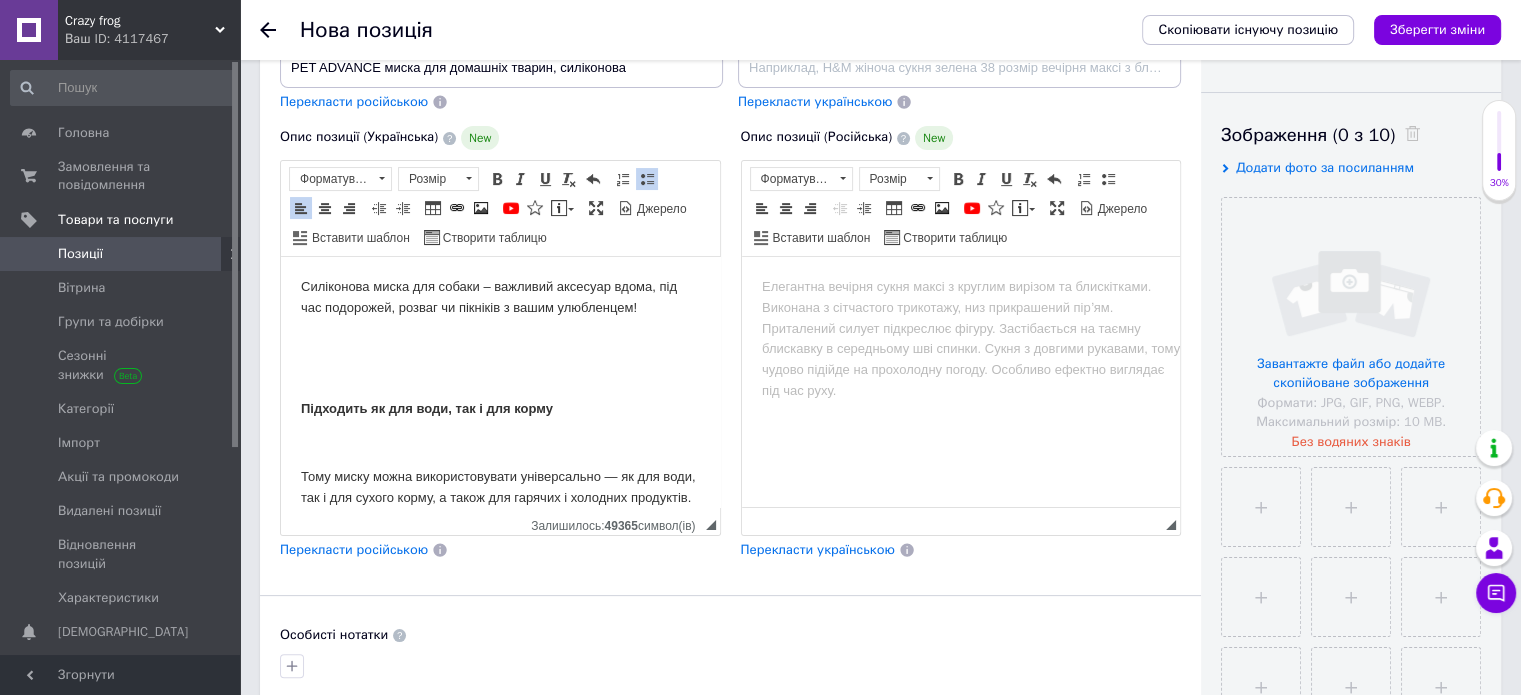 click on "Перекласти російською" at bounding box center [354, 550] 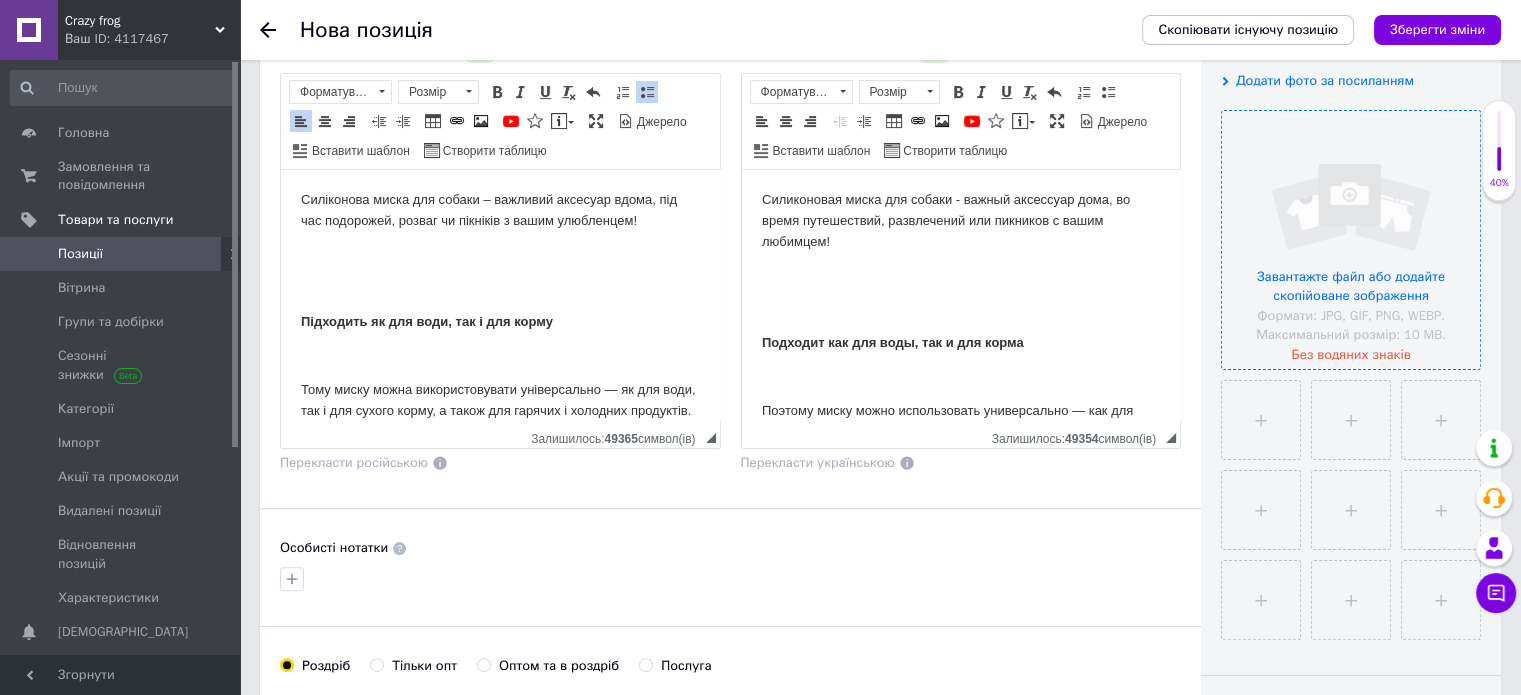 scroll, scrollTop: 400, scrollLeft: 0, axis: vertical 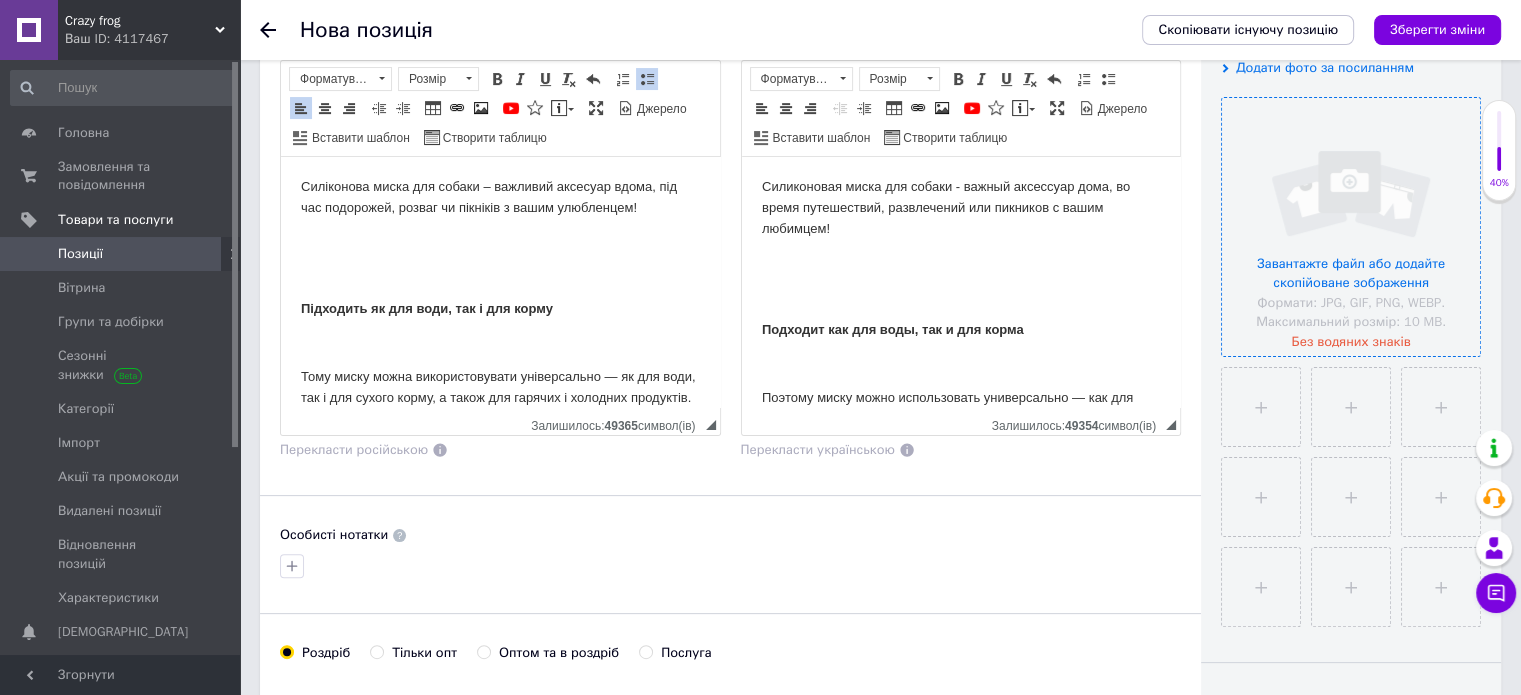 click at bounding box center (1351, 227) 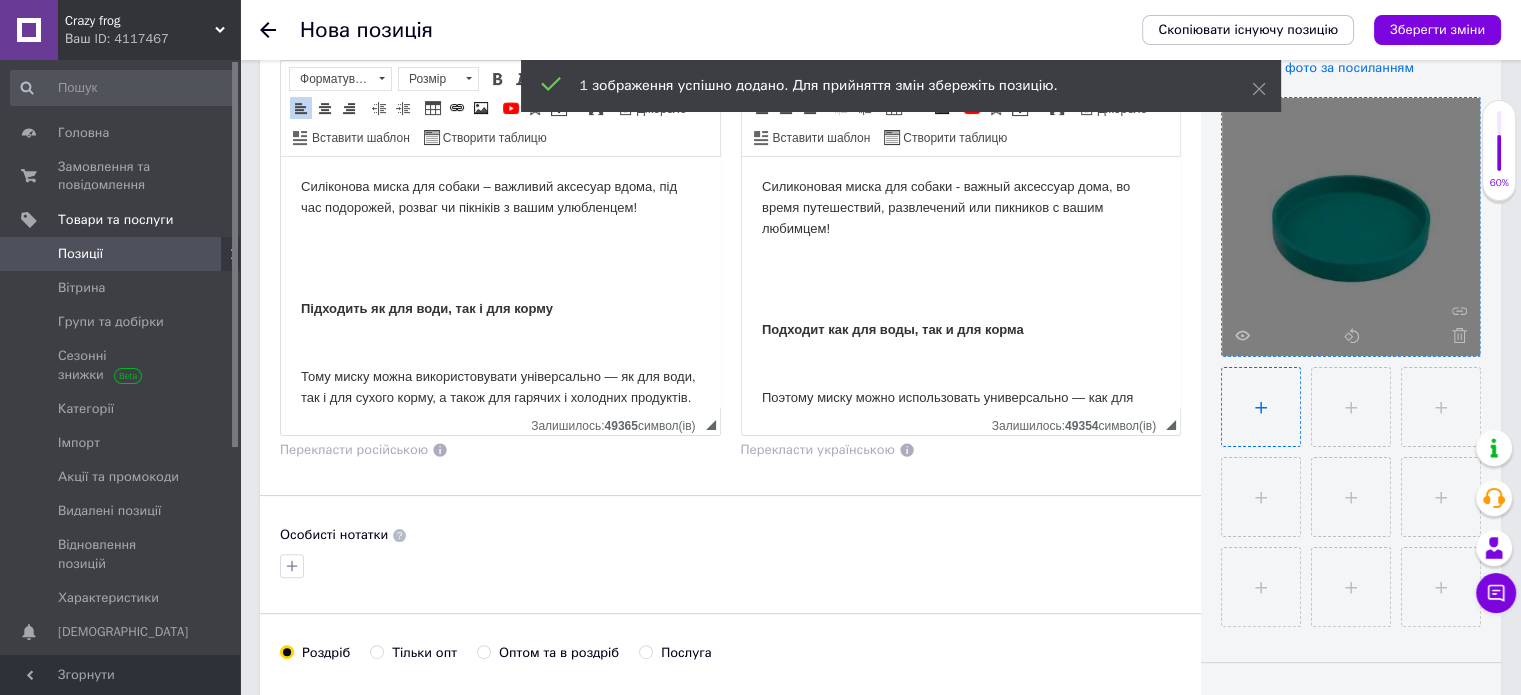 click at bounding box center [1261, 407] 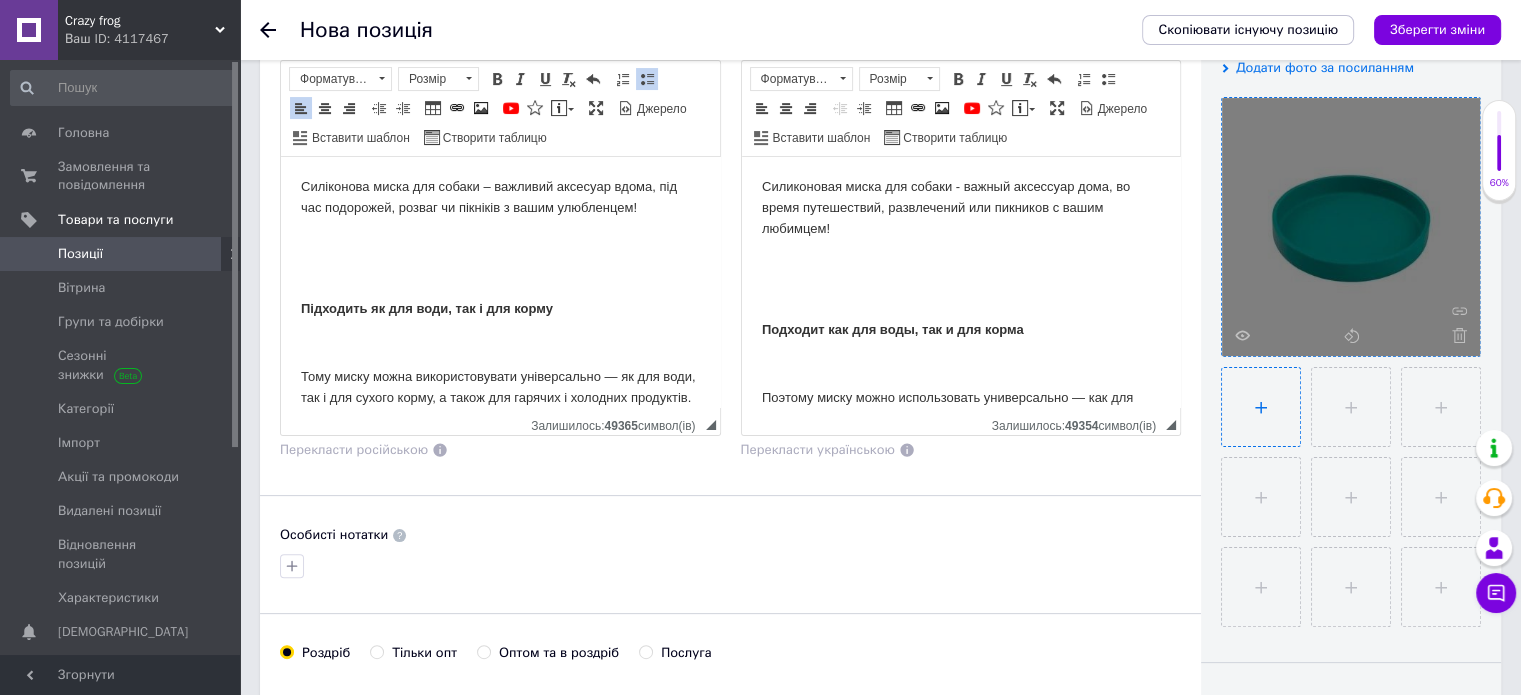 type on "C:\fakepath\photo_2025-07-04_17-07-36.jpg" 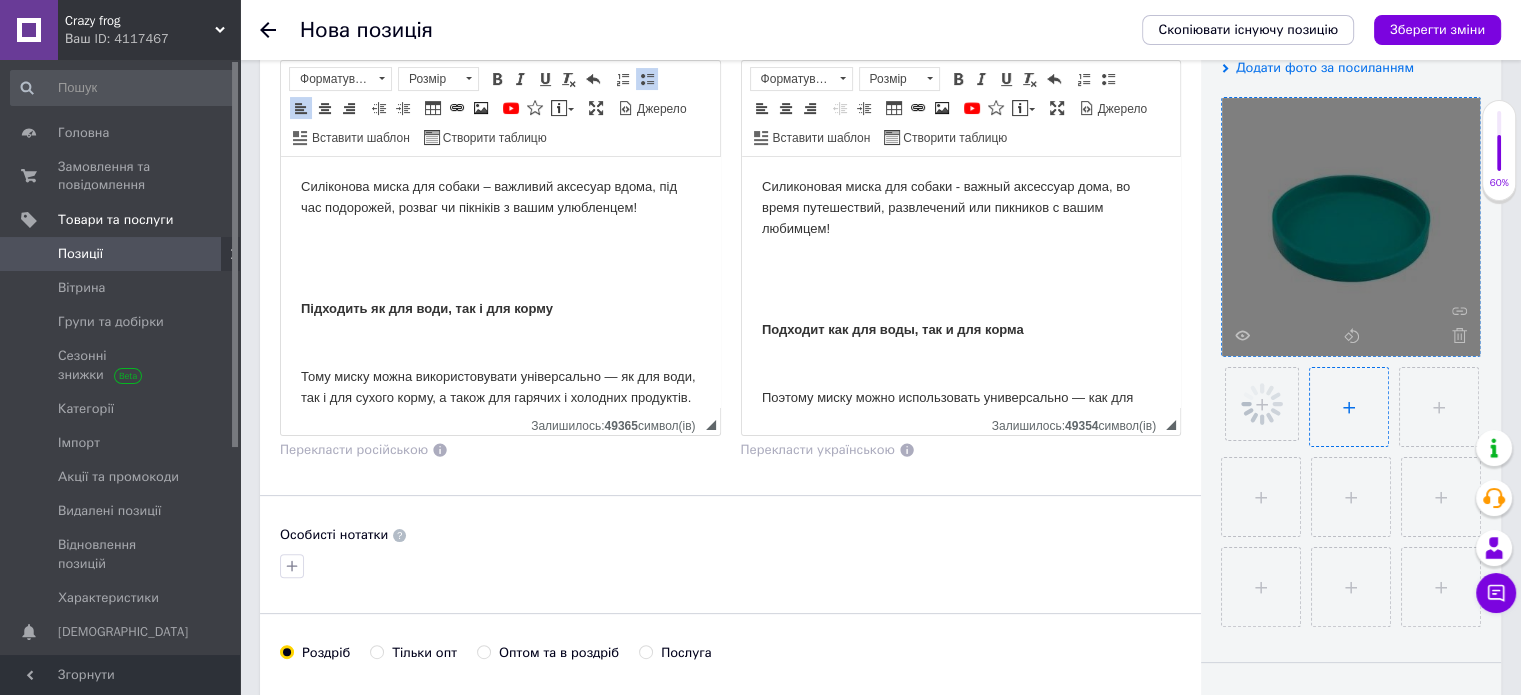 click at bounding box center [1349, 407] 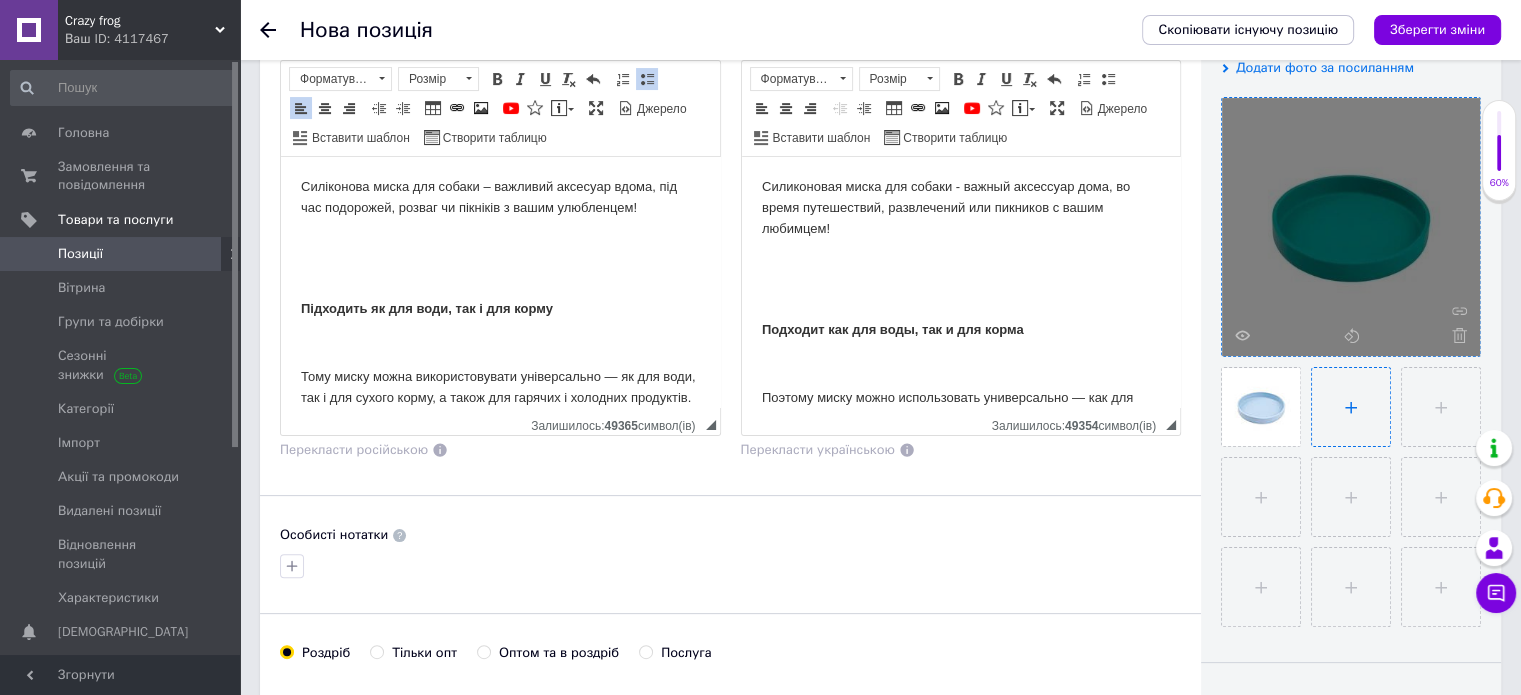 type on "C:\fakepath\photo_2025-07-04_17-07-39.jpg" 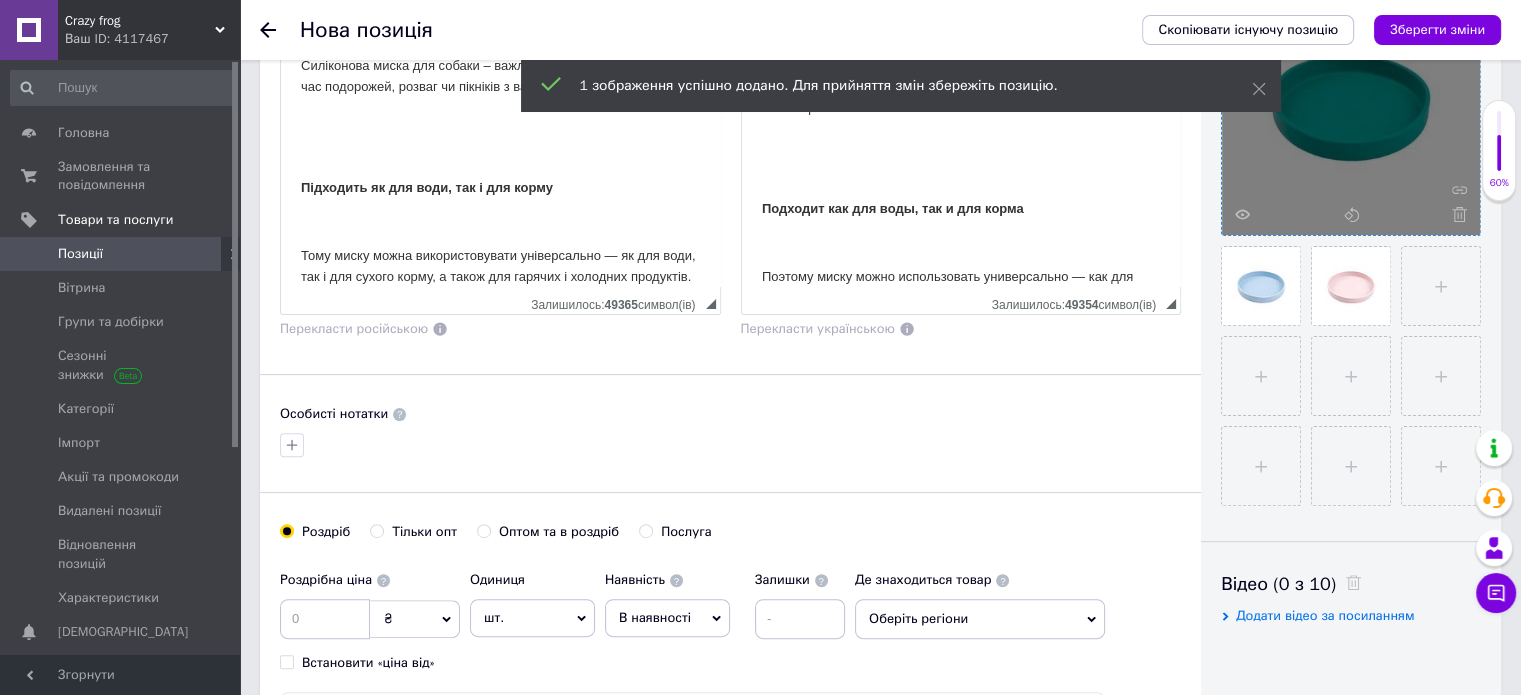 scroll, scrollTop: 500, scrollLeft: 0, axis: vertical 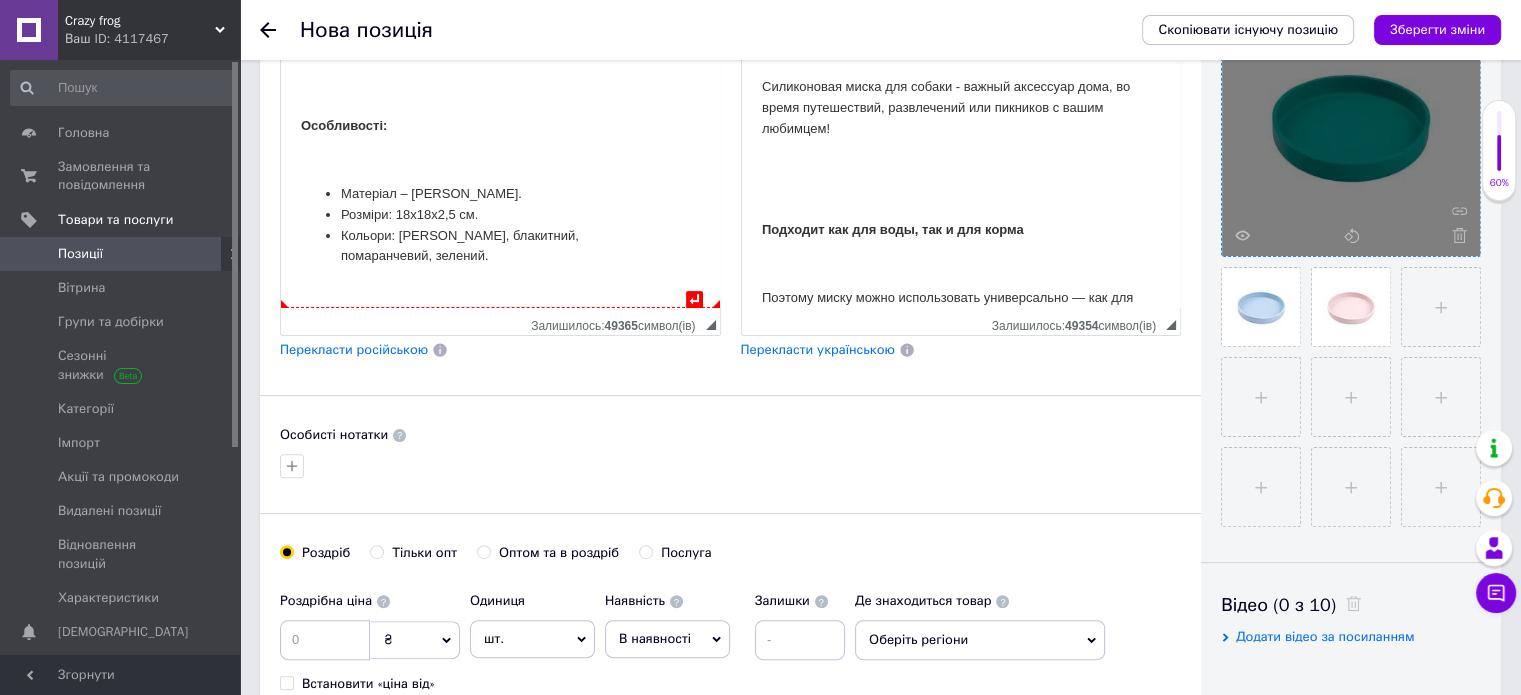click on "Кольори: [PERSON_NAME], блакитний, помаранчевий, зелений." at bounding box center (460, 246) 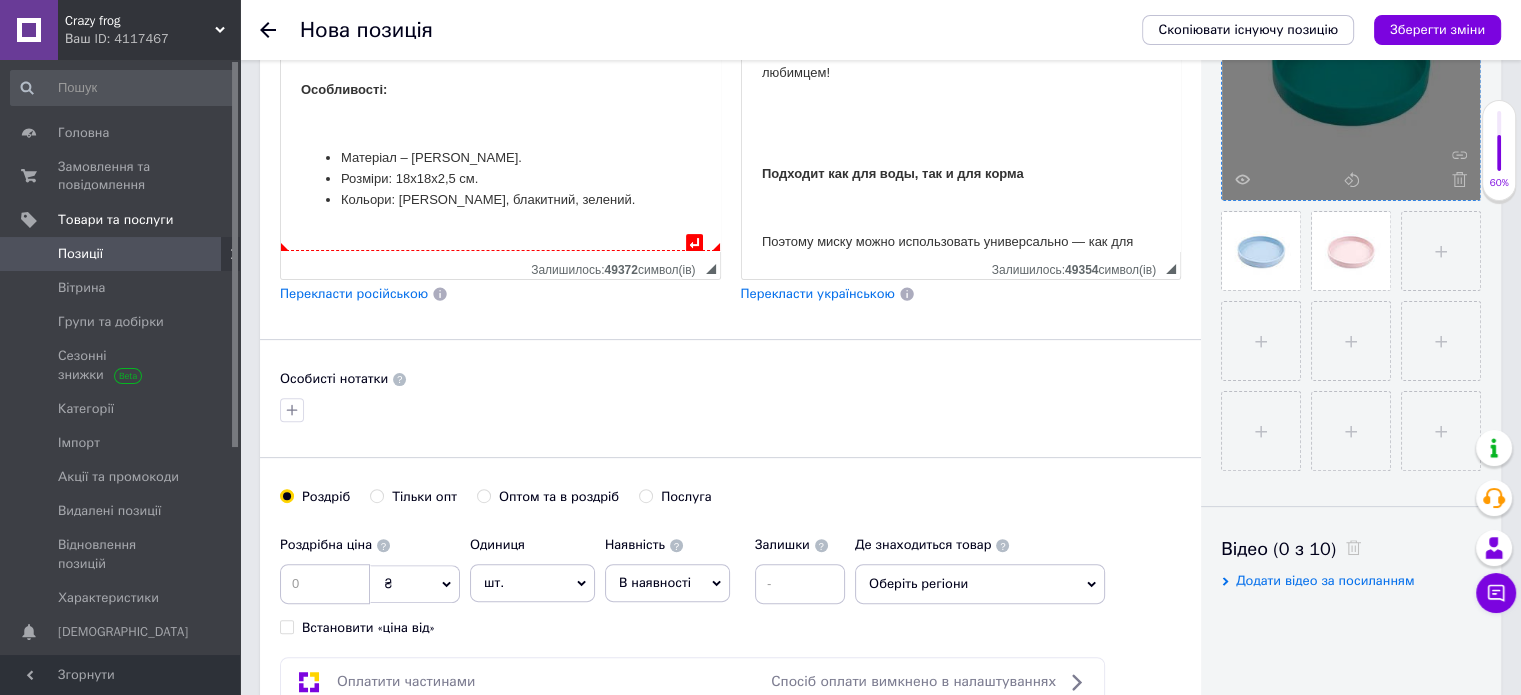 scroll, scrollTop: 600, scrollLeft: 0, axis: vertical 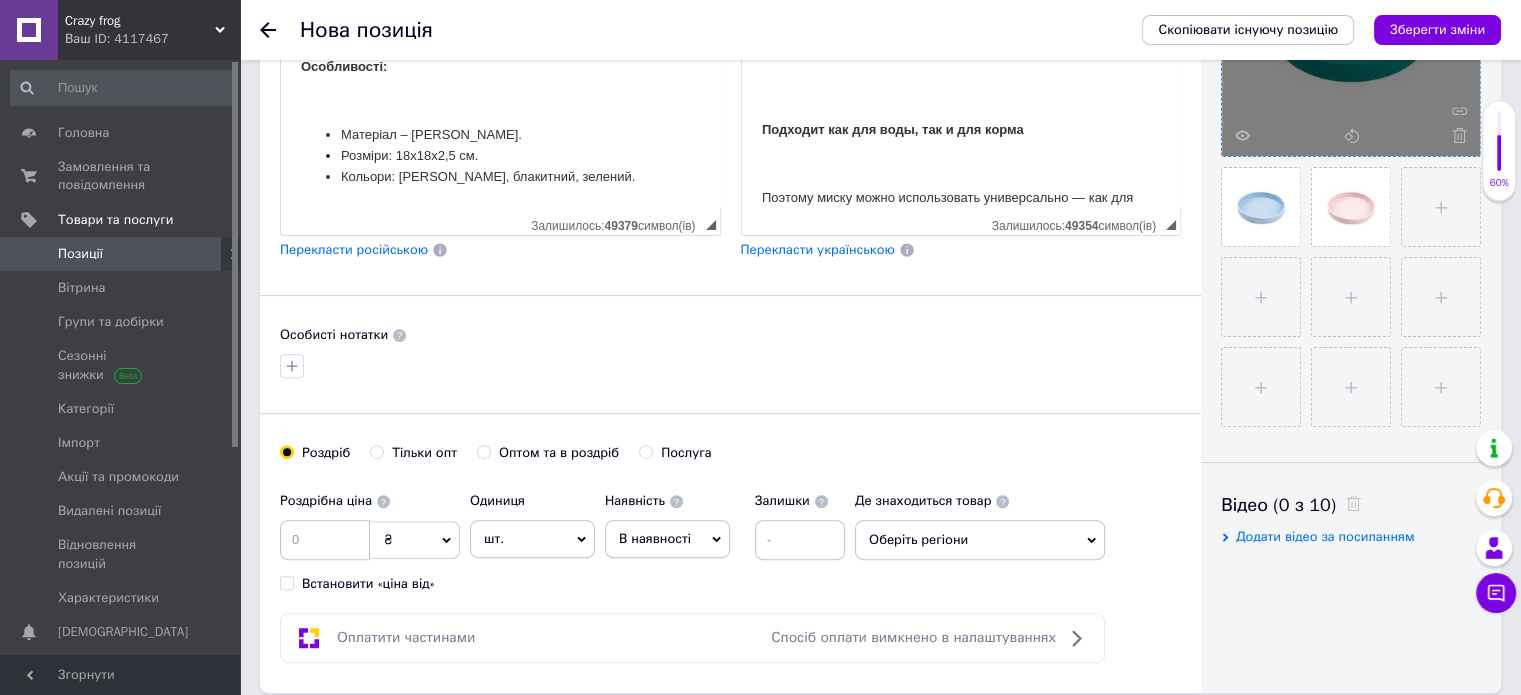 click on "Перекласти російською" at bounding box center [354, 250] 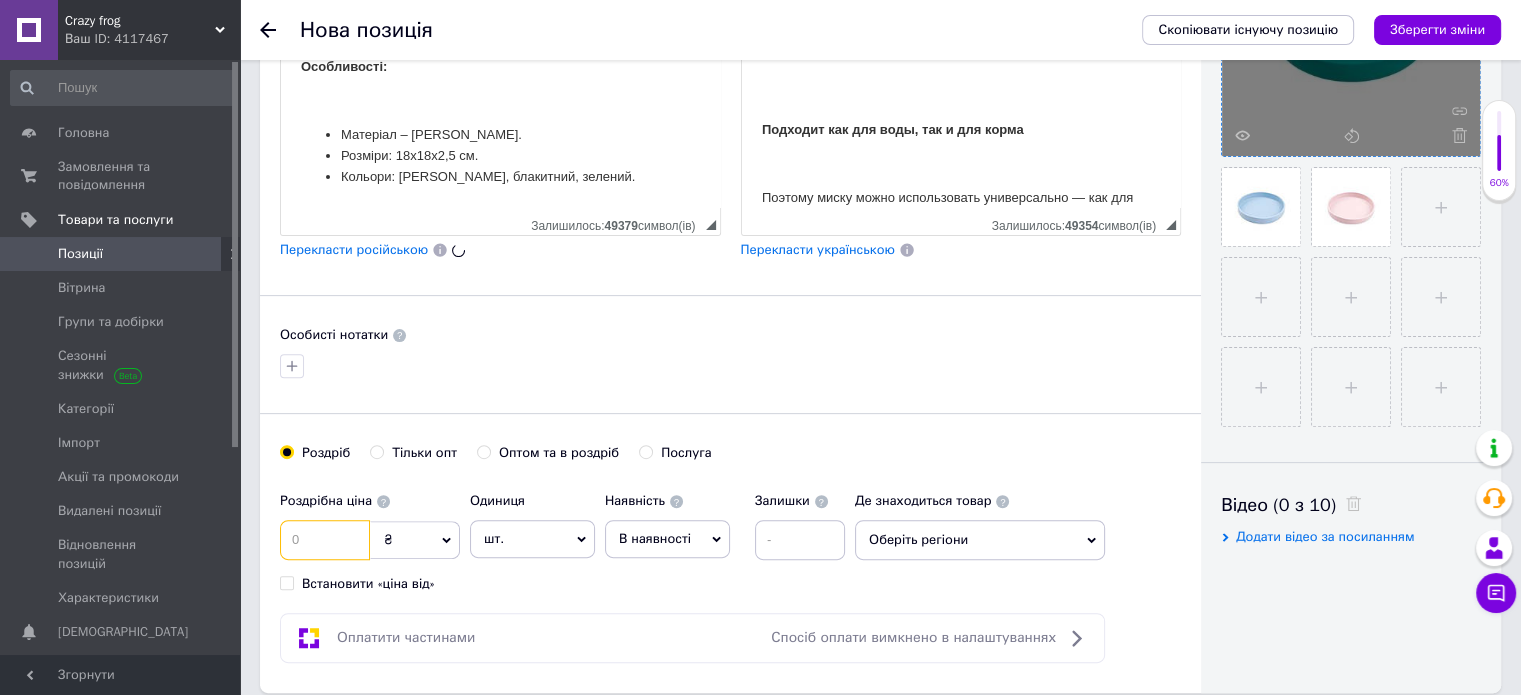 click at bounding box center (325, 540) 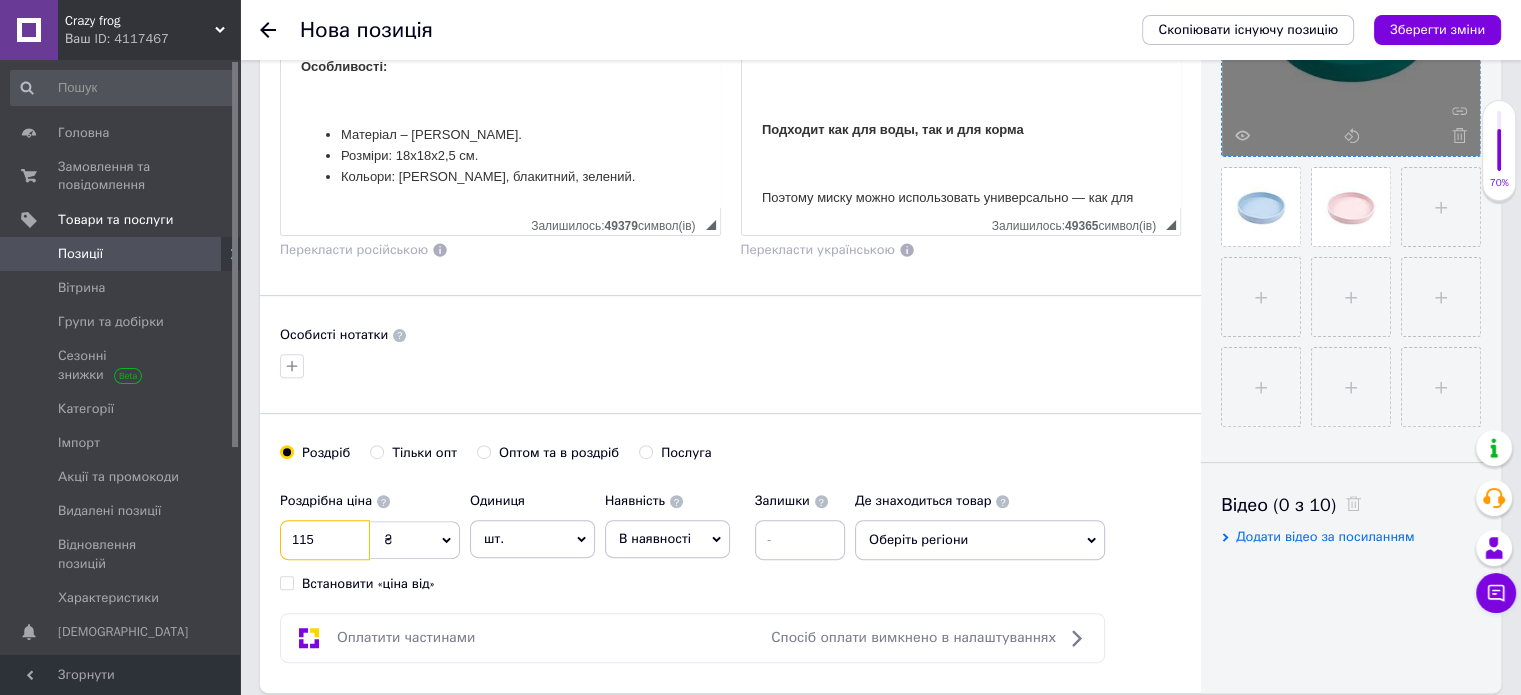 type on "115" 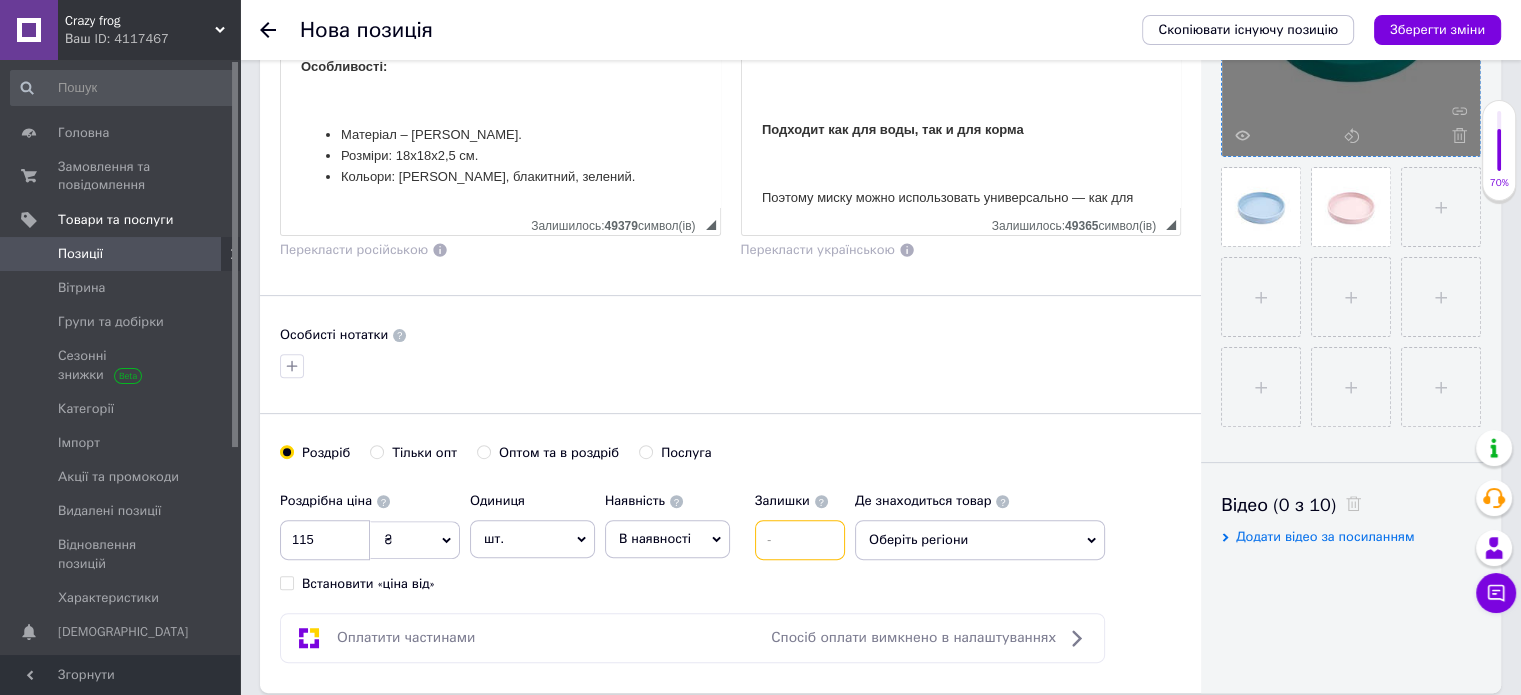 click at bounding box center [800, 540] 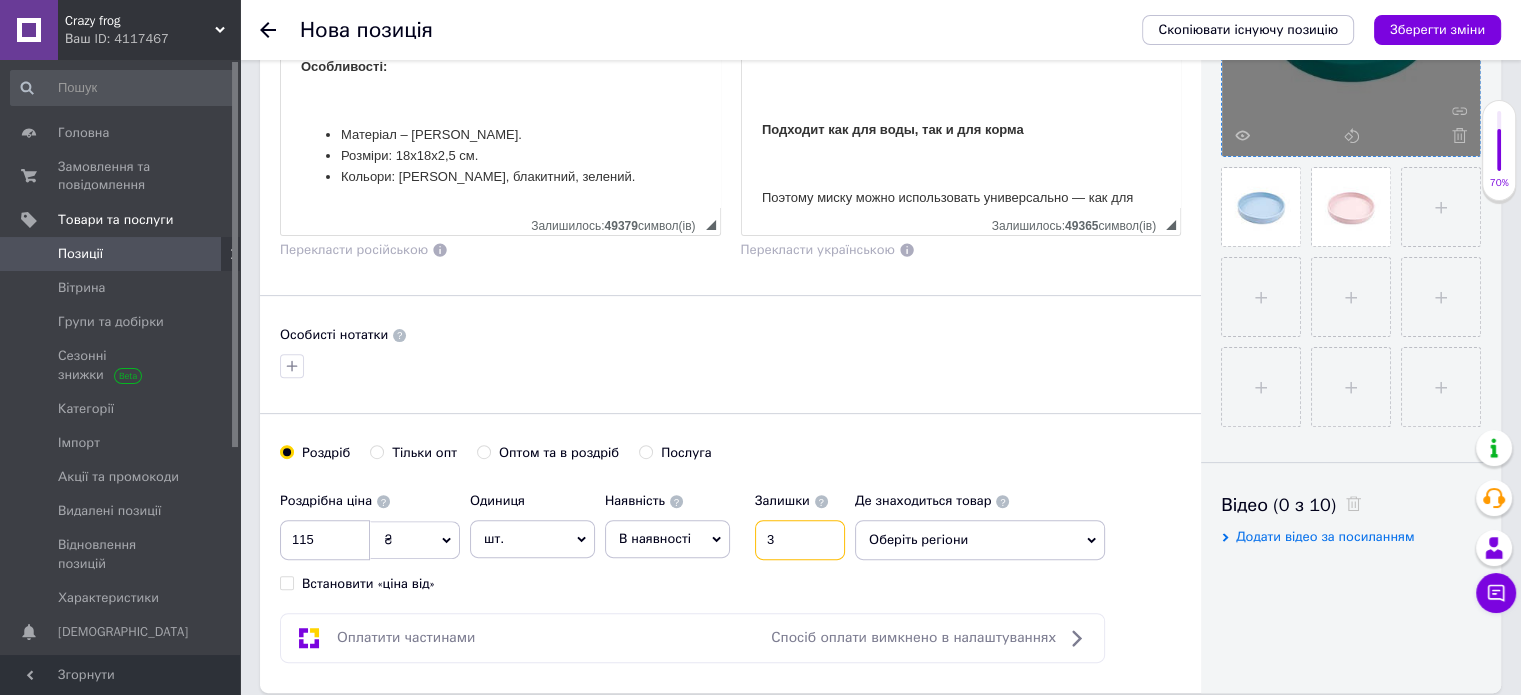 type on "3" 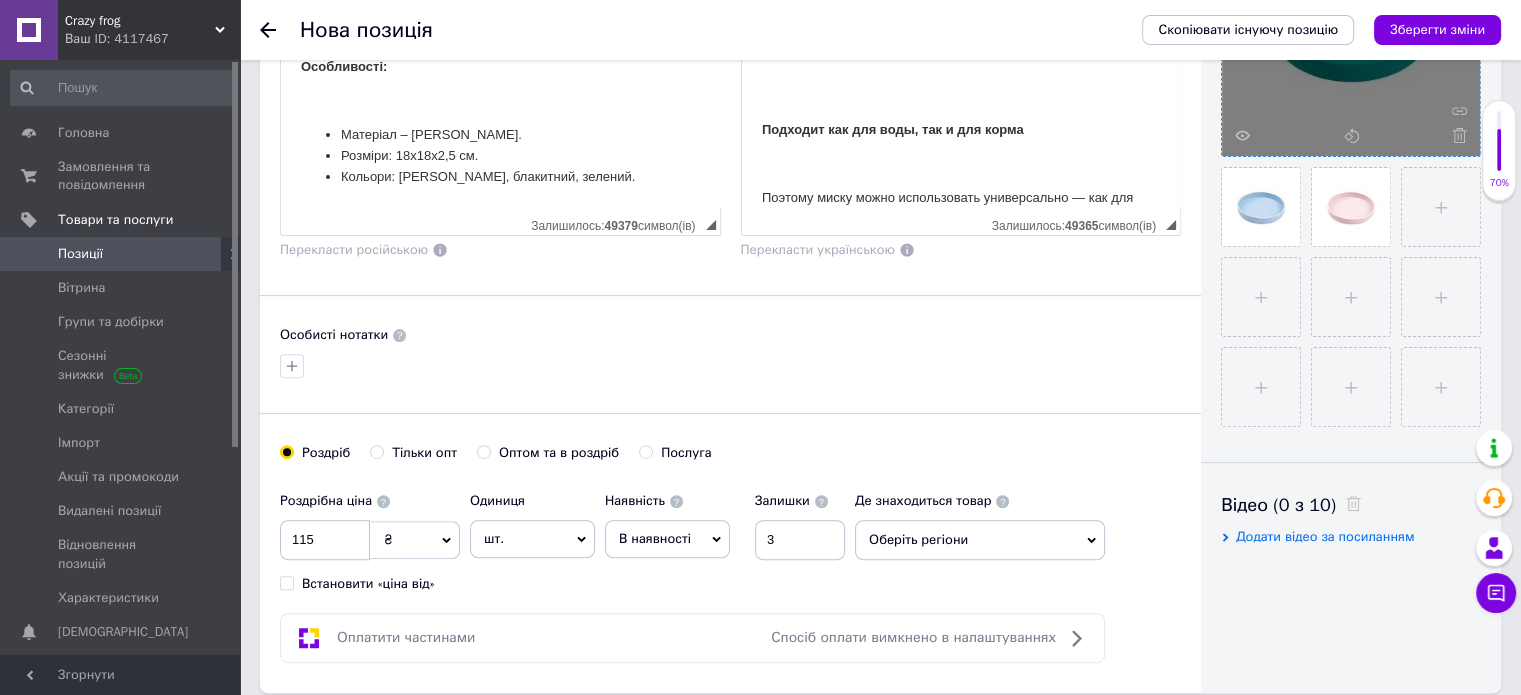 click on "Оберіть регіони" at bounding box center (980, 540) 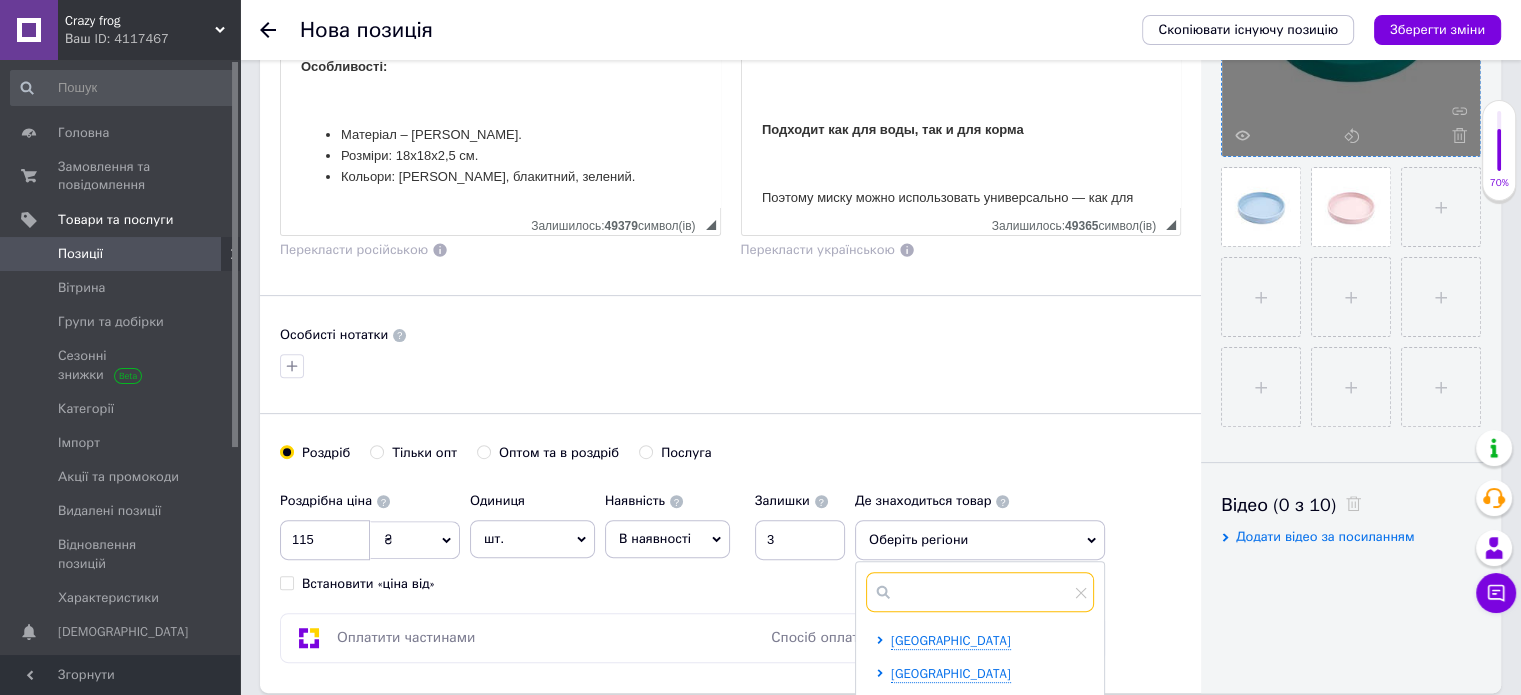 click at bounding box center [980, 592] 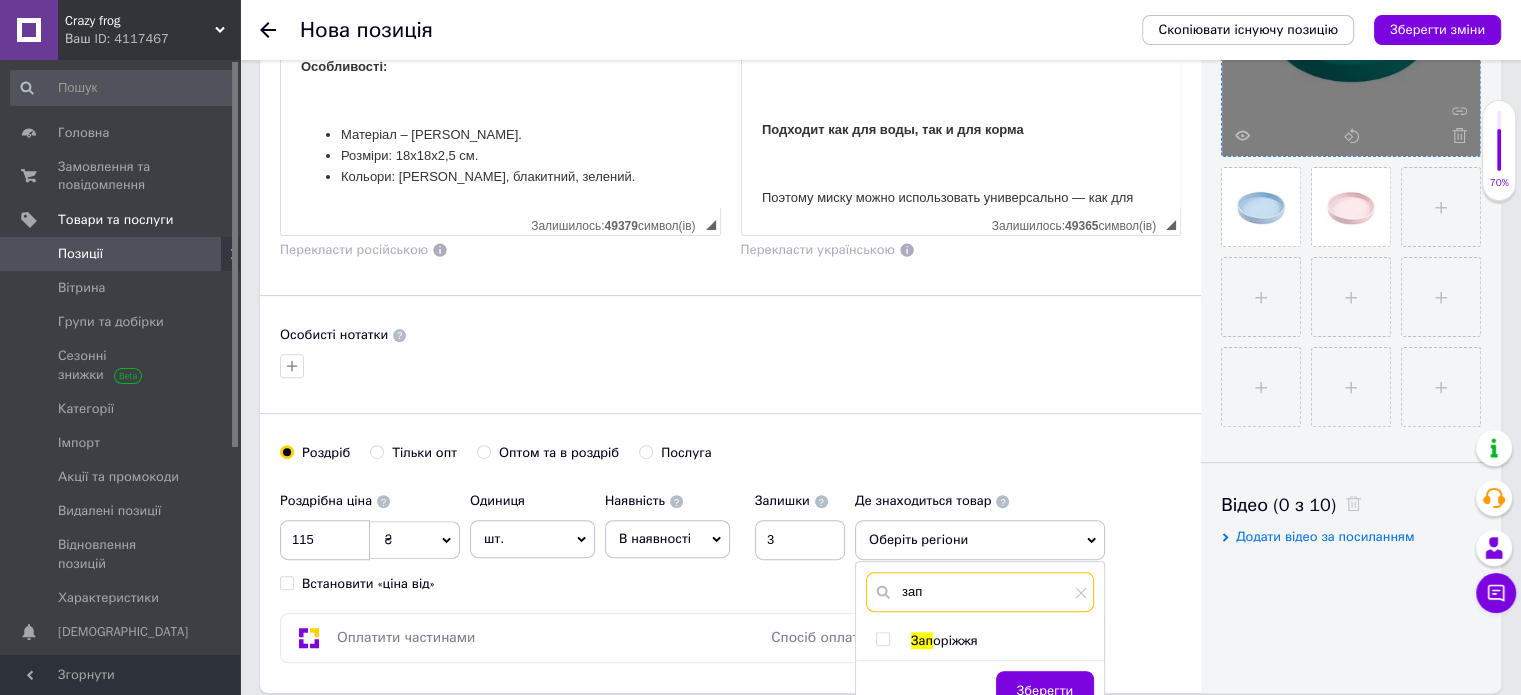 type on "зап" 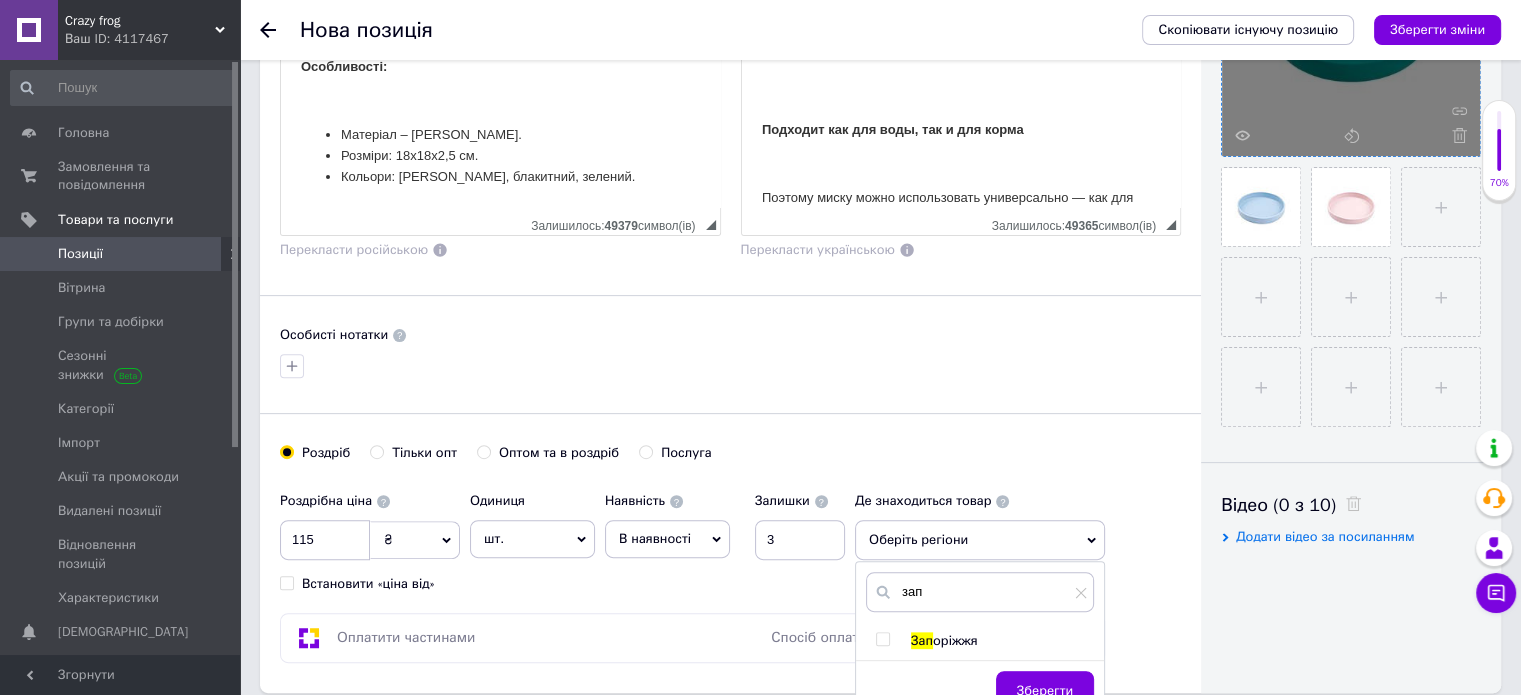 click at bounding box center [882, 639] 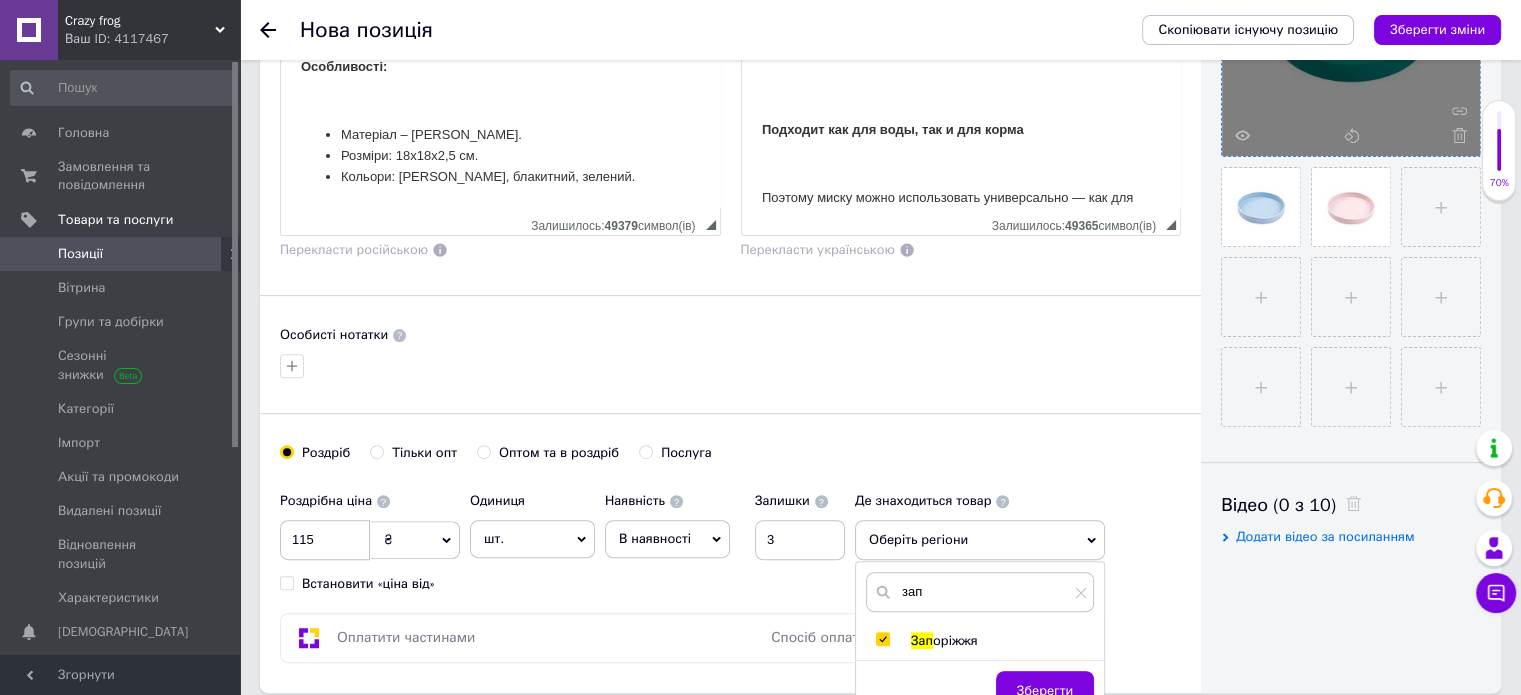 checkbox on "true" 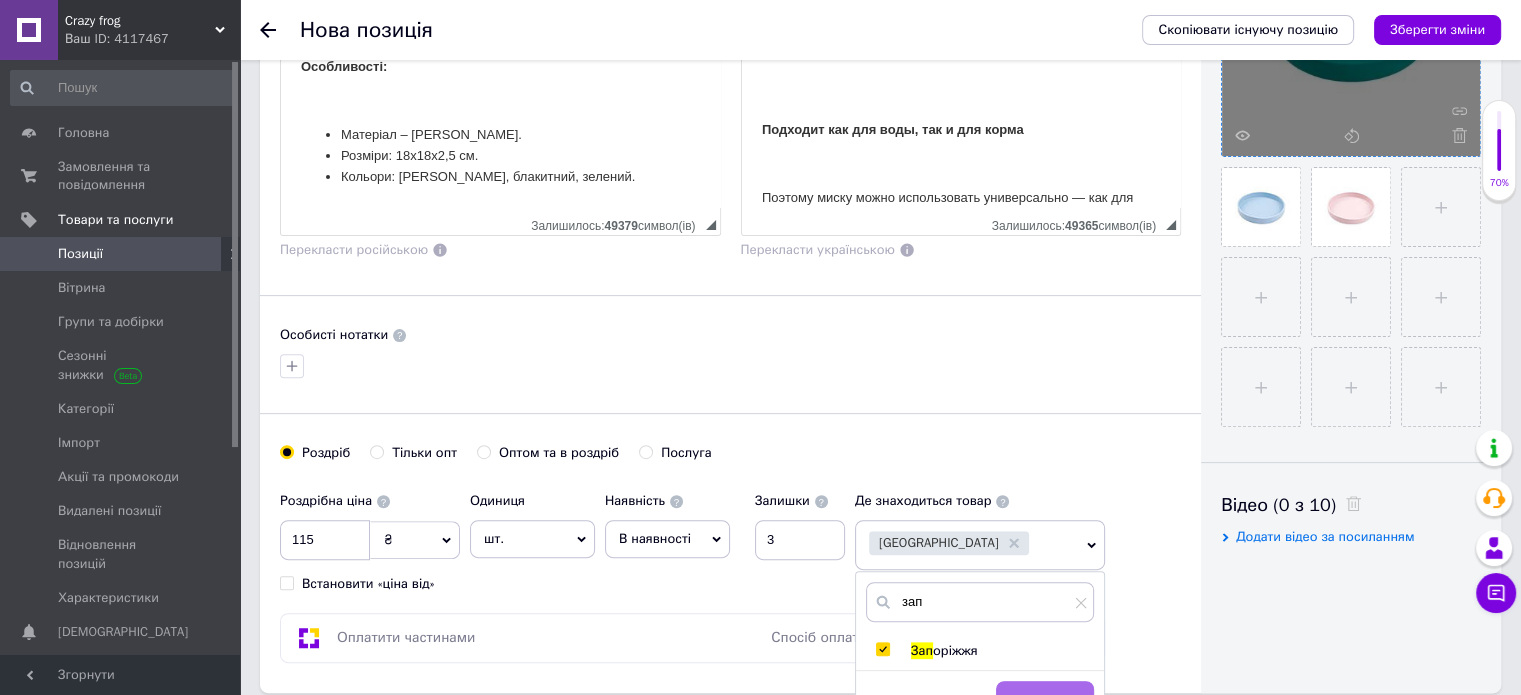 click on "Зберегти" at bounding box center (1045, 701) 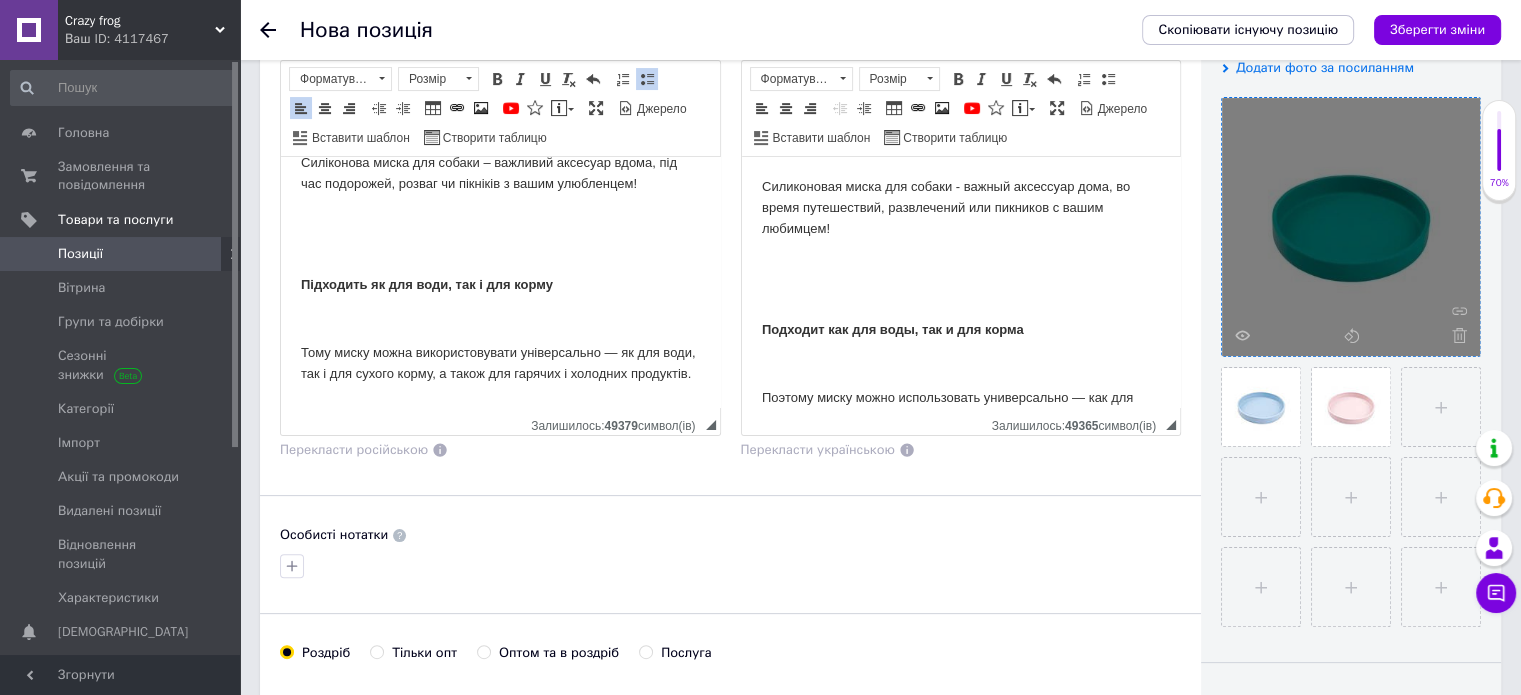 scroll, scrollTop: 0, scrollLeft: 0, axis: both 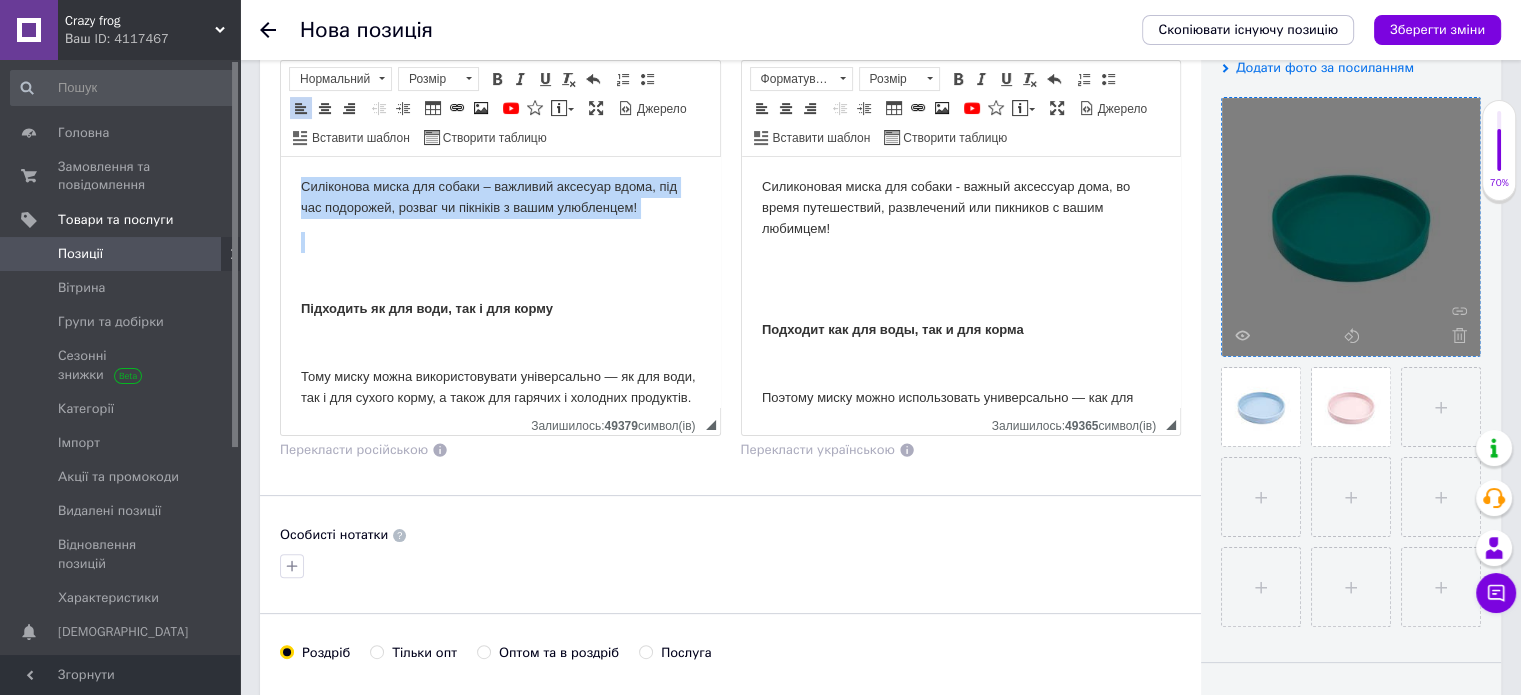 drag, startPoint x: 297, startPoint y: 182, endPoint x: 567, endPoint y: 225, distance: 273.40262 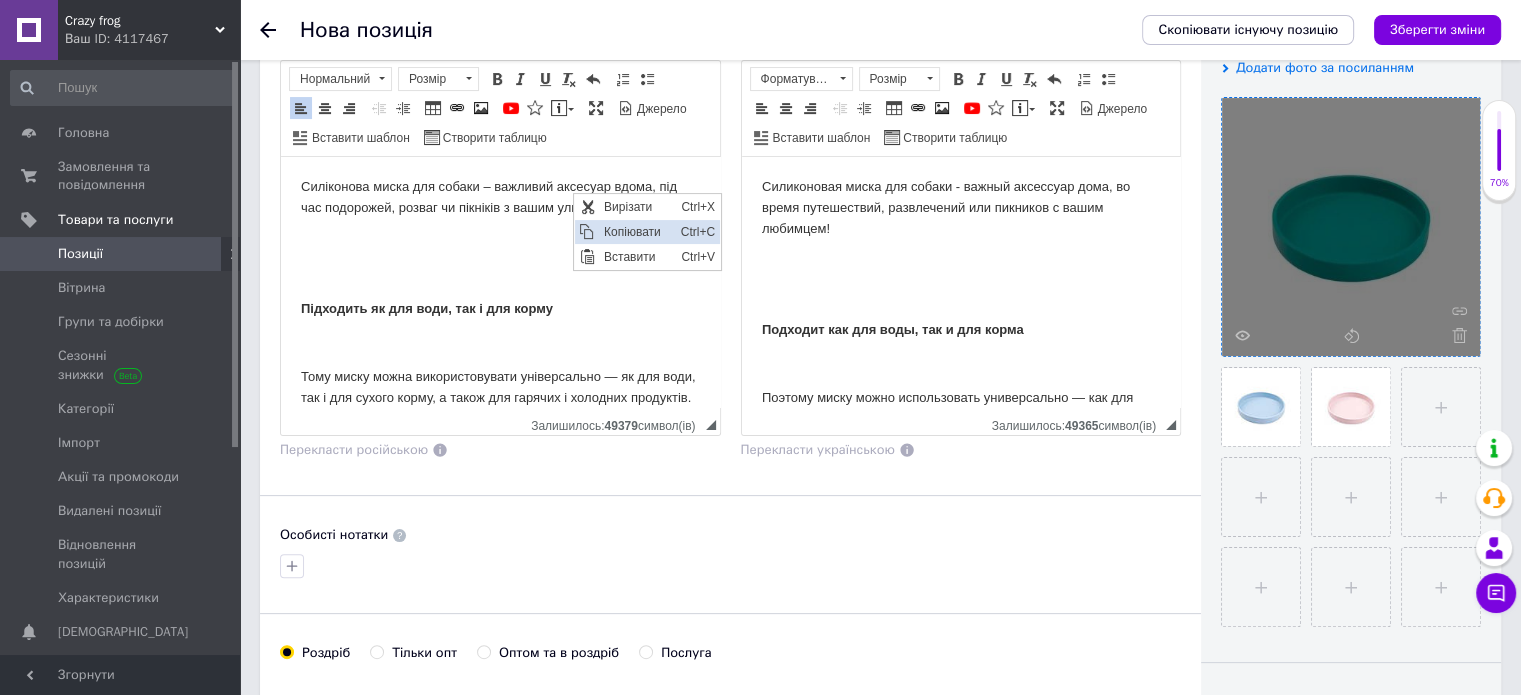 click on "Копіювати" at bounding box center (636, 232) 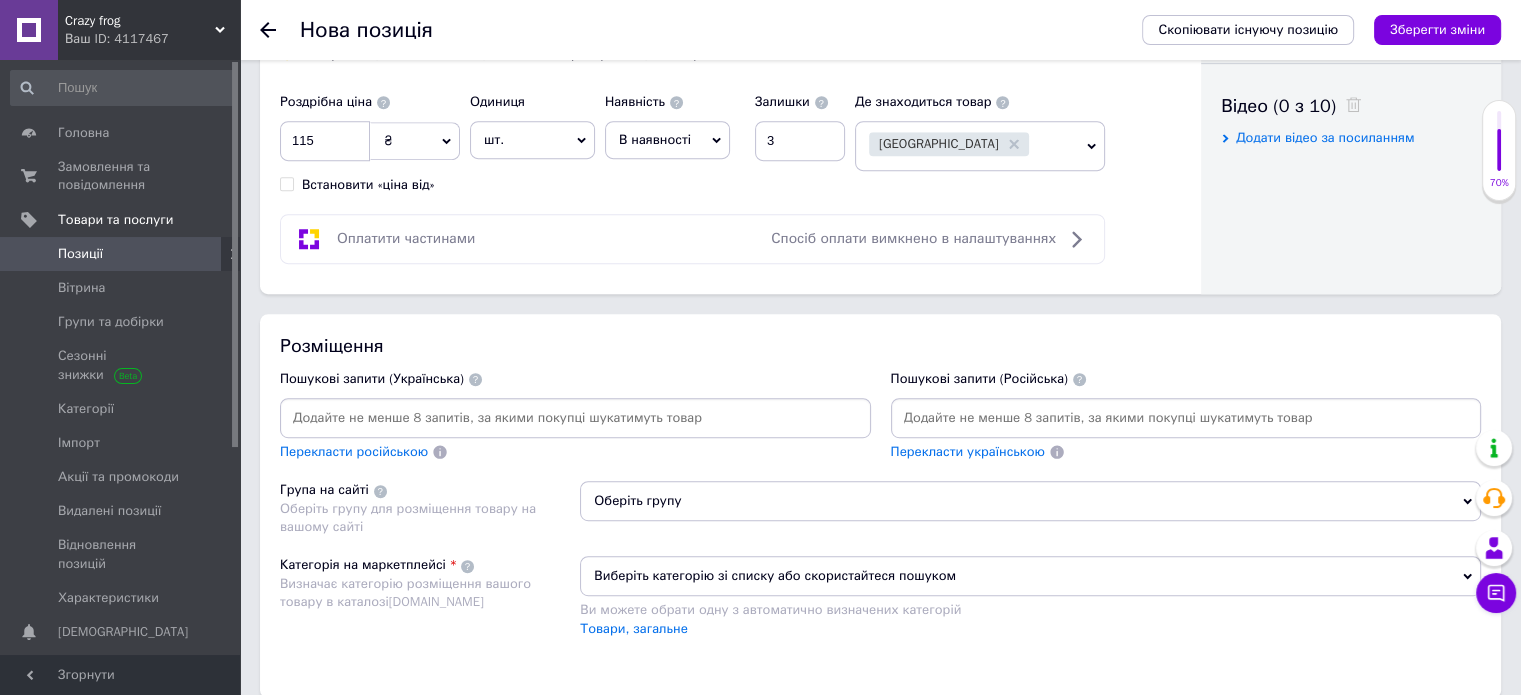 scroll, scrollTop: 1100, scrollLeft: 0, axis: vertical 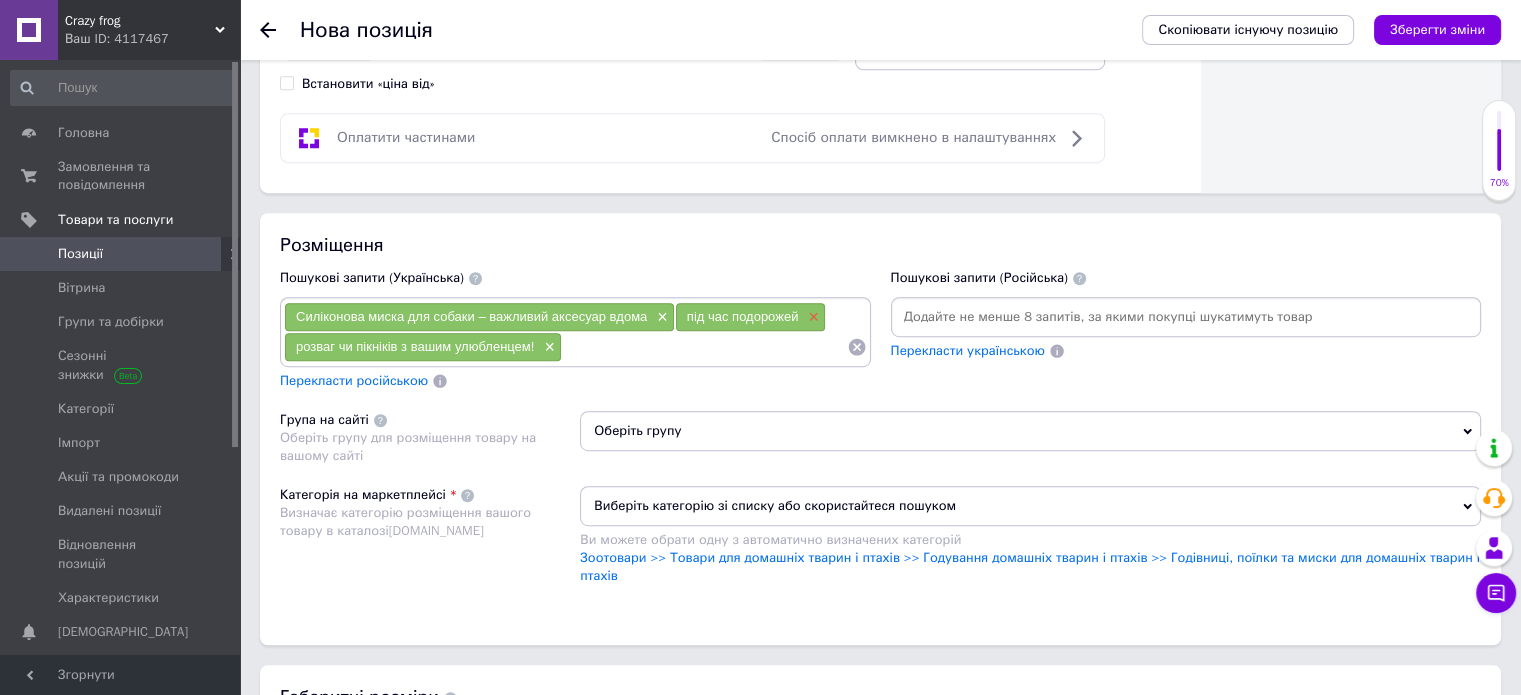 click on "×" at bounding box center (811, 317) 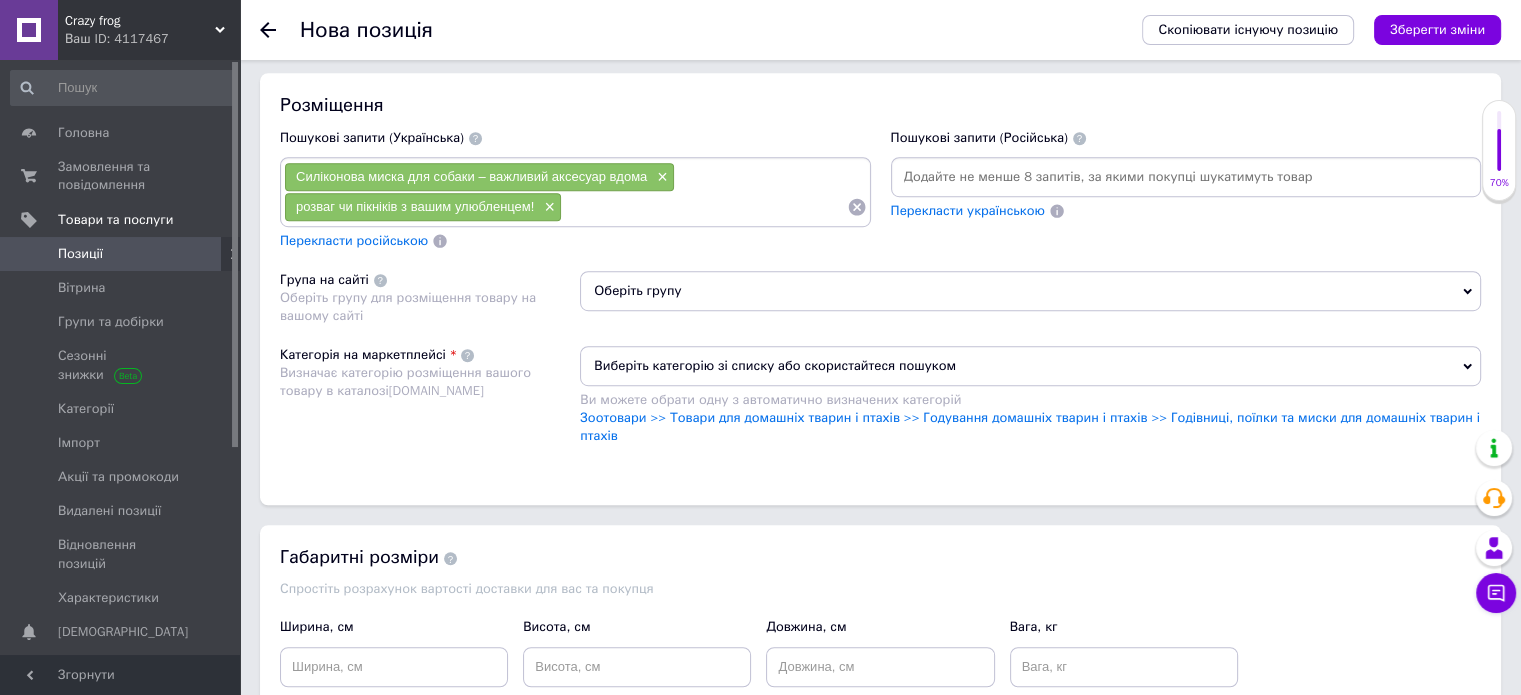 scroll, scrollTop: 1400, scrollLeft: 0, axis: vertical 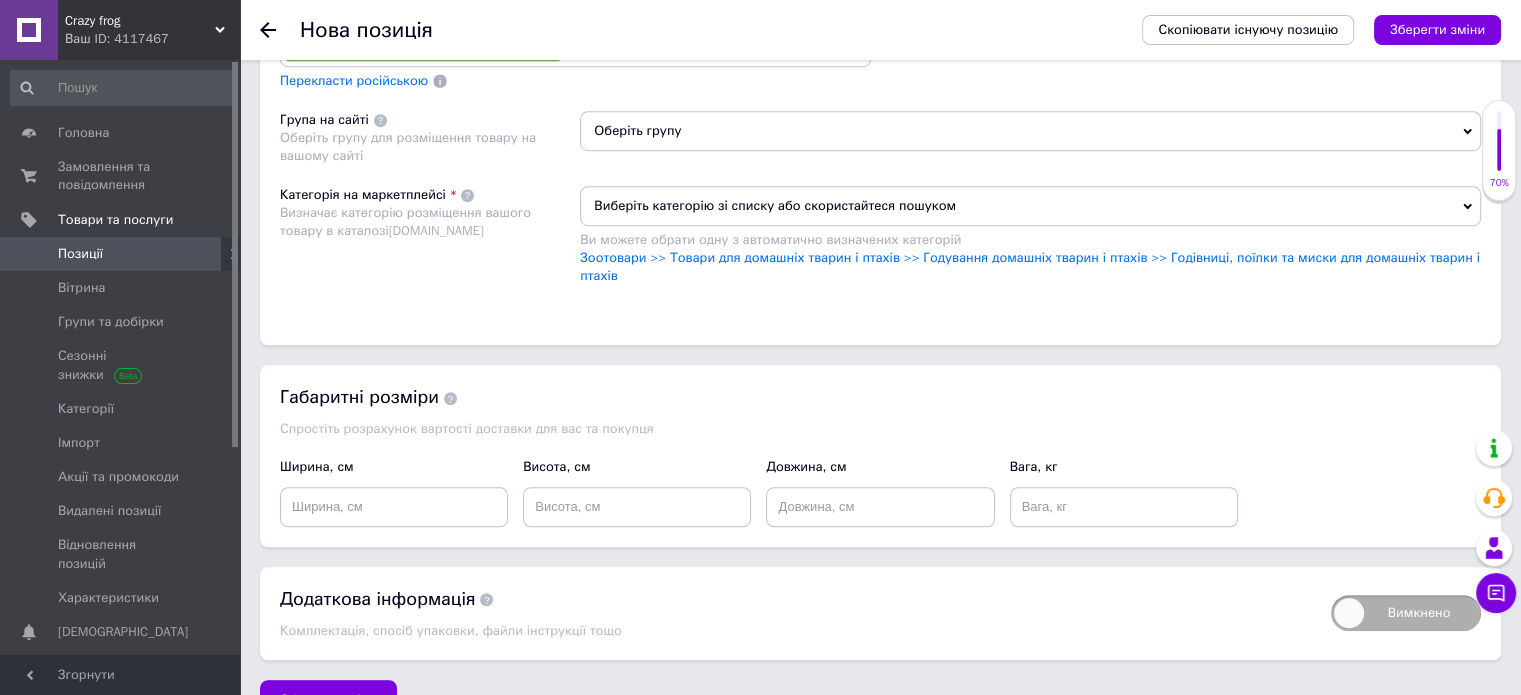 click on "Зоотовари >> Товари для домашніх тварин і птахів >> Годування домашніх тварин і птахів >> Годівниці, поїлки та миски для домашніх тварин і птахів" at bounding box center [1030, 267] 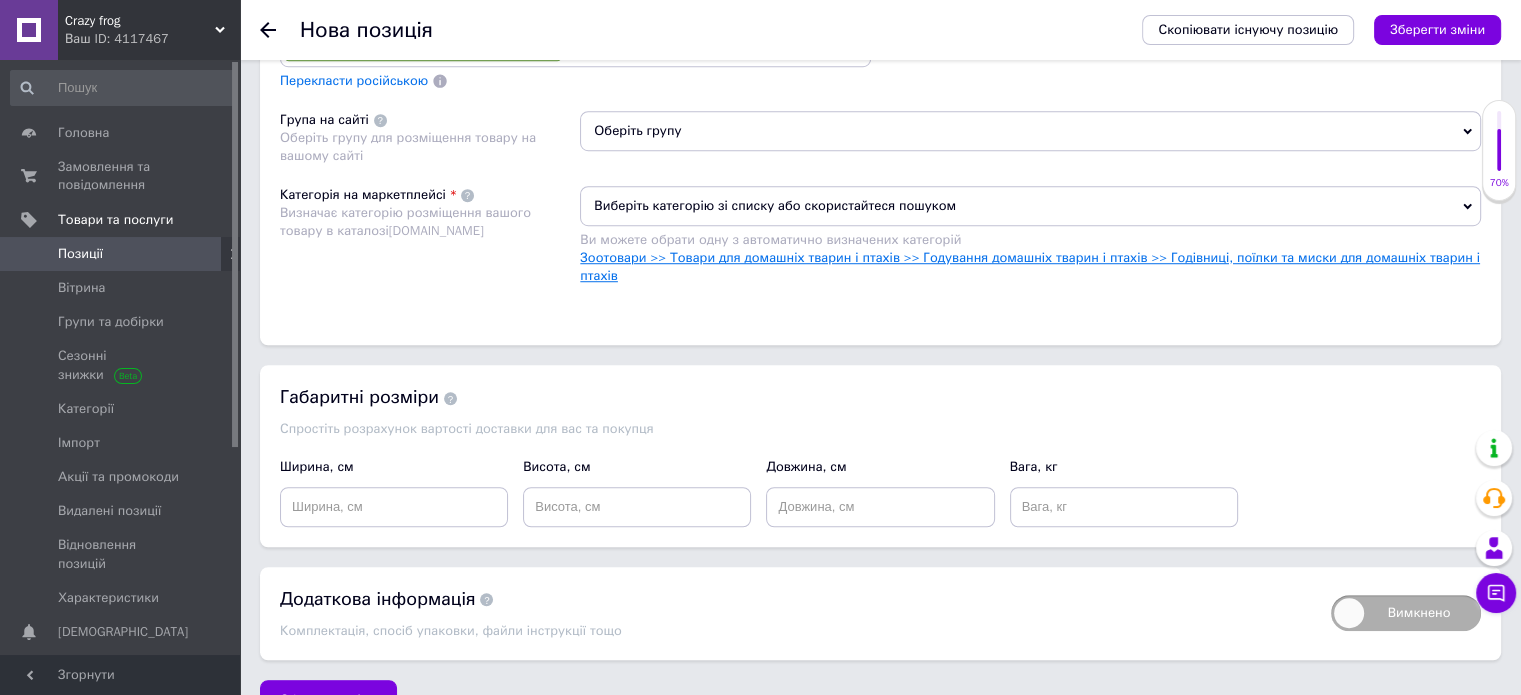 click on "Зоотовари >> Товари для домашніх тварин і птахів >> Годування домашніх тварин і птахів >> Годівниці, поїлки та миски для домашніх тварин і птахів" at bounding box center (1030, 266) 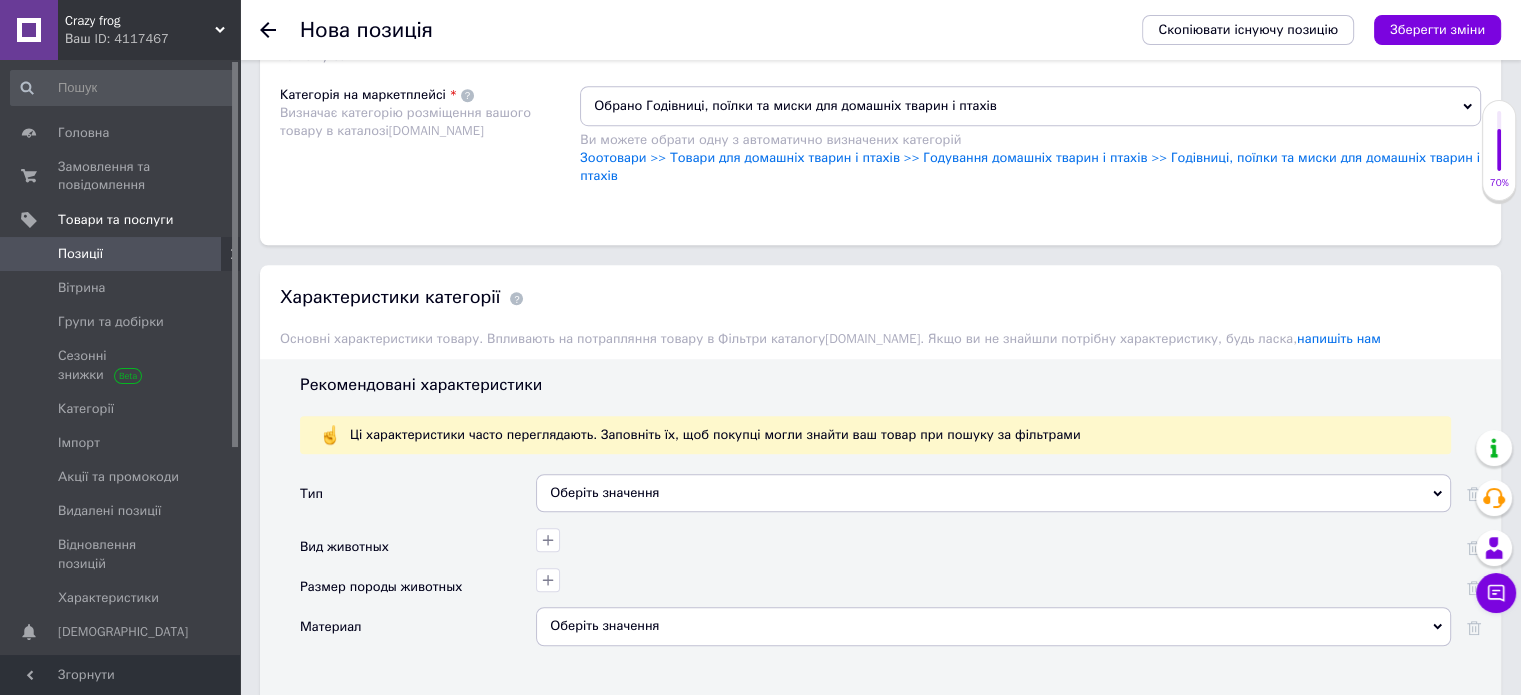 scroll, scrollTop: 1600, scrollLeft: 0, axis: vertical 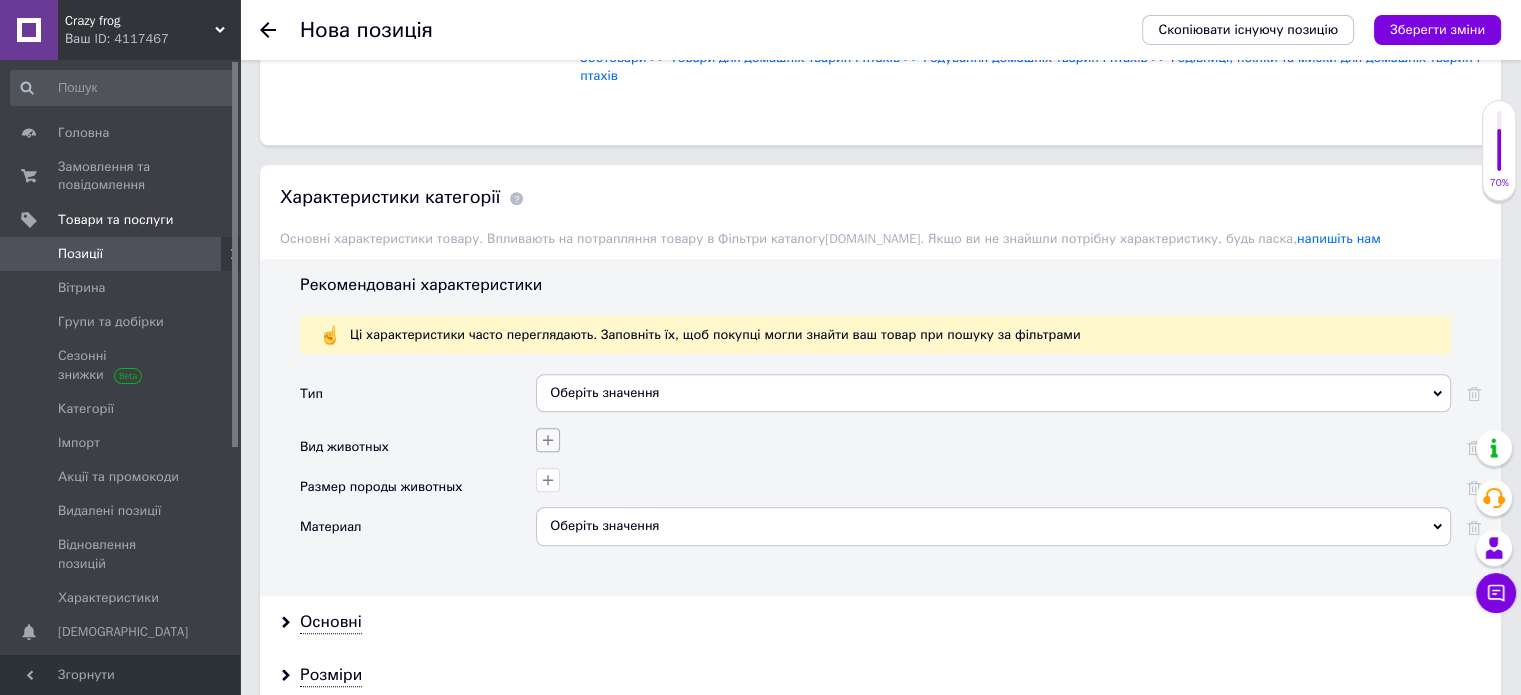click 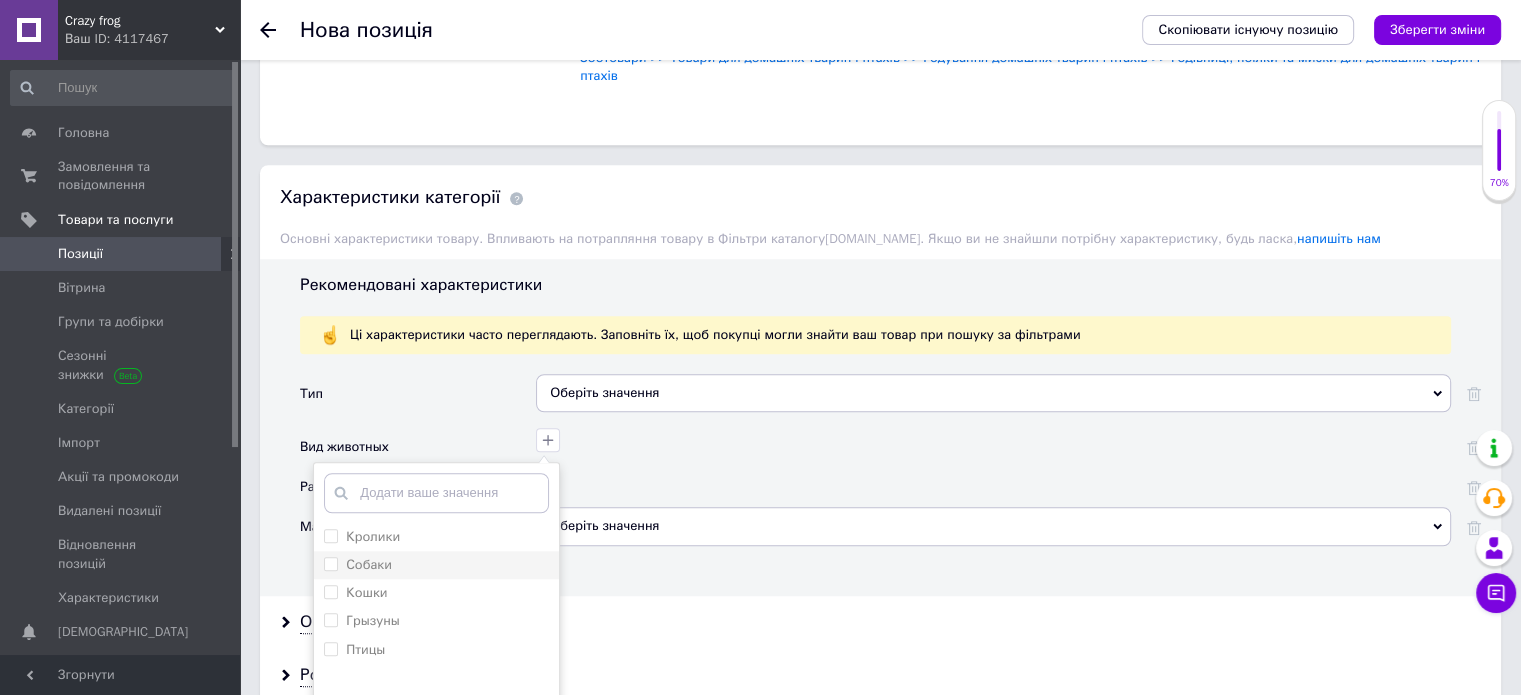 click on "Собаки" at bounding box center (436, 565) 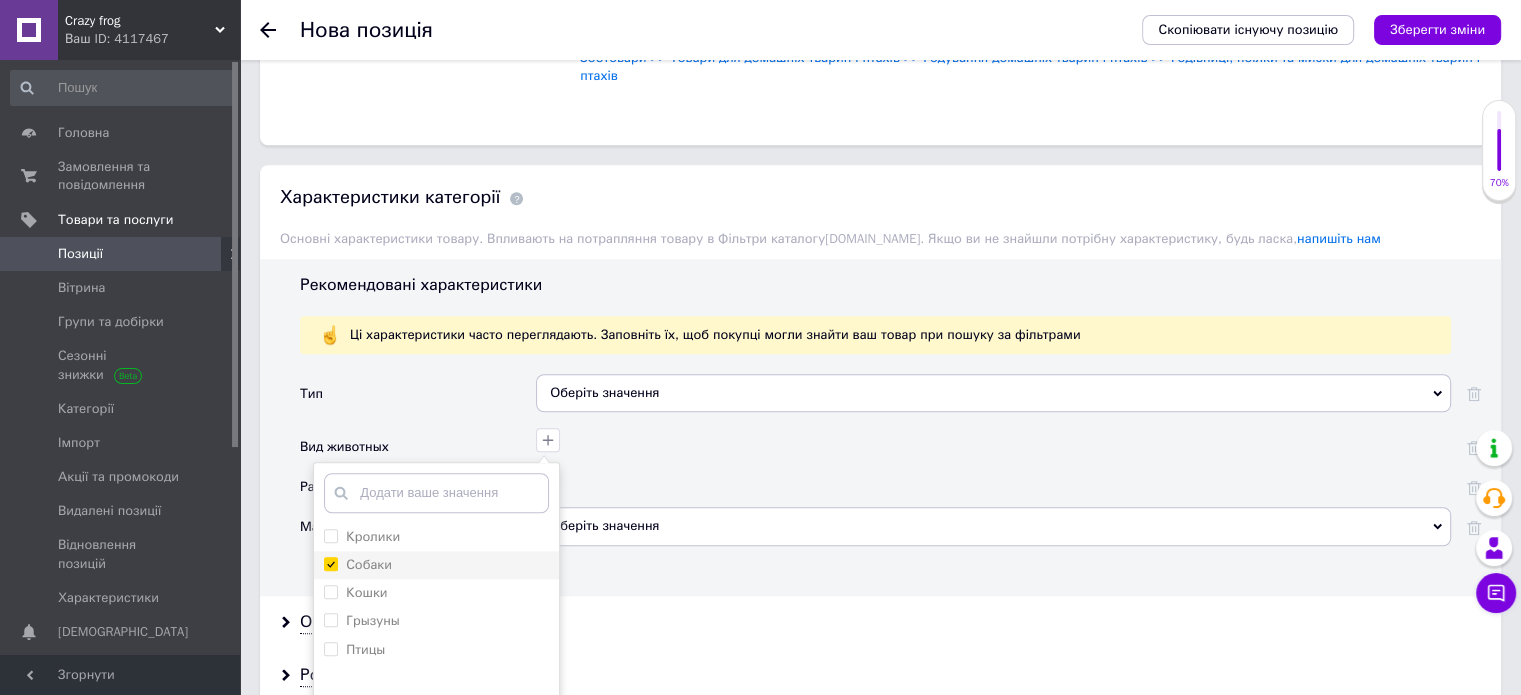 checkbox on "true" 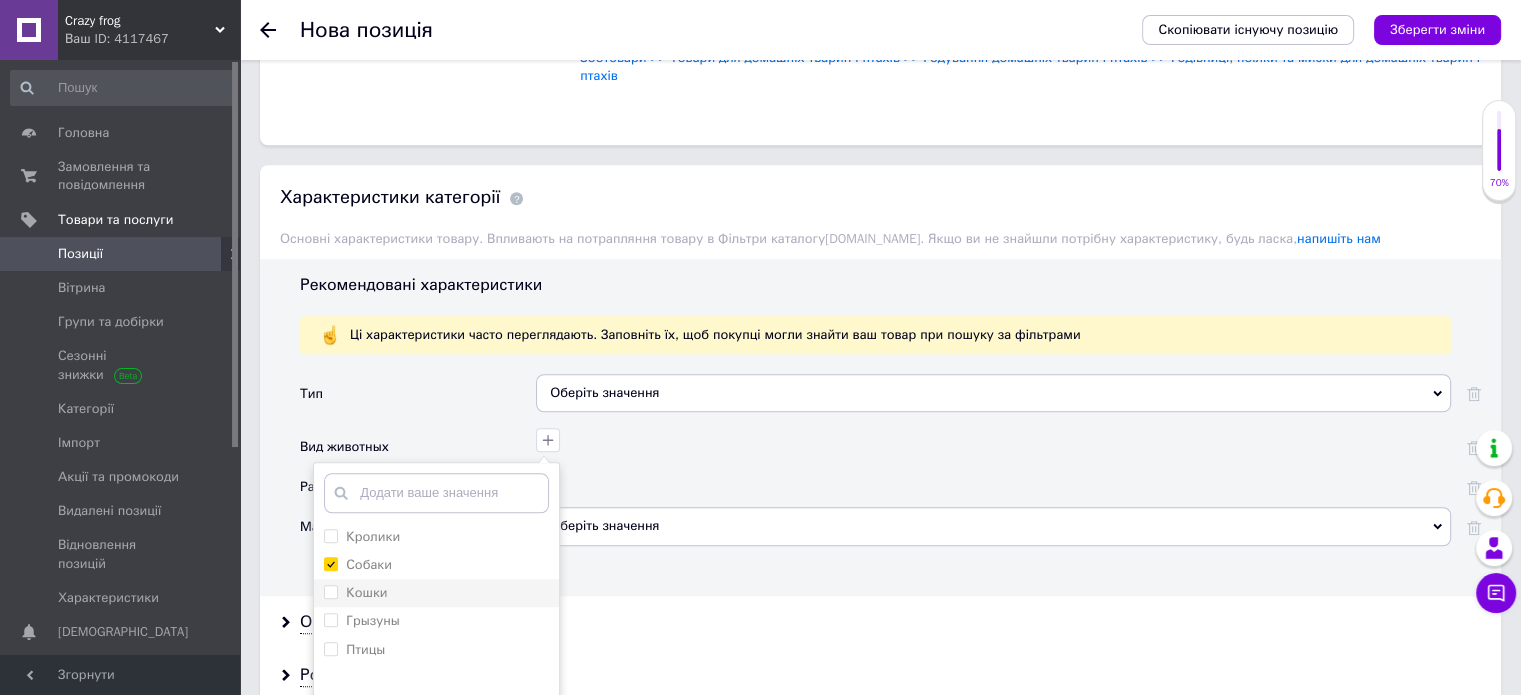 click on "Кошки" at bounding box center [436, 593] 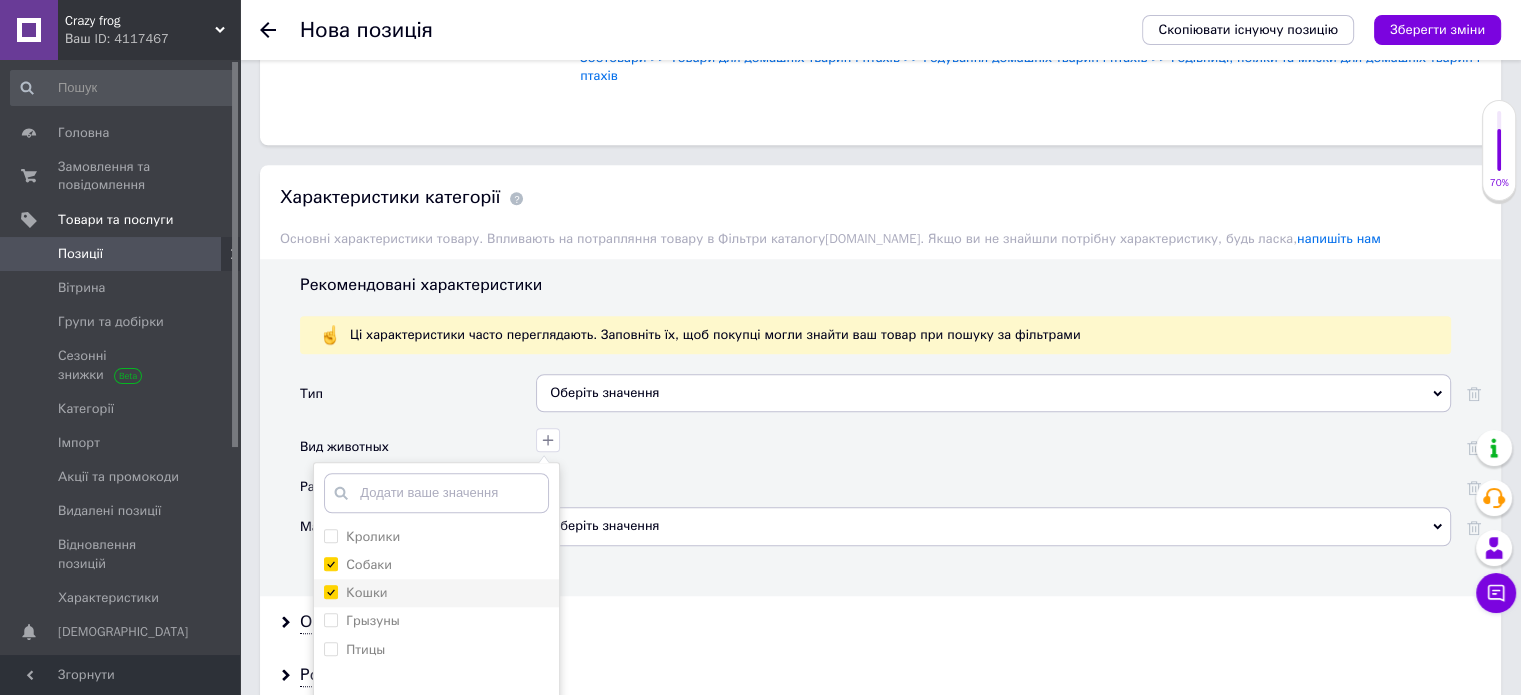 checkbox on "true" 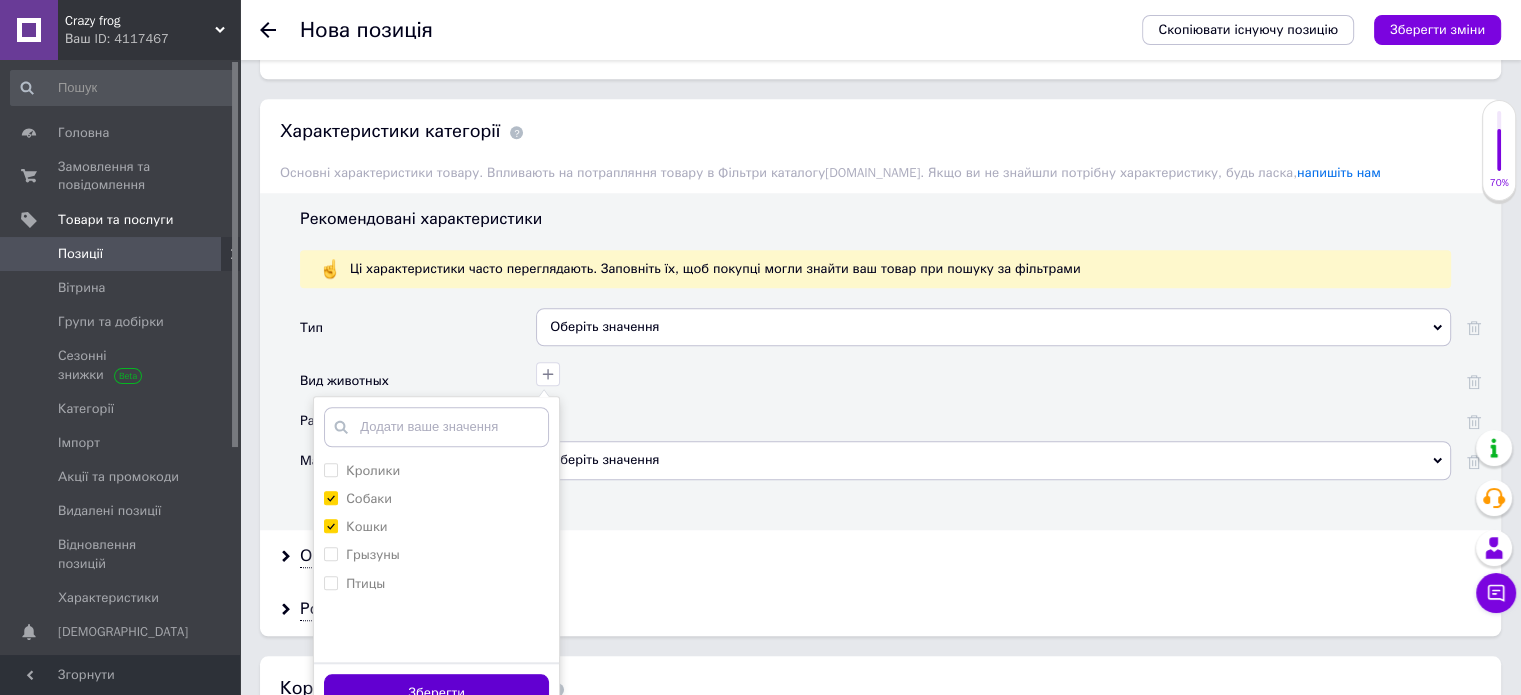 scroll, scrollTop: 1700, scrollLeft: 0, axis: vertical 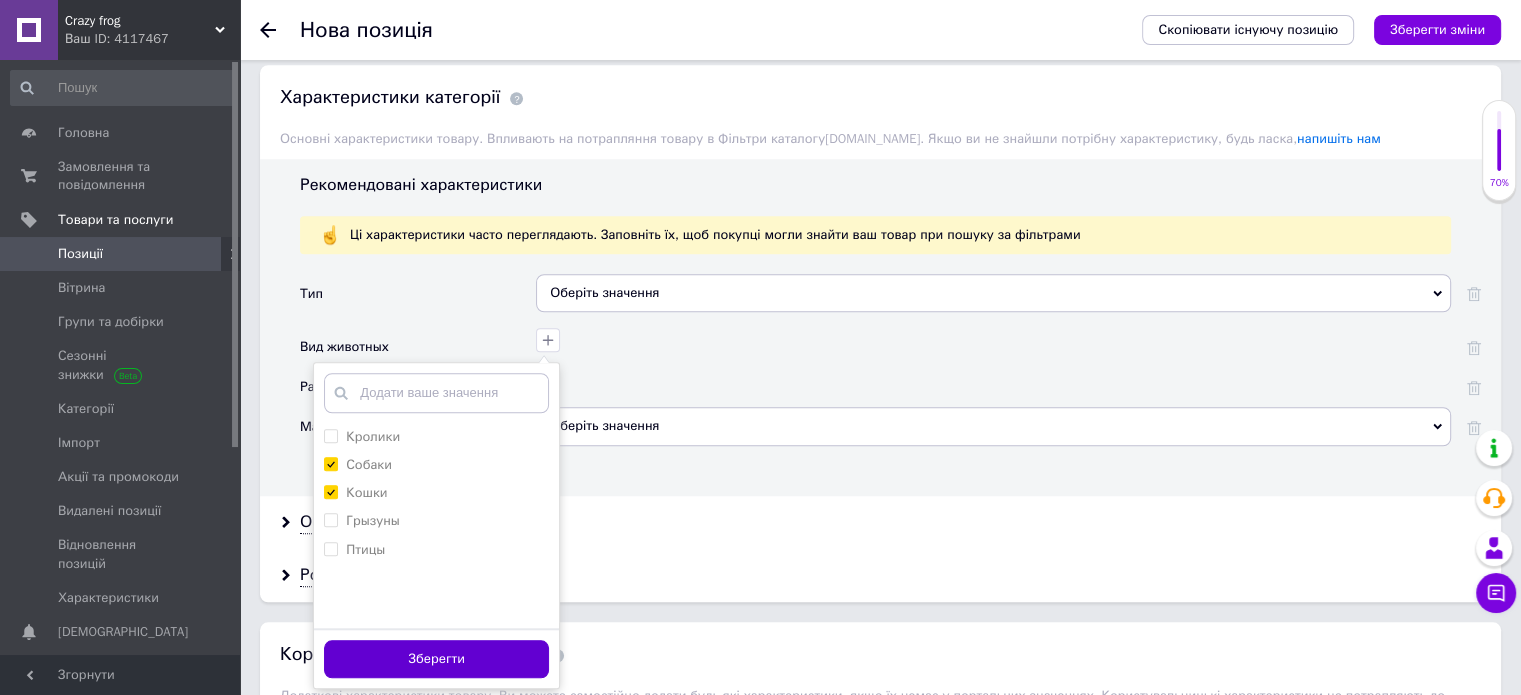 click on "Зберегти" at bounding box center [436, 659] 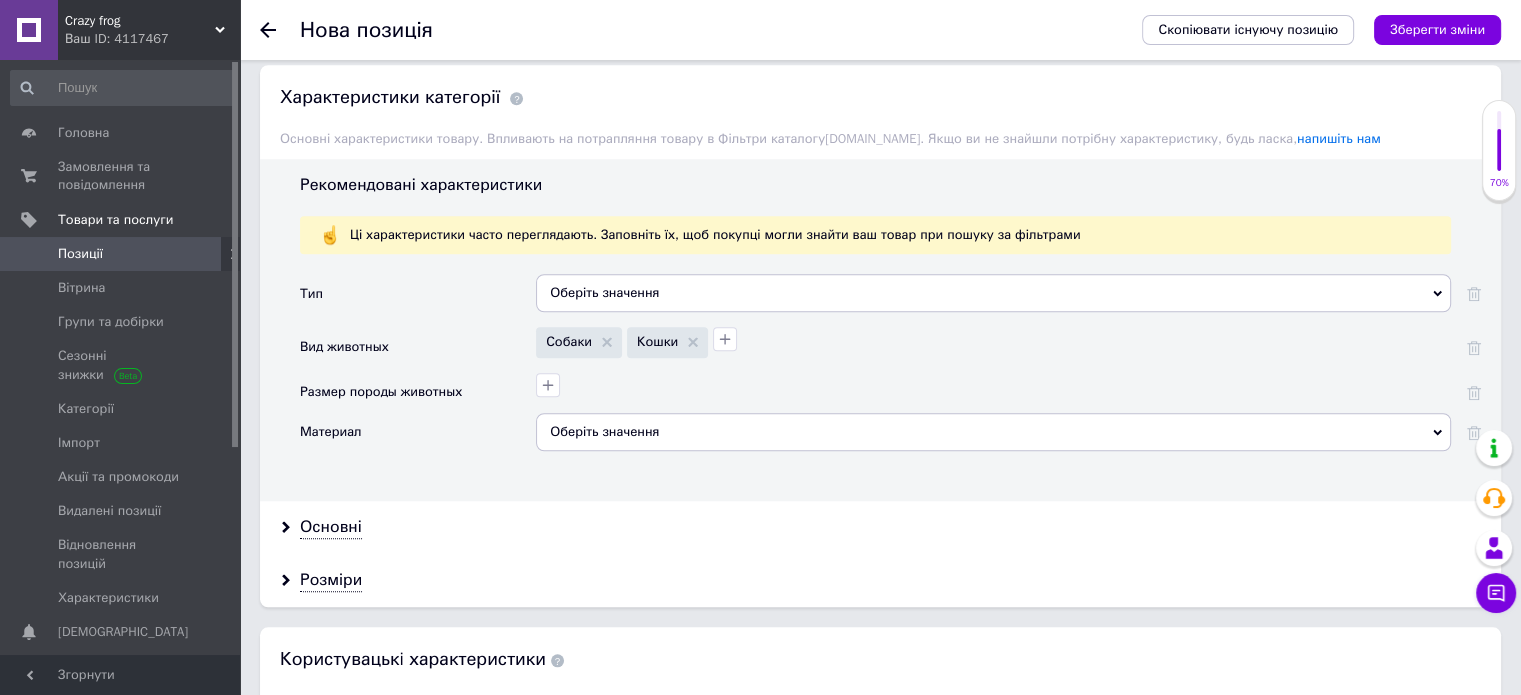 click on "Оберіть значення" at bounding box center [993, 293] 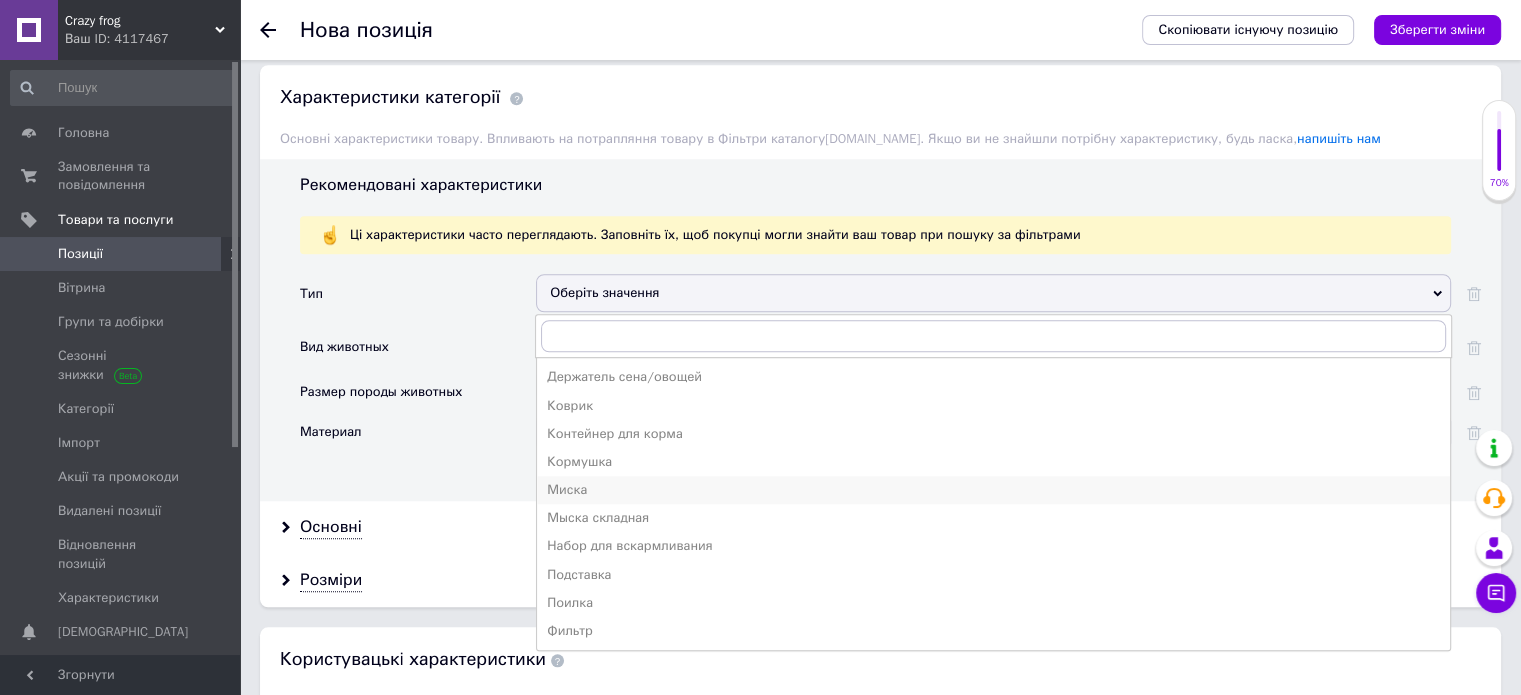 click on "Миска" at bounding box center [993, 490] 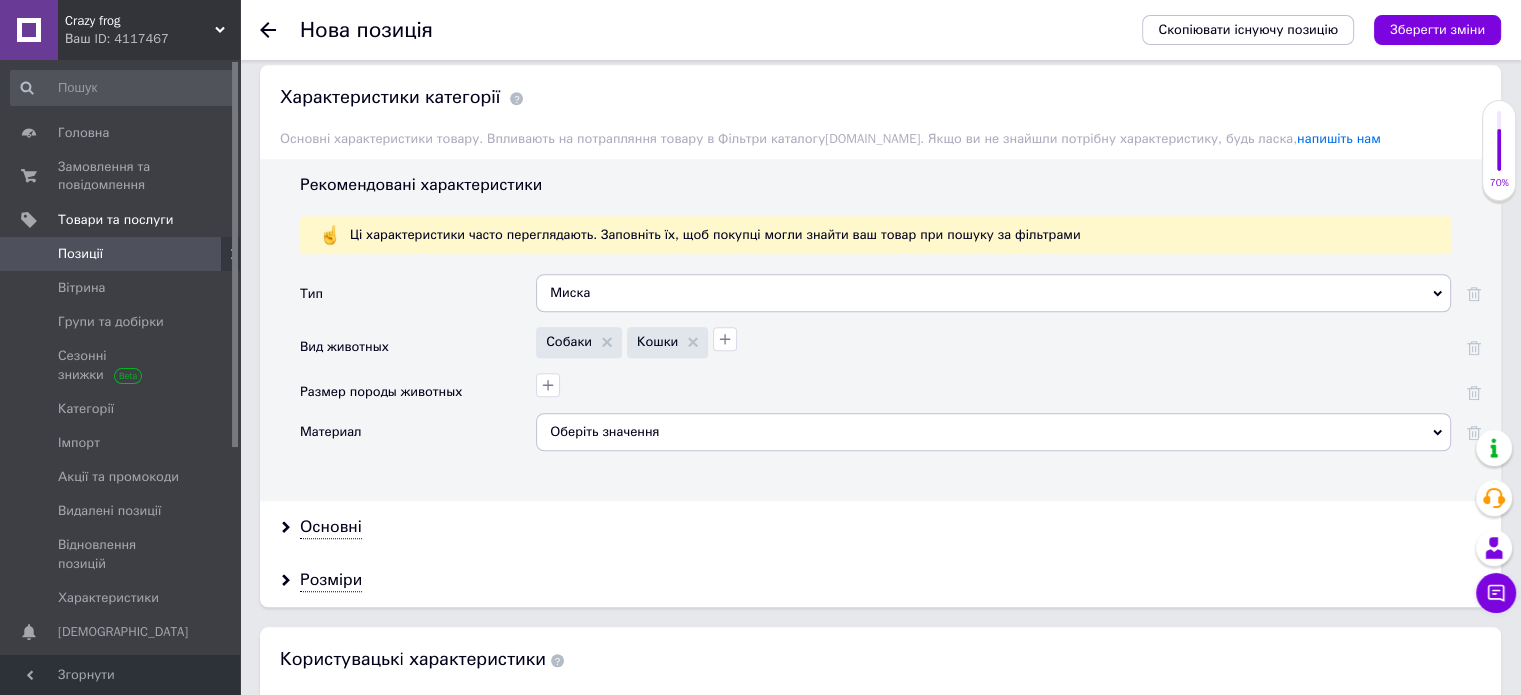 click on "Миска" at bounding box center [993, 293] 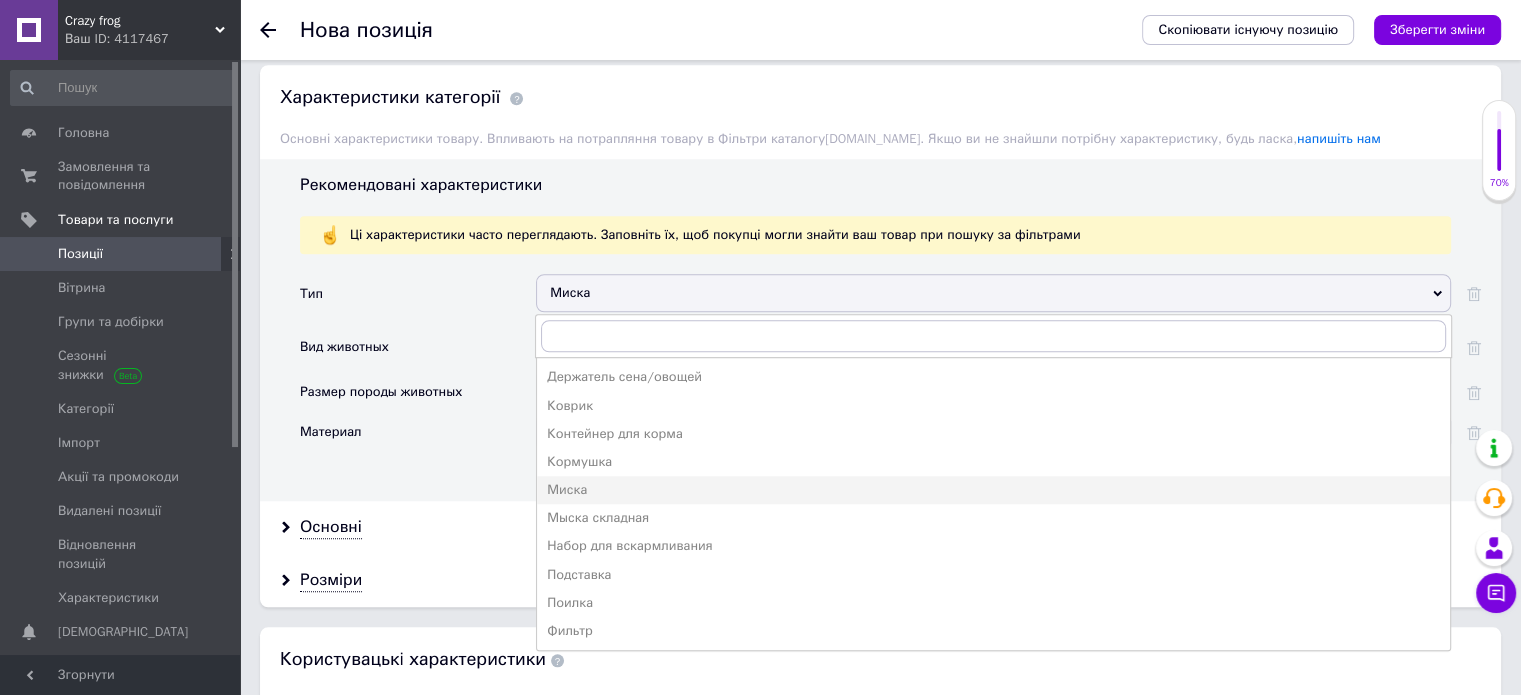 click on "Основні" at bounding box center [880, 527] 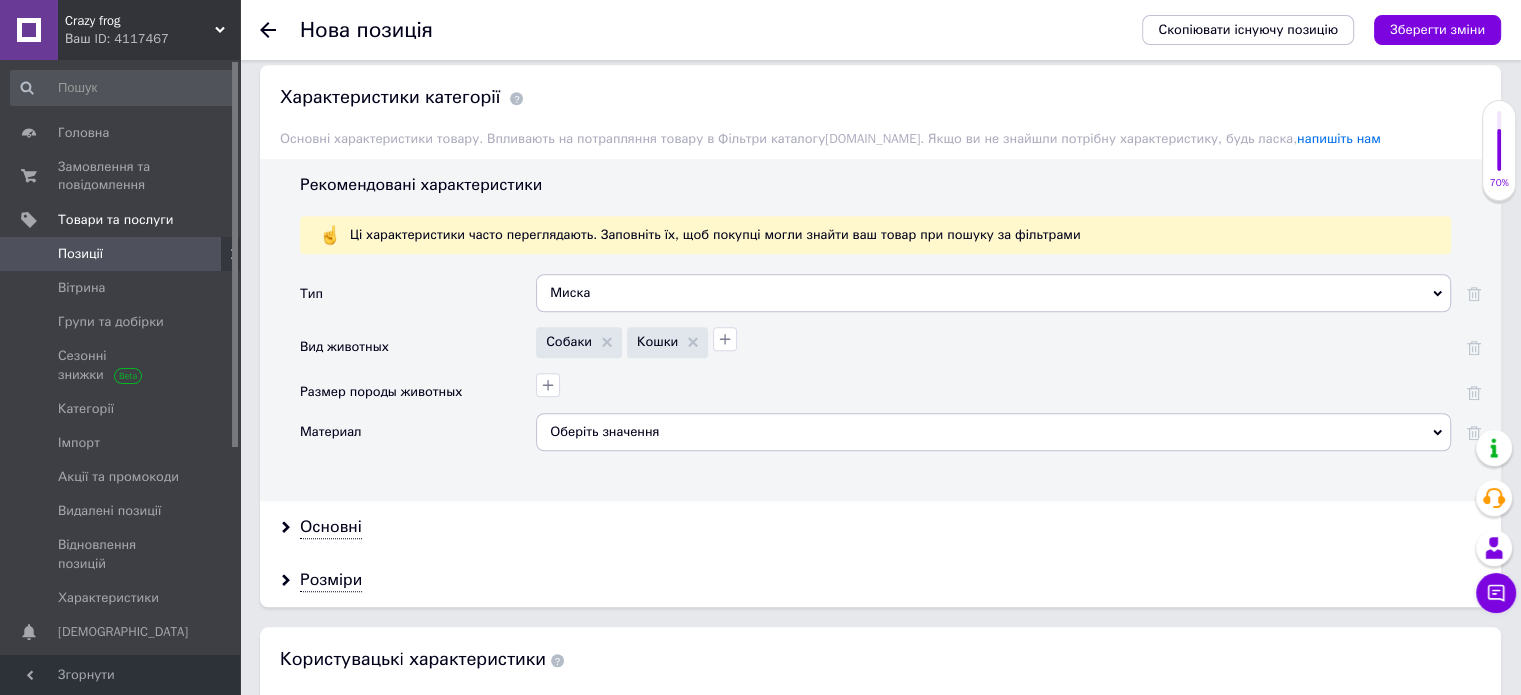 click on "Основні" at bounding box center (880, 527) 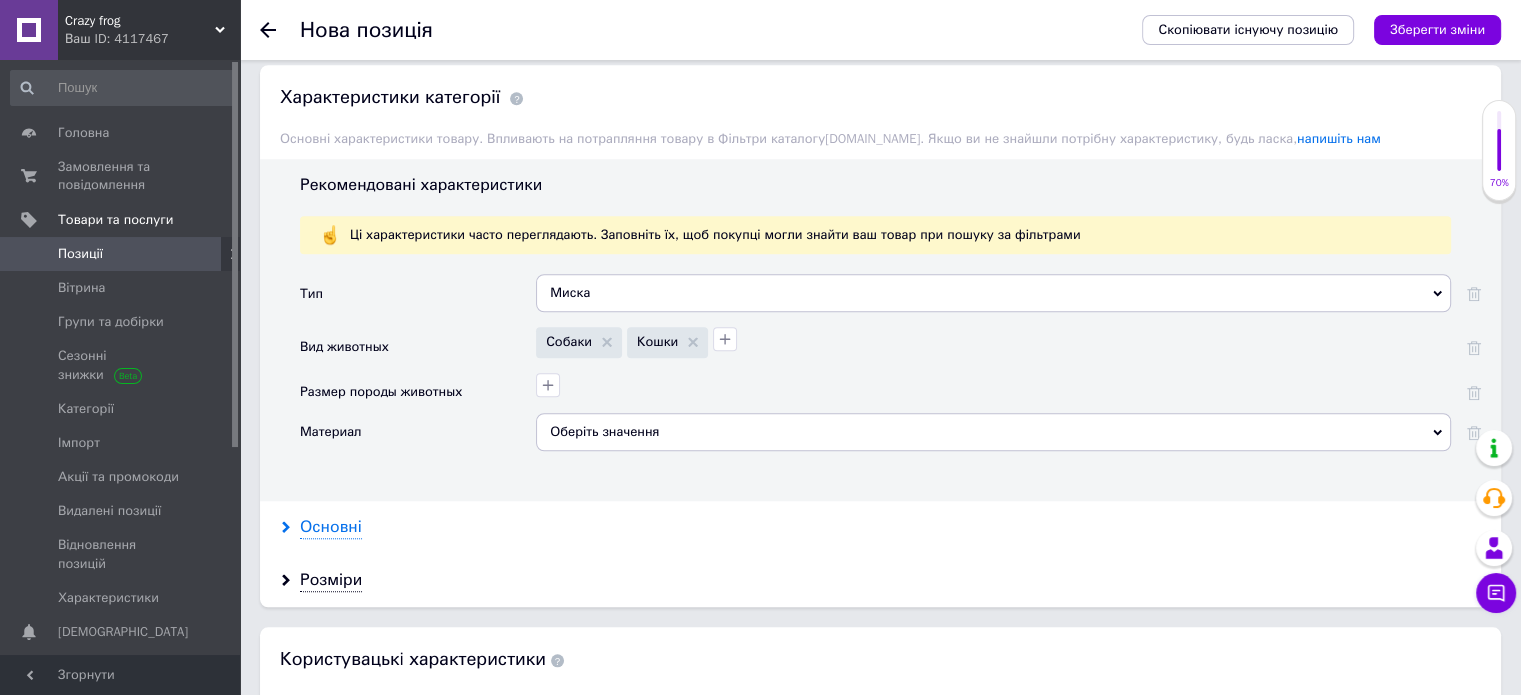 click on "Основні" at bounding box center (331, 527) 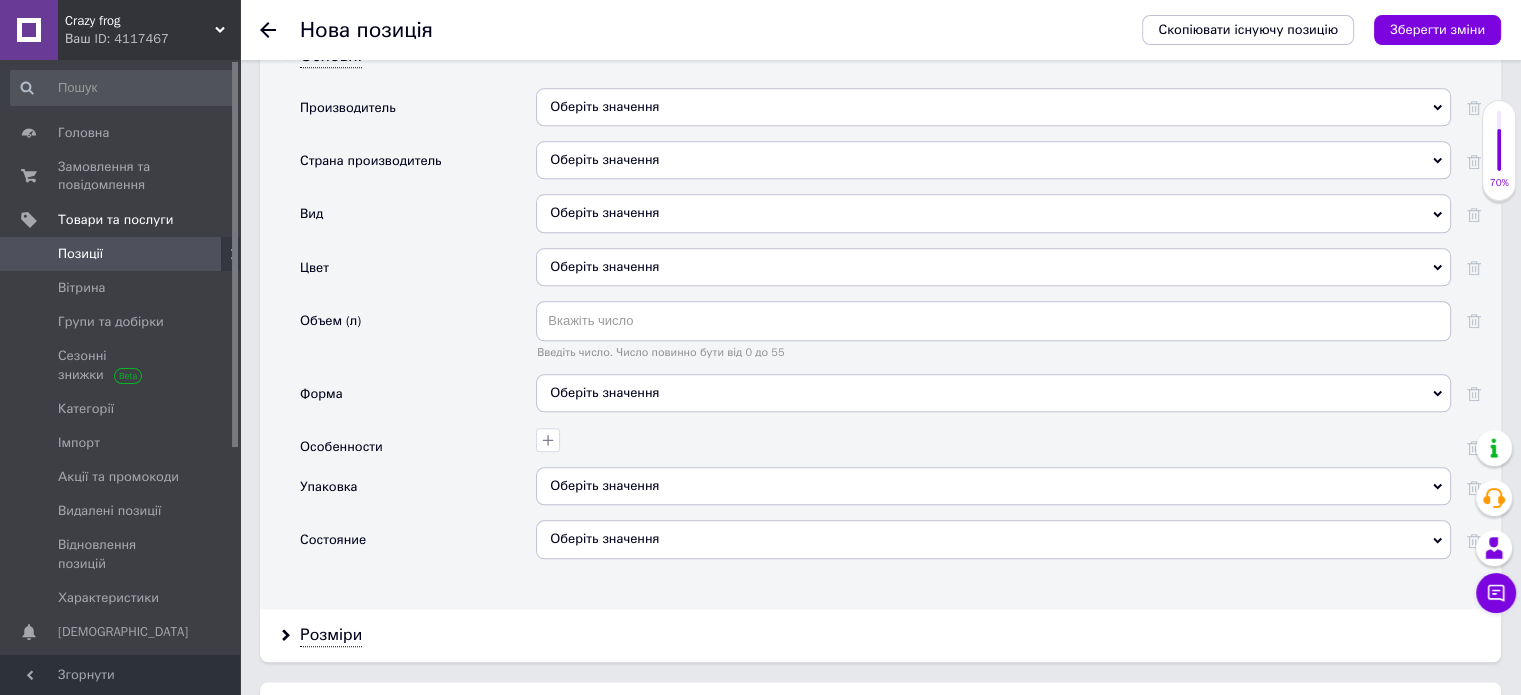 scroll, scrollTop: 2200, scrollLeft: 0, axis: vertical 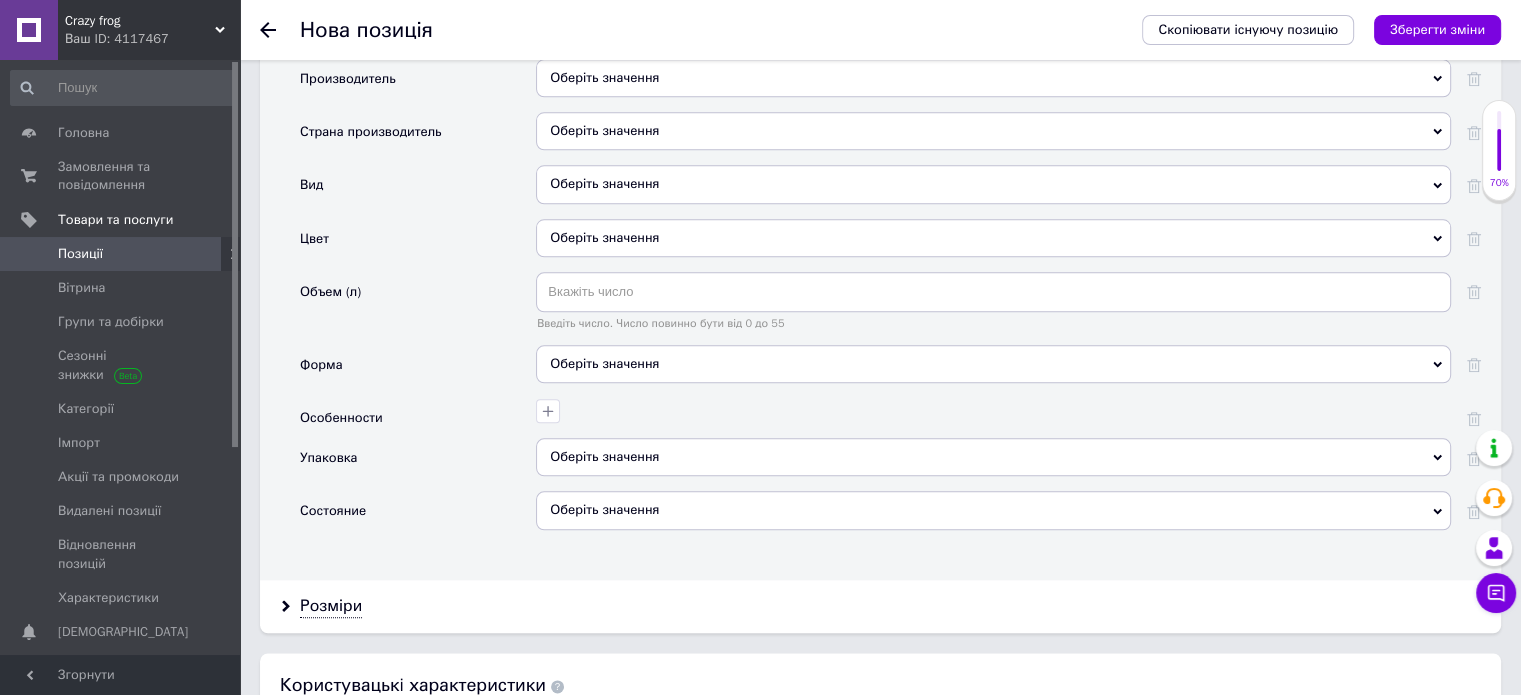 click on "Оберіть значення" at bounding box center [993, 510] 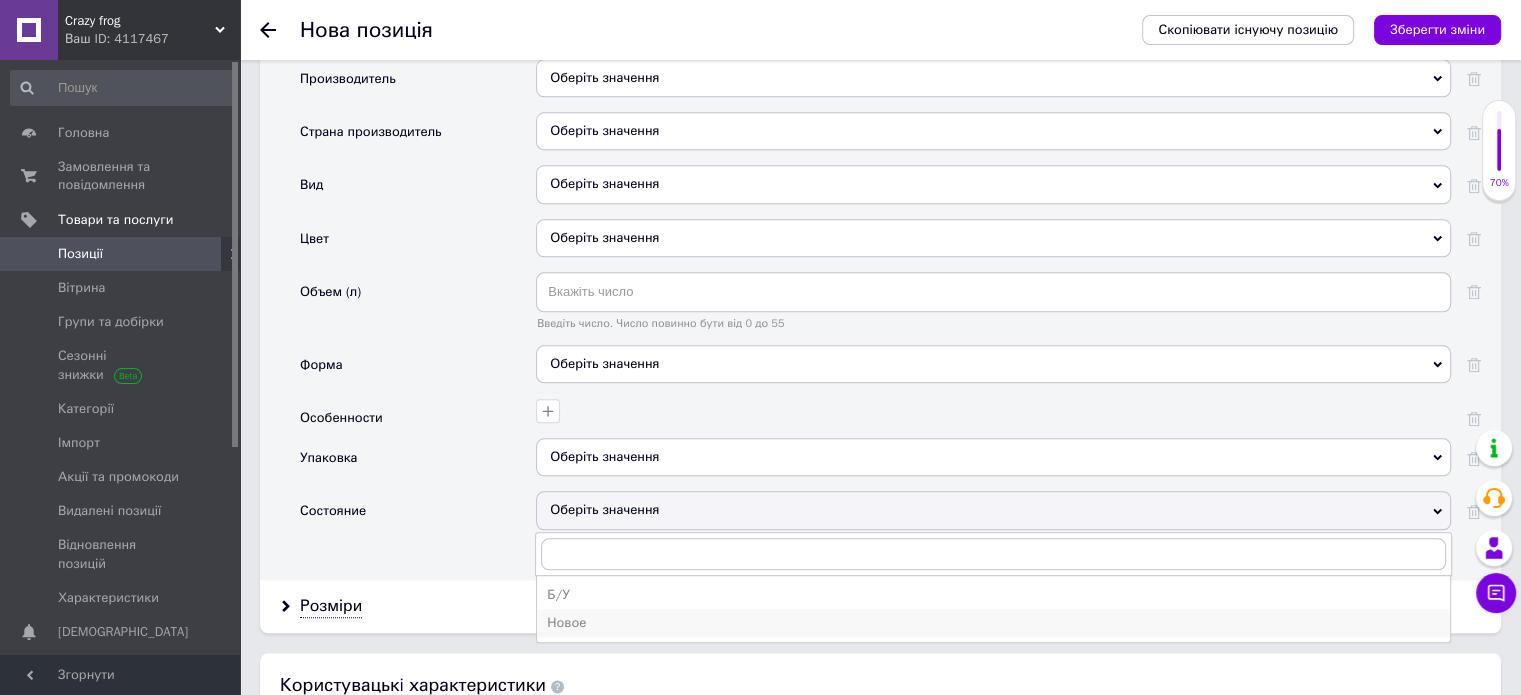 click on "Новое" at bounding box center (993, 623) 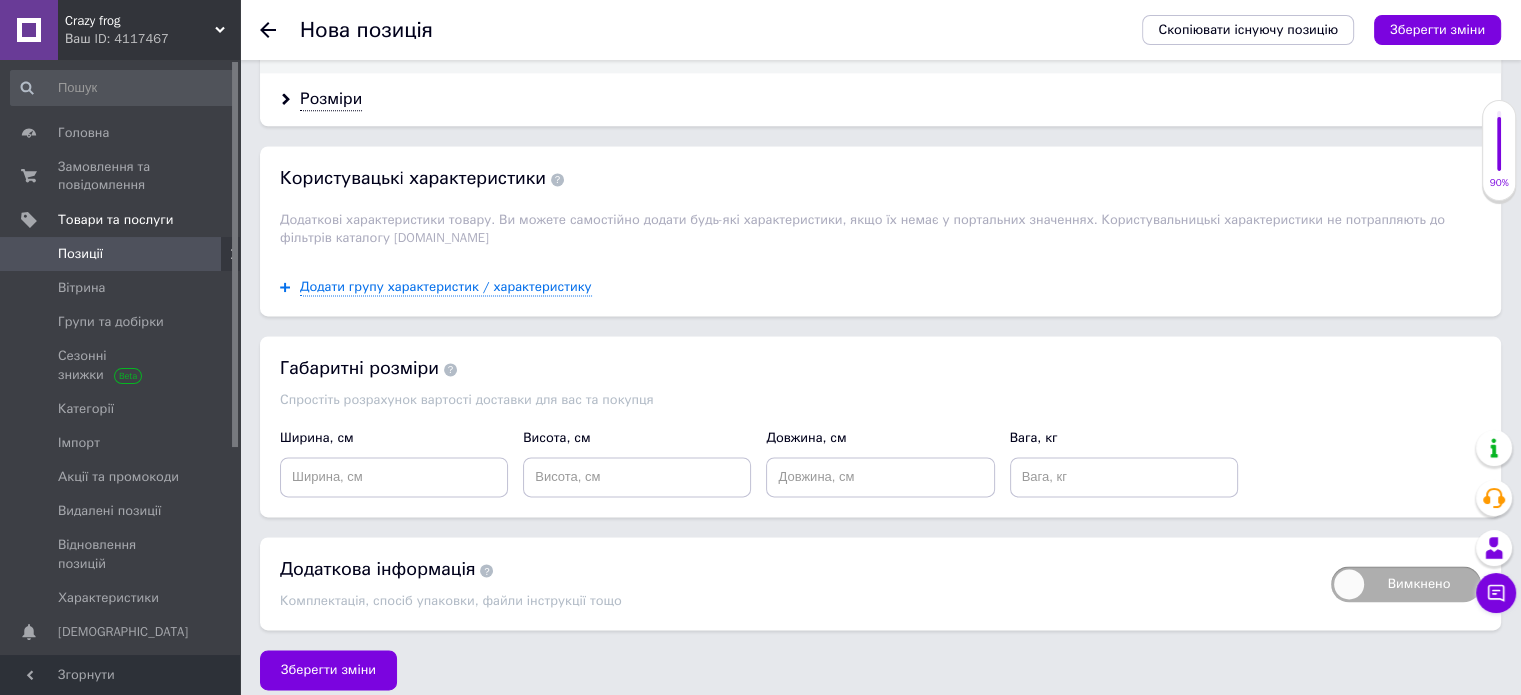 scroll, scrollTop: 2710, scrollLeft: 0, axis: vertical 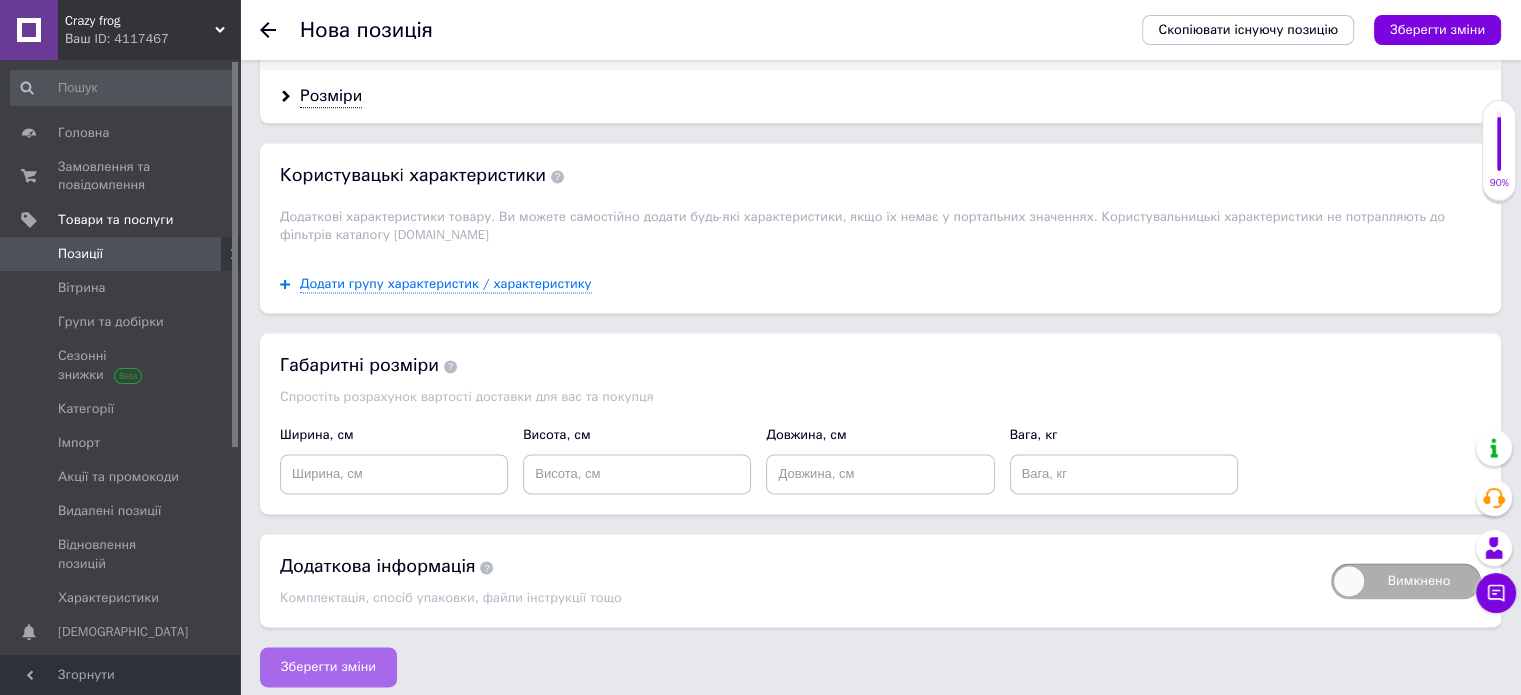 click on "Зберегти зміни" at bounding box center (328, 667) 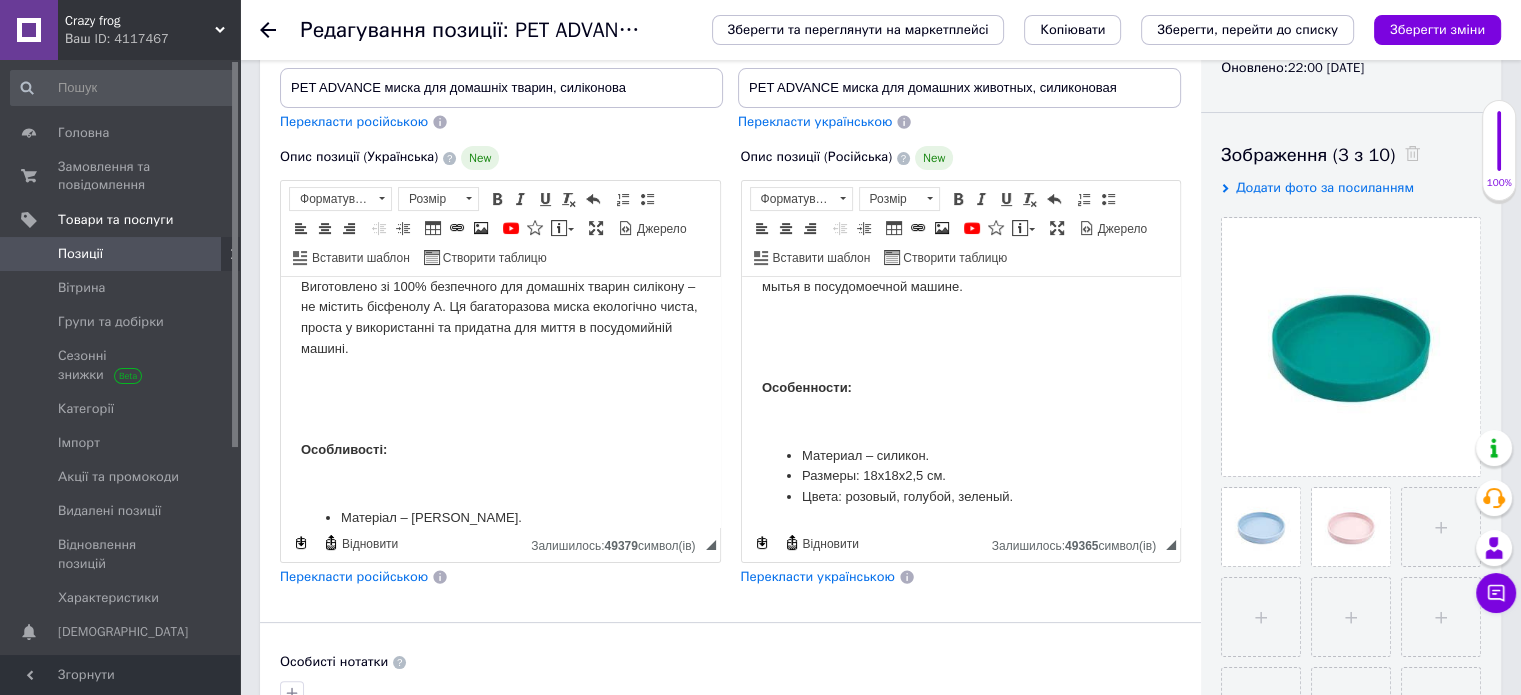 scroll, scrollTop: 0, scrollLeft: 0, axis: both 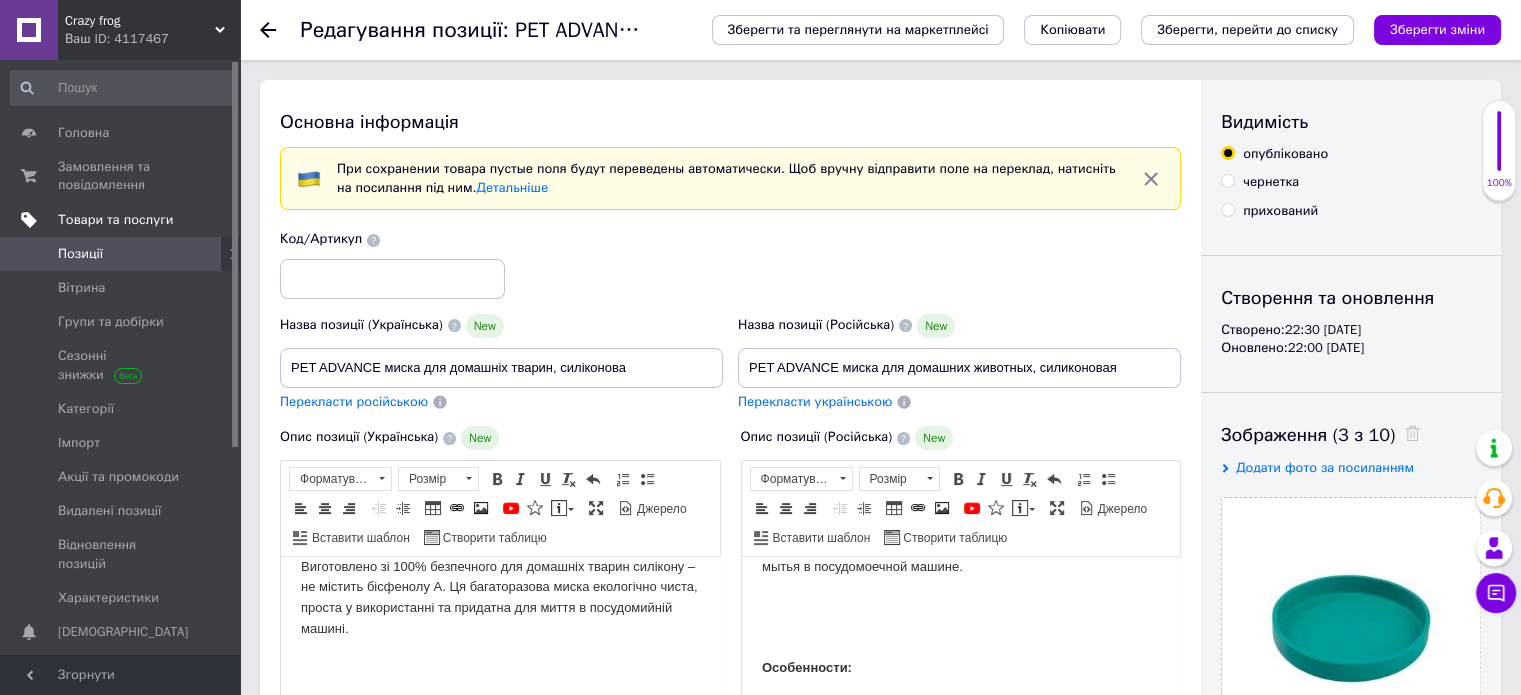 click on "Товари та послуги" at bounding box center (115, 220) 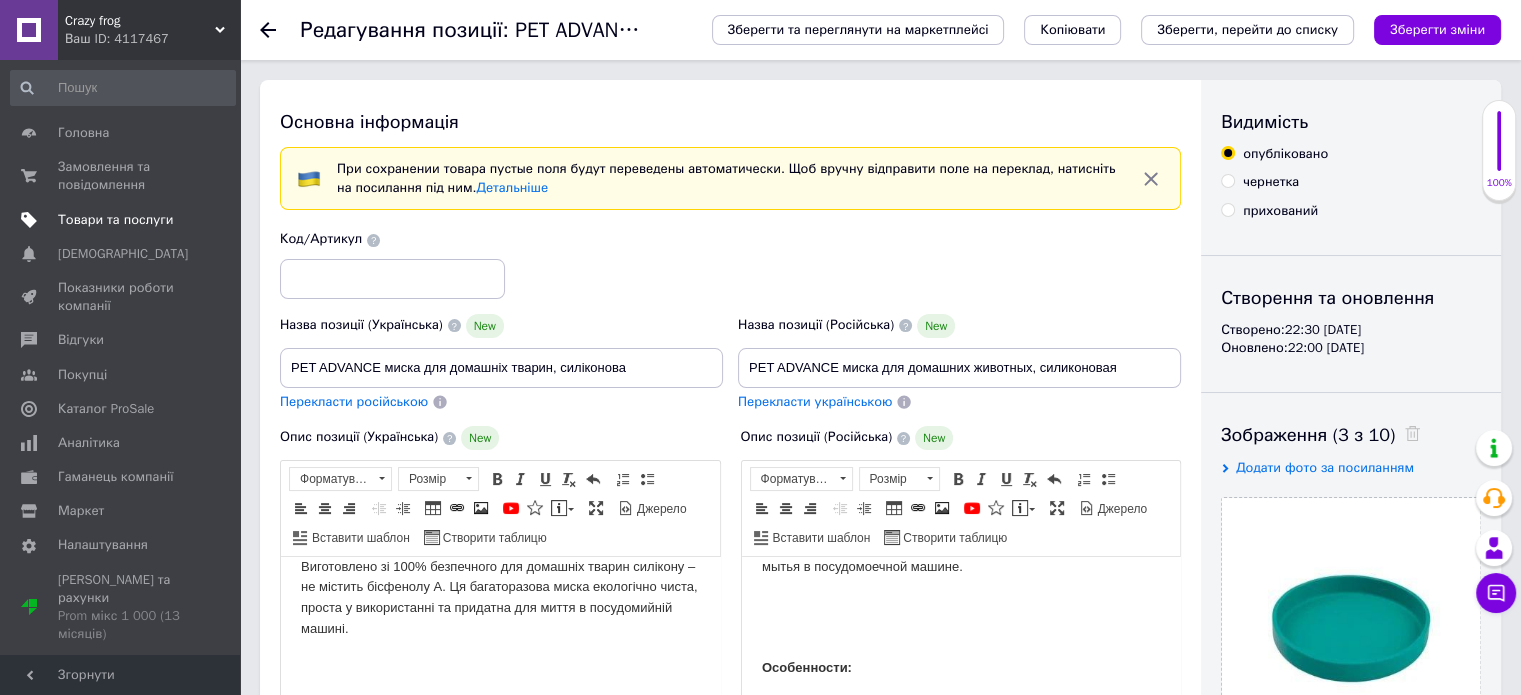 click on "Товари та послуги" at bounding box center [115, 220] 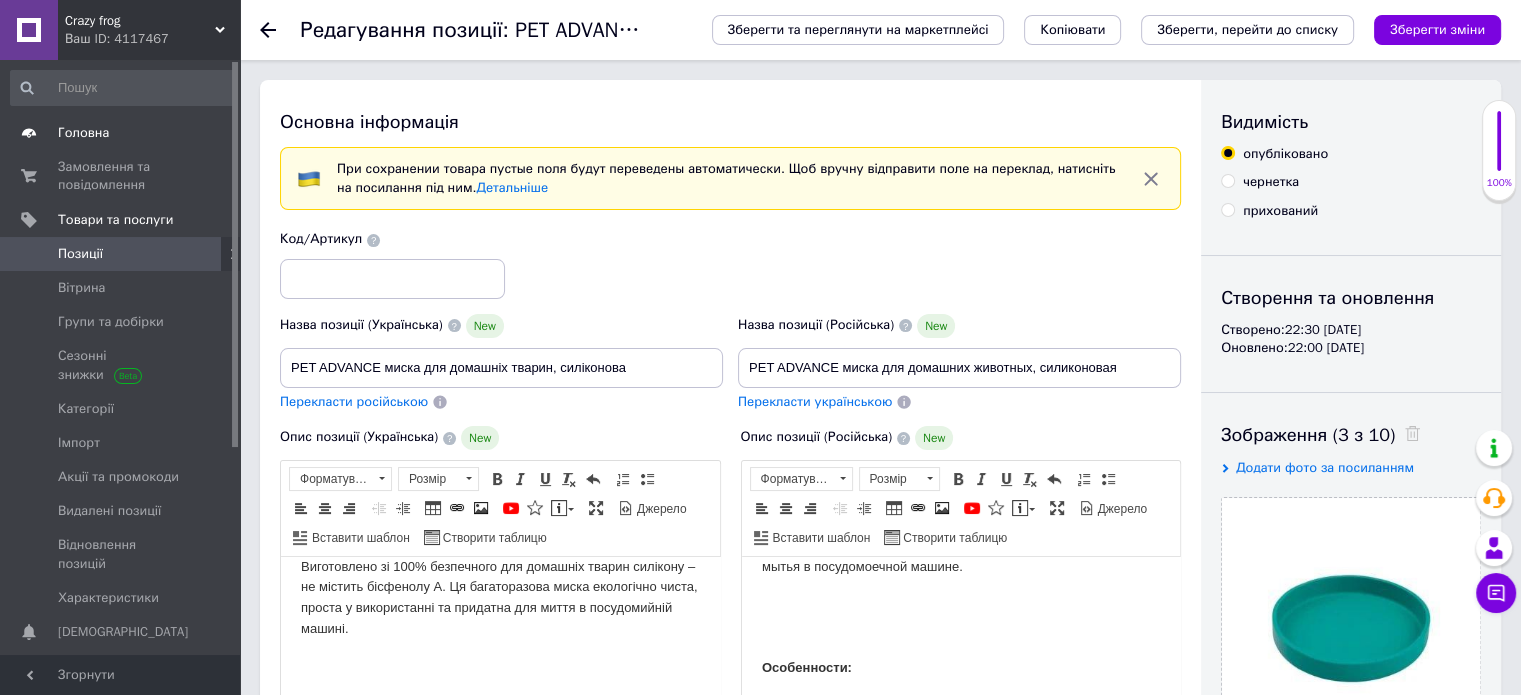 click on "Головна" at bounding box center [83, 133] 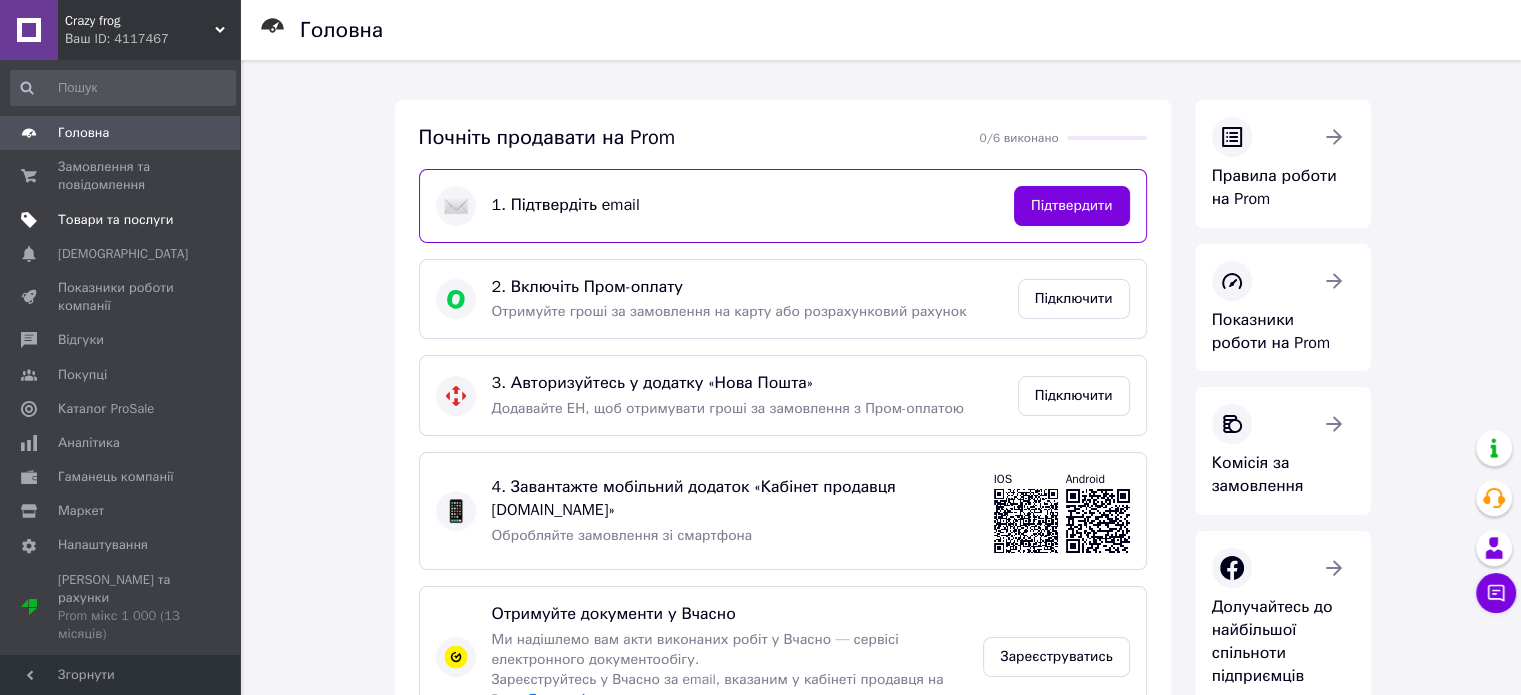 click on "Товари та послуги" at bounding box center [115, 220] 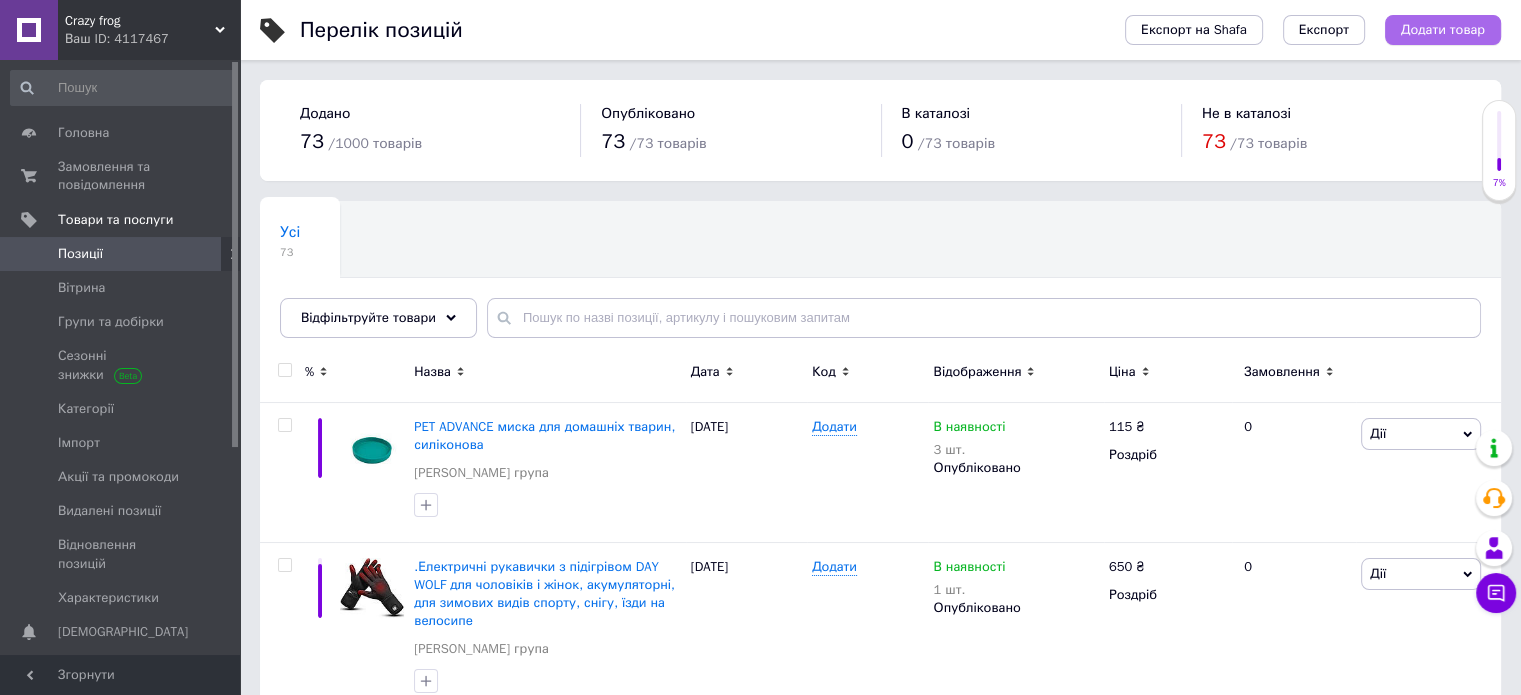 click on "Додати товар" at bounding box center (1443, 30) 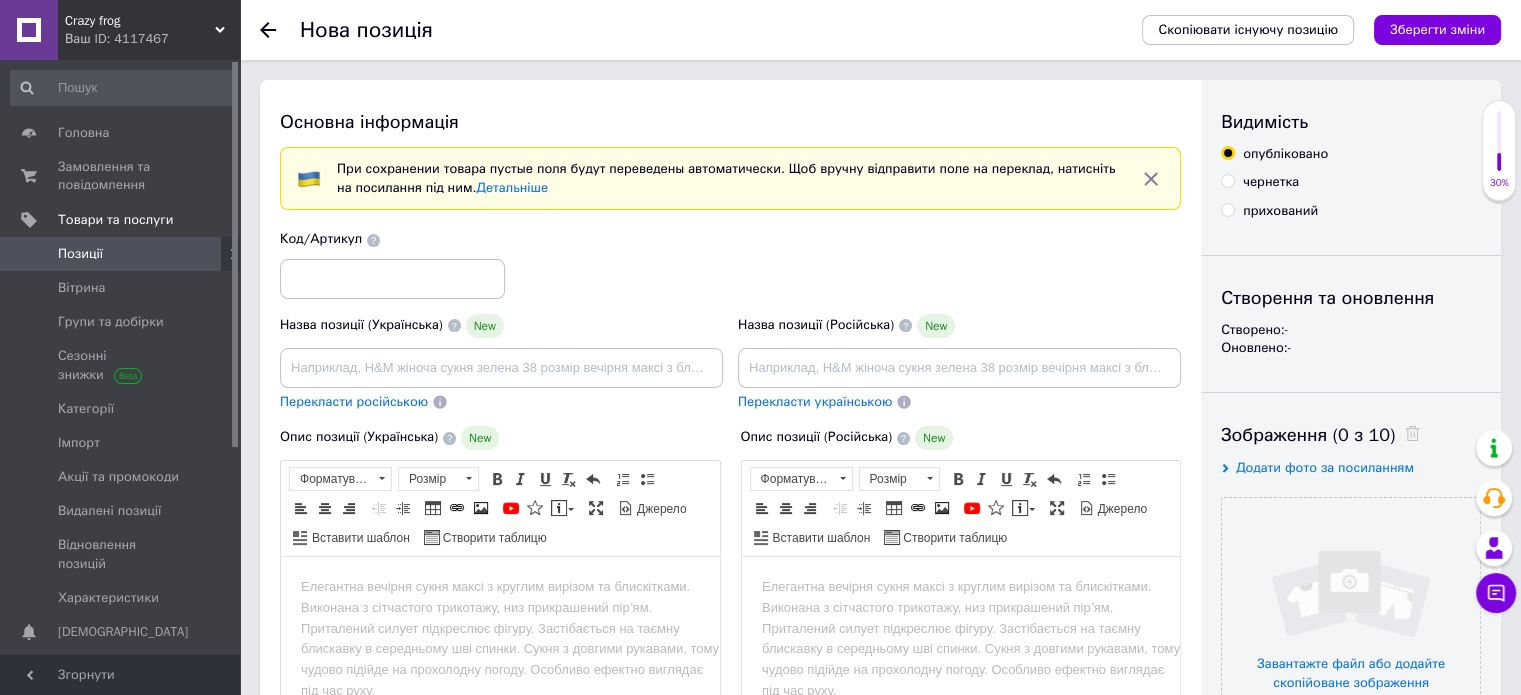scroll, scrollTop: 0, scrollLeft: 0, axis: both 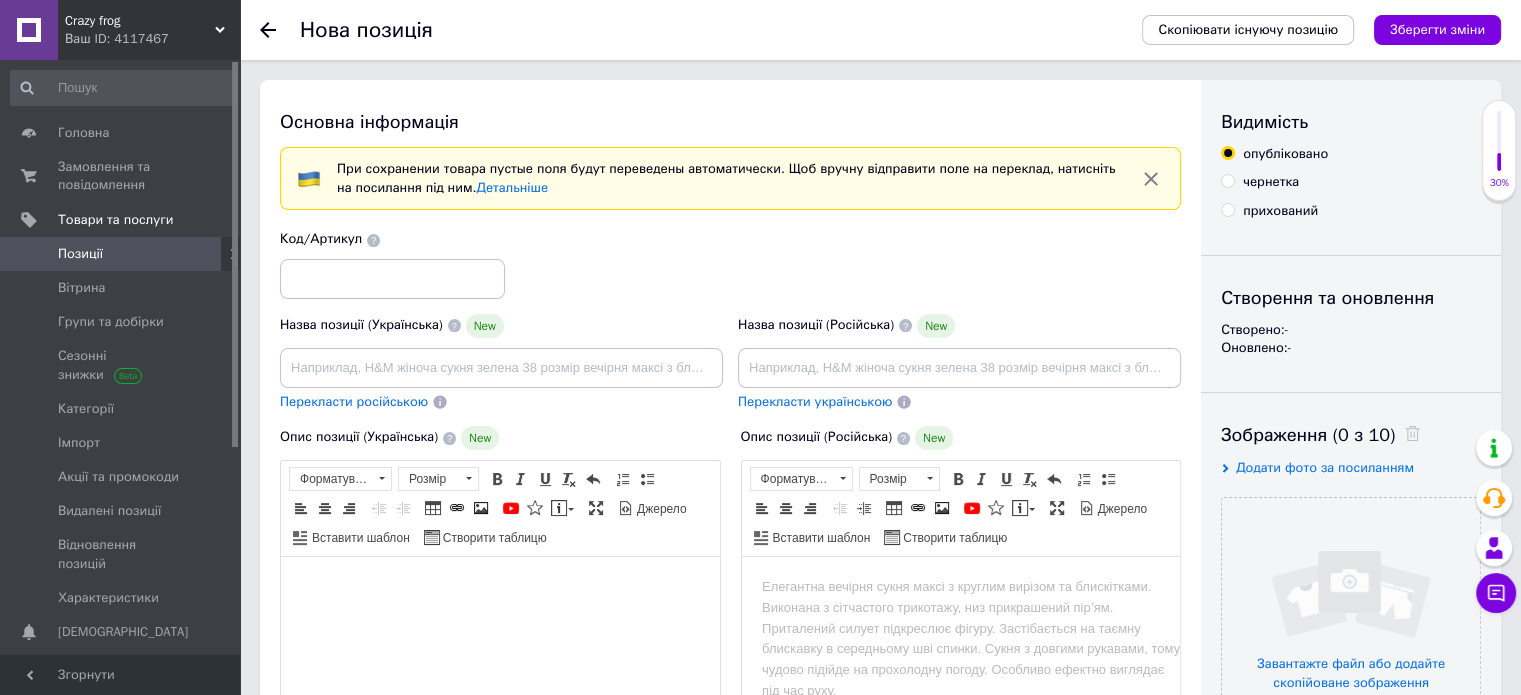drag, startPoint x: 817, startPoint y: 925, endPoint x: 504, endPoint y: 571, distance: 472.53043 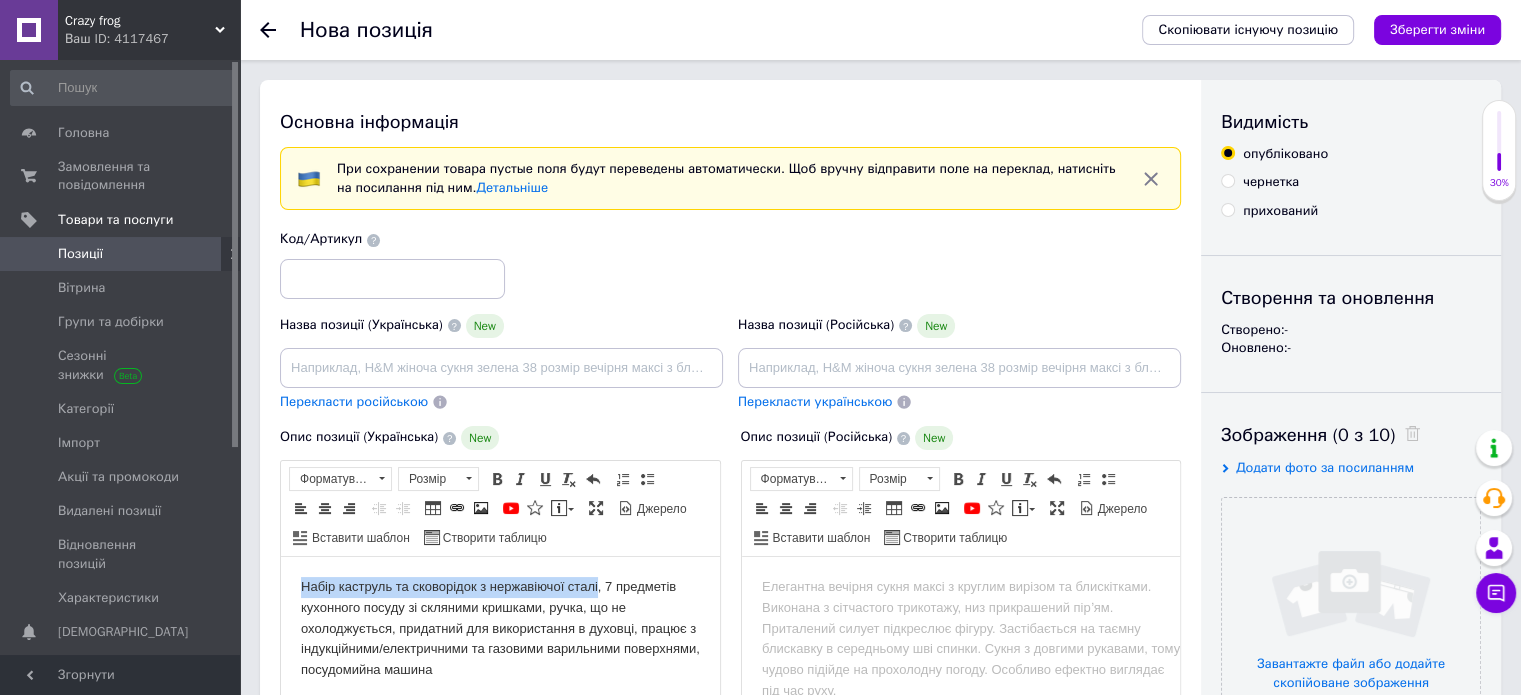 drag, startPoint x: 305, startPoint y: 588, endPoint x: 598, endPoint y: 588, distance: 293 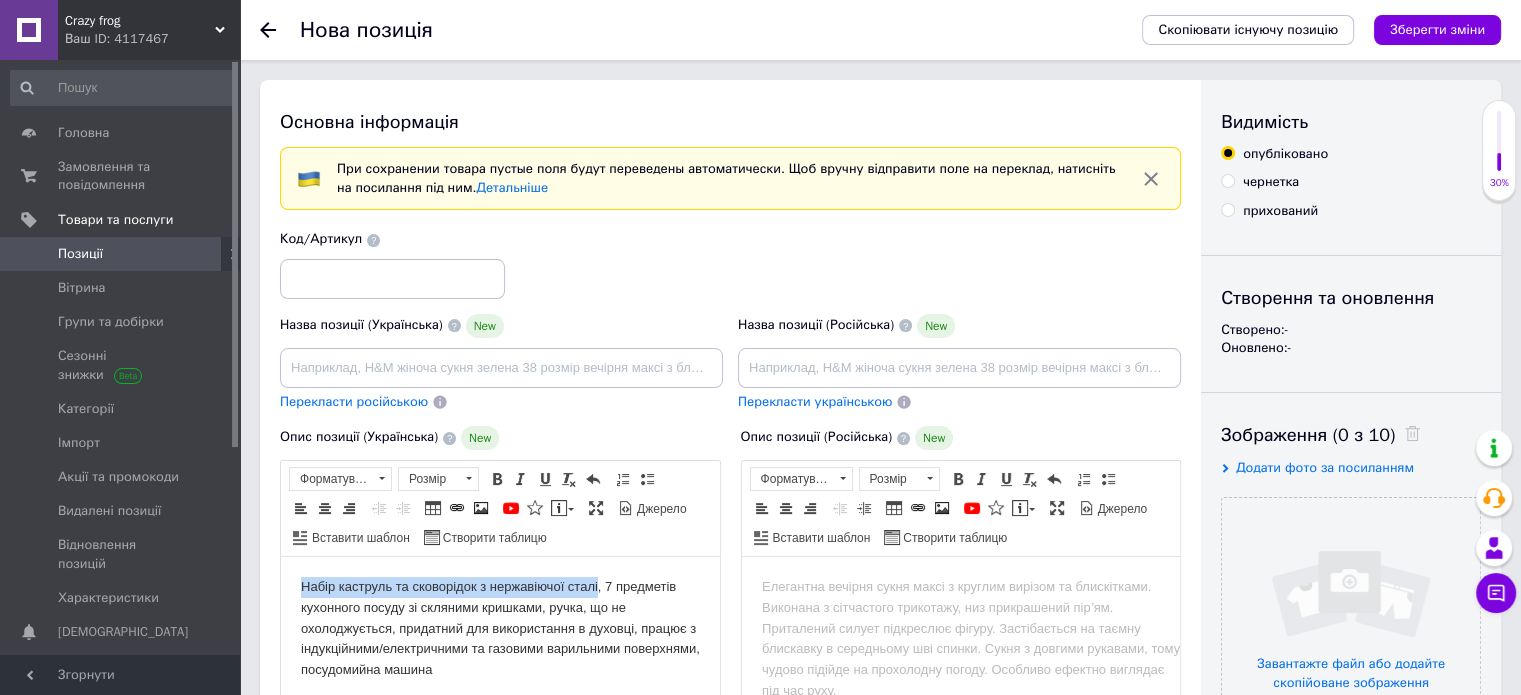 click on "Набір каструль та сковорідок з нержавіючої сталі, 7 предметів кухонного посуду зі скляними кришками, ручка, що не охолоджується, придатний для використання в духовці, працює з індукційними/електричними та газовими варильними поверхнями, посудомийна машина" at bounding box center (500, 629) 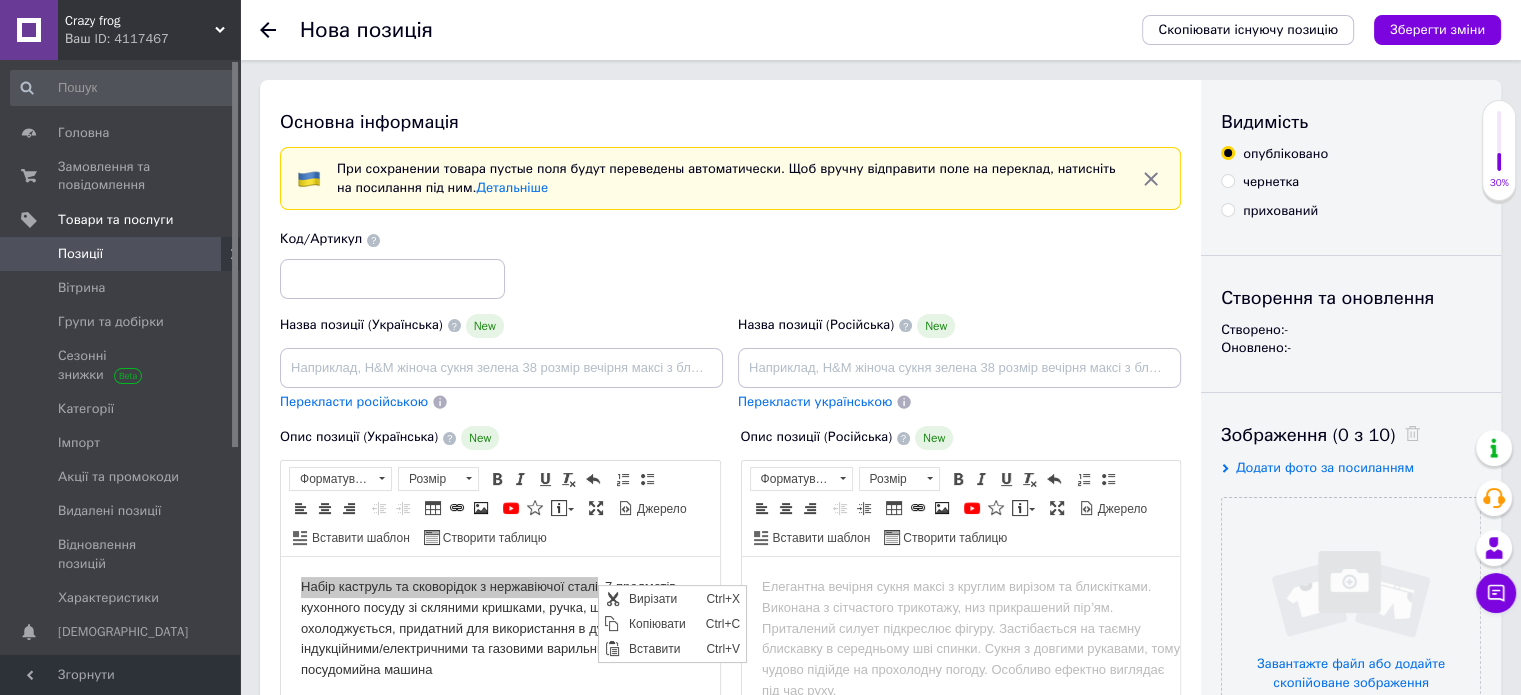 scroll, scrollTop: 0, scrollLeft: 0, axis: both 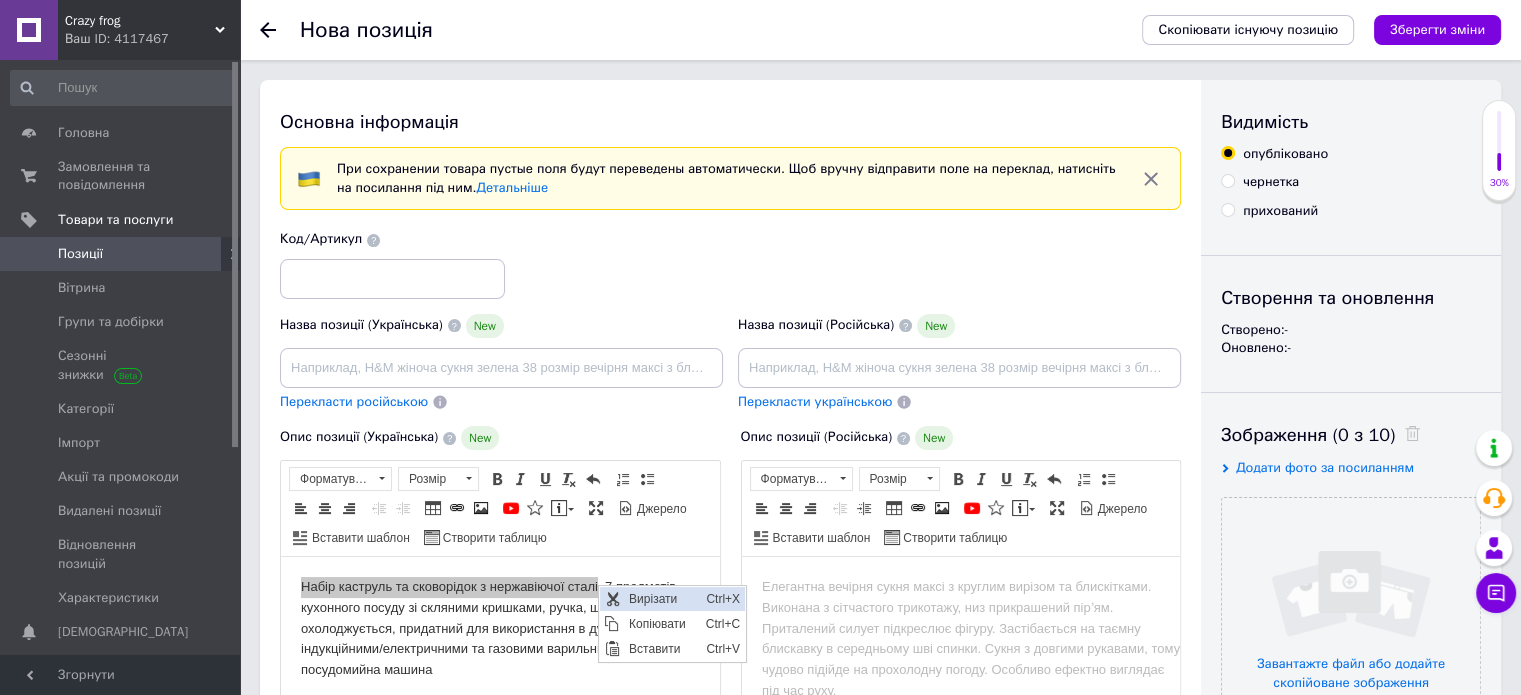 click on "Вирізати" at bounding box center [661, 599] 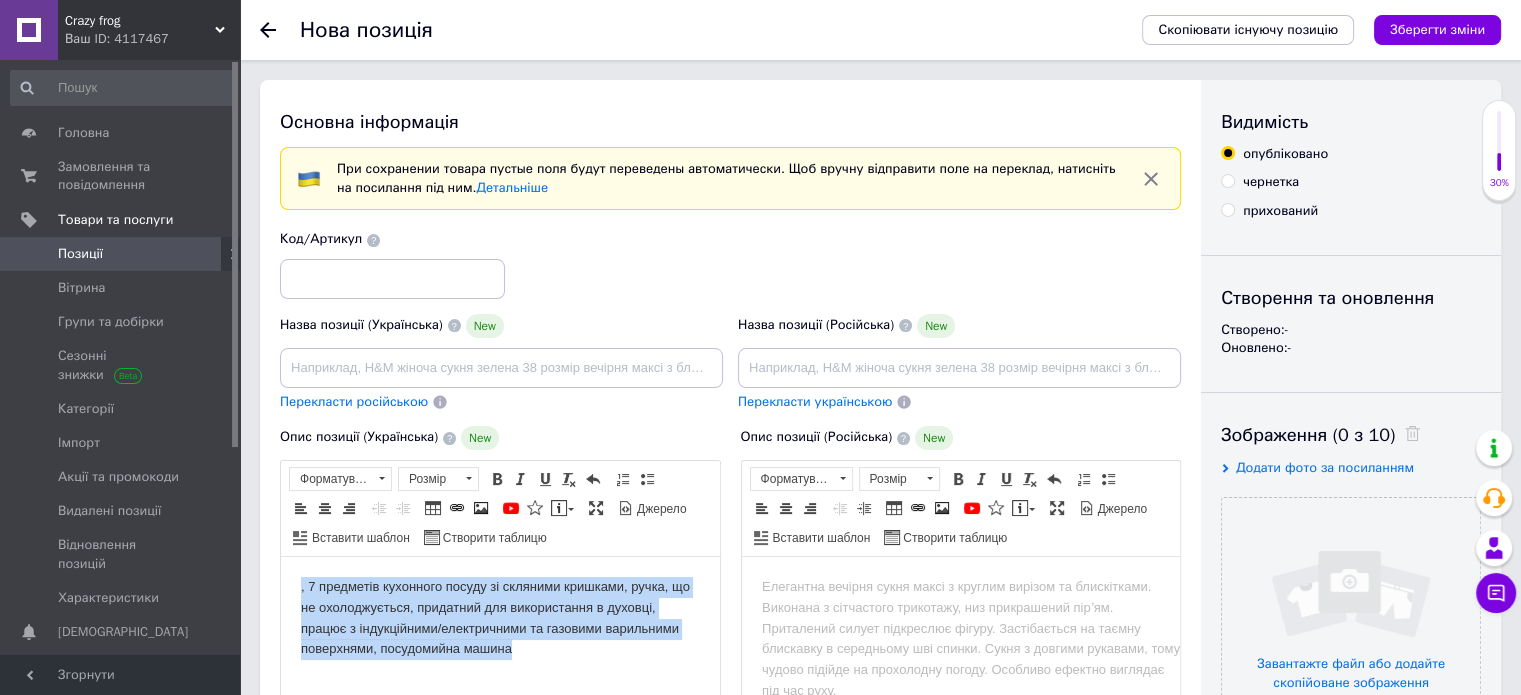 drag, startPoint x: 295, startPoint y: 584, endPoint x: 622, endPoint y: 651, distance: 333.79333 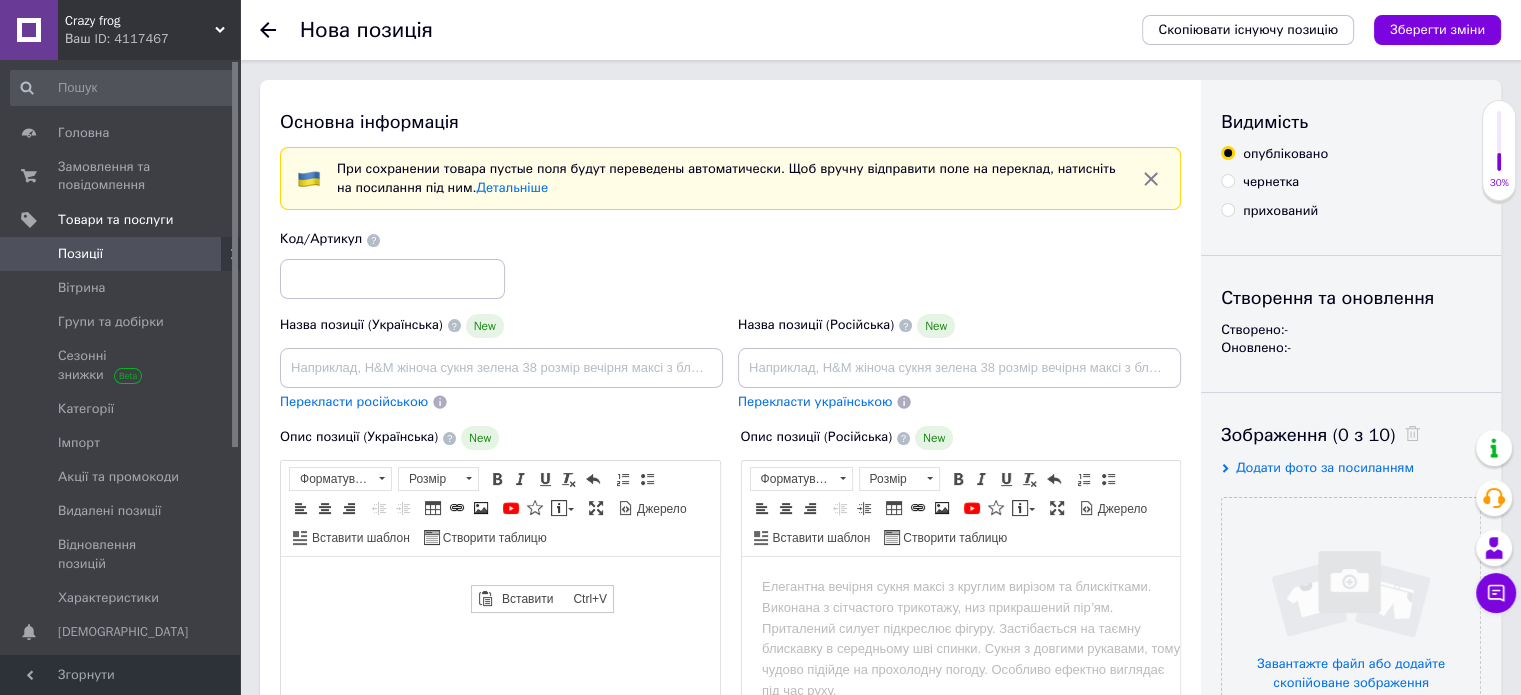 click at bounding box center (500, 587) 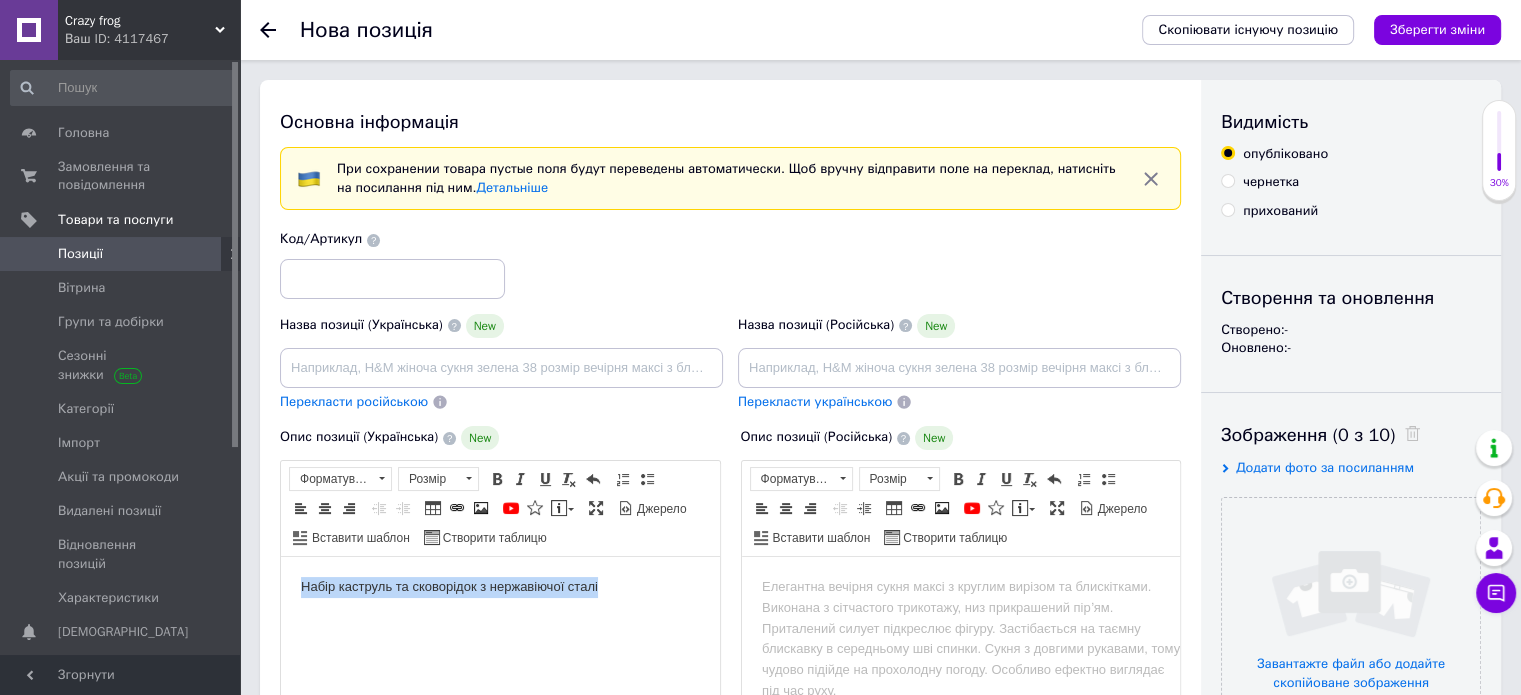 drag, startPoint x: 600, startPoint y: 592, endPoint x: 233, endPoint y: 603, distance: 367.16483 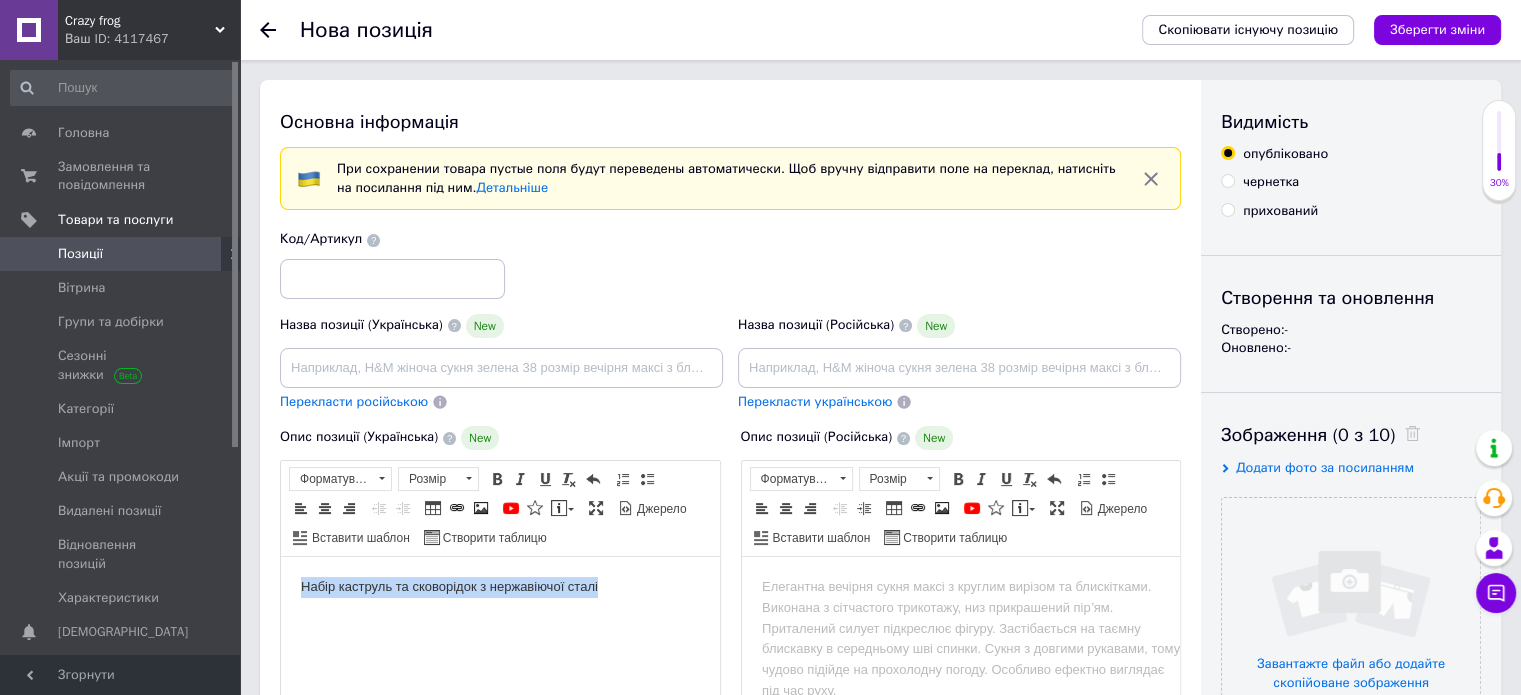 click on "Набір каструль та сковорідок з нержавіючої сталі" at bounding box center [500, 587] 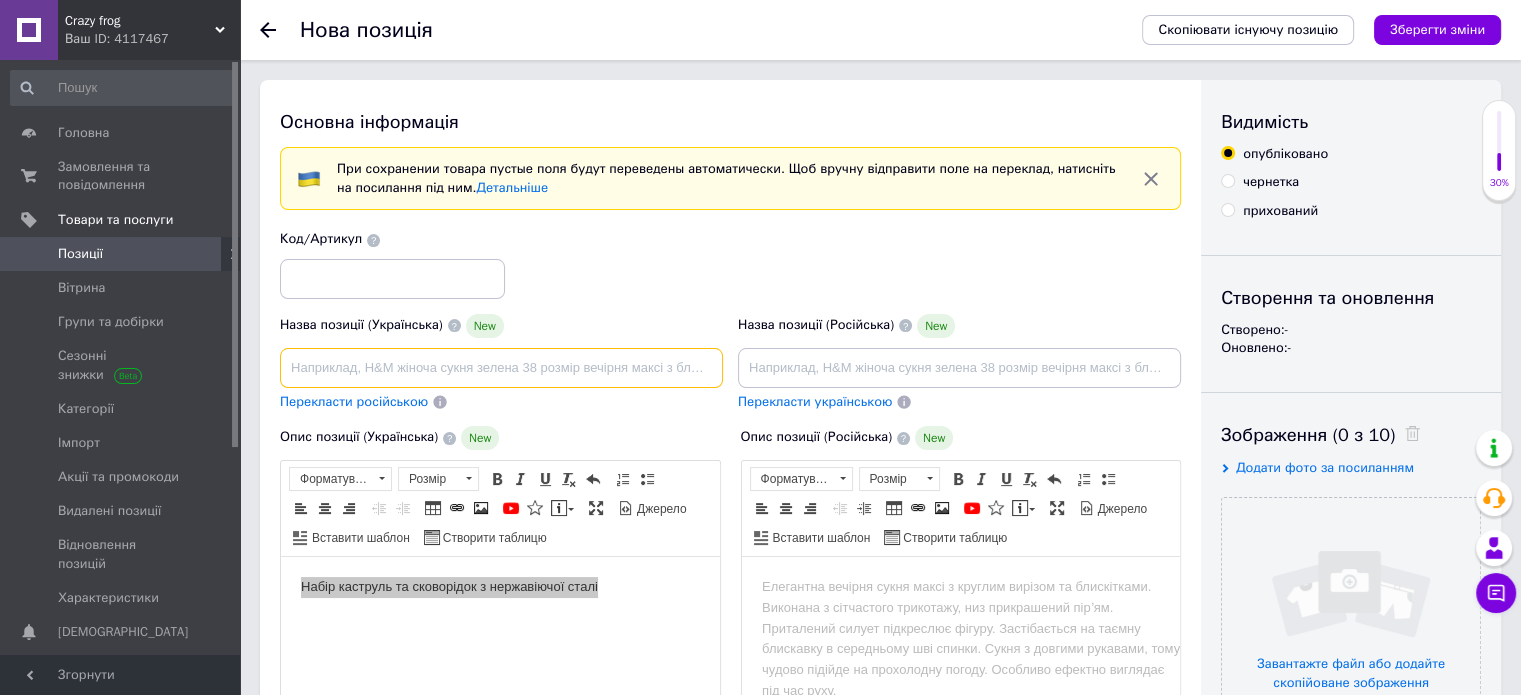 drag, startPoint x: 89, startPoint y: 42, endPoint x: 344, endPoint y: 356, distance: 404.50092 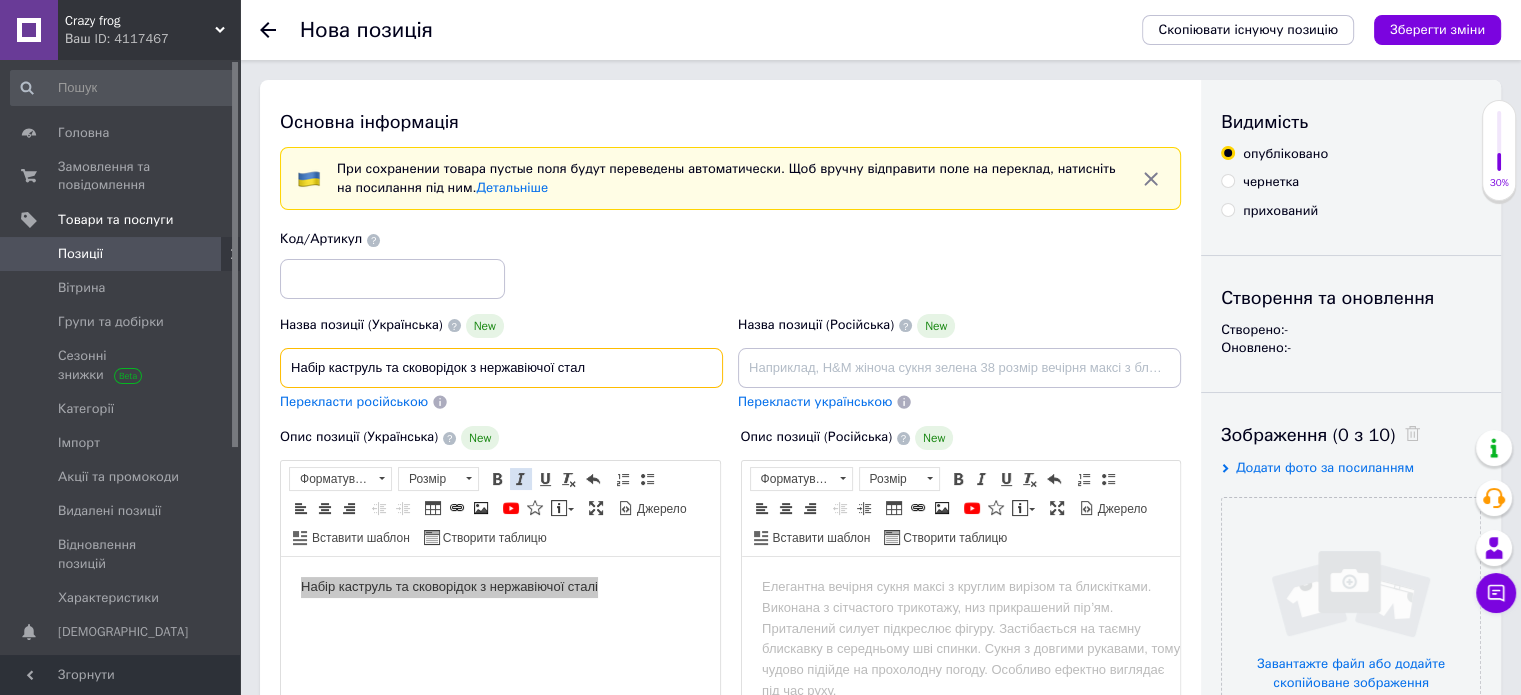 scroll, scrollTop: 24, scrollLeft: 0, axis: vertical 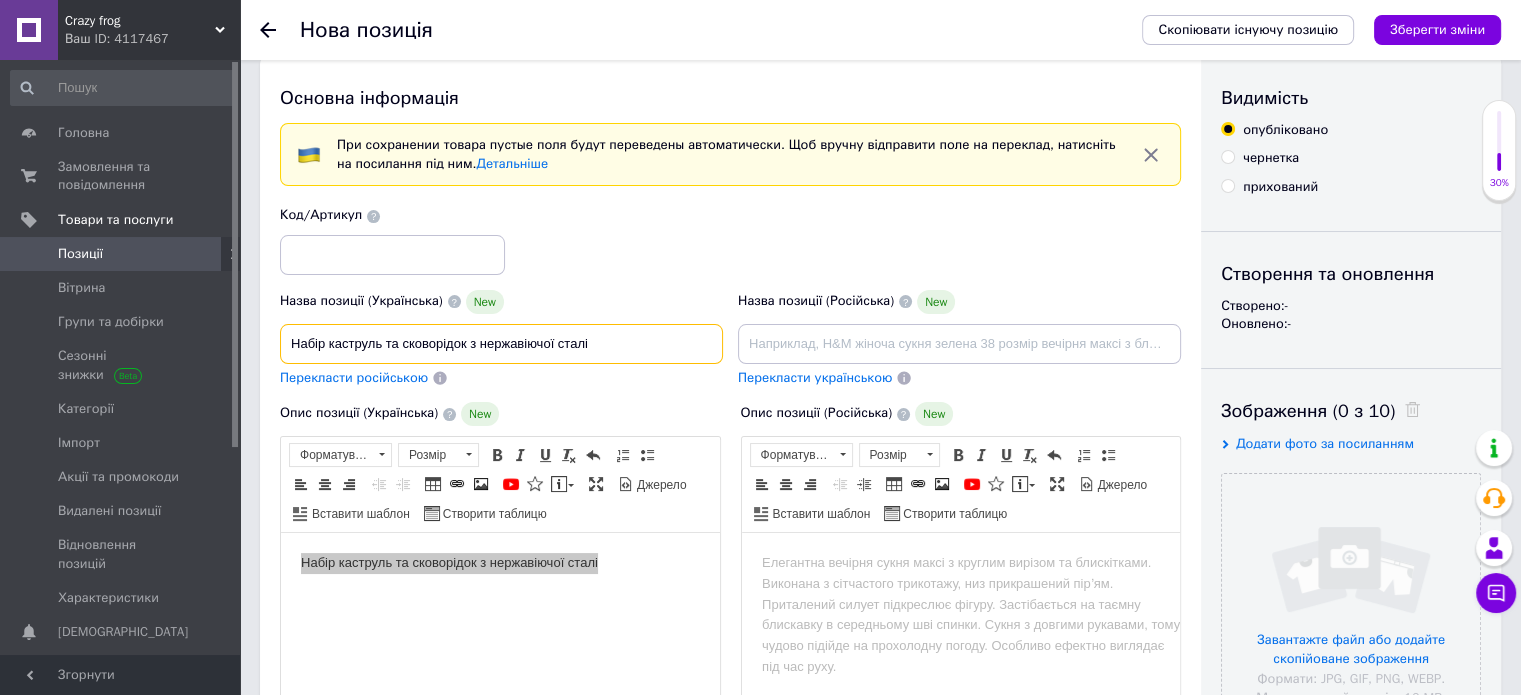 type on "Набір каструль та сковорідок з нержавіючої сталі" 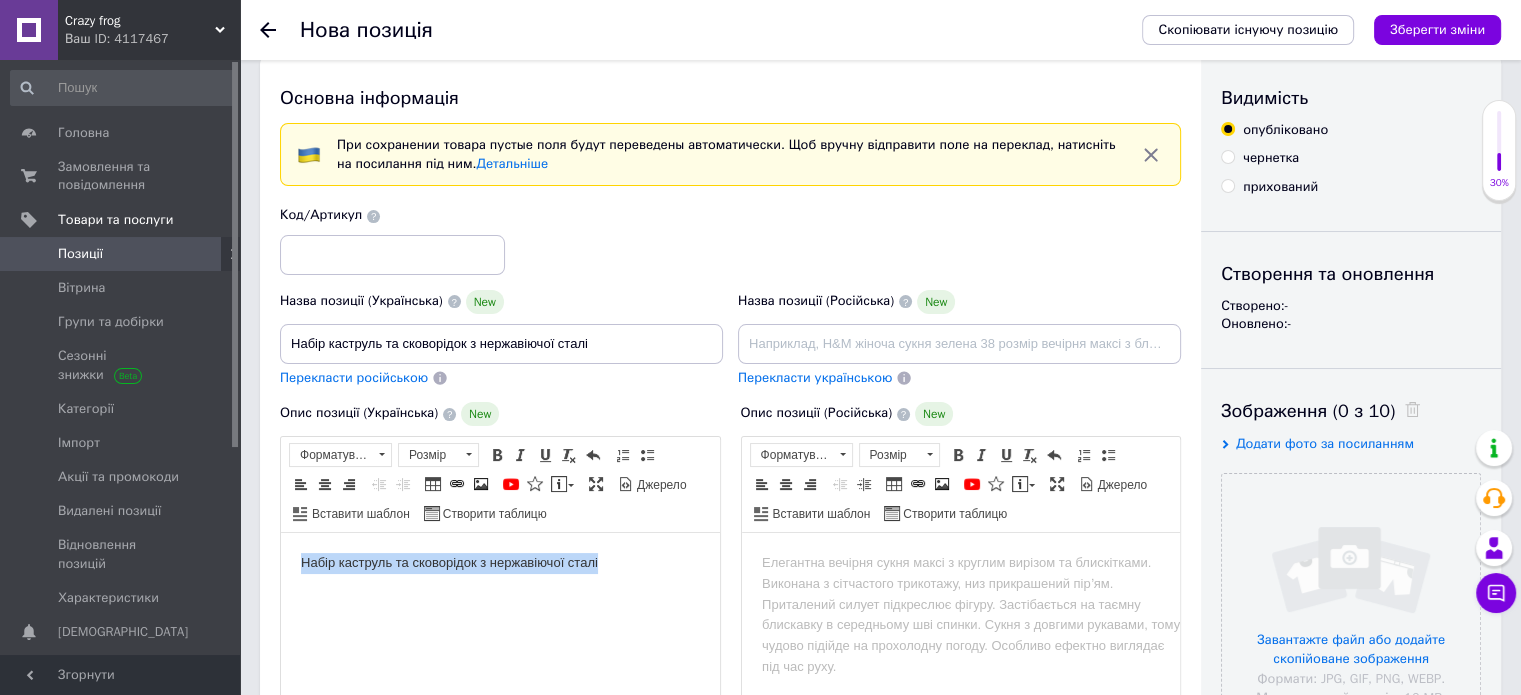 click on "Набір каструль та сковорідок з нержавіючої сталі" at bounding box center (500, 563) 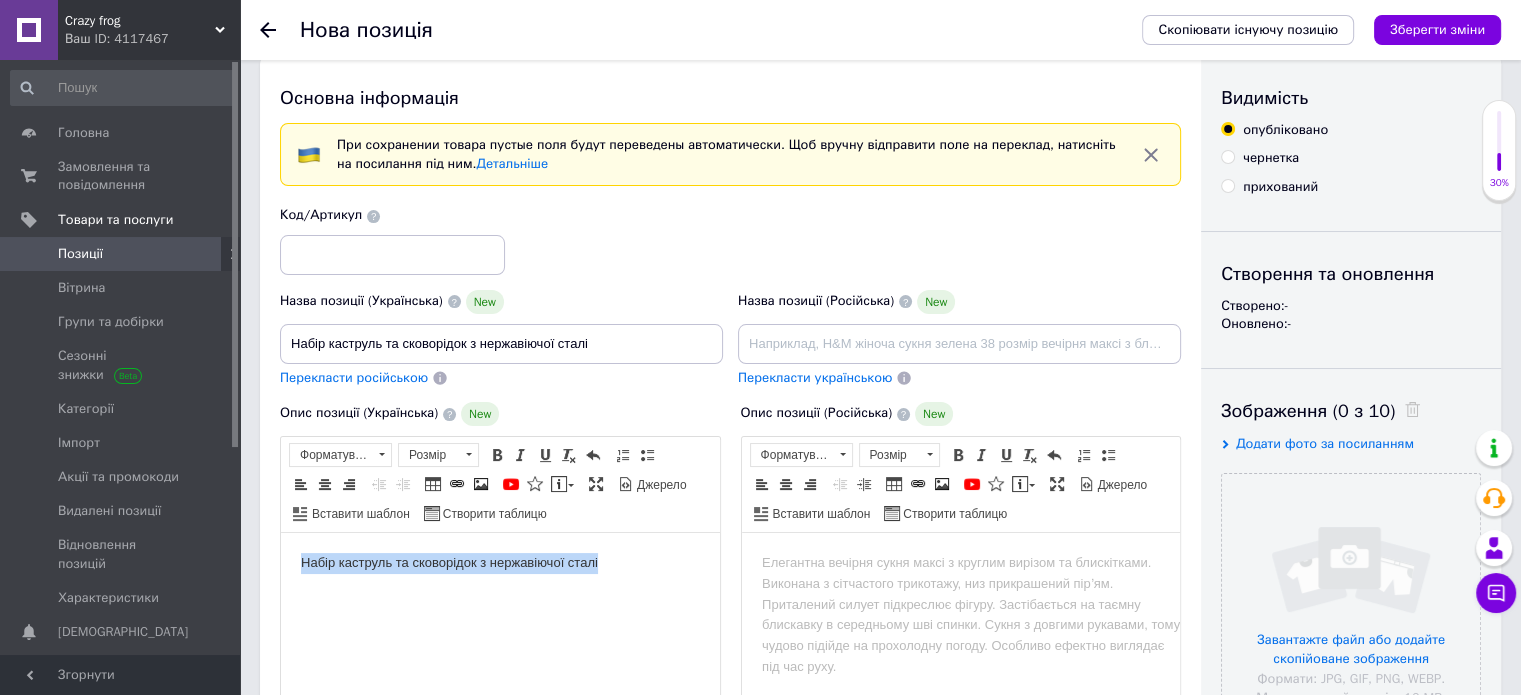 drag, startPoint x: 597, startPoint y: 563, endPoint x: 236, endPoint y: 573, distance: 361.1385 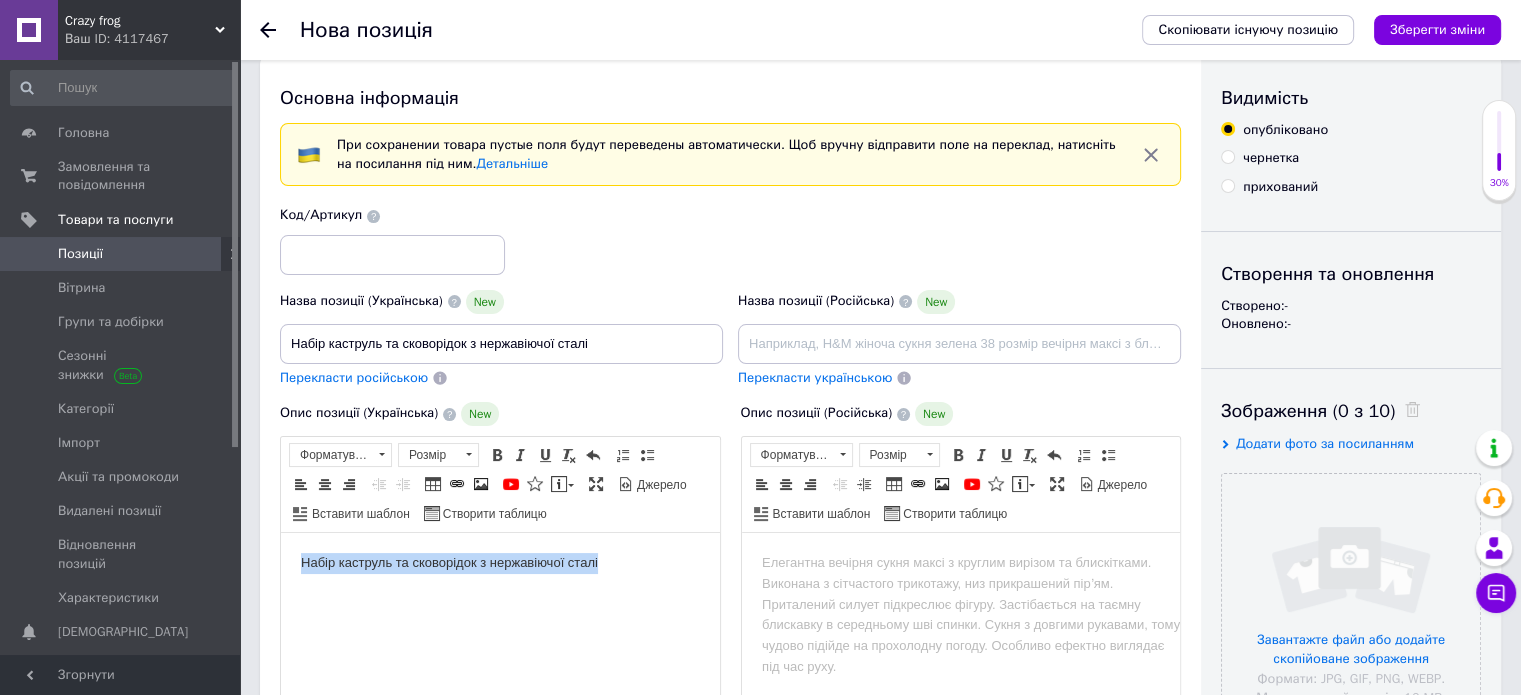 click on "Набір каструль та сковорідок з нержавіючої сталі" at bounding box center (500, 563) 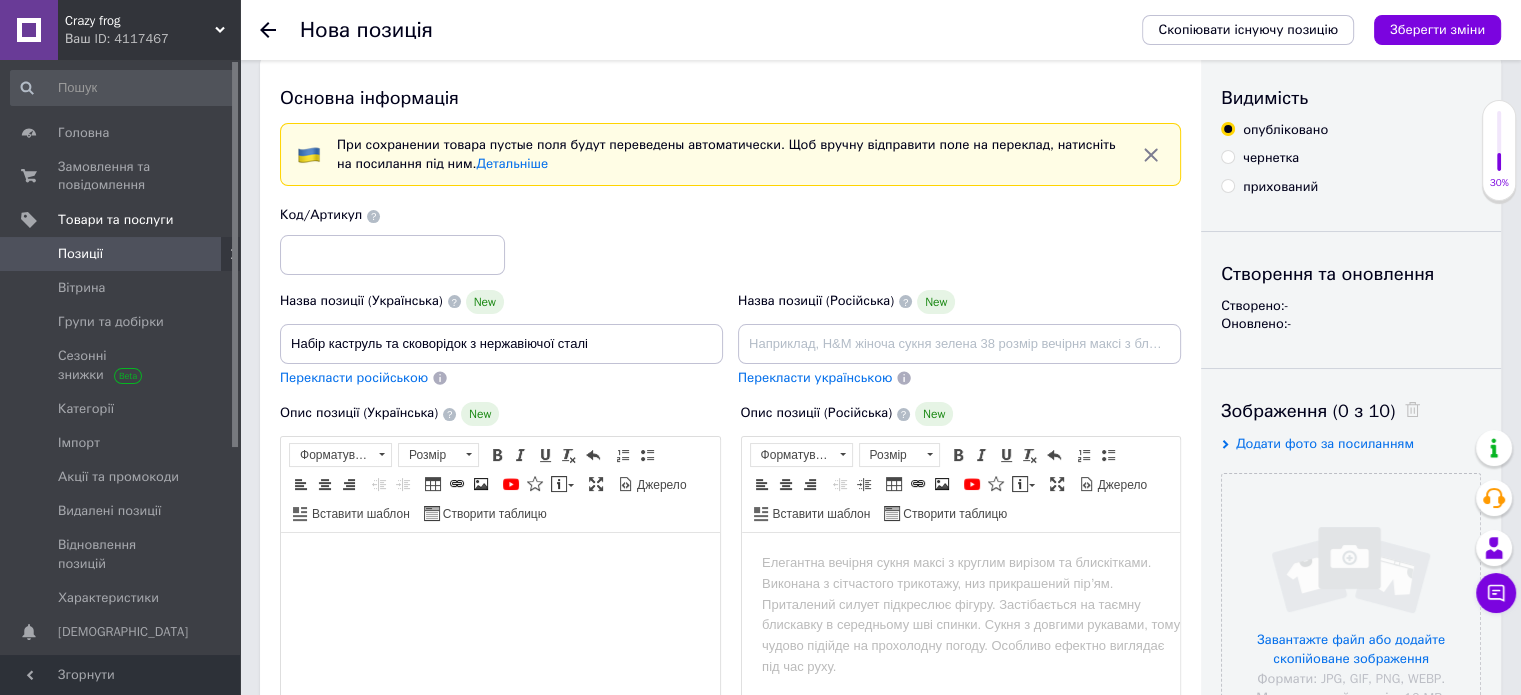 drag, startPoint x: 456, startPoint y: 580, endPoint x: 373, endPoint y: 555, distance: 86.683334 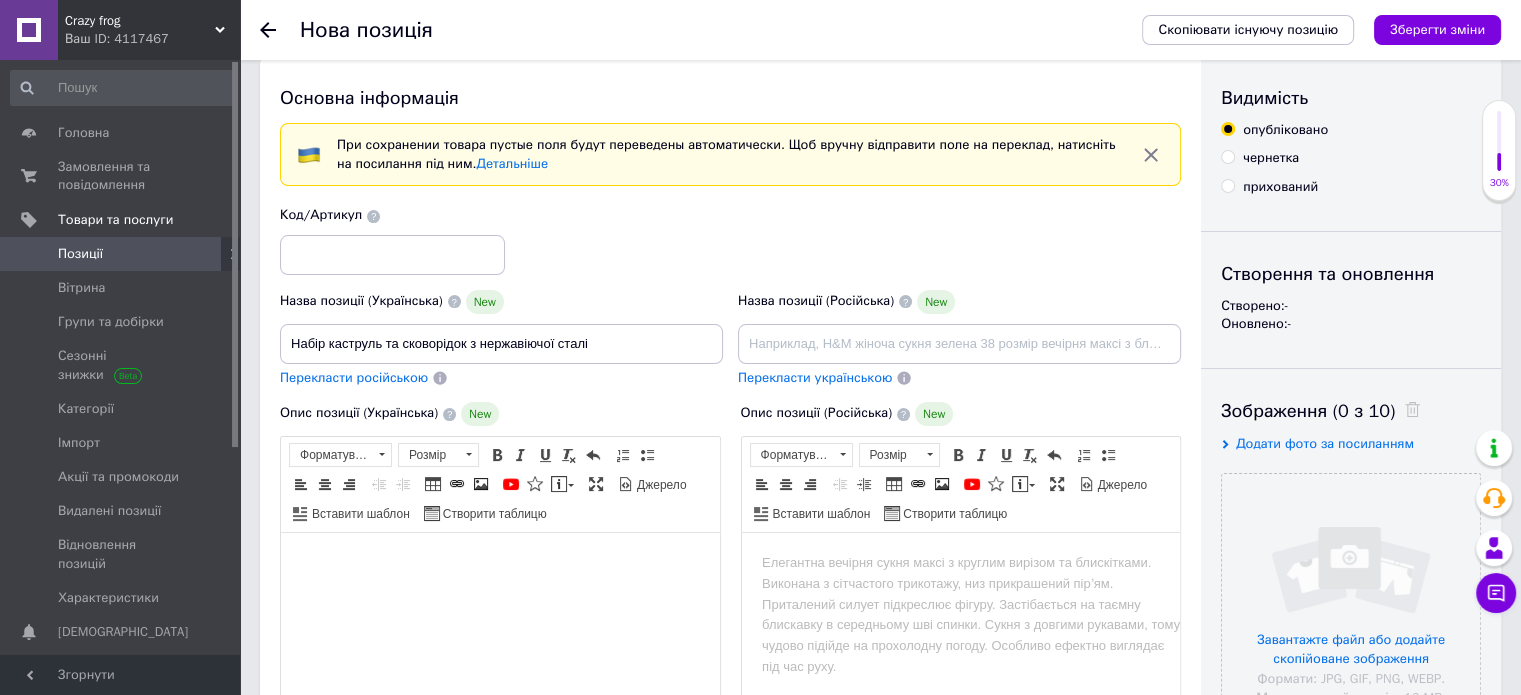 click at bounding box center (500, 563) 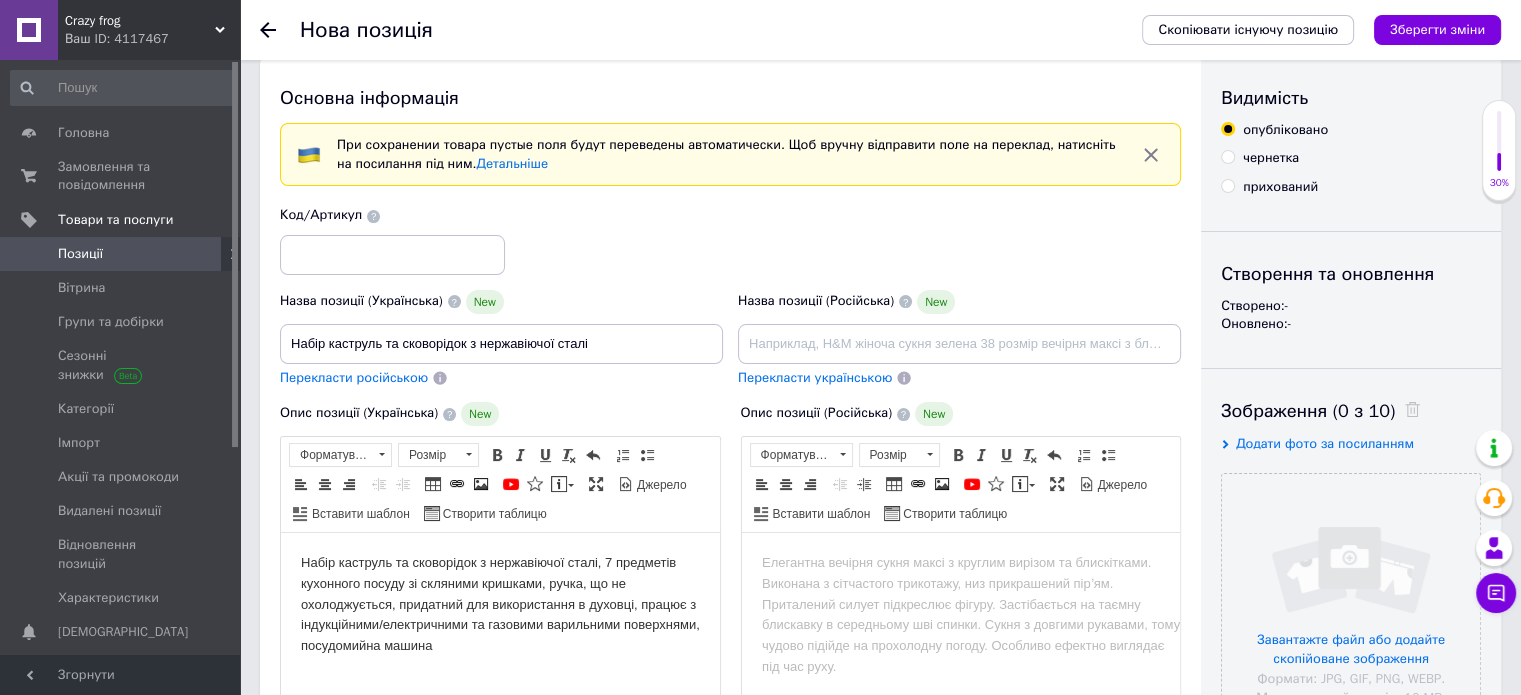click on "Перекласти російською" at bounding box center [354, 377] 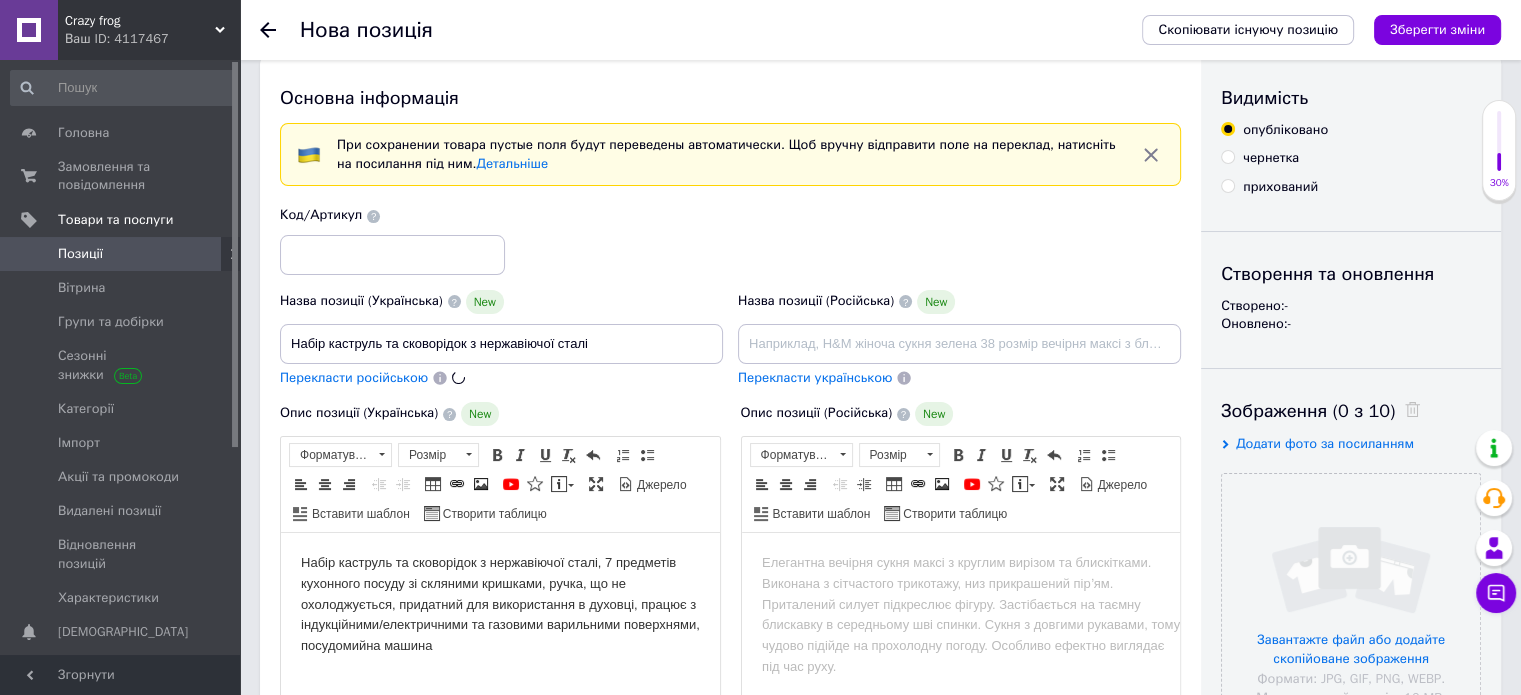 type on "Набор кастрюль и сковород из нержавеющей стали" 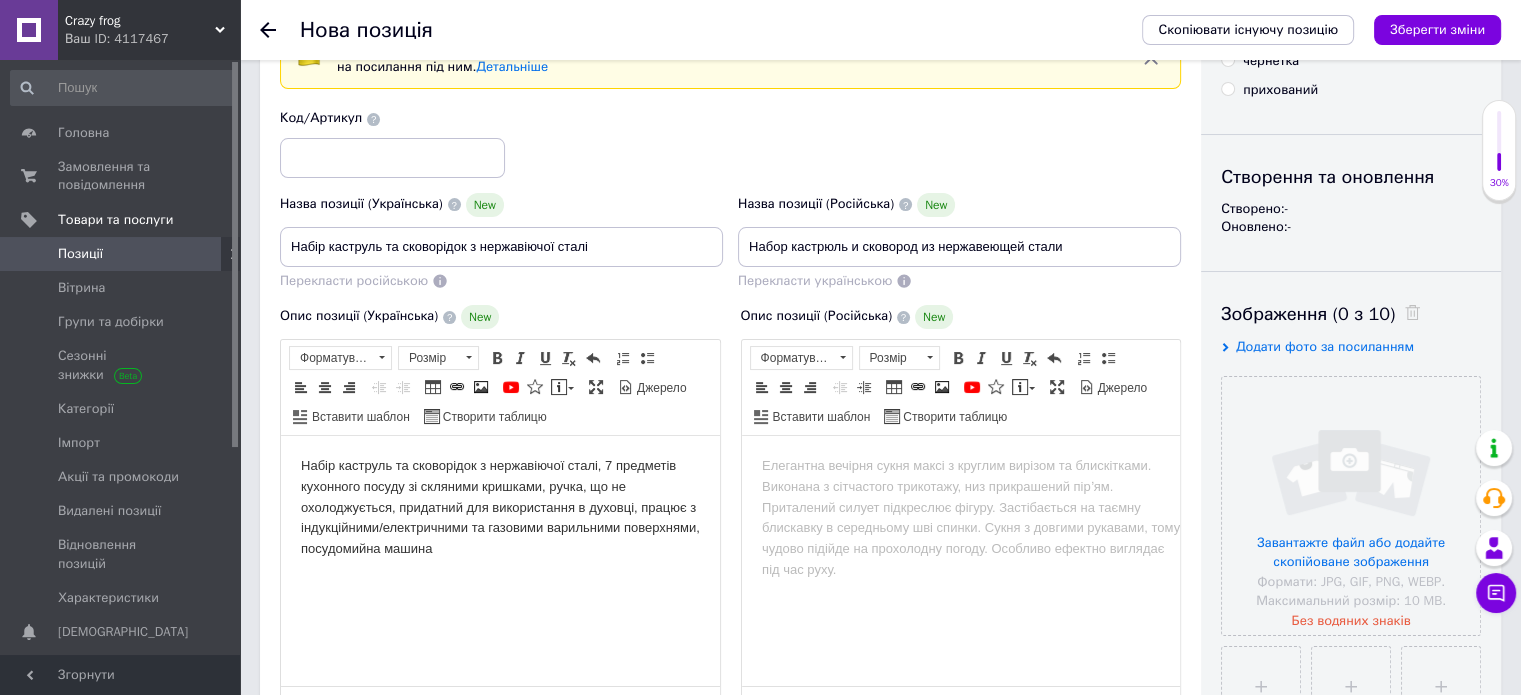 scroll, scrollTop: 224, scrollLeft: 0, axis: vertical 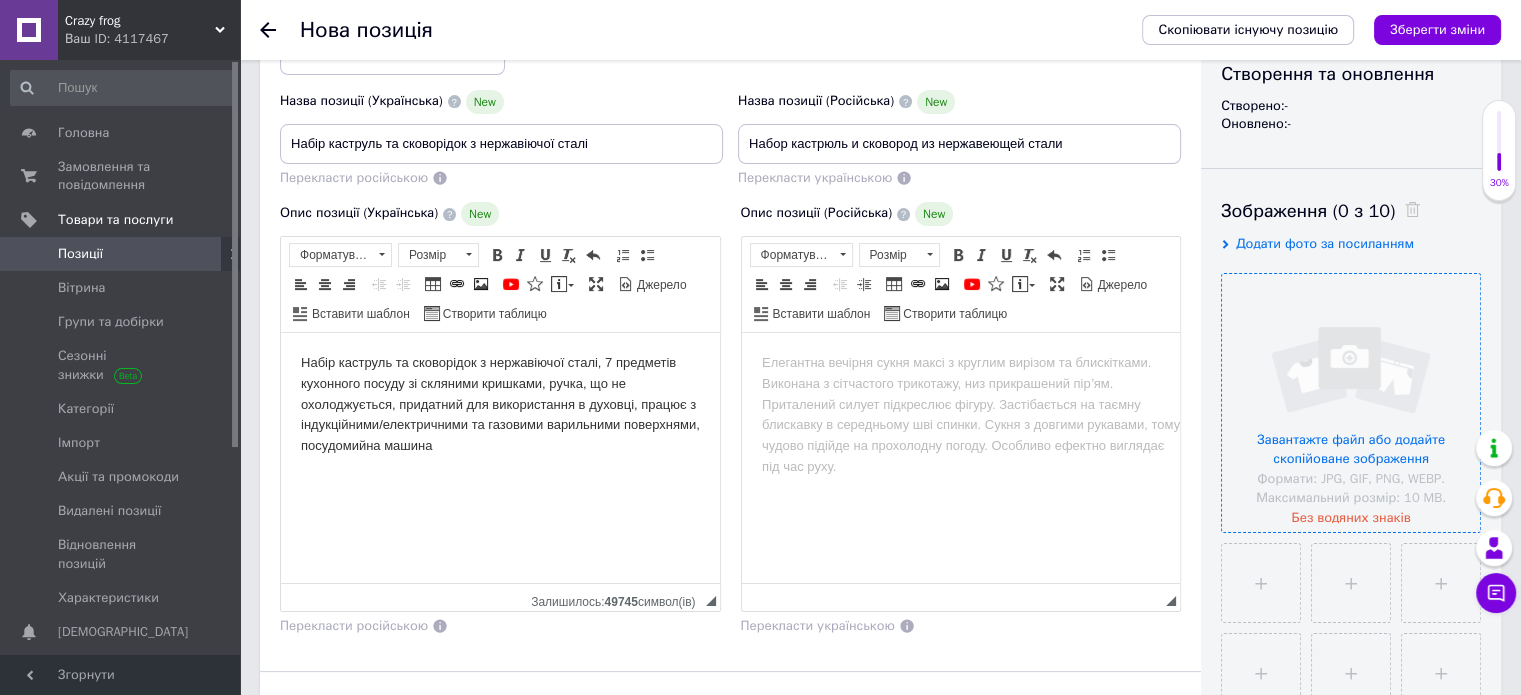 click at bounding box center [1351, 403] 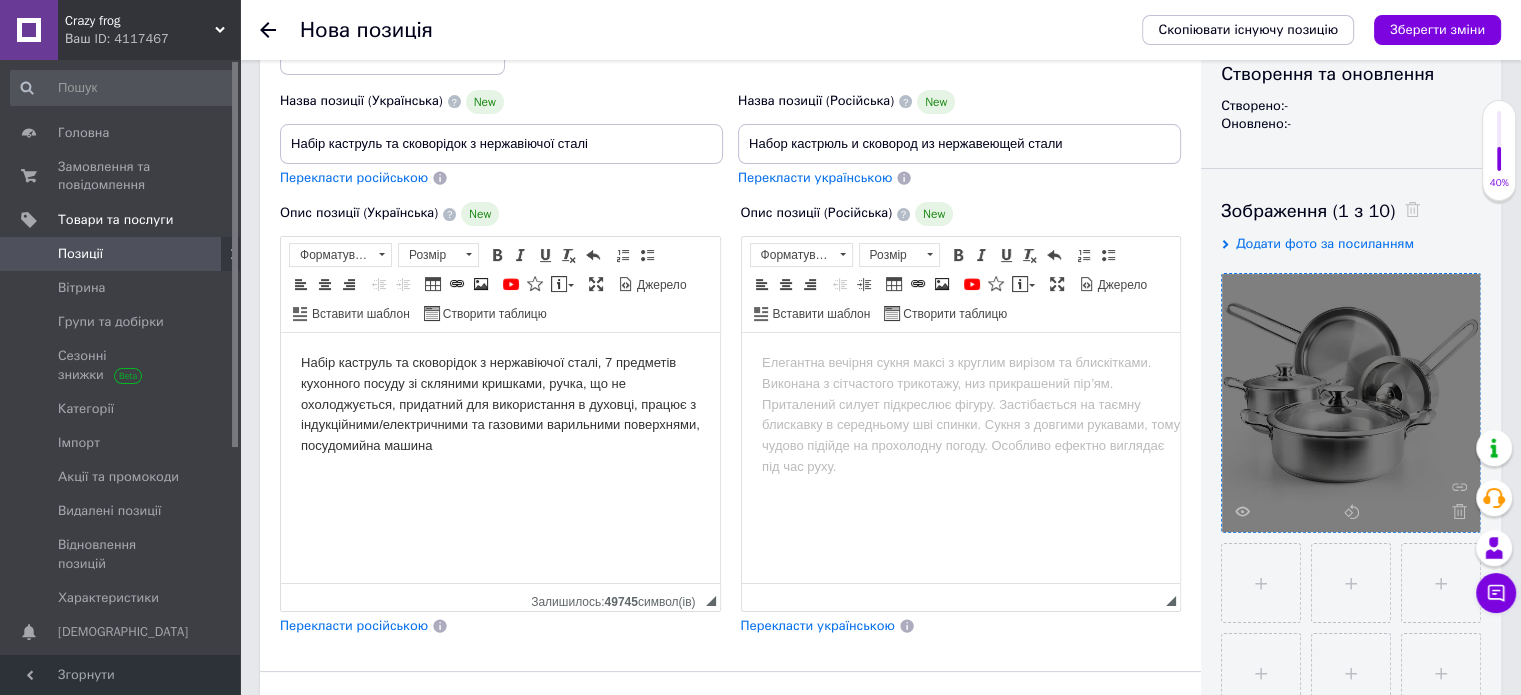 click on "Набір каструль та сковорідок з нержавіючої сталі, 7 предметів кухонного посуду зі скляними кришками, ручка, що не охолоджується, придатний для використання в духовці, працює з індукційними/електричними та газовими варильними поверхнями, посудомийна машина" at bounding box center [500, 405] 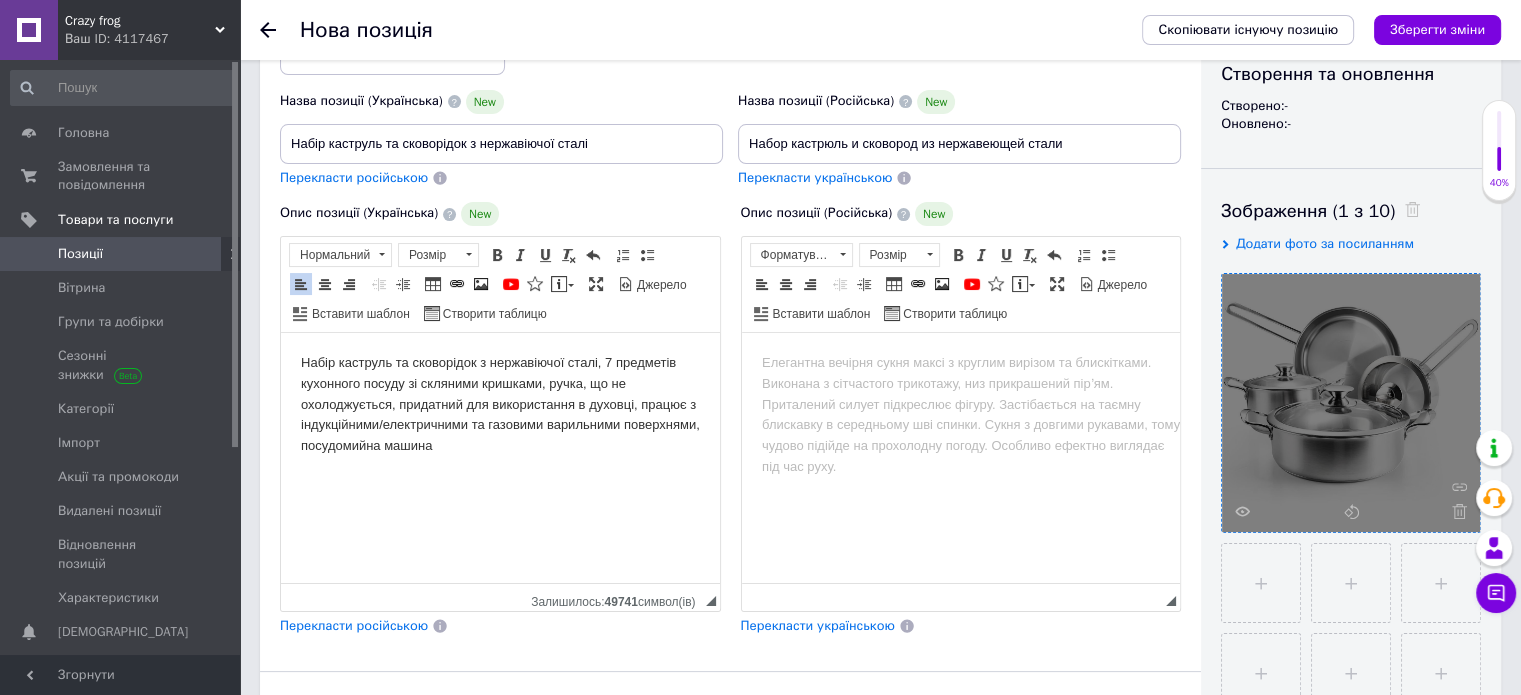 scroll, scrollTop: 673, scrollLeft: 0, axis: vertical 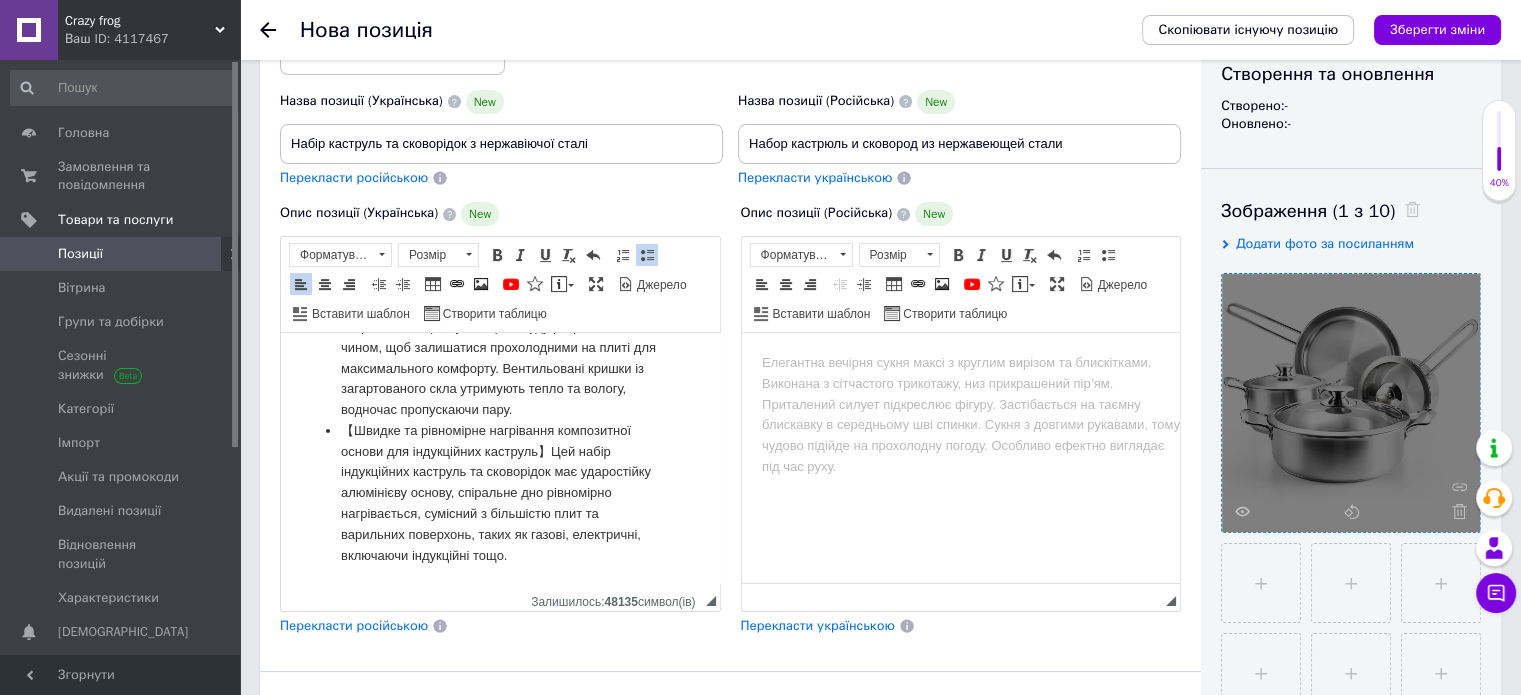 click on "Перекласти російською" at bounding box center (354, 625) 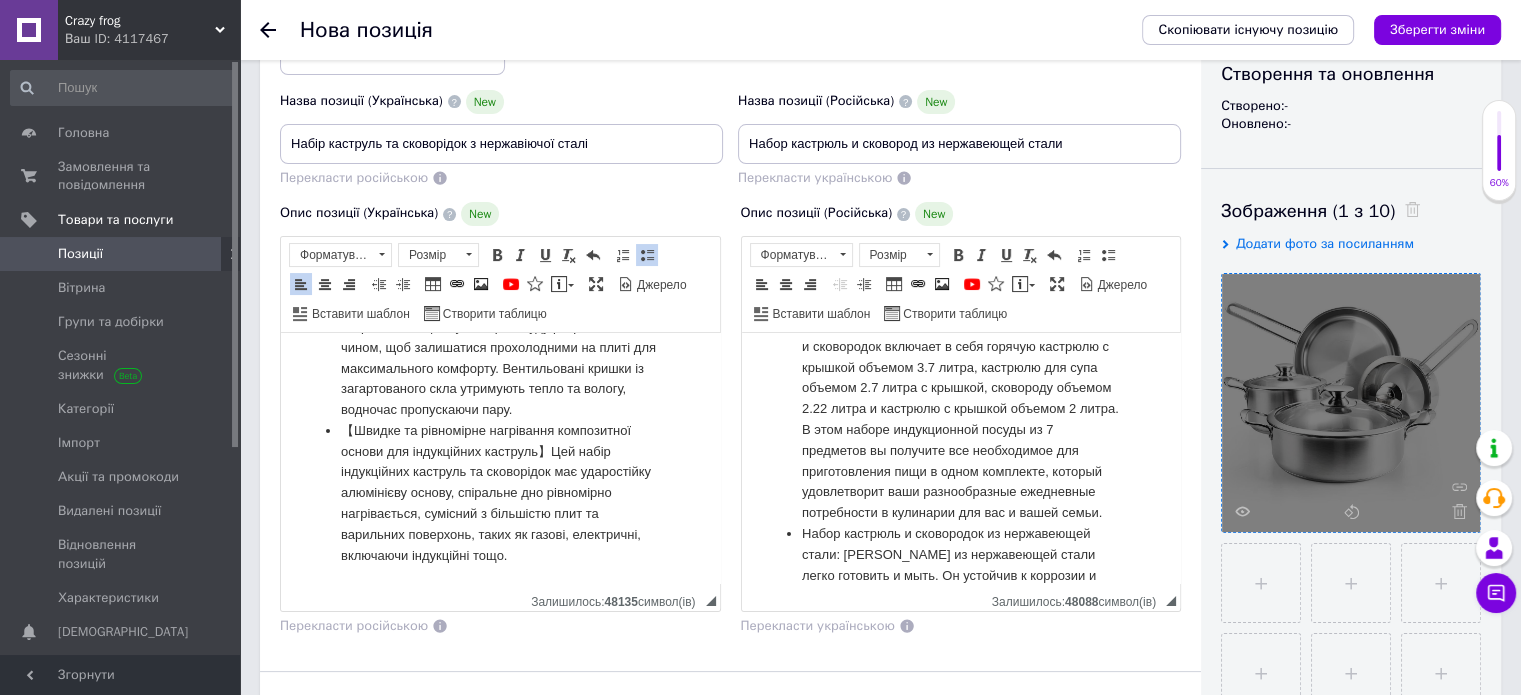 scroll, scrollTop: 300, scrollLeft: 0, axis: vertical 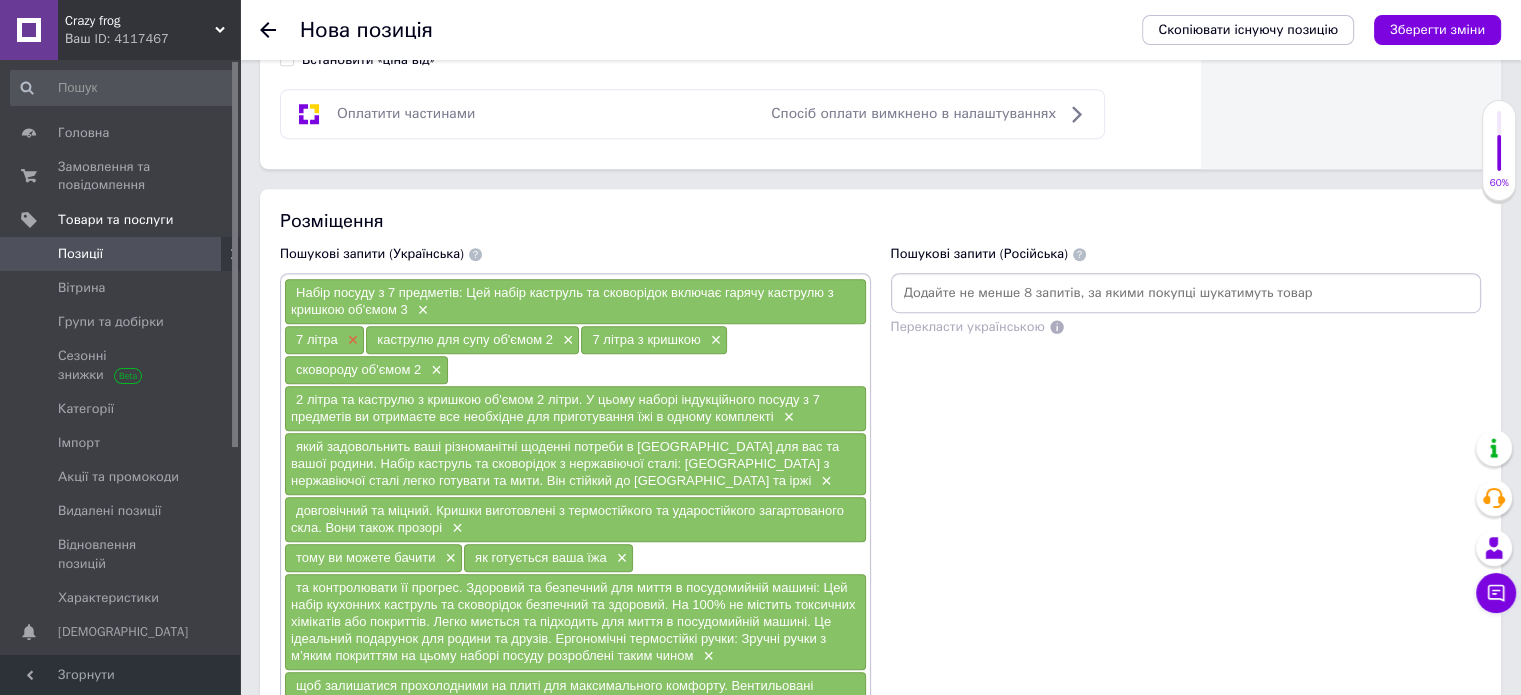click on "×" at bounding box center [351, 340] 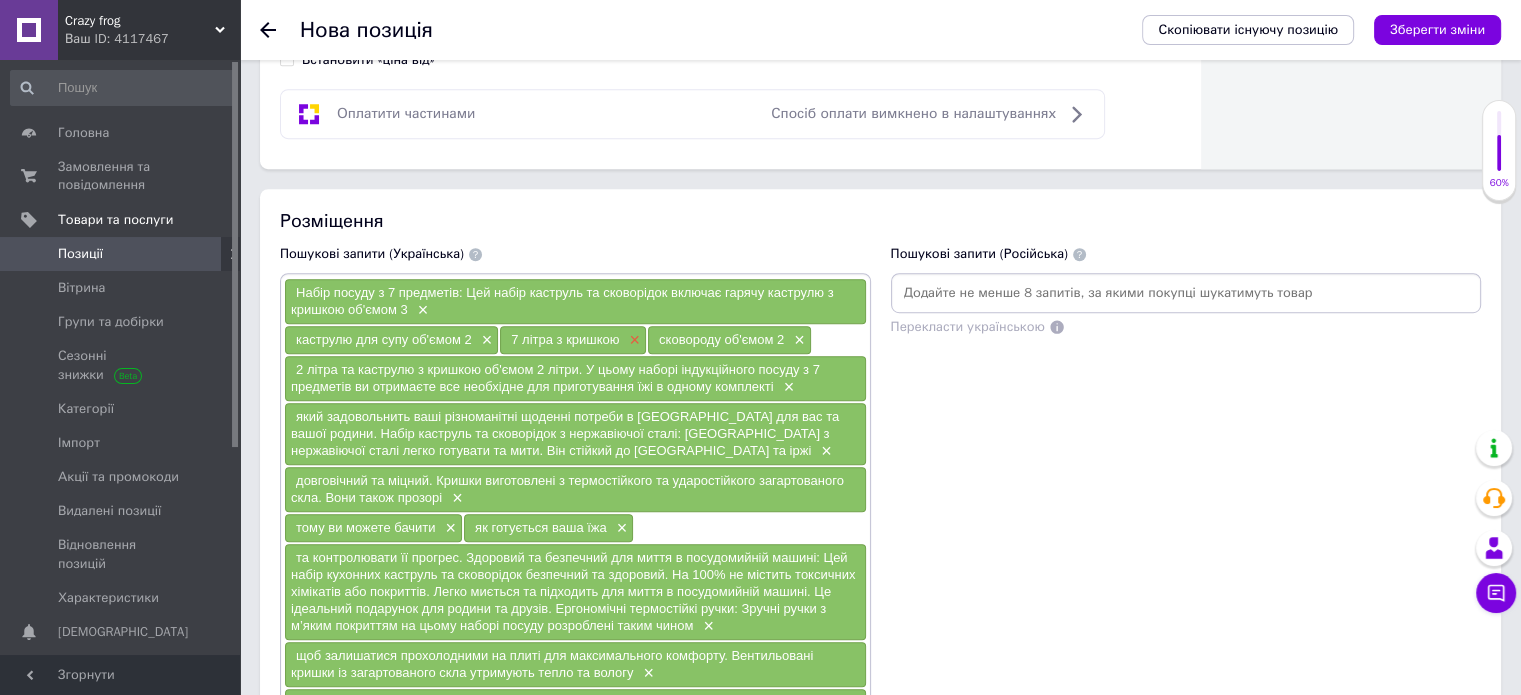 click on "×" at bounding box center (632, 340) 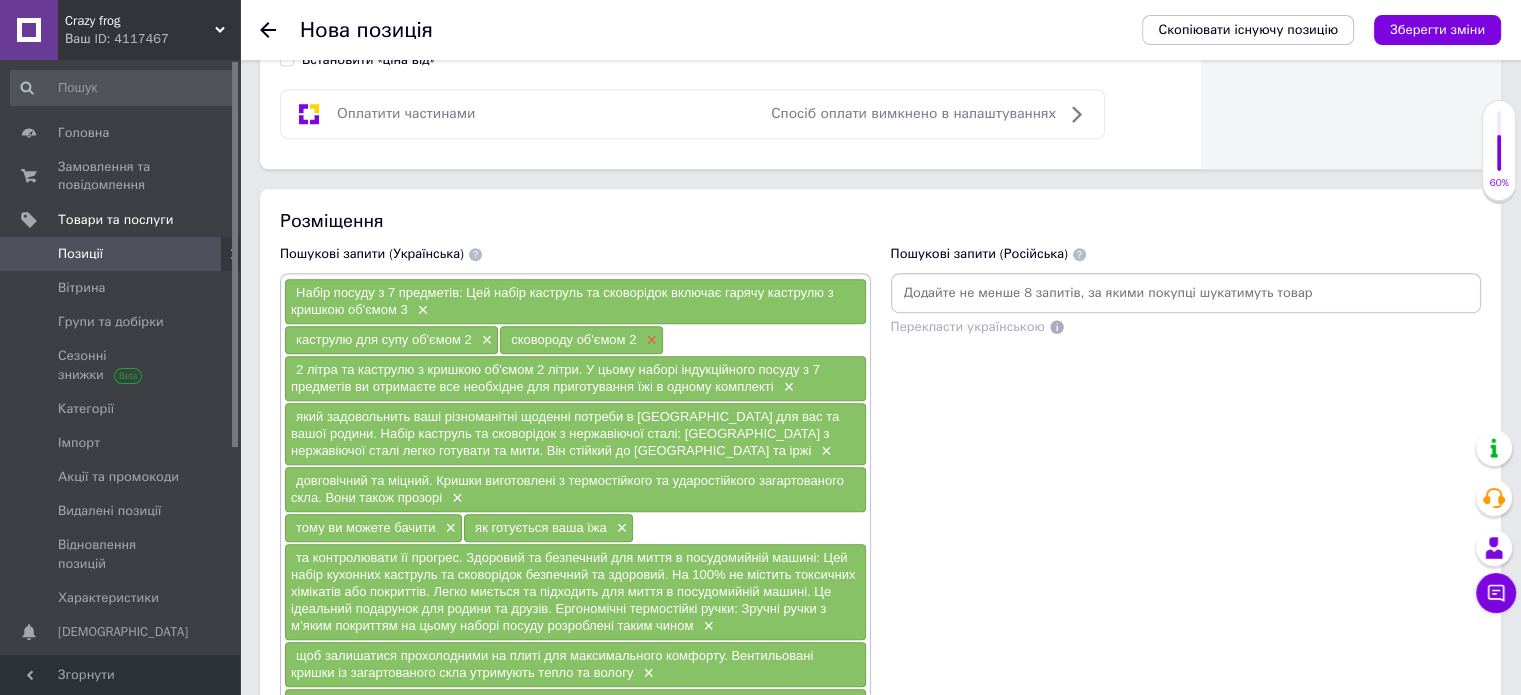 click on "×" at bounding box center [649, 340] 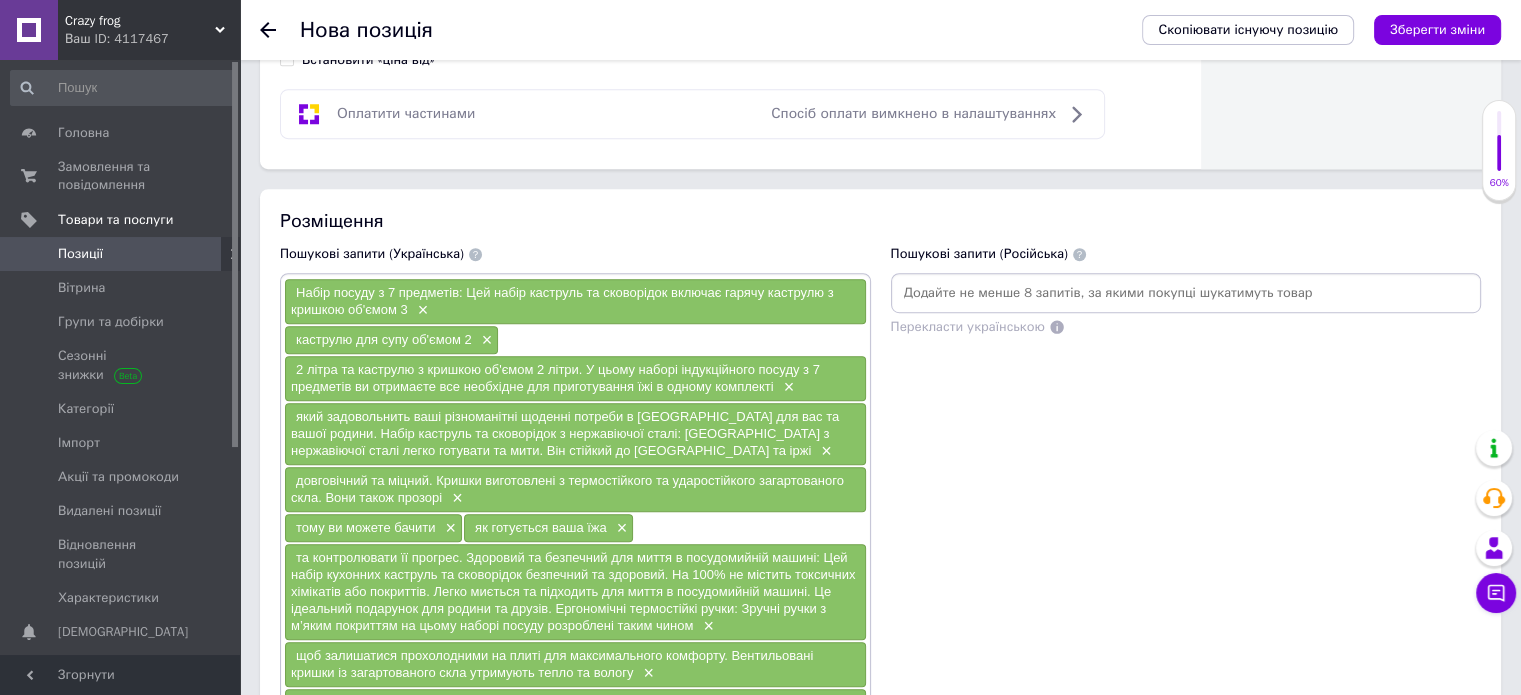 click on "каструлю для супу об'ємом 2 ×" at bounding box center (391, 340) 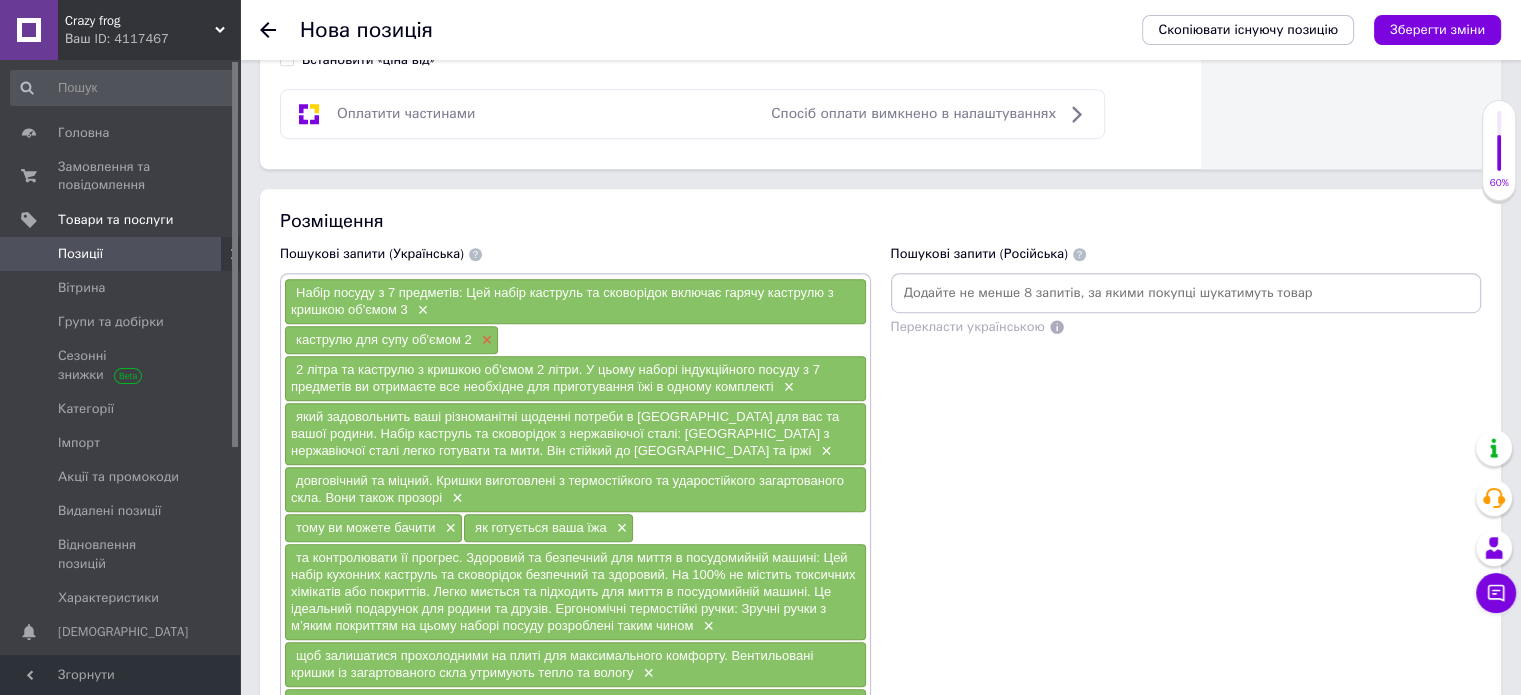 click on "×" at bounding box center [485, 340] 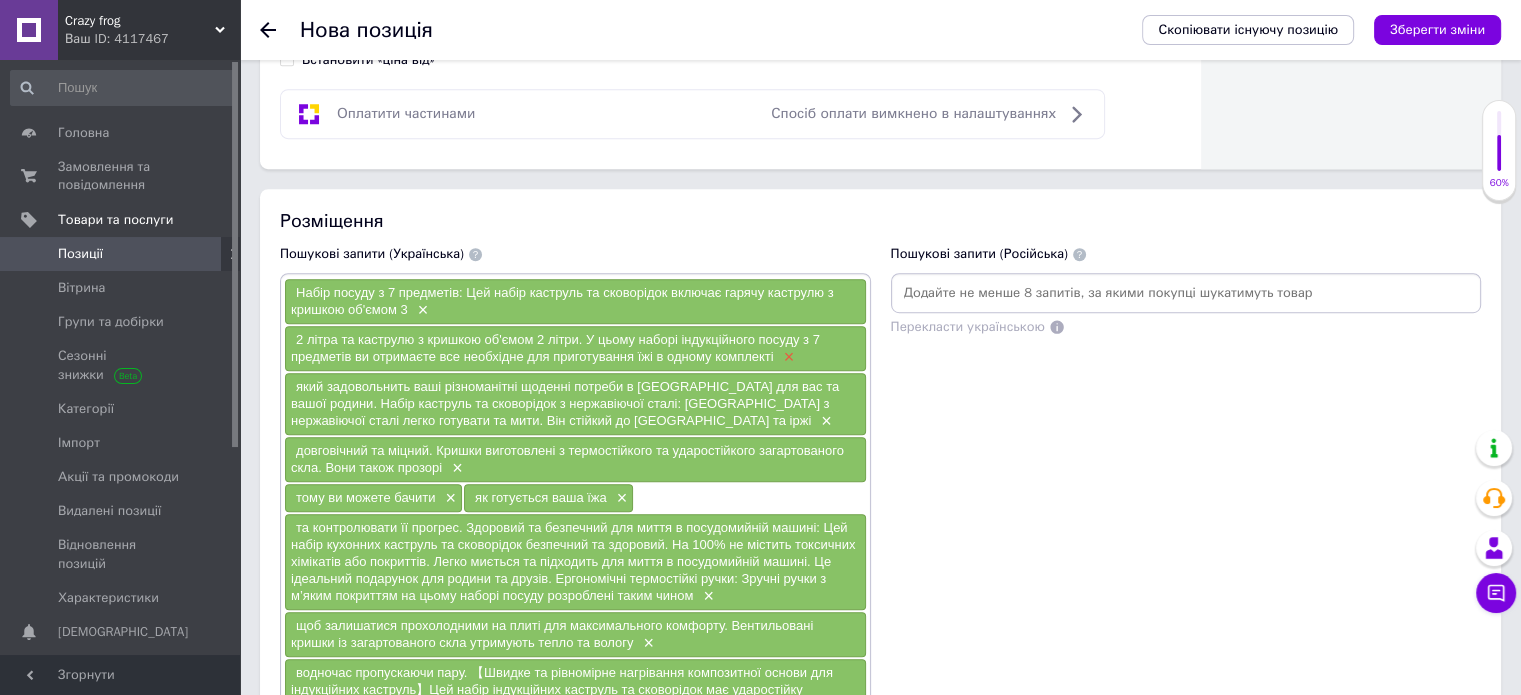 click on "×" at bounding box center [787, 357] 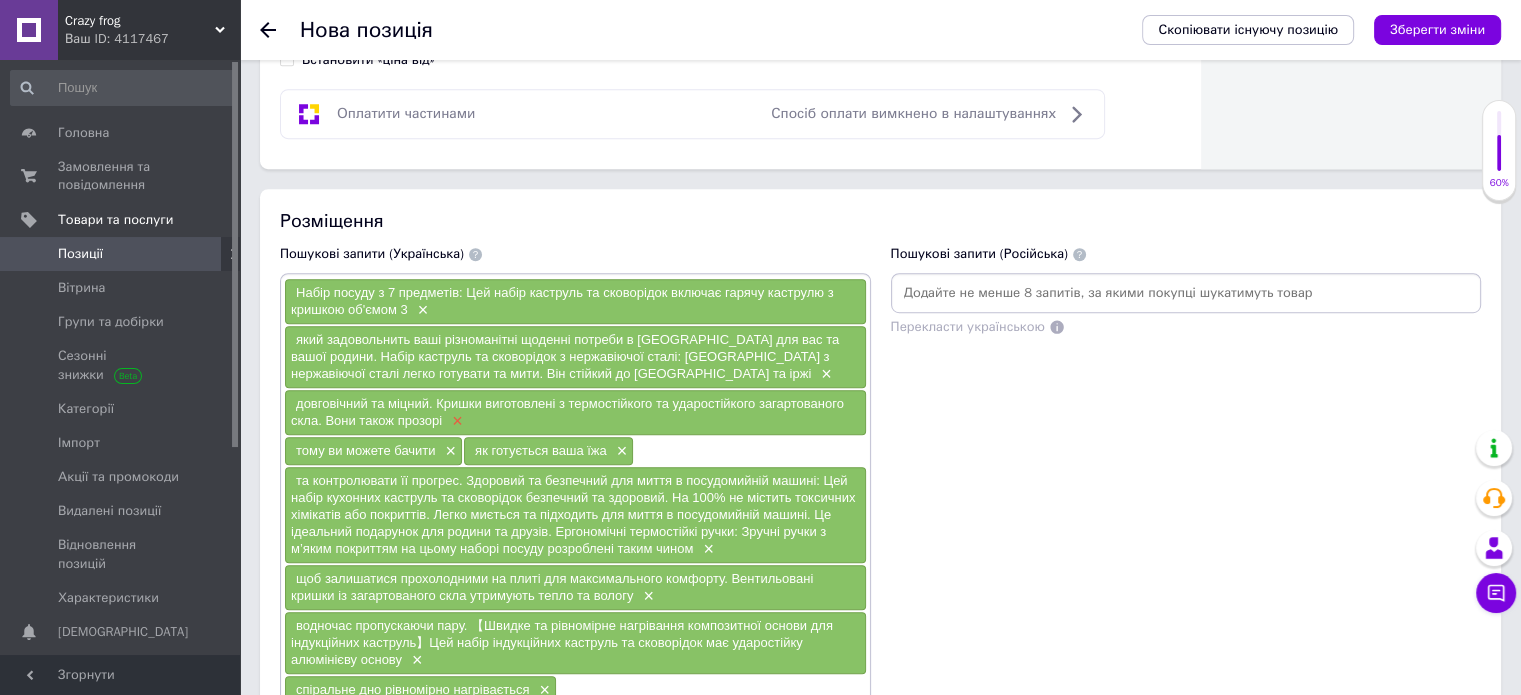 click on "×" at bounding box center [455, 421] 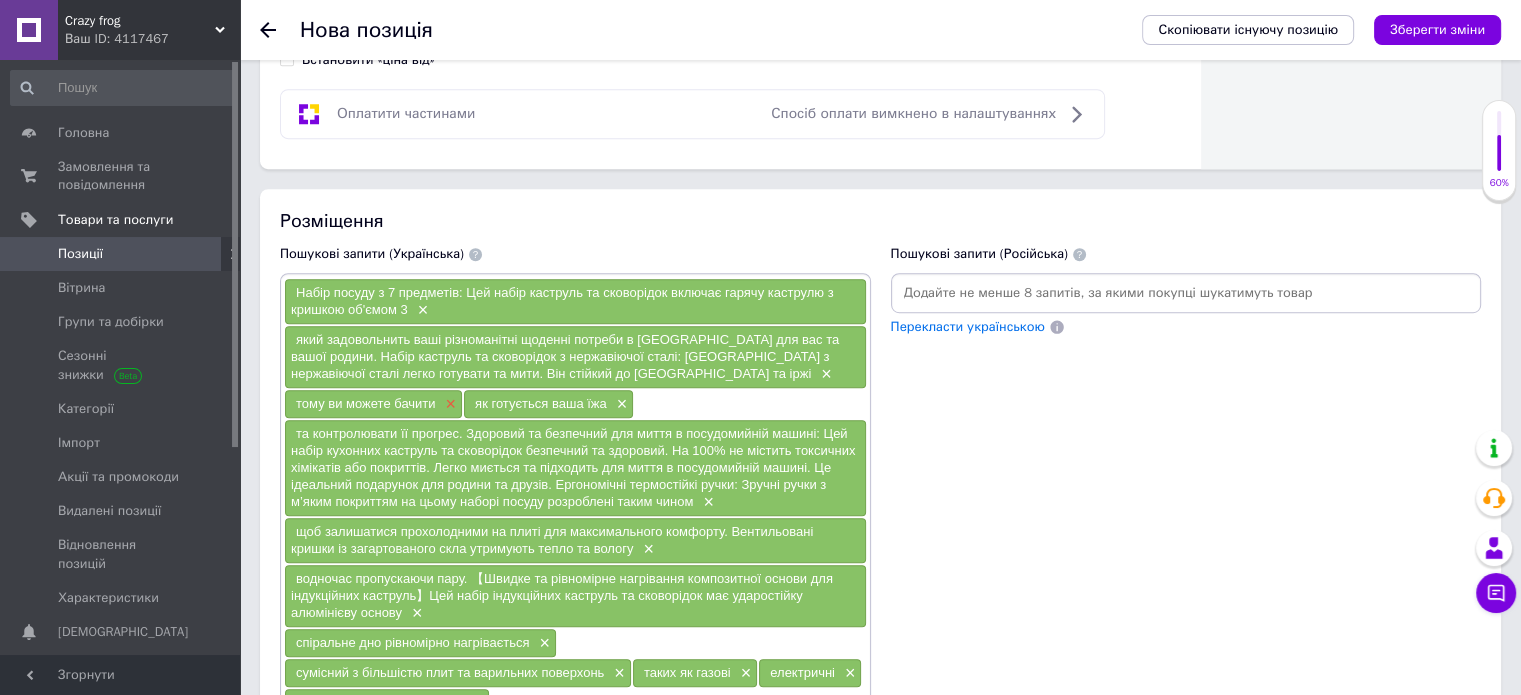 click on "×" at bounding box center [449, 404] 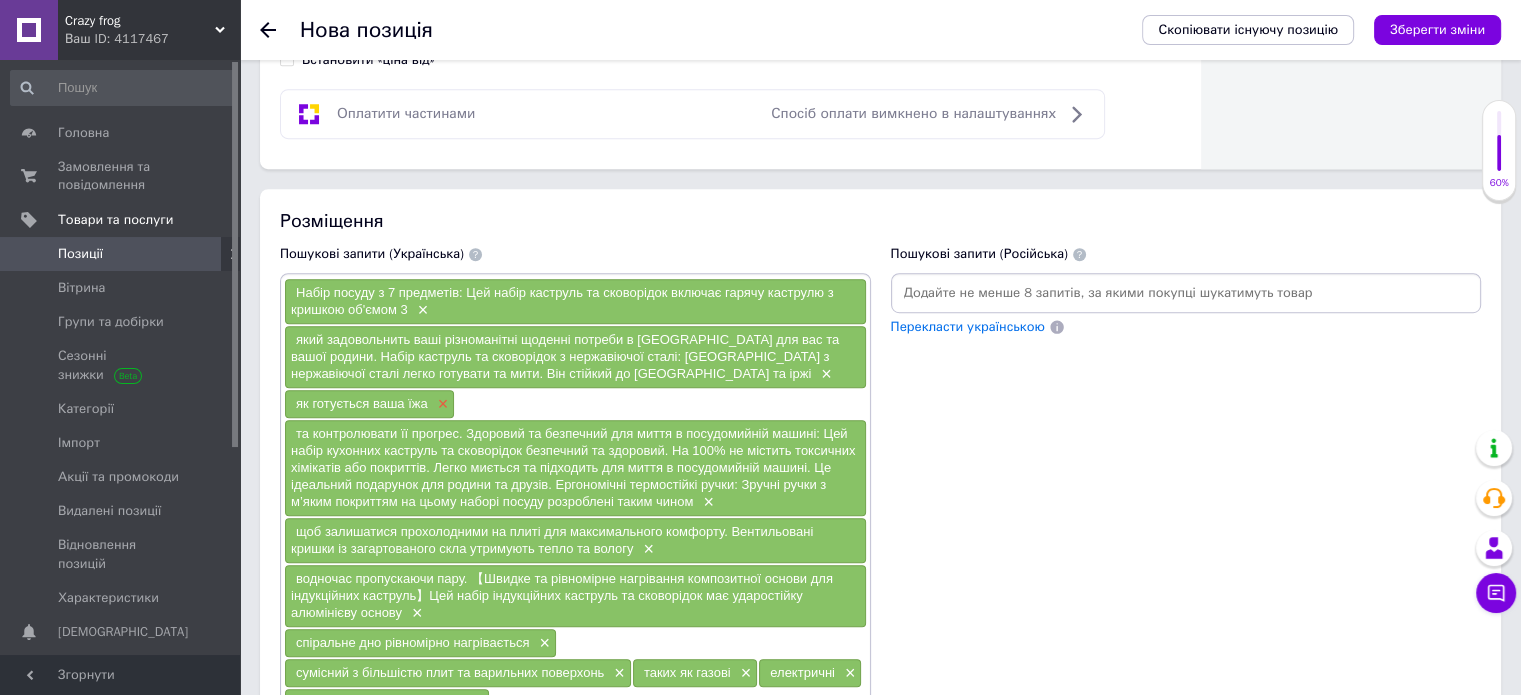 click on "×" at bounding box center (441, 404) 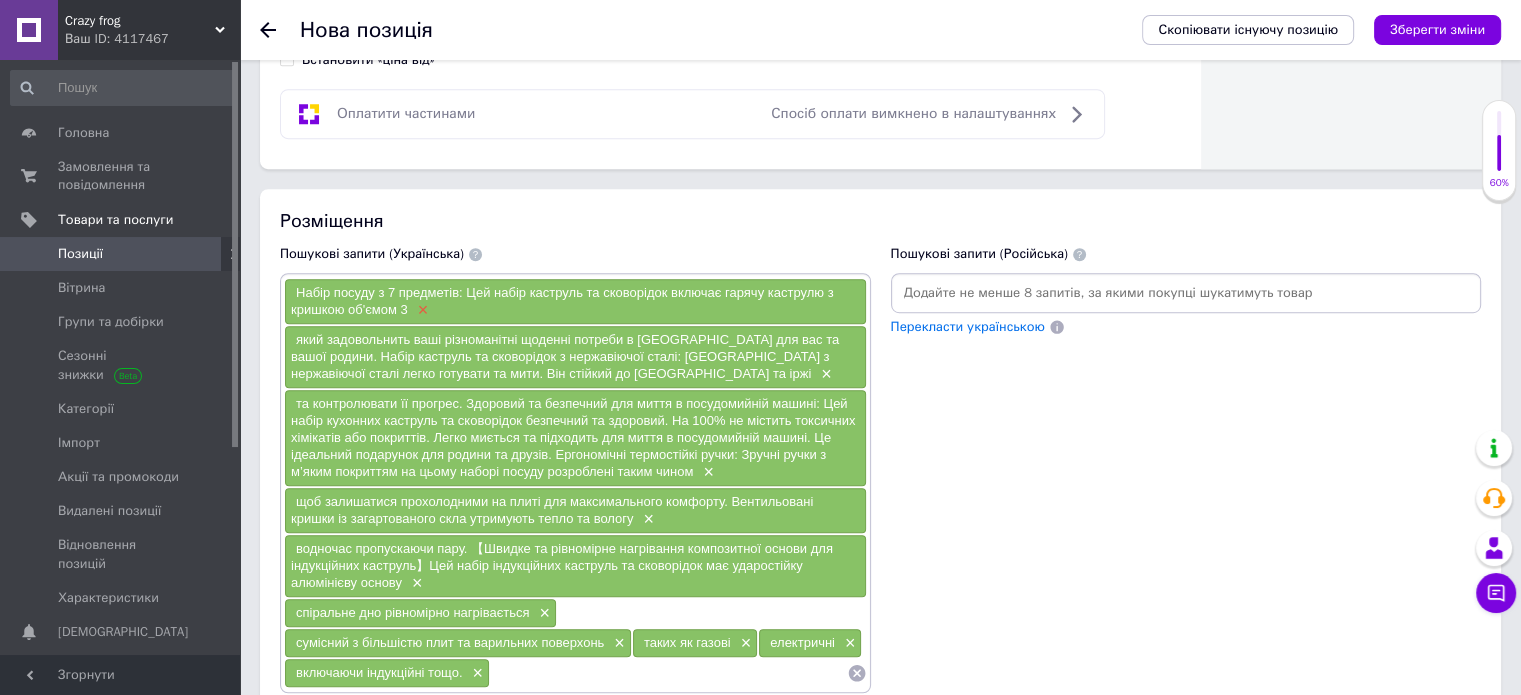 click on "×" at bounding box center (421, 310) 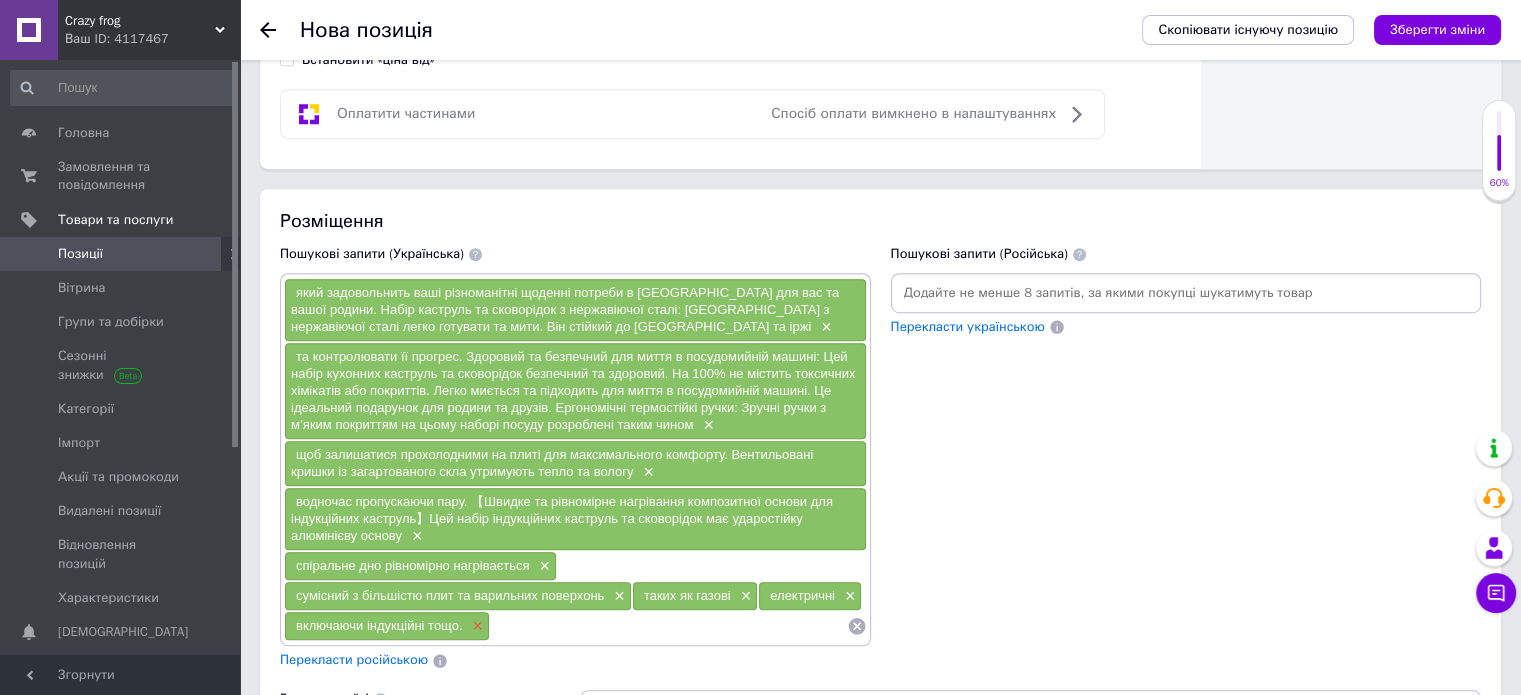 click on "×" at bounding box center (475, 626) 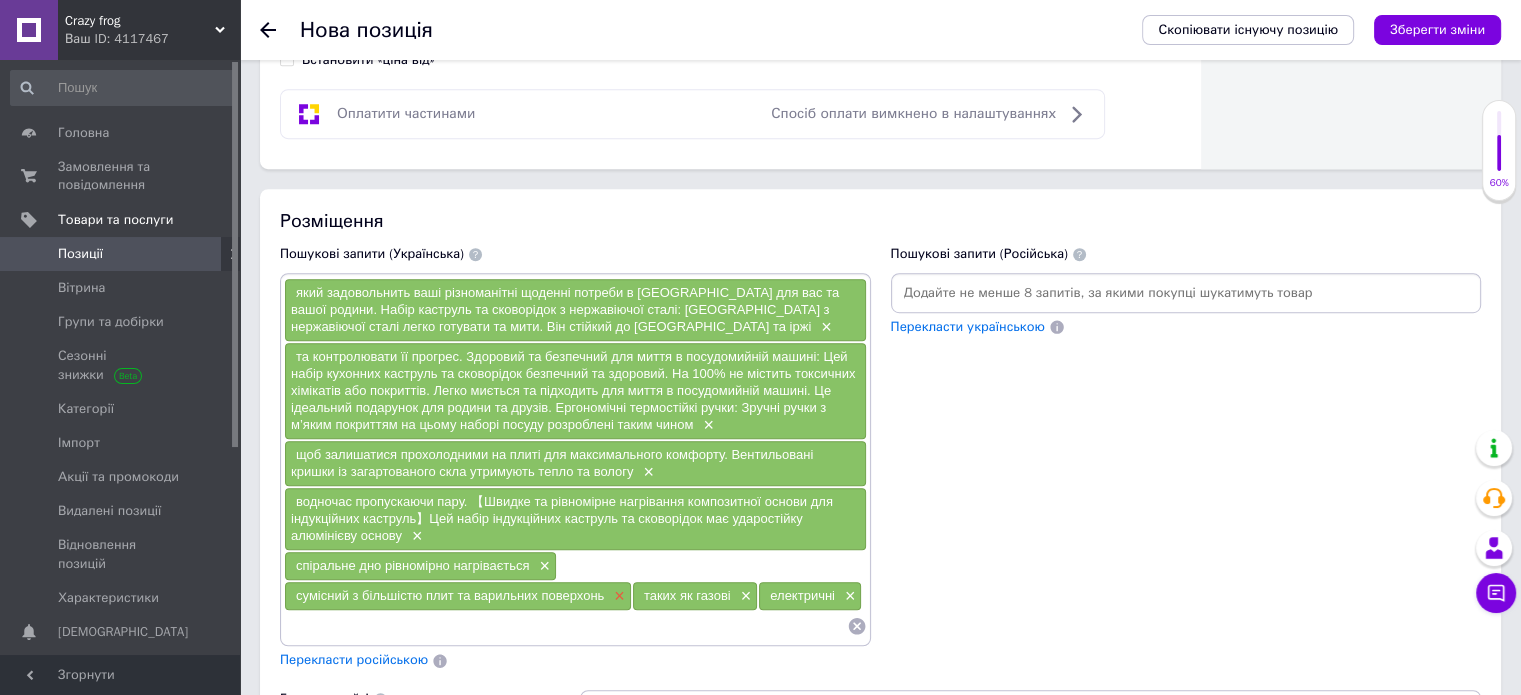click on "×" at bounding box center [617, 596] 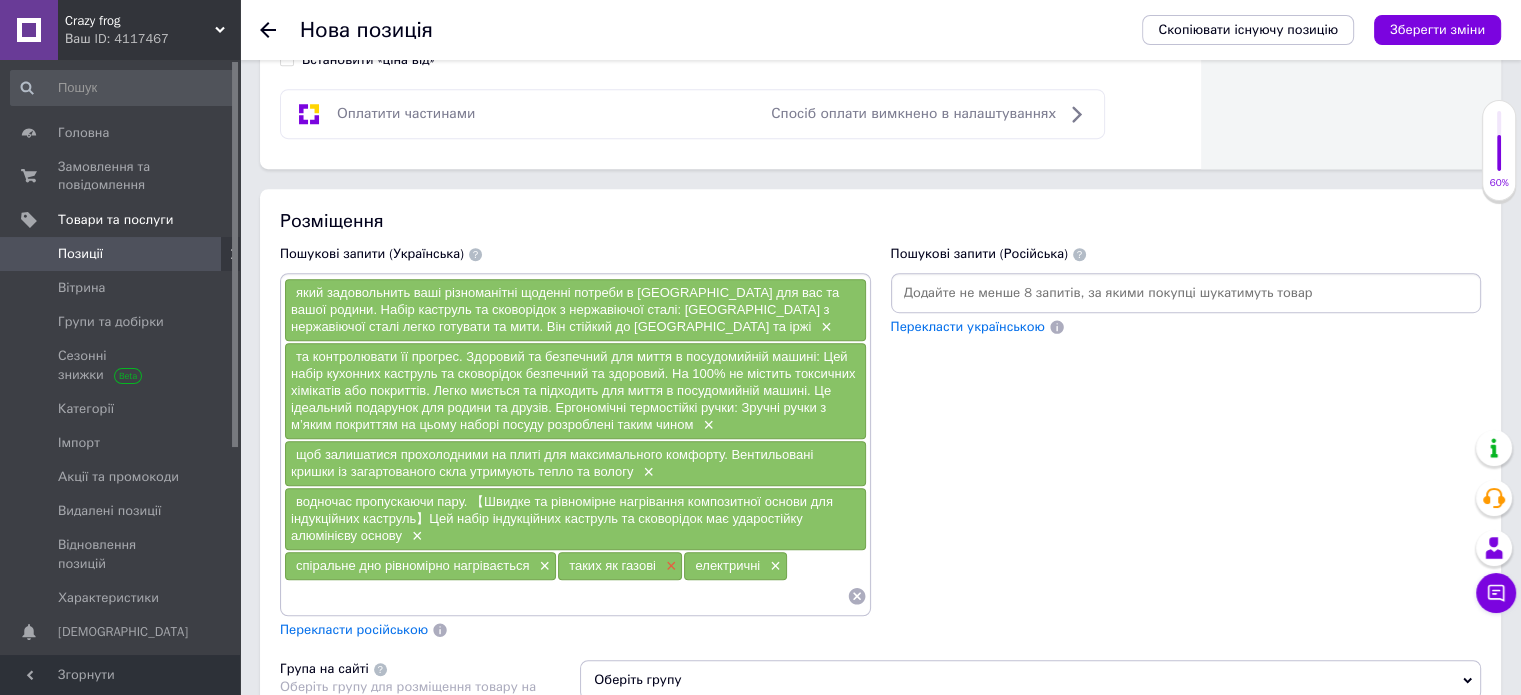 click on "×" at bounding box center (669, 566) 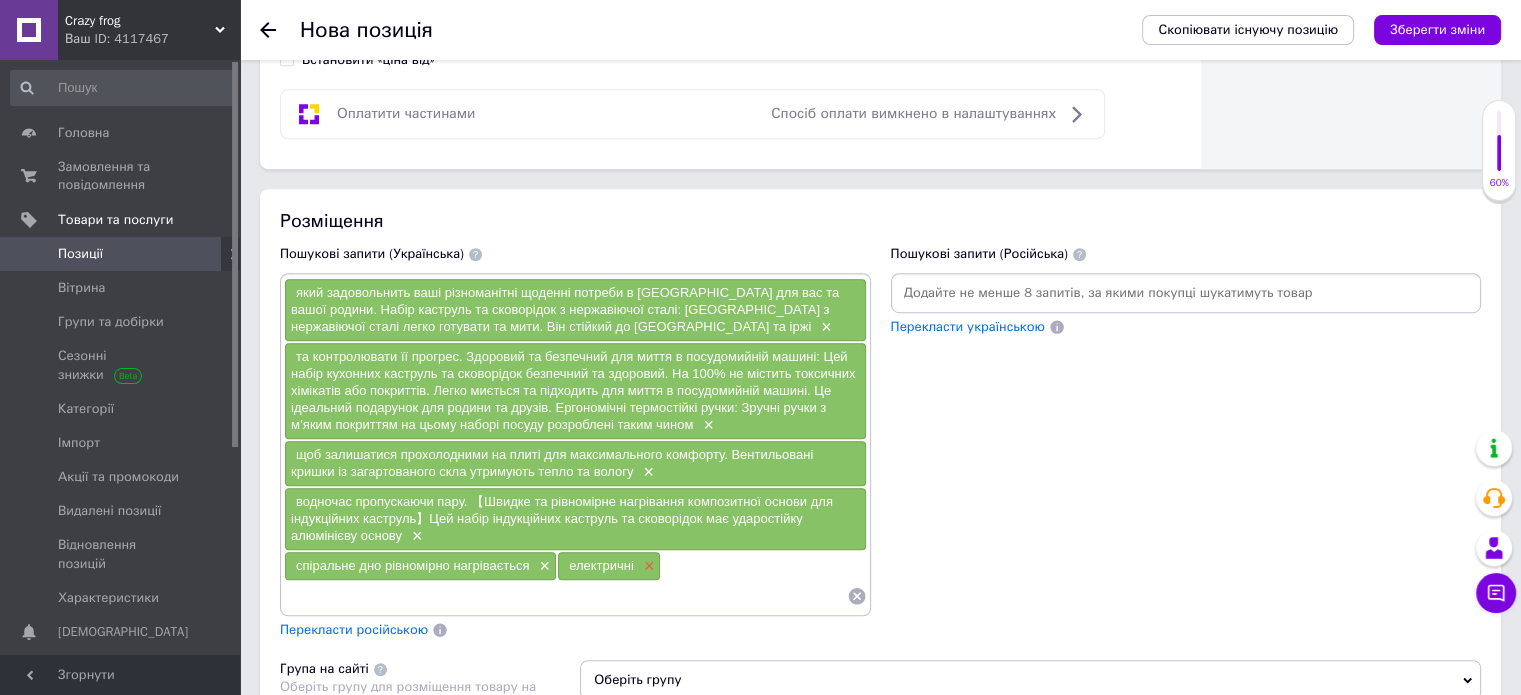 click on "×" at bounding box center (647, 566) 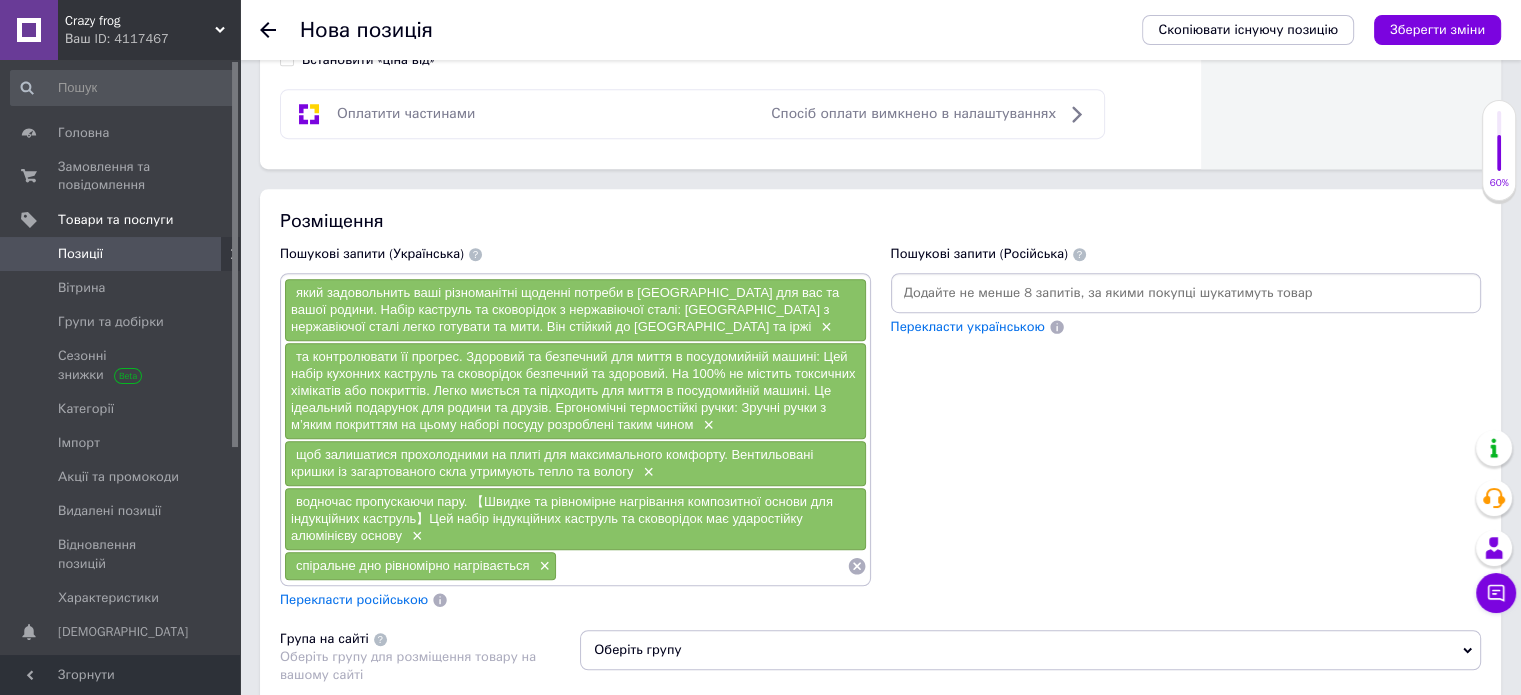 click on "спіральне дно рівномірно нагрівається ×" at bounding box center [420, 566] 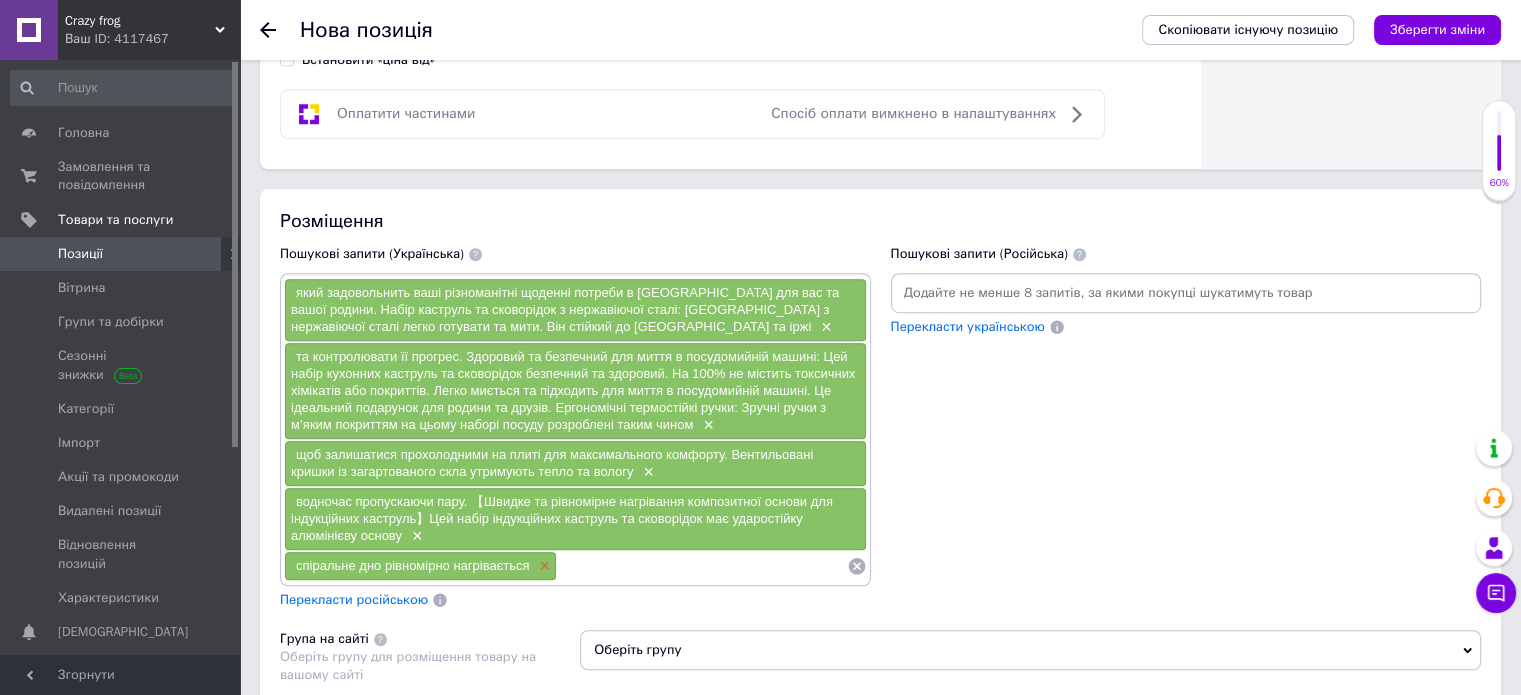 click on "×" at bounding box center (543, 566) 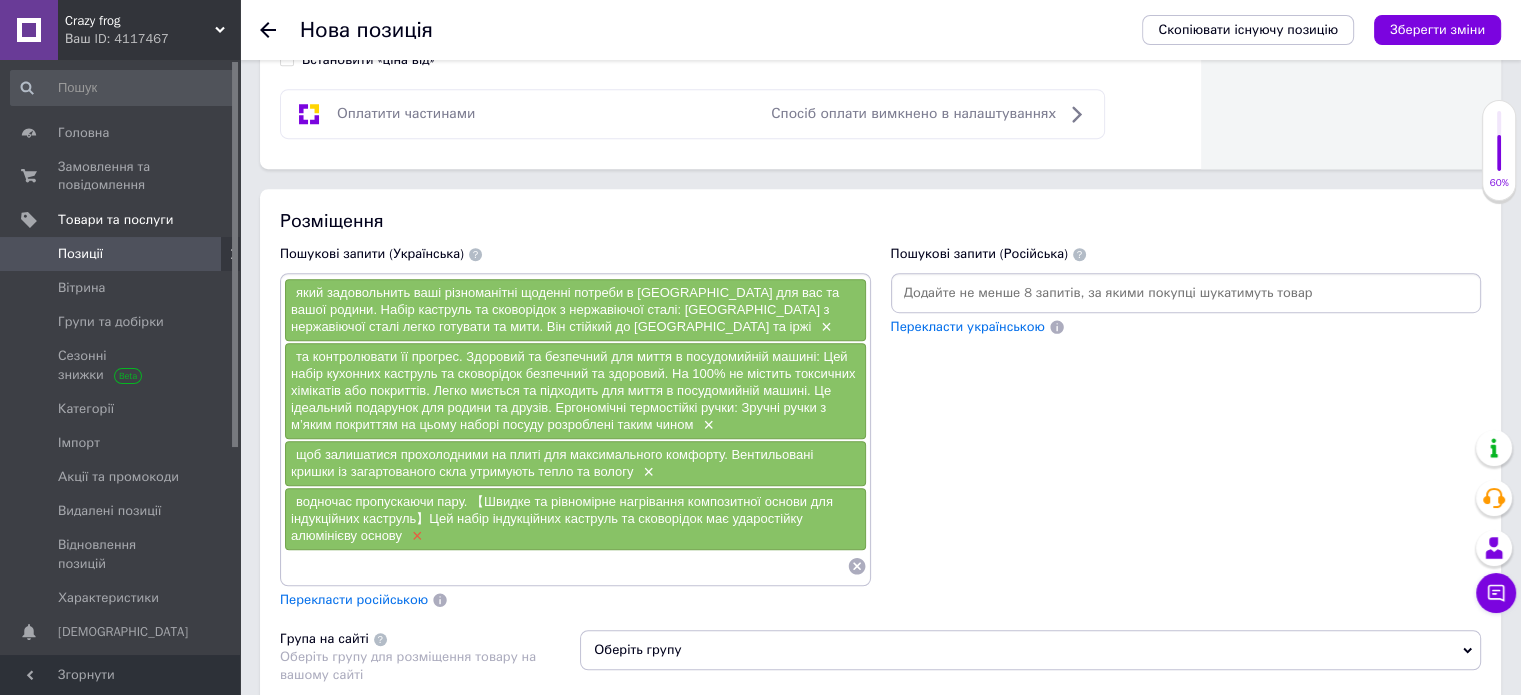 click on "×" at bounding box center [415, 536] 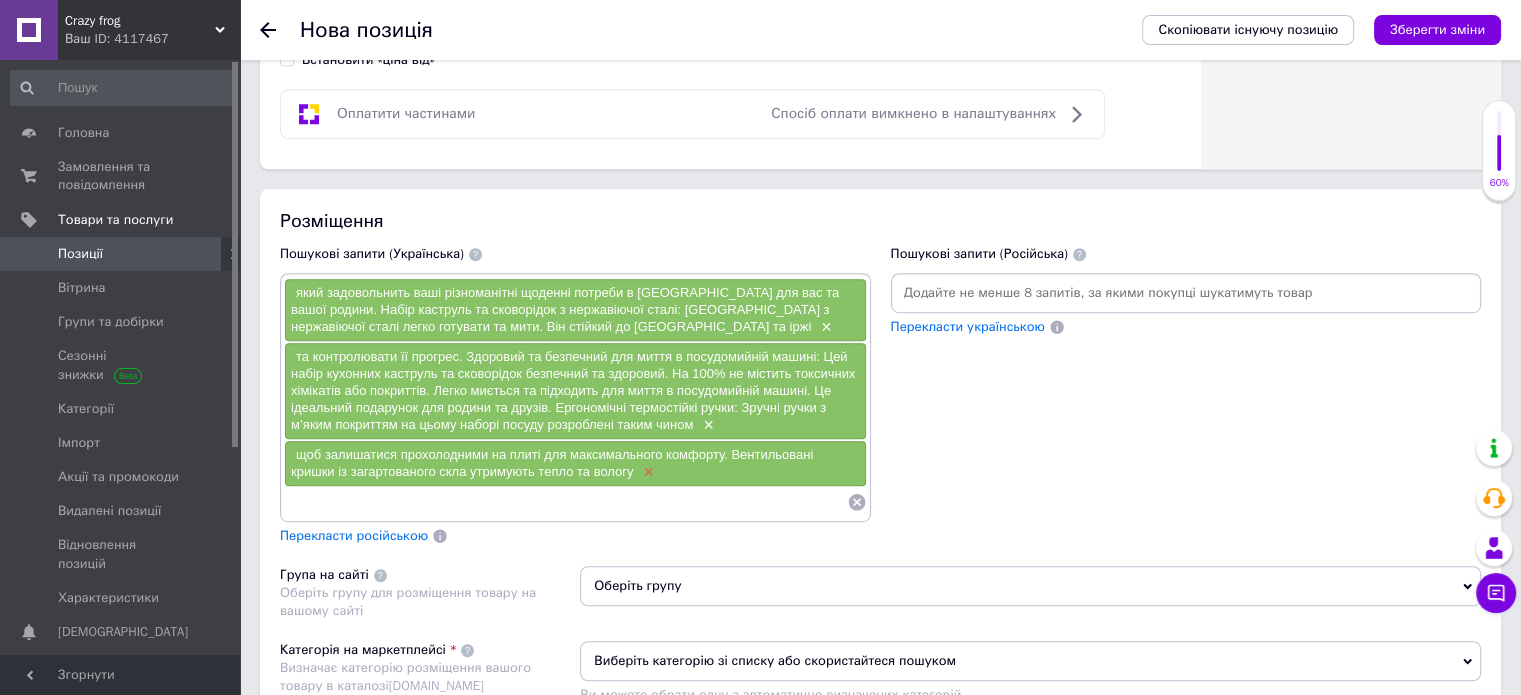 click on "×" at bounding box center [647, 472] 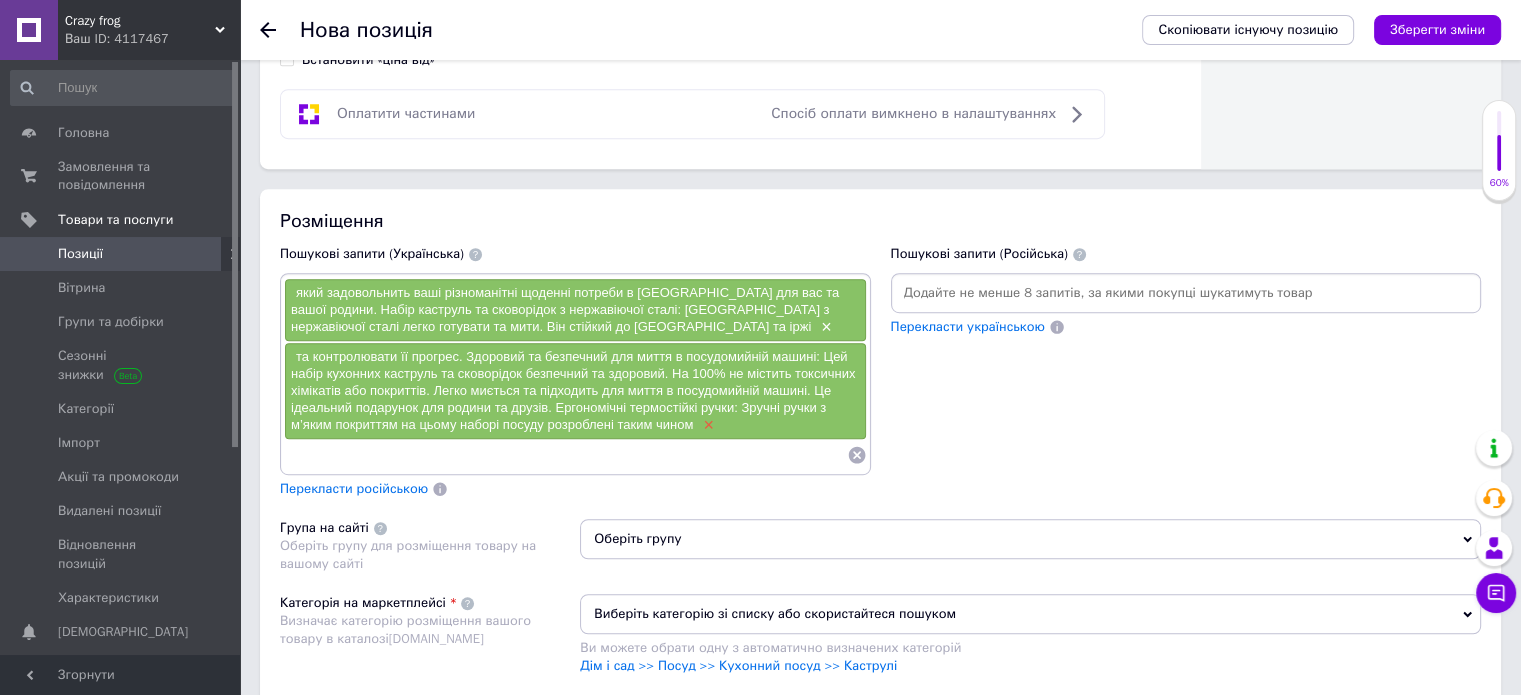 click on "×" at bounding box center [706, 425] 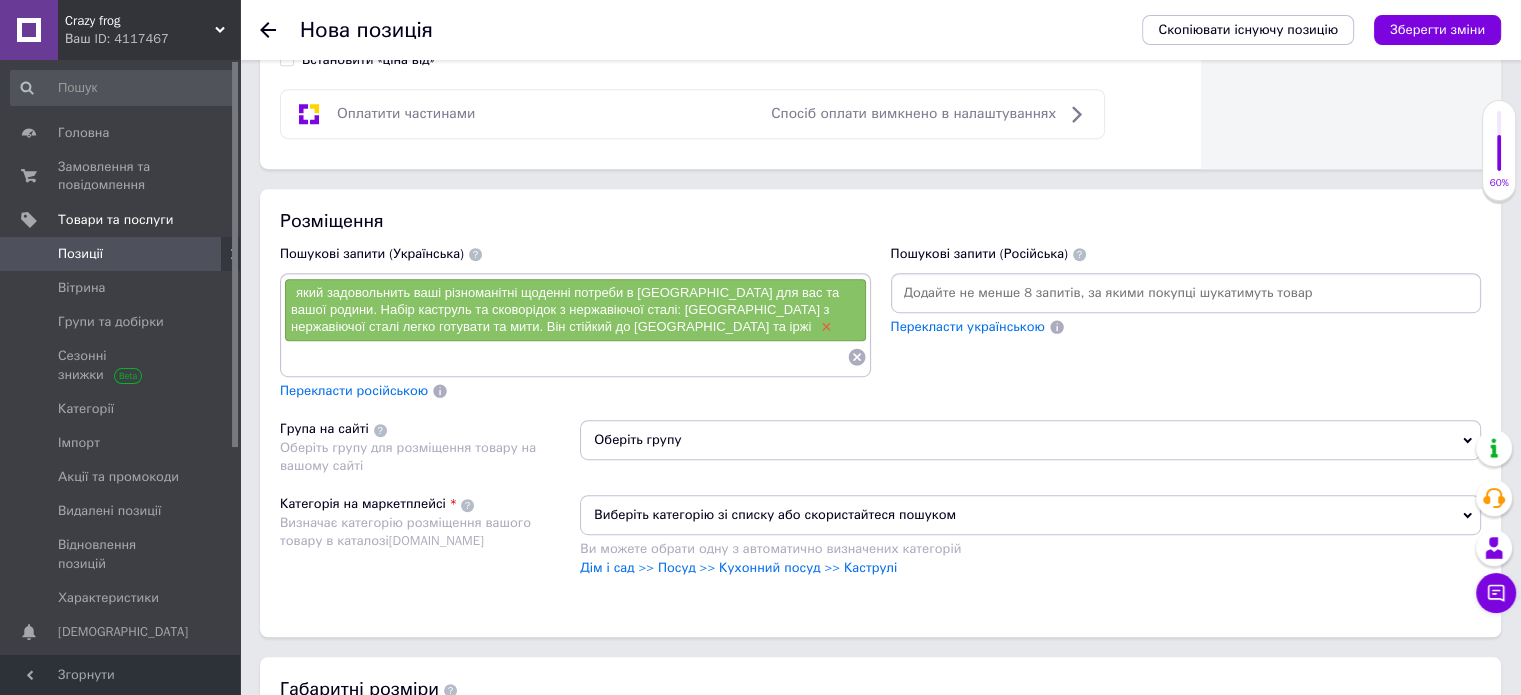 click on "×" at bounding box center (824, 327) 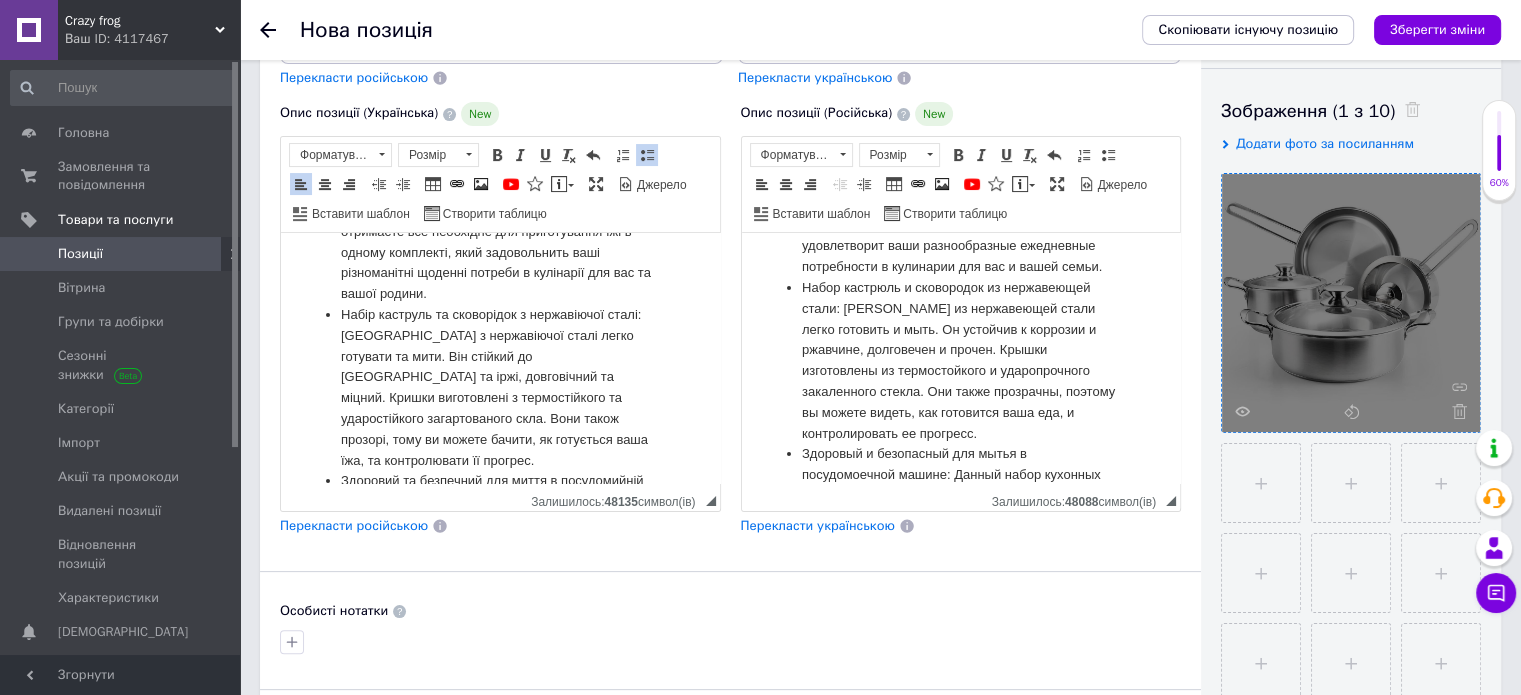 scroll, scrollTop: 0, scrollLeft: 0, axis: both 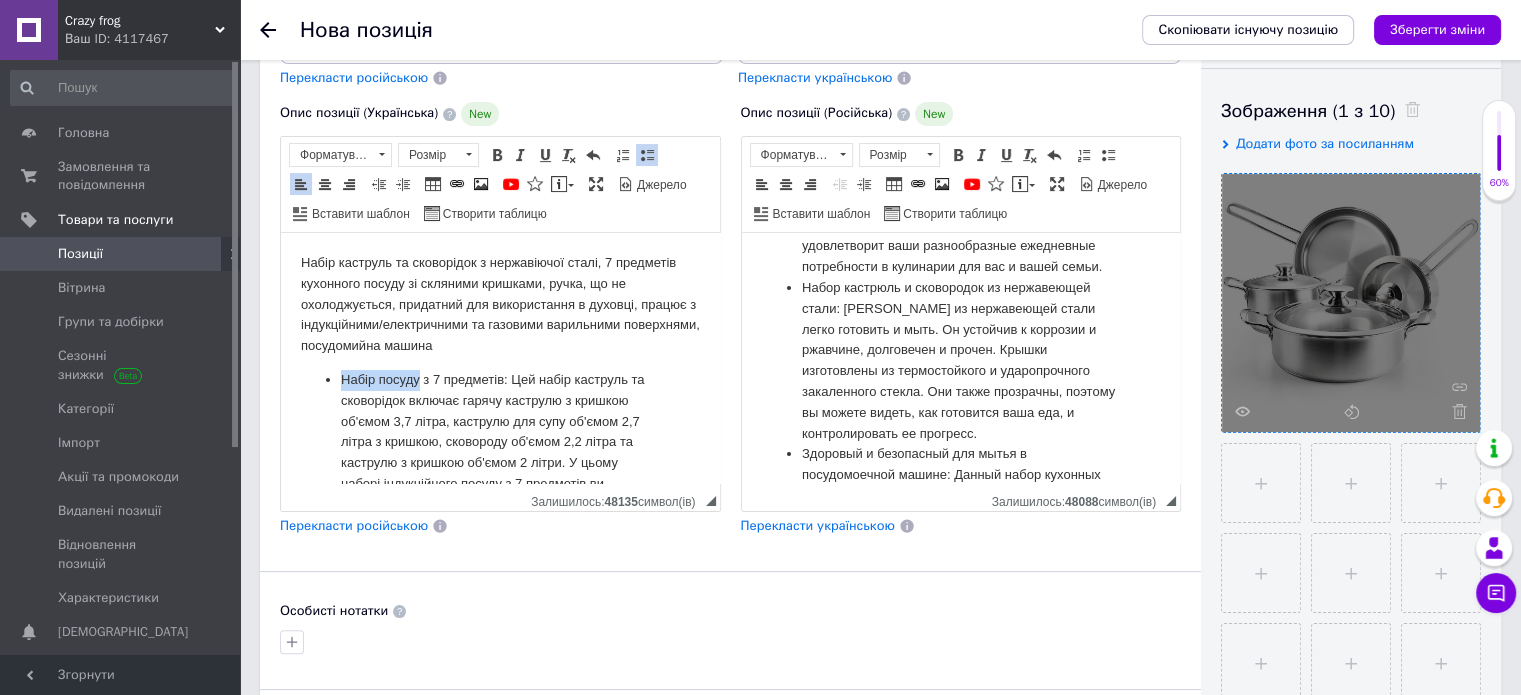 drag, startPoint x: 338, startPoint y: 380, endPoint x: 419, endPoint y: 379, distance: 81.00617 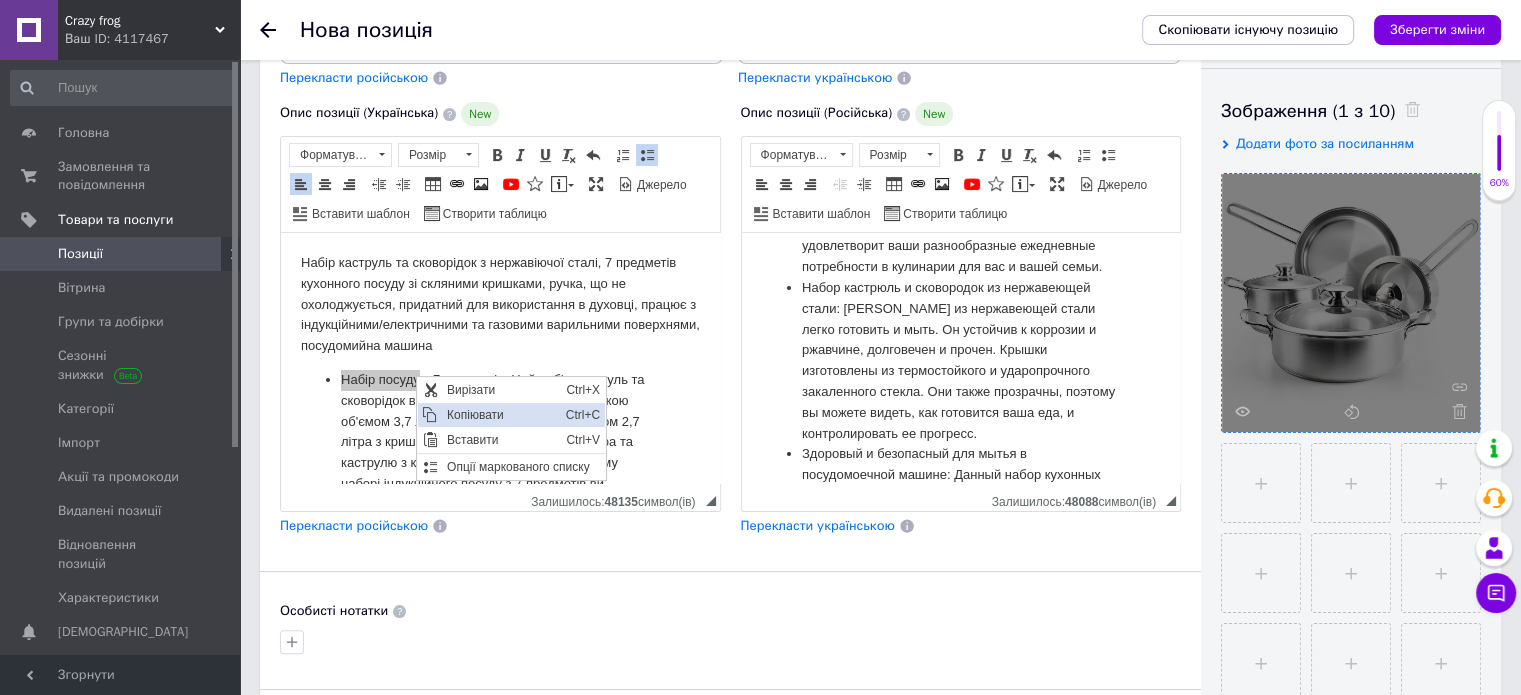 click on "Копіювати" at bounding box center [500, 415] 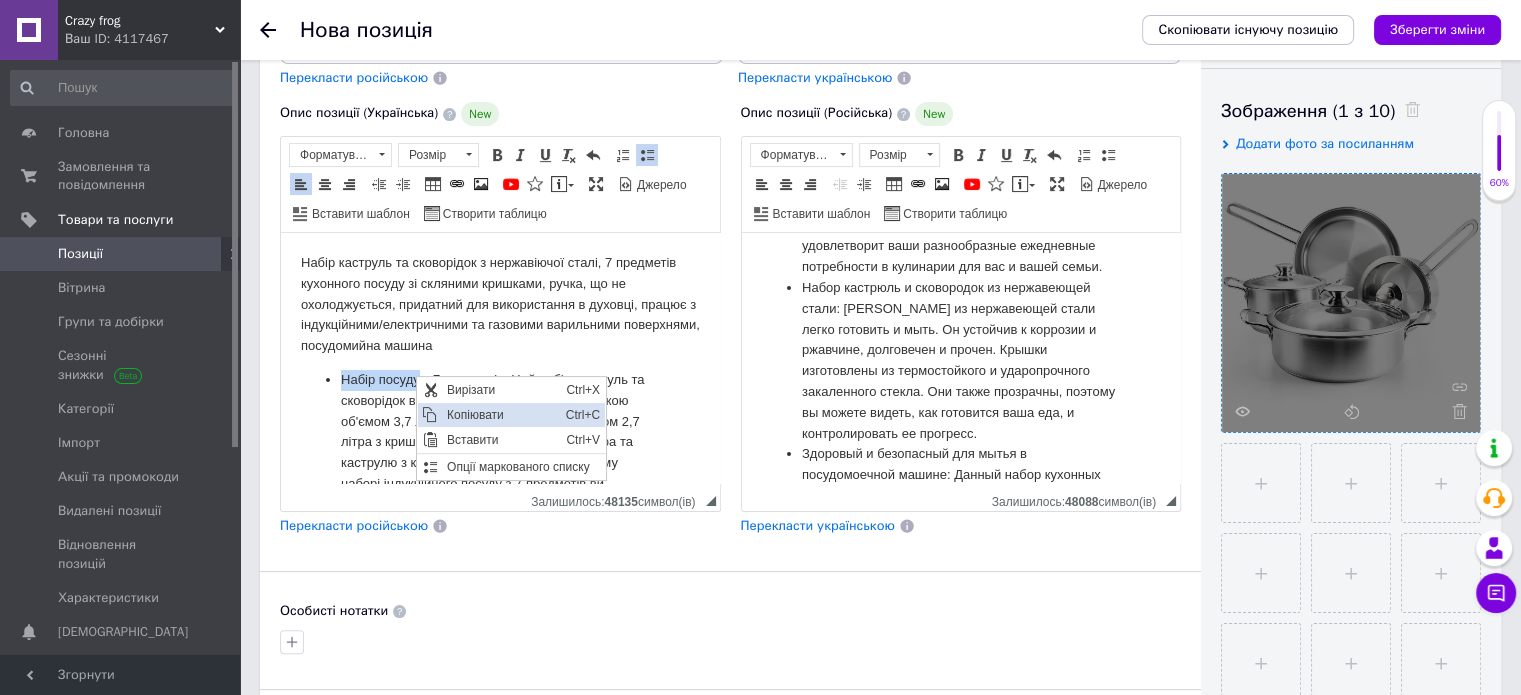 copy on "Набір посуду" 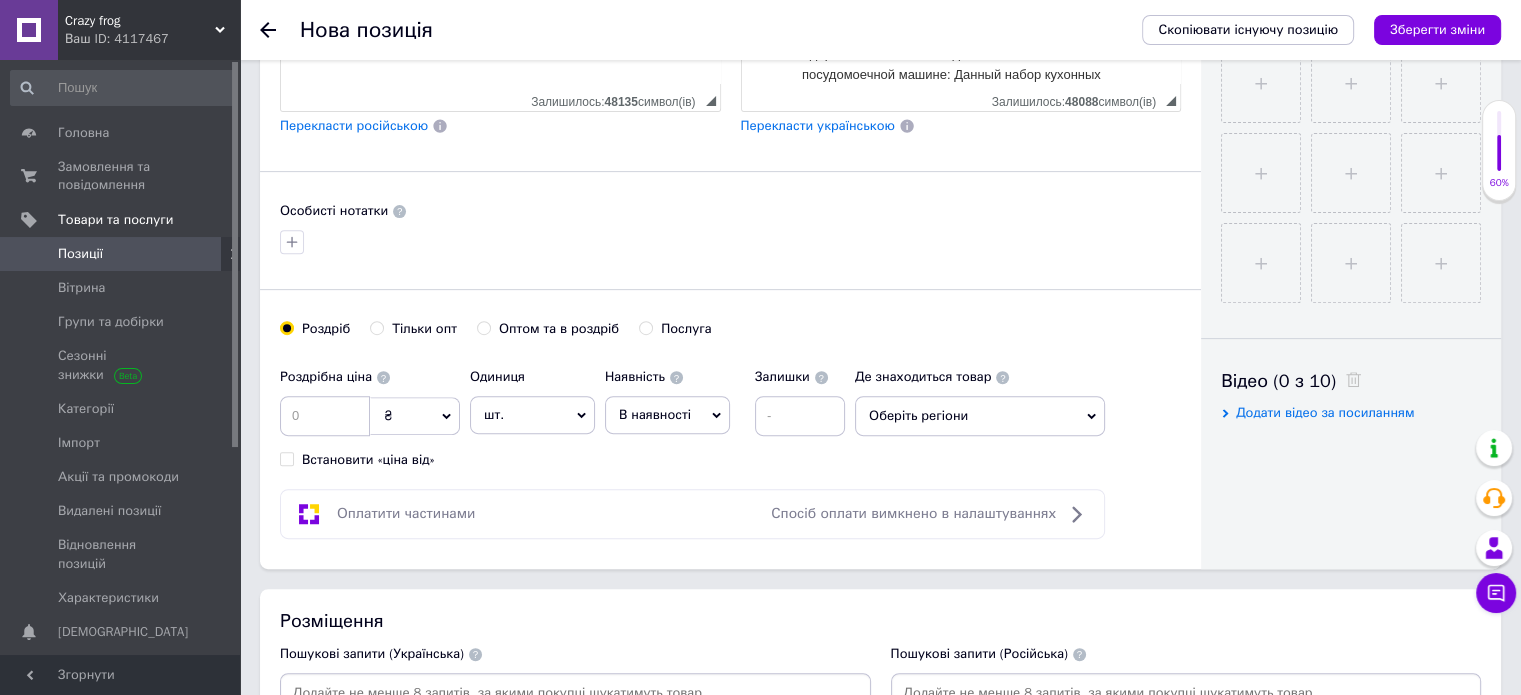 scroll, scrollTop: 924, scrollLeft: 0, axis: vertical 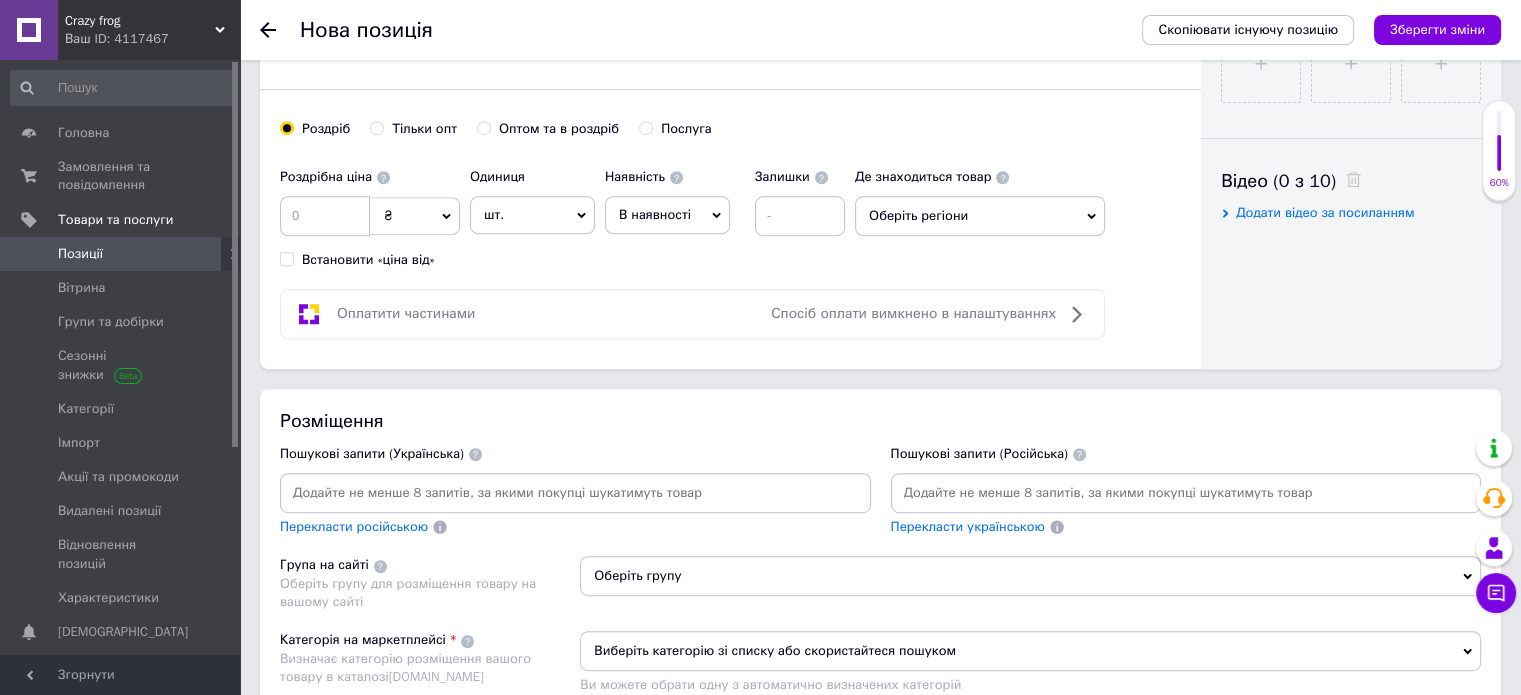 type on "Набір посуду" 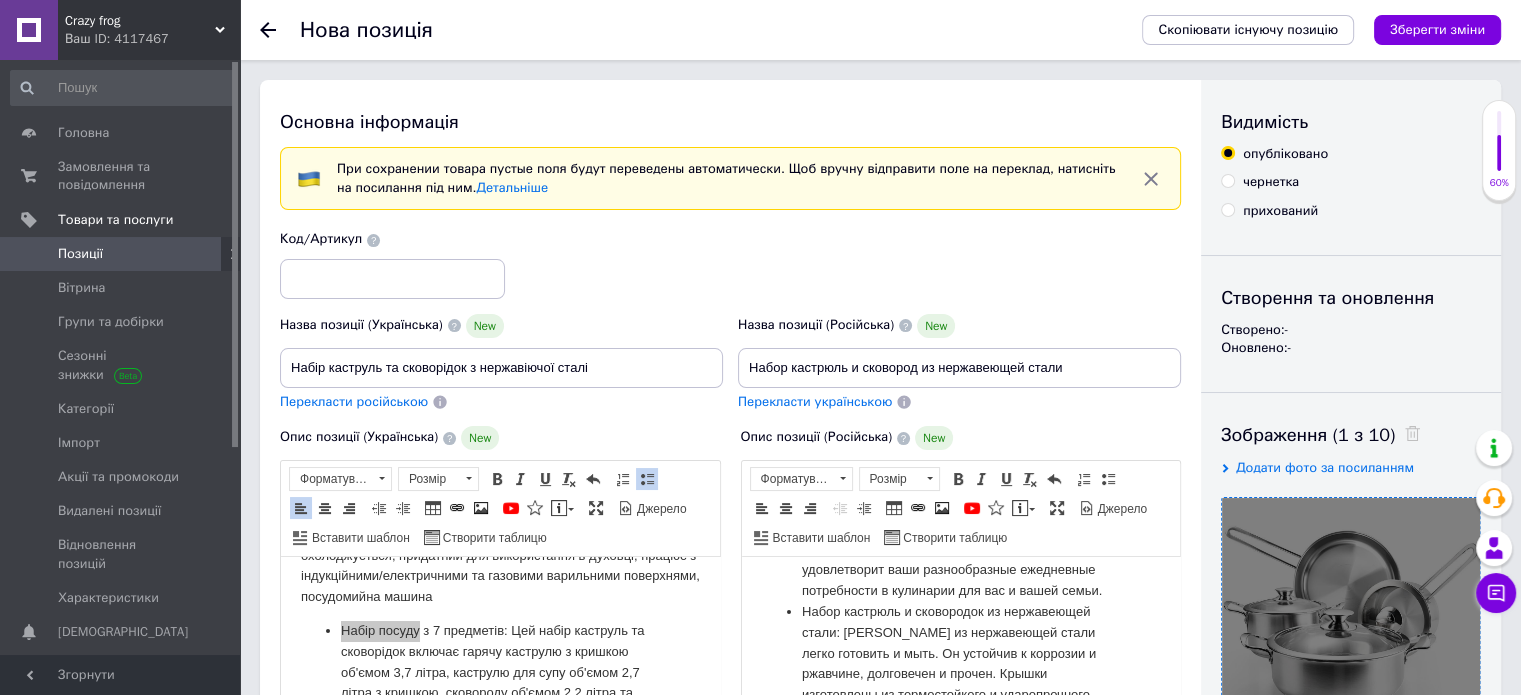 scroll, scrollTop: 0, scrollLeft: 0, axis: both 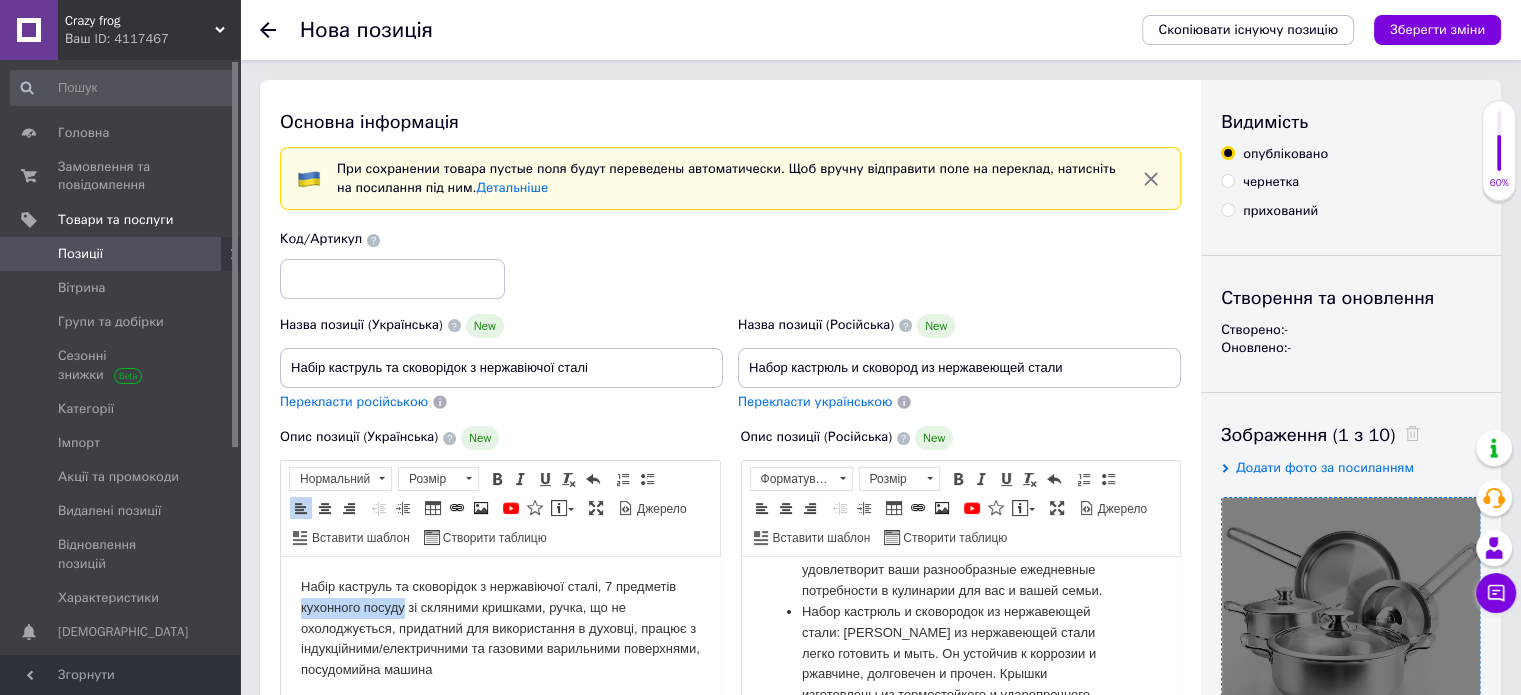 drag, startPoint x: 297, startPoint y: 612, endPoint x: 403, endPoint y: 607, distance: 106.11786 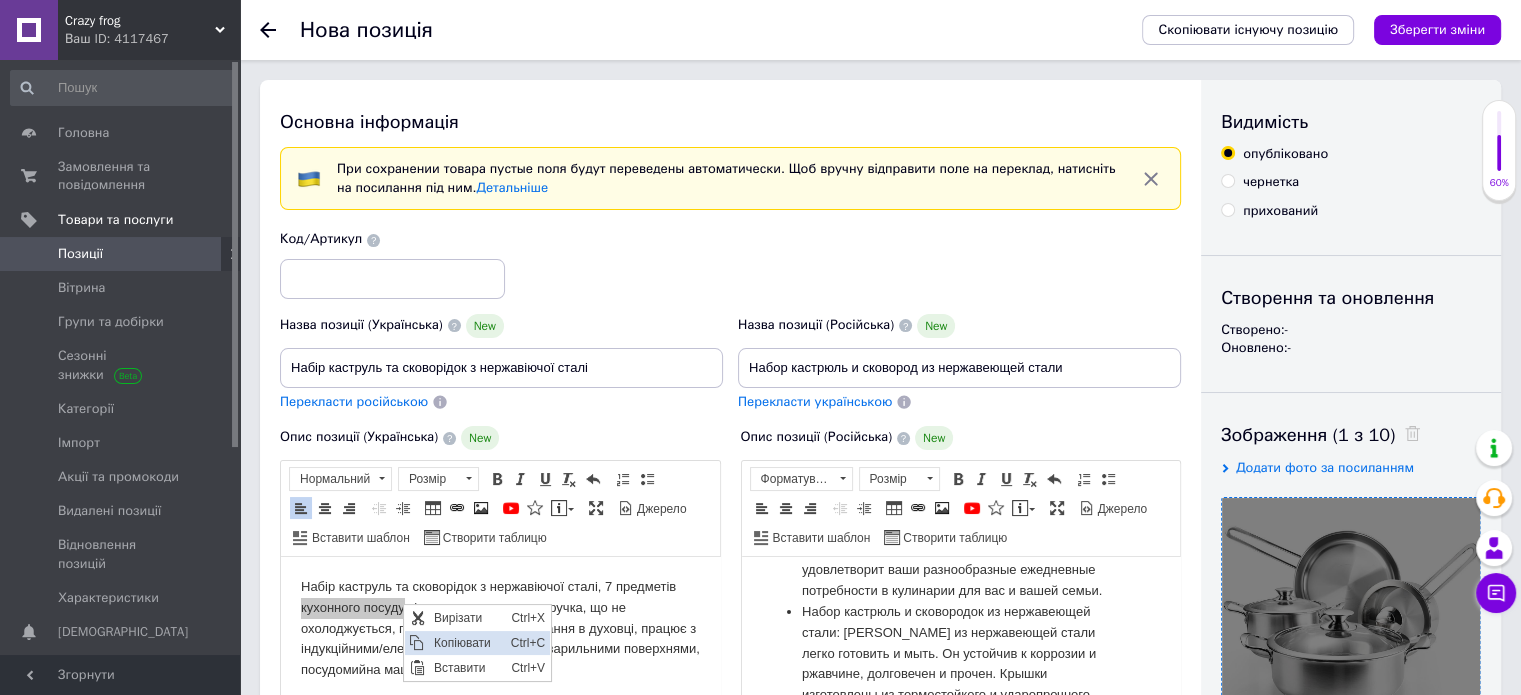 click on "Копіювати" at bounding box center [466, 643] 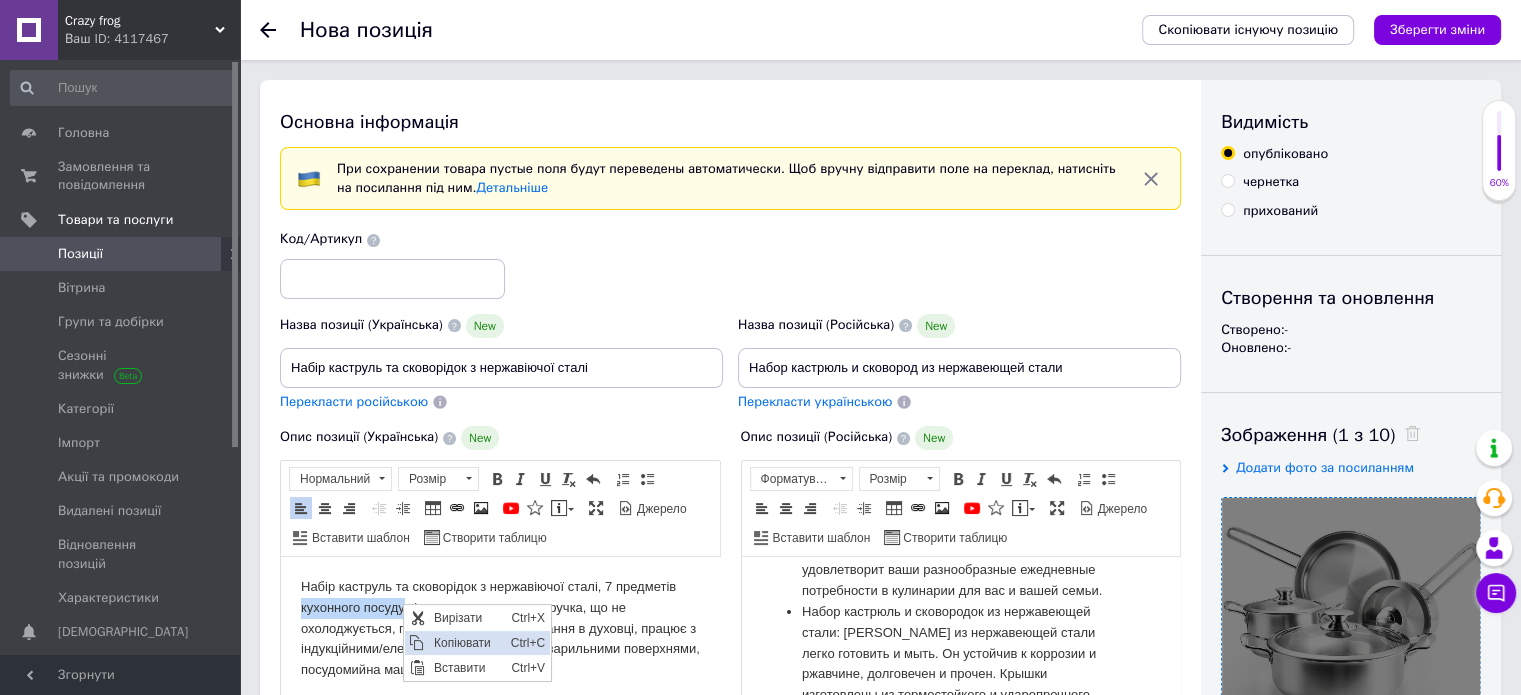 copy on "кухонного посуду" 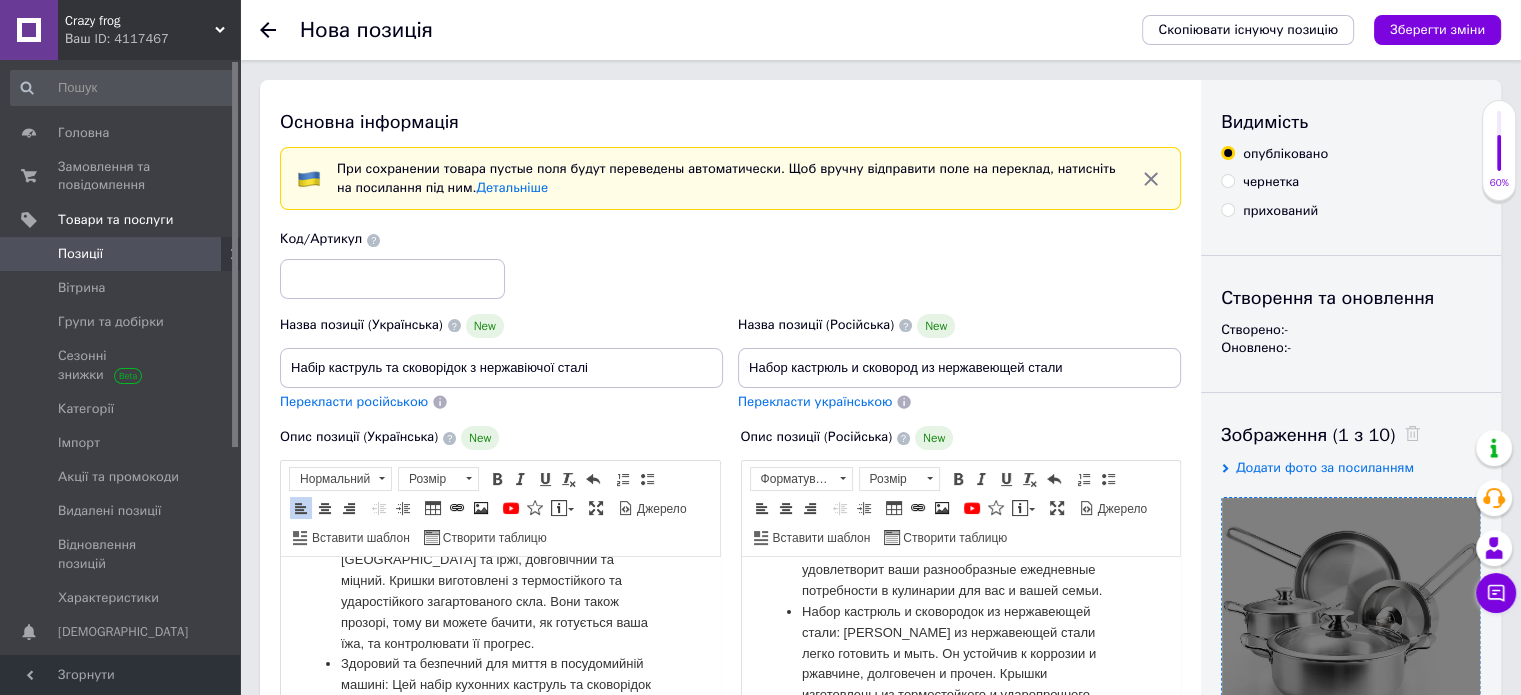 scroll, scrollTop: 696, scrollLeft: 0, axis: vertical 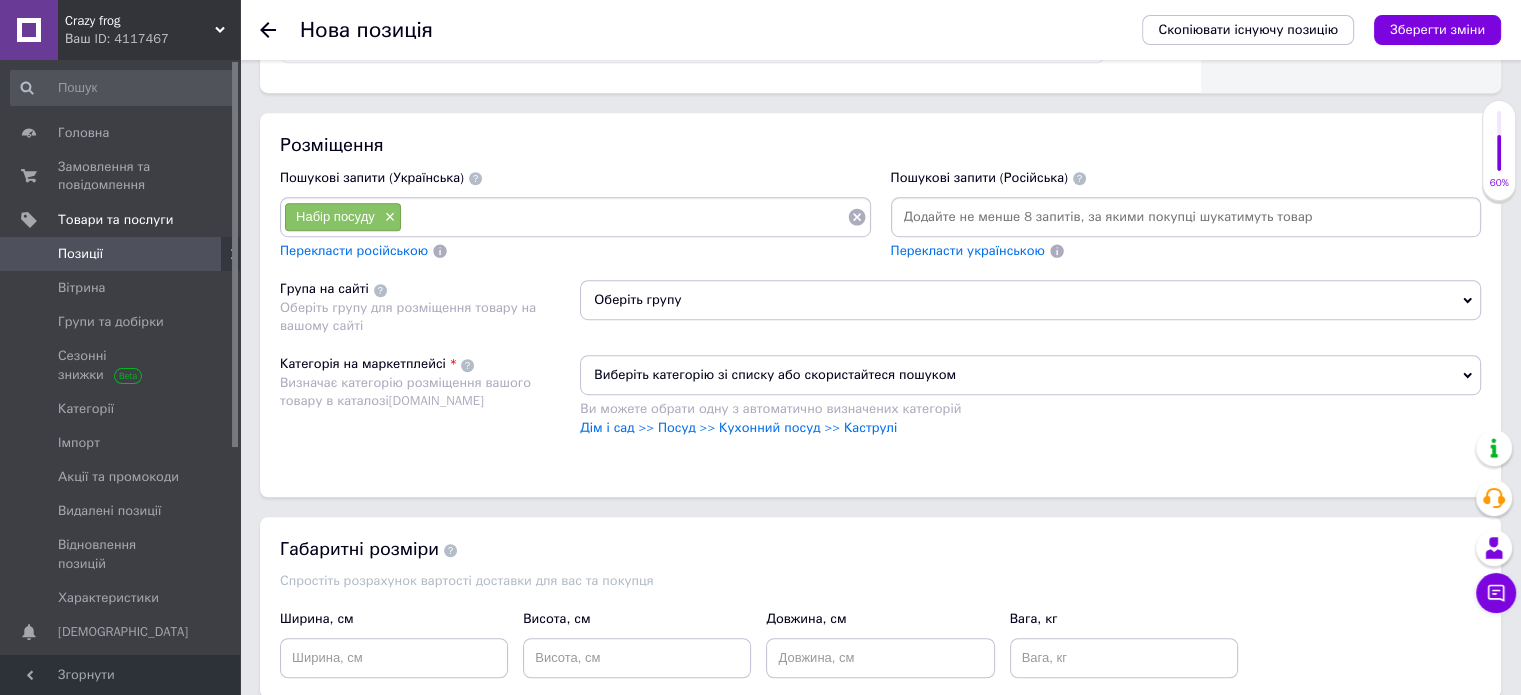 type on "кухонного посуду" 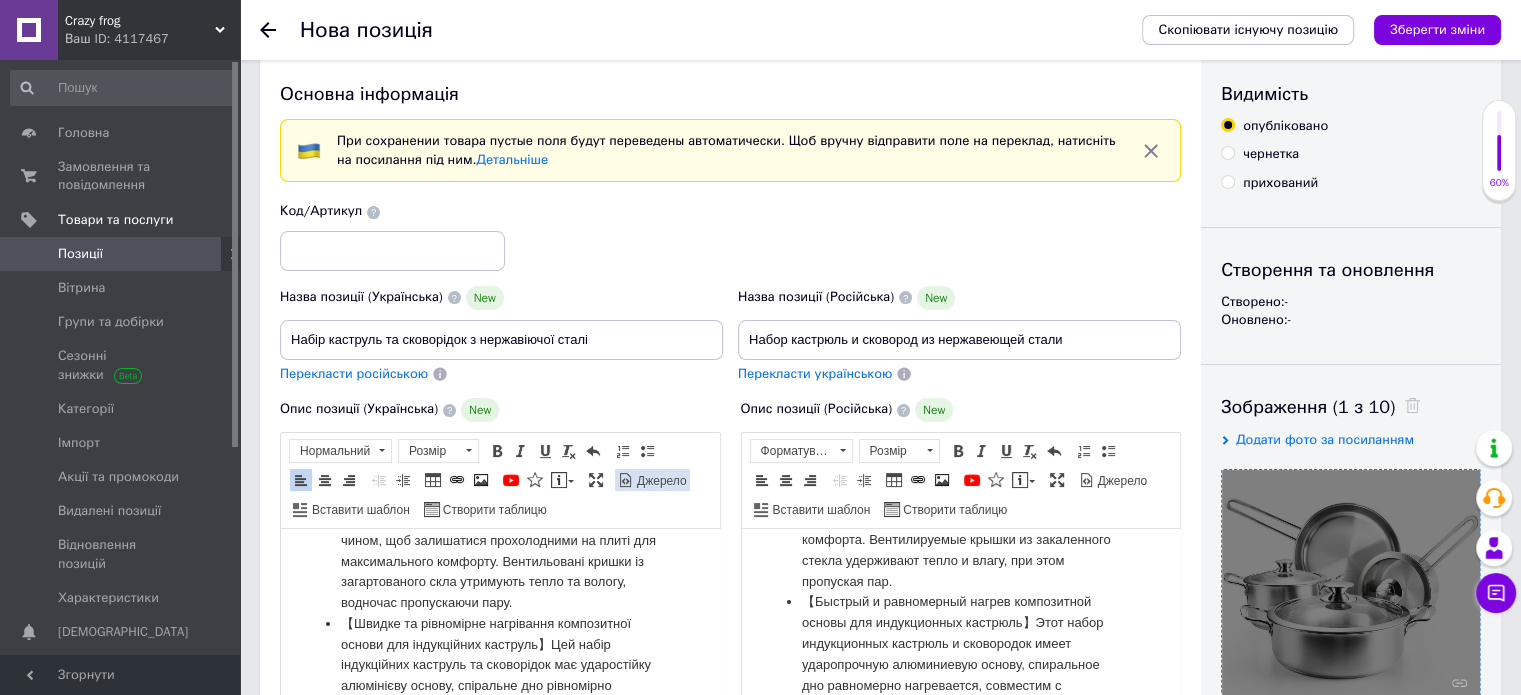 scroll, scrollTop: 0, scrollLeft: 0, axis: both 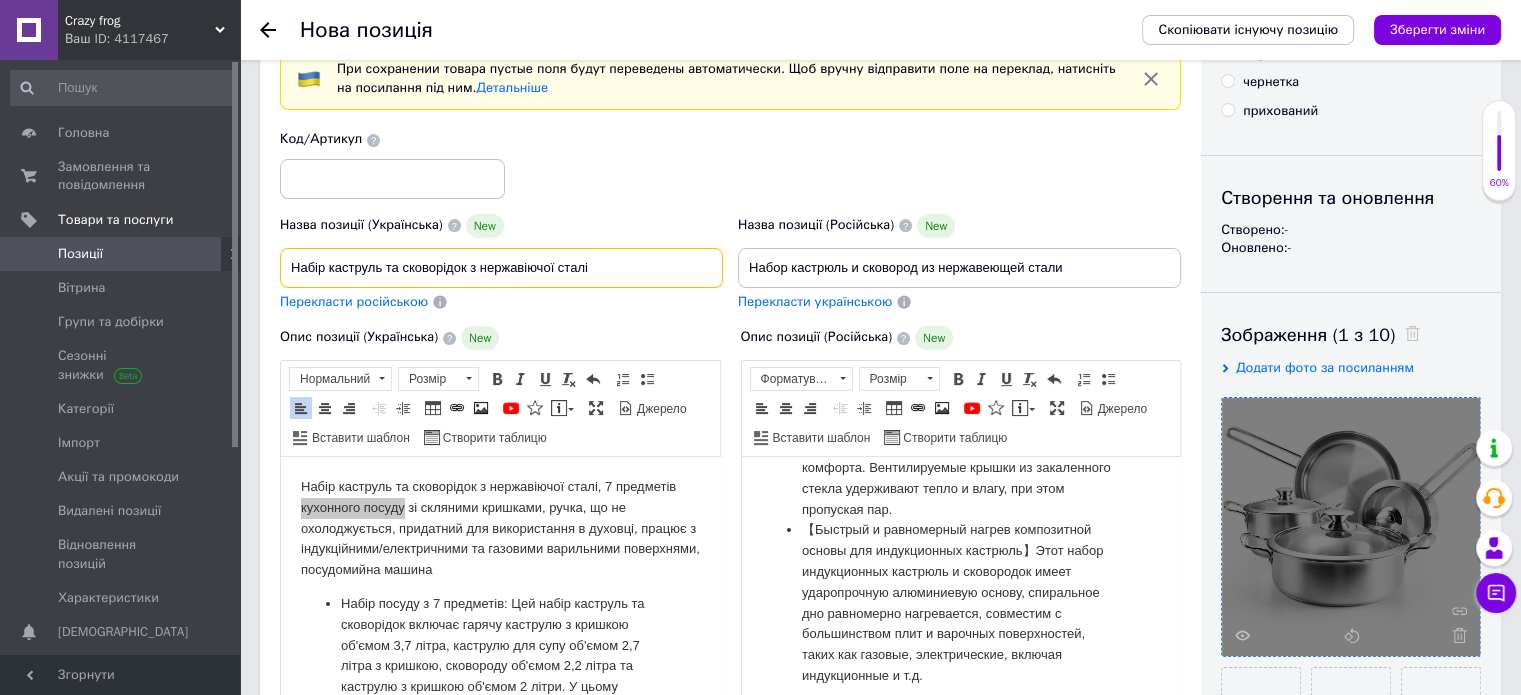 drag, startPoint x: 296, startPoint y: 267, endPoint x: 589, endPoint y: 269, distance: 293.00684 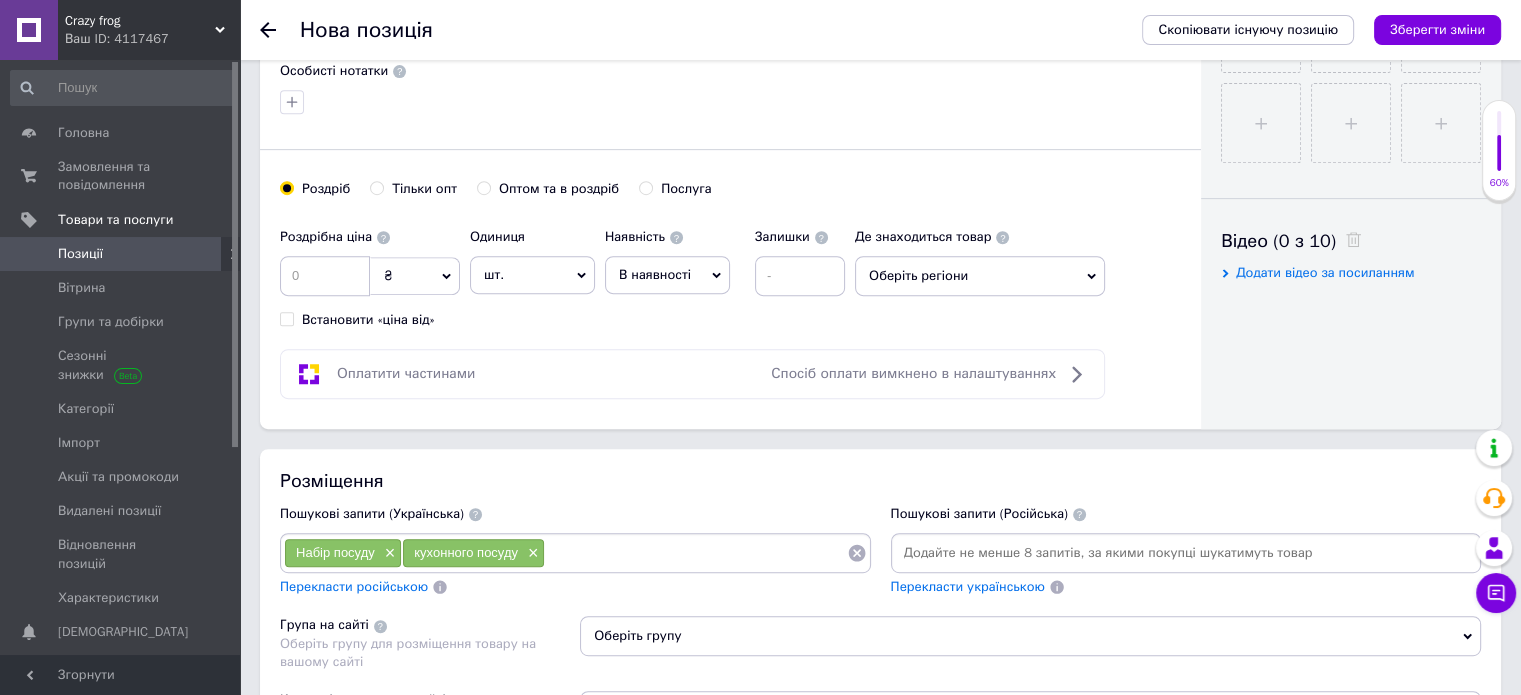 scroll, scrollTop: 900, scrollLeft: 0, axis: vertical 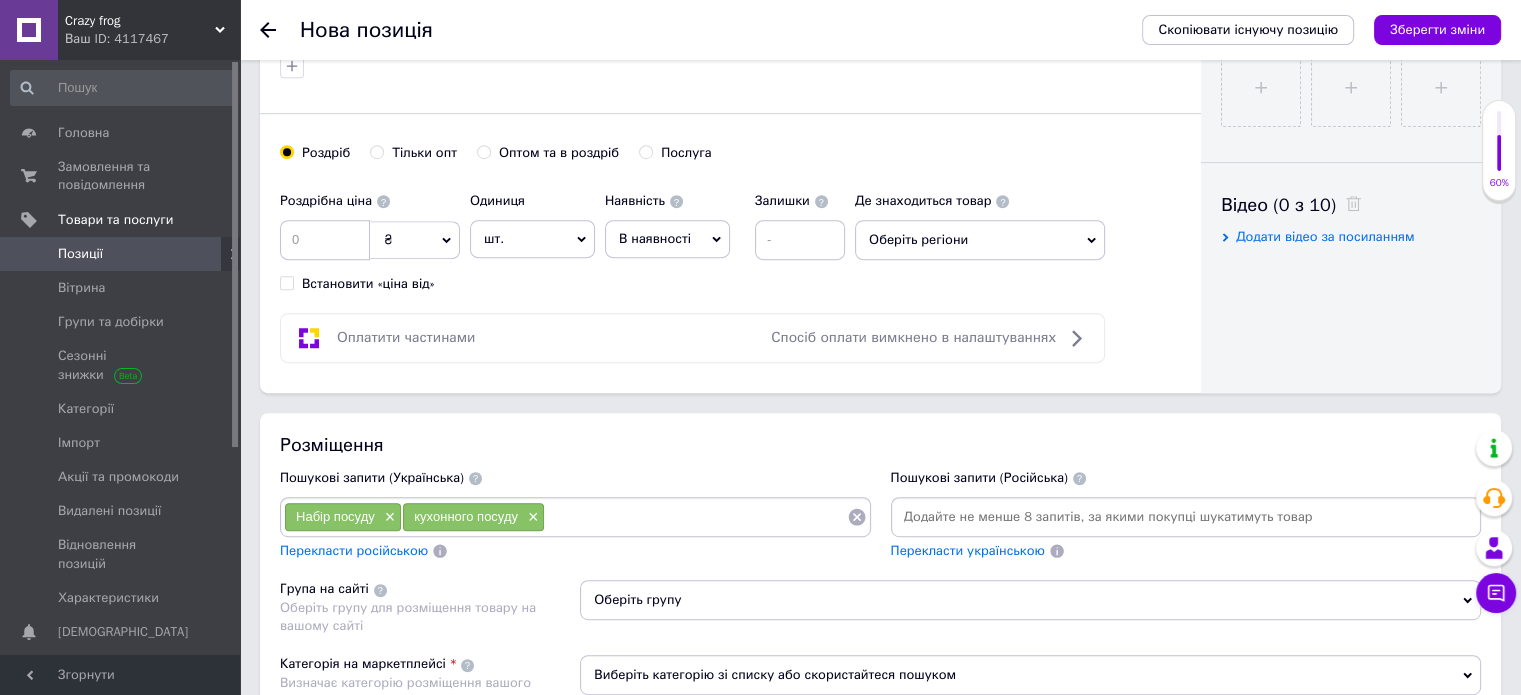 paste on "Набір каструль та сковорідок з нержавіючої сталі" 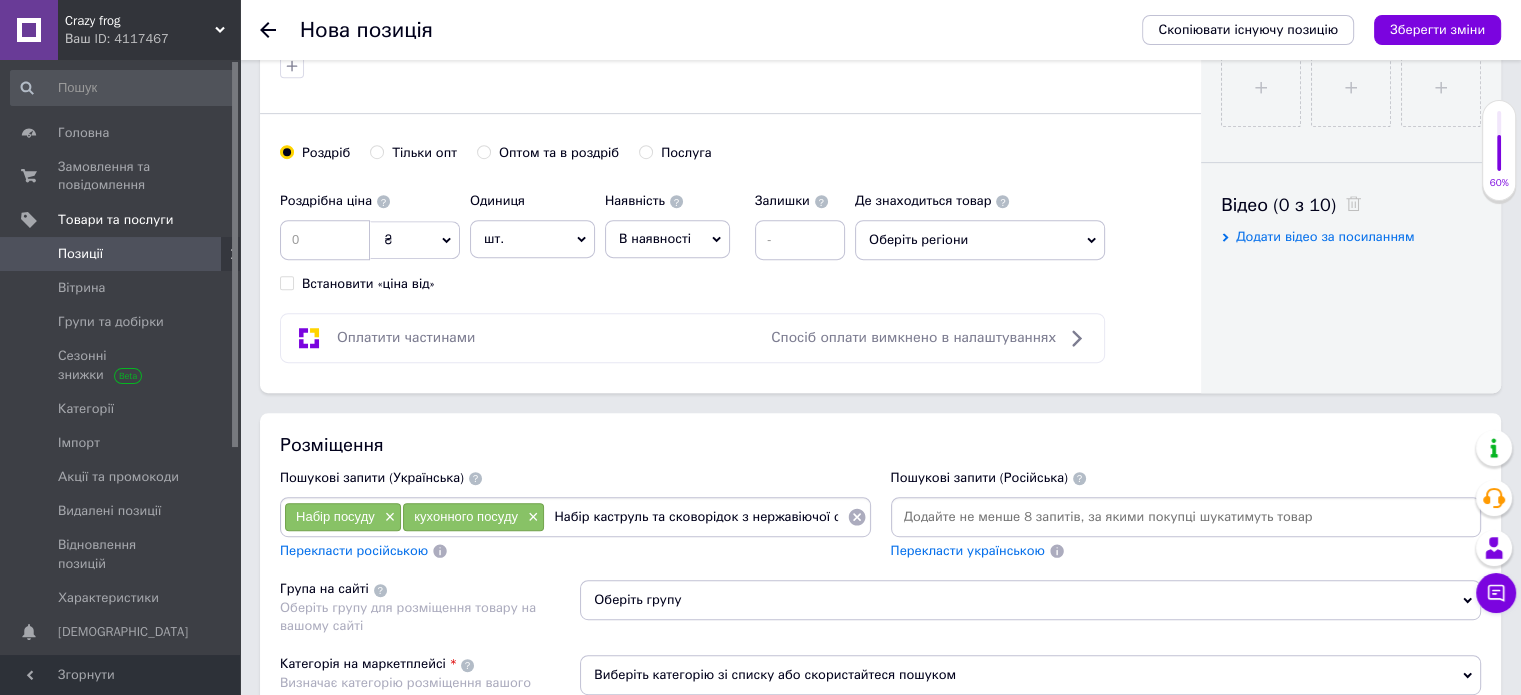 scroll, scrollTop: 0, scrollLeft: 12, axis: horizontal 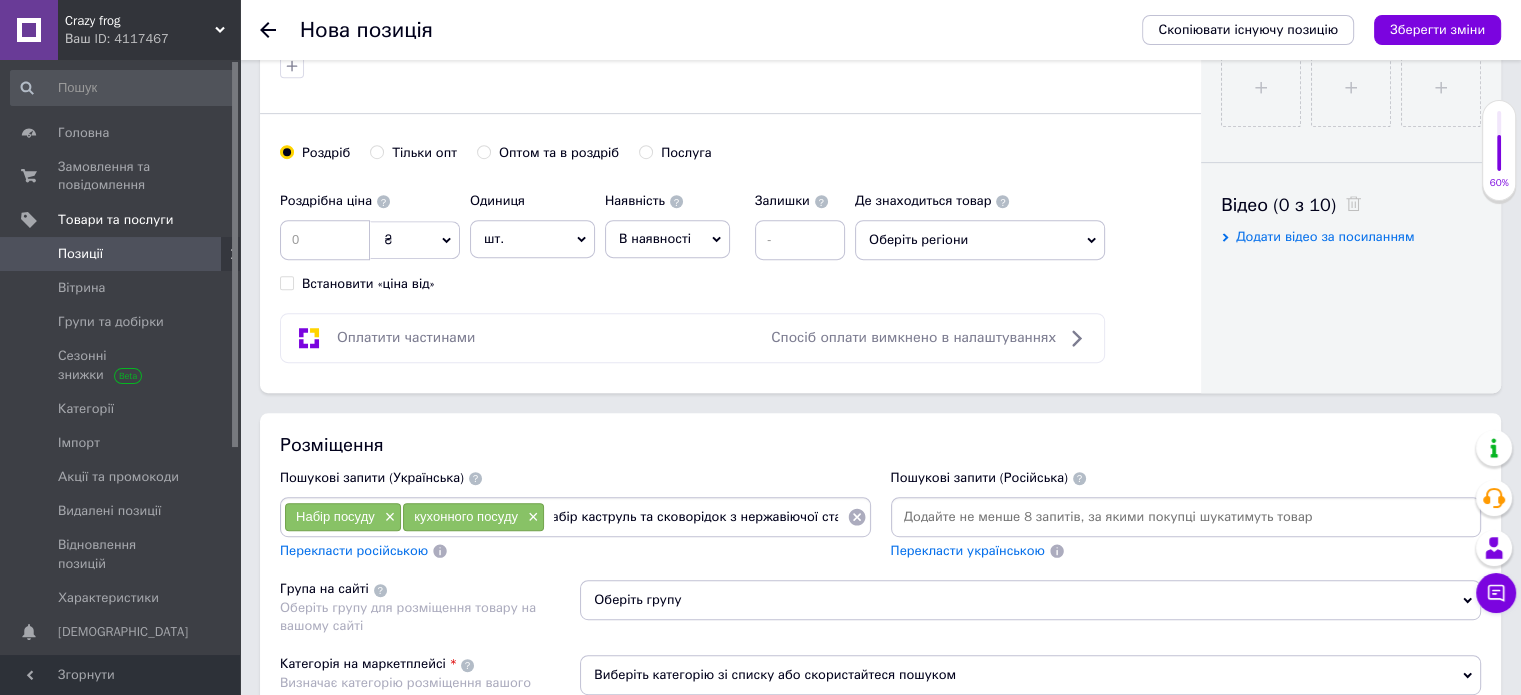 type on "Набір каструль та сковорідок з нержавіючої сталі" 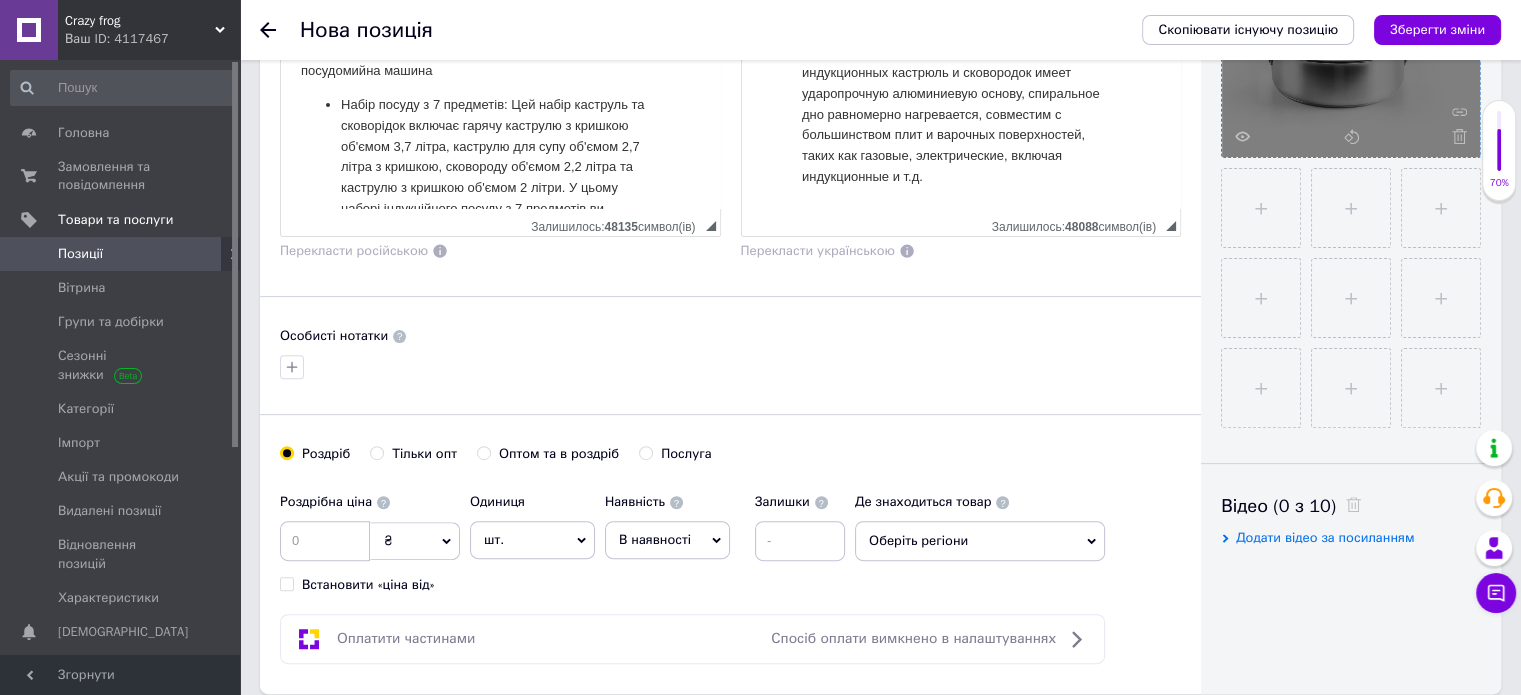 scroll, scrollTop: 600, scrollLeft: 0, axis: vertical 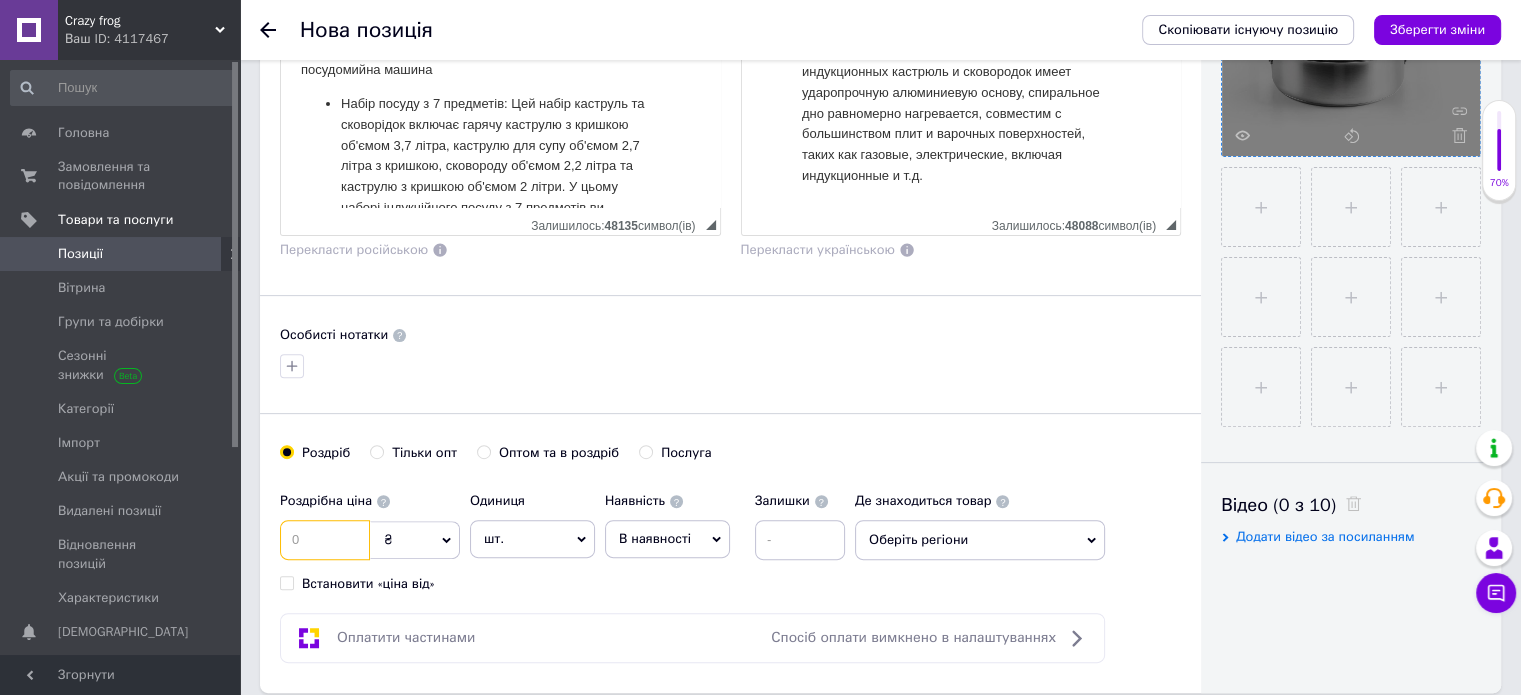 click at bounding box center [325, 540] 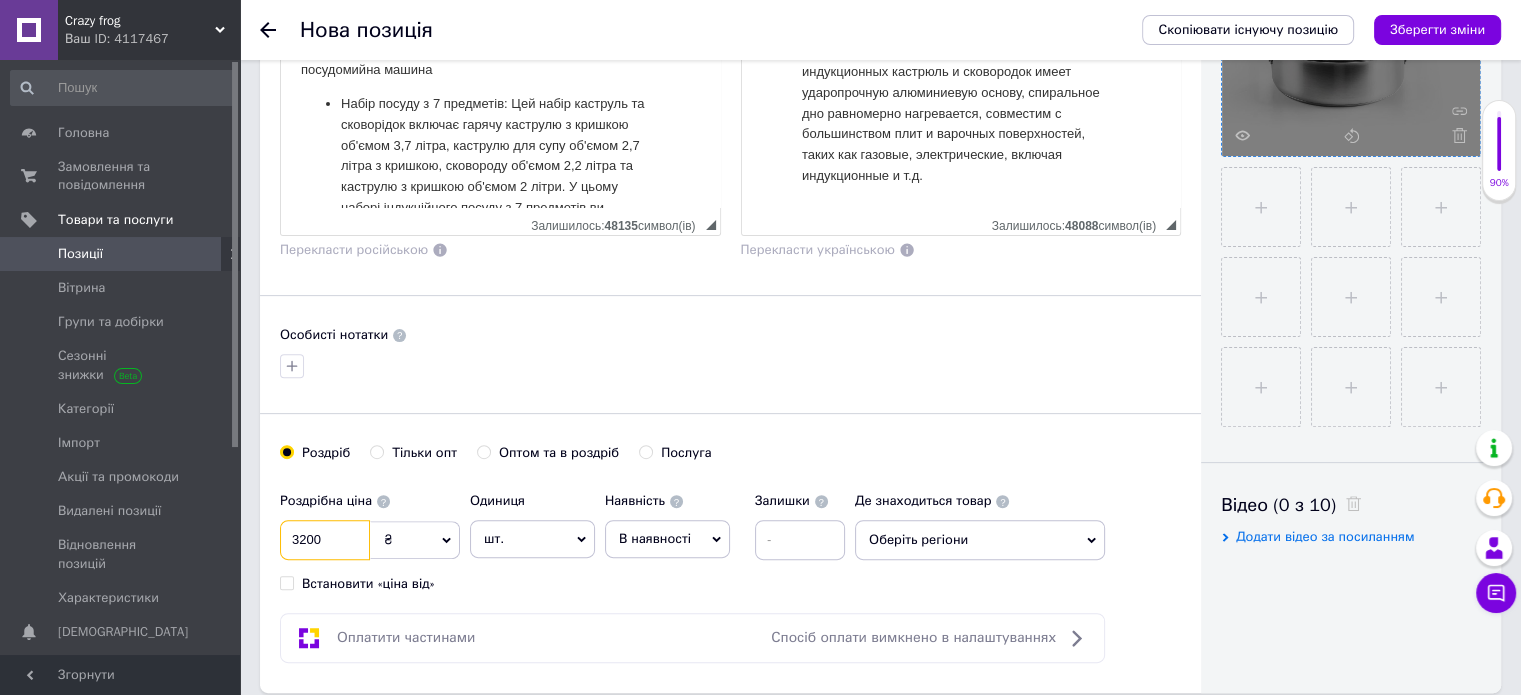 type on "3200" 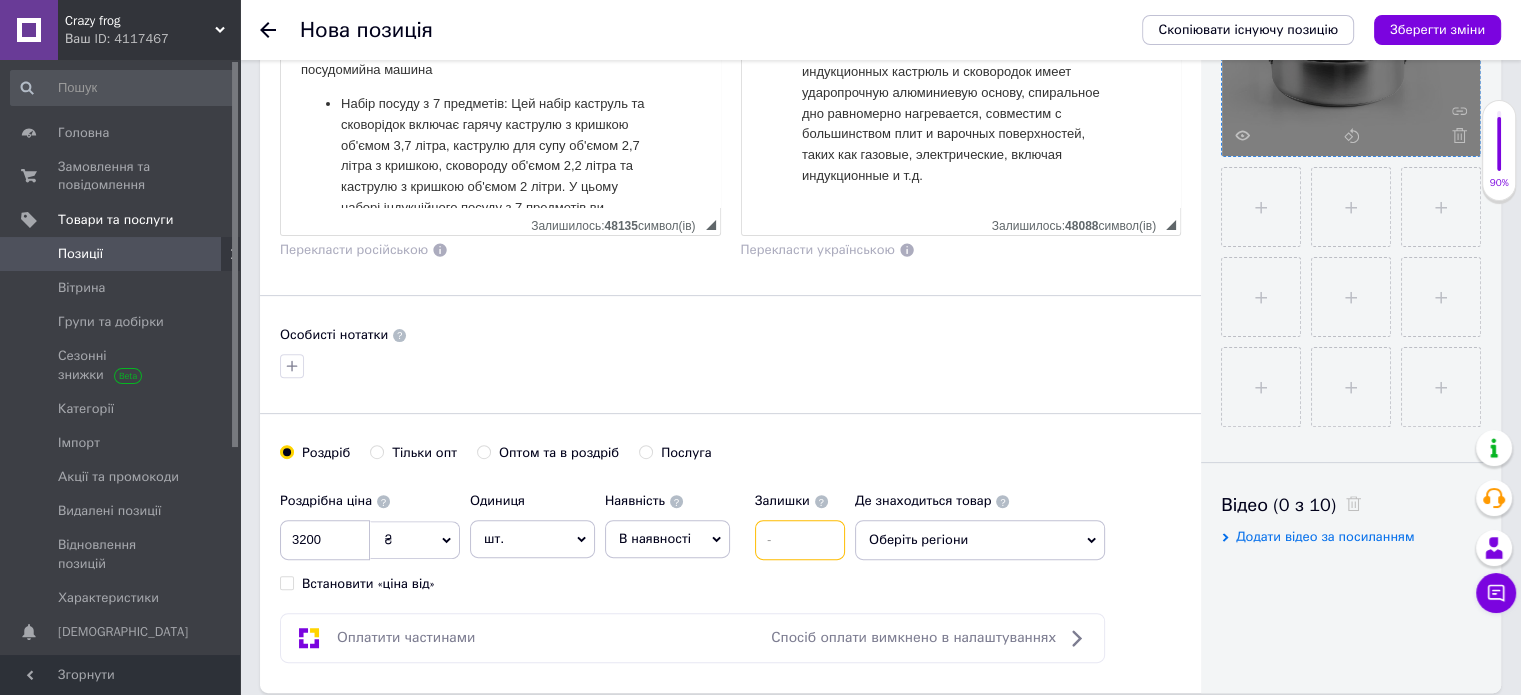 click at bounding box center [800, 540] 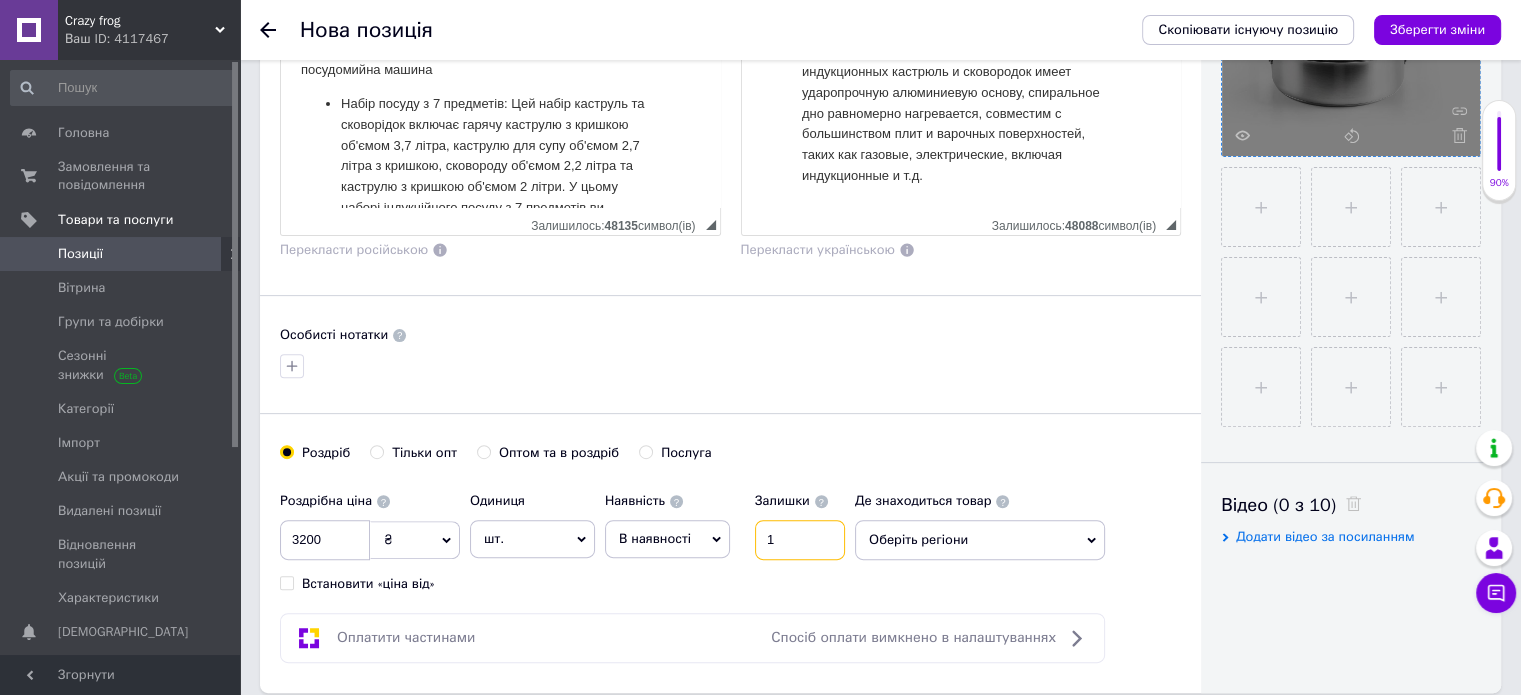 type on "1" 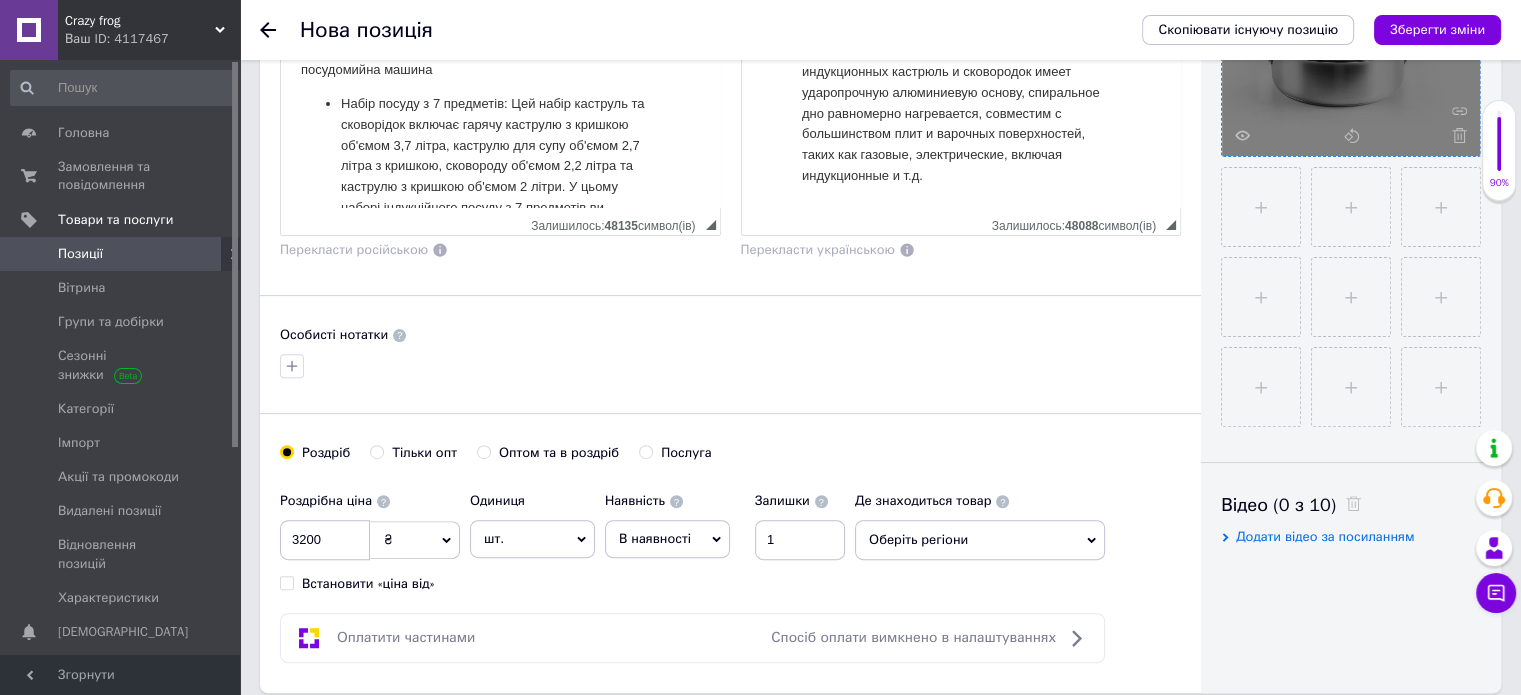 click on "Оберіть регіони" at bounding box center [980, 540] 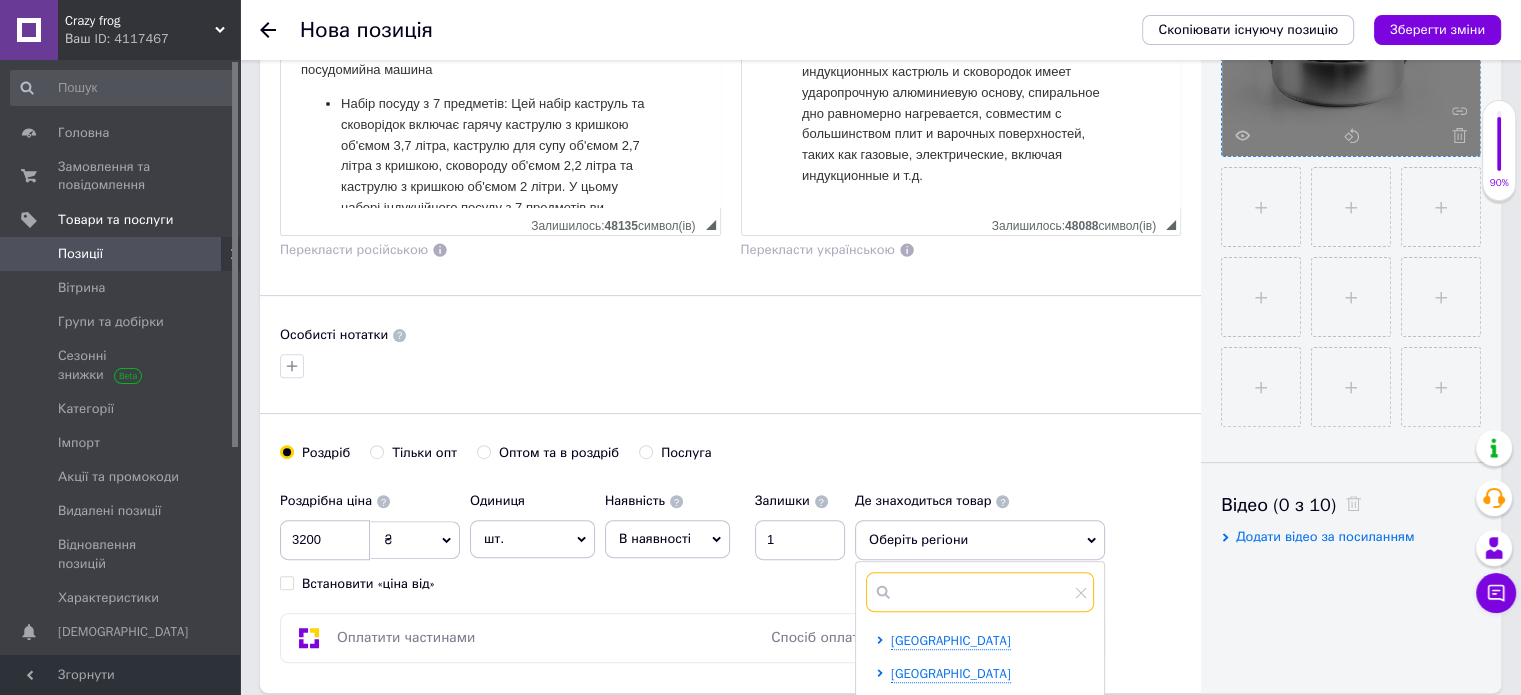 click at bounding box center [980, 592] 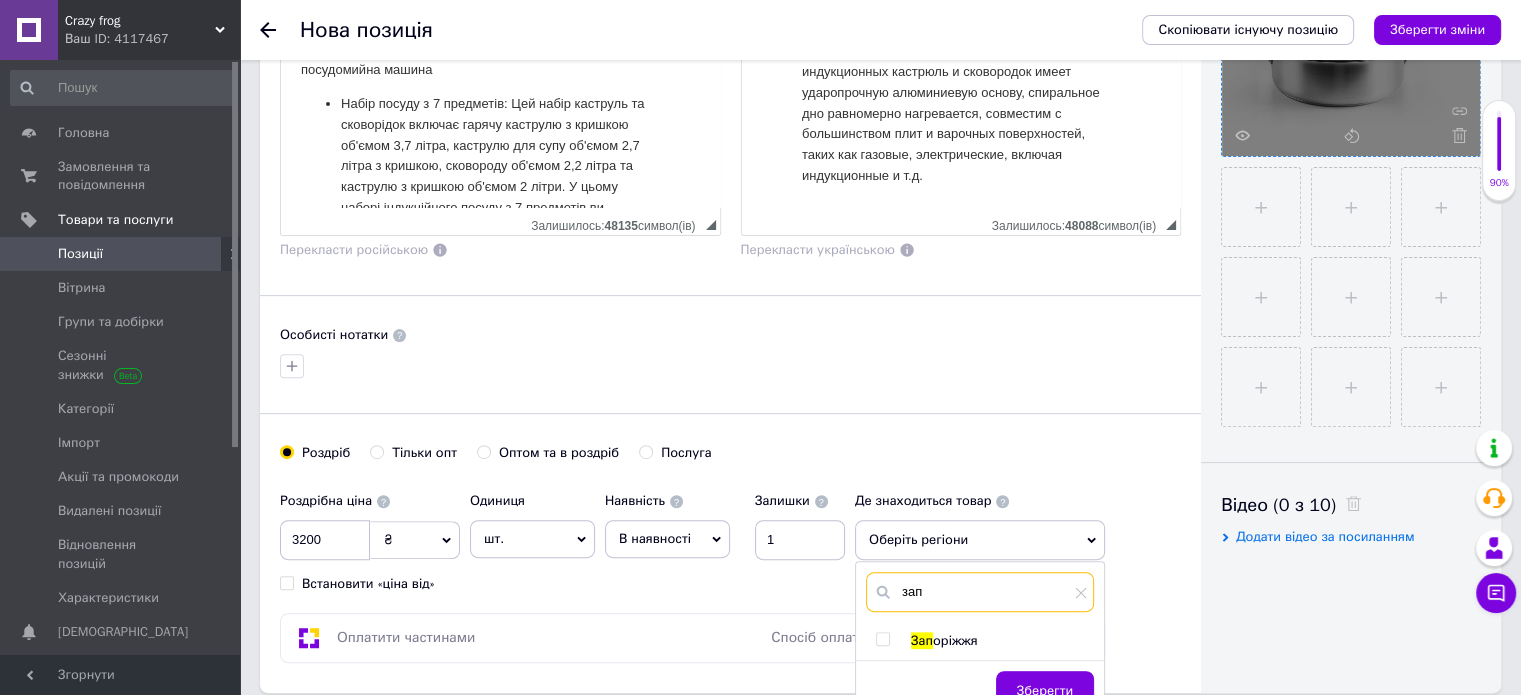 type on "зап" 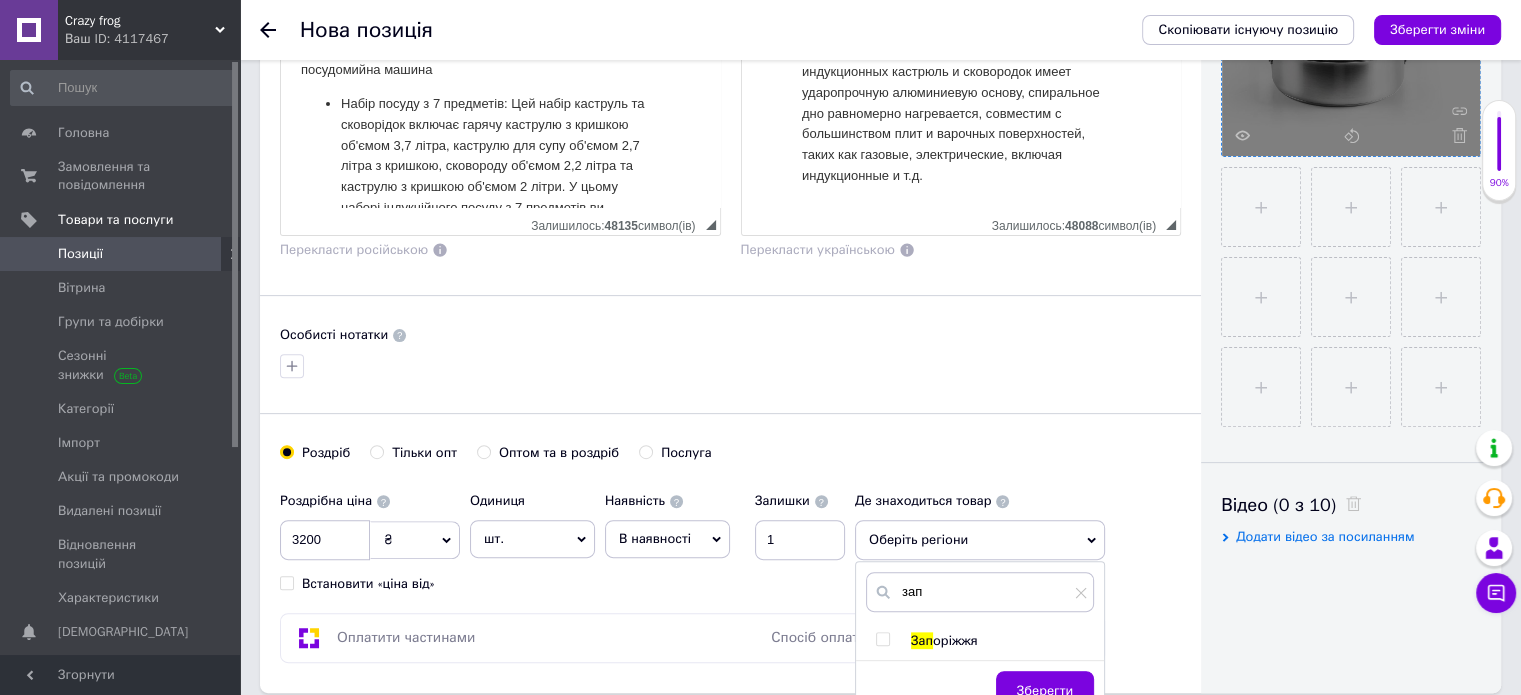 click at bounding box center [882, 639] 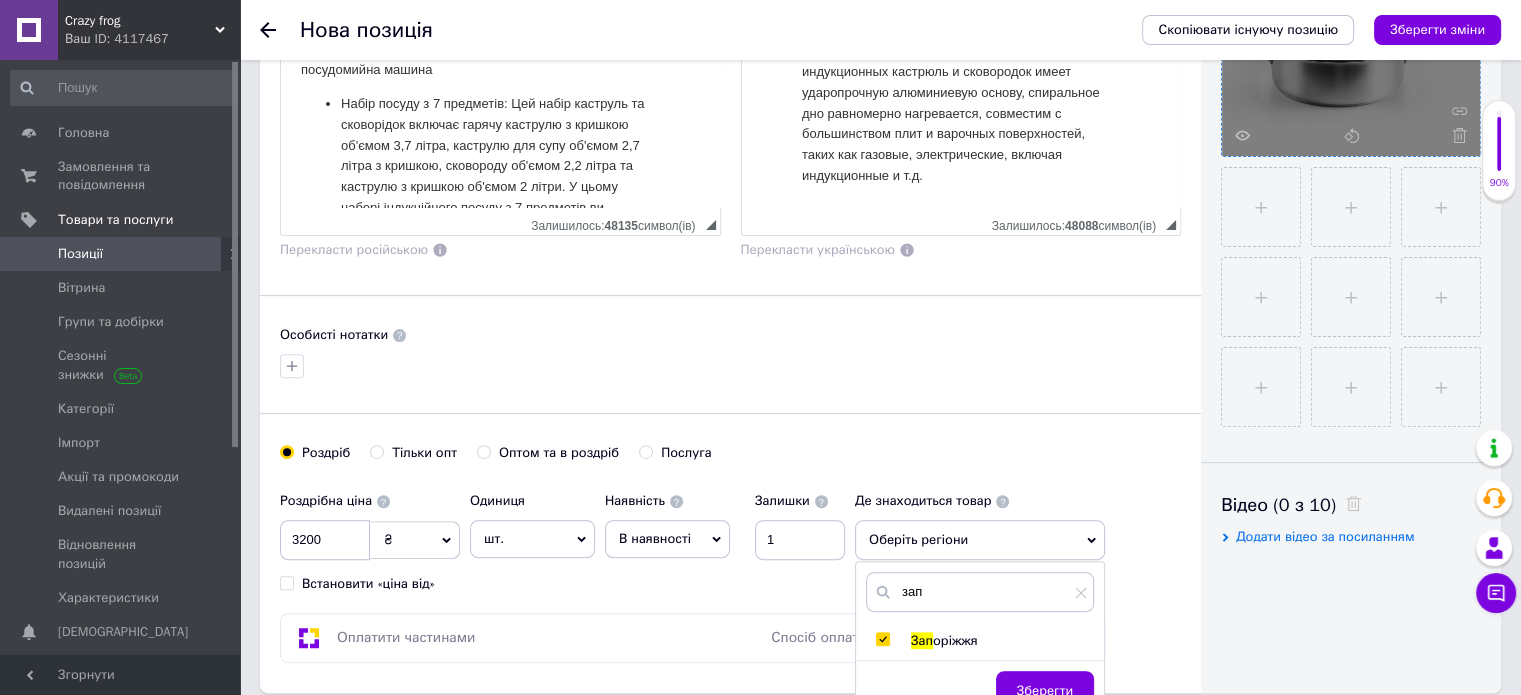 checkbox on "true" 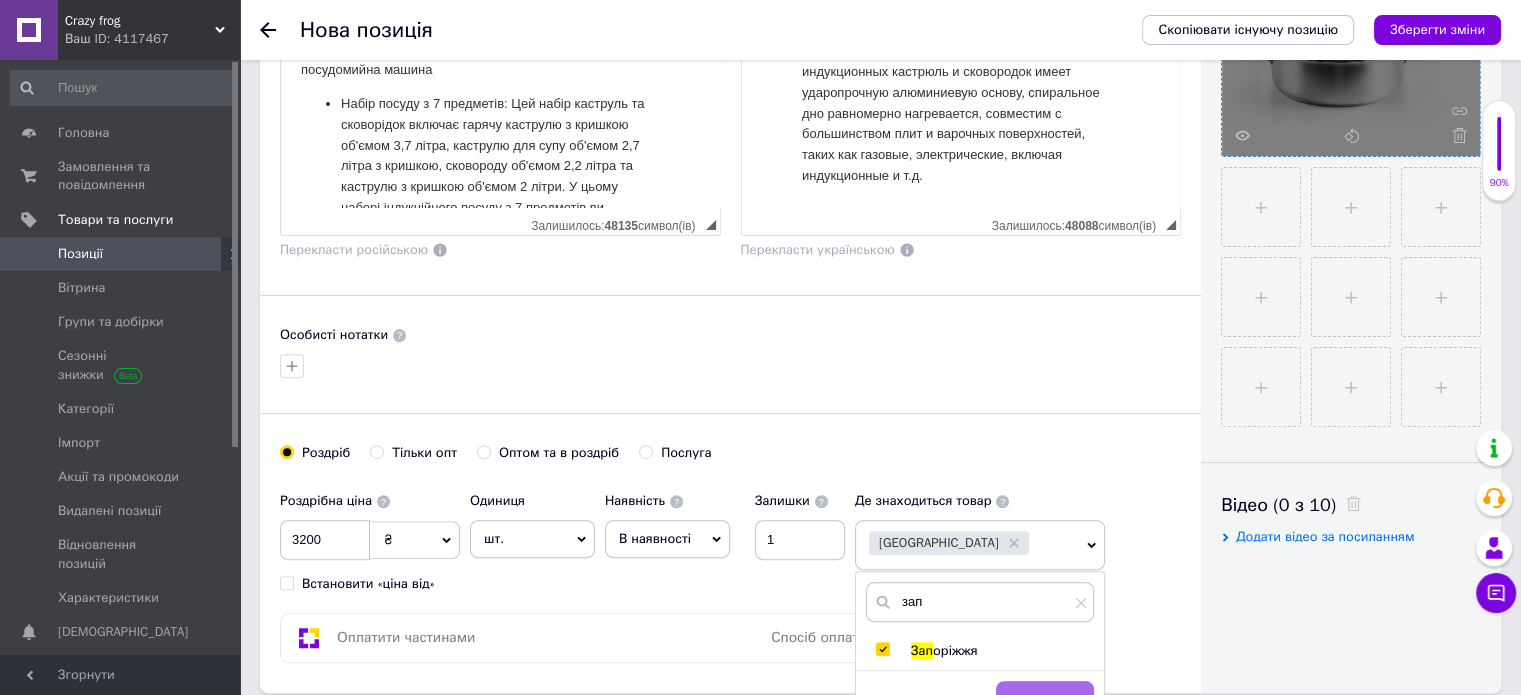 click on "Зберегти" at bounding box center (1045, 701) 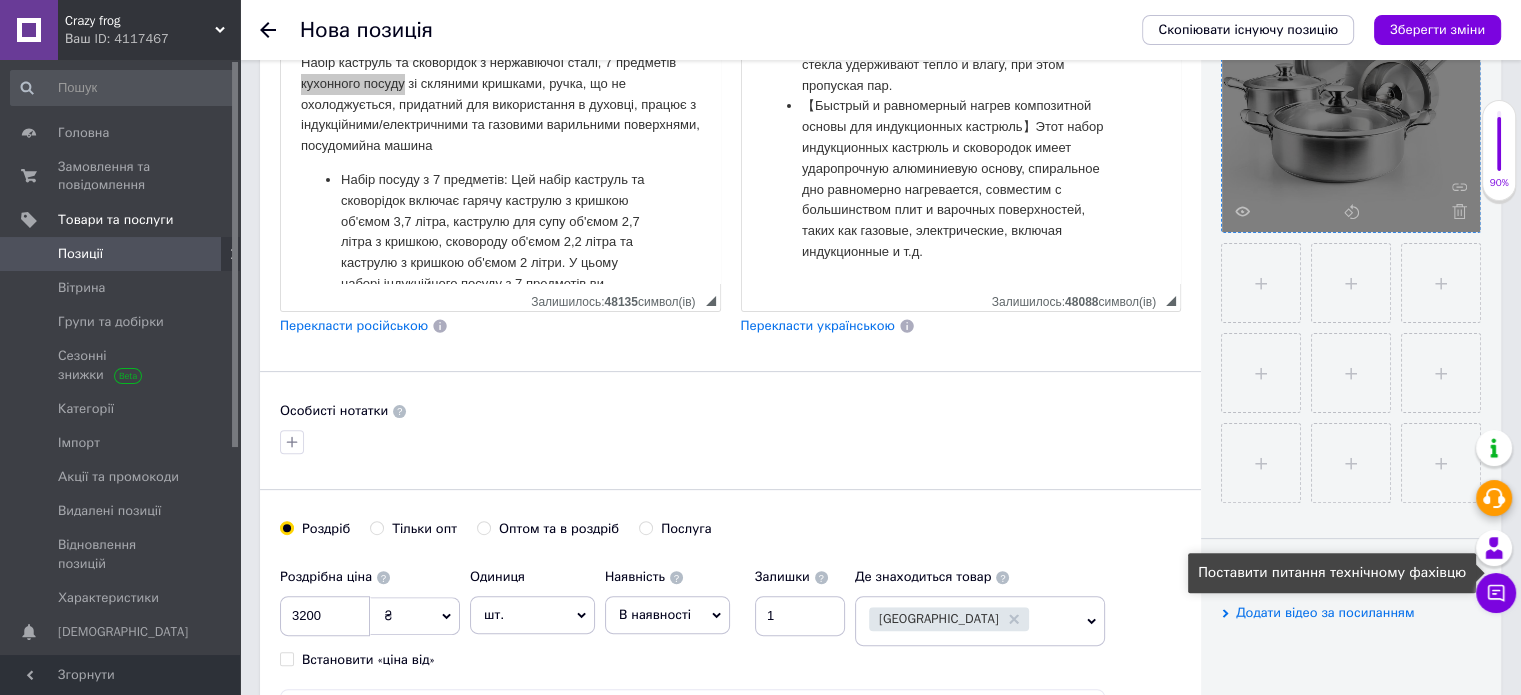 scroll, scrollTop: 500, scrollLeft: 0, axis: vertical 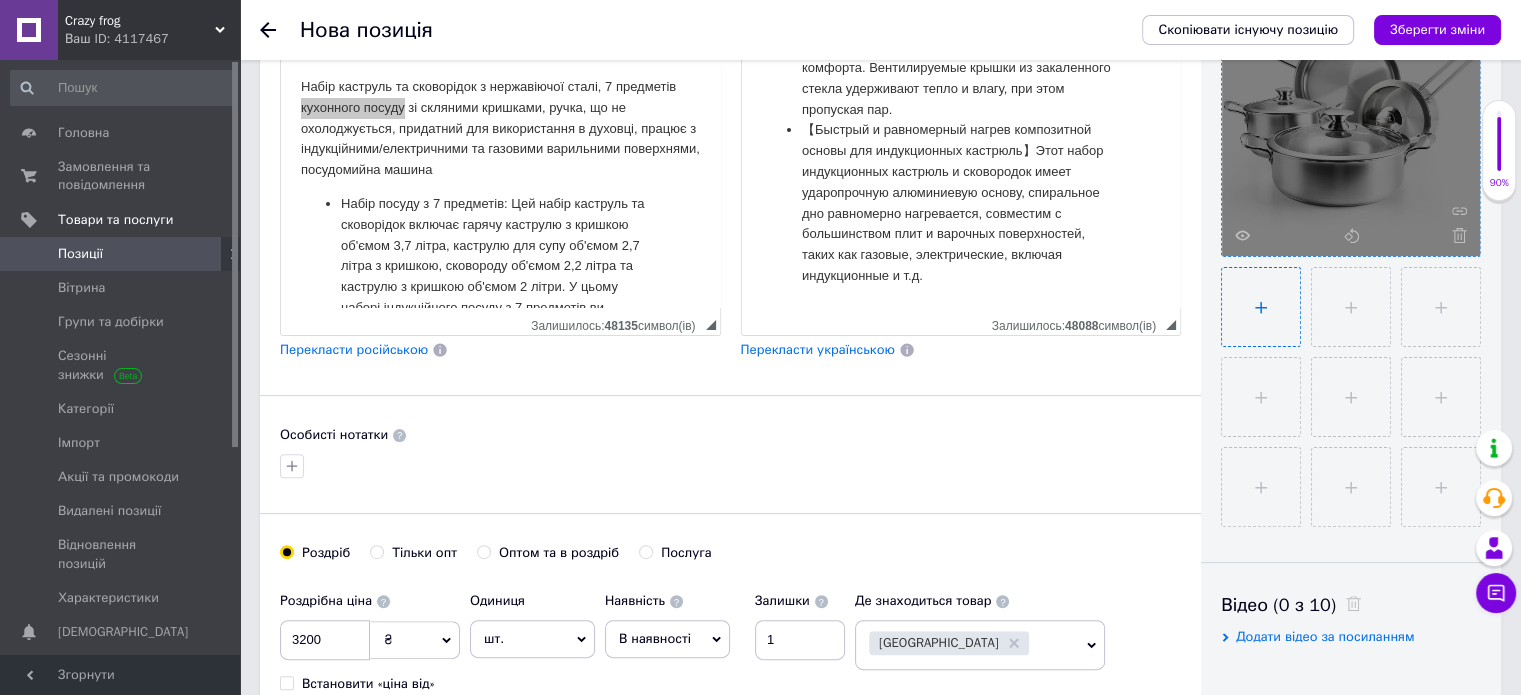 click at bounding box center [1261, 307] 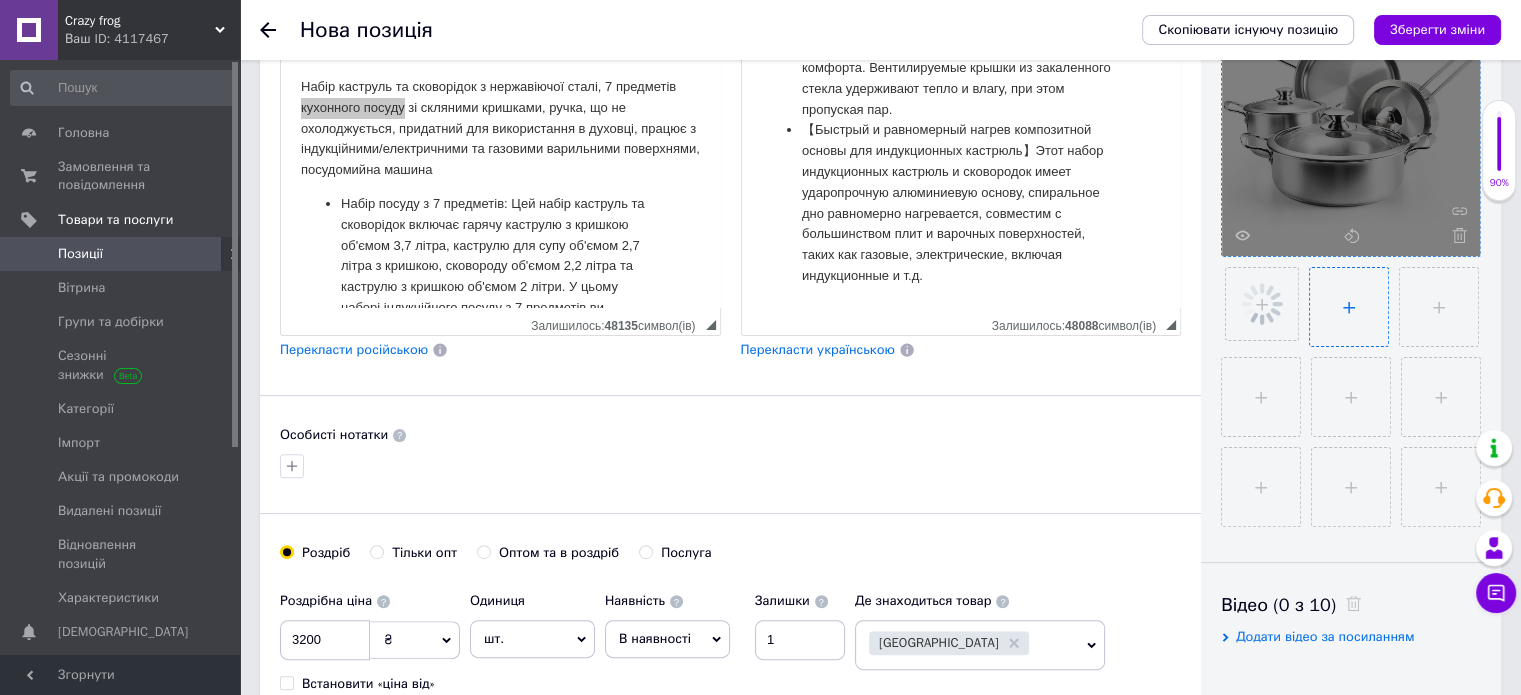 click at bounding box center [1349, 307] 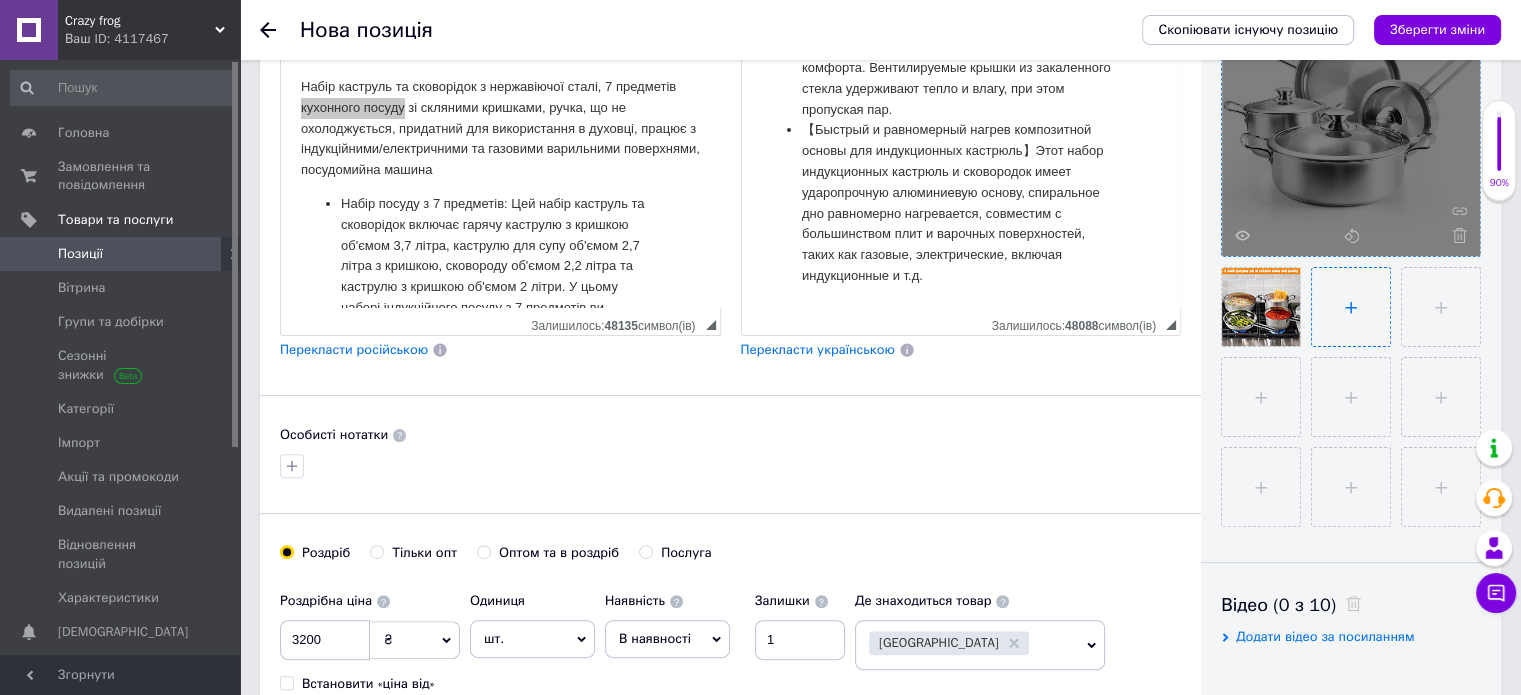 type on "C:\fakepath\71Qa6Nn712S._AC_SL1500_.jpg" 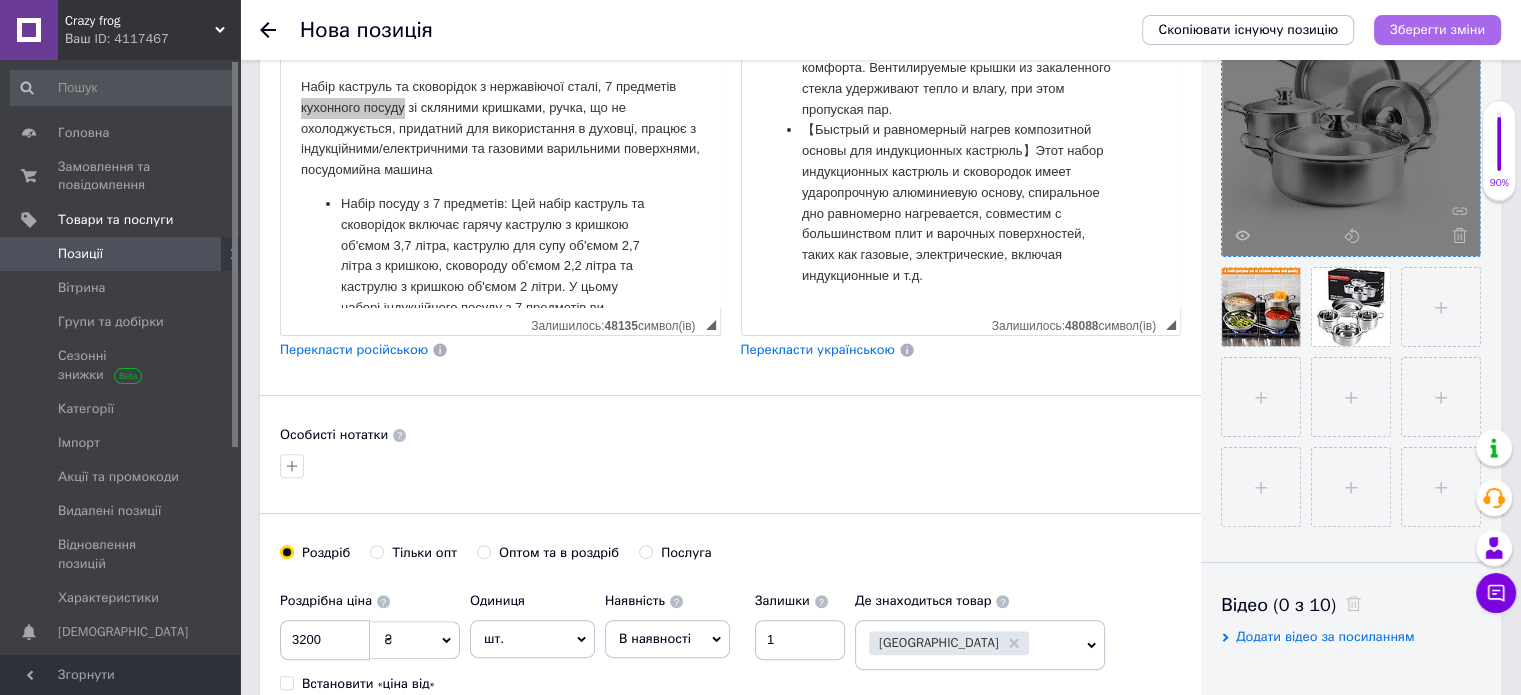 click on "Зберегти зміни" at bounding box center [1437, 29] 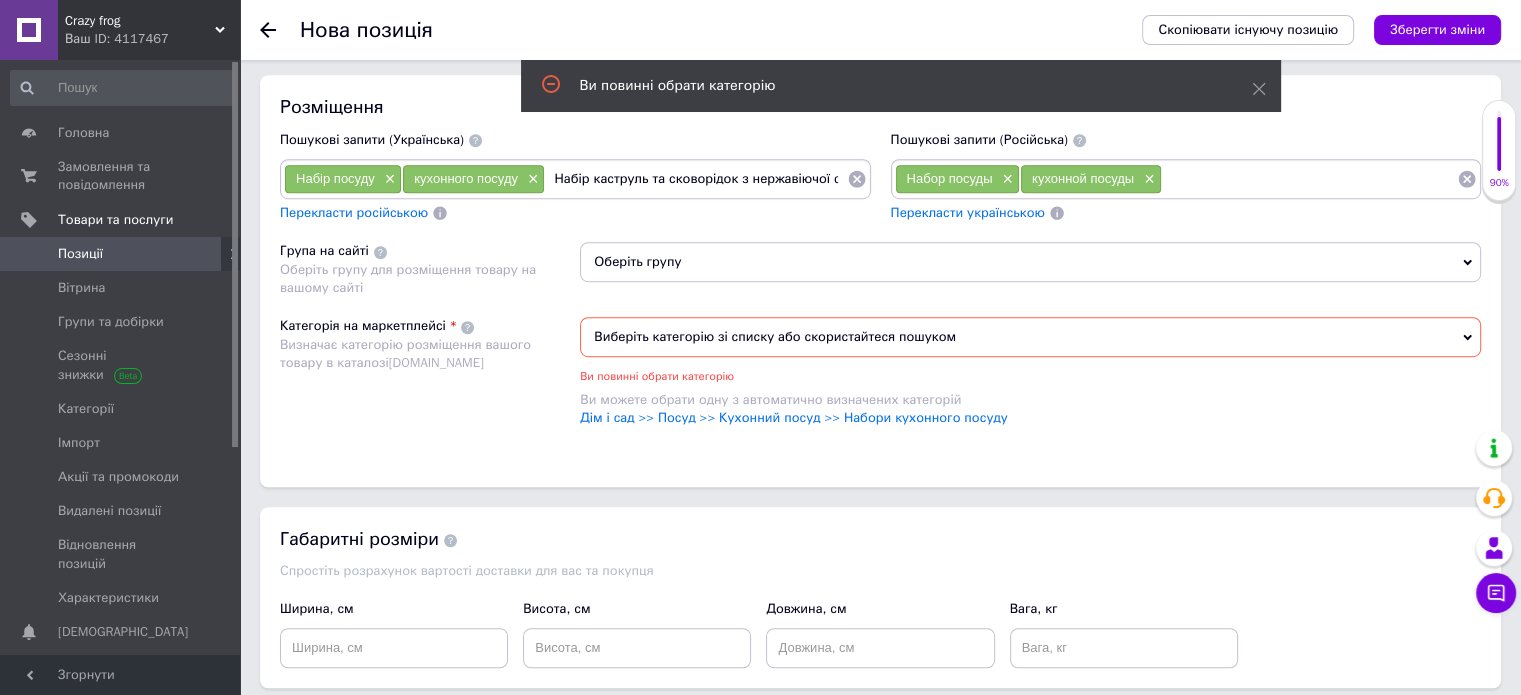 scroll, scrollTop: 1261, scrollLeft: 0, axis: vertical 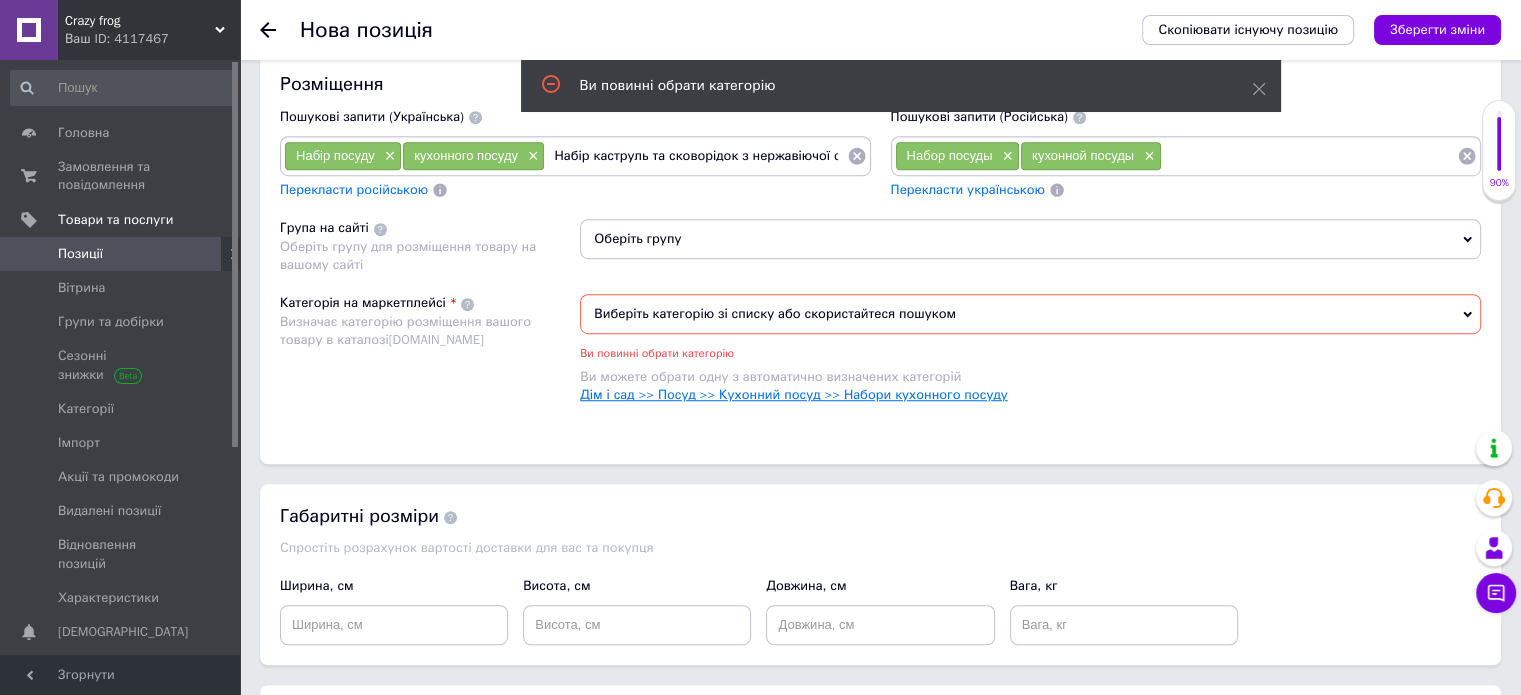 drag, startPoint x: 872, startPoint y: 390, endPoint x: 880, endPoint y: 383, distance: 10.630146 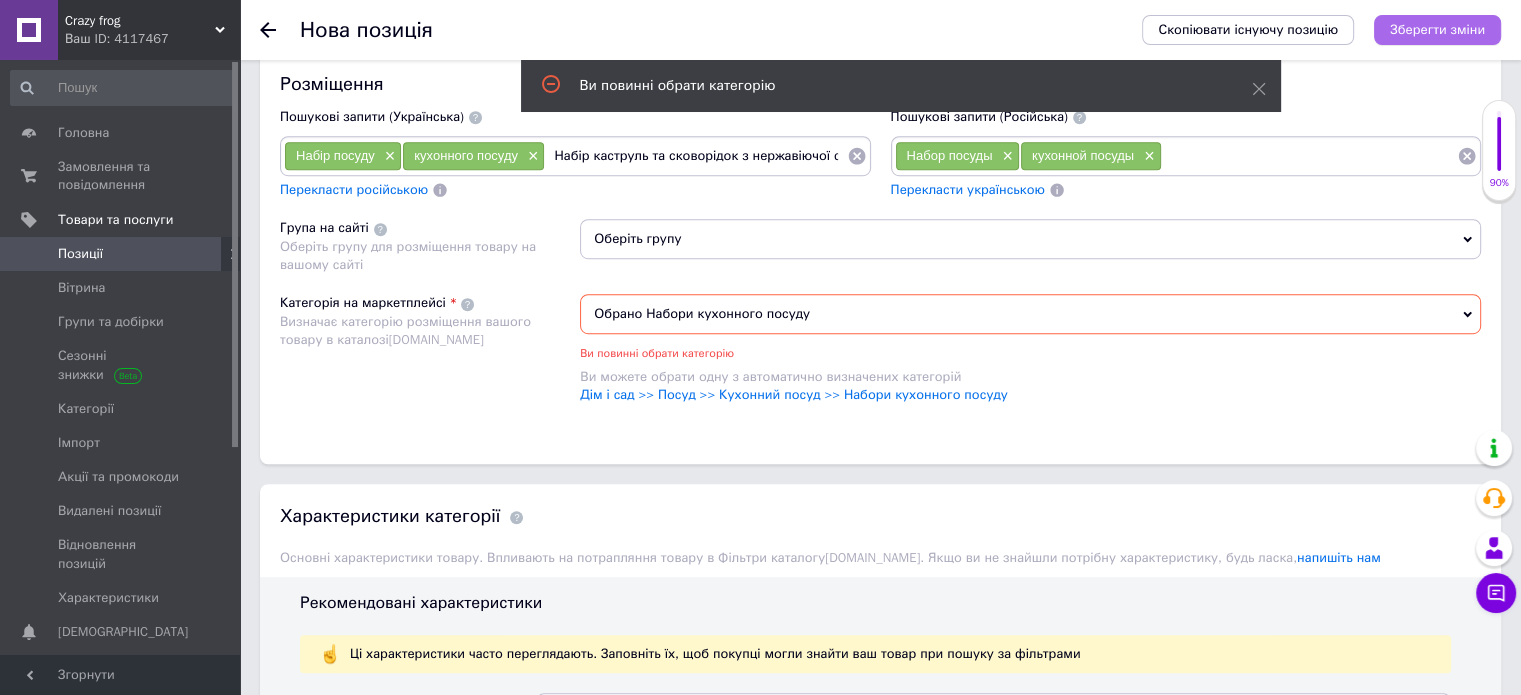 click on "Зберегти зміни" at bounding box center [1437, 29] 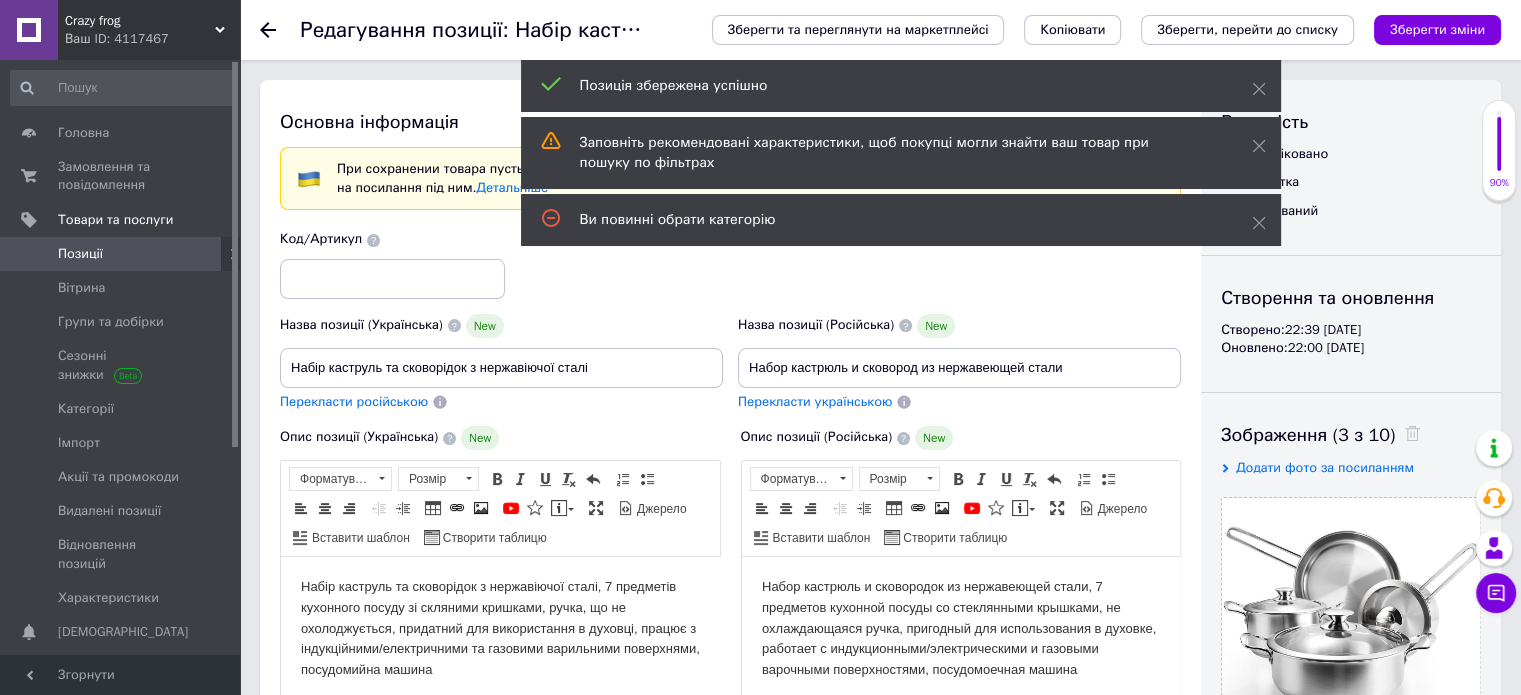scroll, scrollTop: 0, scrollLeft: 0, axis: both 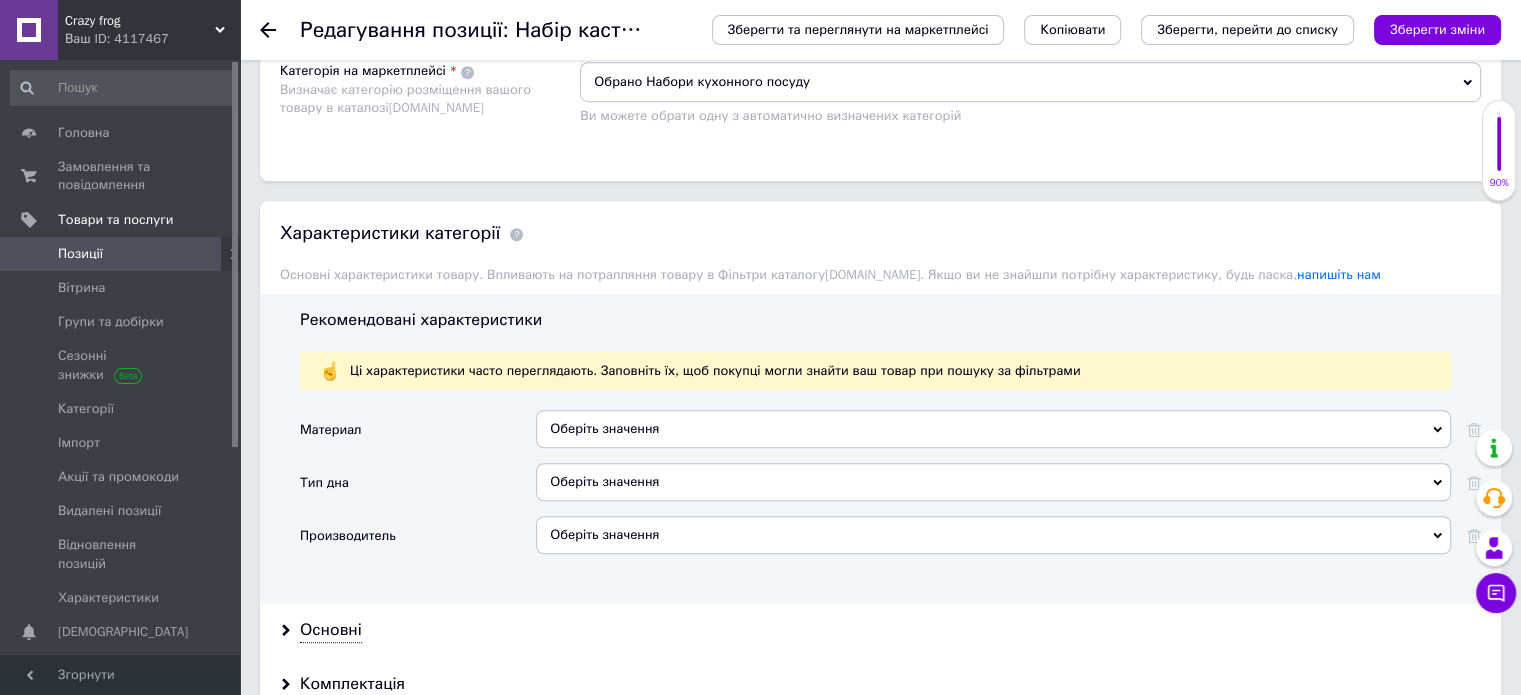 click 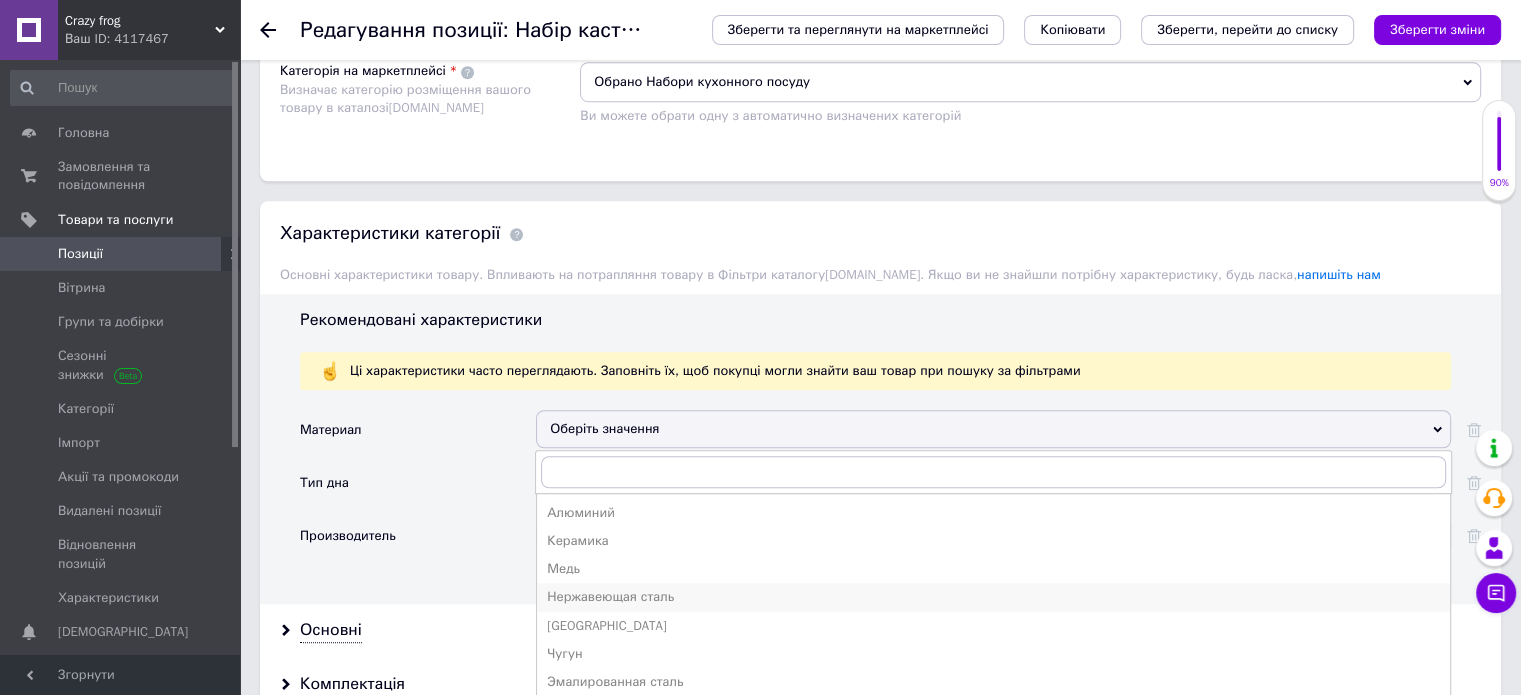 click on "Нержавеющая сталь" at bounding box center (993, 597) 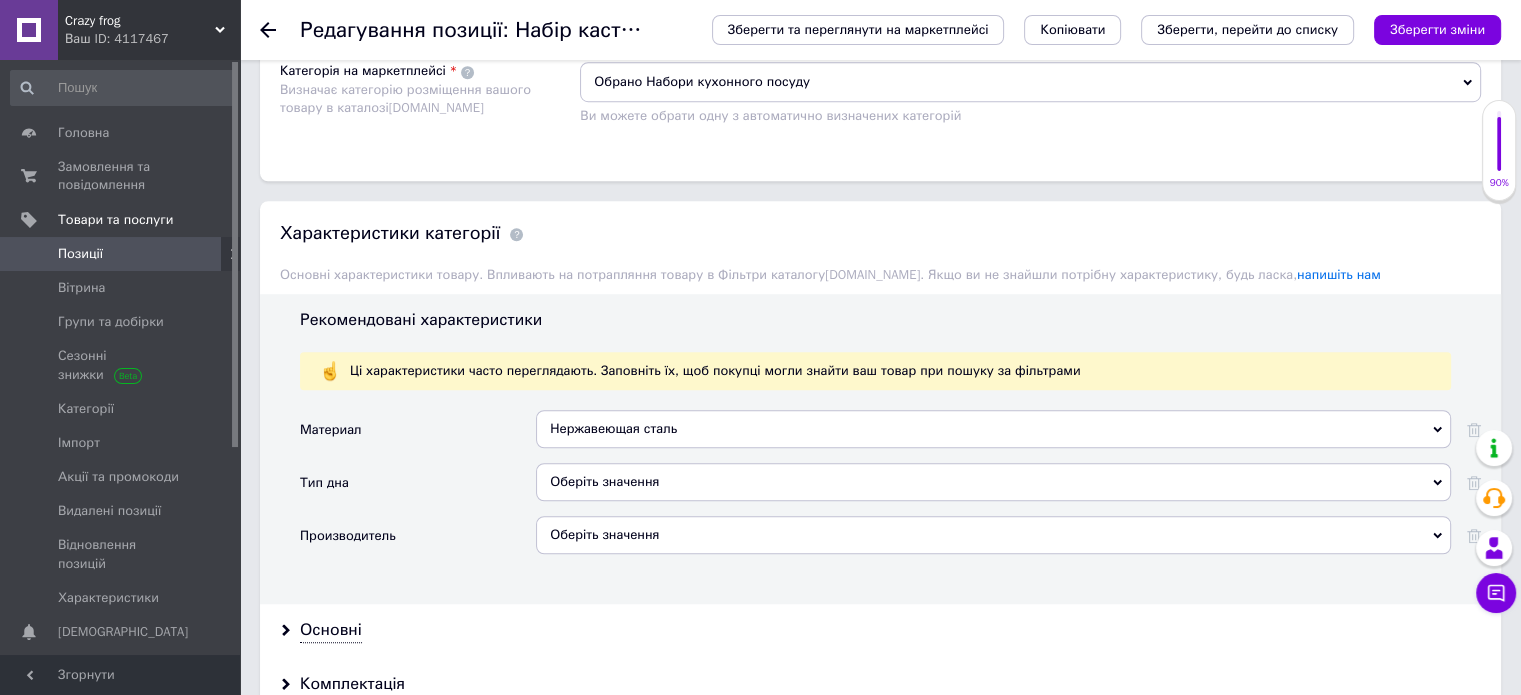 click on "Оберіть значення" at bounding box center [993, 482] 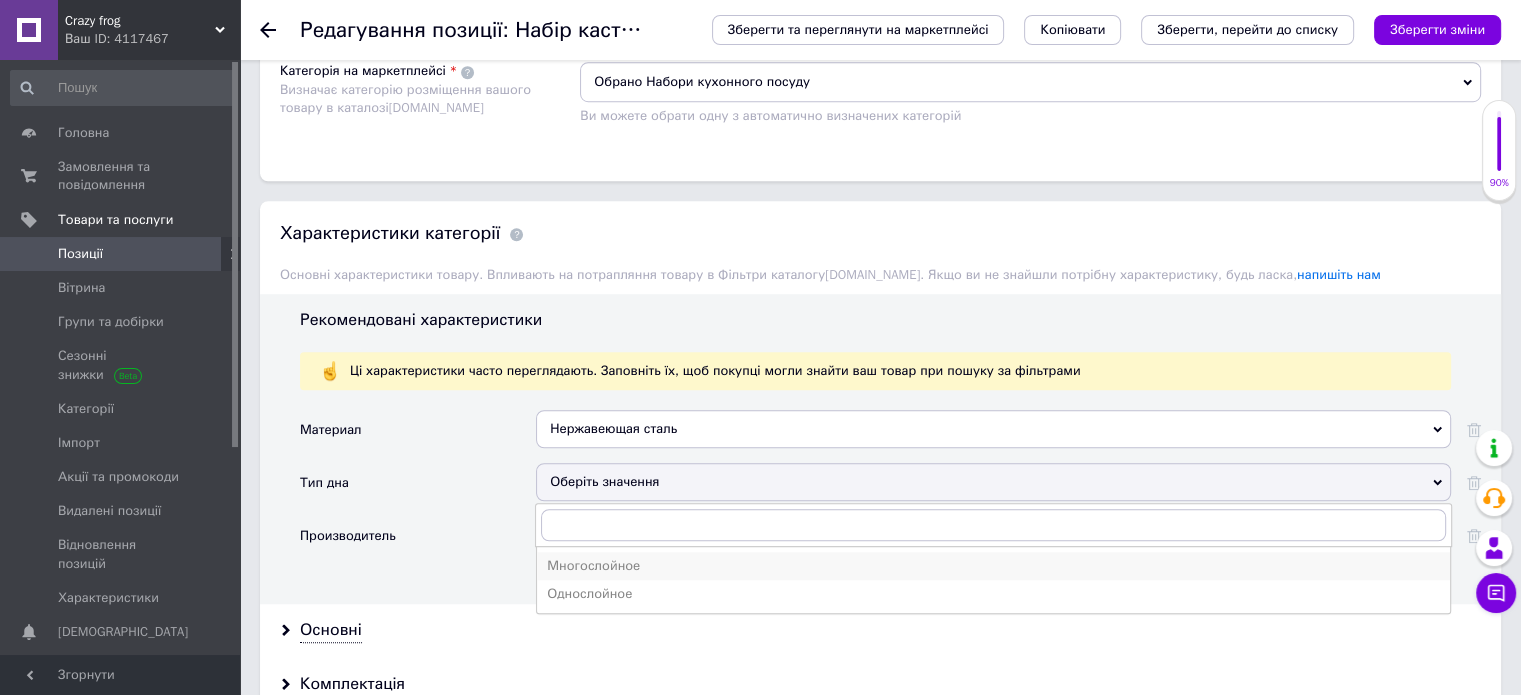 click on "Многослойное" at bounding box center [993, 566] 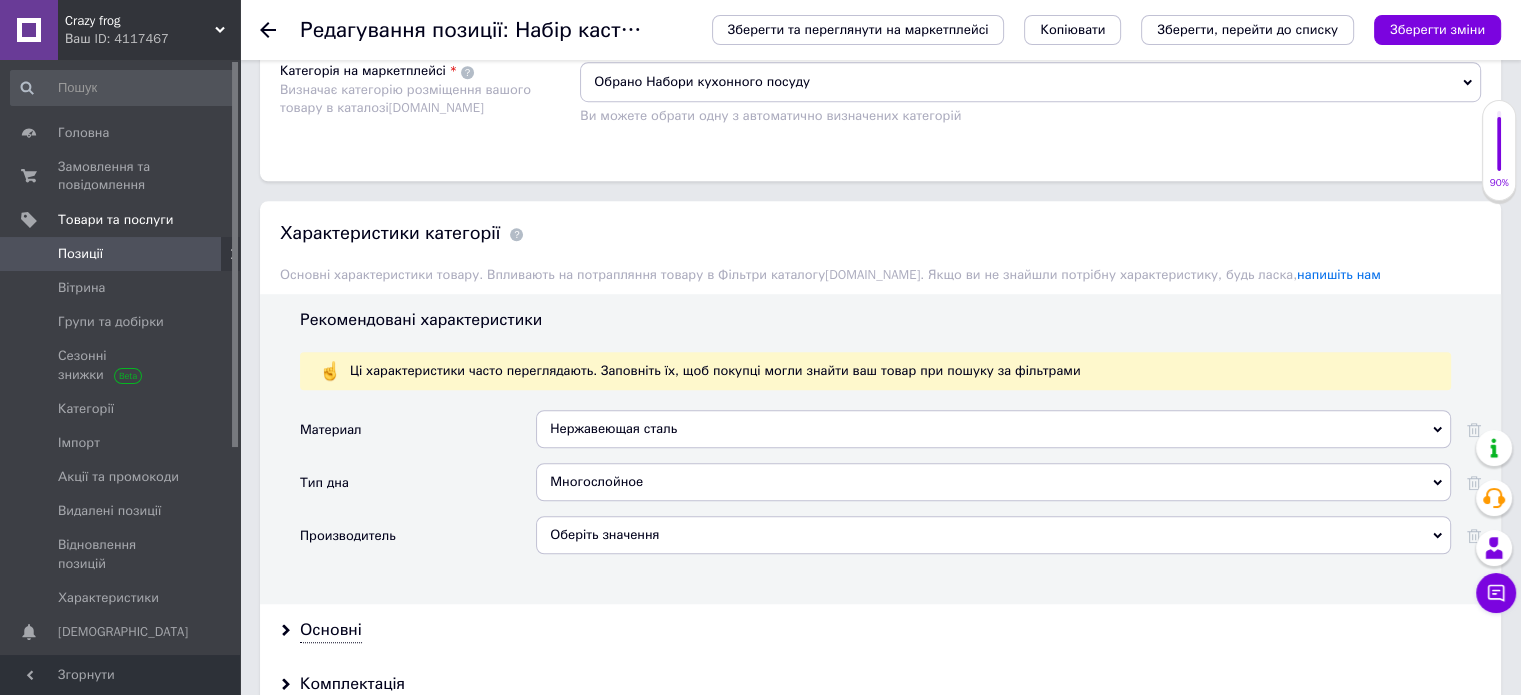 click on "Оберіть значення" at bounding box center [993, 535] 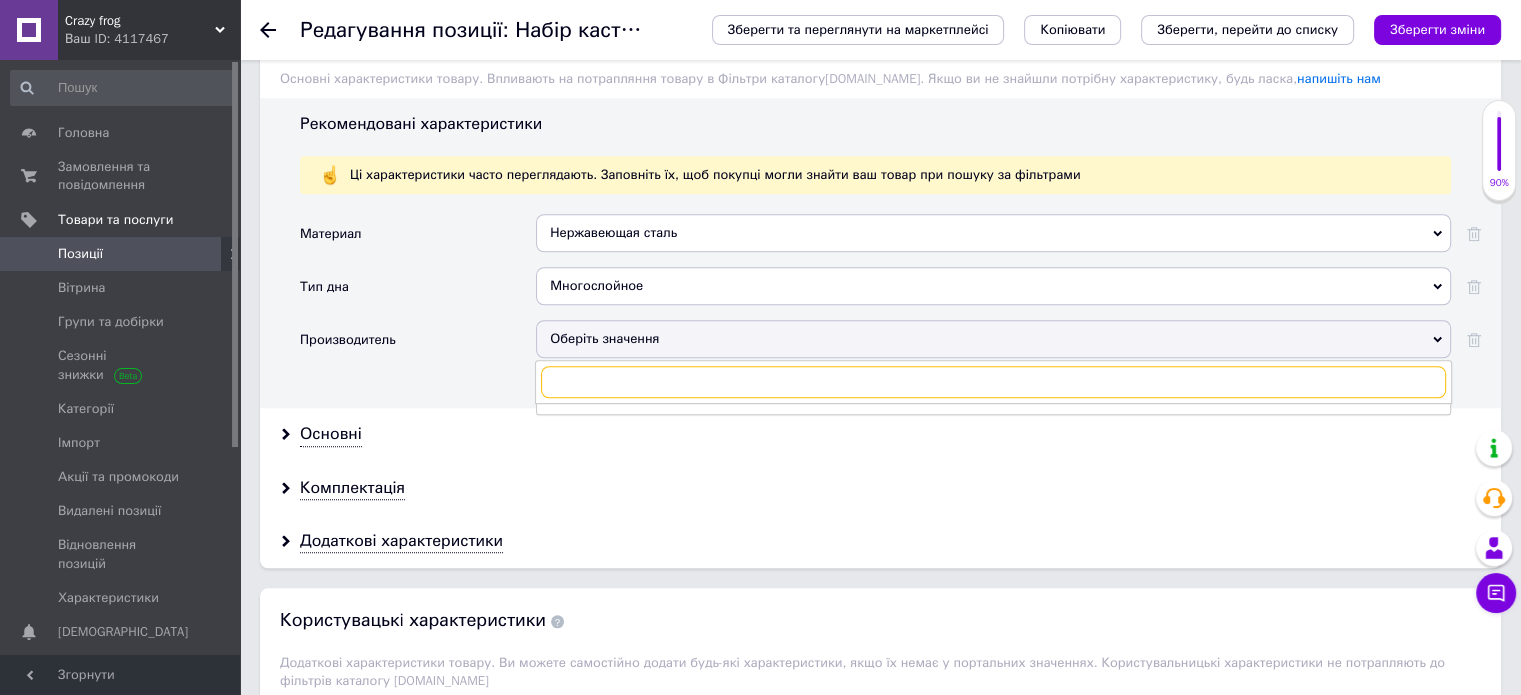 scroll, scrollTop: 1700, scrollLeft: 0, axis: vertical 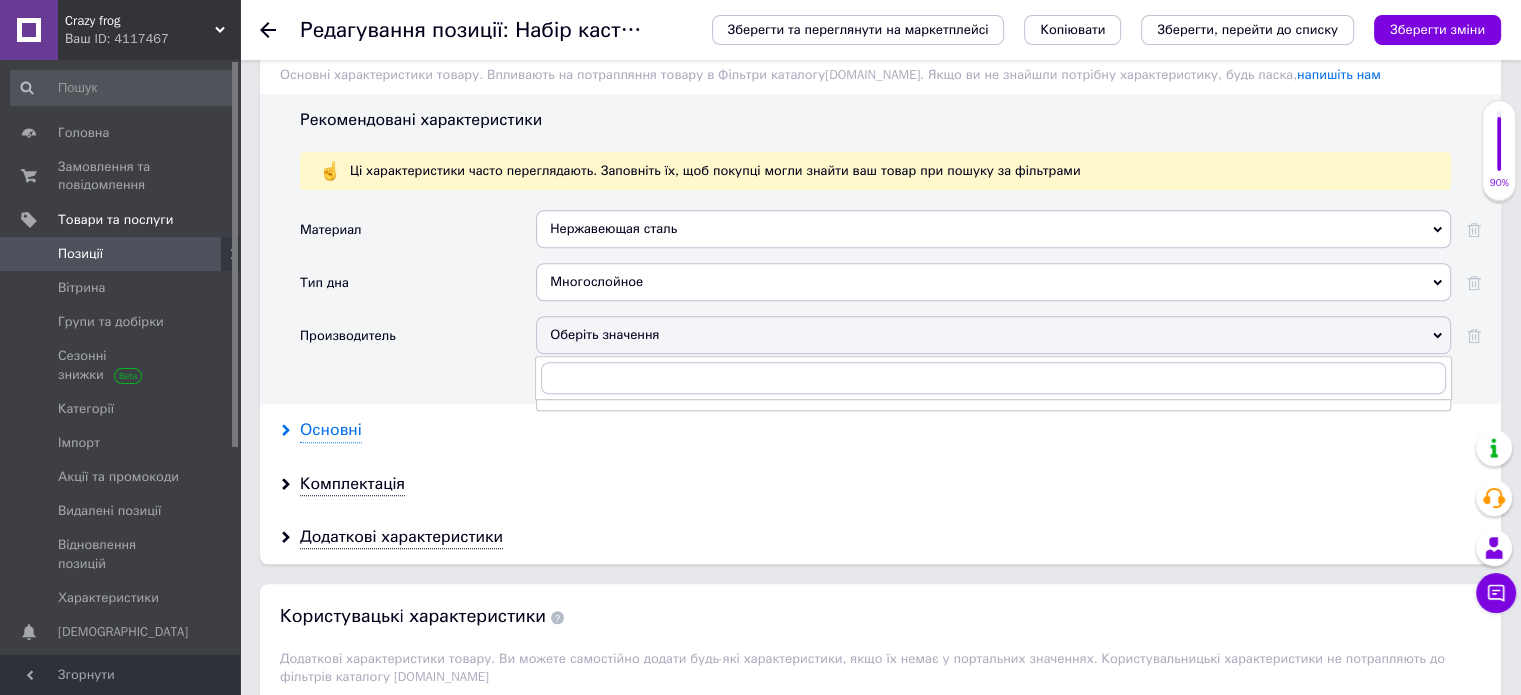 click on "Основні" at bounding box center [331, 430] 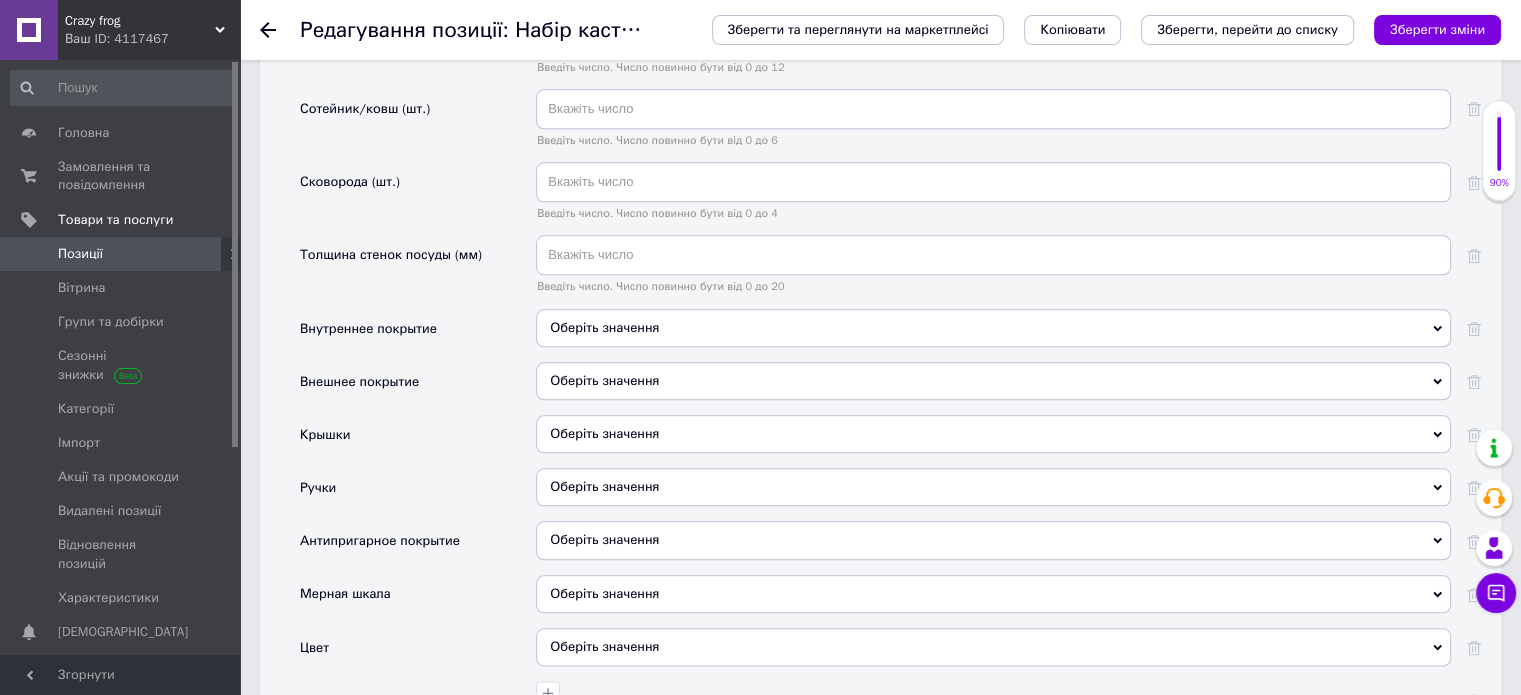 scroll, scrollTop: 2400, scrollLeft: 0, axis: vertical 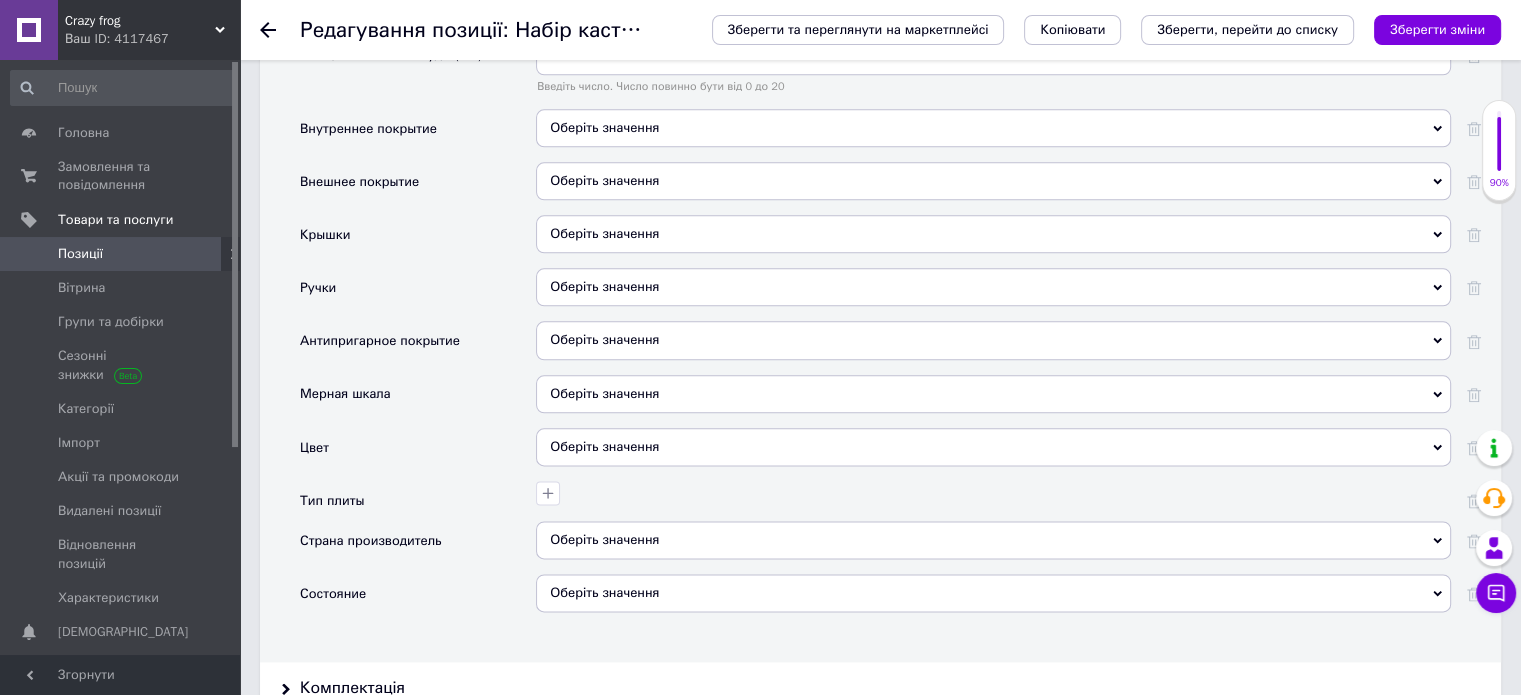 click on "Оберіть значення" at bounding box center [993, 593] 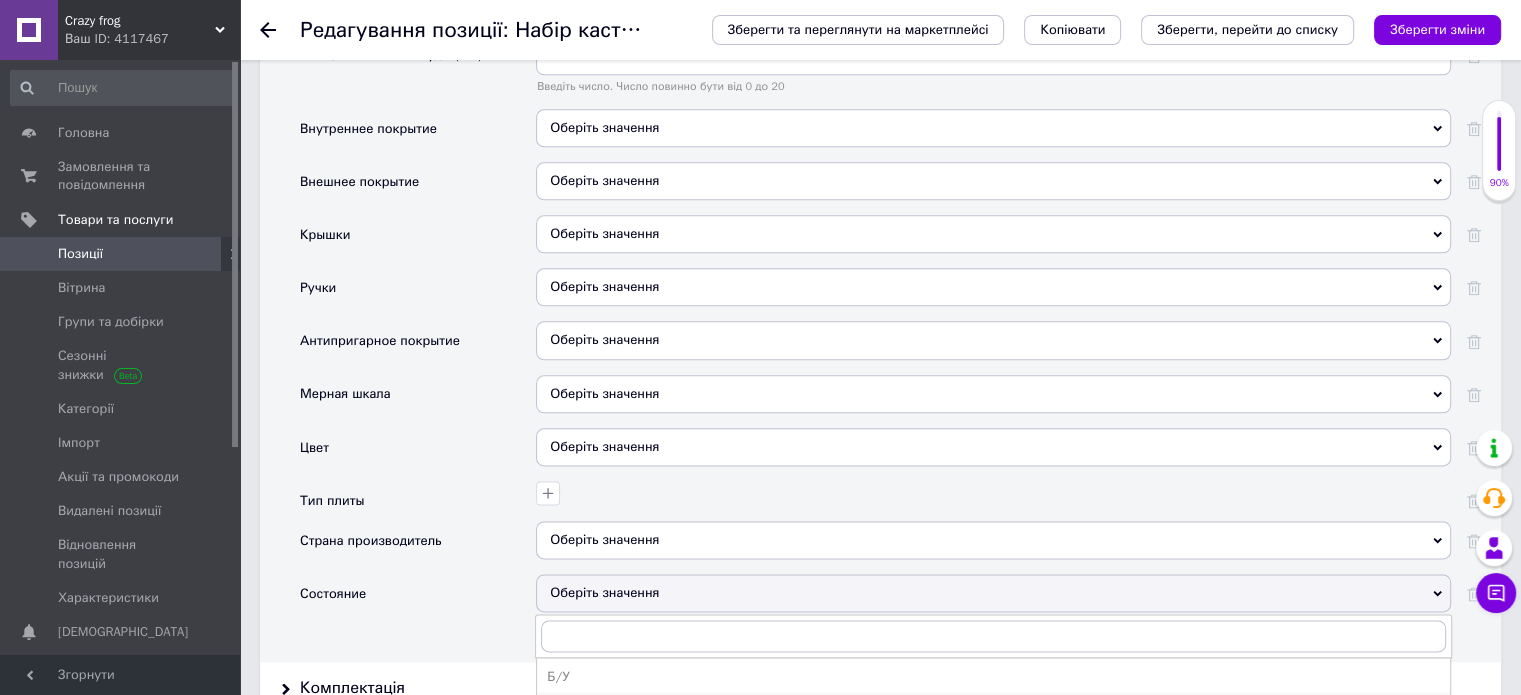 click on "Новое" at bounding box center [993, 706] 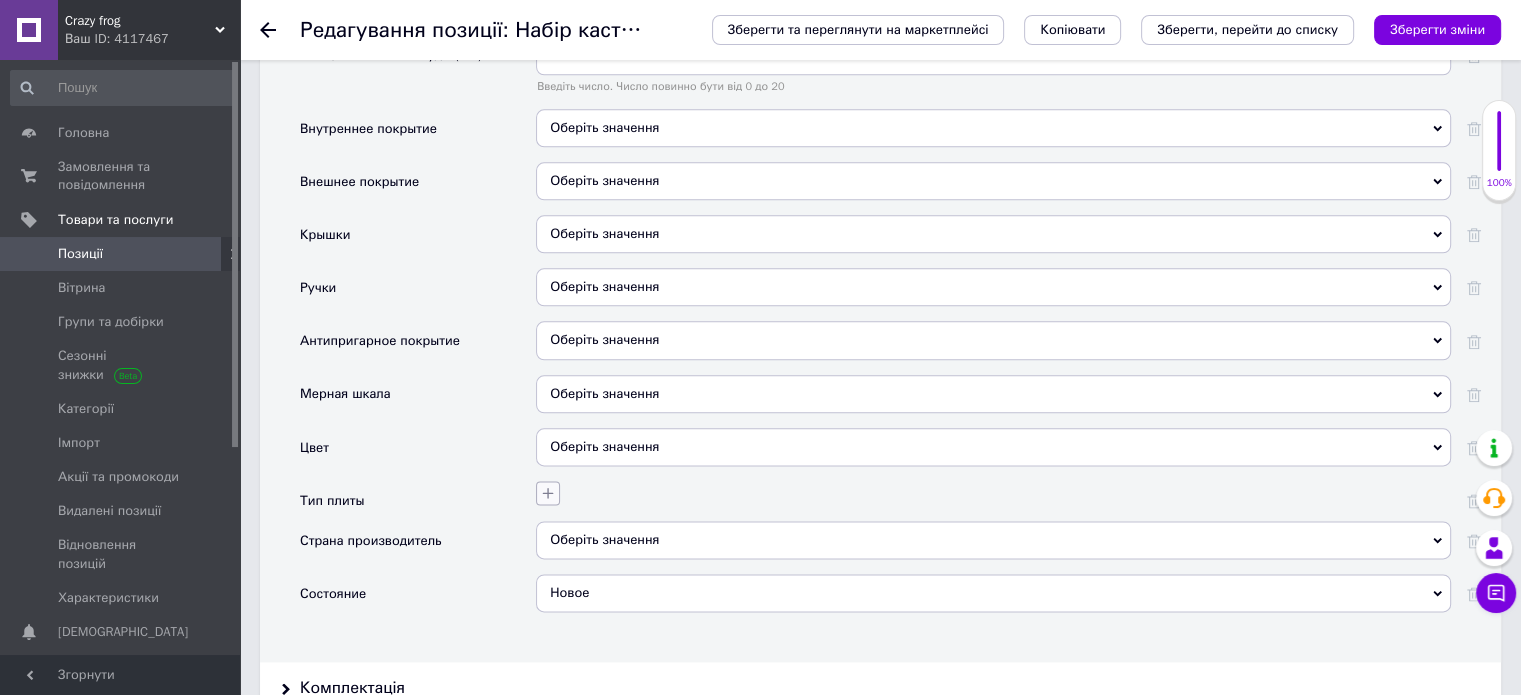 click 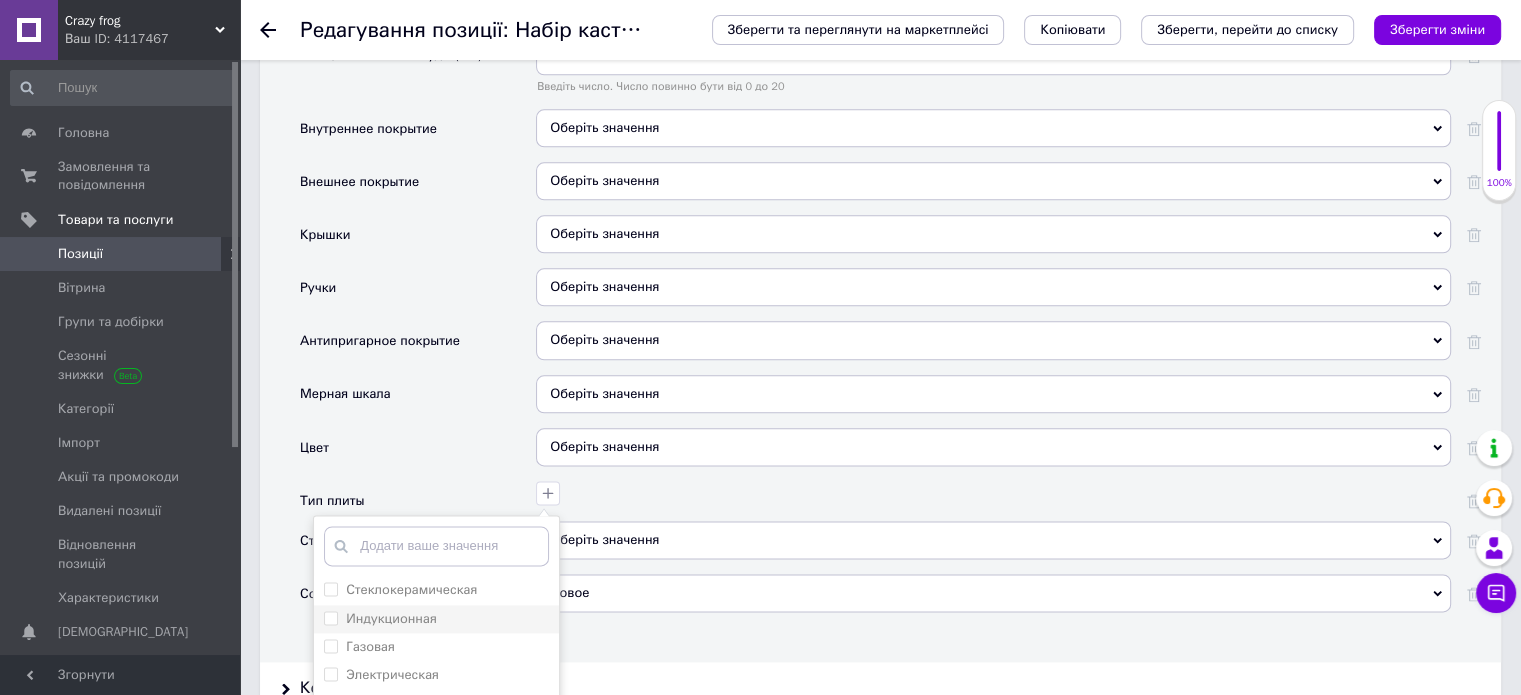 click on "Индукционная" at bounding box center [436, 619] 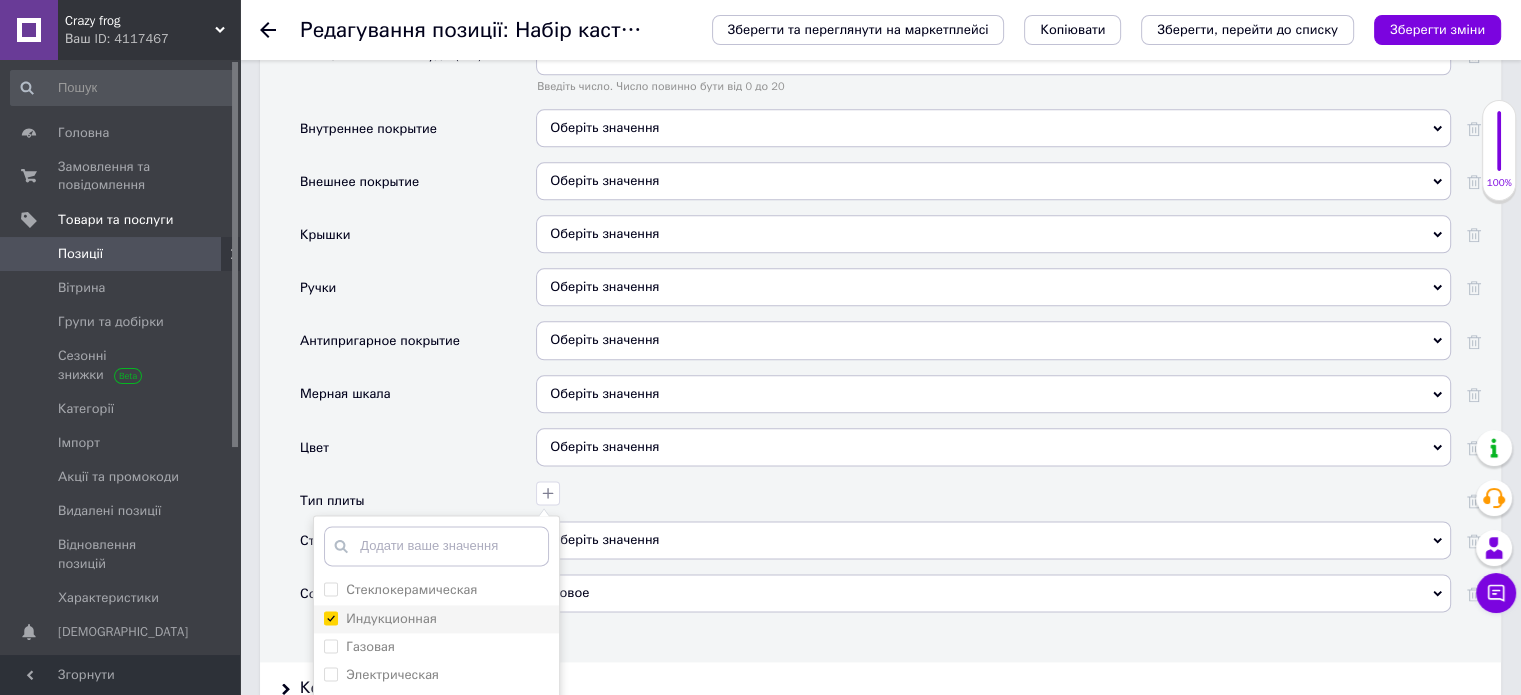 checkbox on "true" 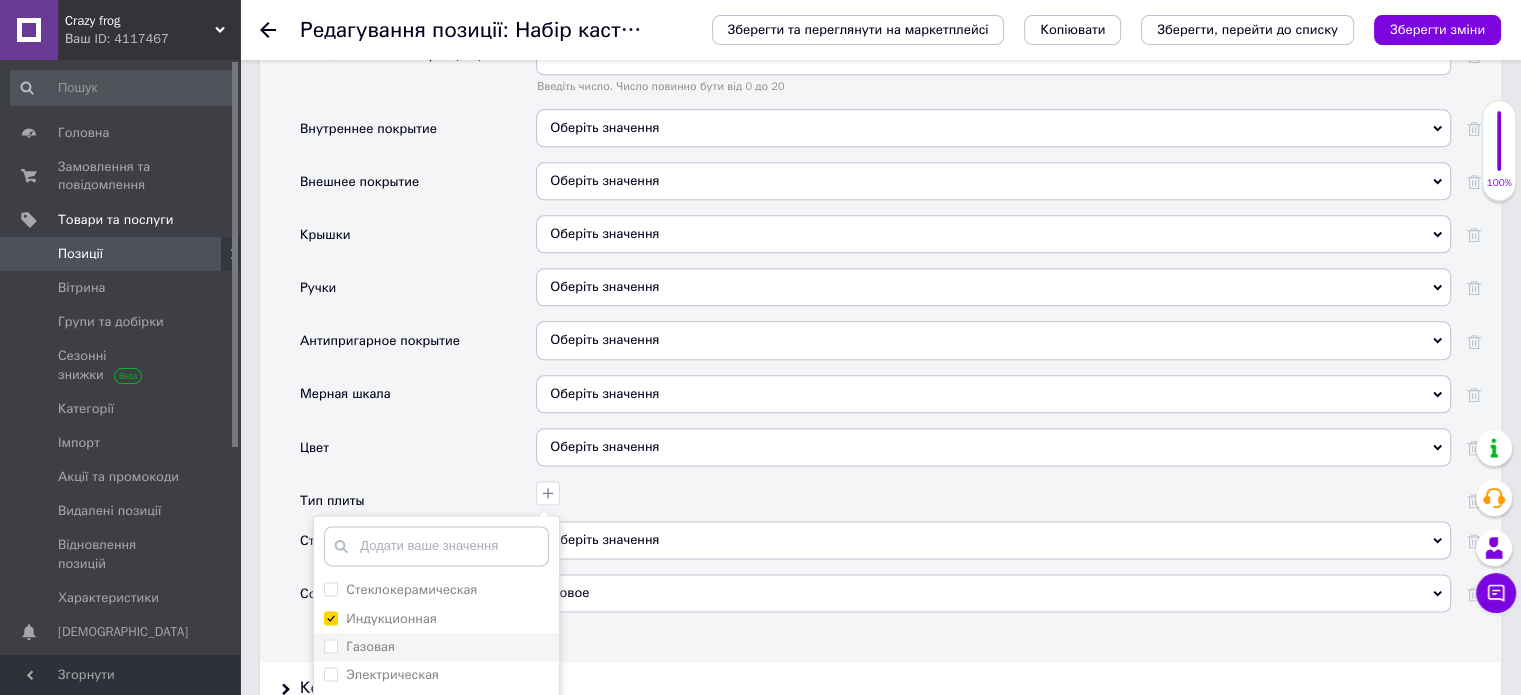 click on "Газовая" at bounding box center (436, 647) 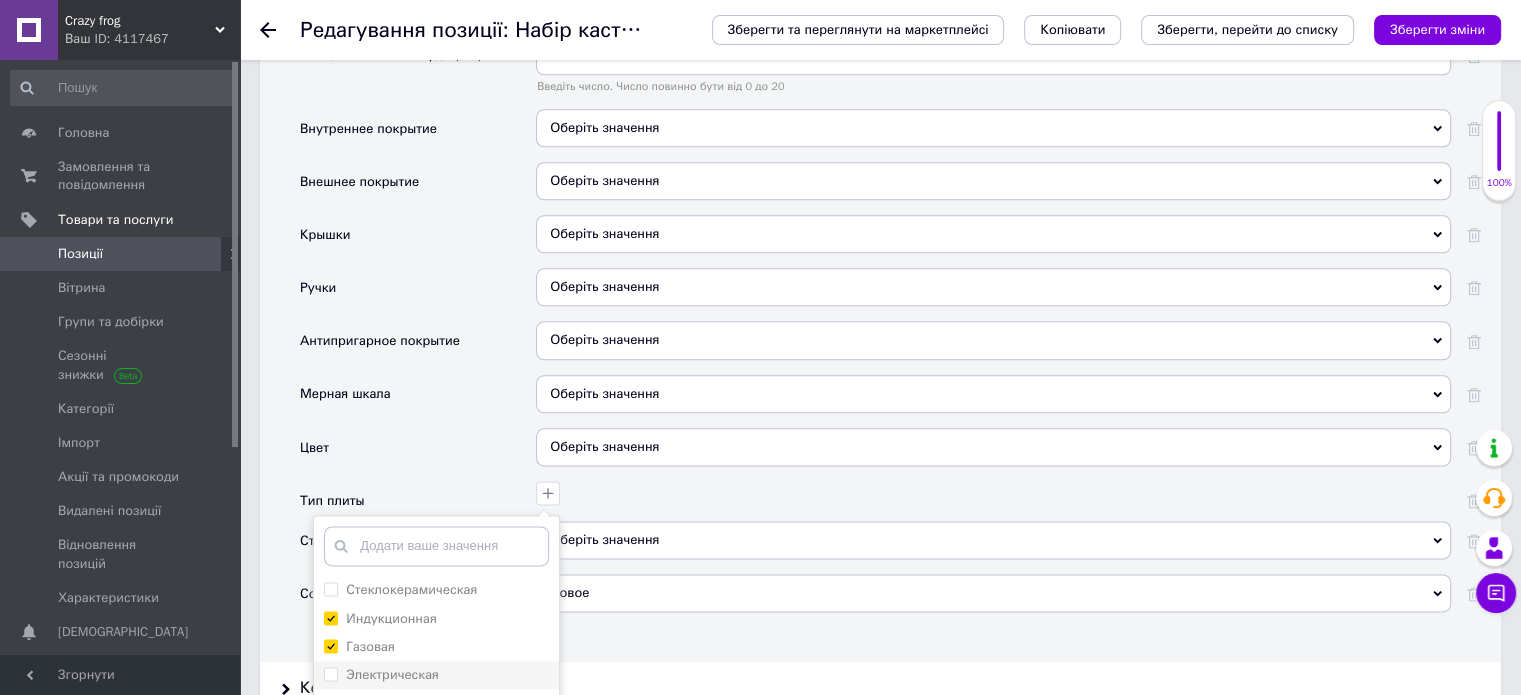 checkbox on "true" 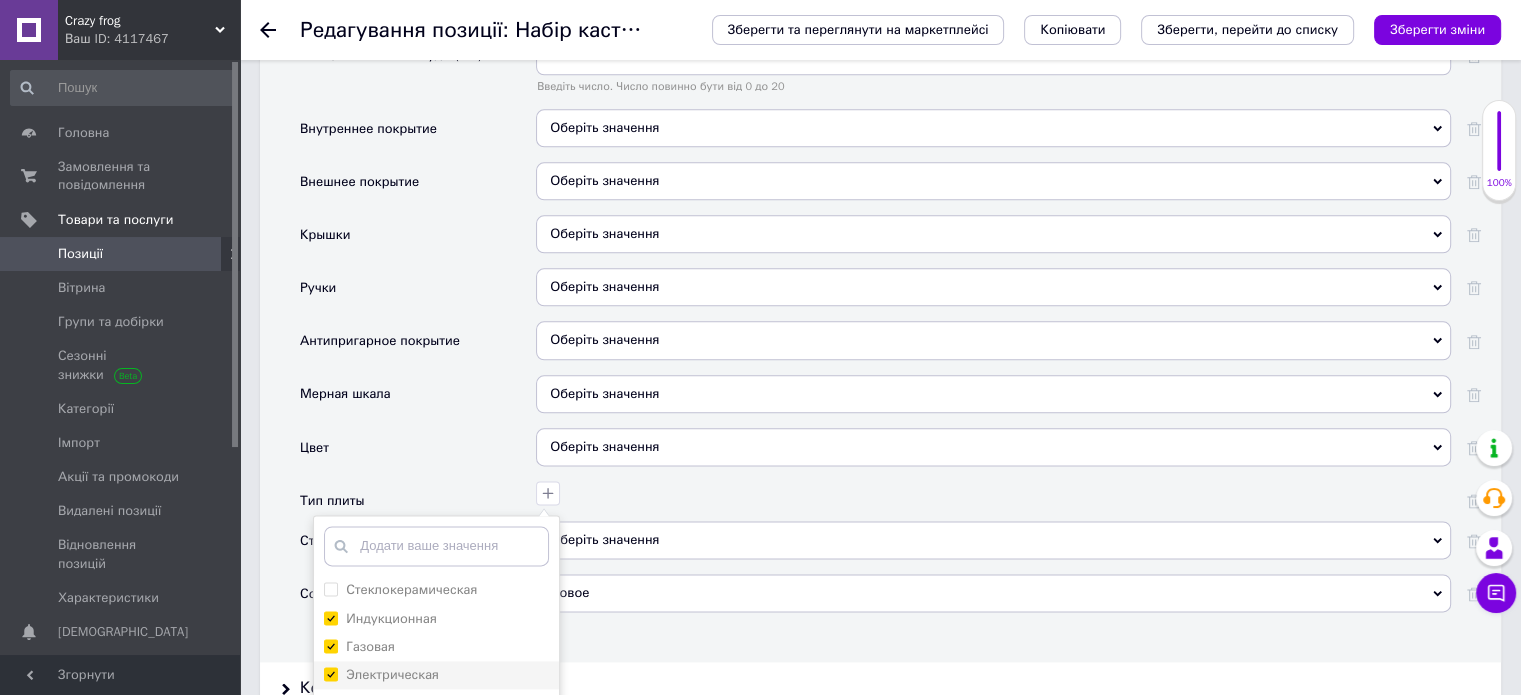 checkbox on "true" 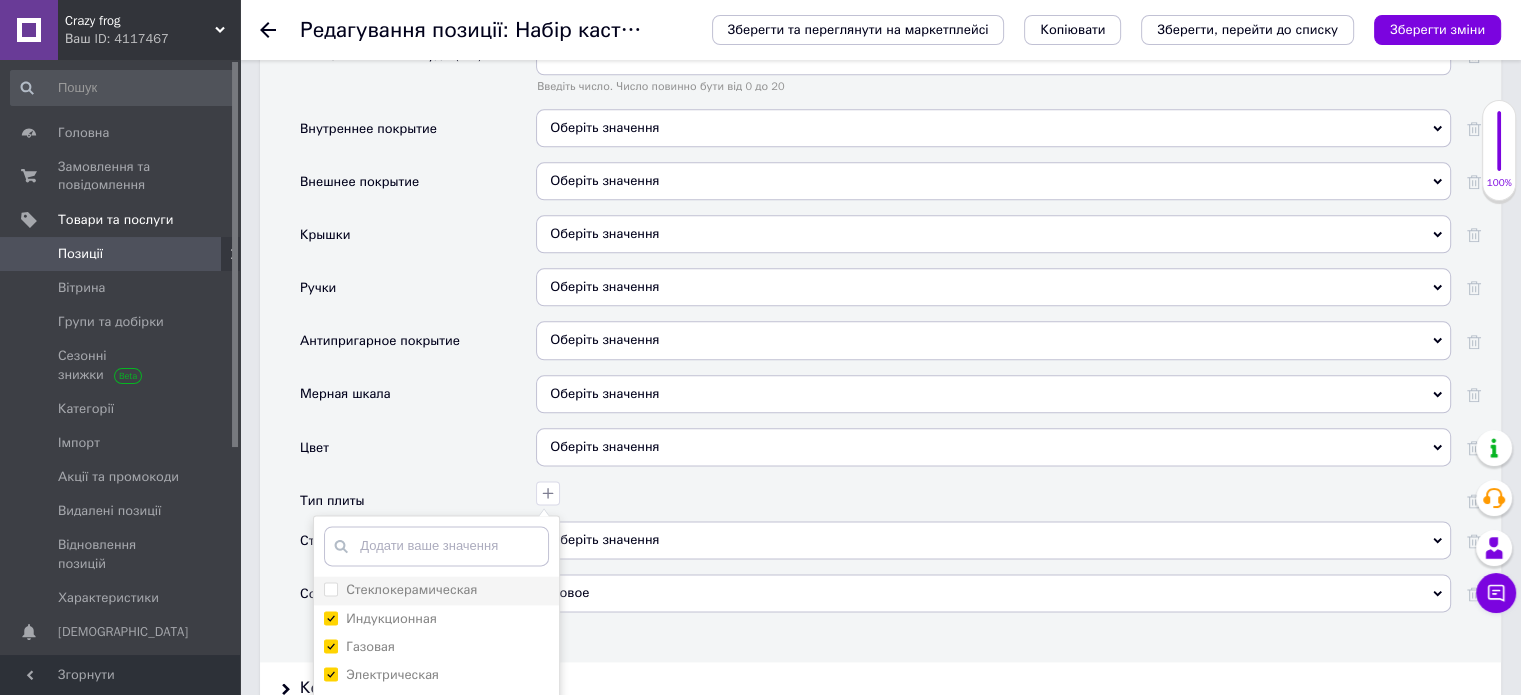 click on "Стеклокерамическая" at bounding box center [411, 590] 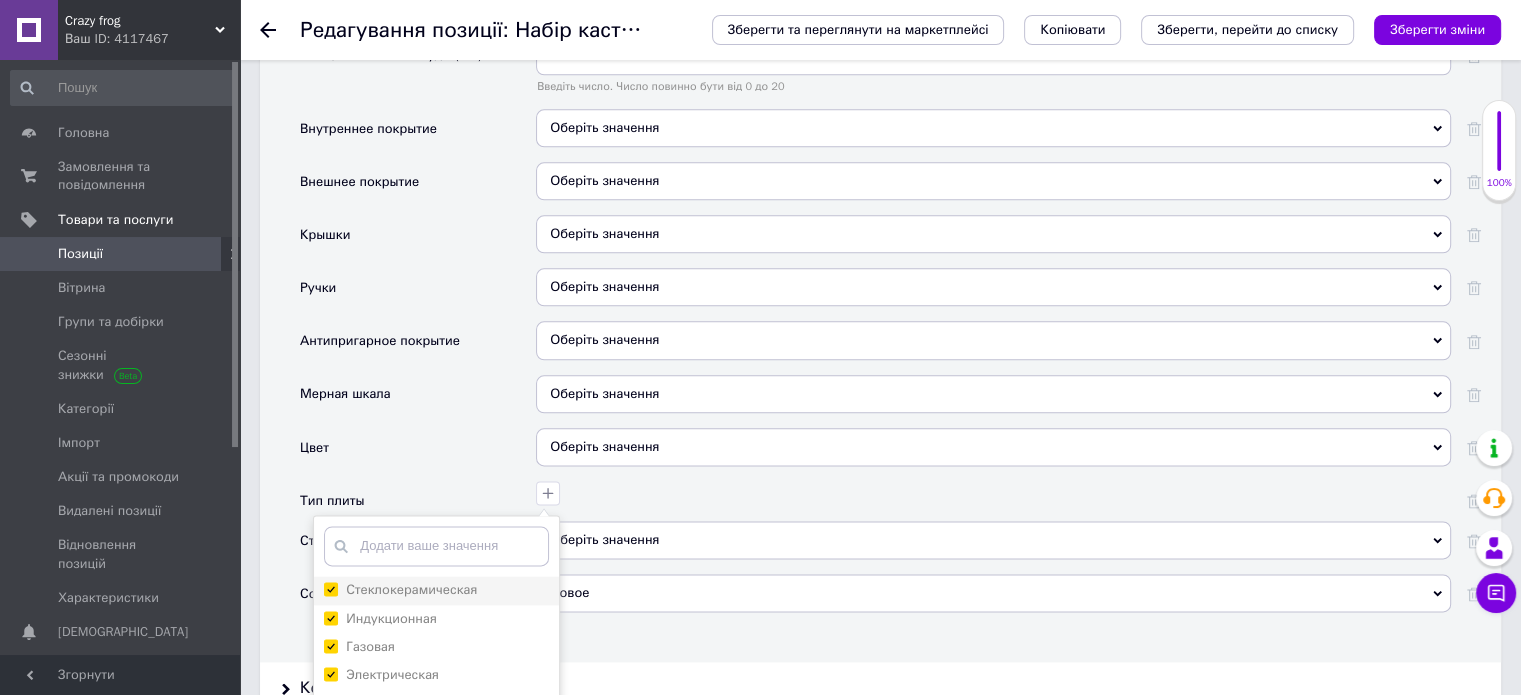 click on "Стеклокерамическая" at bounding box center (330, 588) 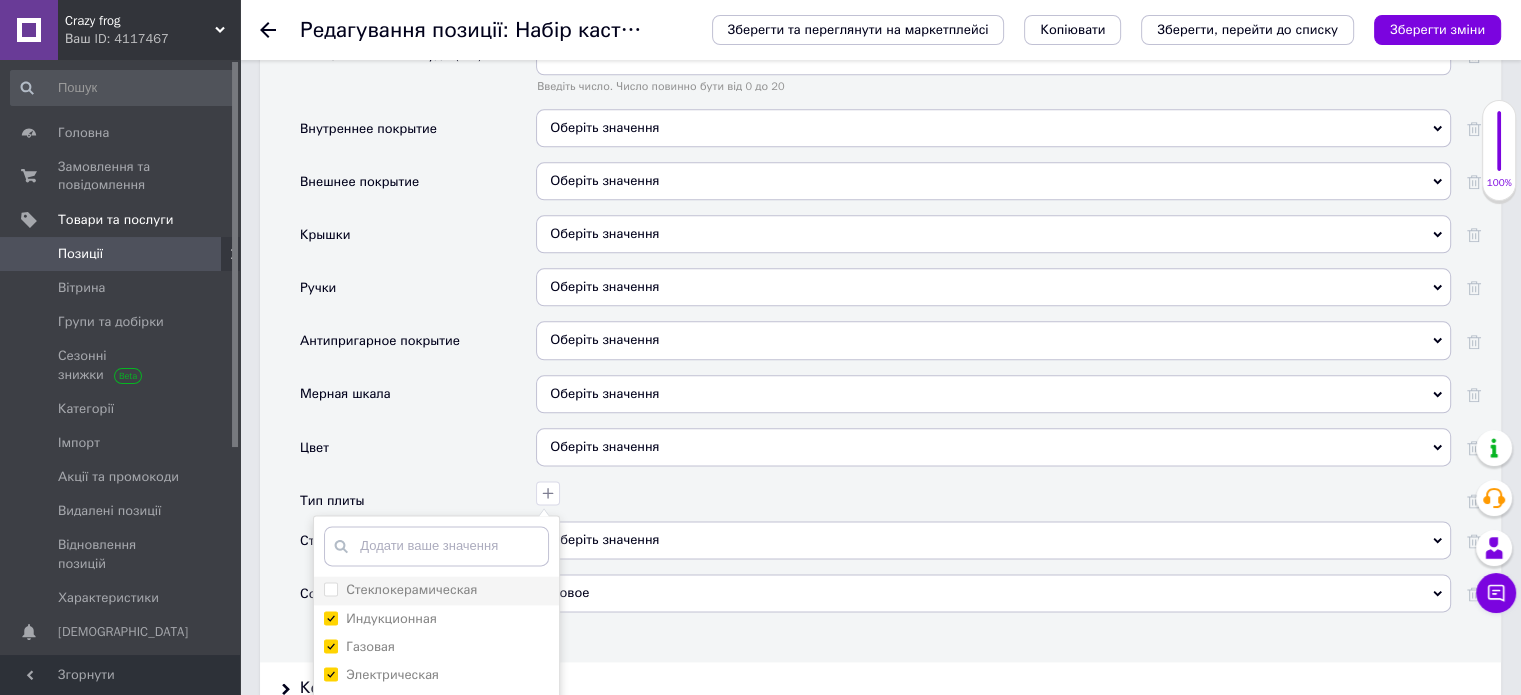 checkbox on "false" 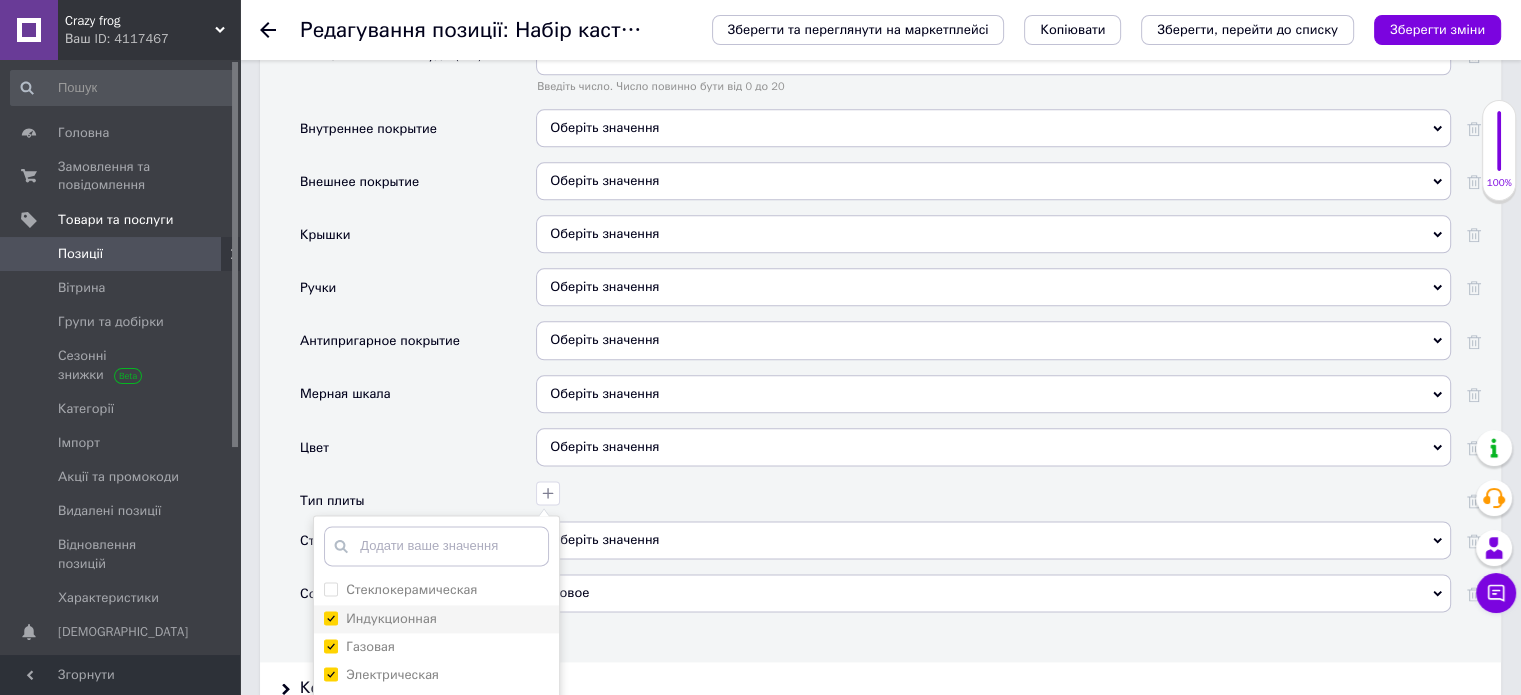scroll, scrollTop: 2500, scrollLeft: 0, axis: vertical 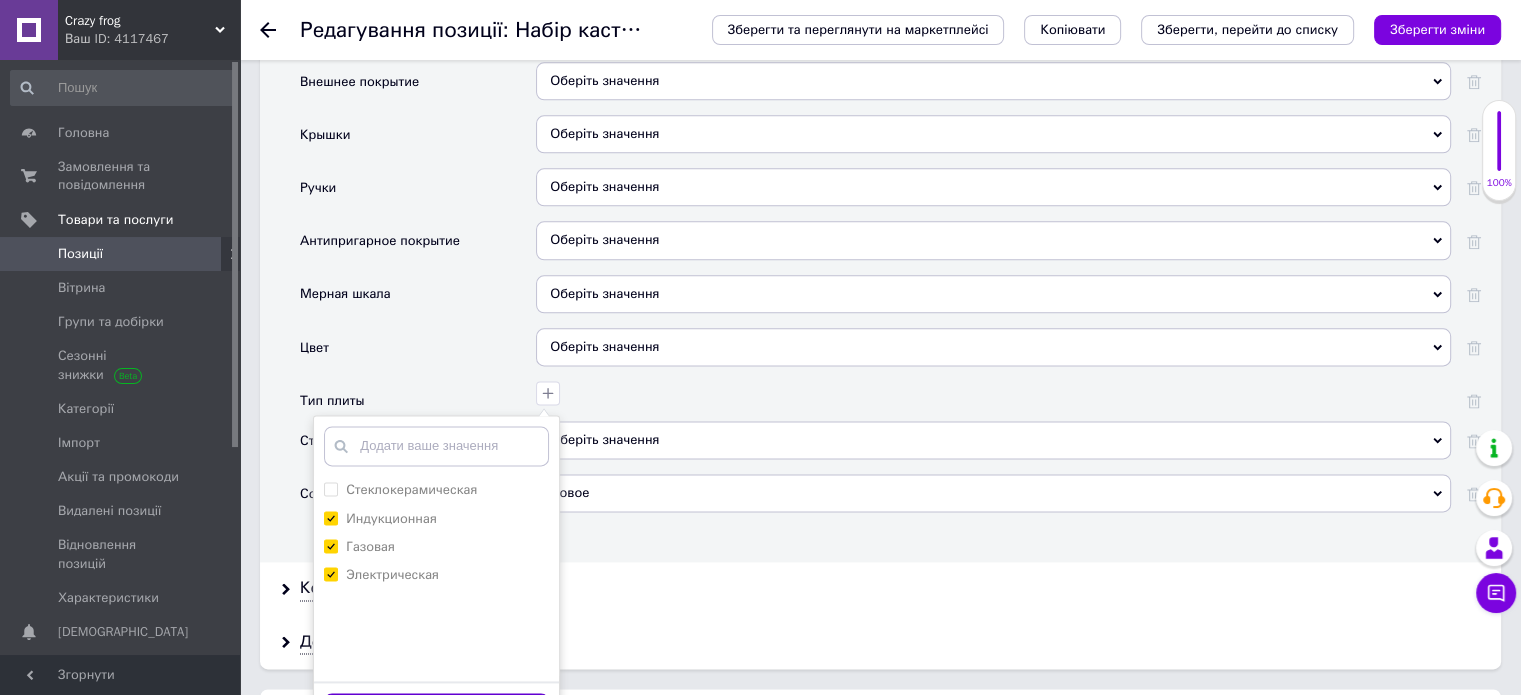 click on "Зберегти" at bounding box center (436, 712) 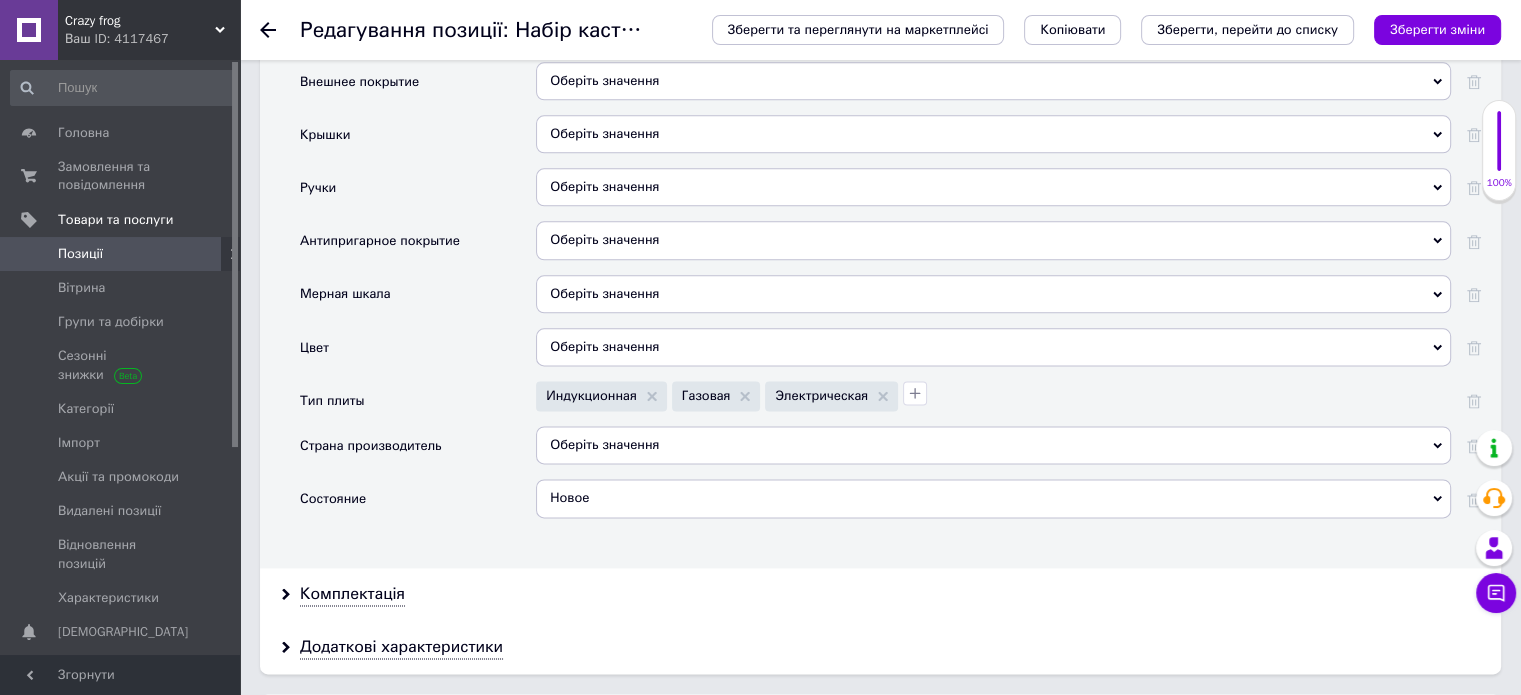 click on "Оберіть значення" at bounding box center [993, 347] 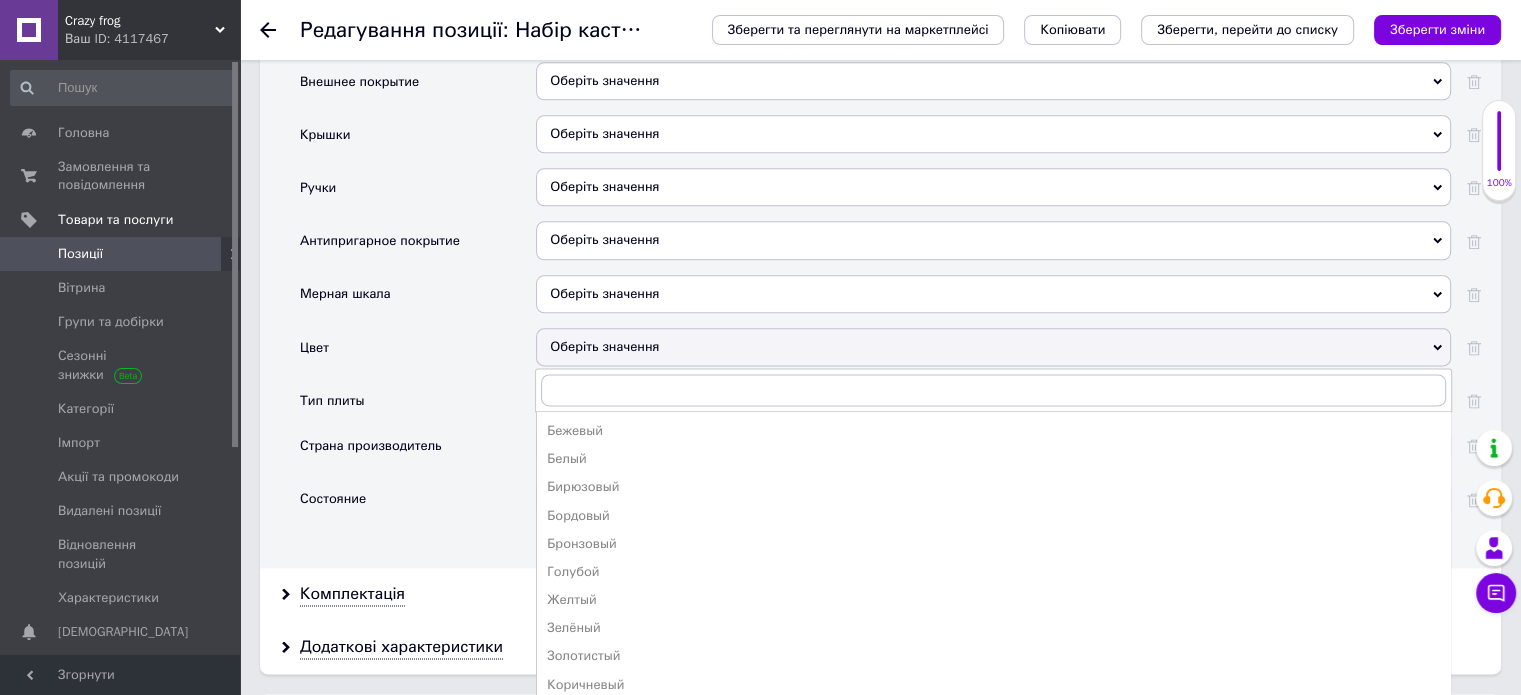 click on "Оберіть значення" at bounding box center [993, 347] 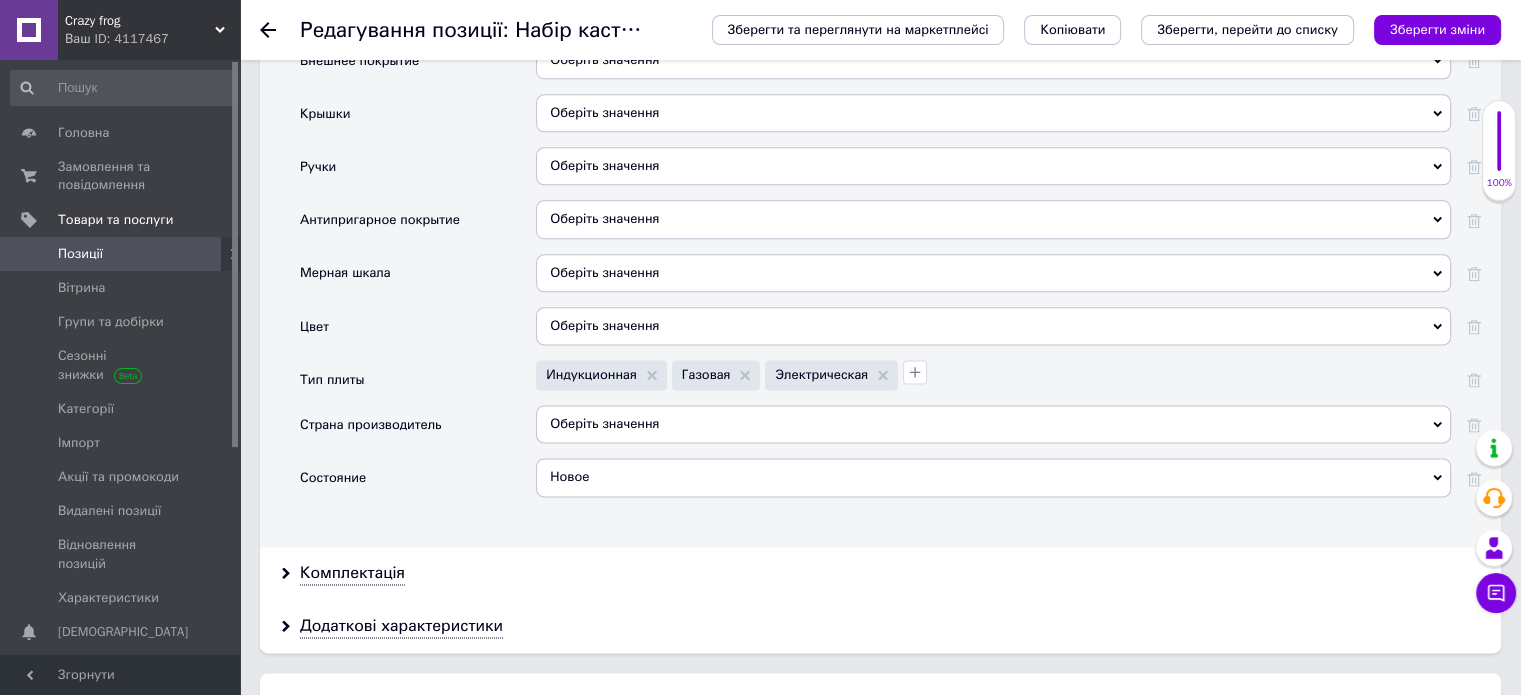 scroll, scrollTop: 2500, scrollLeft: 0, axis: vertical 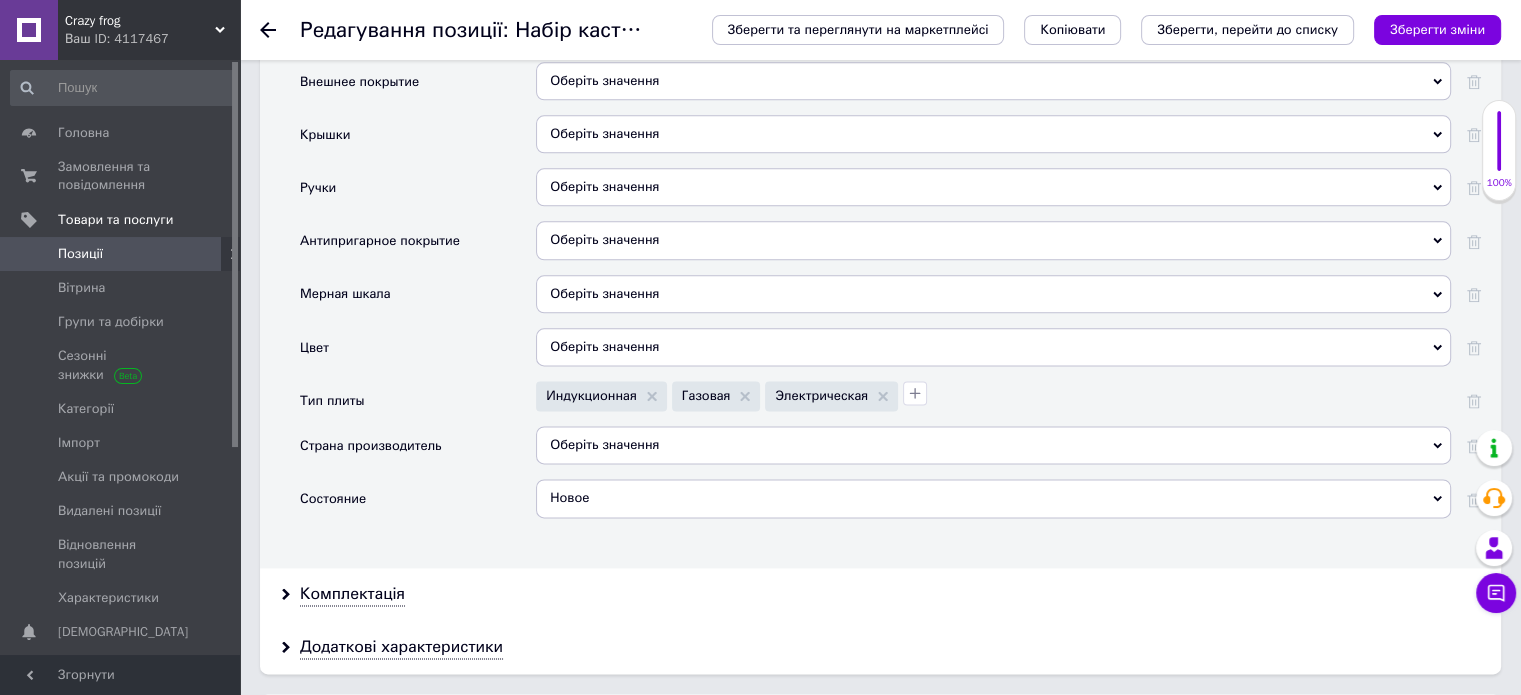 click on "Оберіть значення" at bounding box center [993, 240] 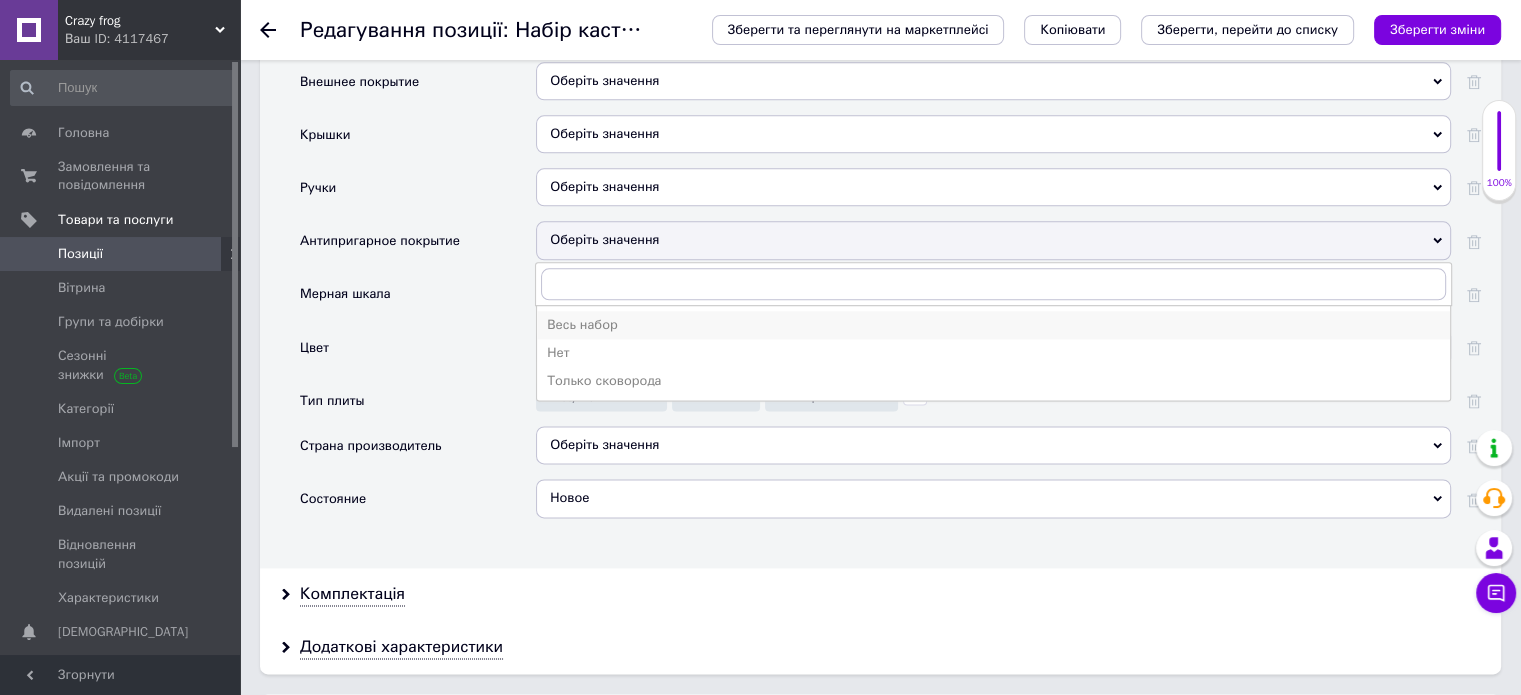 click on "Весь набор" at bounding box center [993, 325] 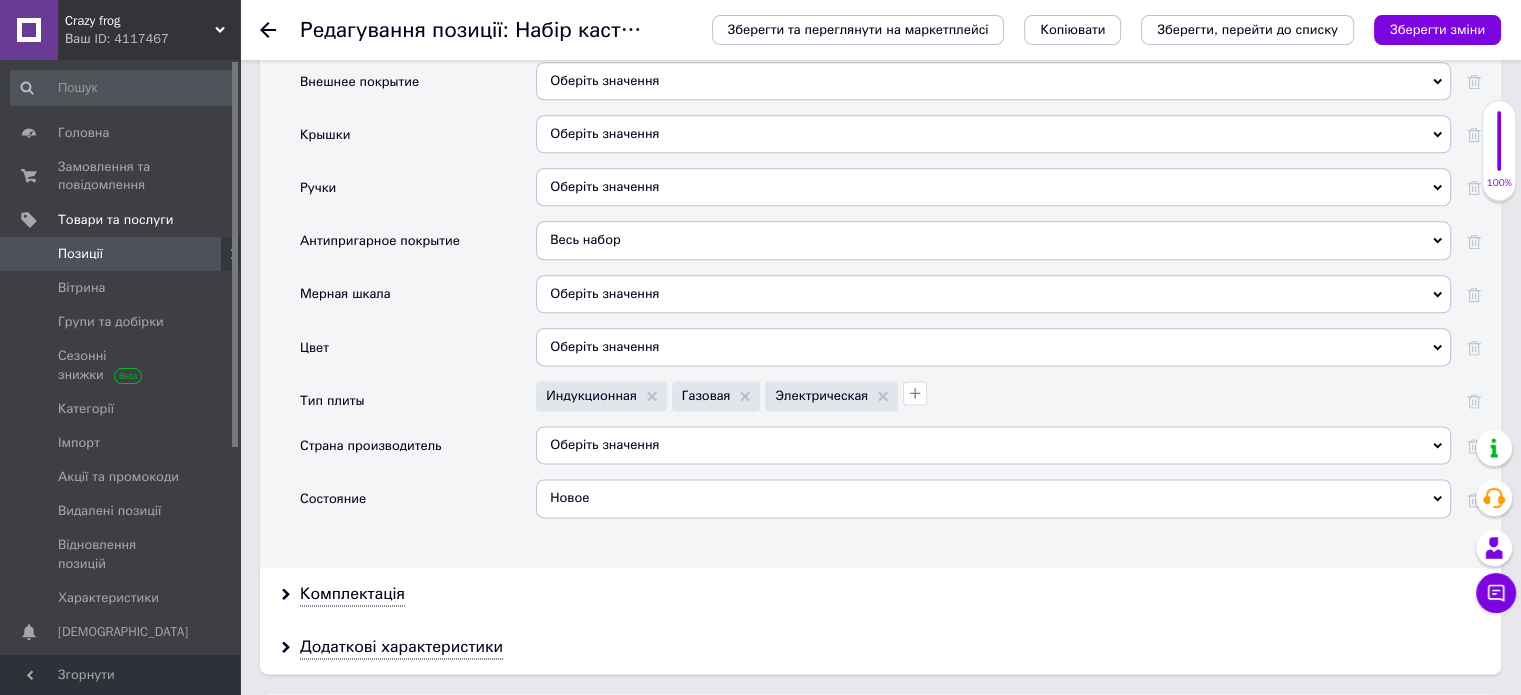 scroll, scrollTop: 2400, scrollLeft: 0, axis: vertical 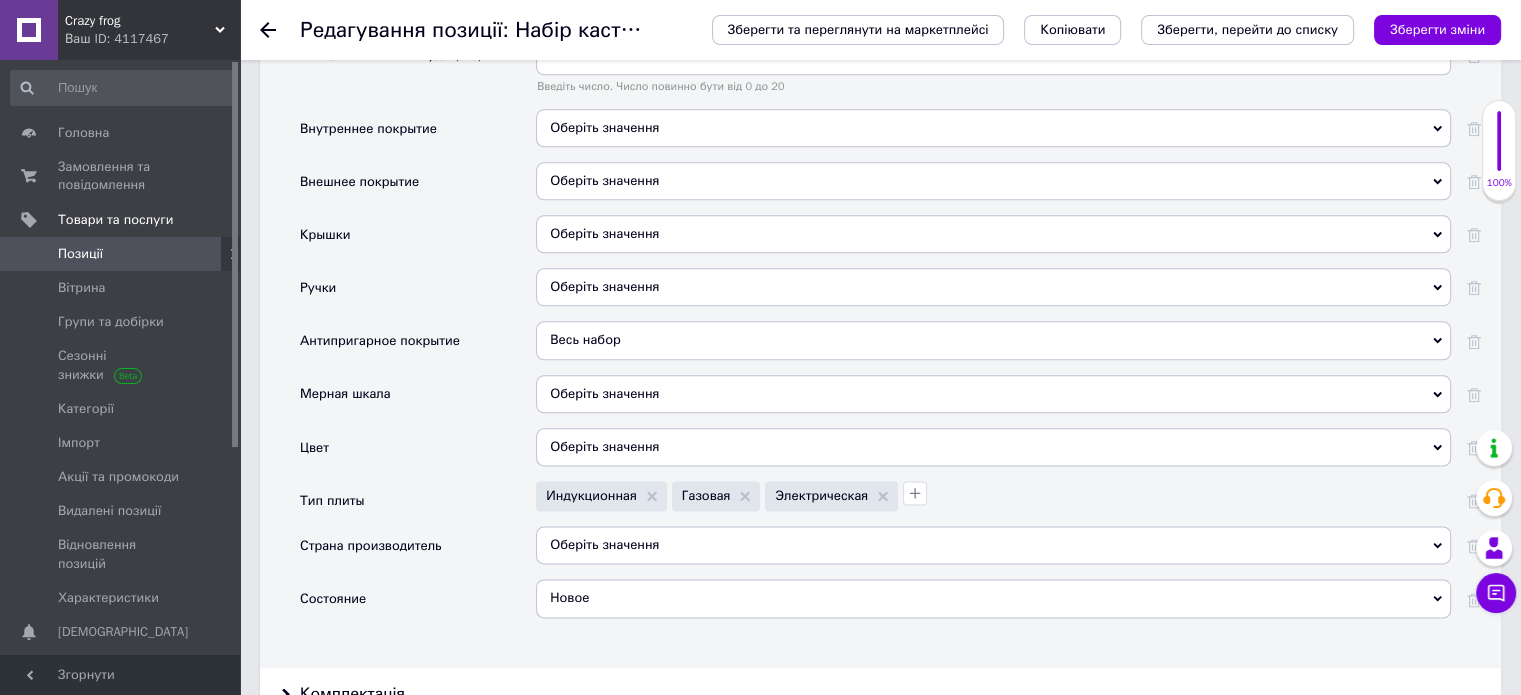 click on "Оберіть значення" at bounding box center (993, 287) 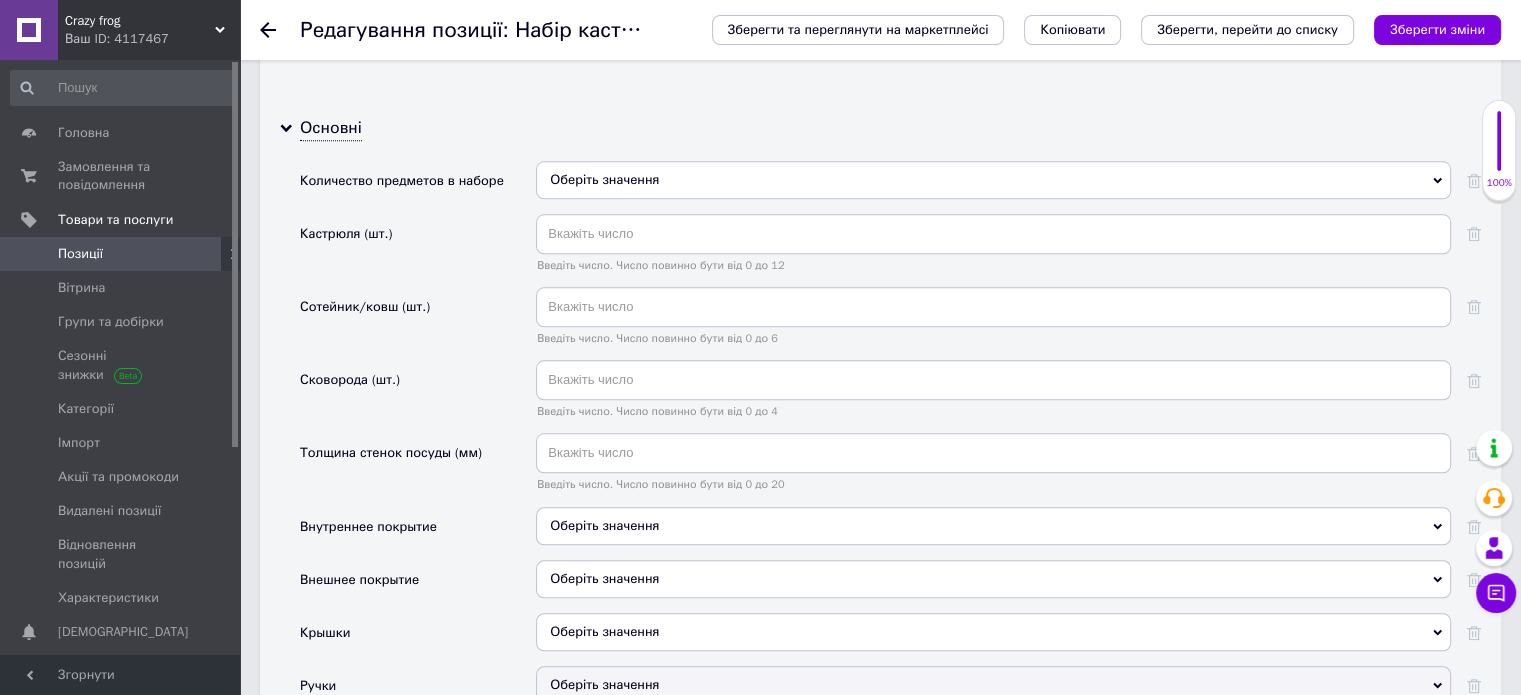 scroll, scrollTop: 2000, scrollLeft: 0, axis: vertical 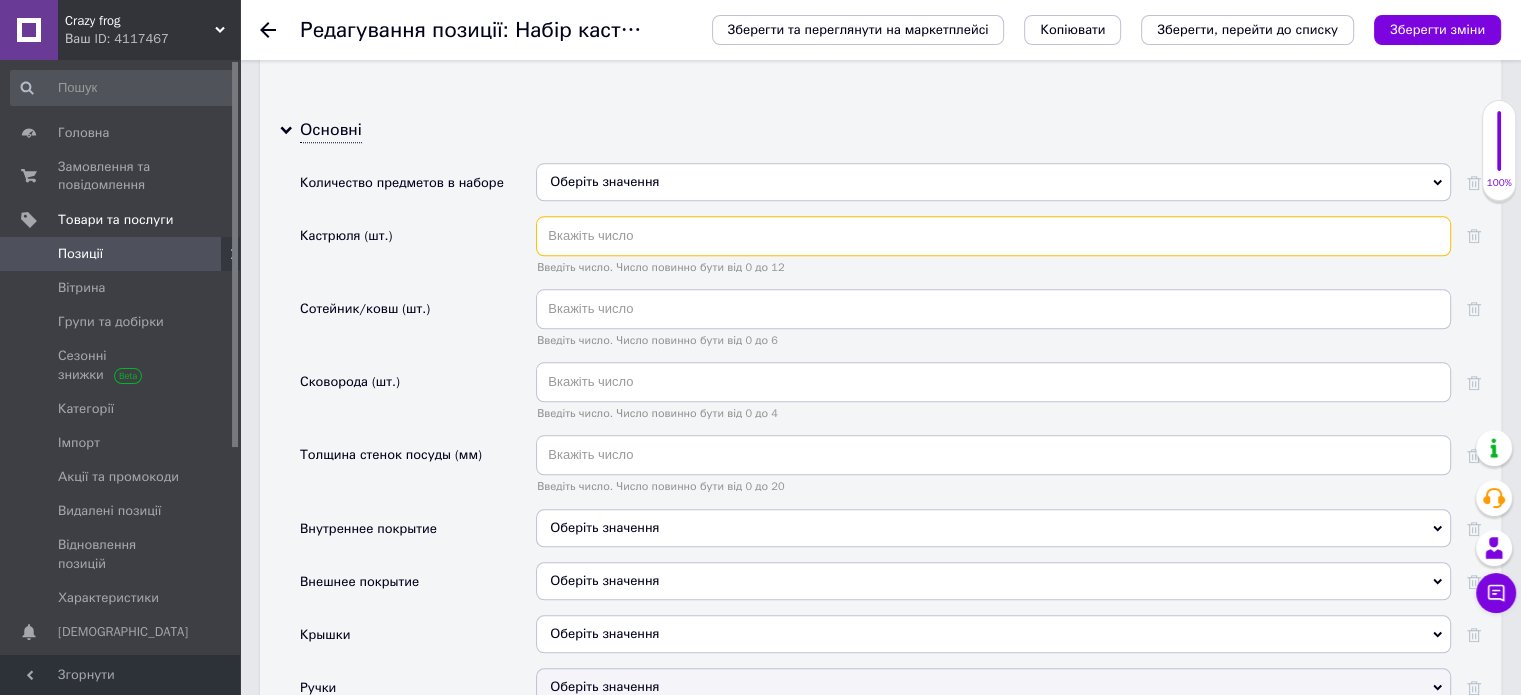 click at bounding box center [993, 236] 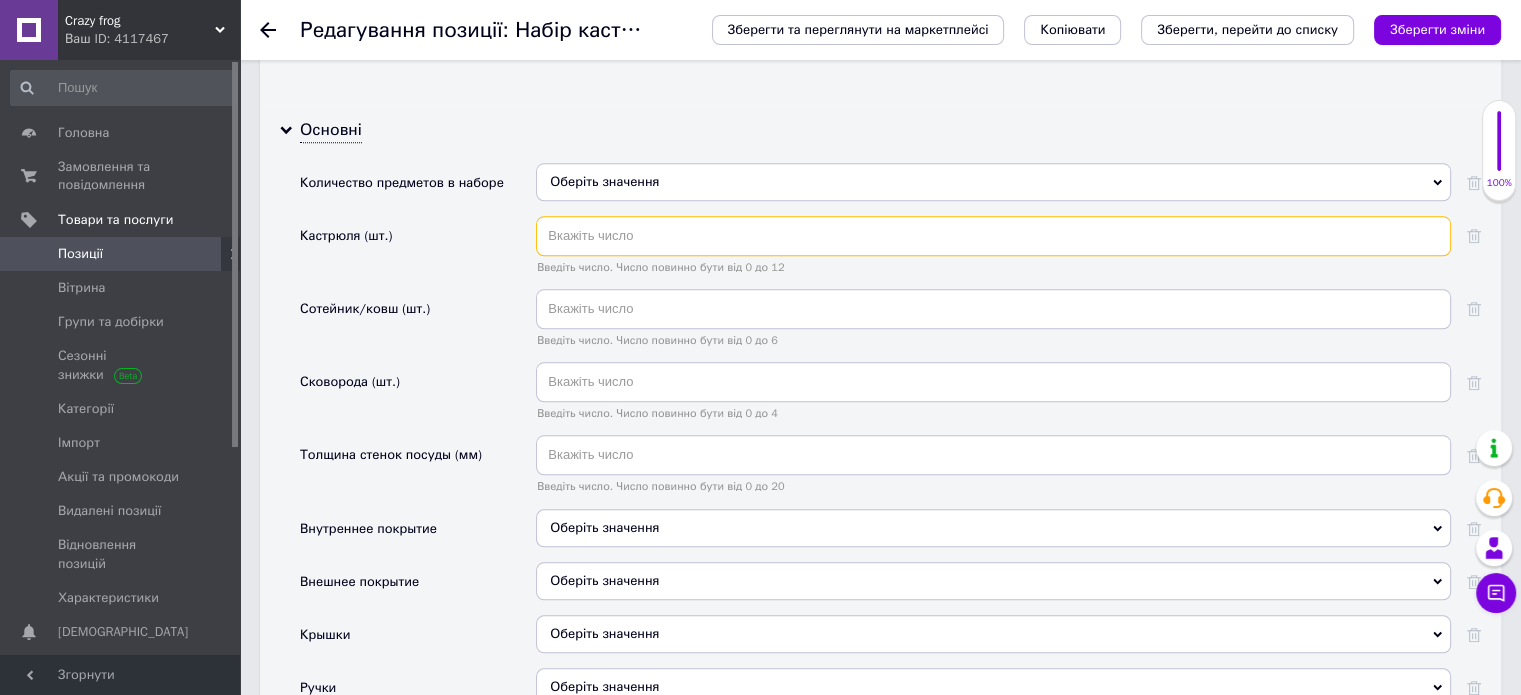 click at bounding box center (993, 236) 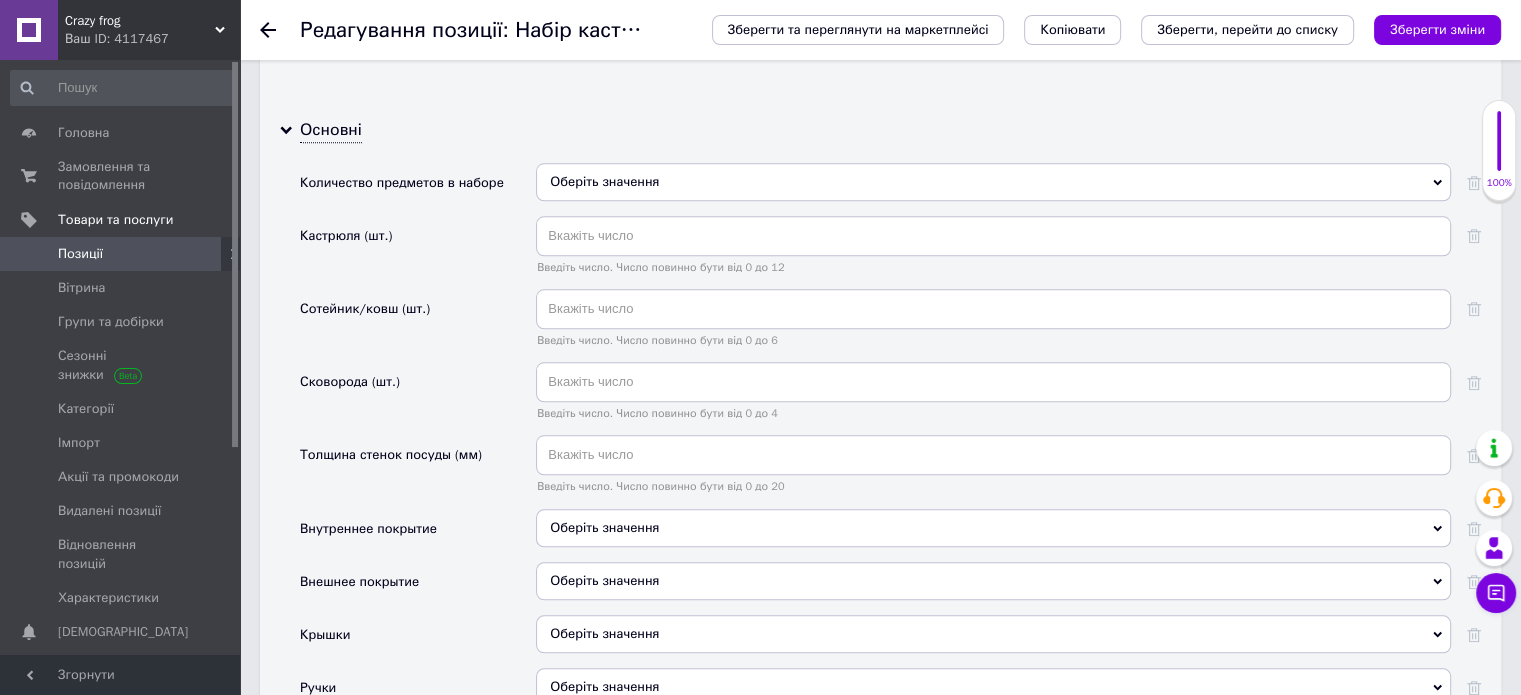 click on "Оберіть значення" at bounding box center [993, 182] 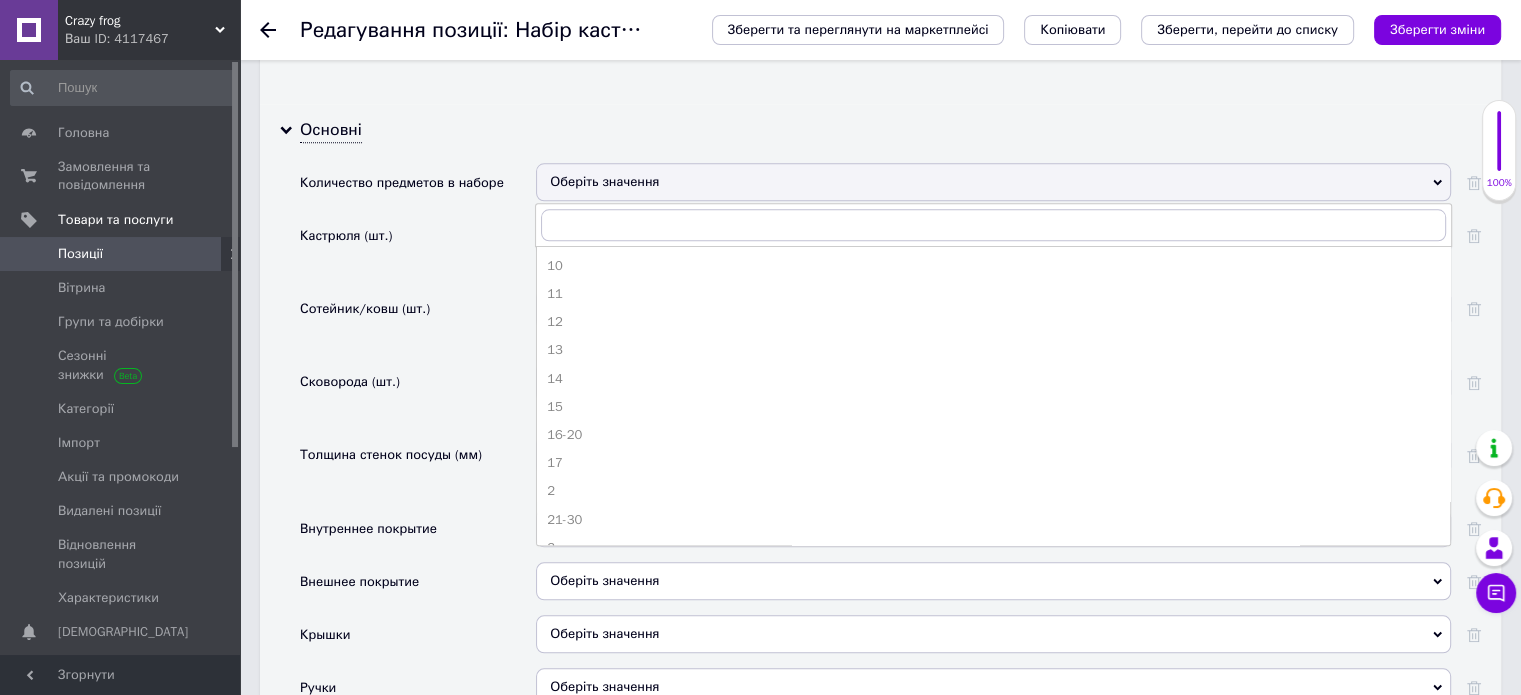 click on "Оберіть значення" at bounding box center [993, 182] 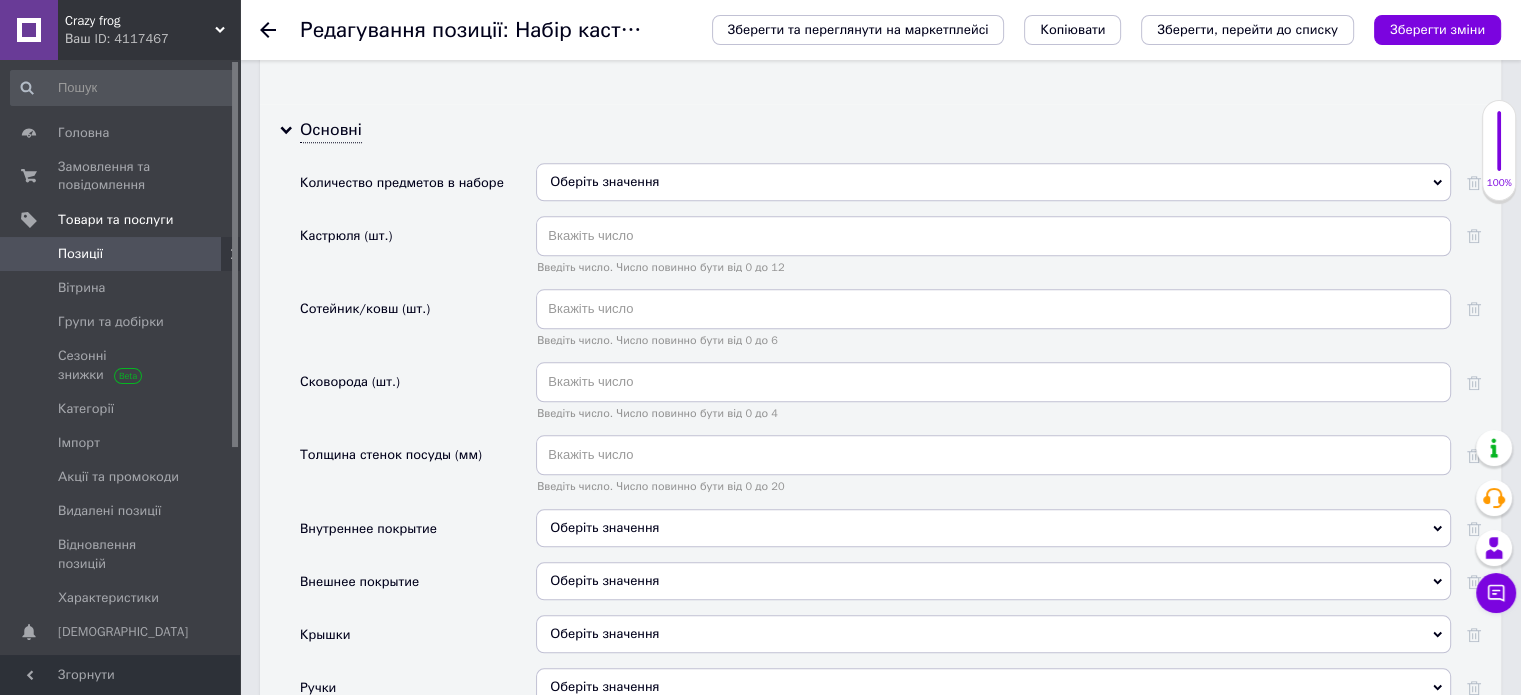 click on "Оберіть значення" at bounding box center [993, 182] 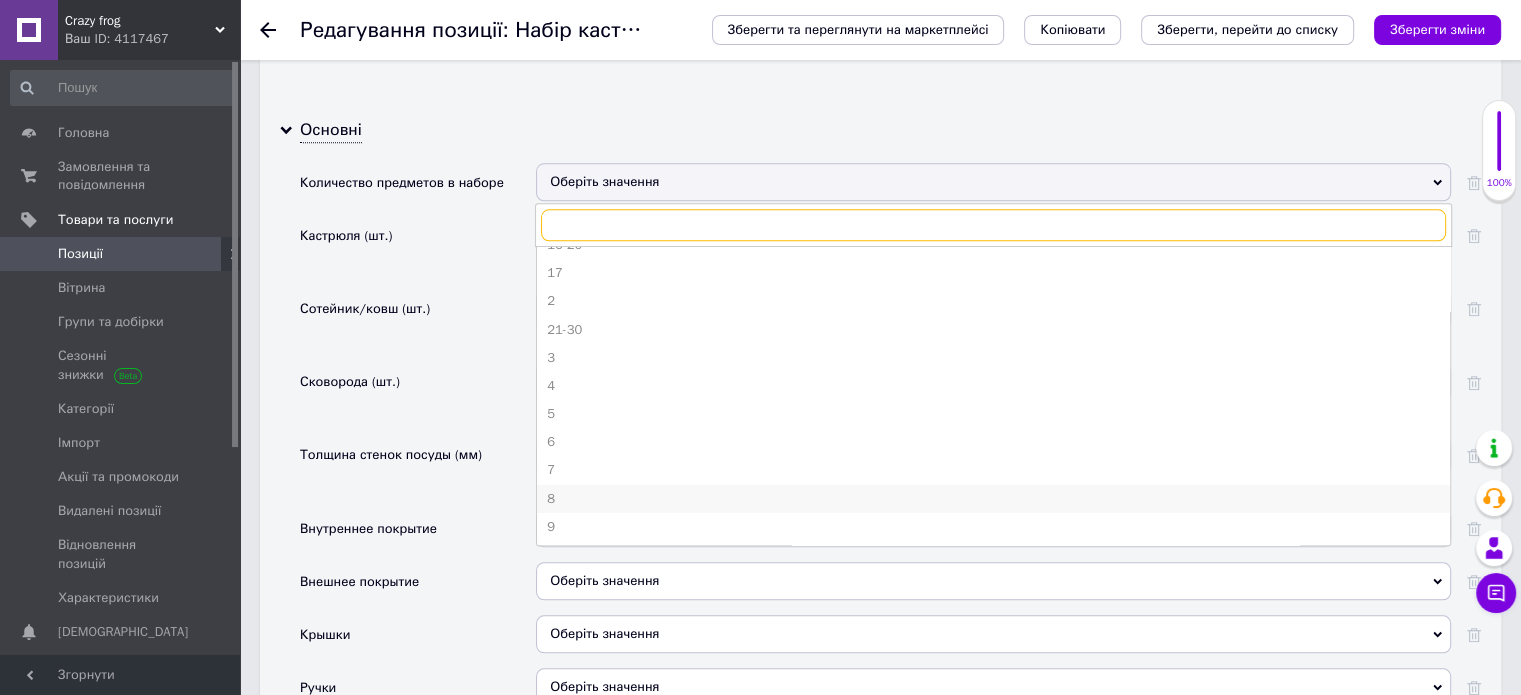scroll, scrollTop: 191, scrollLeft: 0, axis: vertical 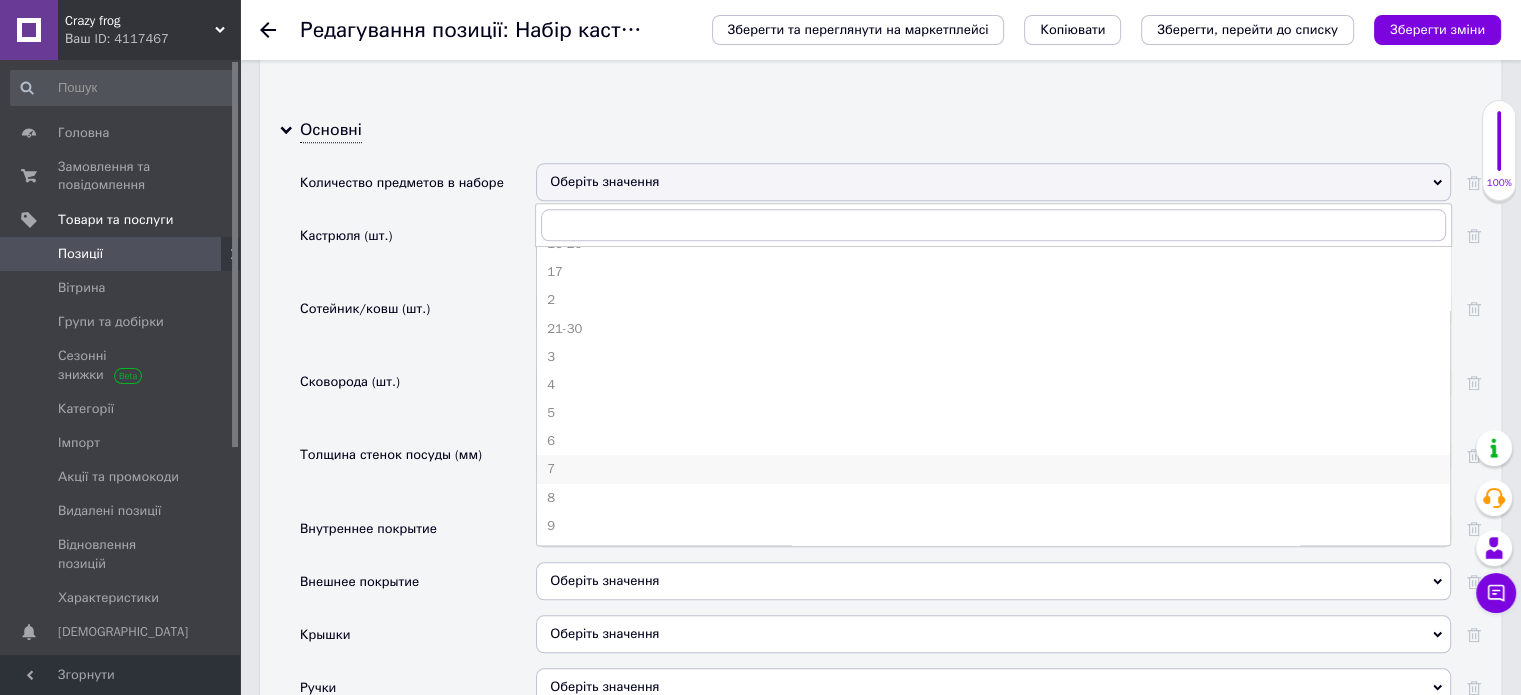 click on "7" at bounding box center (993, 469) 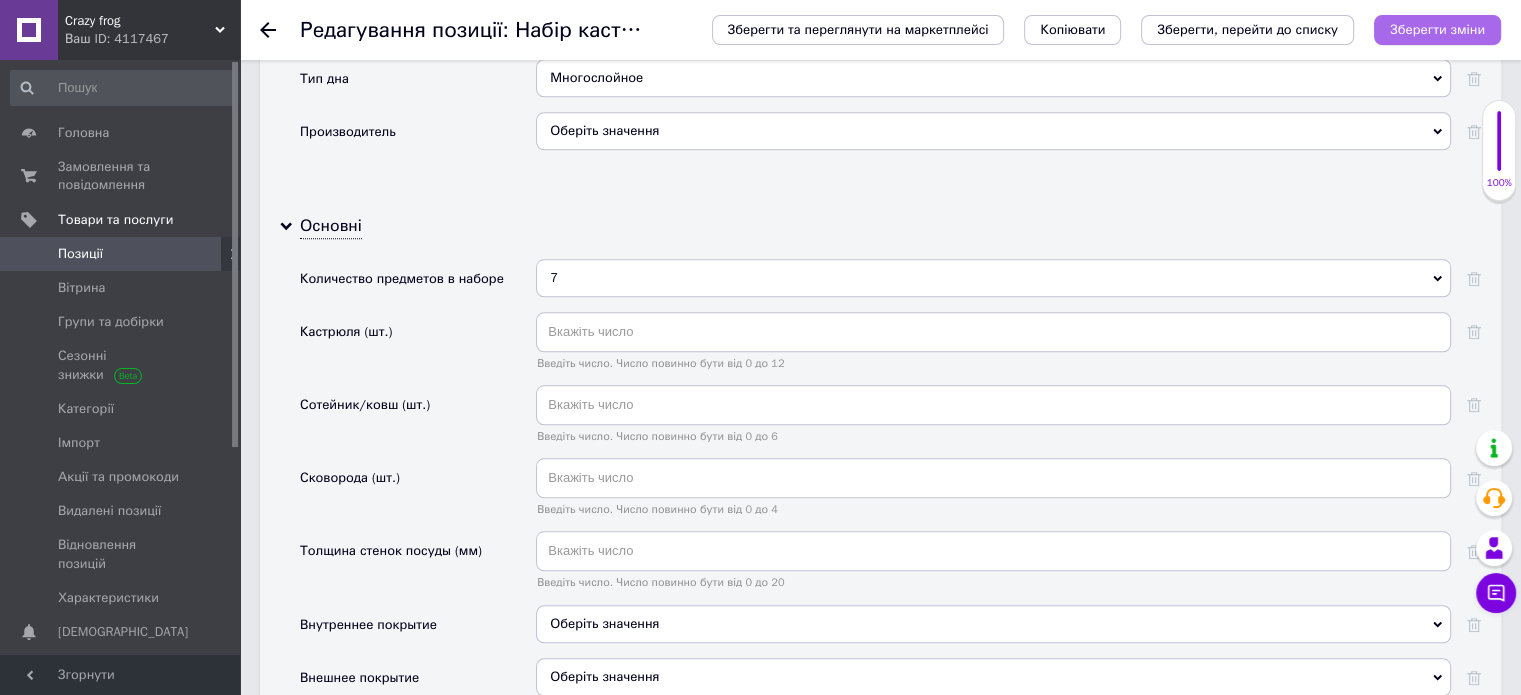 scroll, scrollTop: 1900, scrollLeft: 0, axis: vertical 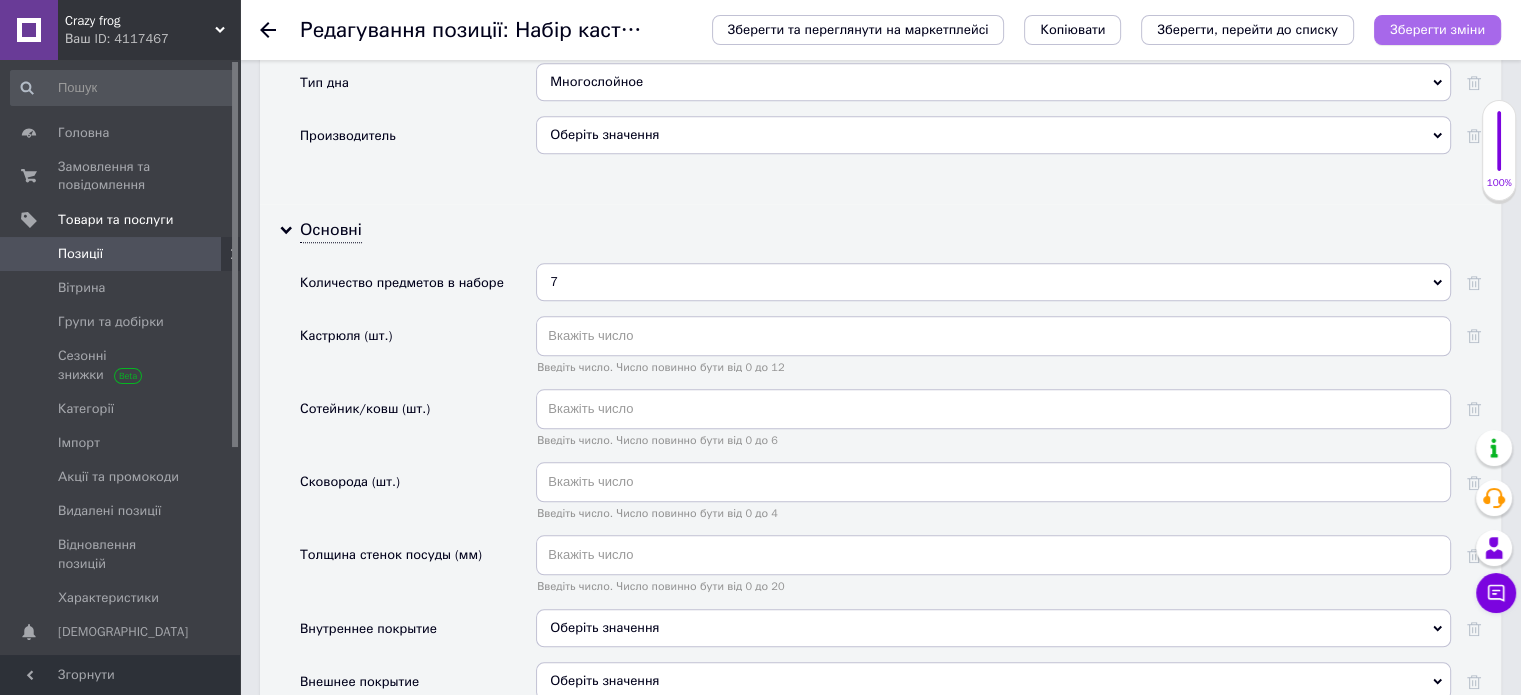 click on "Зберегти зміни" at bounding box center [1437, 29] 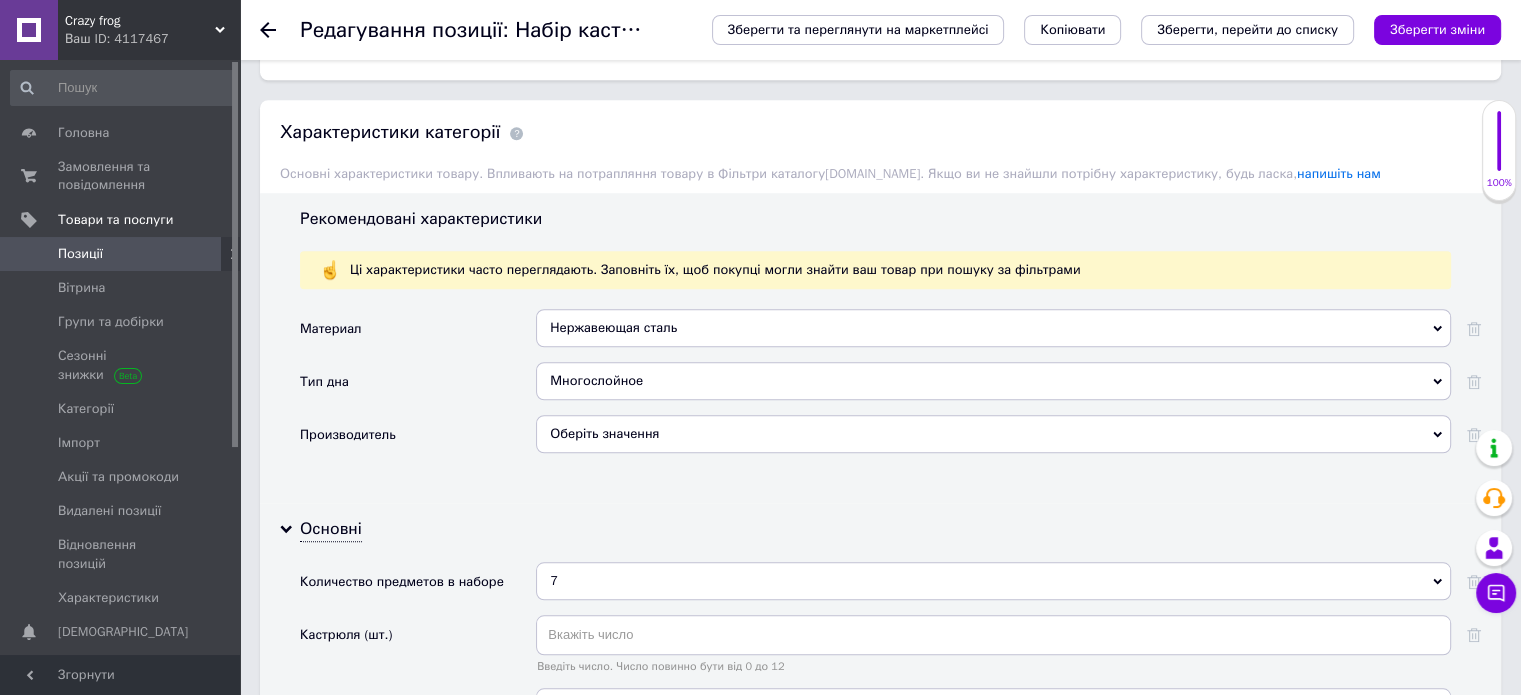 scroll, scrollTop: 1600, scrollLeft: 0, axis: vertical 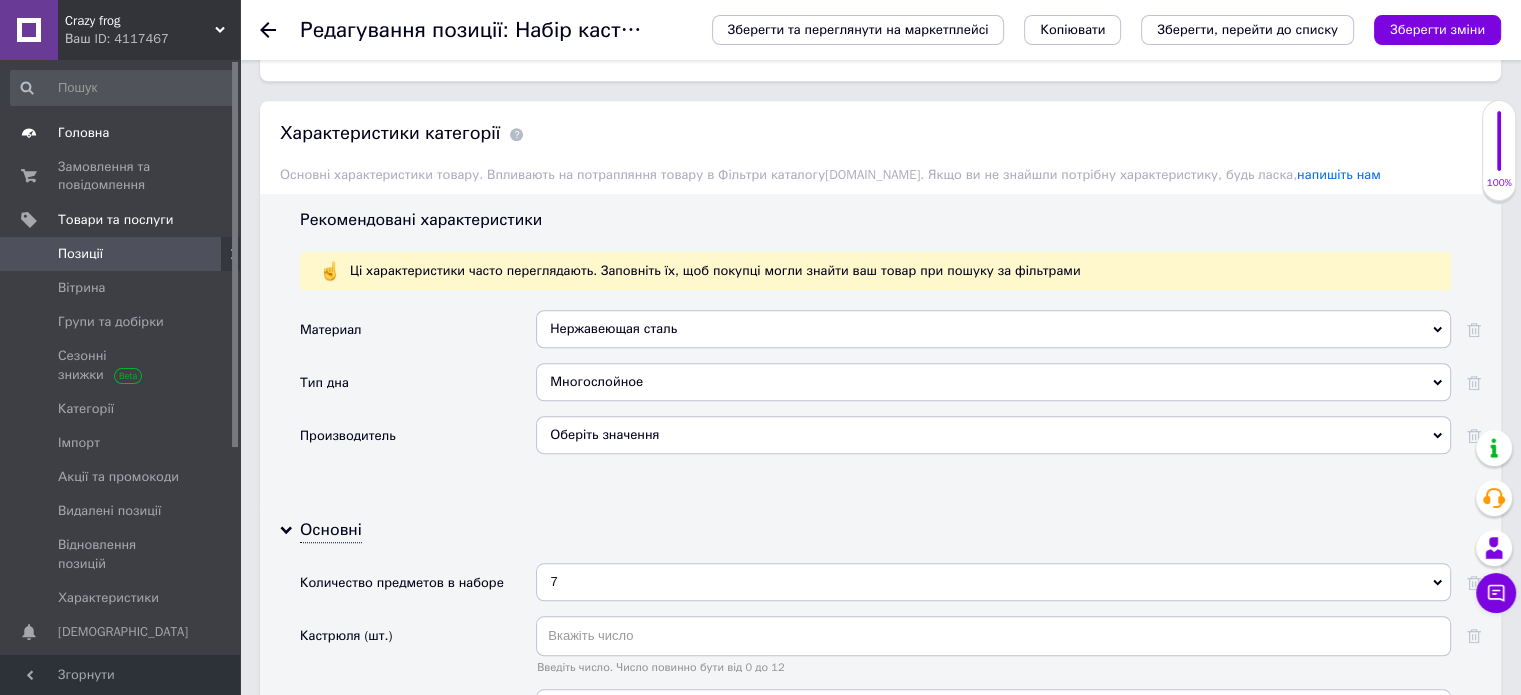 click on "Головна" at bounding box center [83, 133] 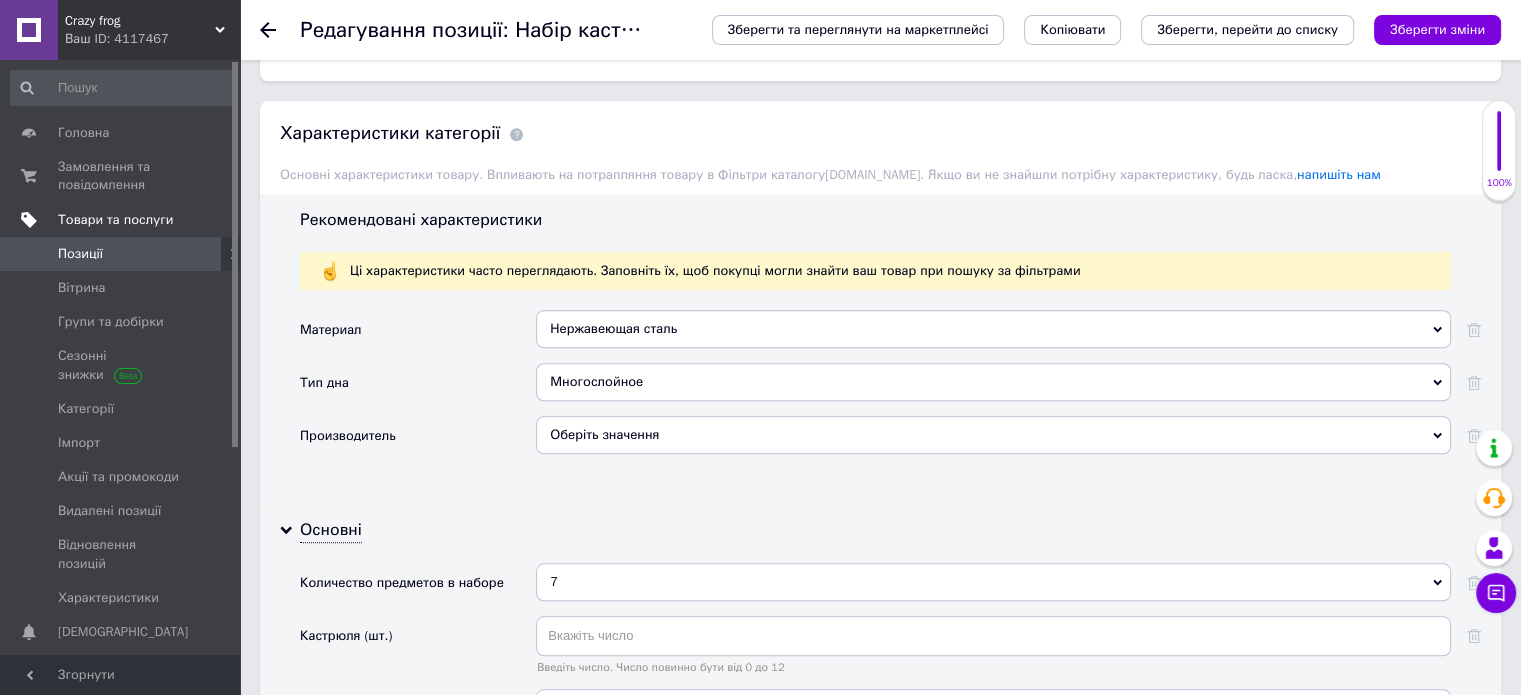scroll, scrollTop: 0, scrollLeft: 0, axis: both 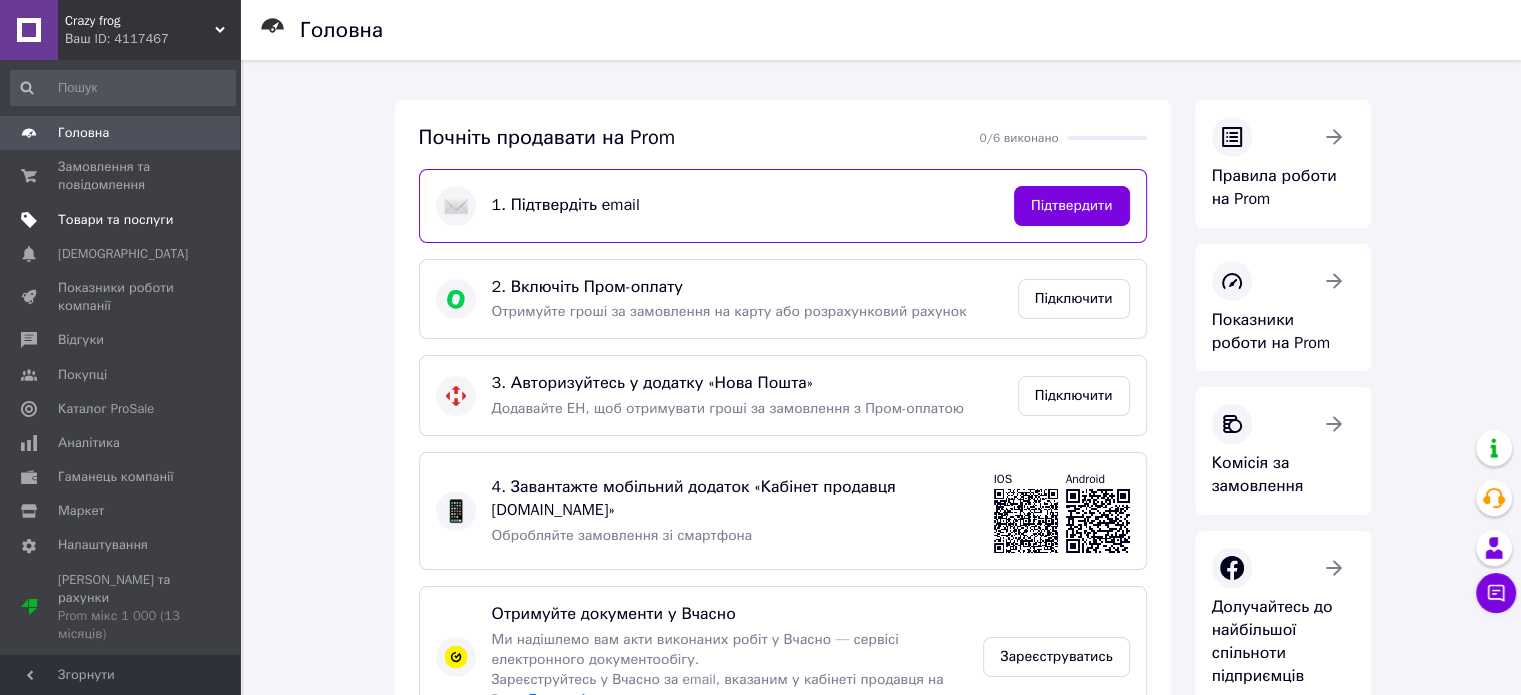 click on "Товари та послуги" at bounding box center (115, 220) 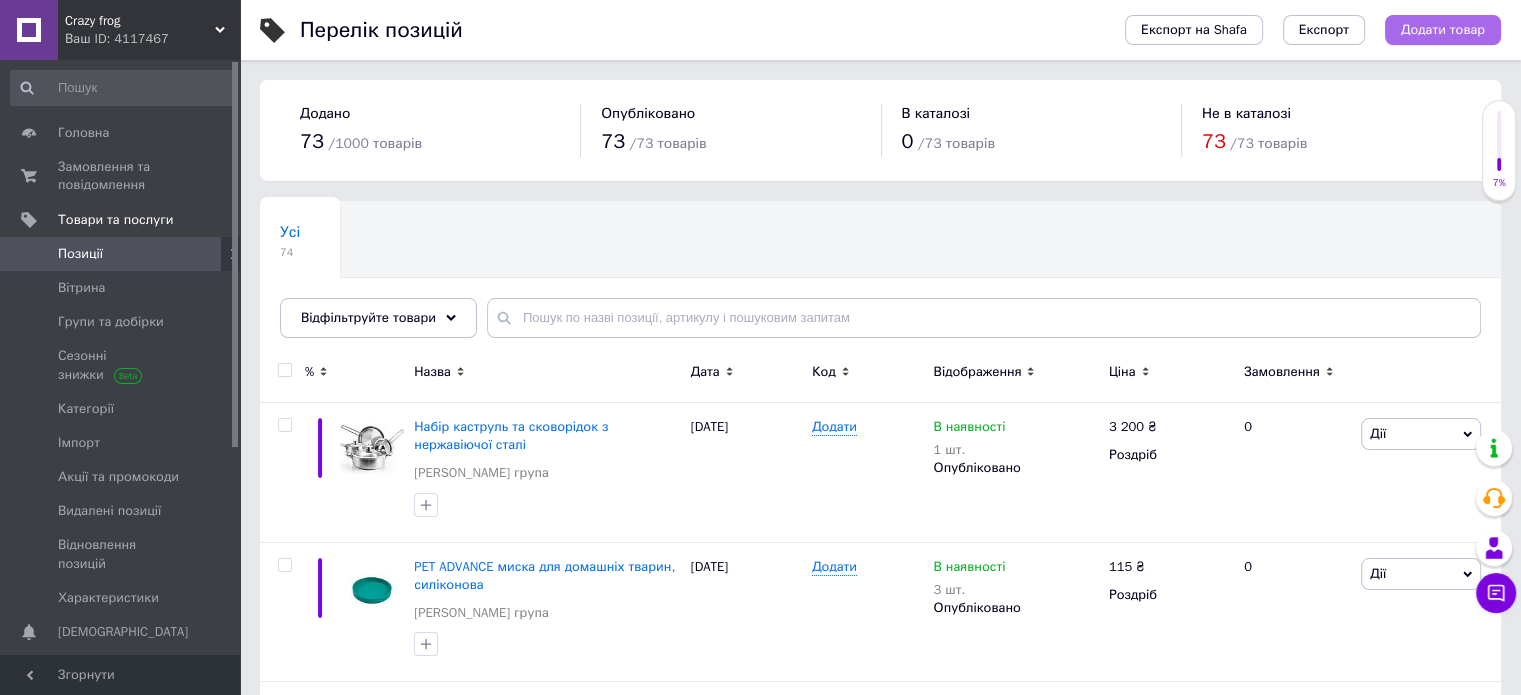 click on "Додати товар" at bounding box center [1443, 30] 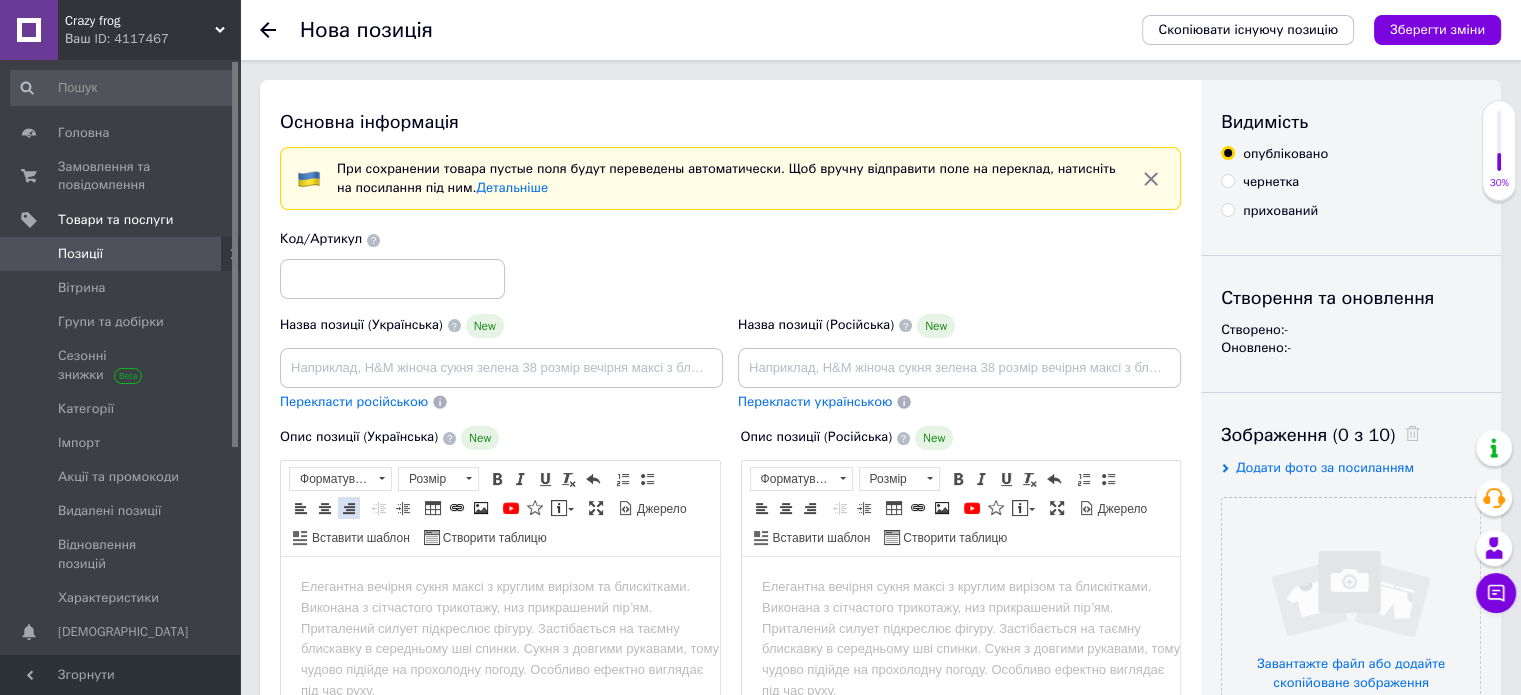 scroll, scrollTop: 0, scrollLeft: 0, axis: both 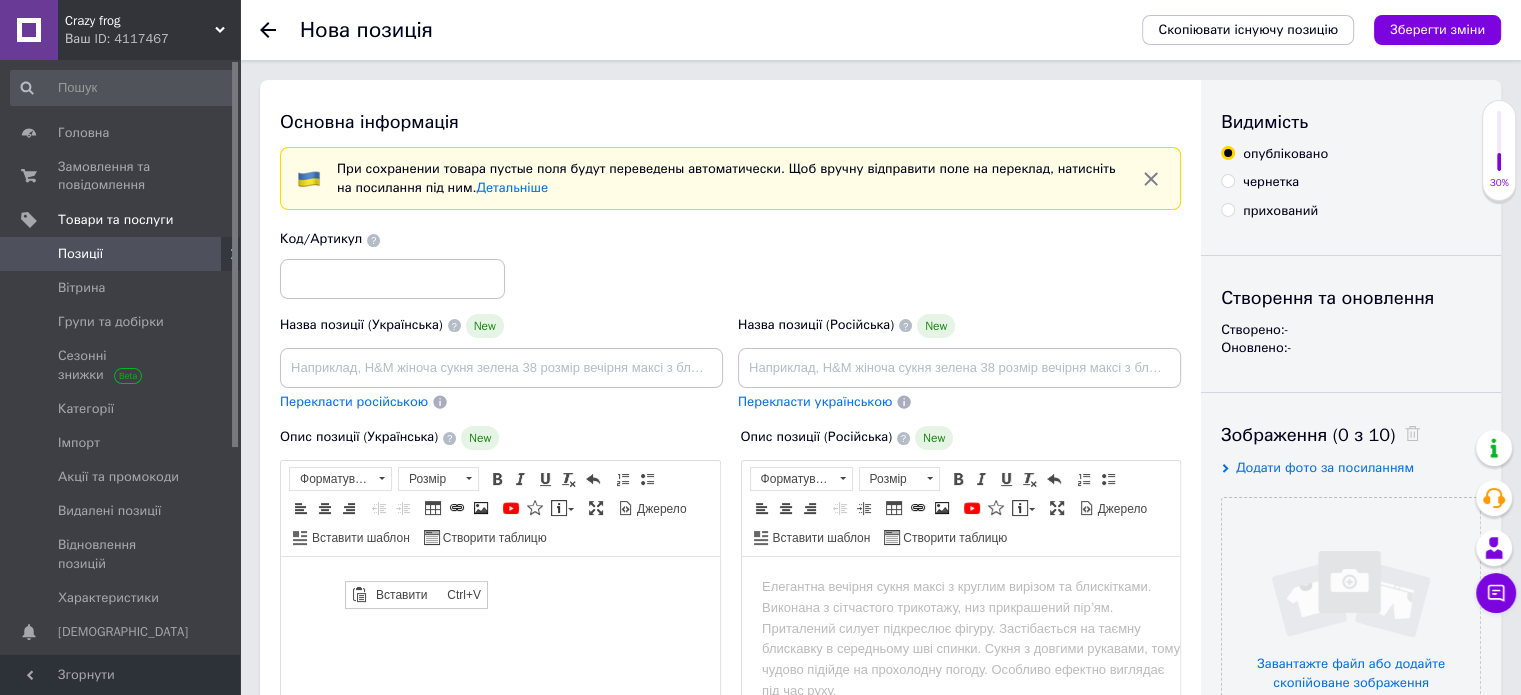 click at bounding box center (500, 587) 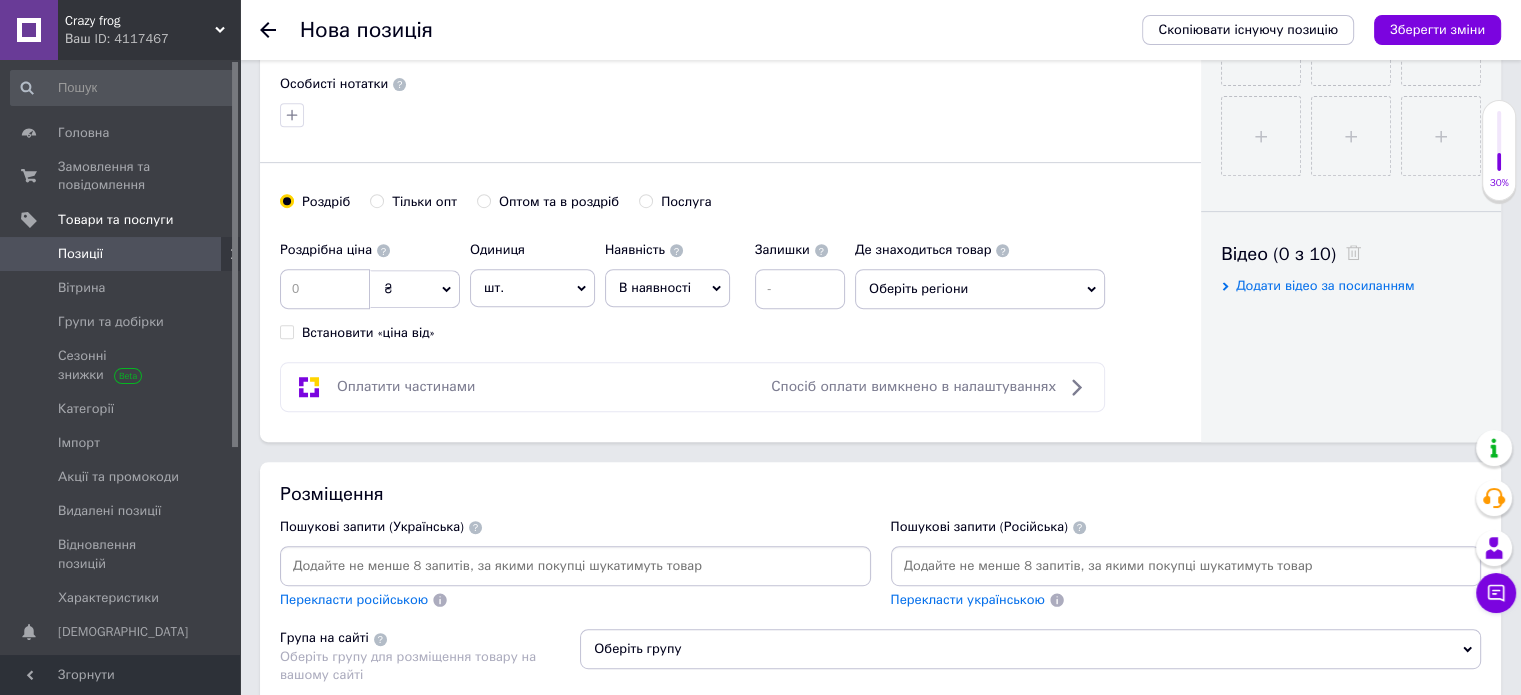 scroll, scrollTop: 900, scrollLeft: 0, axis: vertical 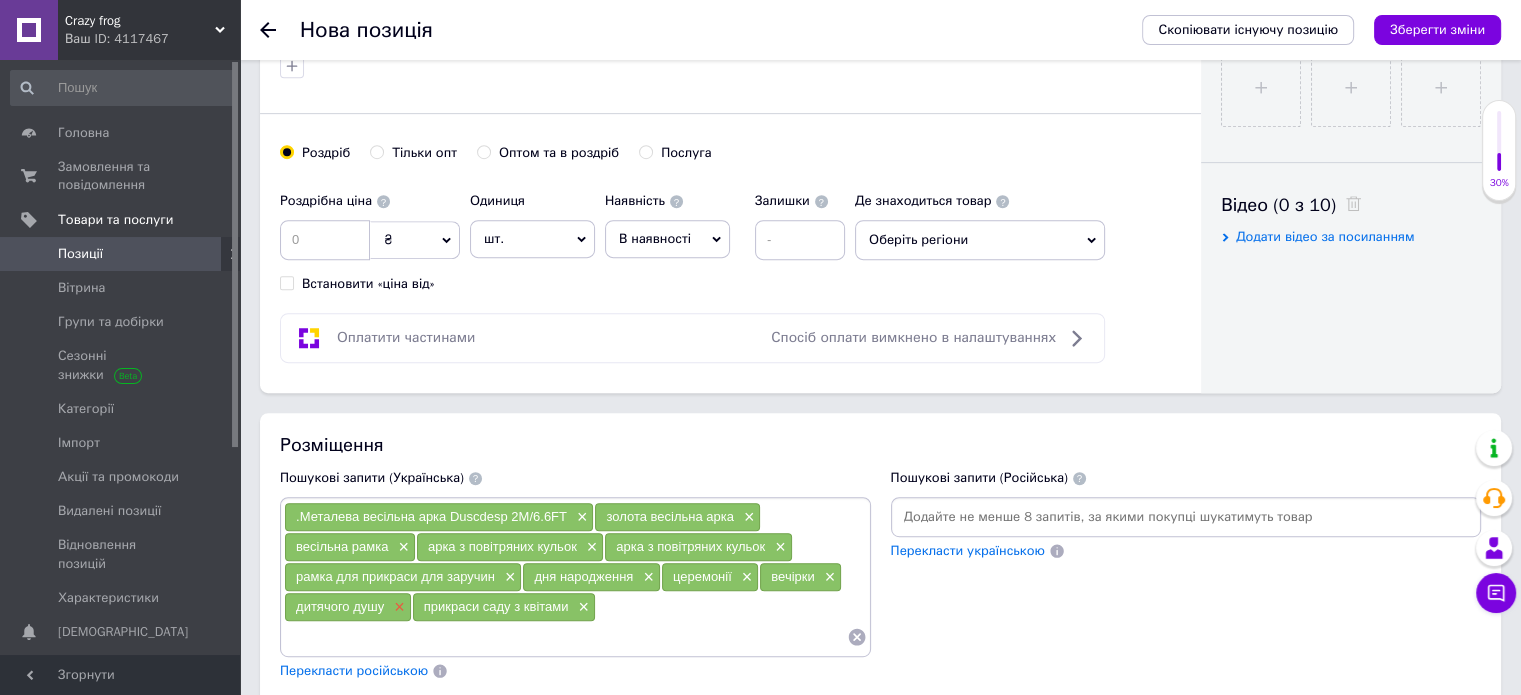 click on "×" at bounding box center (397, 607) 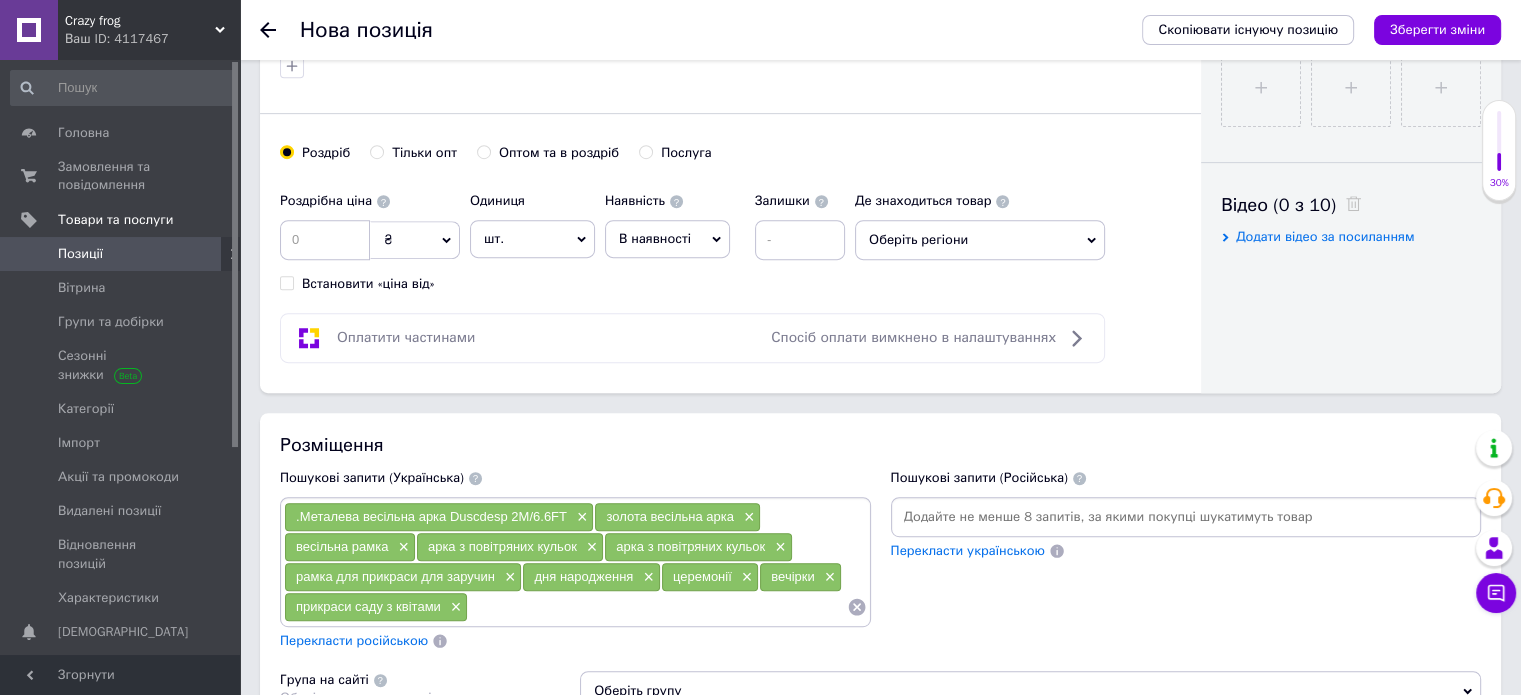 click on "Перекласти російською" at bounding box center [354, 640] 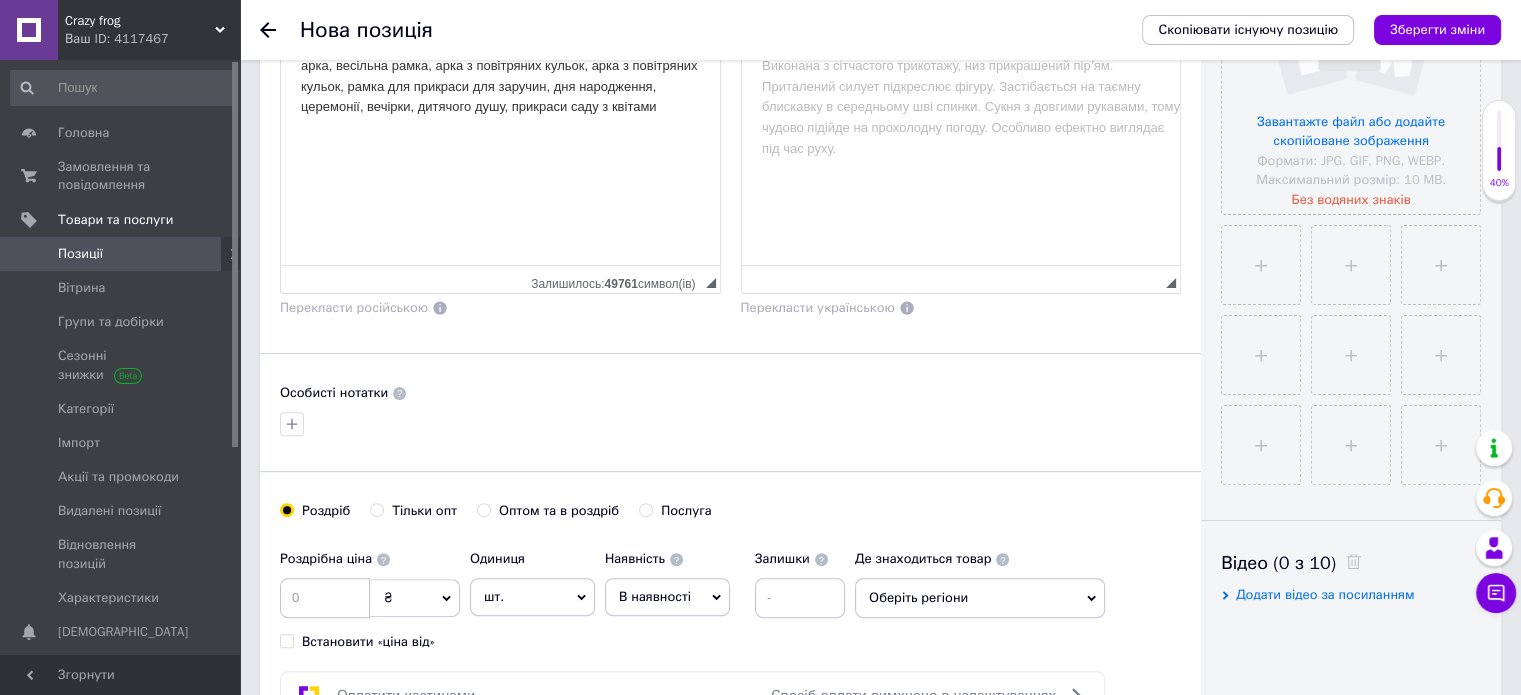 scroll, scrollTop: 500, scrollLeft: 0, axis: vertical 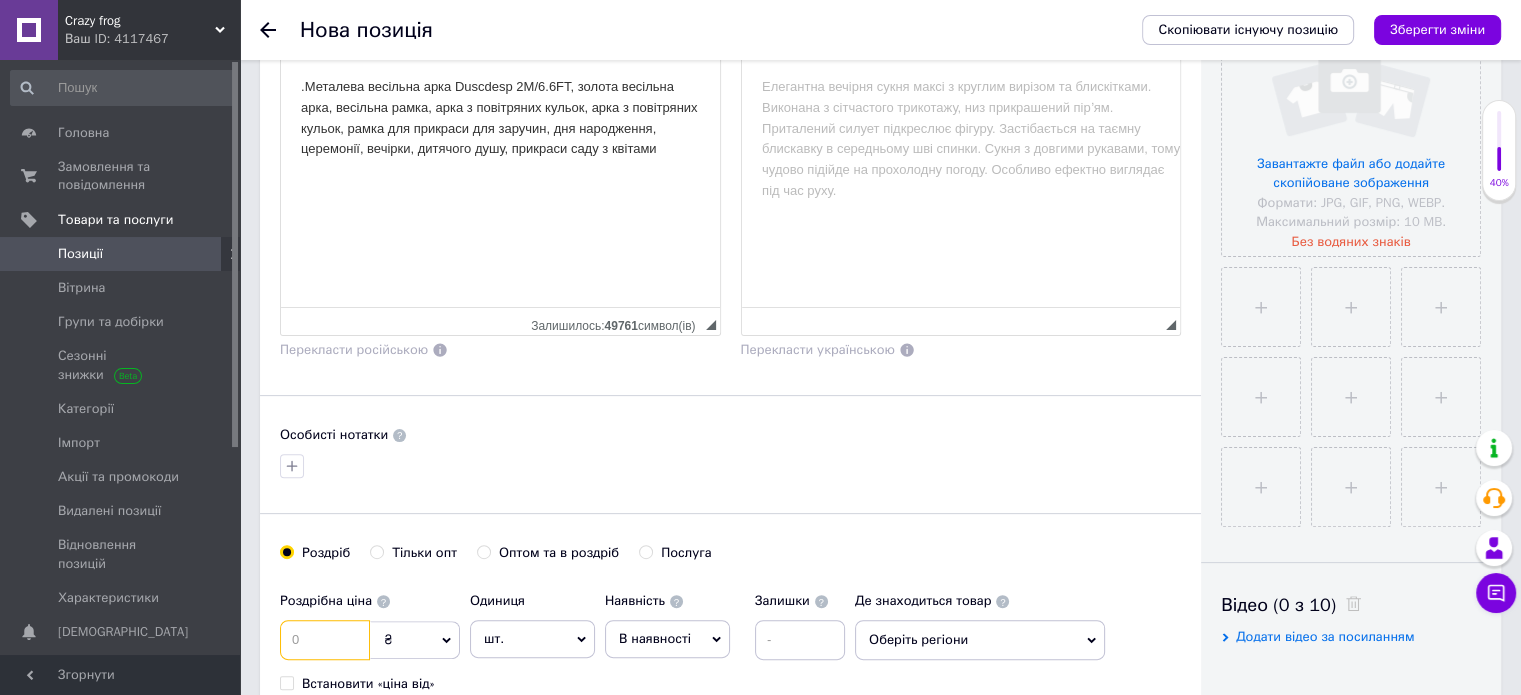 click at bounding box center (325, 640) 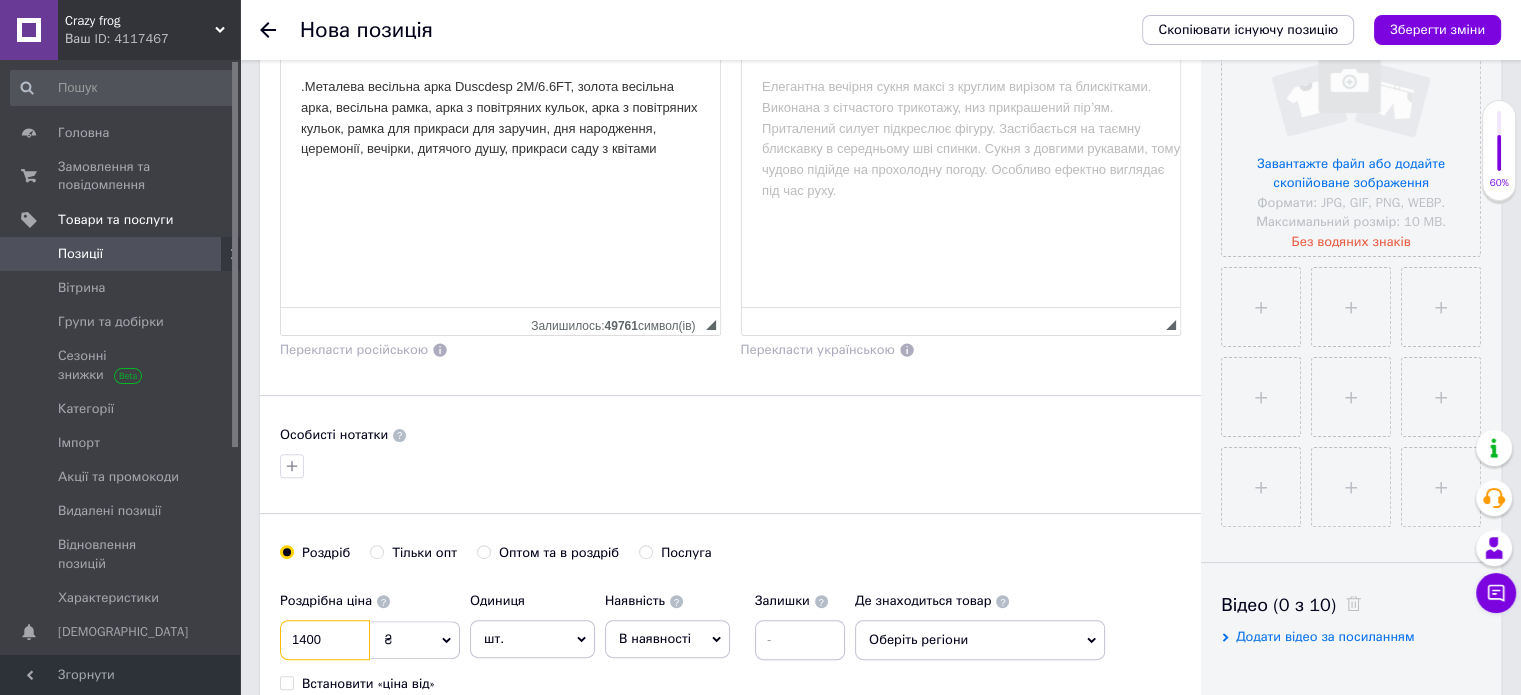 type on "1400" 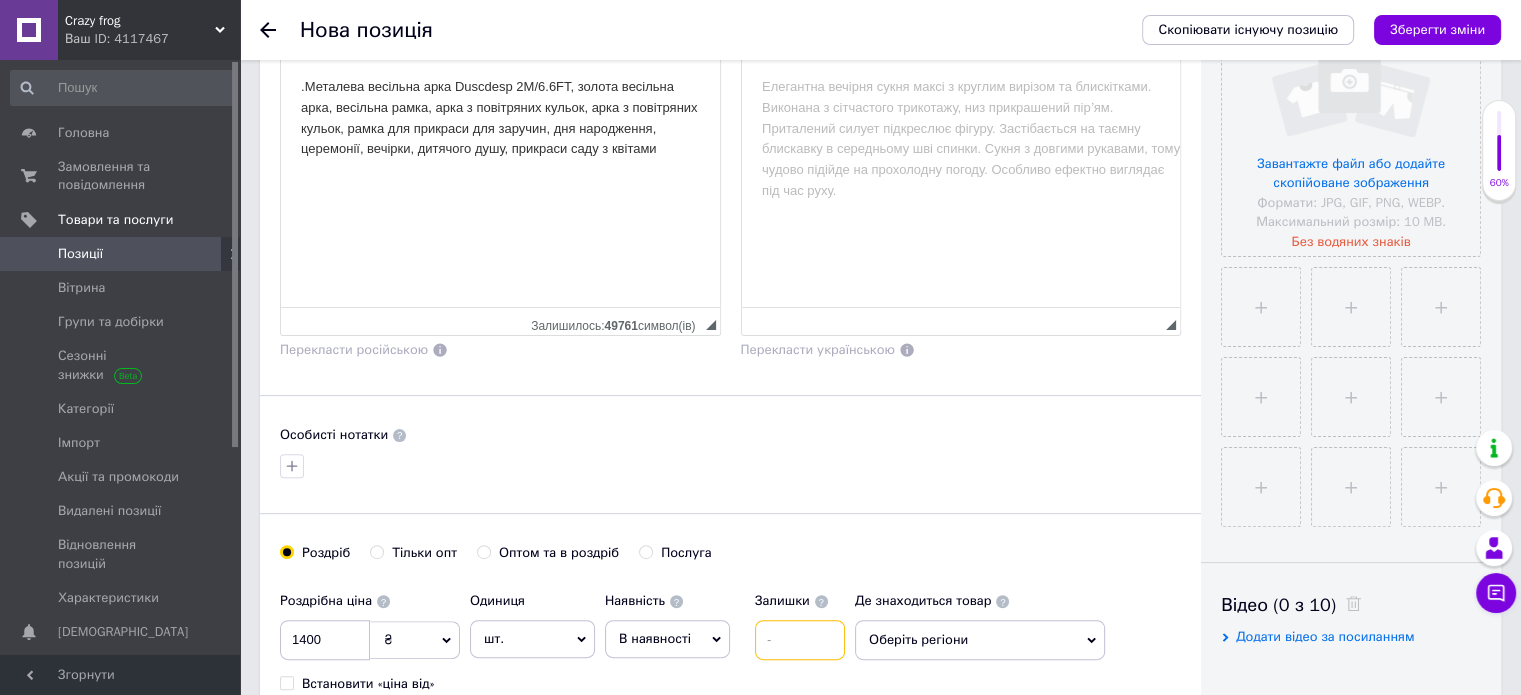 click at bounding box center [800, 640] 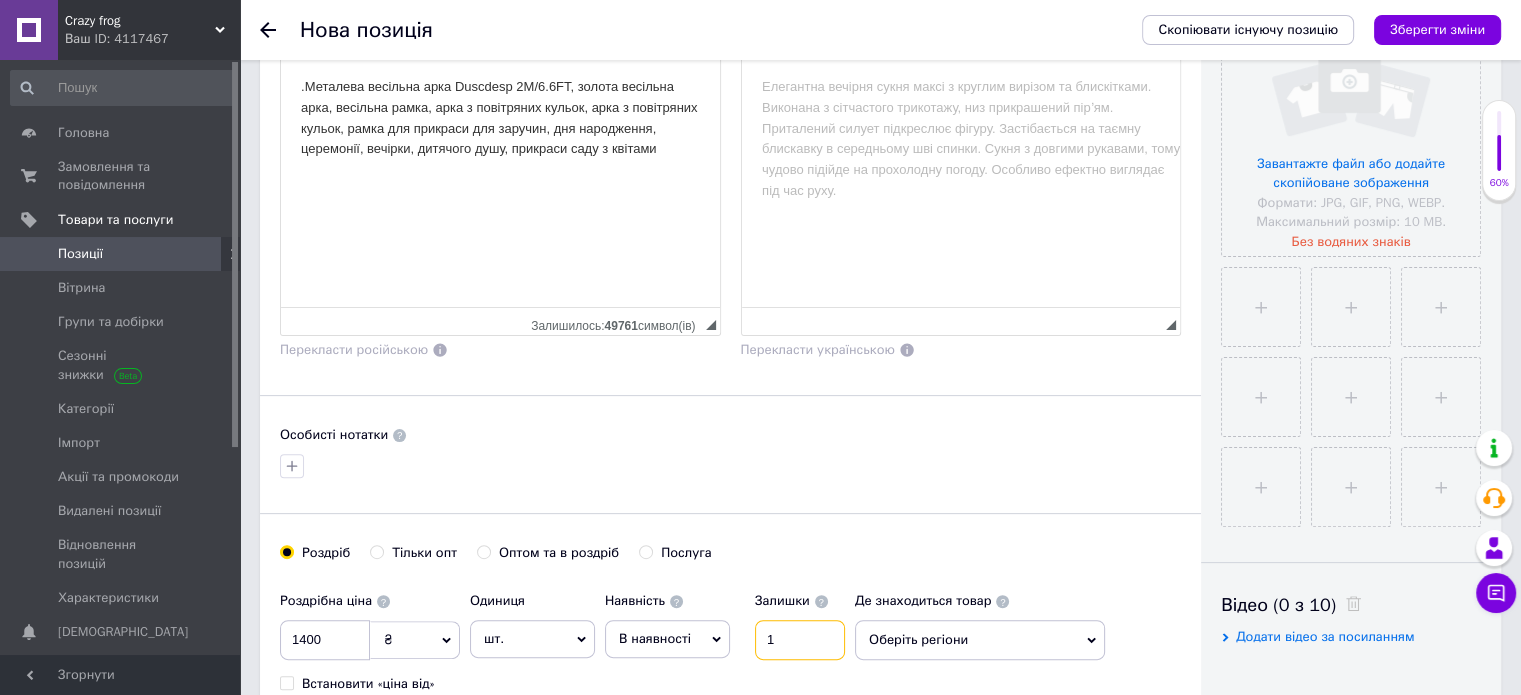 type on "1" 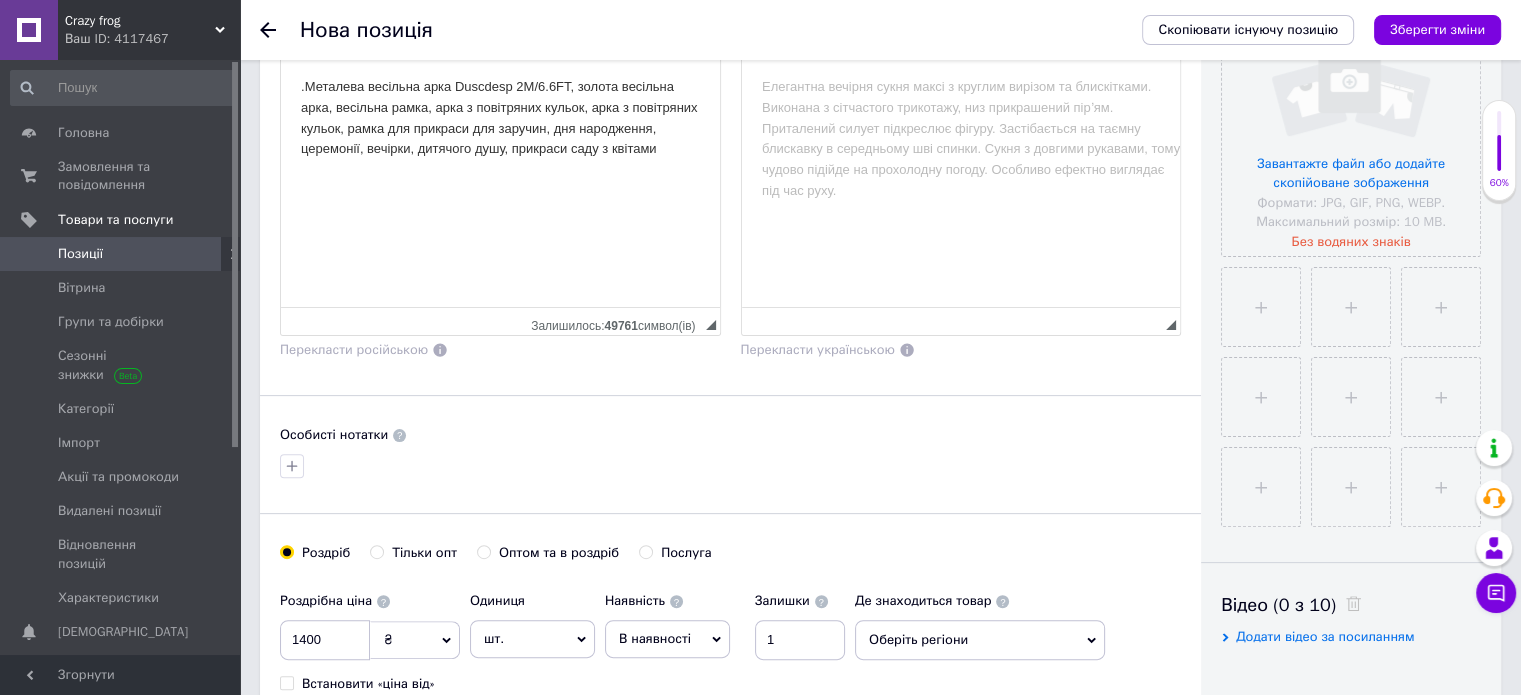 click on "Оберіть регіони" at bounding box center (980, 640) 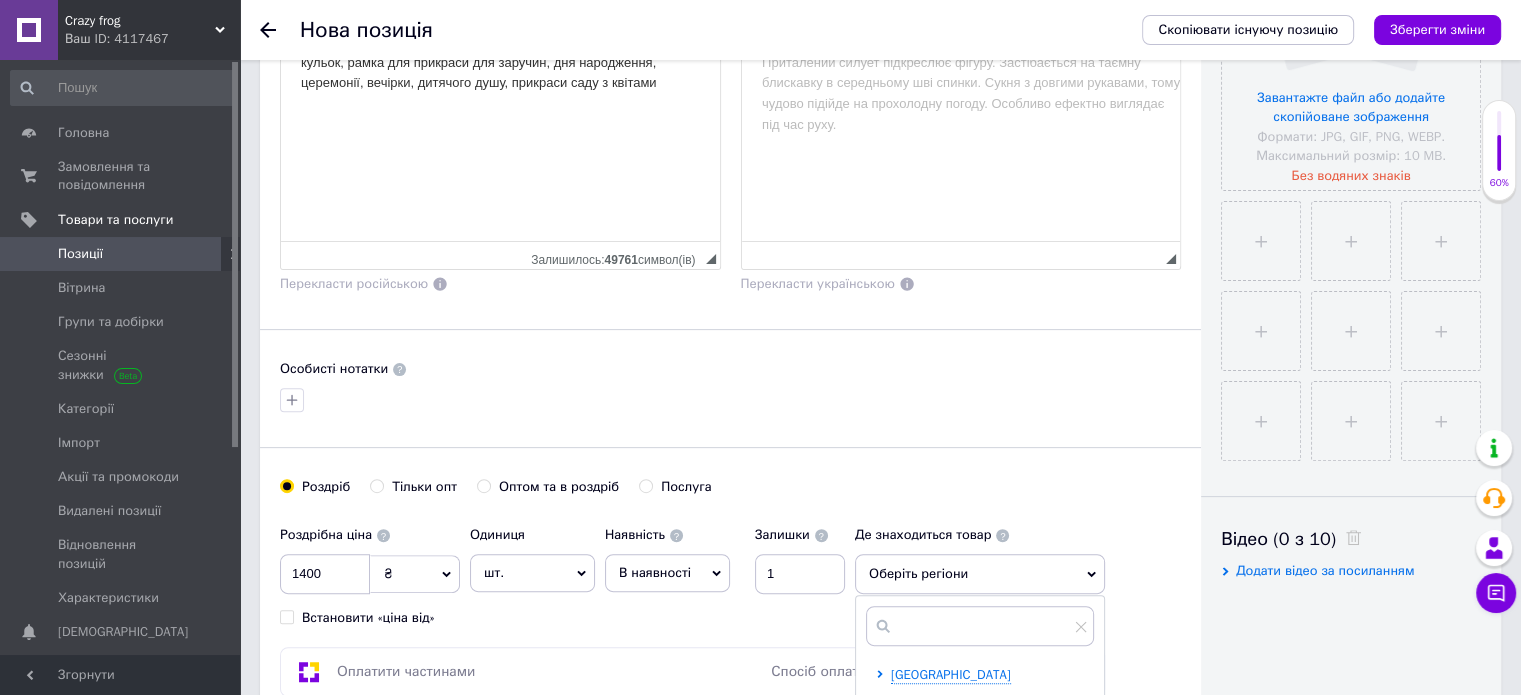 scroll, scrollTop: 600, scrollLeft: 0, axis: vertical 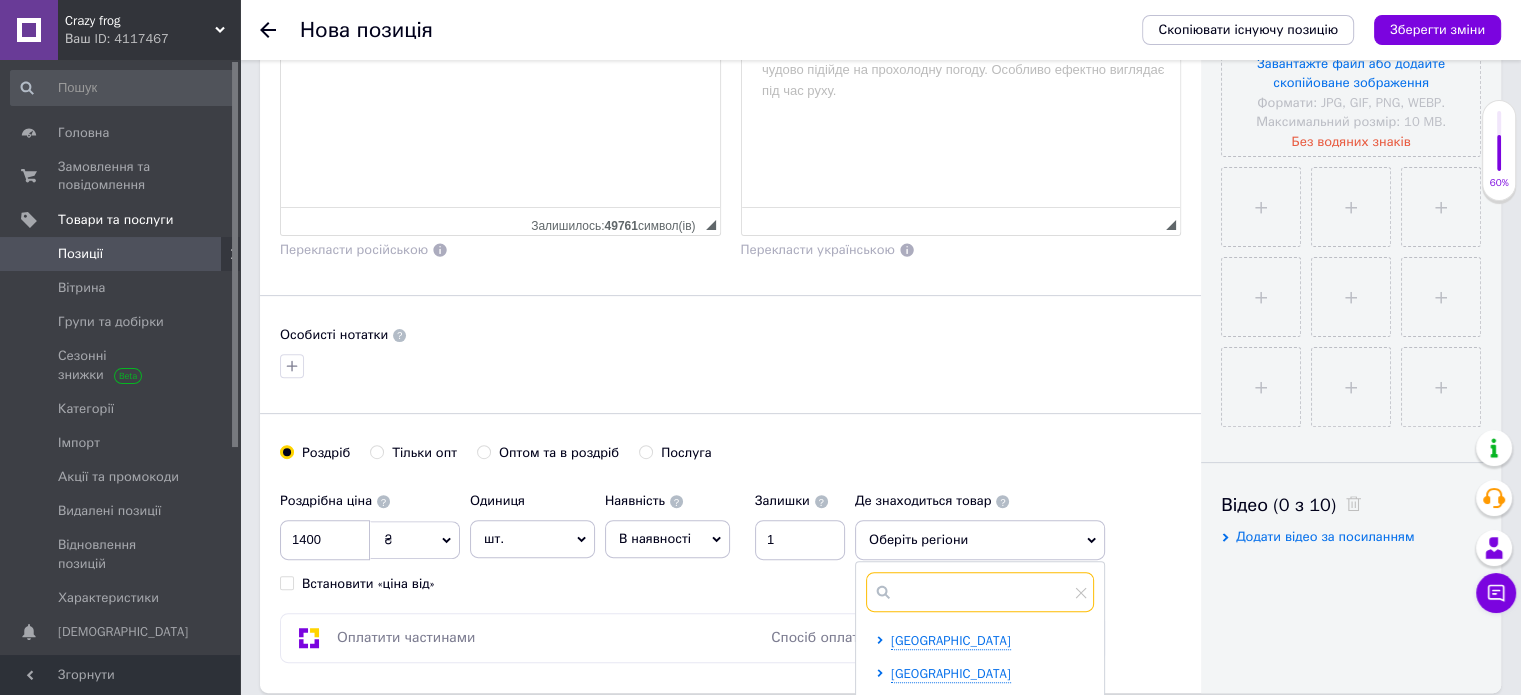 click at bounding box center (980, 592) 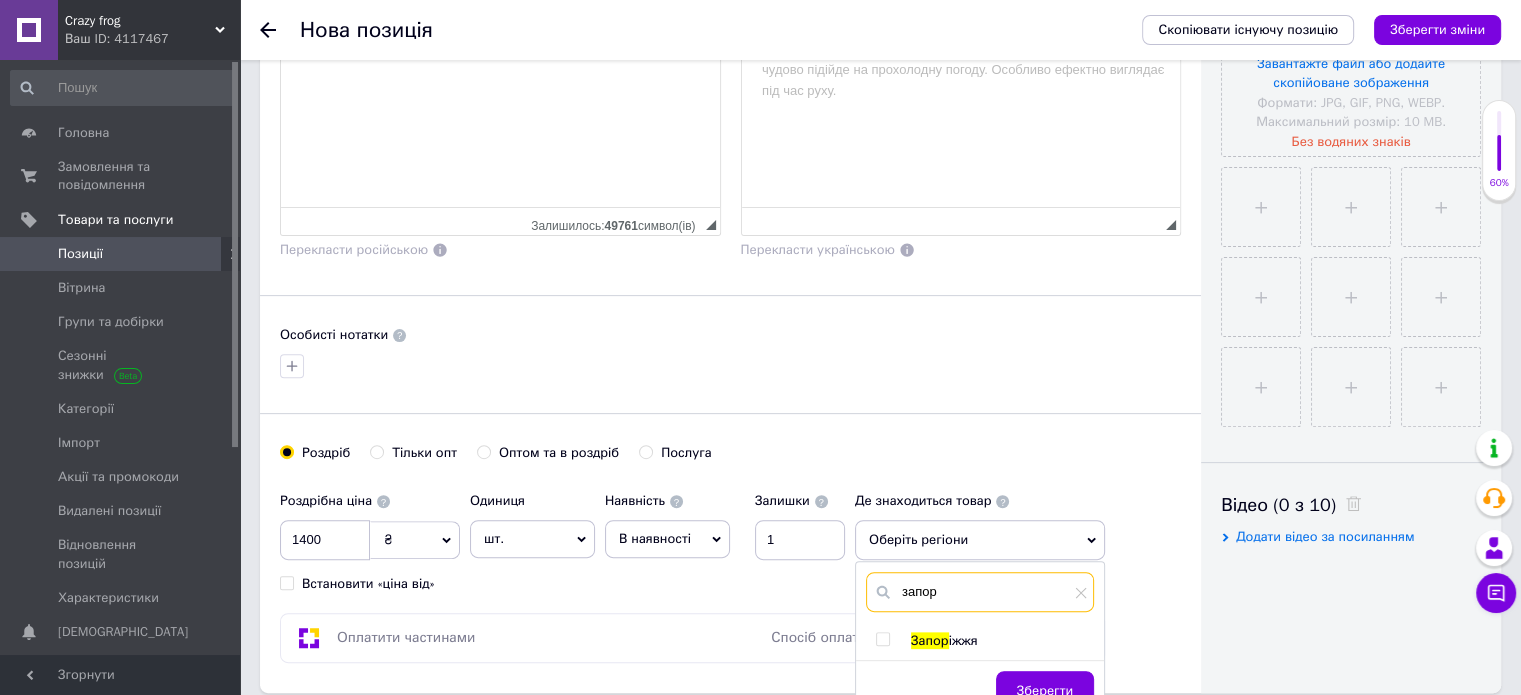 type on "запор" 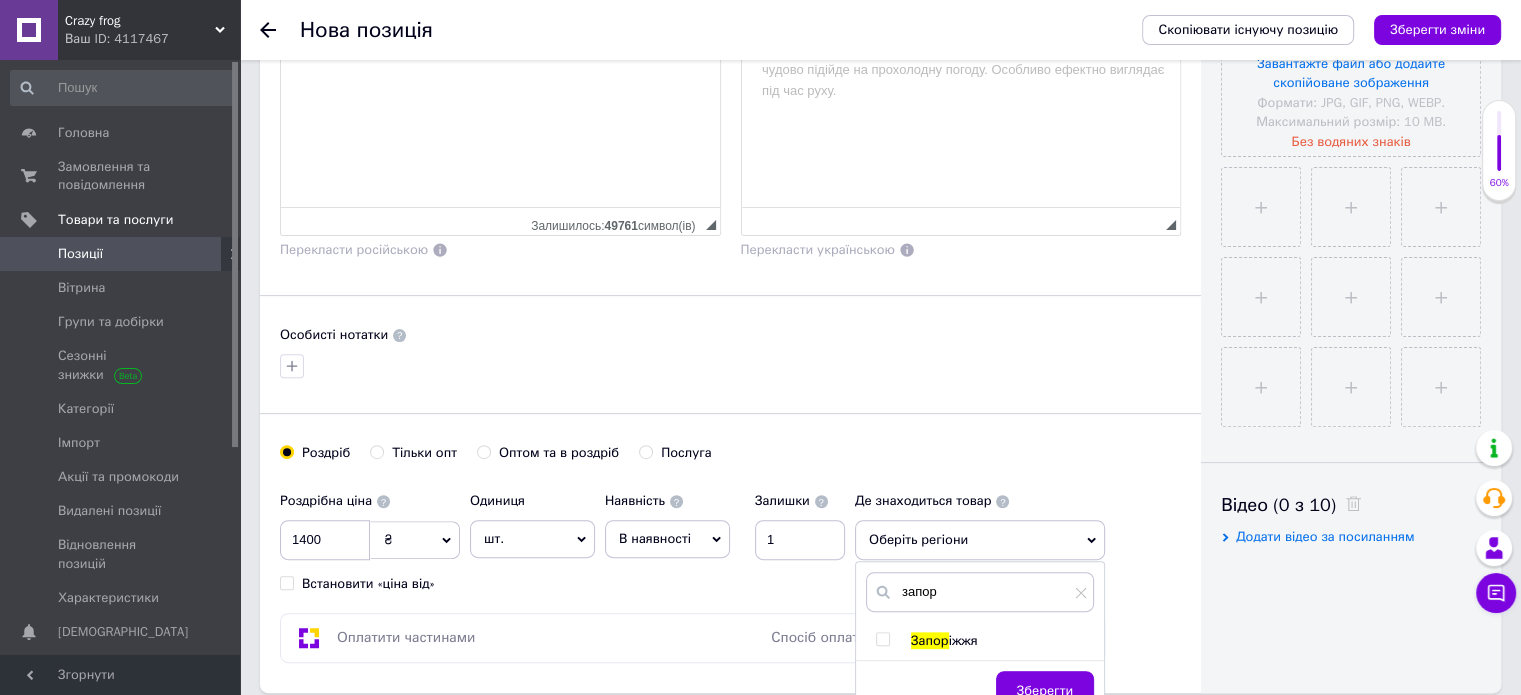 click at bounding box center (883, 639) 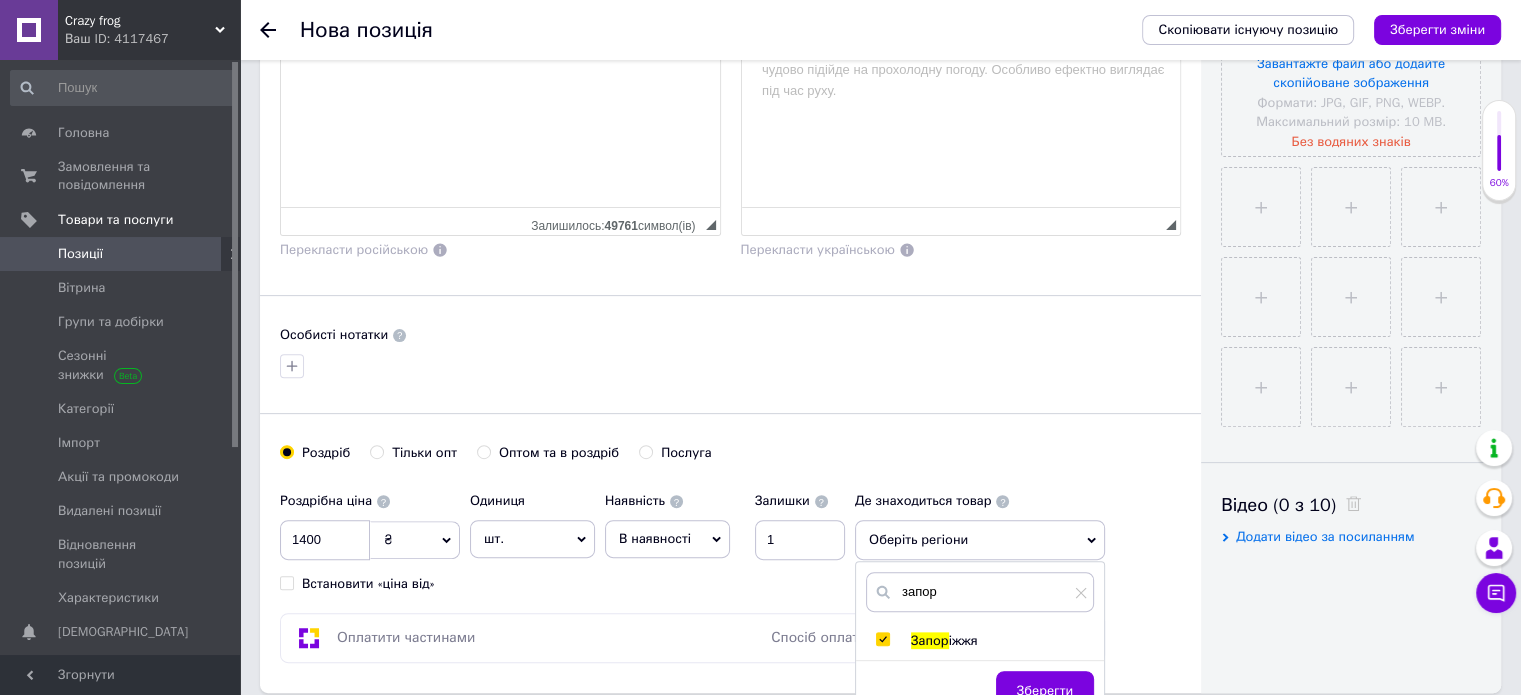 checkbox on "true" 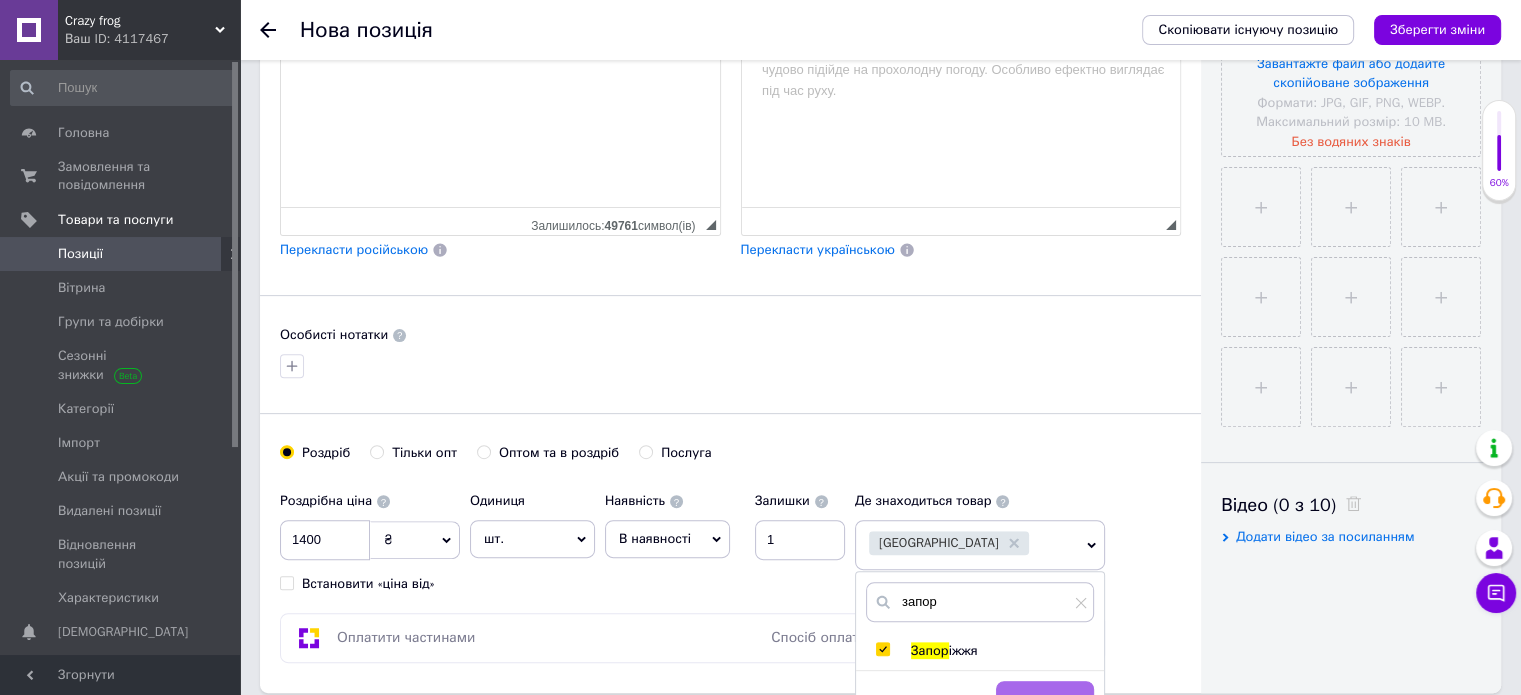click on "Зберегти" at bounding box center (1045, 701) 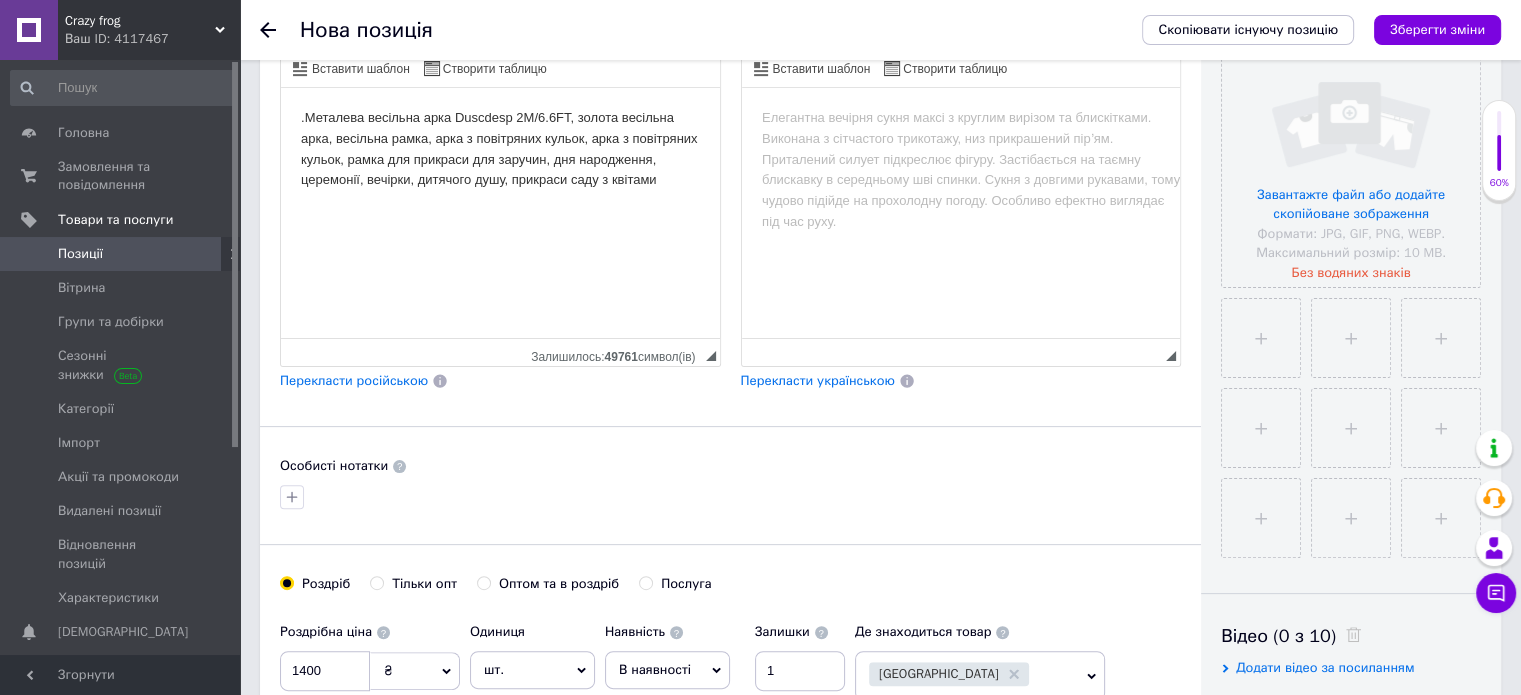 scroll, scrollTop: 400, scrollLeft: 0, axis: vertical 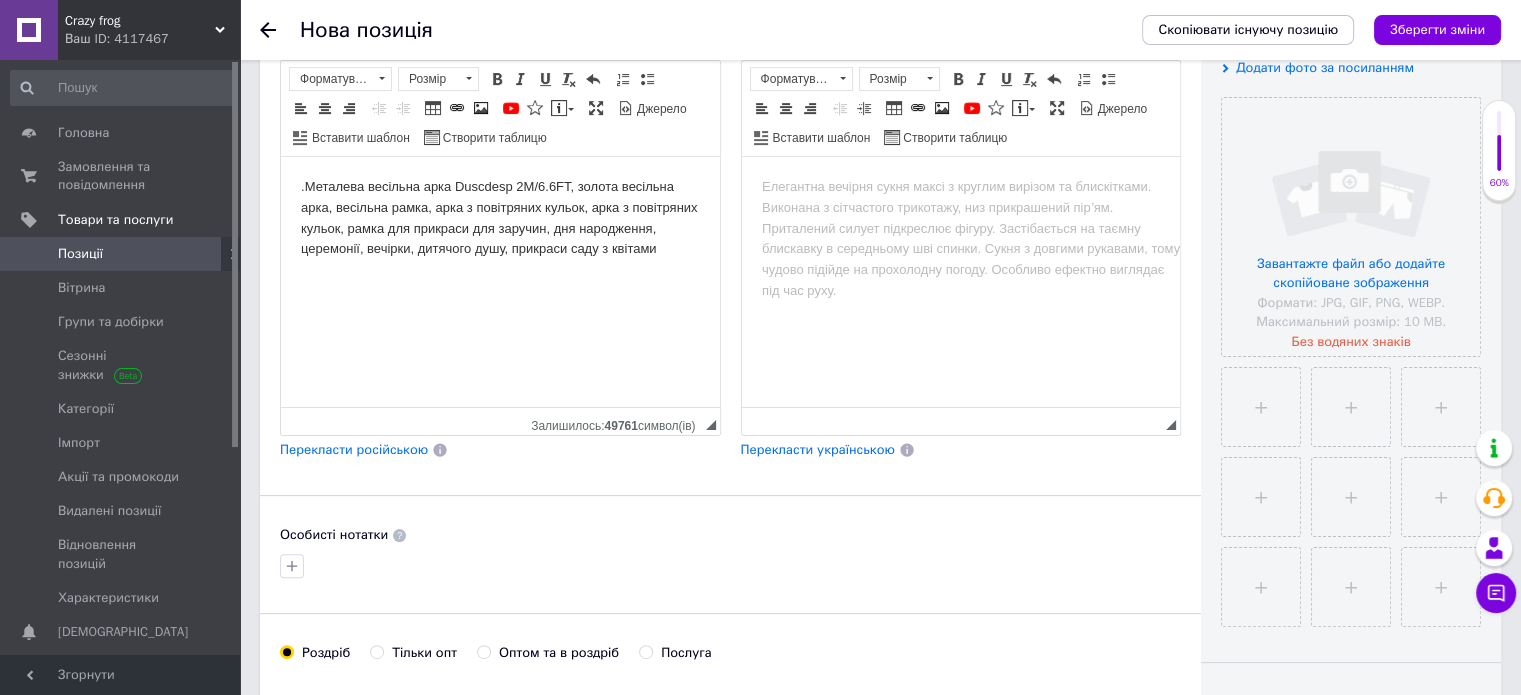 click on "Перекласти російською" at bounding box center [354, 449] 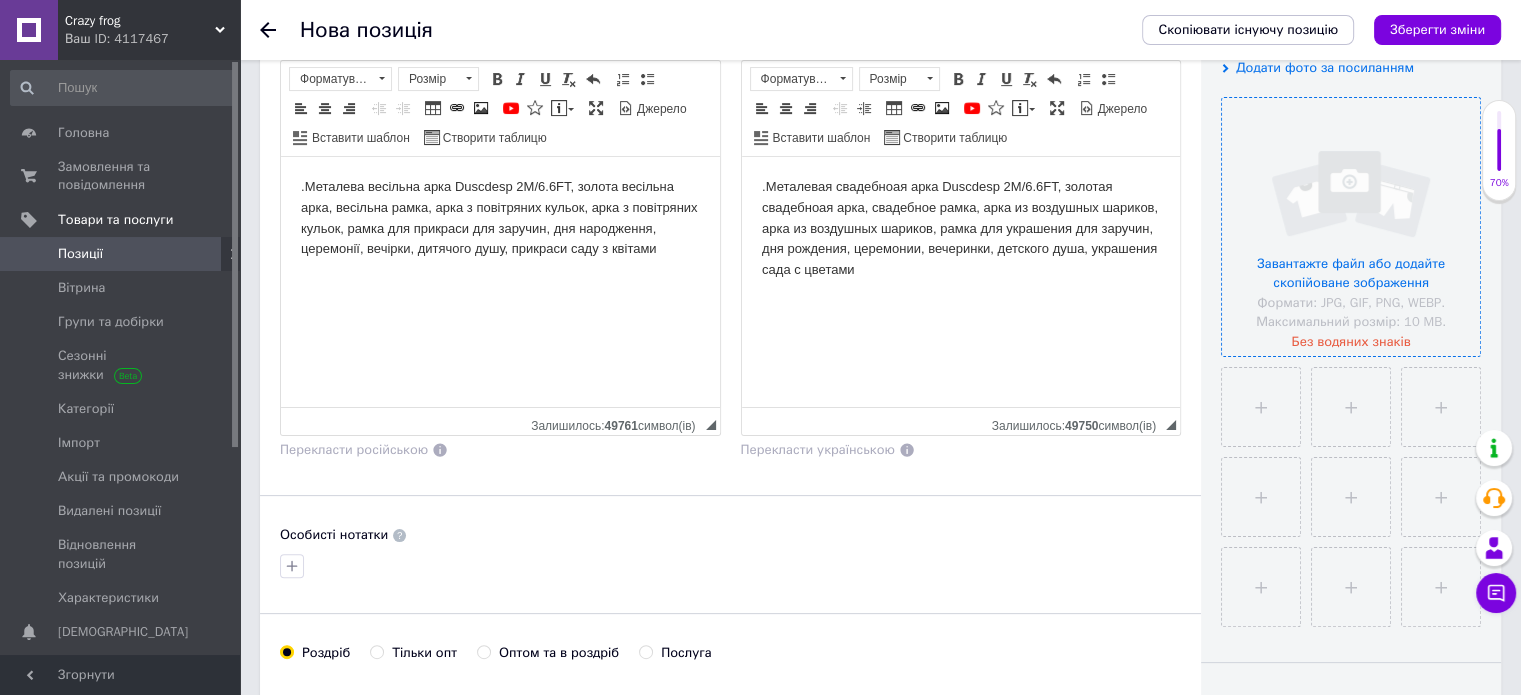 click at bounding box center (1351, 227) 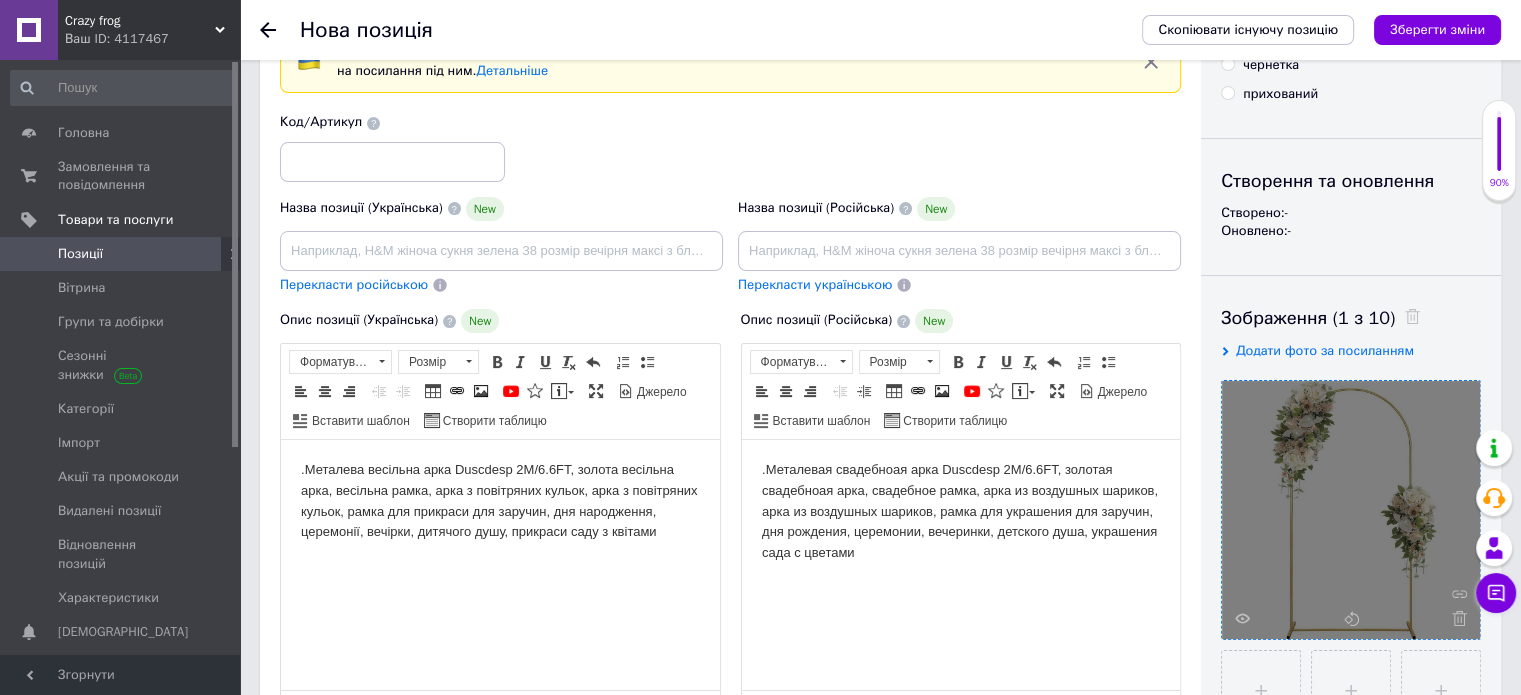 scroll, scrollTop: 0, scrollLeft: 0, axis: both 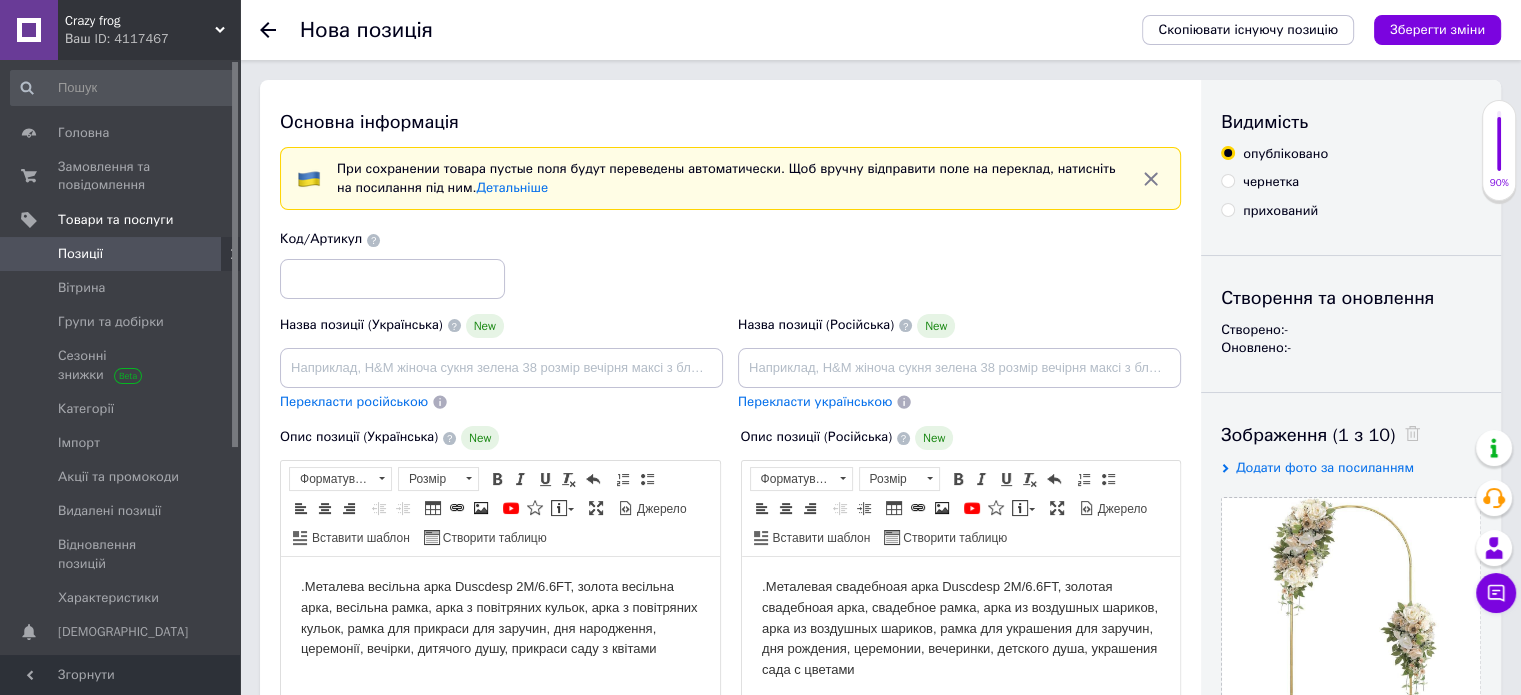 click on "чернетка" at bounding box center [1227, 180] 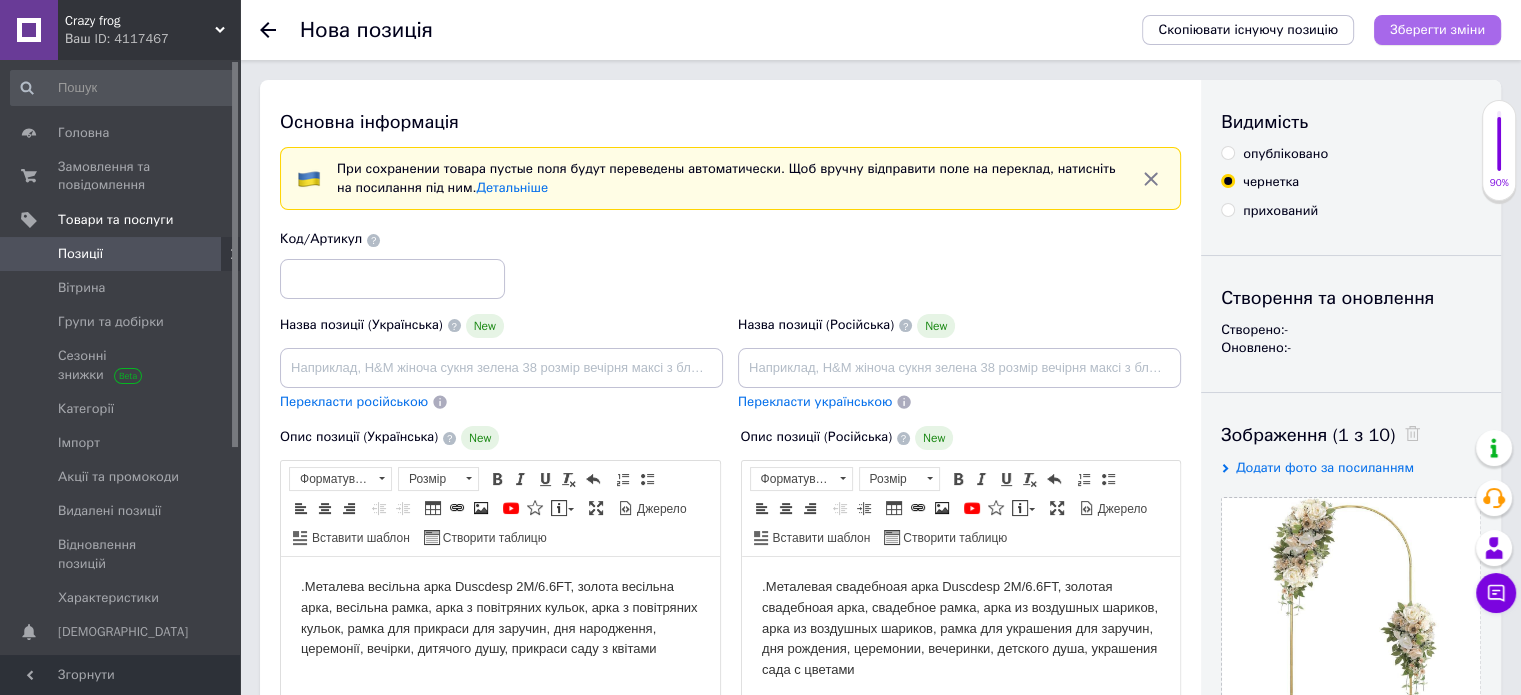 click on "Зберегти зміни" at bounding box center [1437, 29] 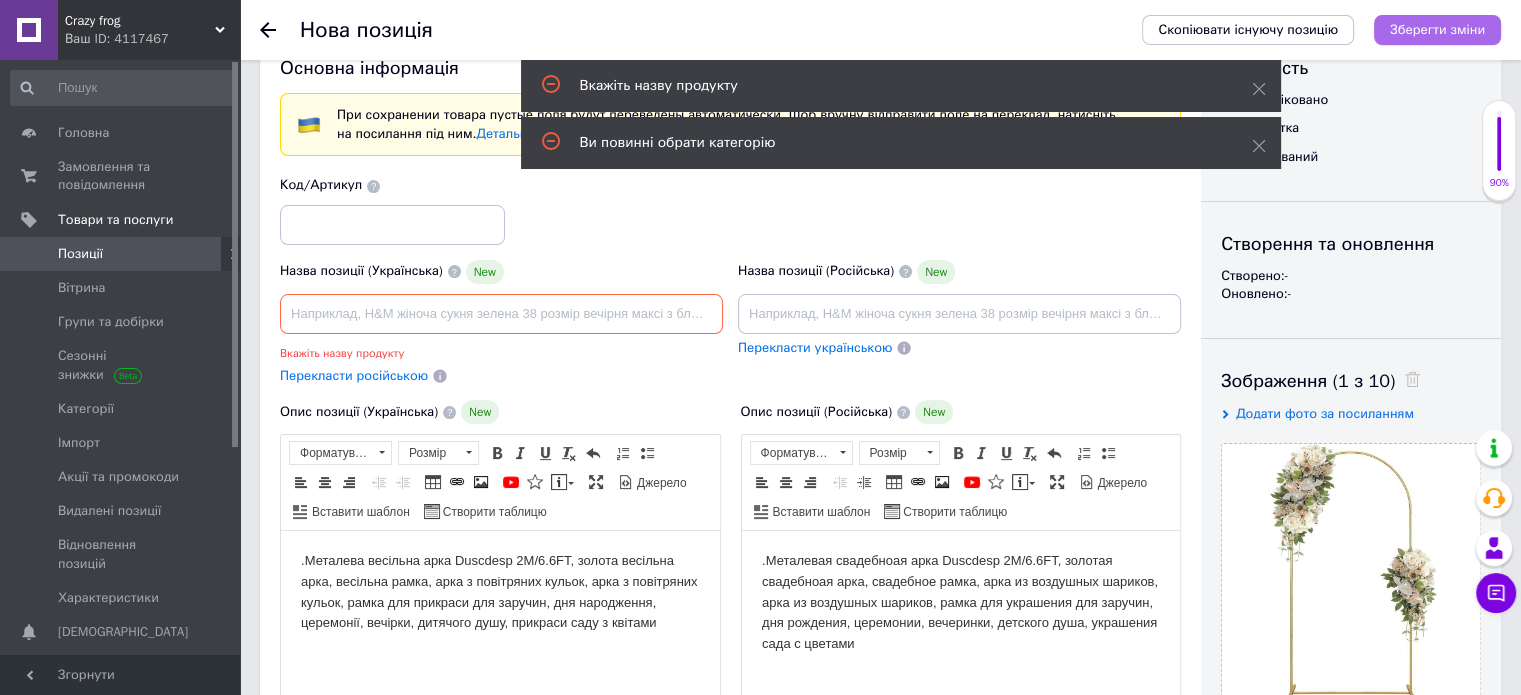 scroll, scrollTop: 58, scrollLeft: 0, axis: vertical 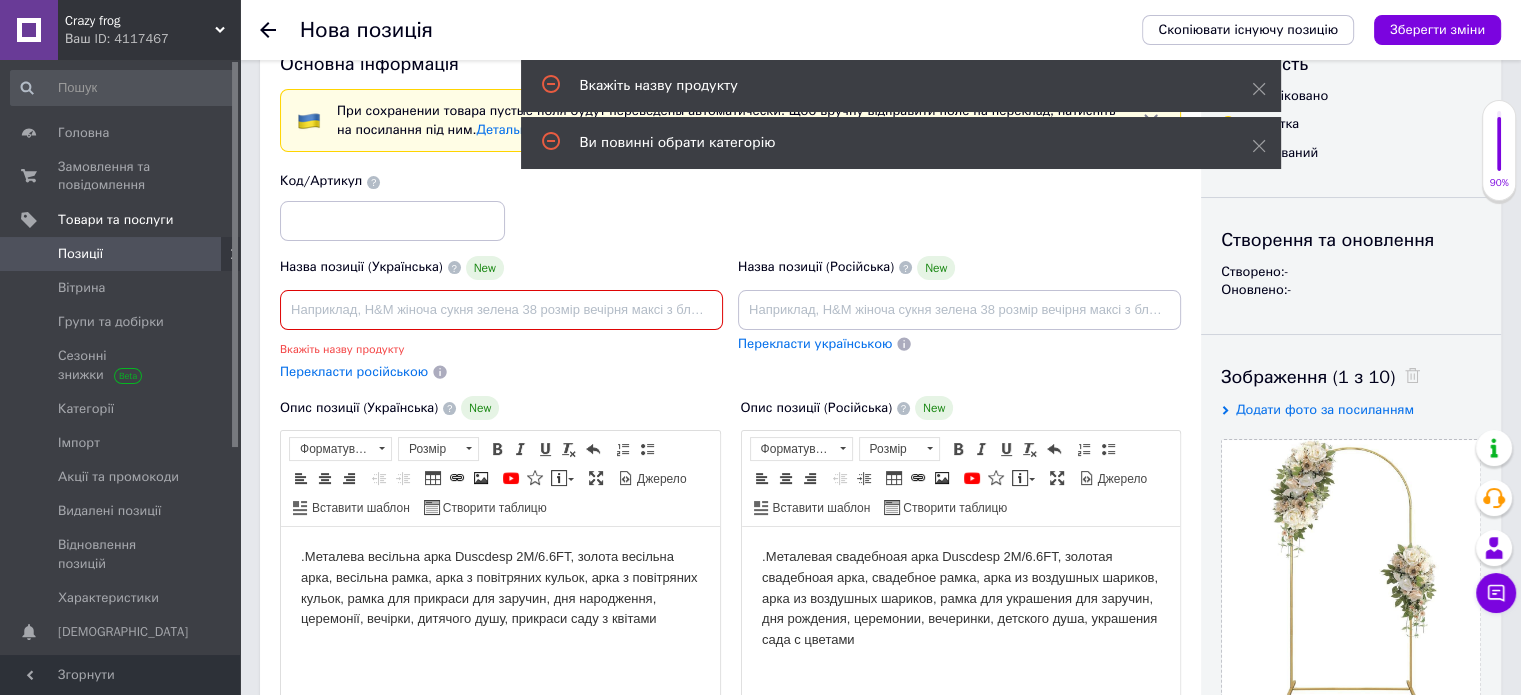paste on ".Металева весільна арка Duscdesp 2M/6.6FT, золота весільна арка, весільна рамка, арка з повітряних кульок, арка з повітряних кульо" 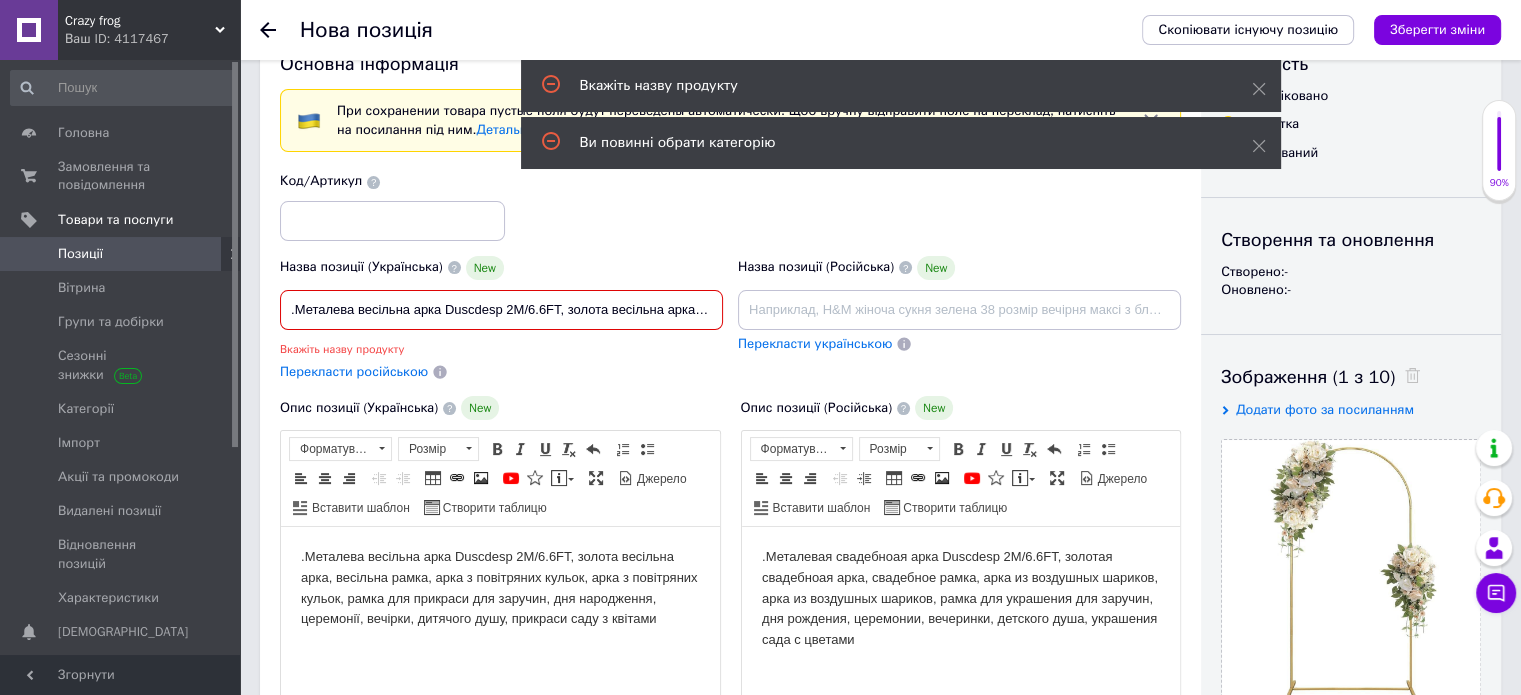 scroll, scrollTop: 0, scrollLeft: 390, axis: horizontal 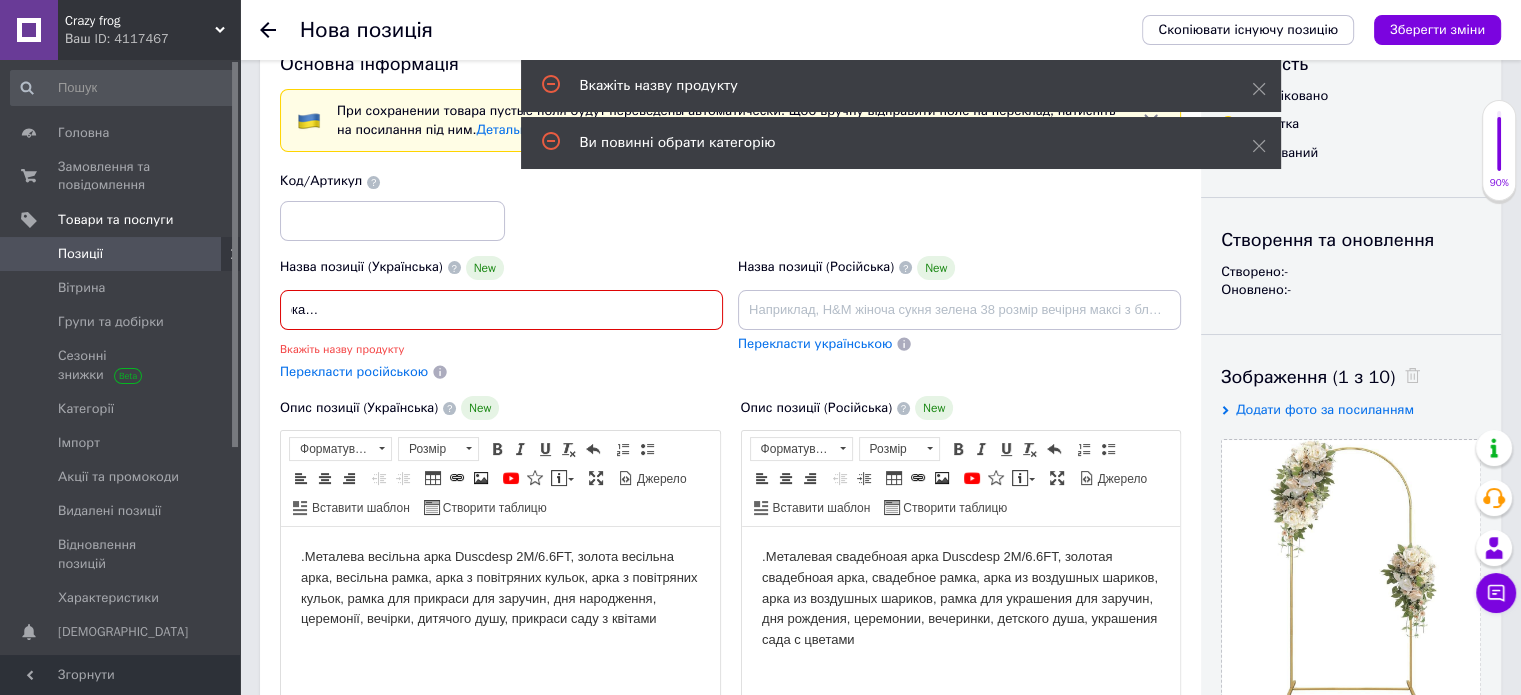 type on ".Металева весільна арка Duscdesp 2M/6.6FT, золота весільна арка, весільна рамка, арка з повітряних кульок, арка з повітряних кульо" 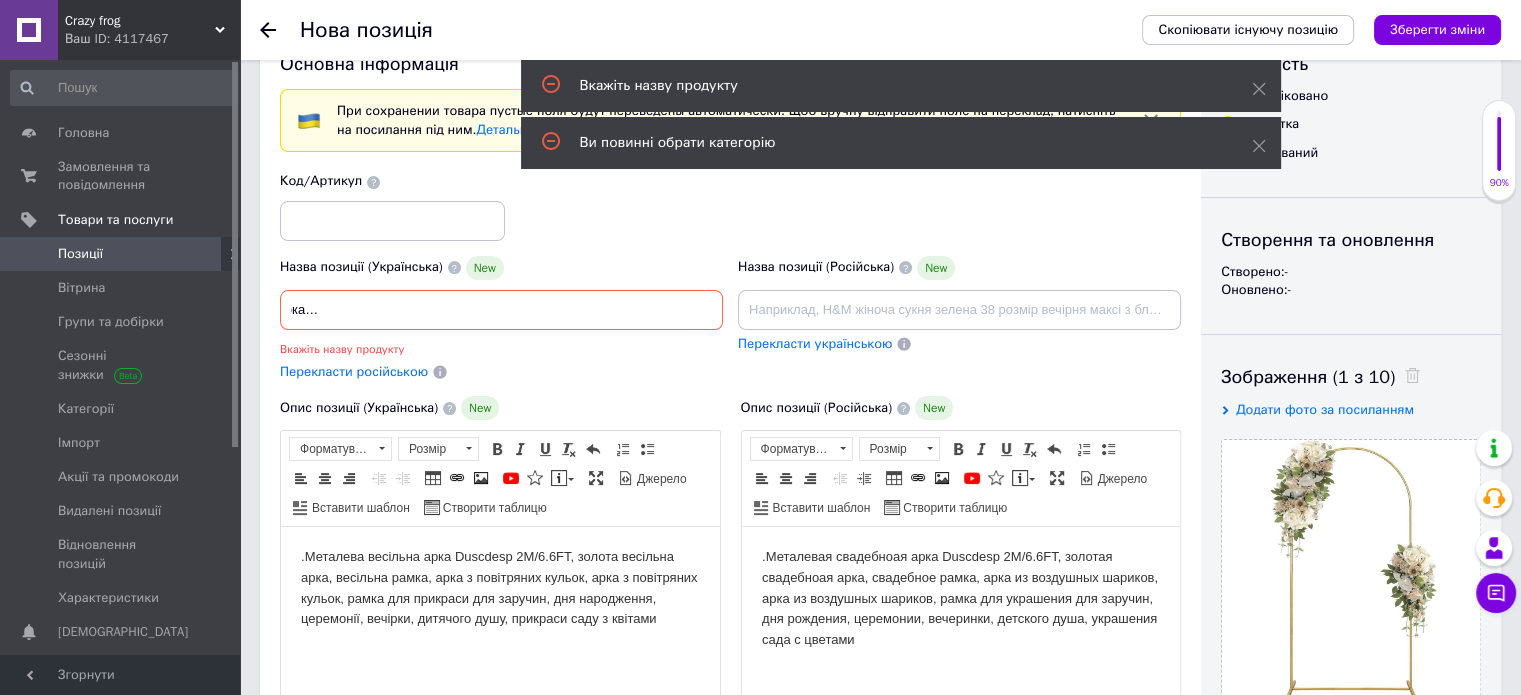 scroll, scrollTop: 0, scrollLeft: 0, axis: both 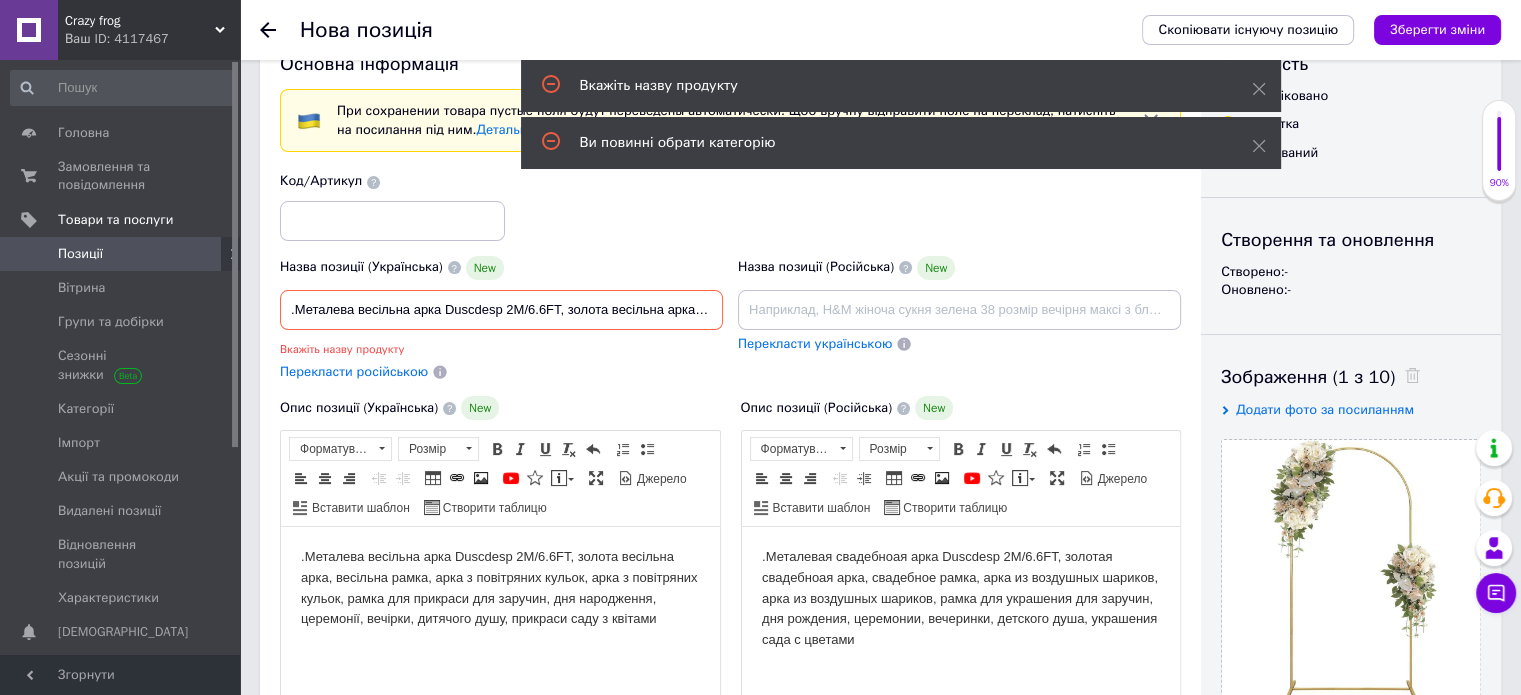click on "Перекласти російською" at bounding box center [354, 371] 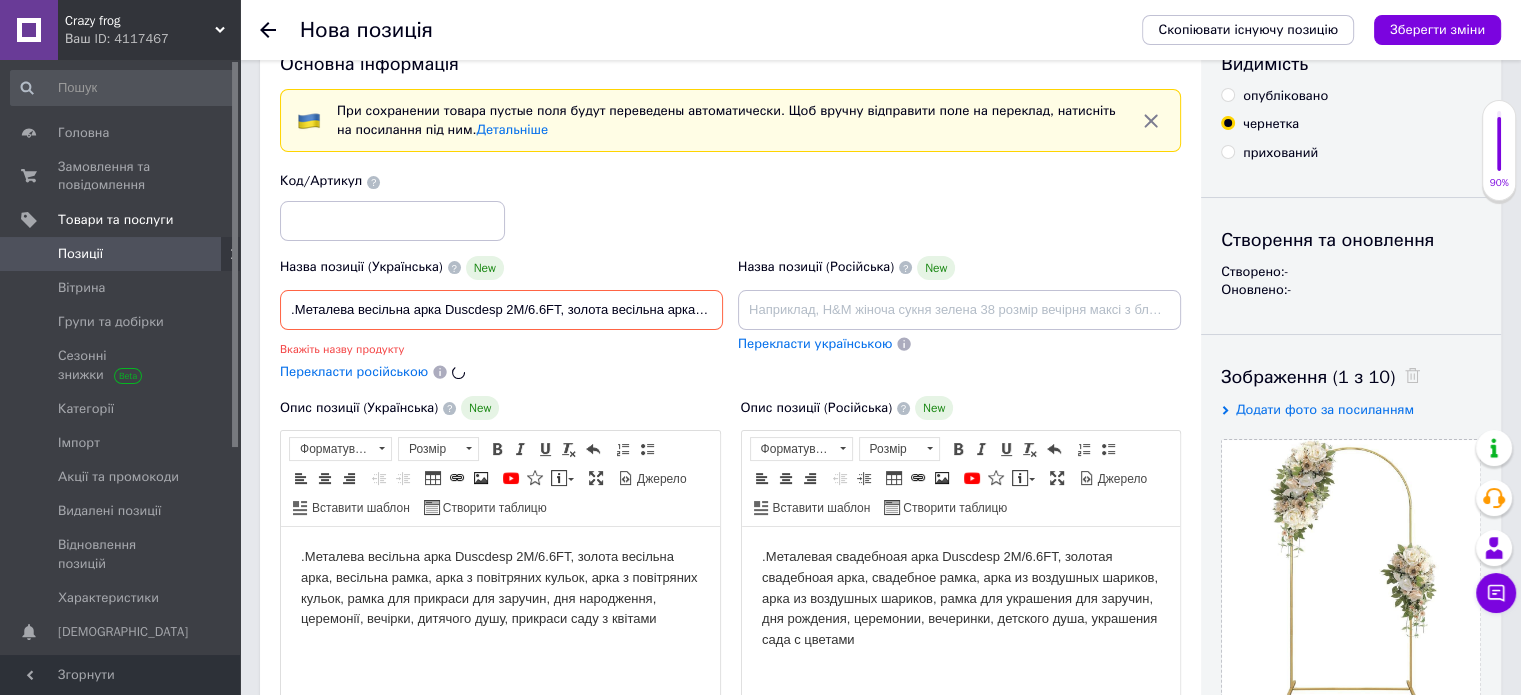 type on ".Металевая свадебноая арка Duscdesp 2M/6.6FT, золотая свадебноая арка, свадебноая рамка, арка из воздушных шариков, арка из воздушных шарика" 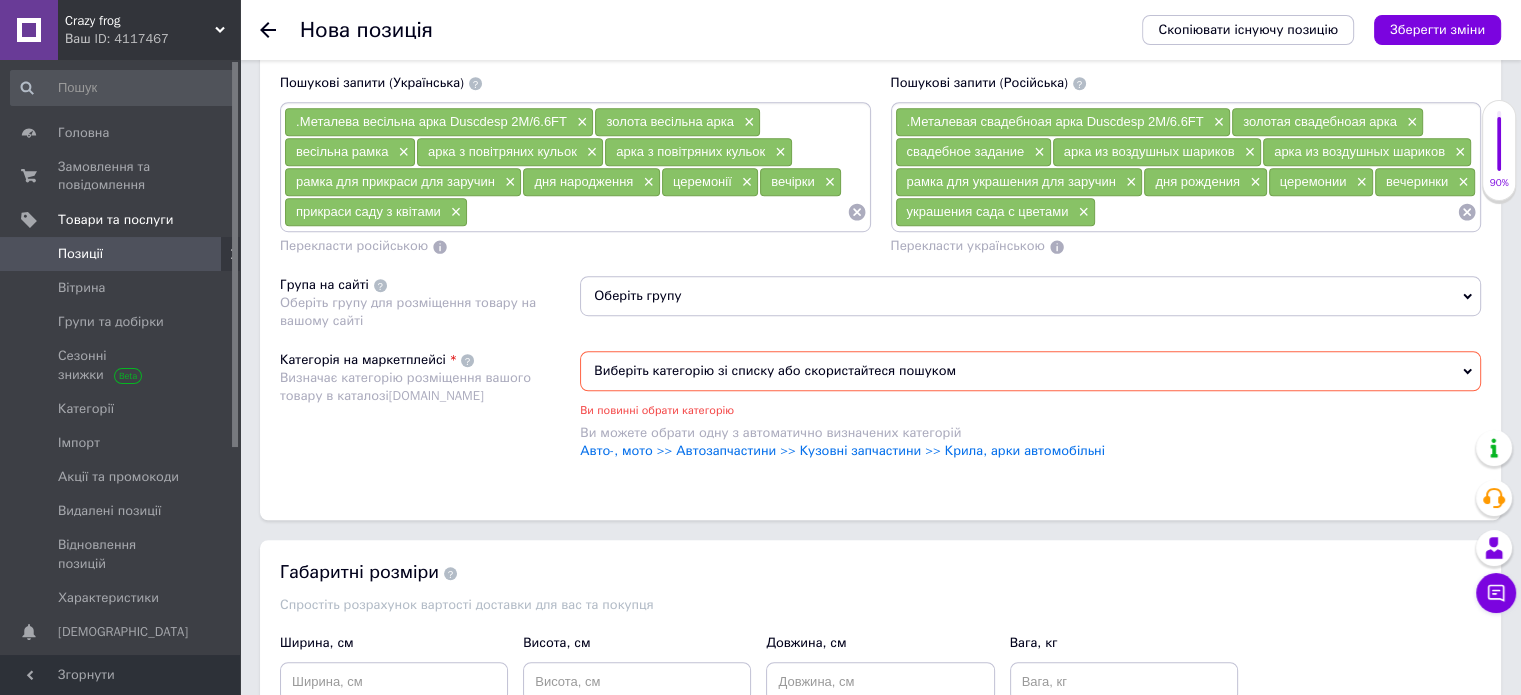 scroll, scrollTop: 1358, scrollLeft: 0, axis: vertical 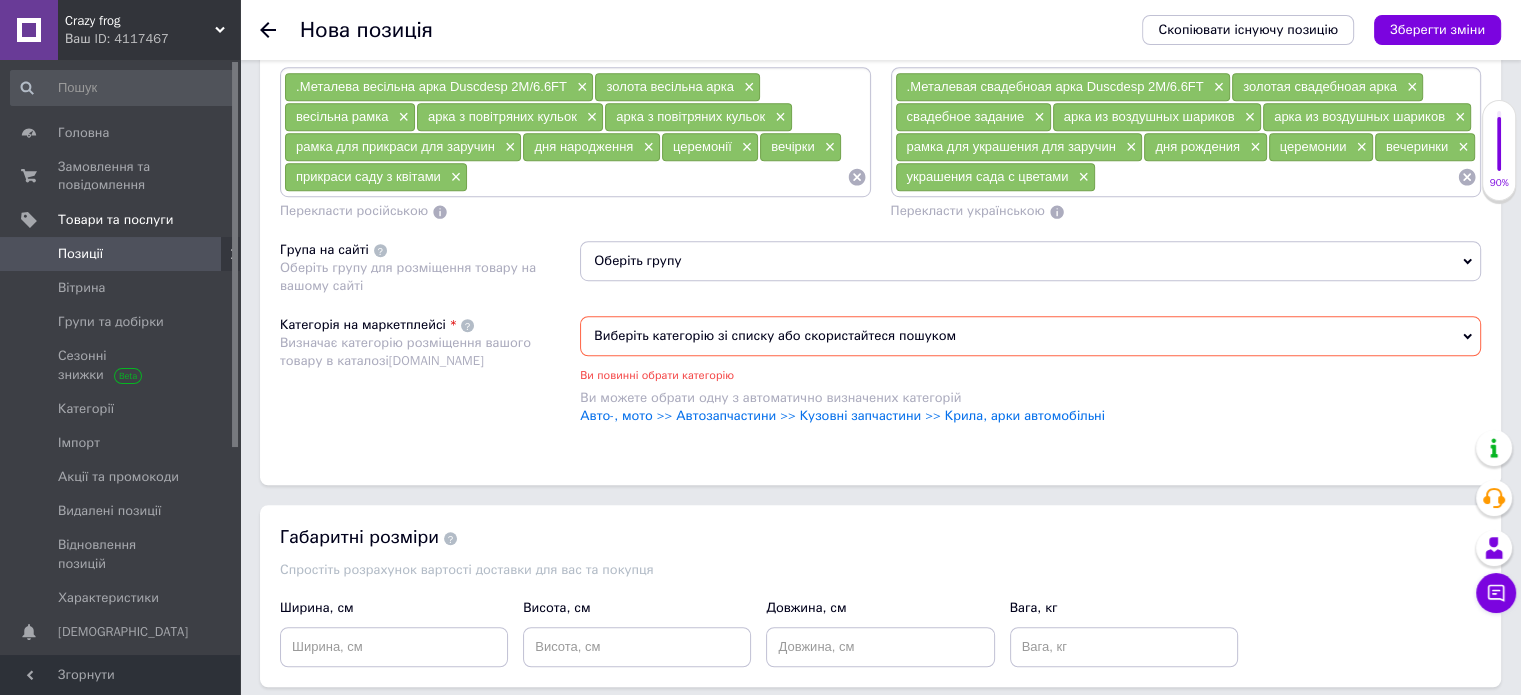 click on "Виберіть категорію зі списку або скористайтеся пошуком" at bounding box center [1030, 336] 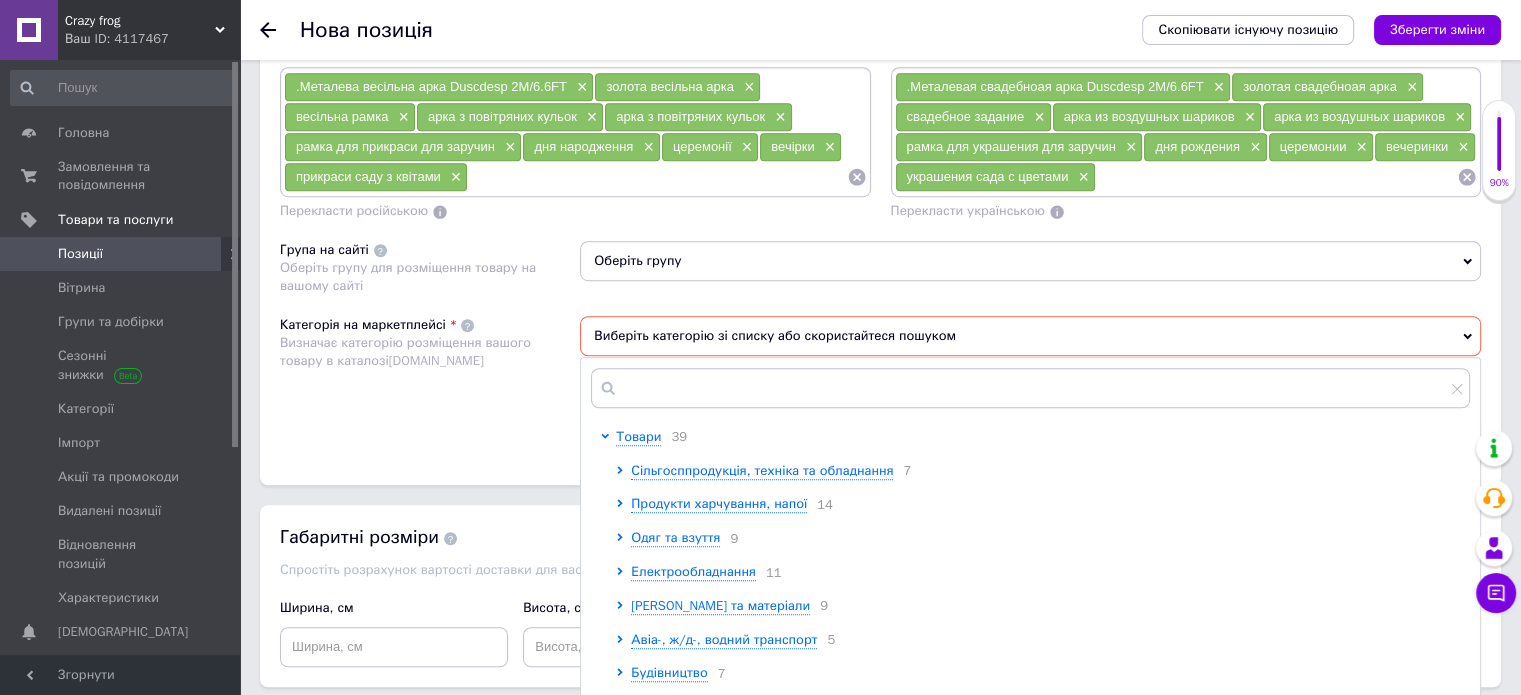 scroll, scrollTop: 1458, scrollLeft: 0, axis: vertical 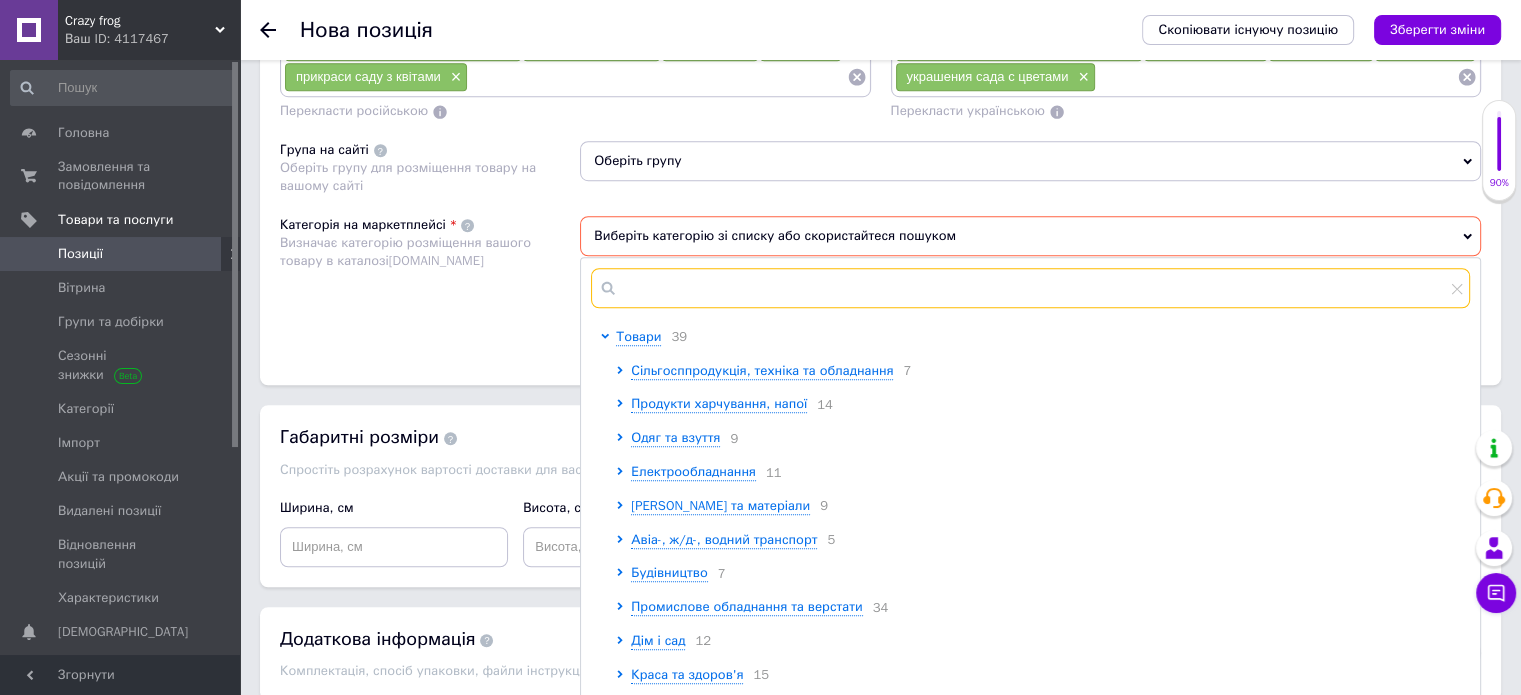 click at bounding box center (1030, 288) 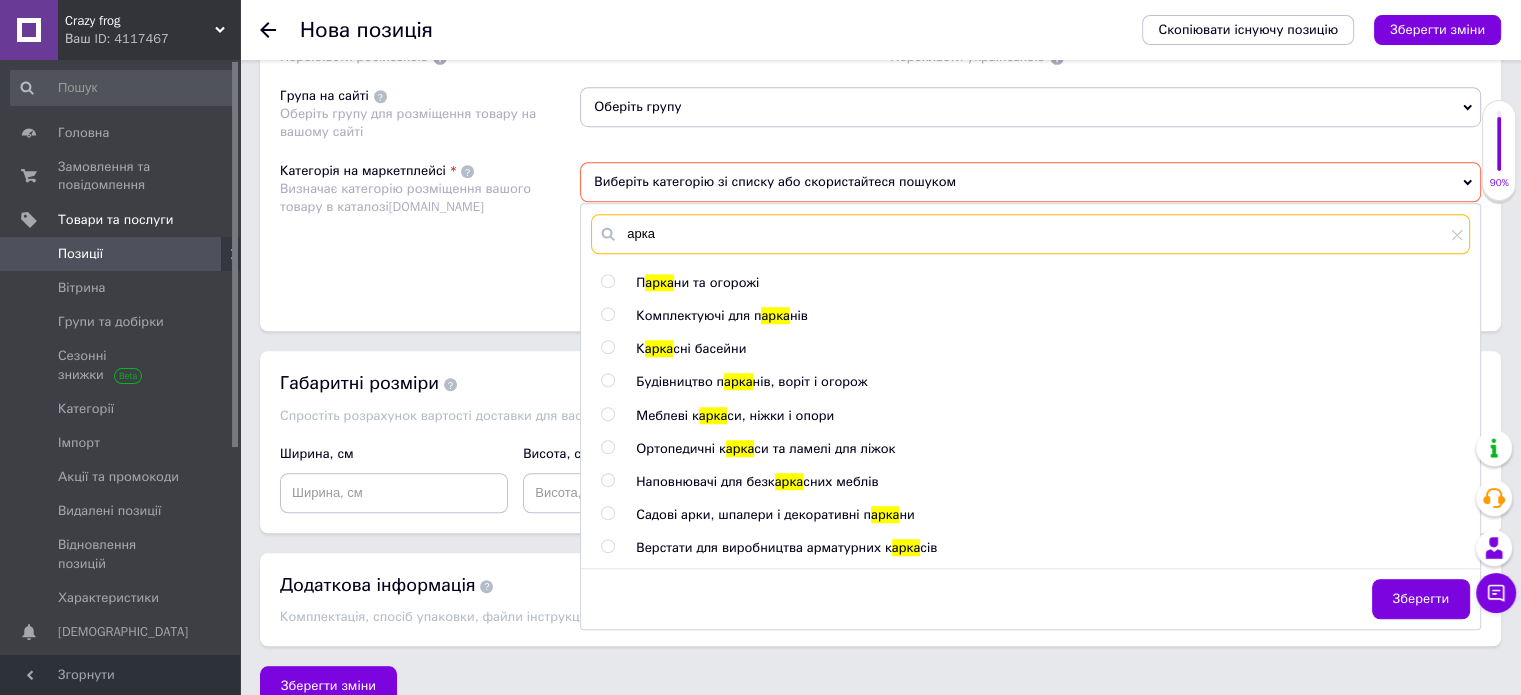 scroll, scrollTop: 1534, scrollLeft: 0, axis: vertical 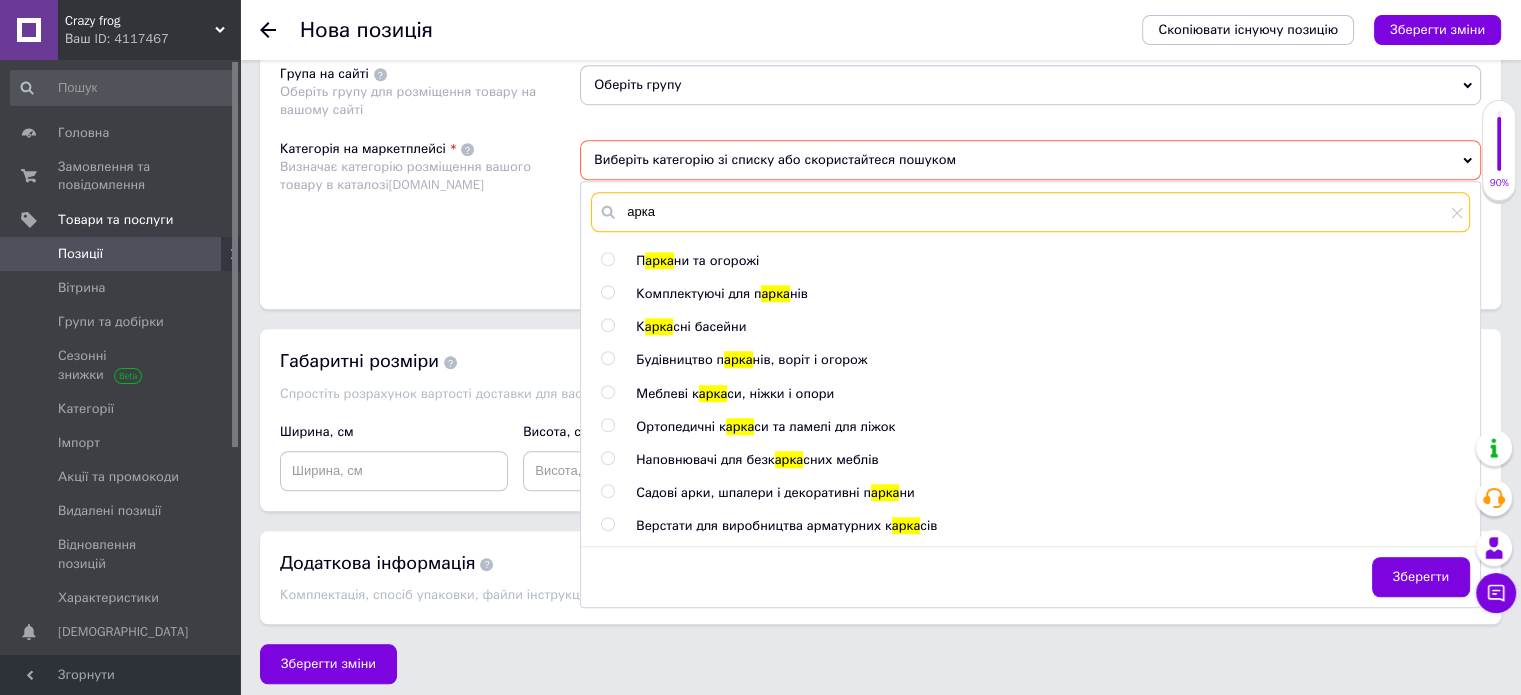 type on "арка" 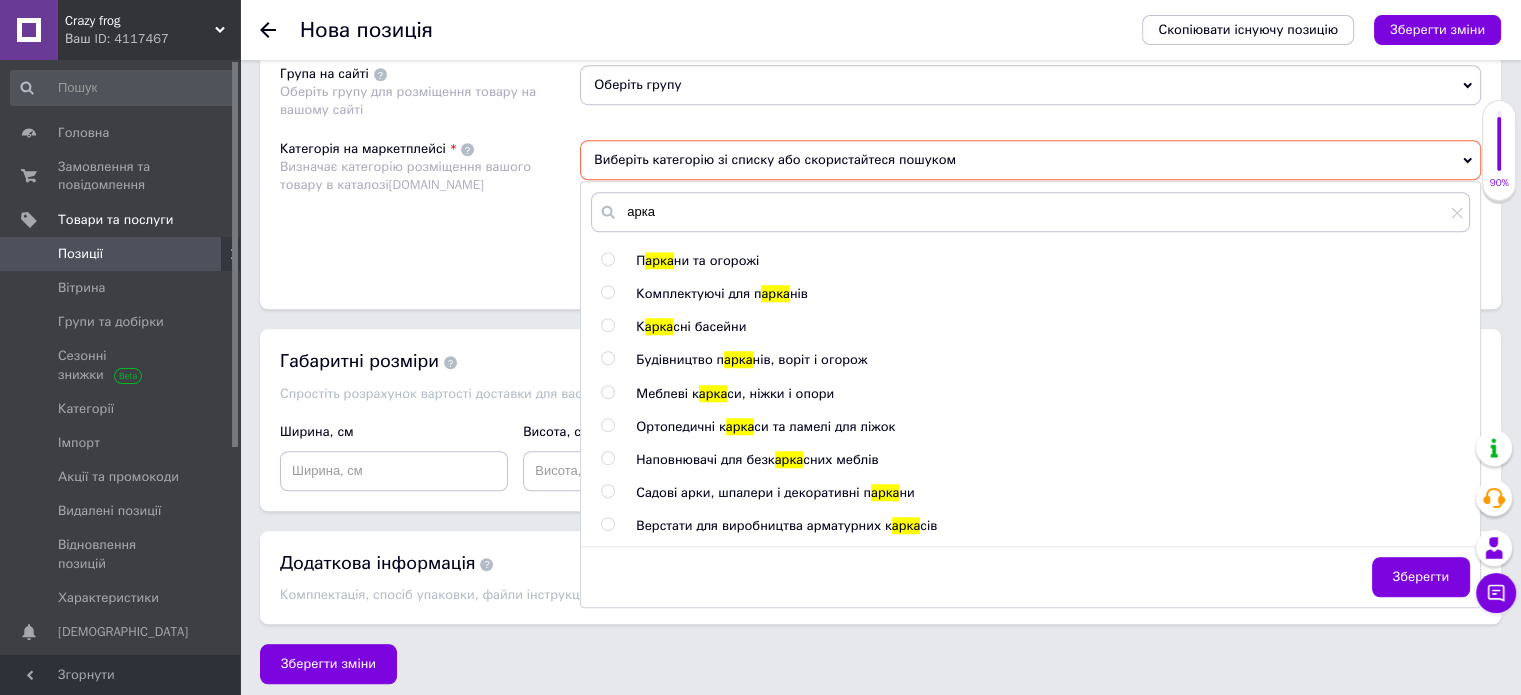 click at bounding box center (607, 491) 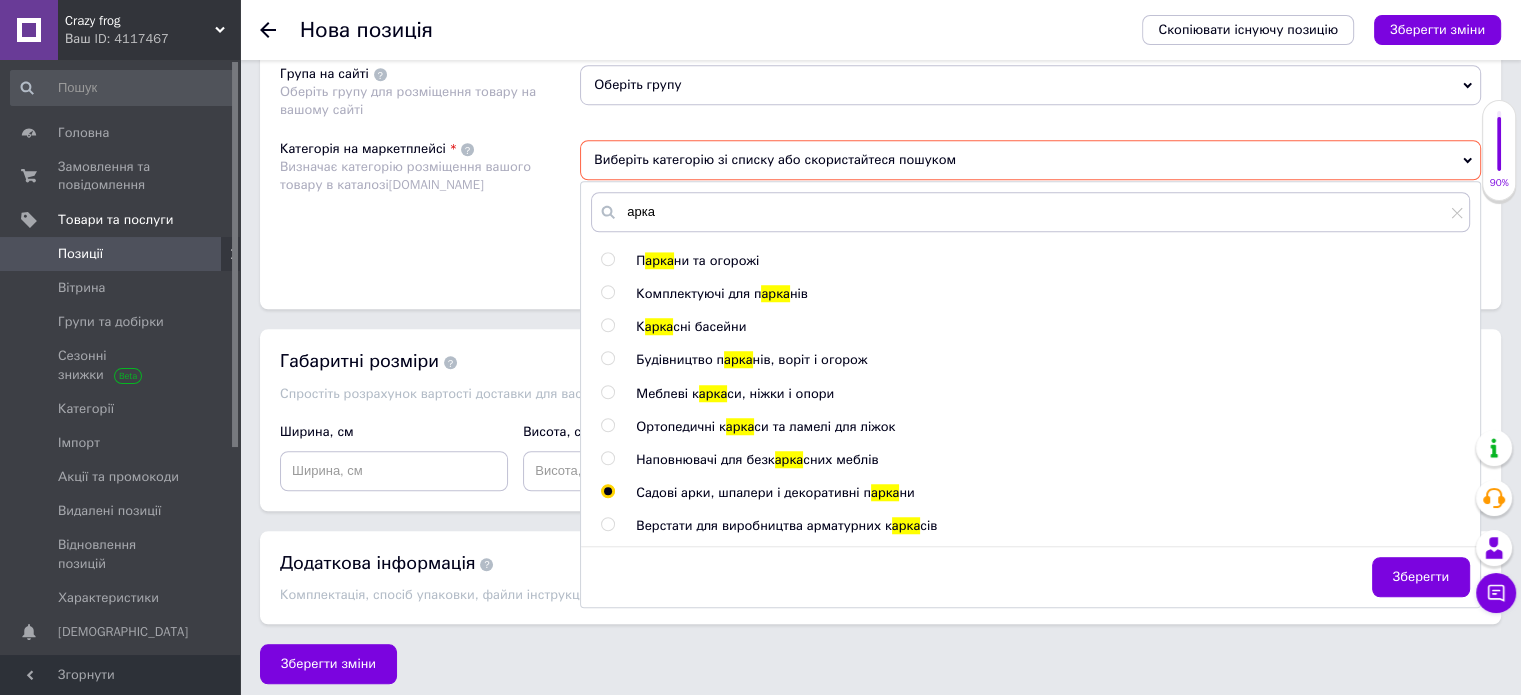 radio on "true" 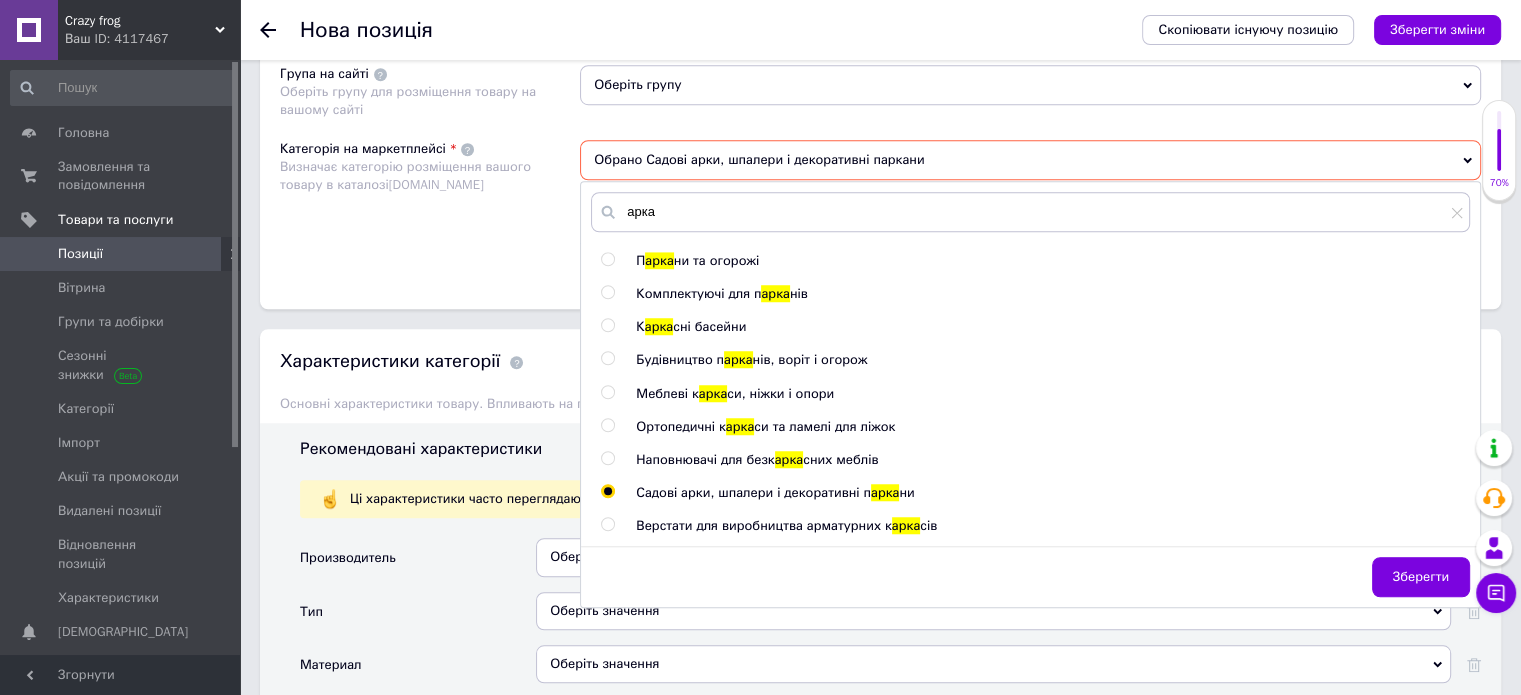 click at bounding box center (607, 491) 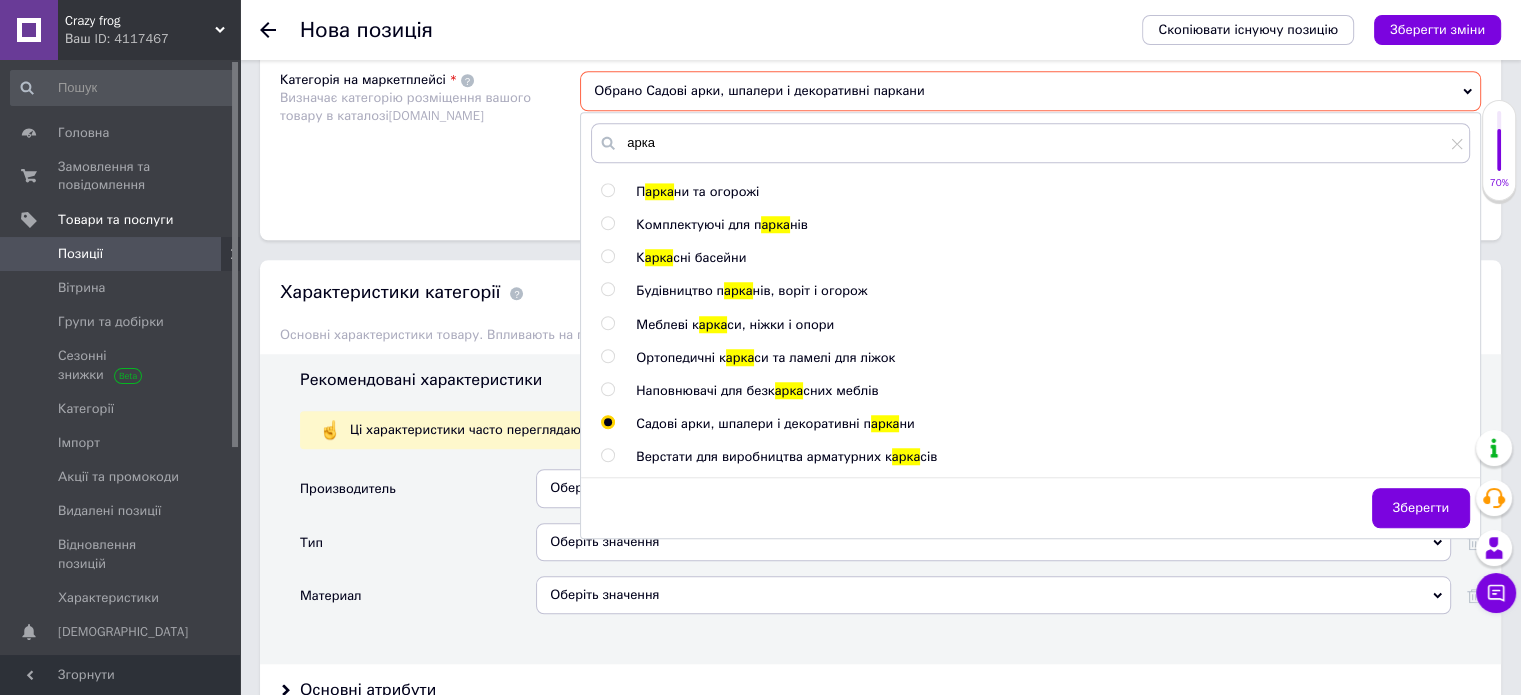 scroll, scrollTop: 1634, scrollLeft: 0, axis: vertical 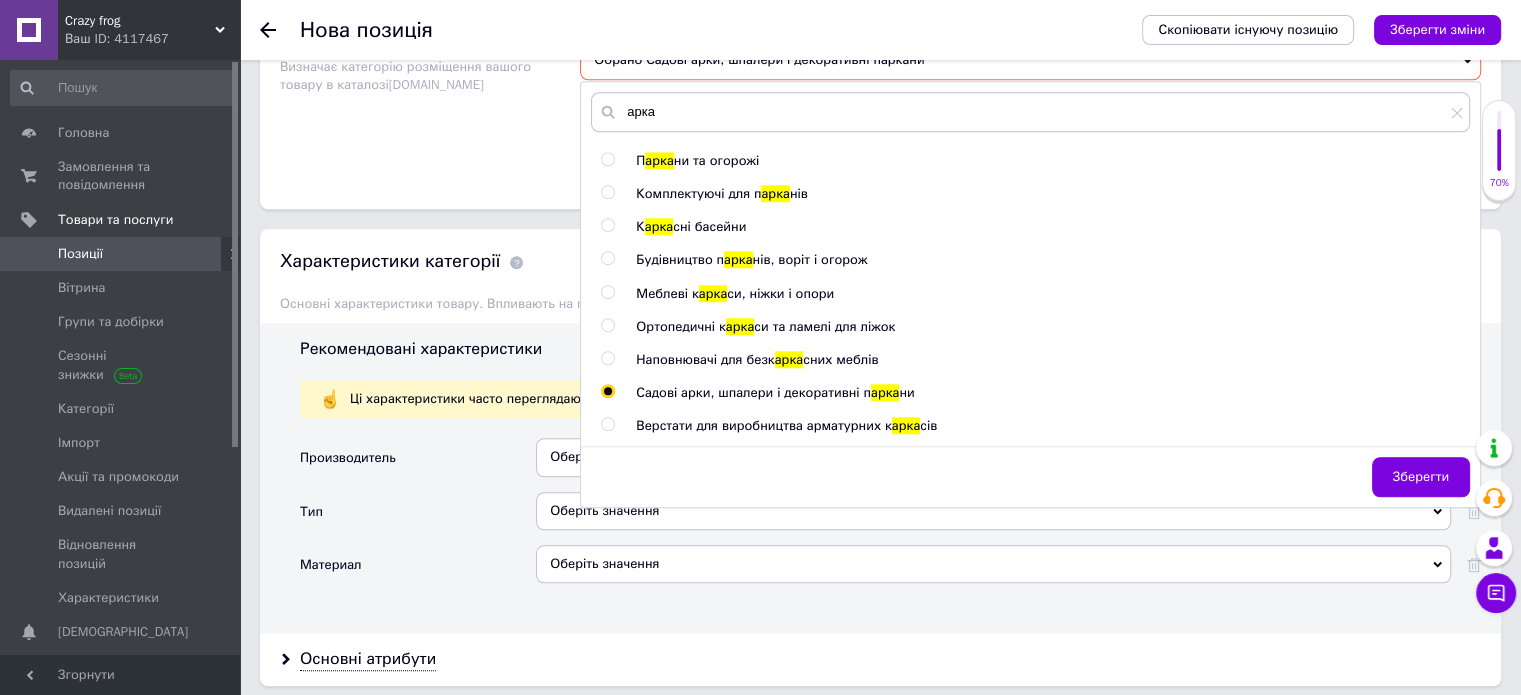 click at bounding box center [608, 391] 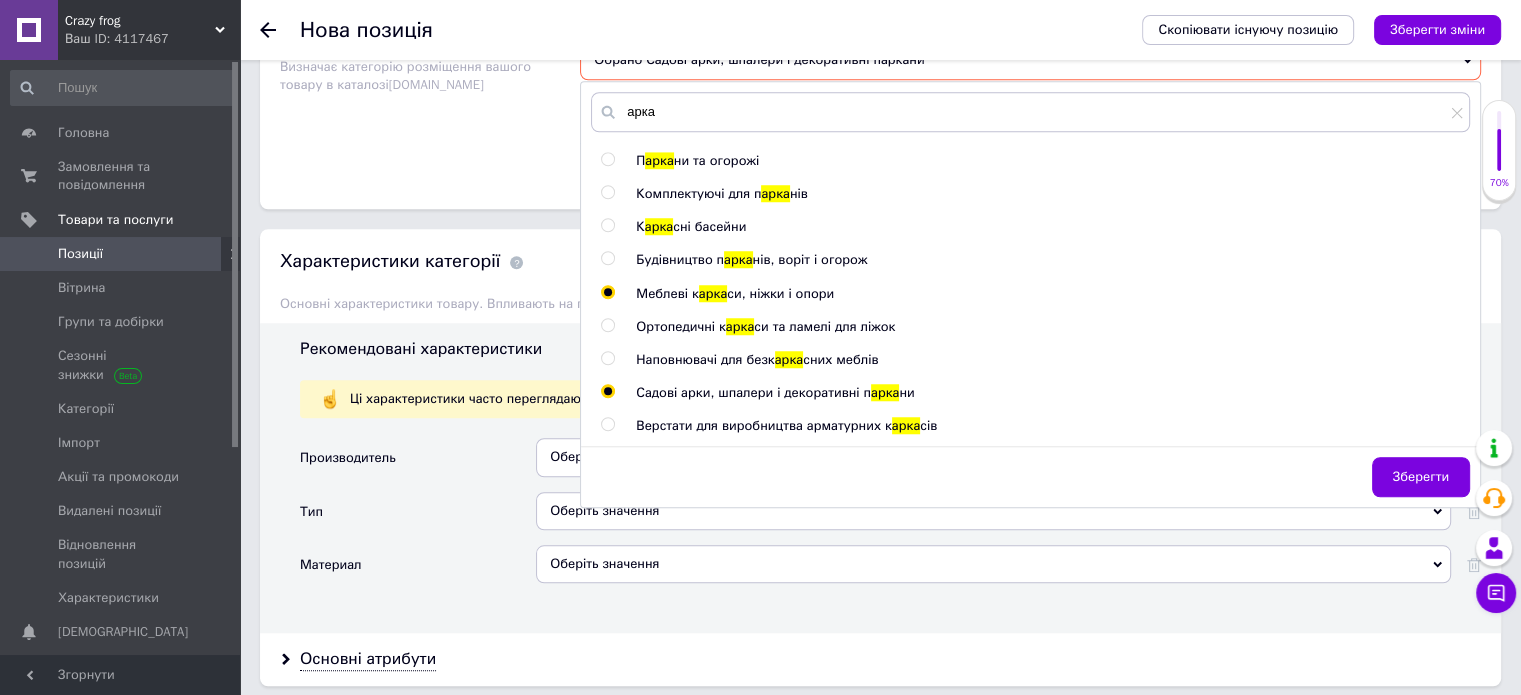 radio on "true" 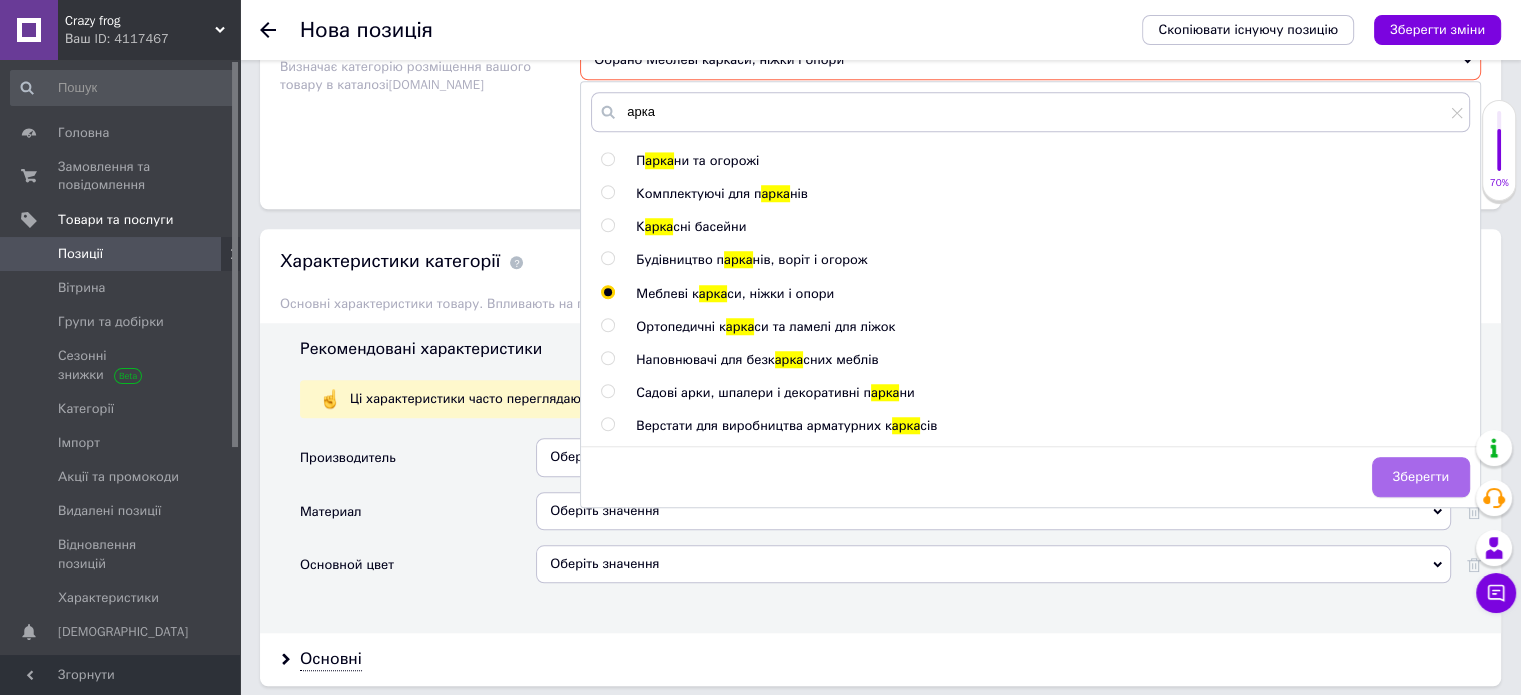 click on "Зберегти" at bounding box center (1421, 477) 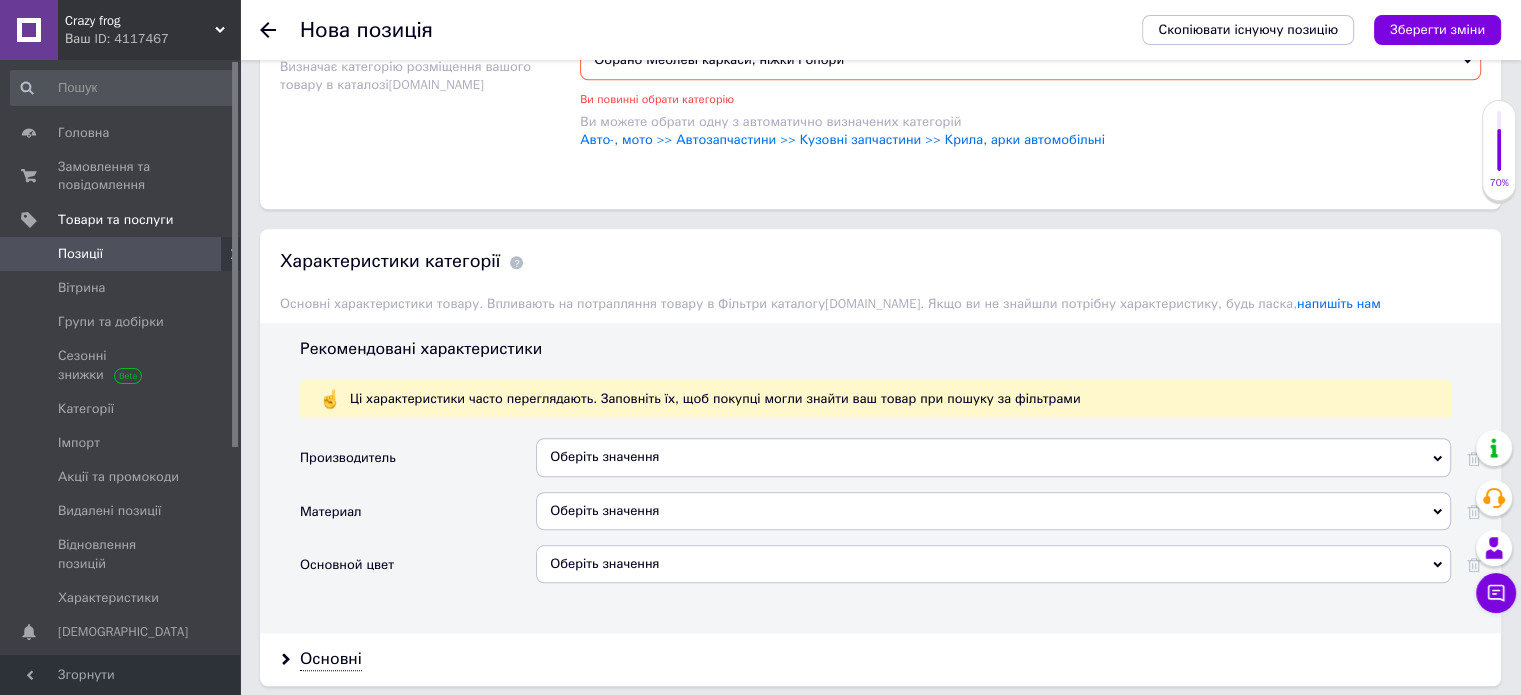 click on "Оберіть значення" at bounding box center (993, 511) 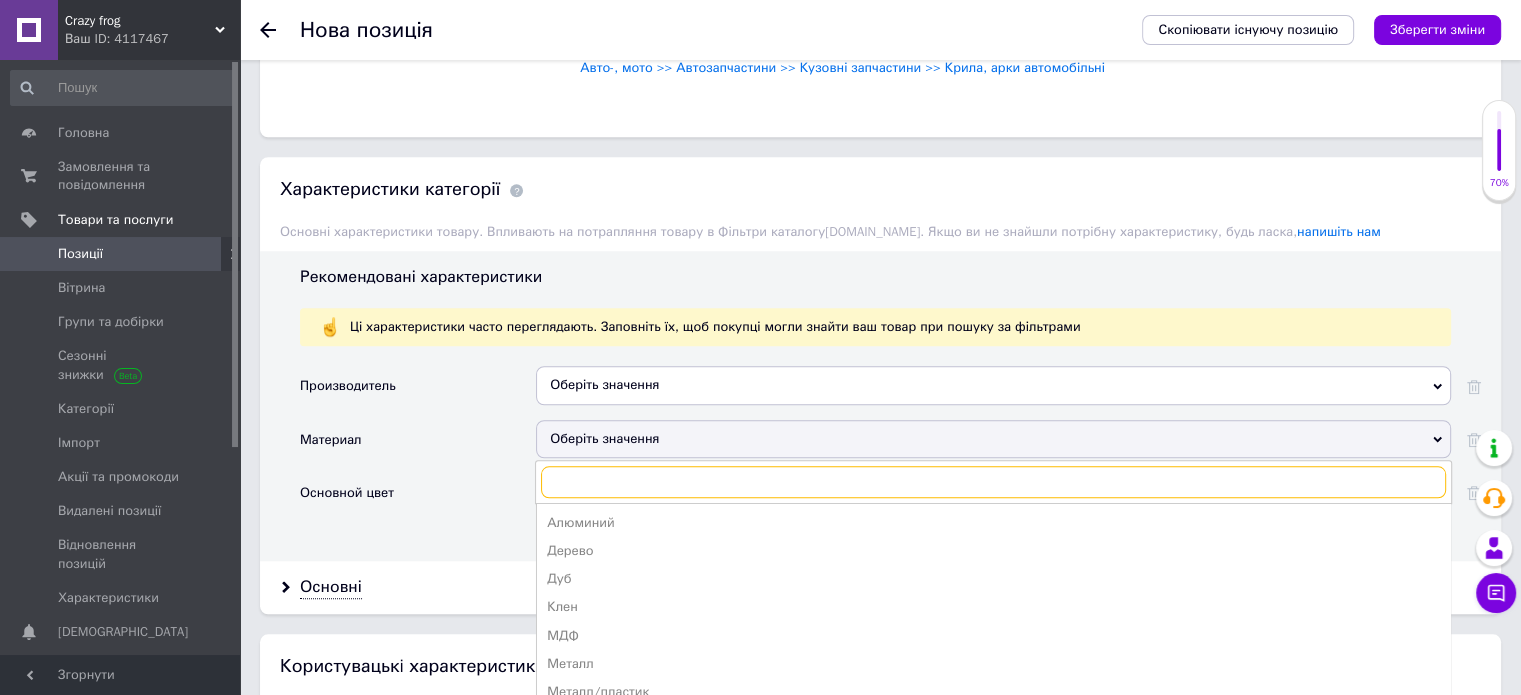 scroll, scrollTop: 1734, scrollLeft: 0, axis: vertical 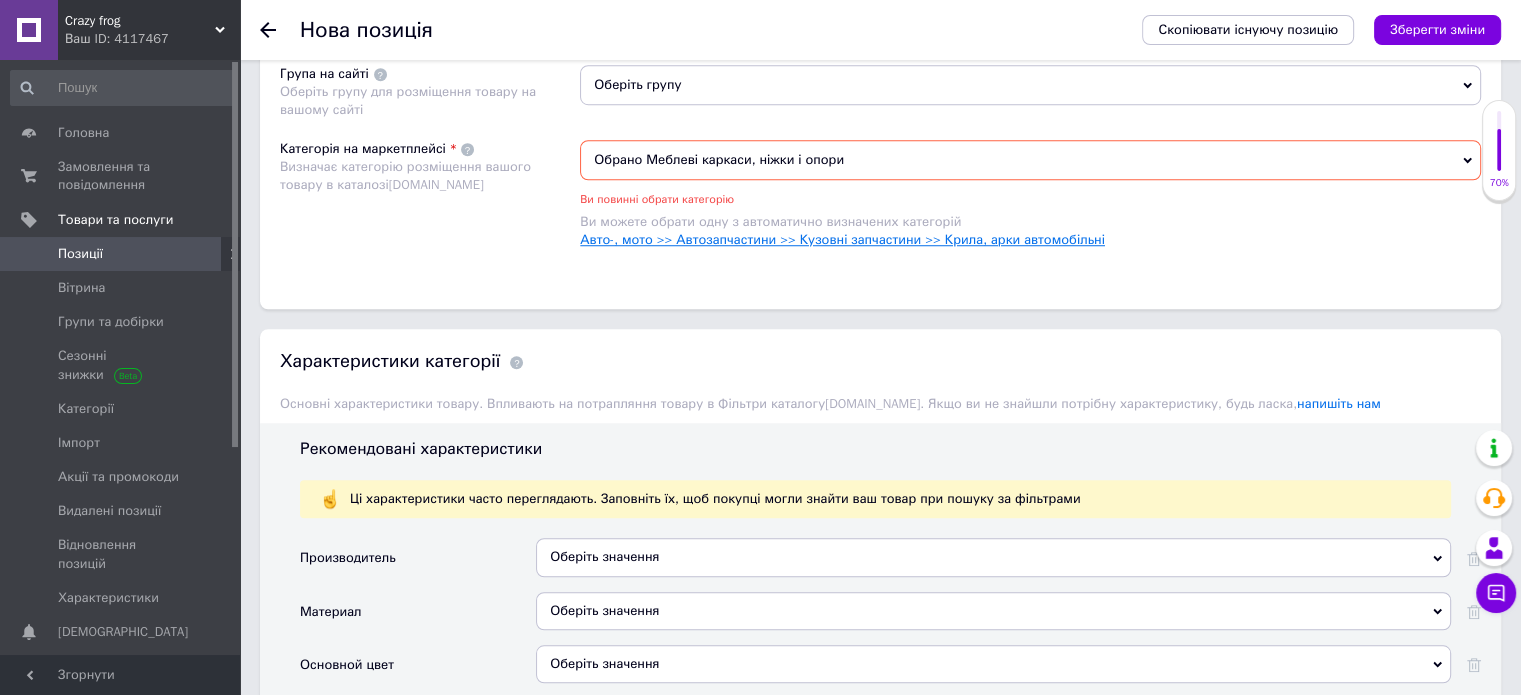 click on "Авто-, мото >> Автозапчастини >> Кузовні запчастини >> Крила, арки автомобільні" at bounding box center (842, 239) 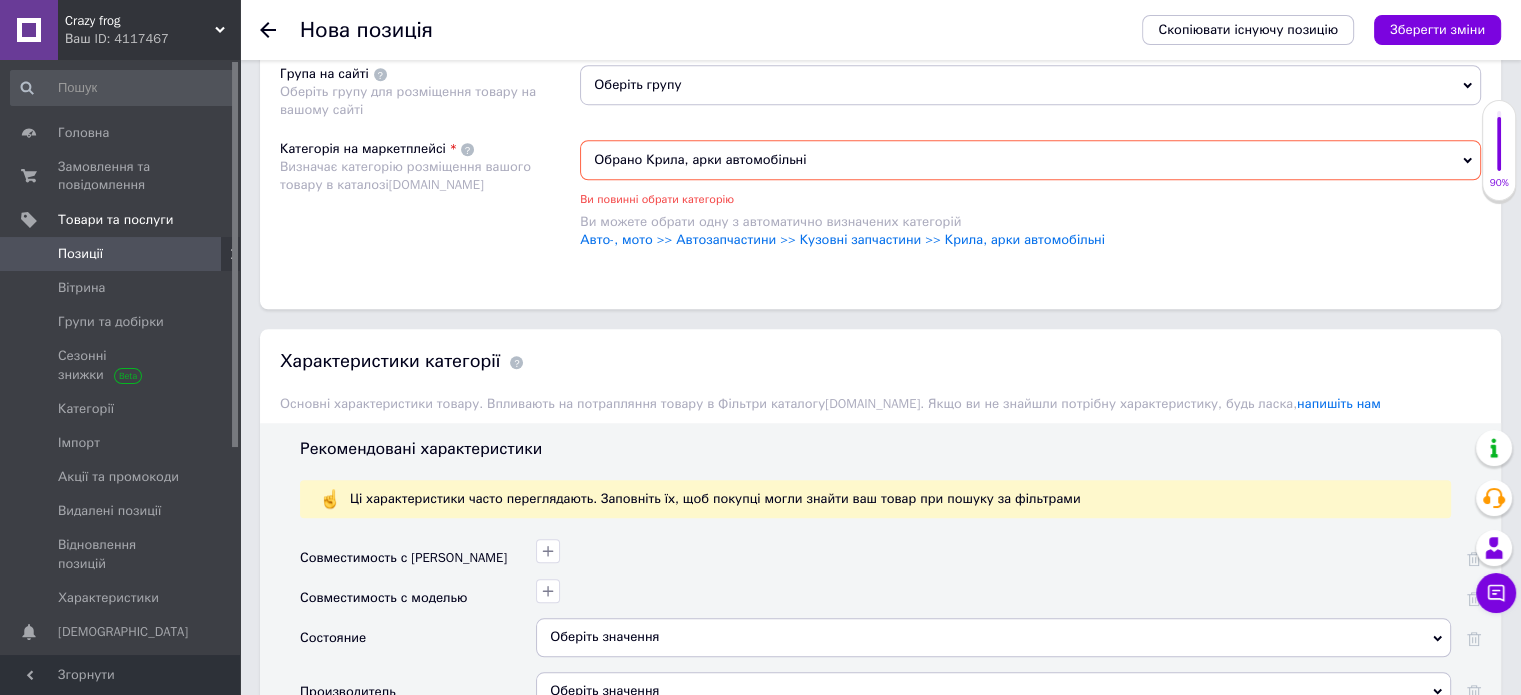 click on "Обрано Крила, арки автомобільні" at bounding box center (1030, 160) 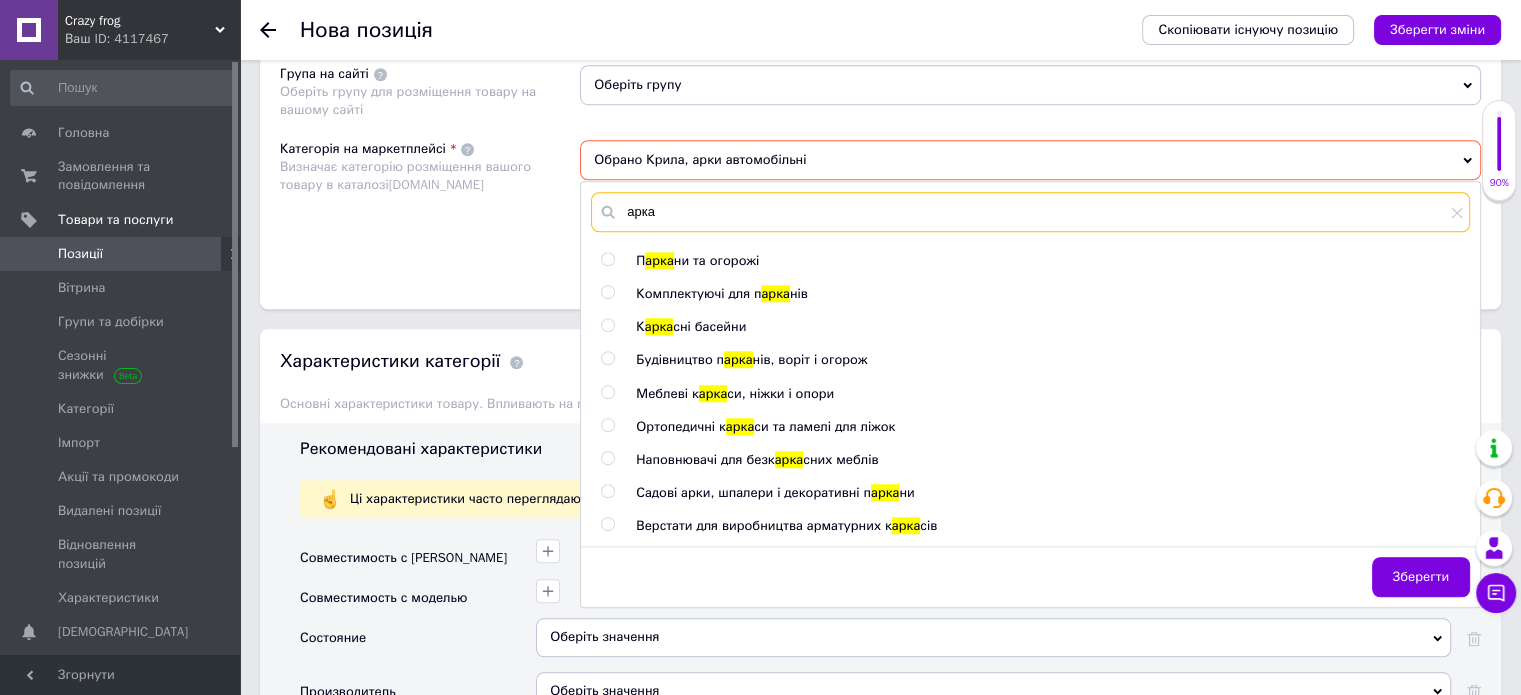 click on "арка" at bounding box center [1030, 212] 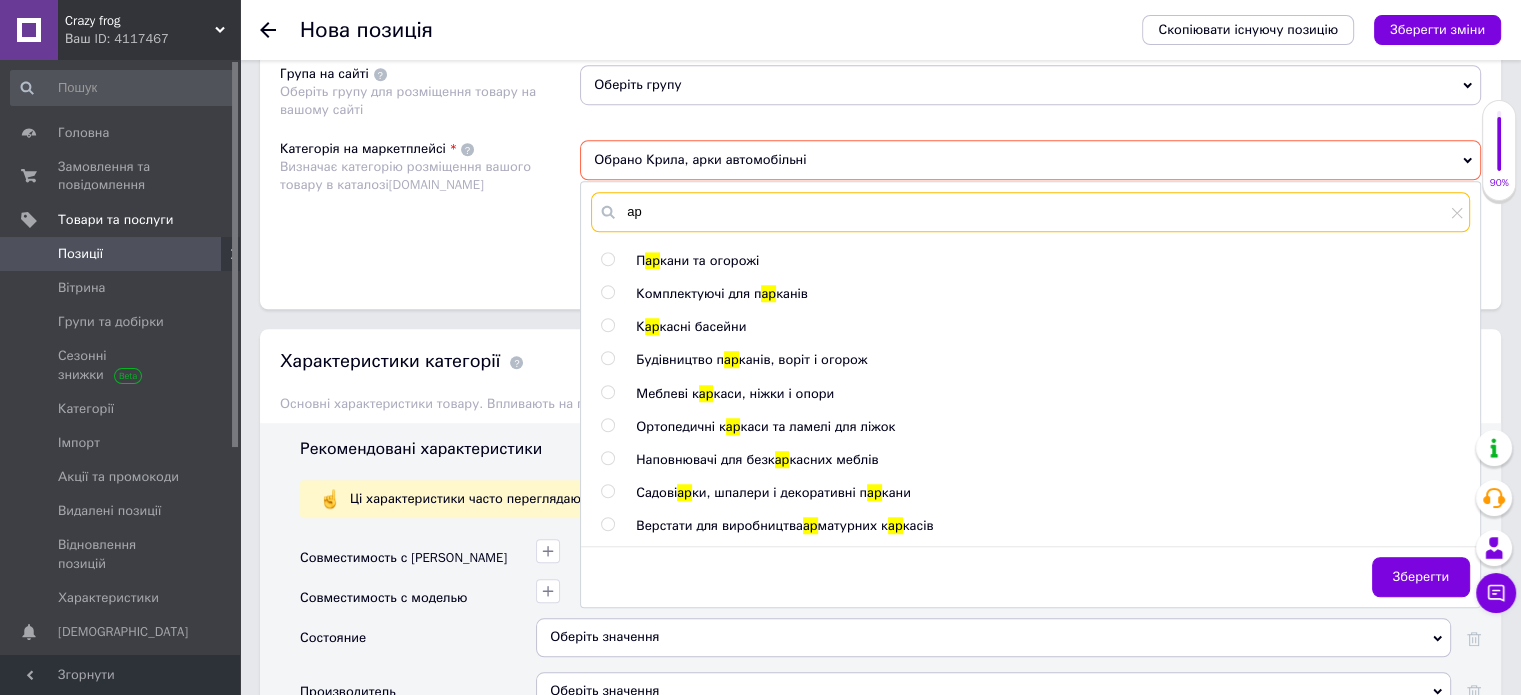 type on "а" 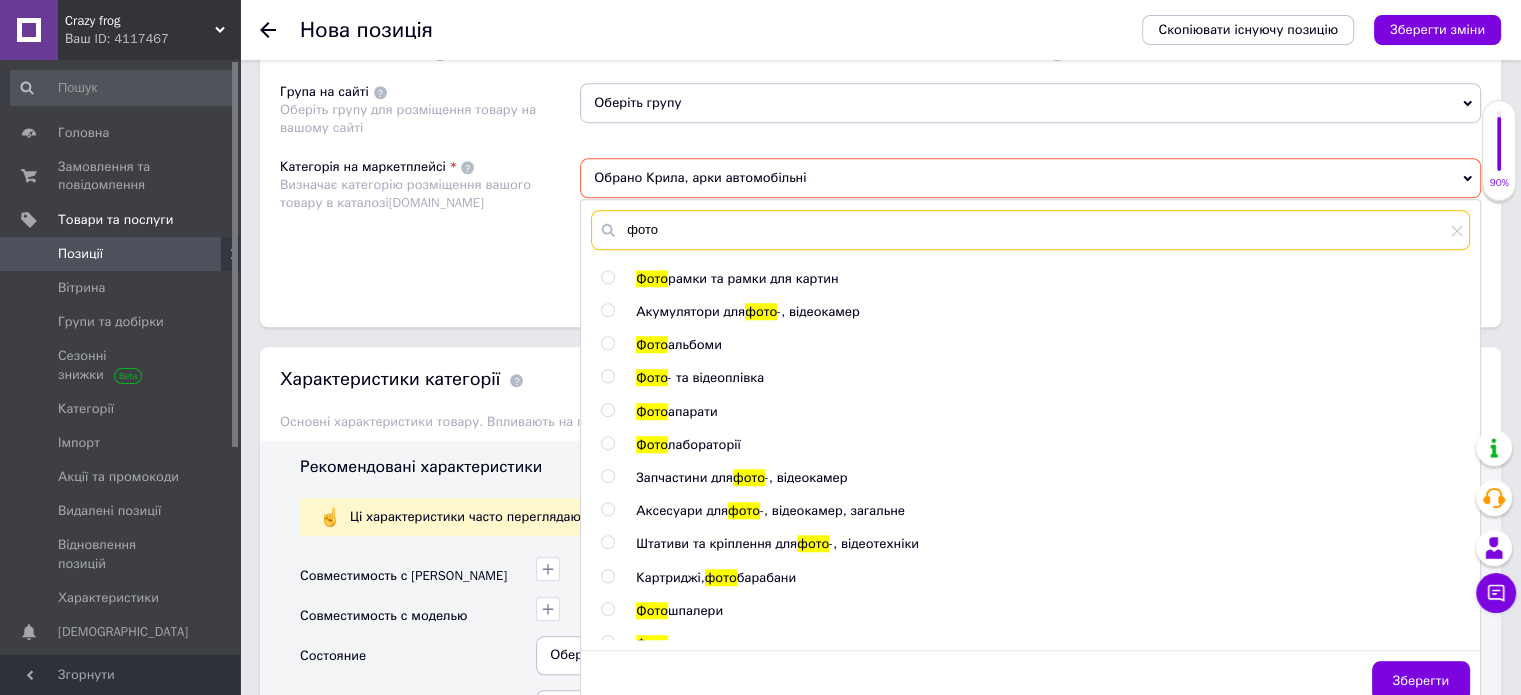 scroll, scrollTop: 1534, scrollLeft: 0, axis: vertical 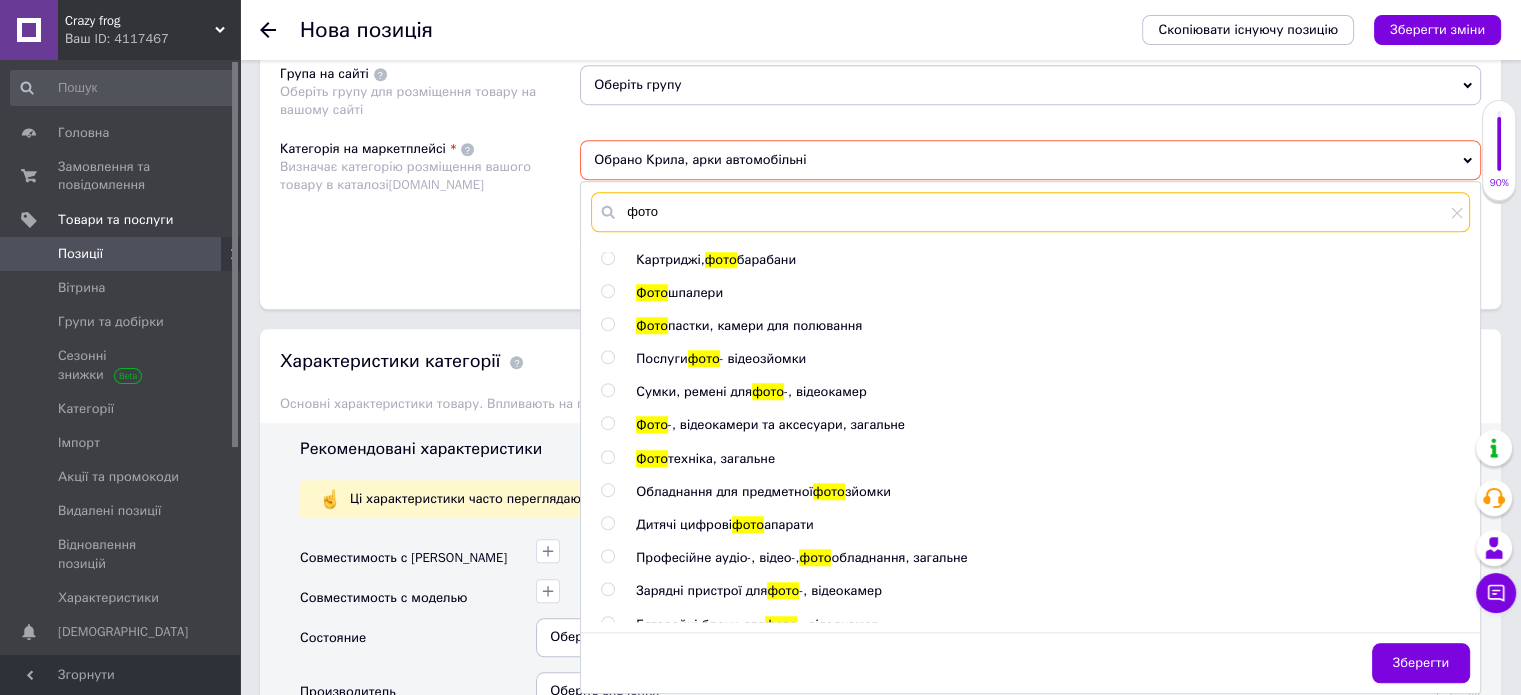 type on "фото" 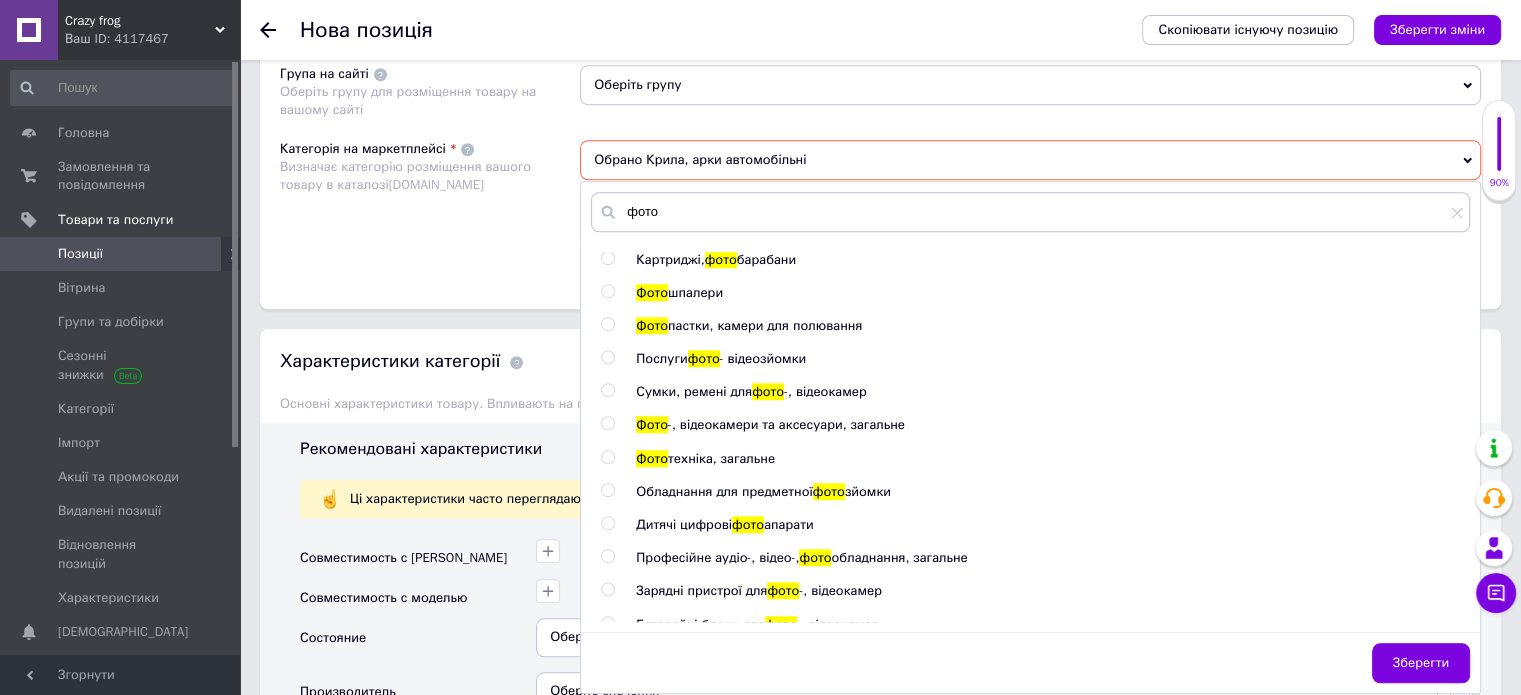 click at bounding box center [607, 490] 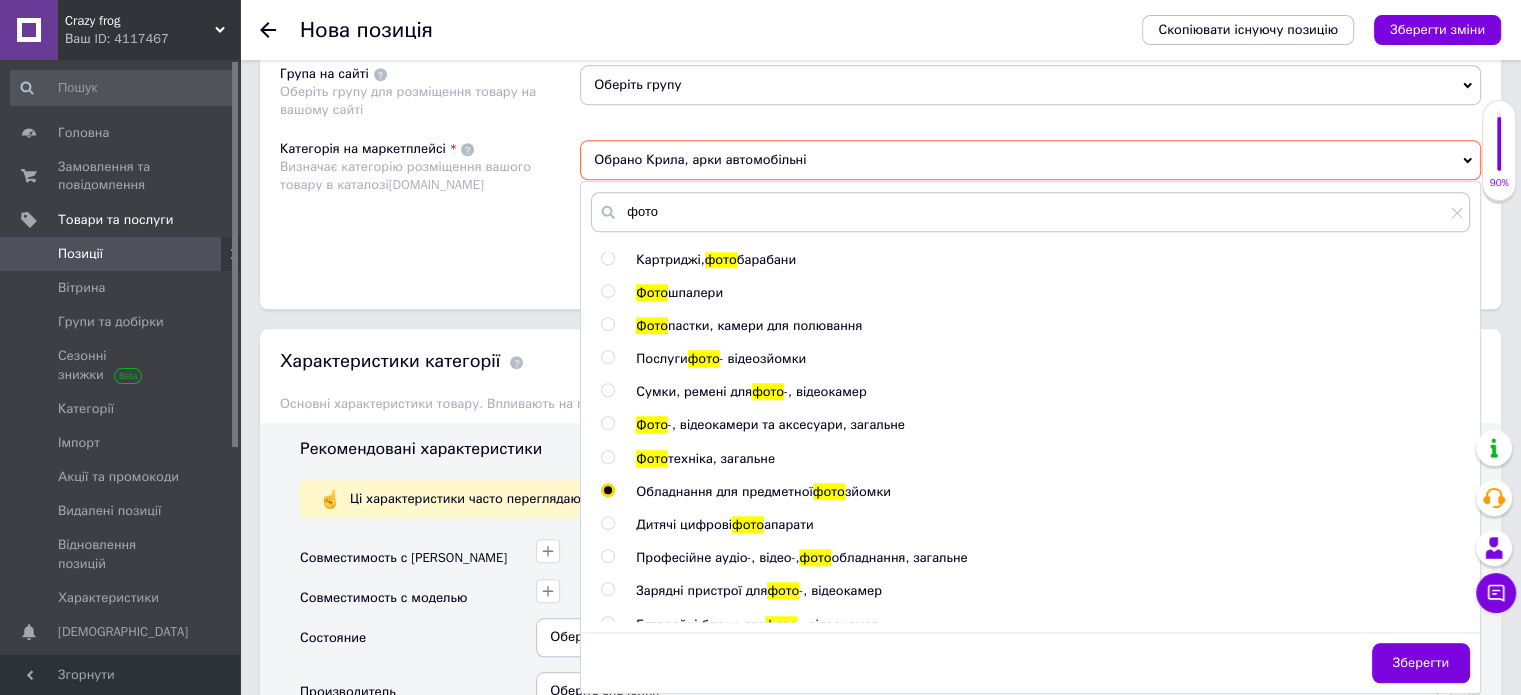 radio on "true" 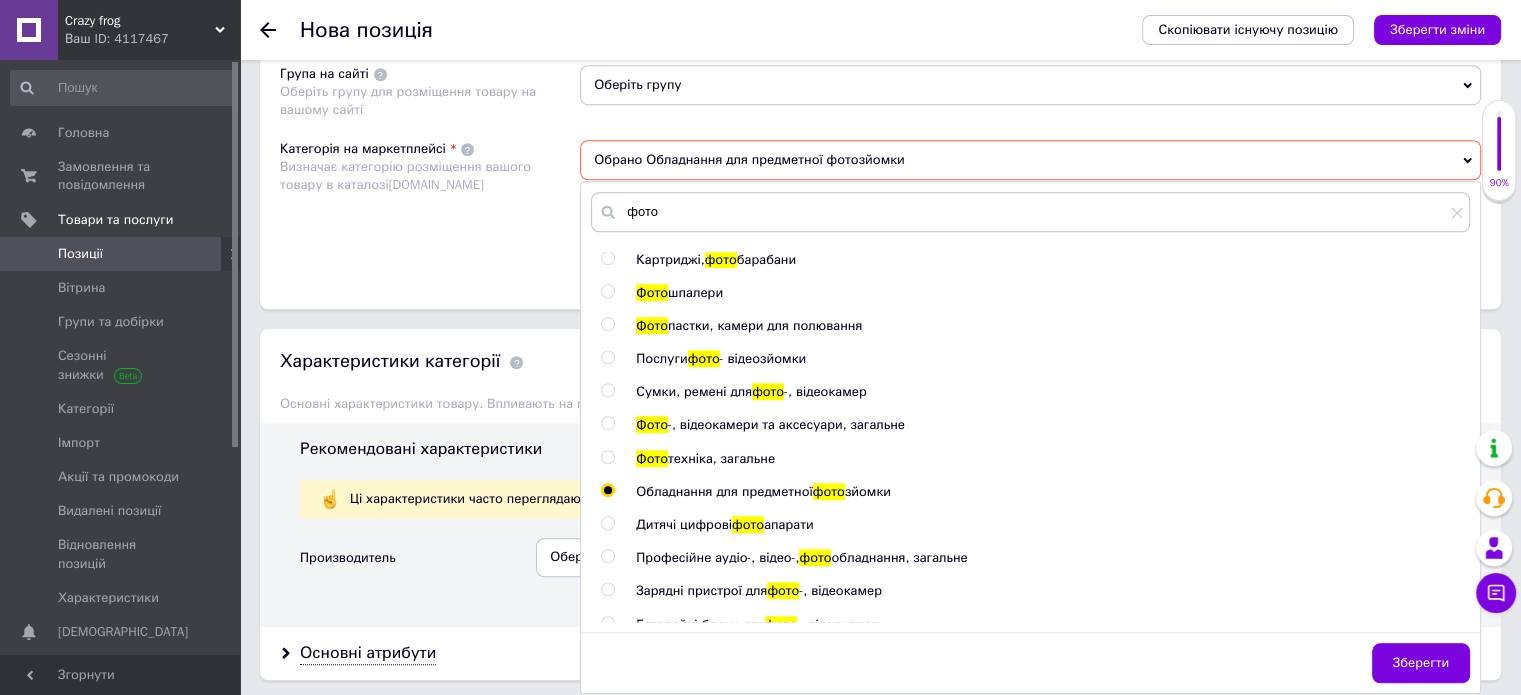 scroll, scrollTop: 344, scrollLeft: 0, axis: vertical 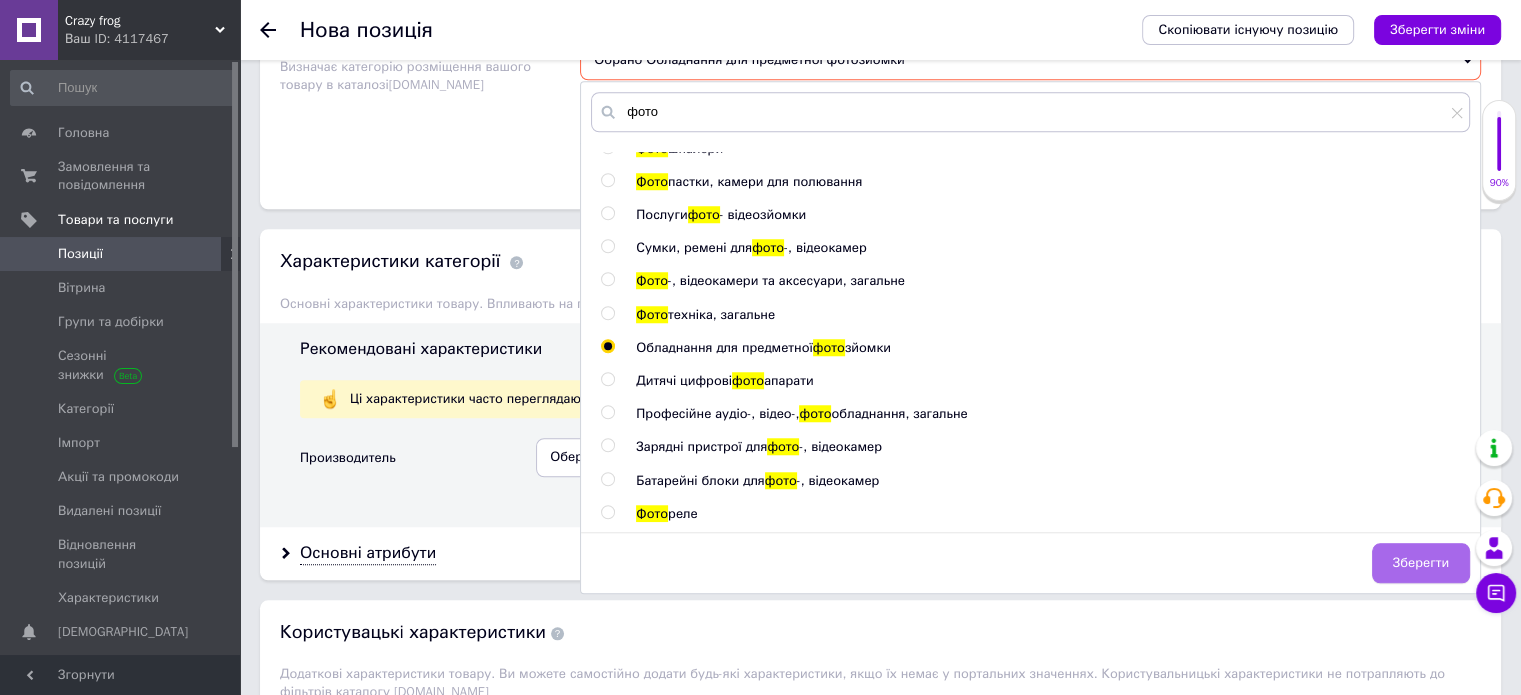 click on "Зберегти" at bounding box center [1421, 563] 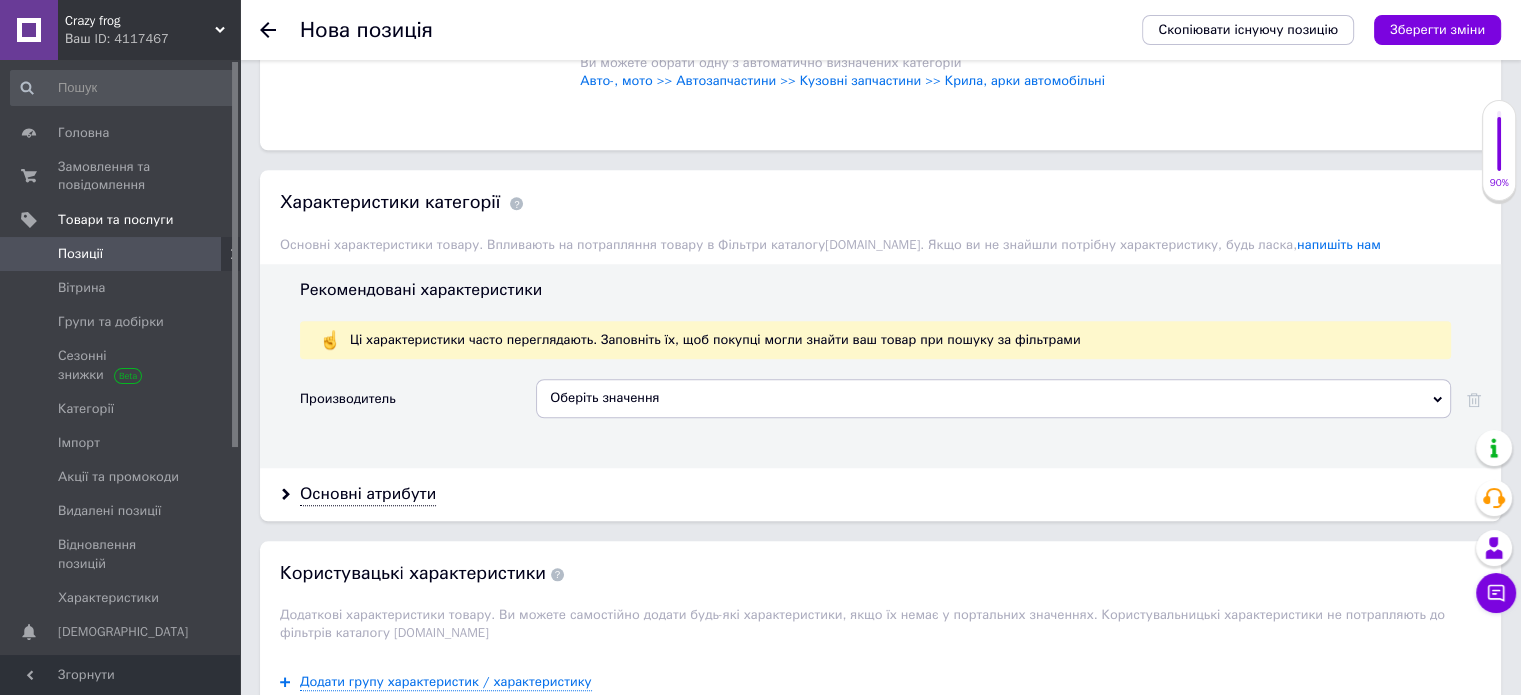 scroll, scrollTop: 1393, scrollLeft: 0, axis: vertical 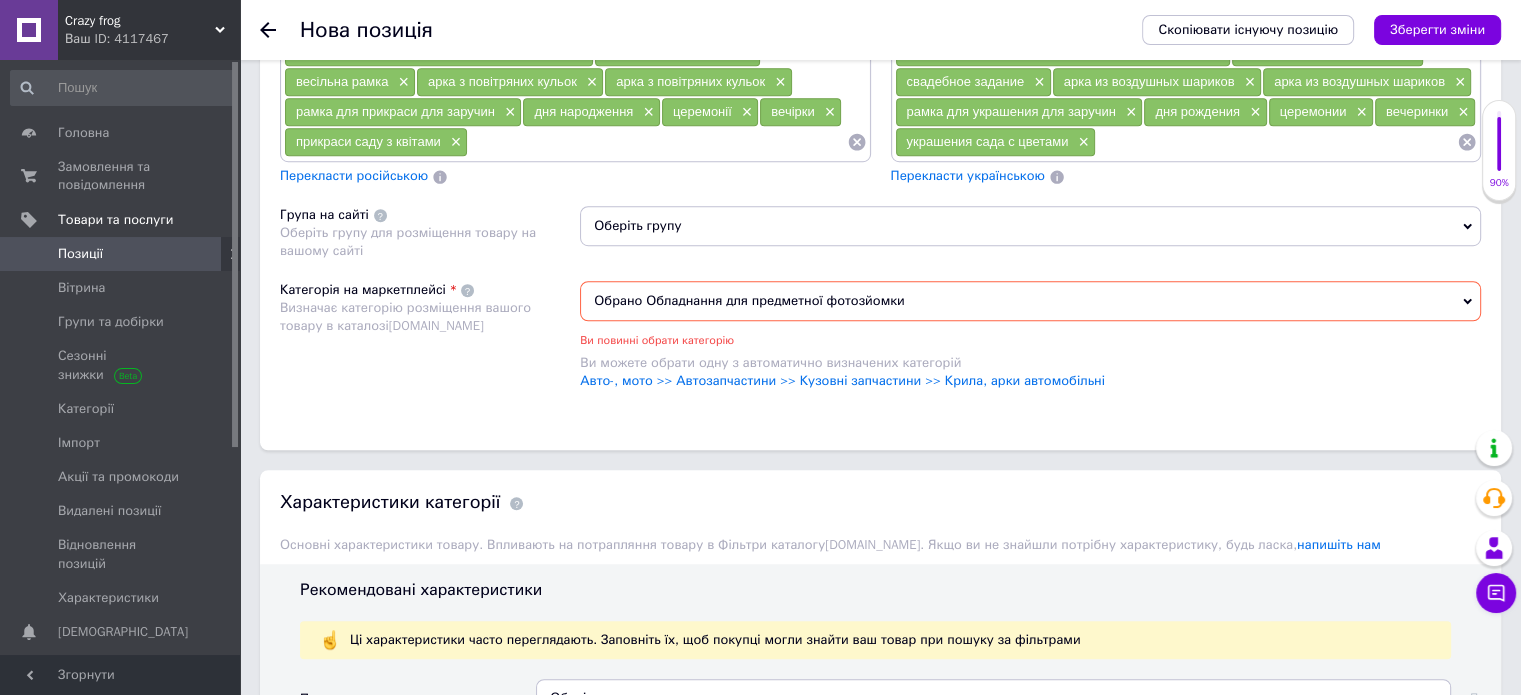 click on "Обрано Обладнання для предметної фотозйомки" at bounding box center [1030, 301] 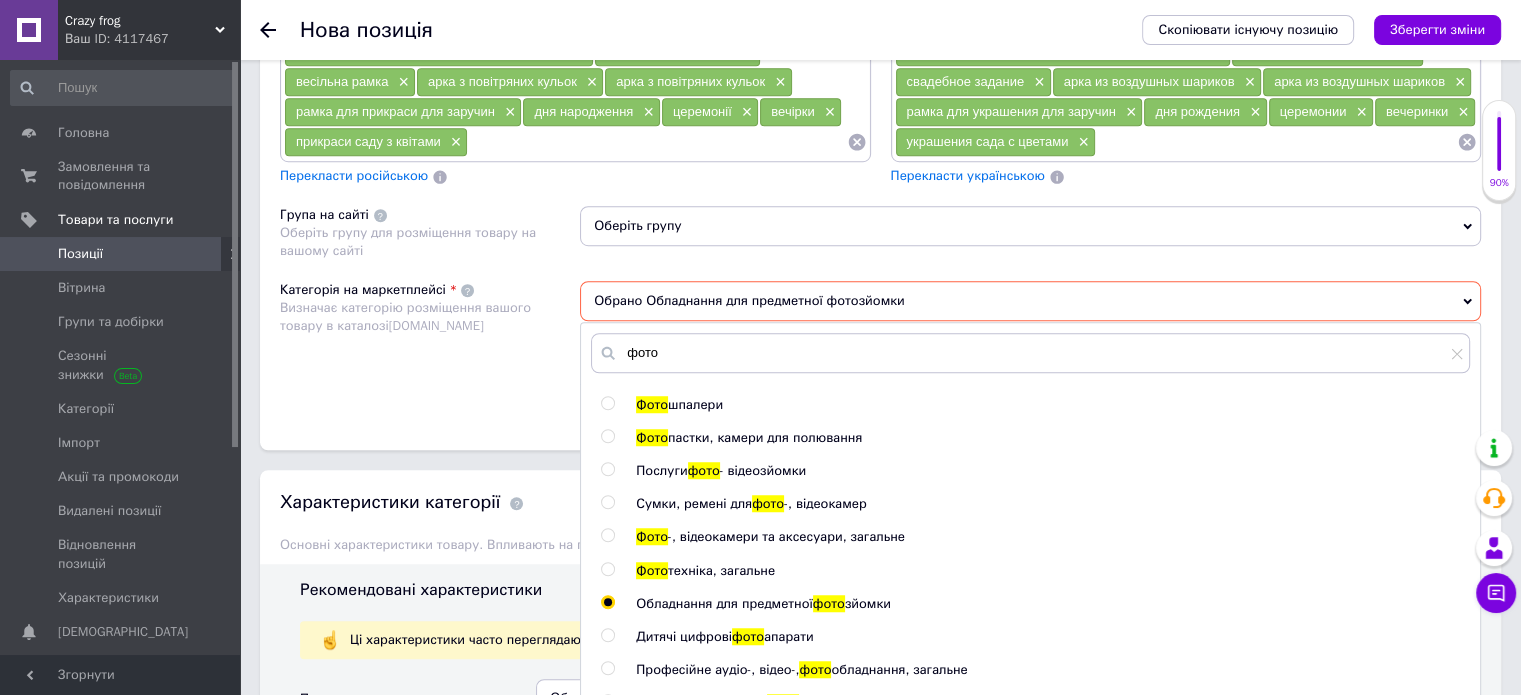 scroll, scrollTop: 344, scrollLeft: 0, axis: vertical 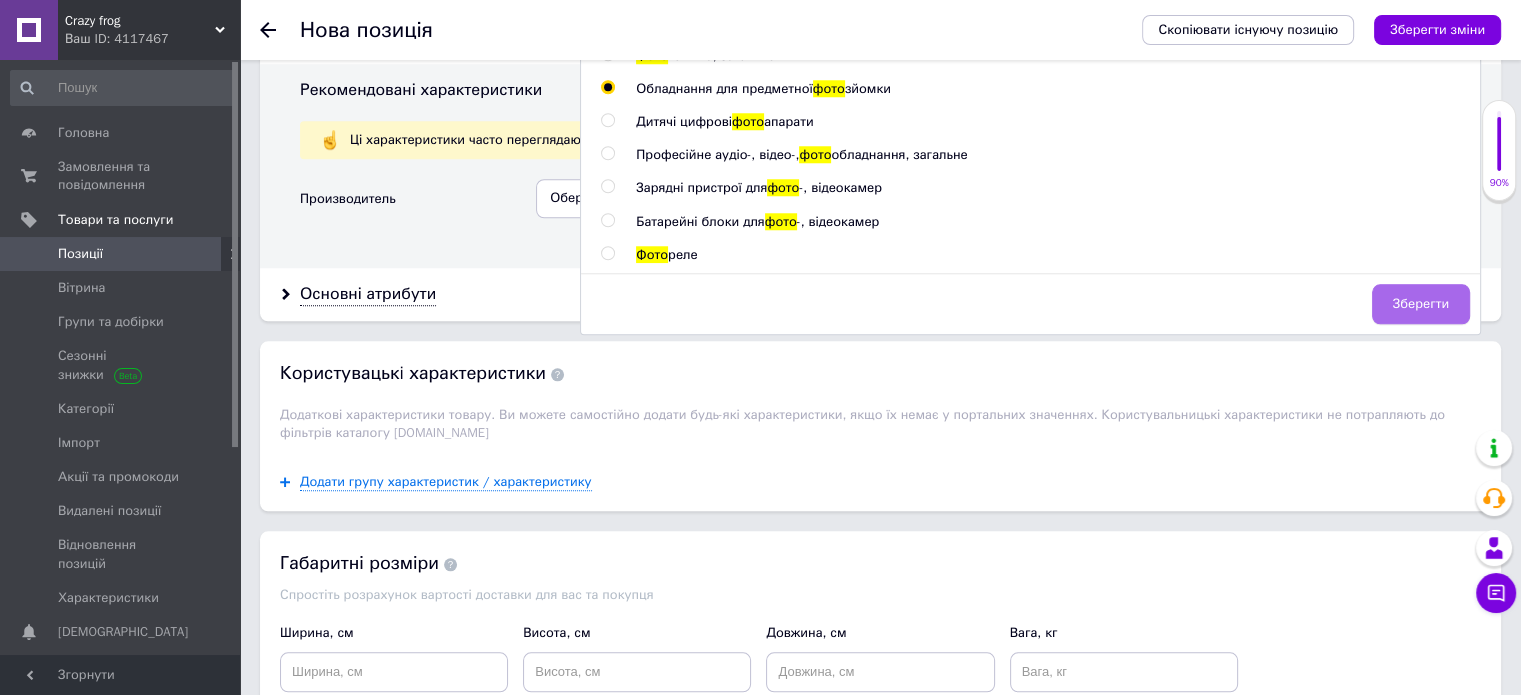 click on "Зберегти" at bounding box center [1421, 304] 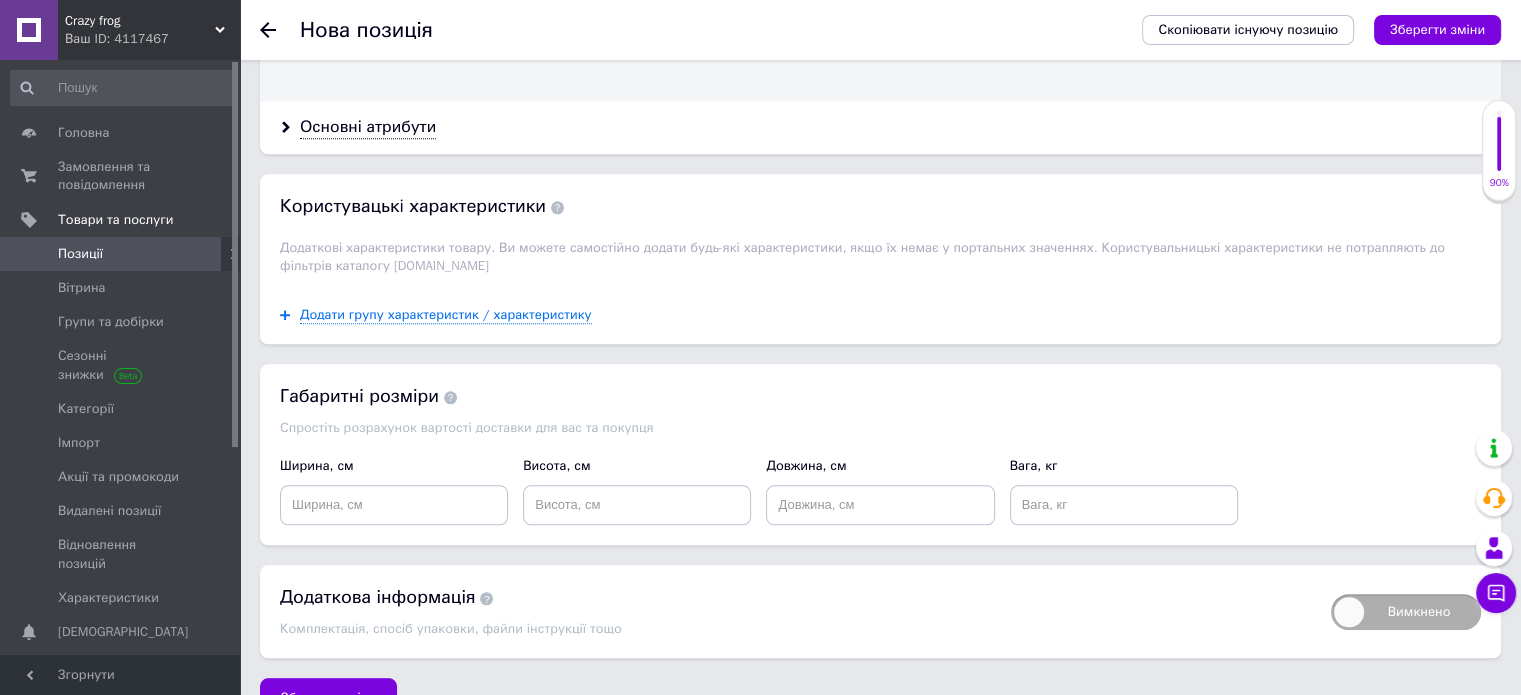 scroll, scrollTop: 2093, scrollLeft: 0, axis: vertical 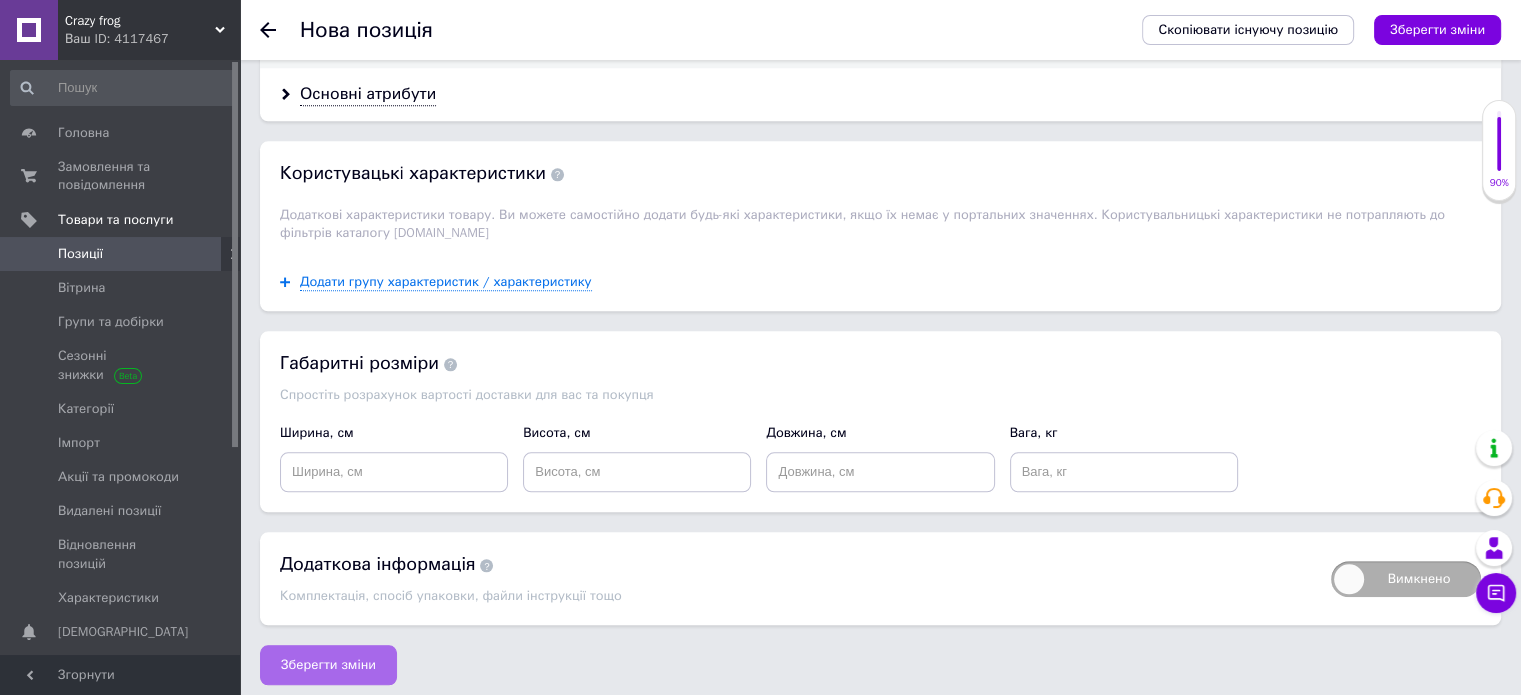 click on "Зберегти зміни" at bounding box center (328, 665) 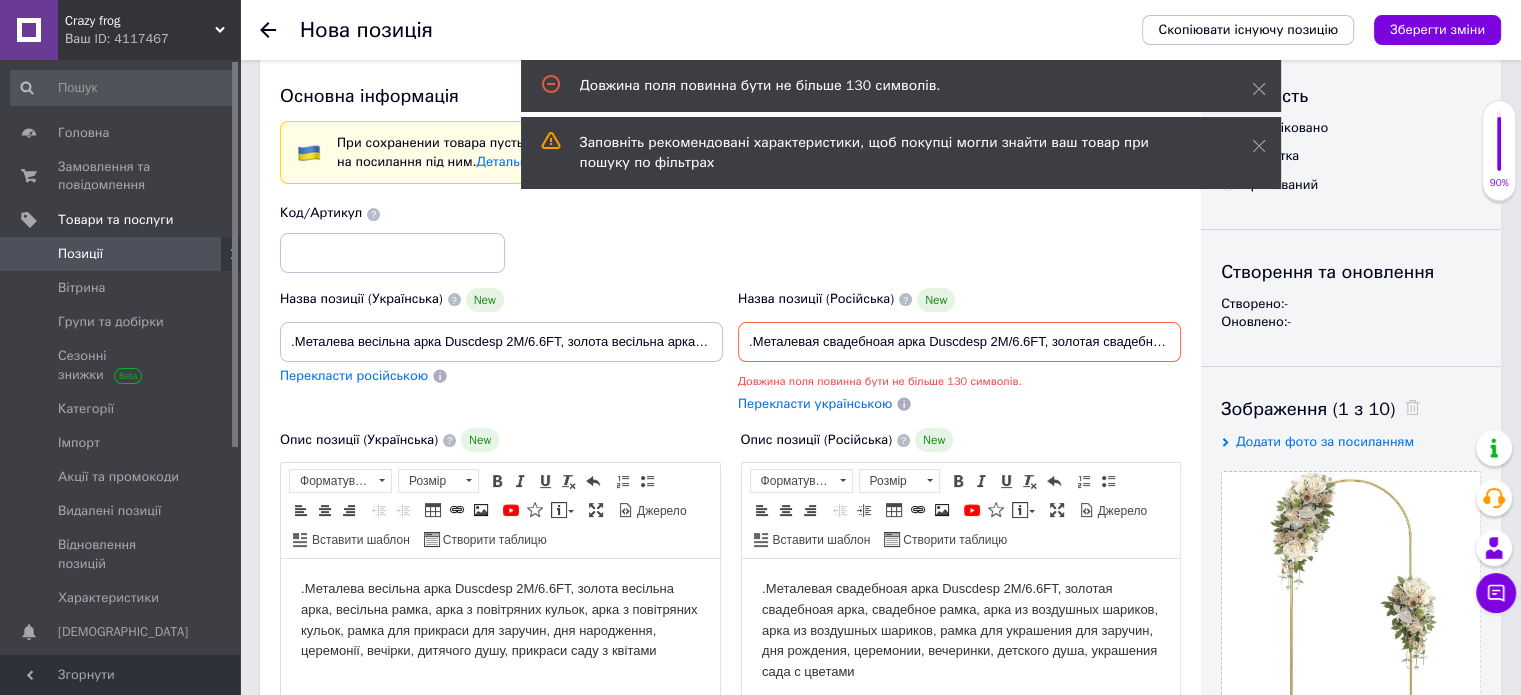 scroll, scrollTop: 0, scrollLeft: 0, axis: both 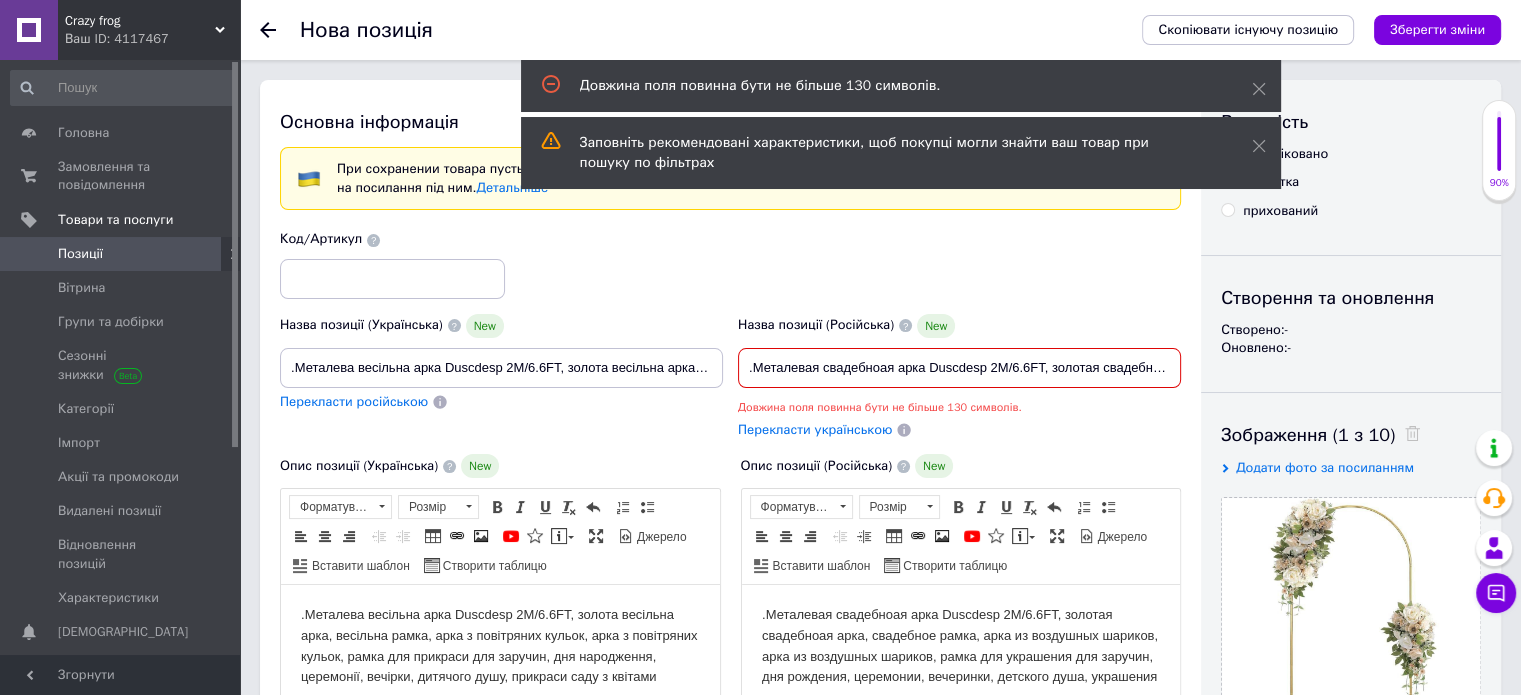 click on ".Металевая свадебноая арка Duscdesp 2M/6.6FT, золотая свадебноая арка, свадебноая рамка, арка из воздушных шариков, арка из воздушных шарика" at bounding box center [959, 368] 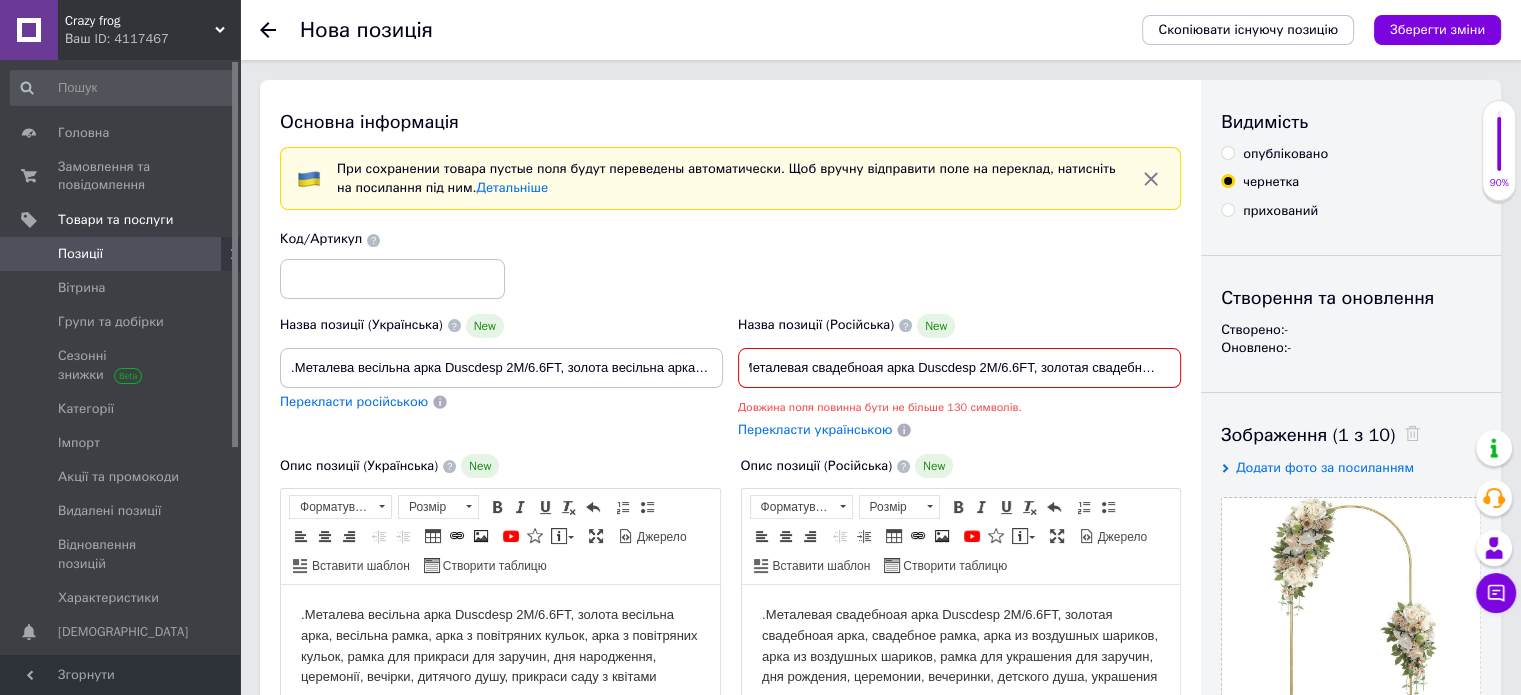 scroll, scrollTop: 0, scrollLeft: 18, axis: horizontal 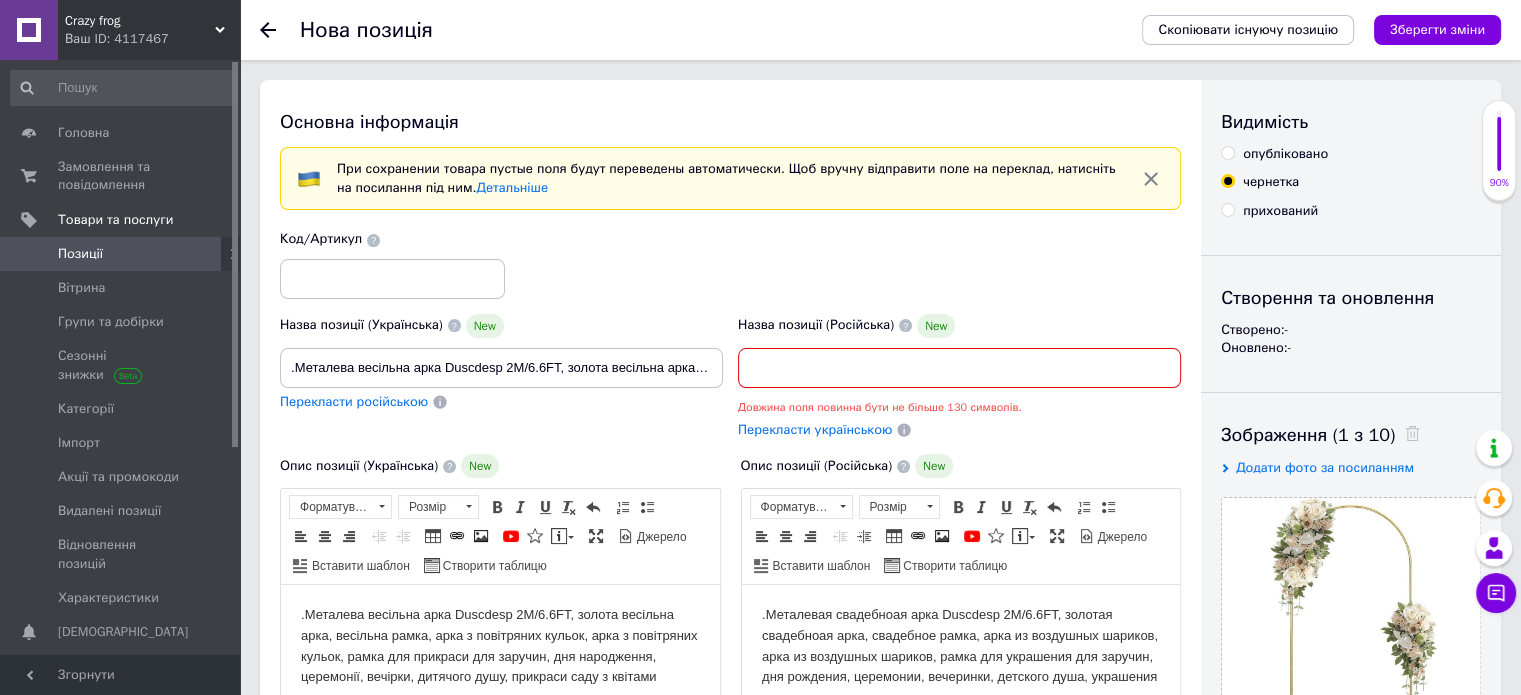 drag, startPoint x: 1085, startPoint y: 367, endPoint x: 1184, endPoint y: 365, distance: 99.0202 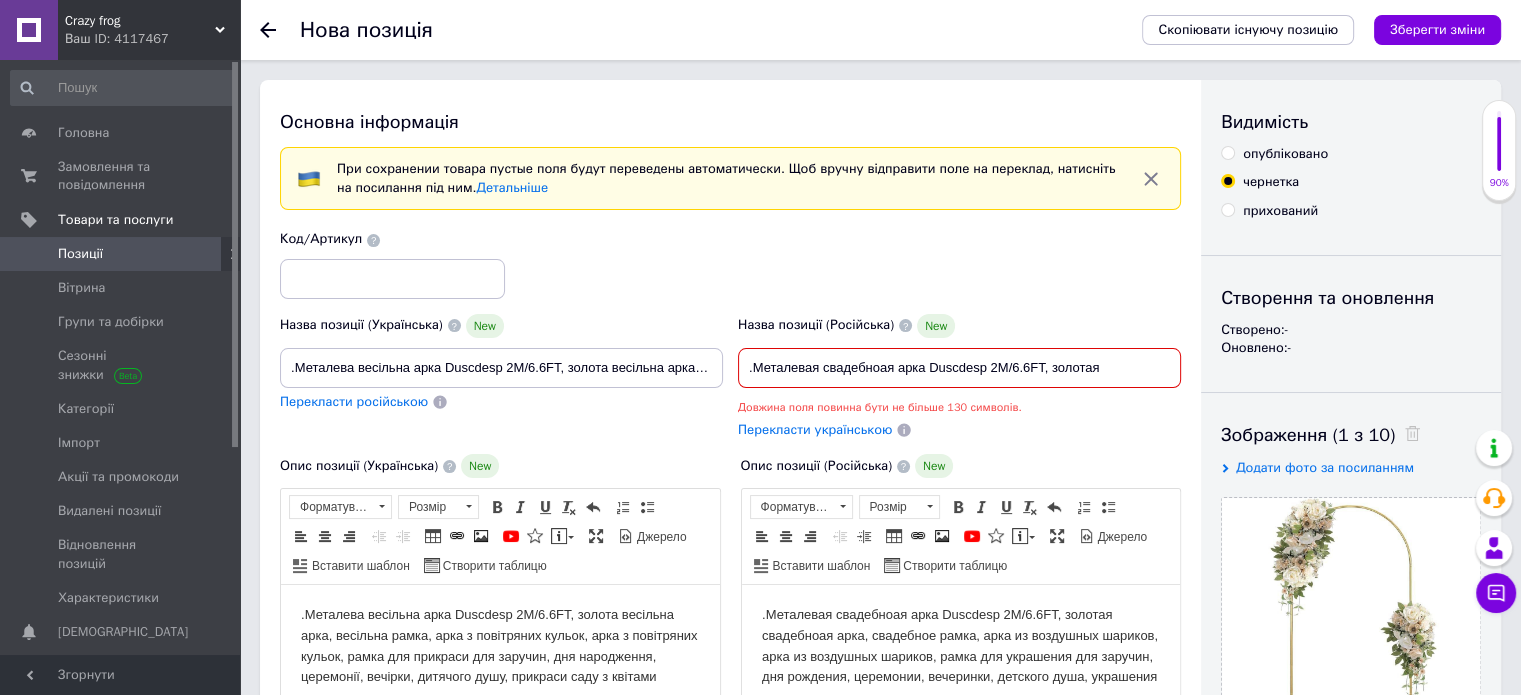 scroll, scrollTop: 0, scrollLeft: 0, axis: both 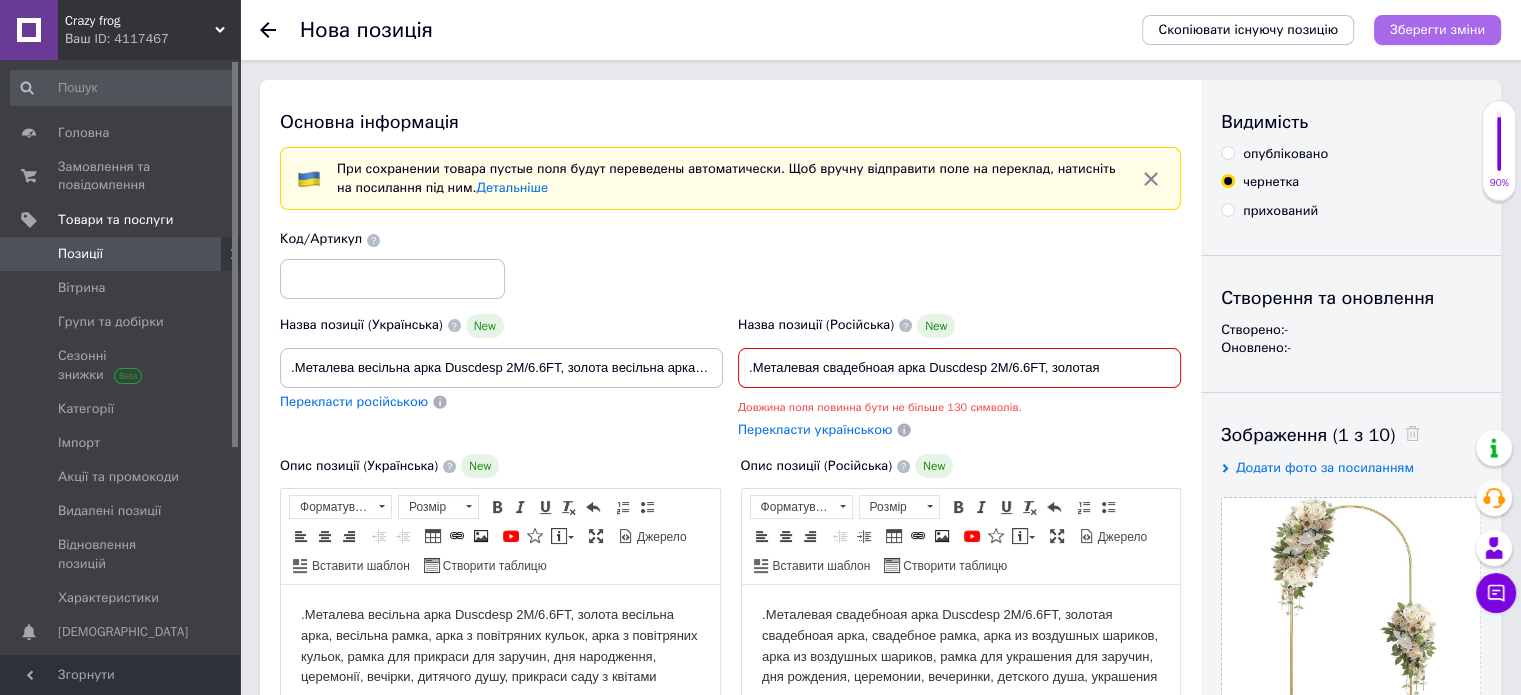 type on ".Металевая свадебноая арка Duscdesp 2M/6.6FT, золотая" 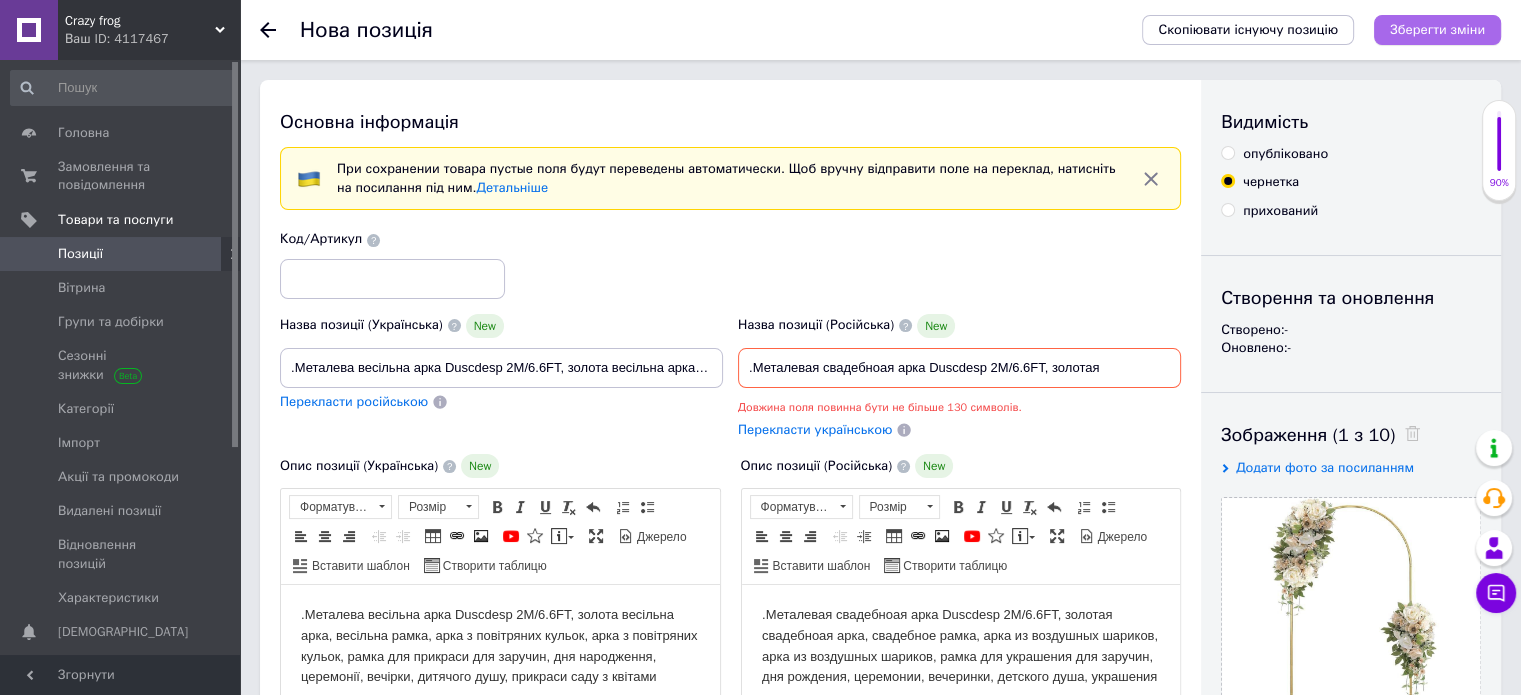 click on "Зберегти зміни" at bounding box center (1437, 29) 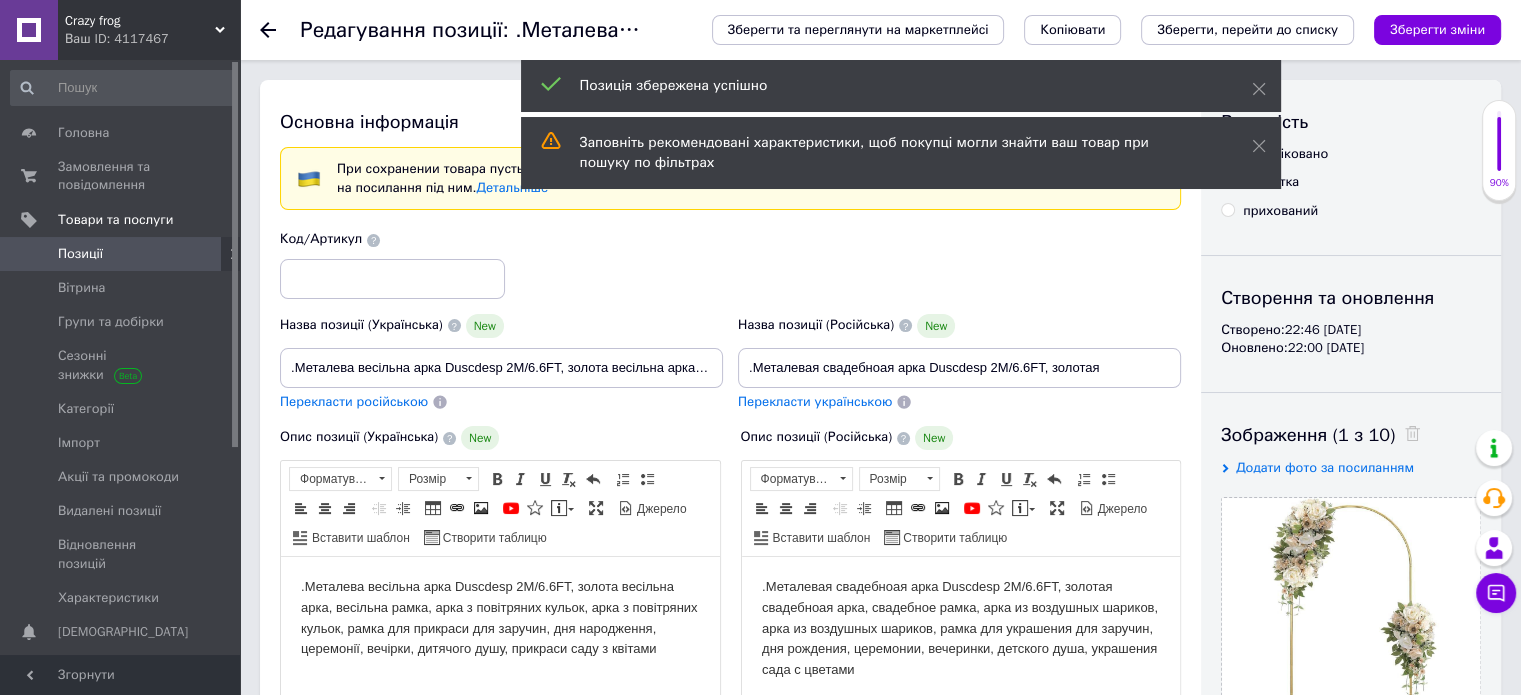 scroll, scrollTop: 0, scrollLeft: 0, axis: both 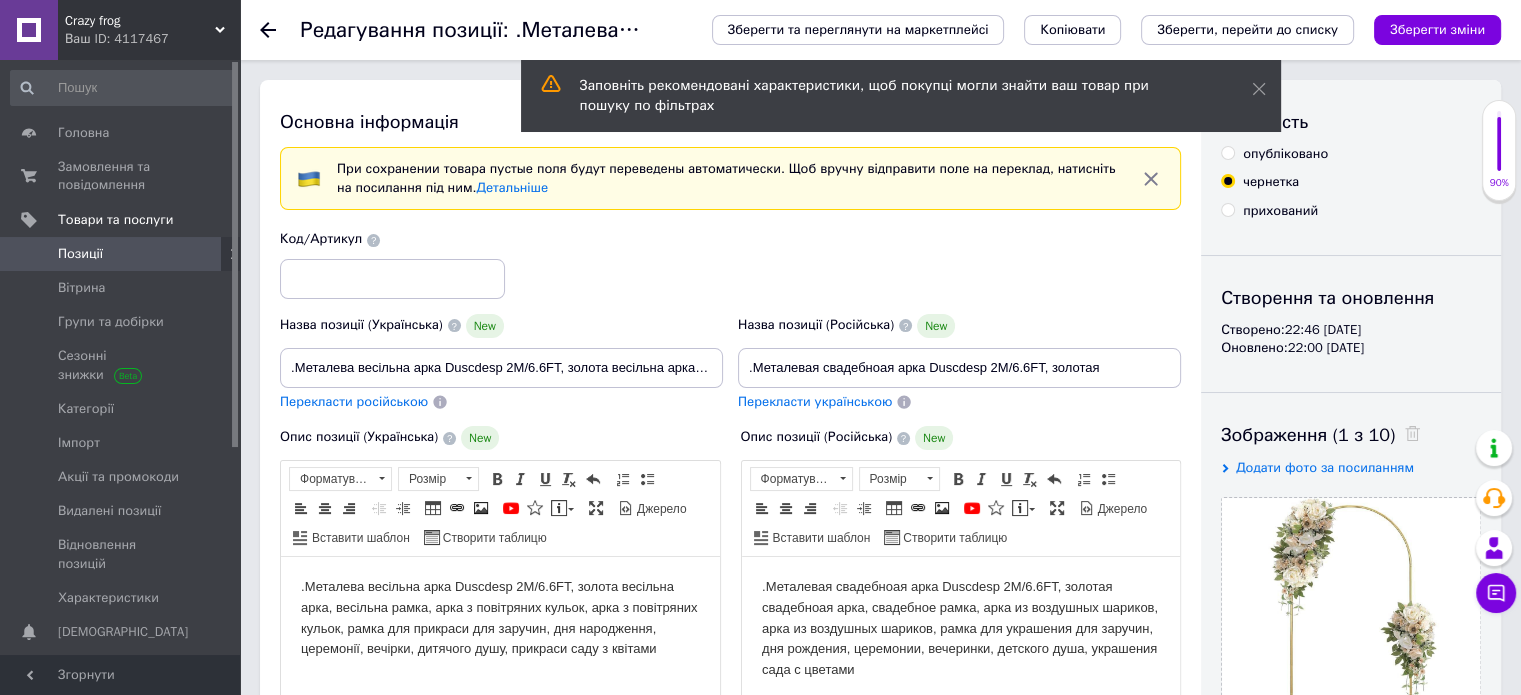 click on "опубліковано" at bounding box center [1274, 154] 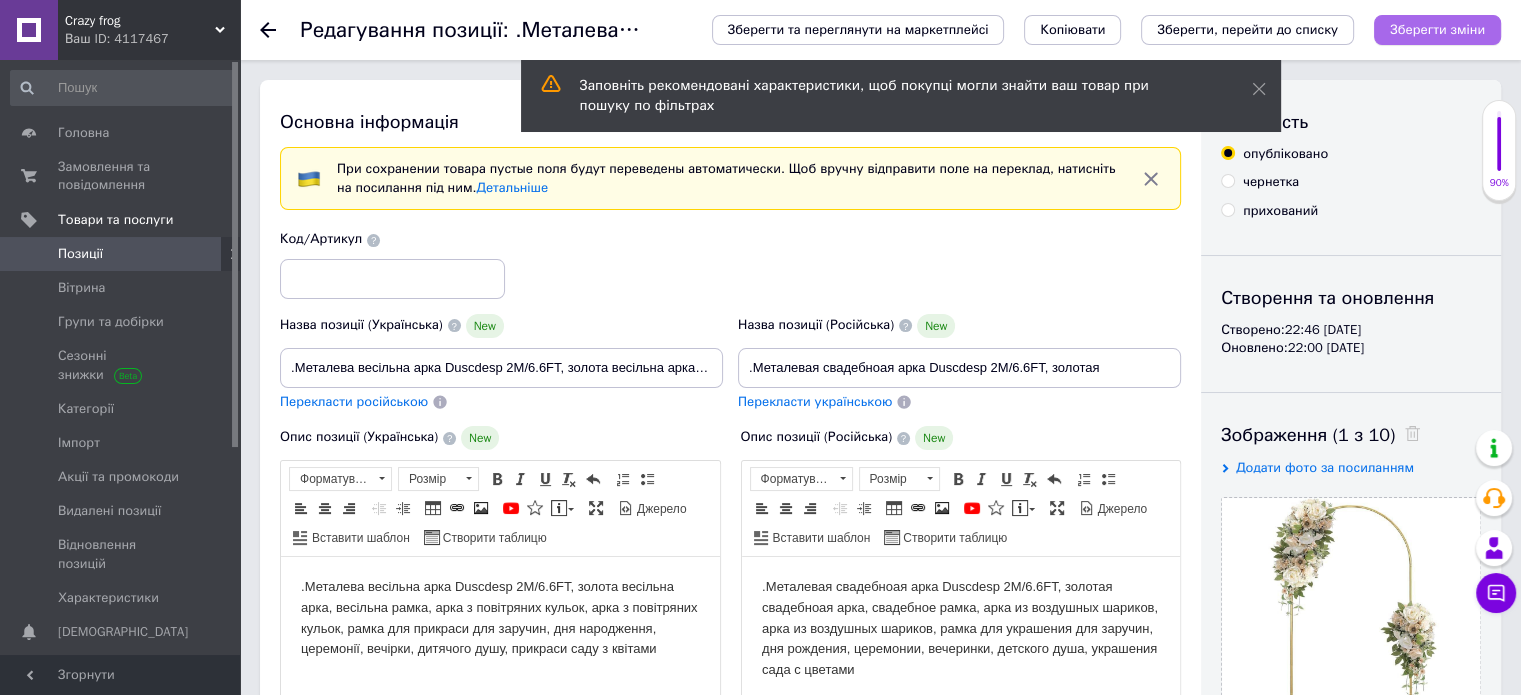click on "Зберегти зміни" at bounding box center [1437, 29] 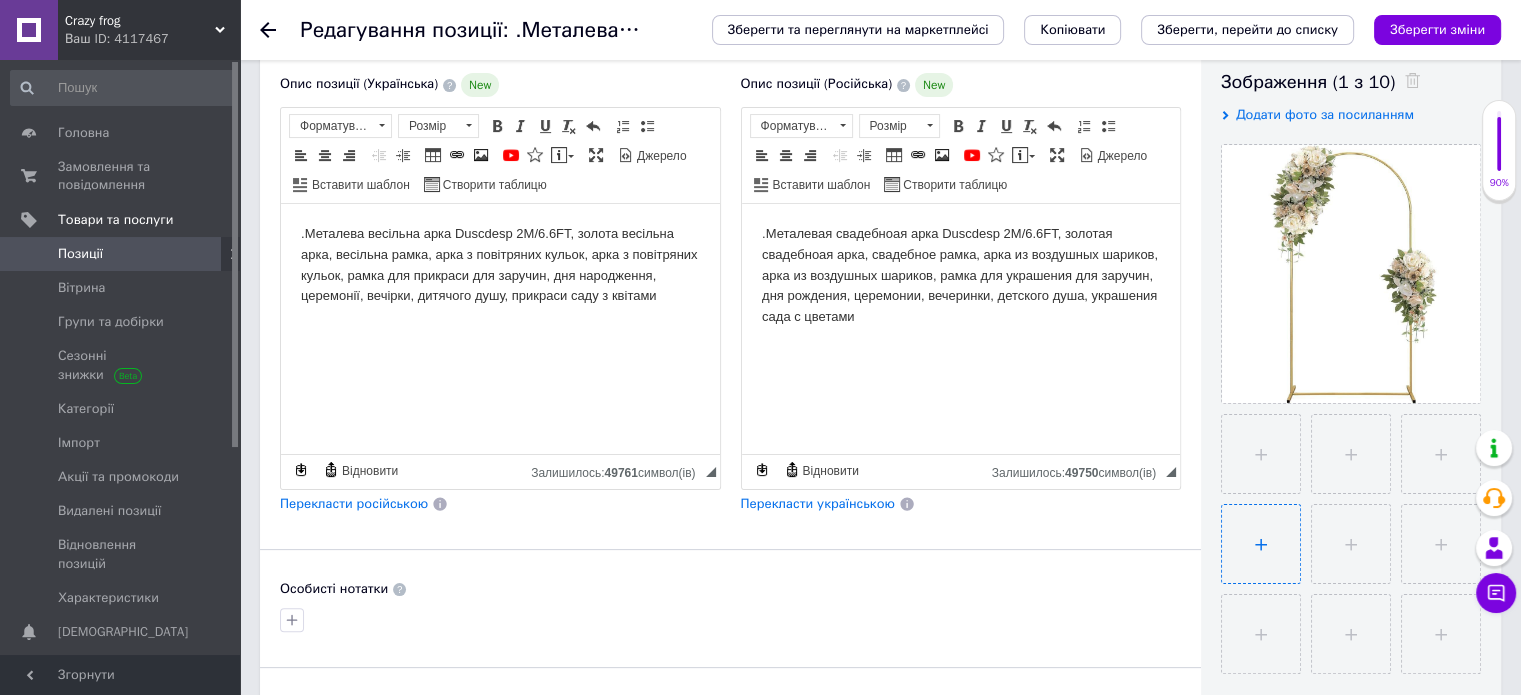 scroll, scrollTop: 400, scrollLeft: 0, axis: vertical 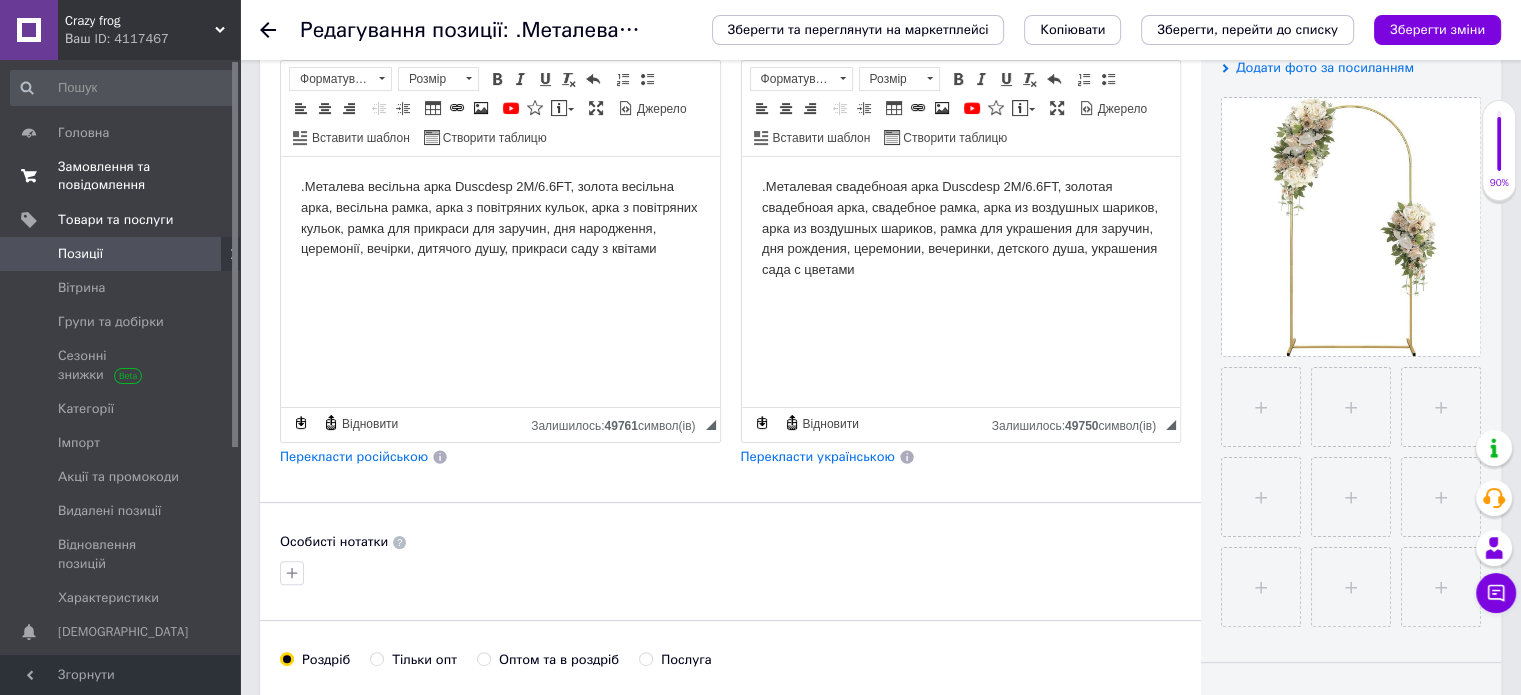 click on "Замовлення та повідомлення" at bounding box center [121, 176] 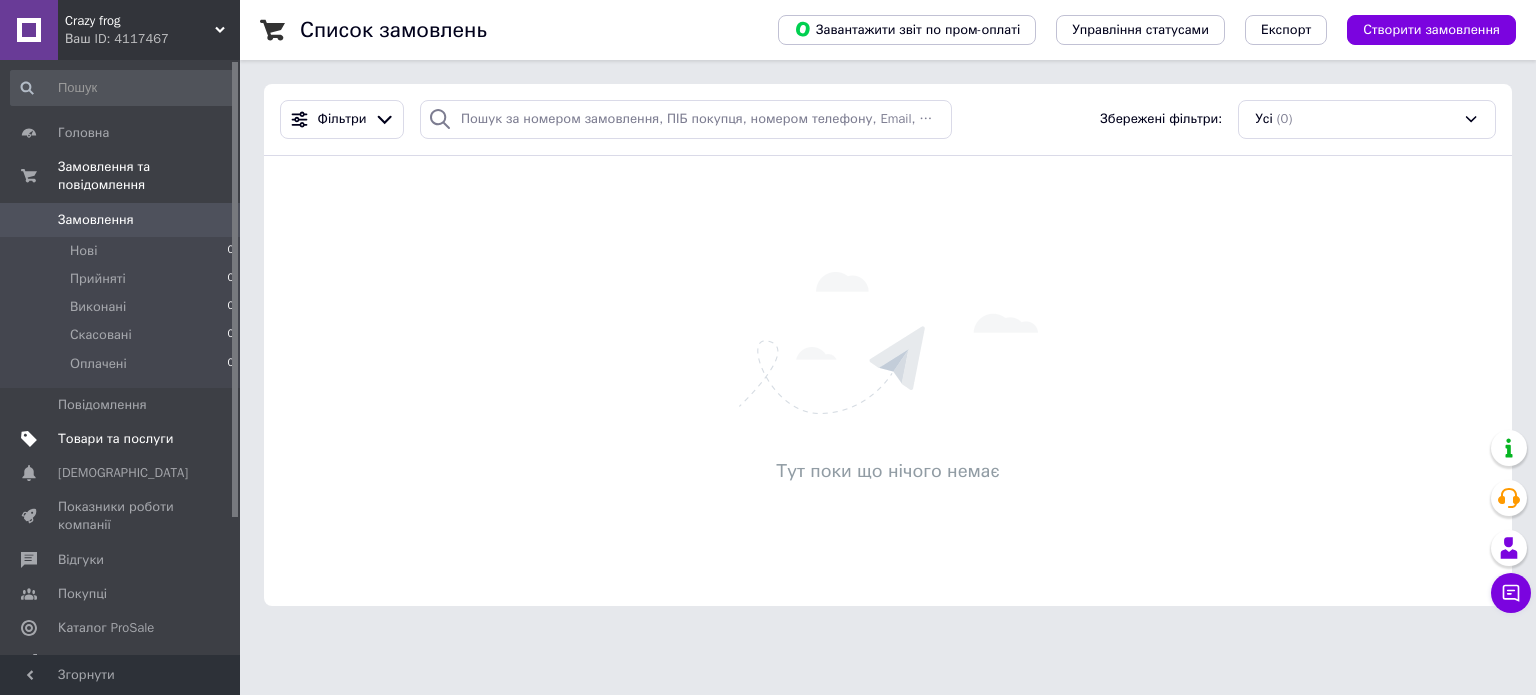 click on "Товари та послуги" at bounding box center (115, 439) 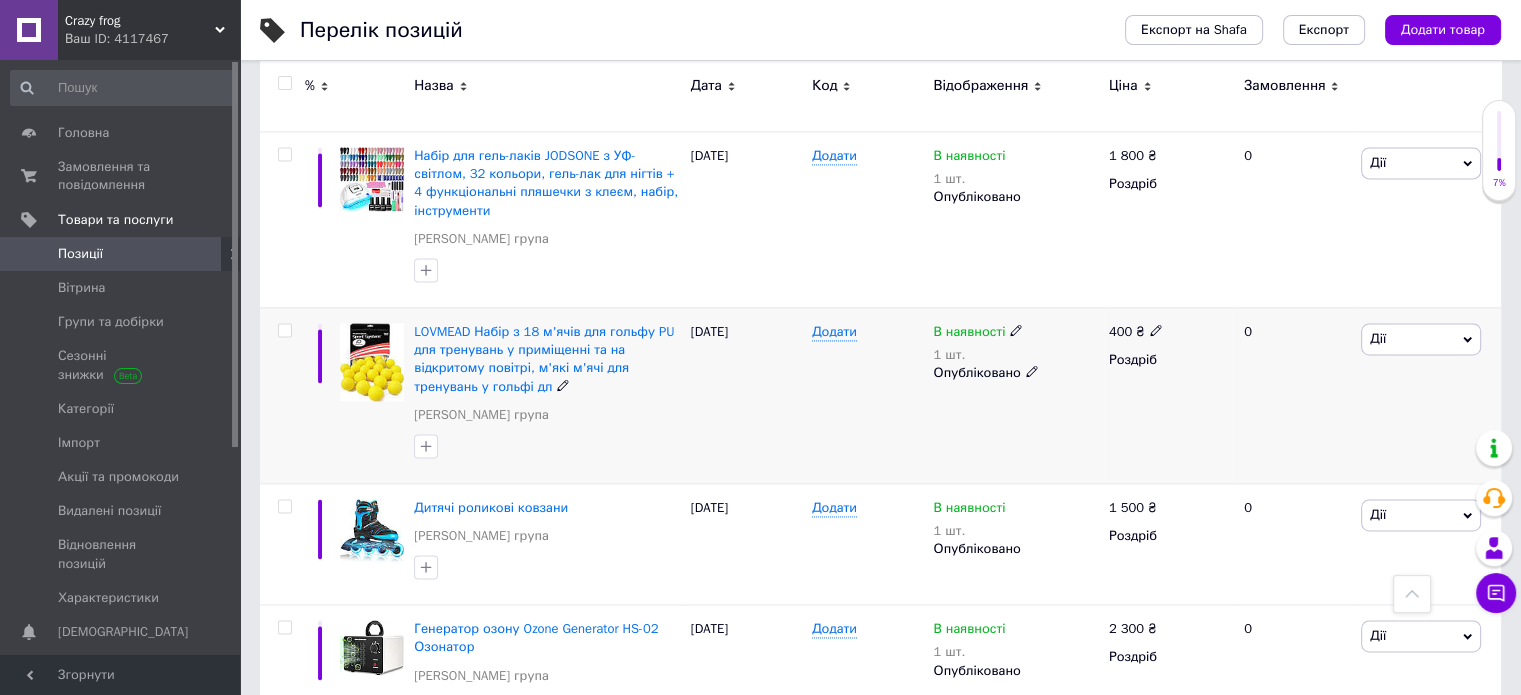 scroll, scrollTop: 2959, scrollLeft: 0, axis: vertical 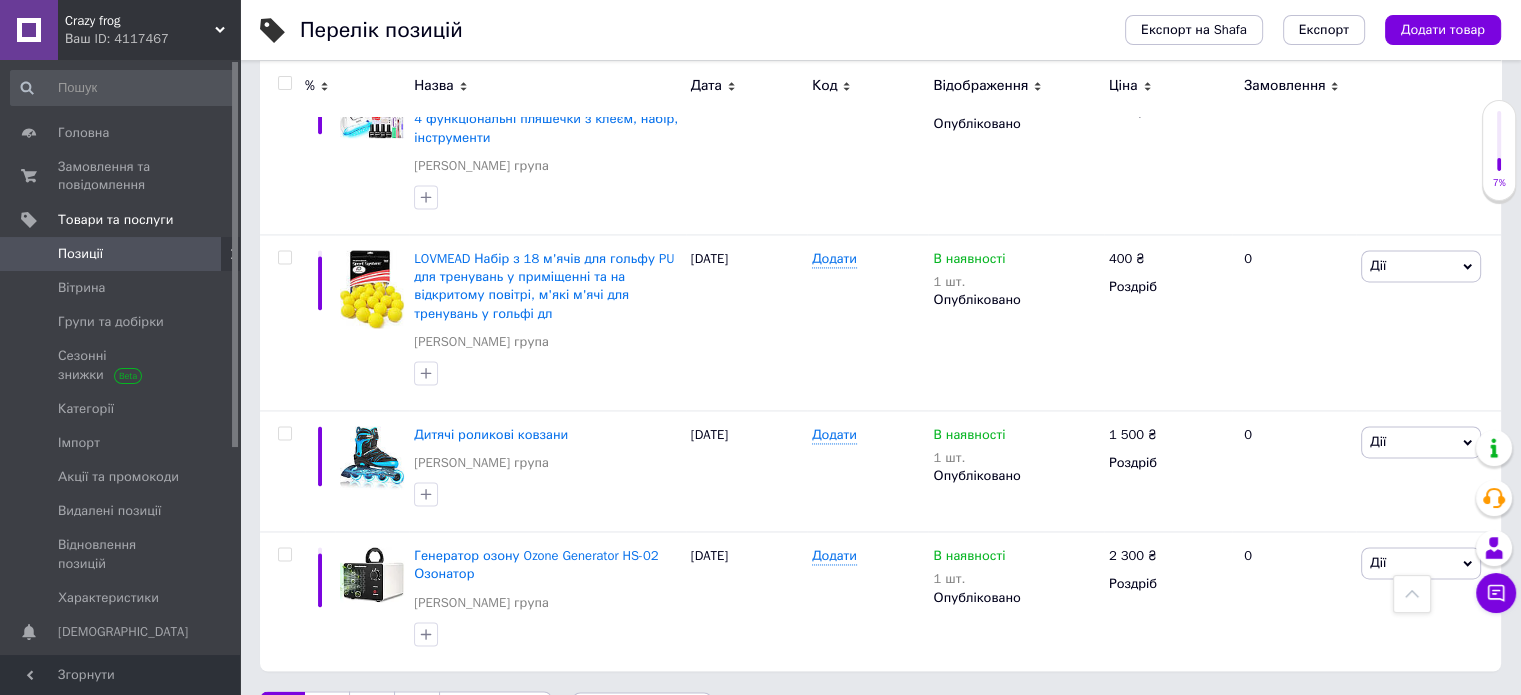click on "4" at bounding box center (416, 712) 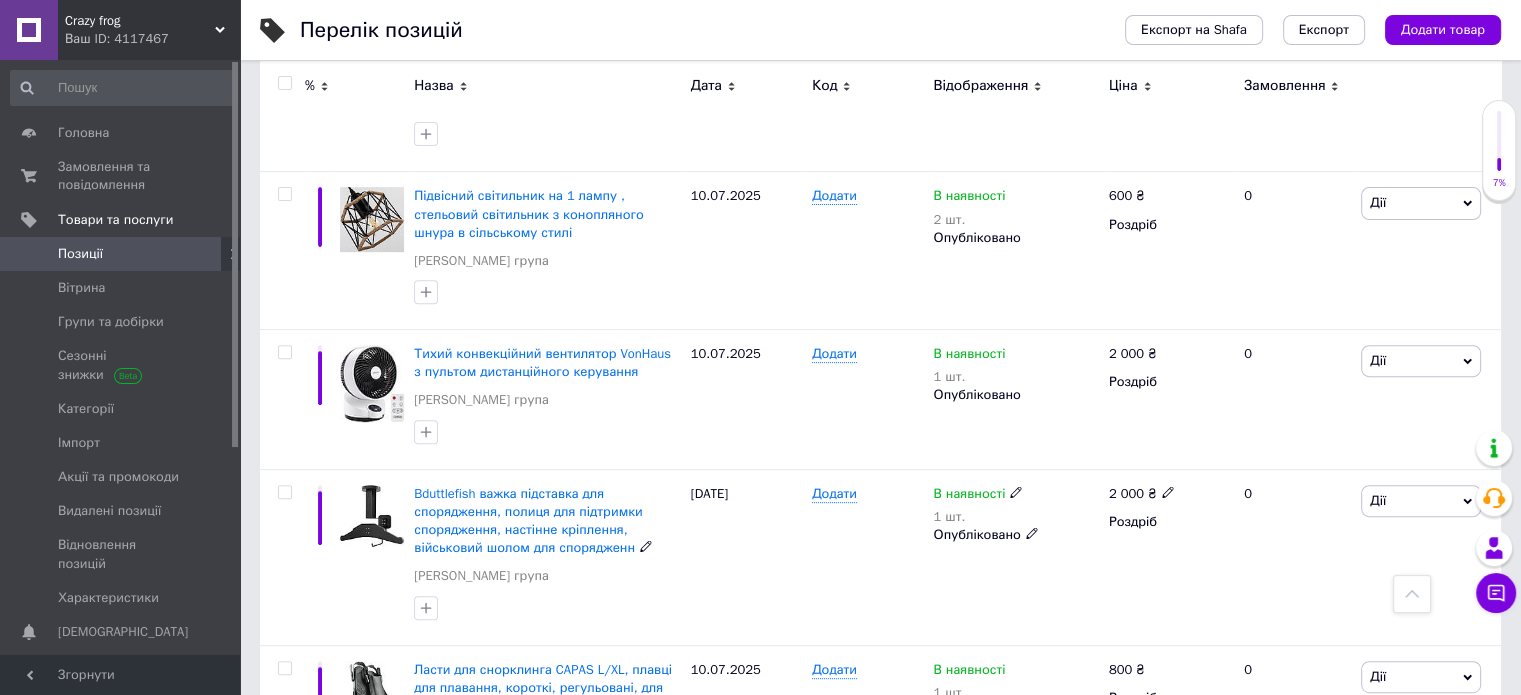 scroll, scrollTop: 671, scrollLeft: 0, axis: vertical 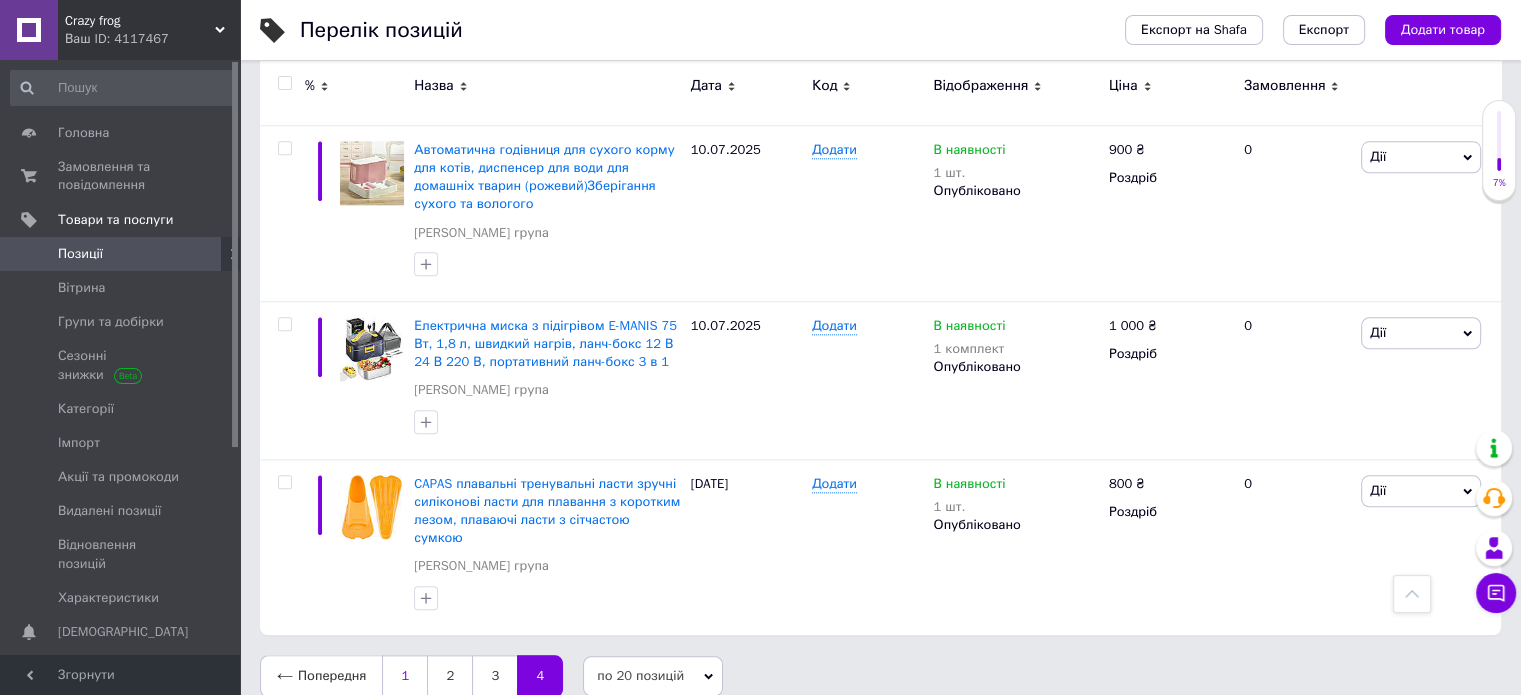 click on "1" at bounding box center (404, 676) 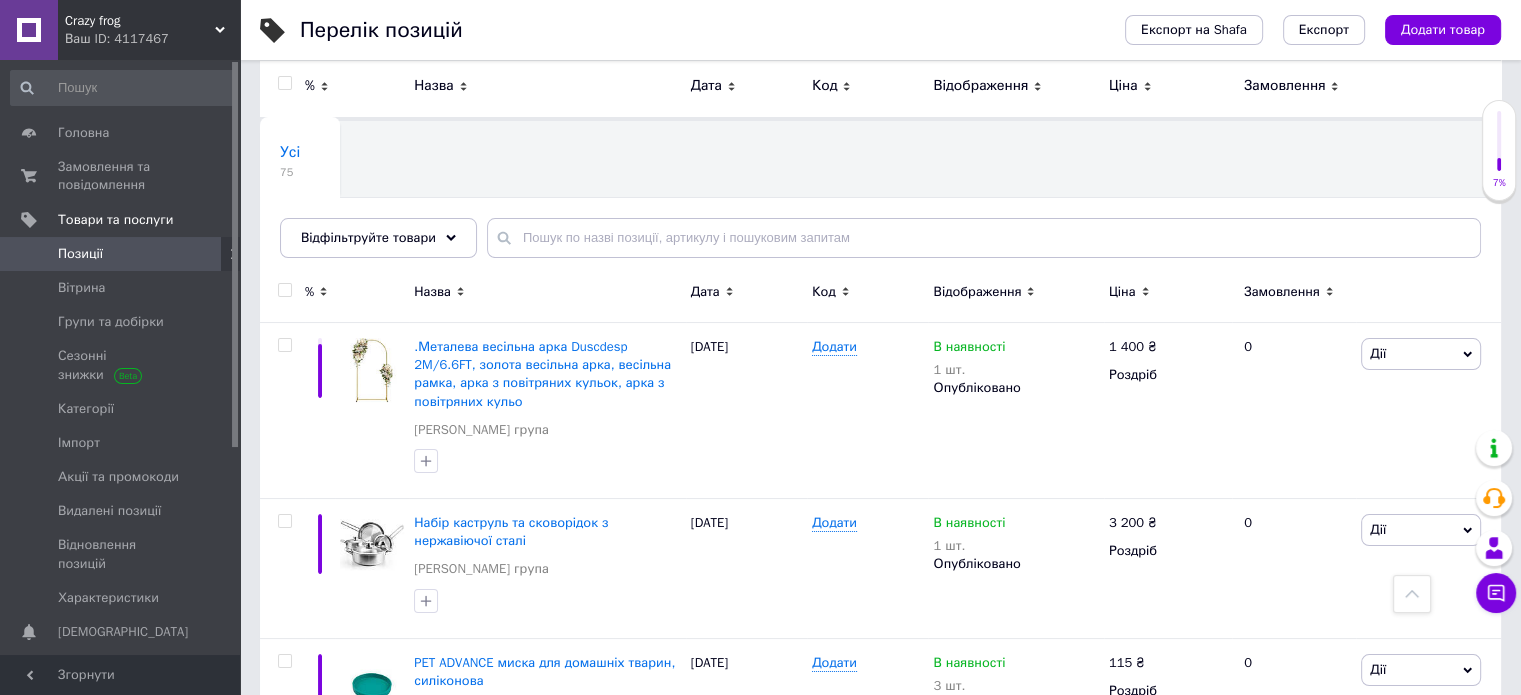 scroll, scrollTop: 0, scrollLeft: 0, axis: both 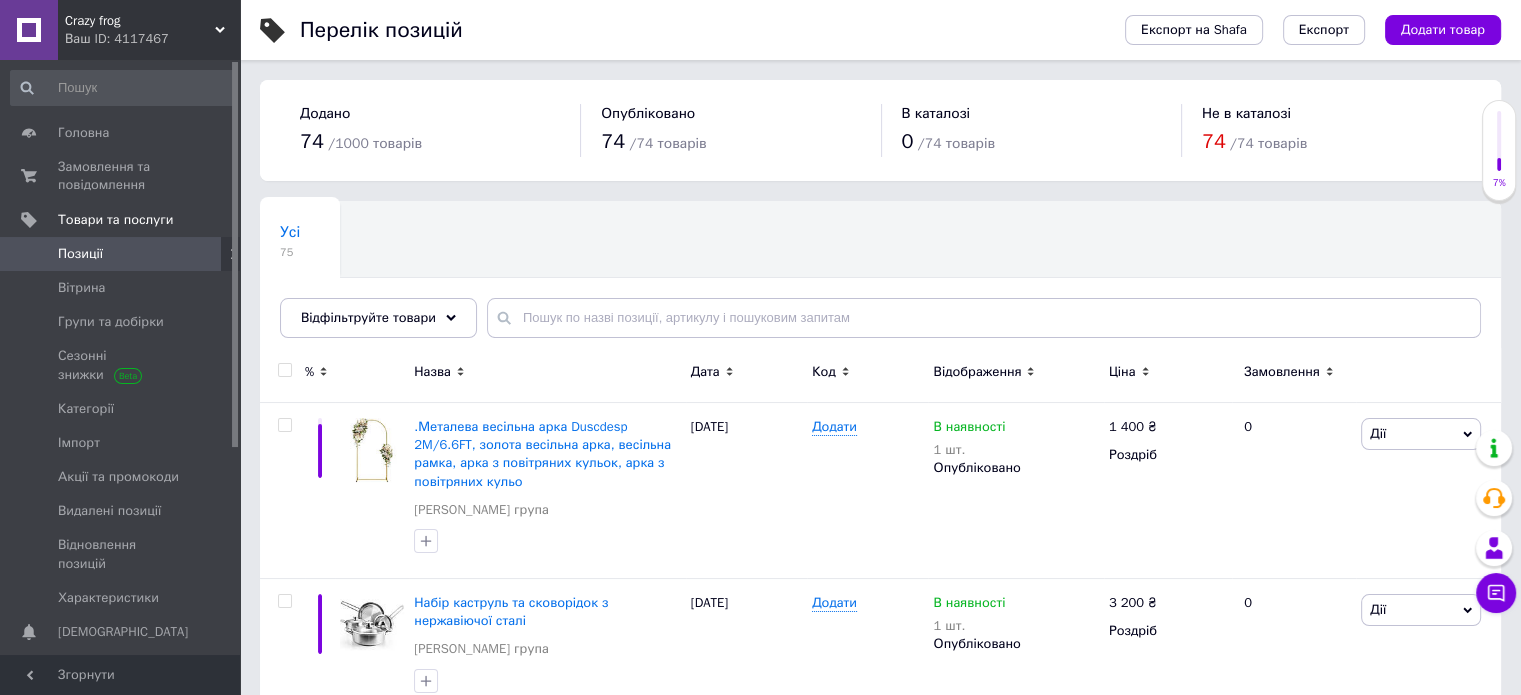 click on "Дата" at bounding box center [746, 375] 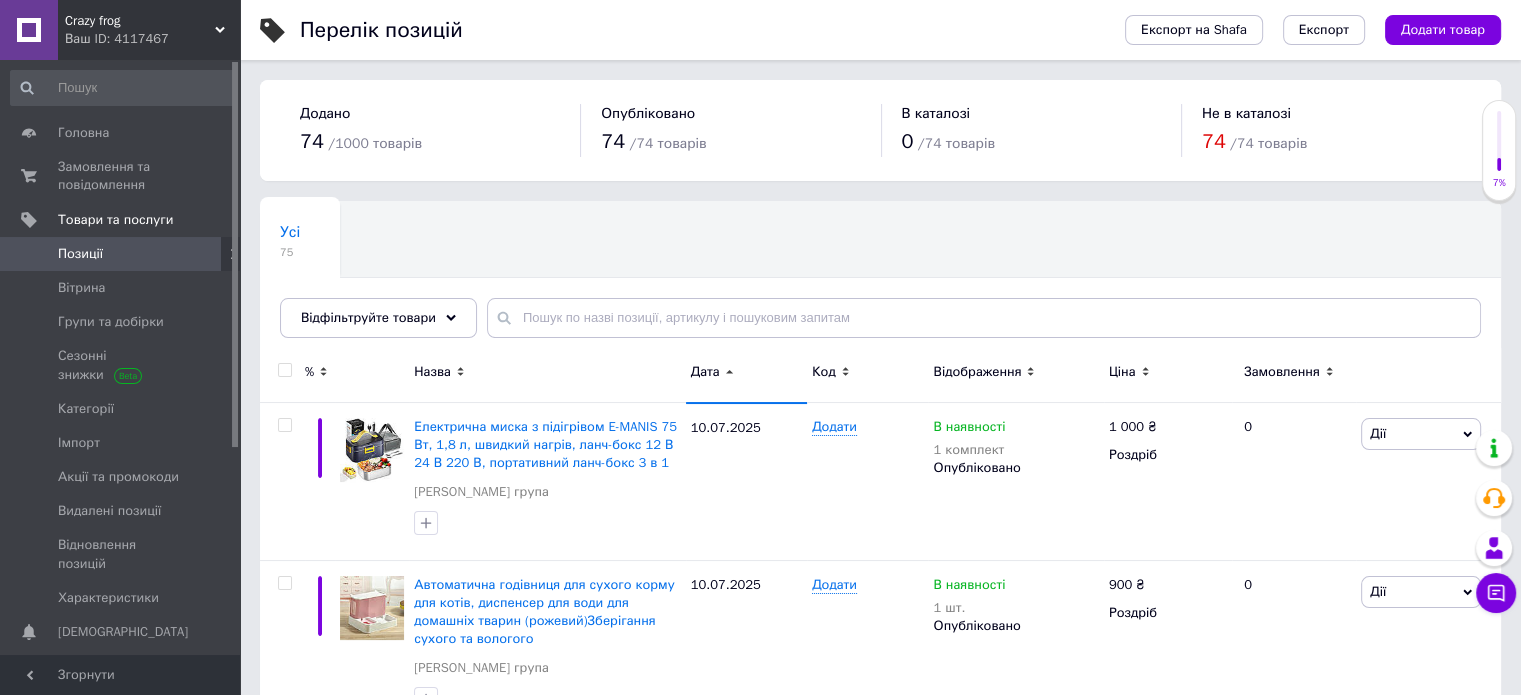 click 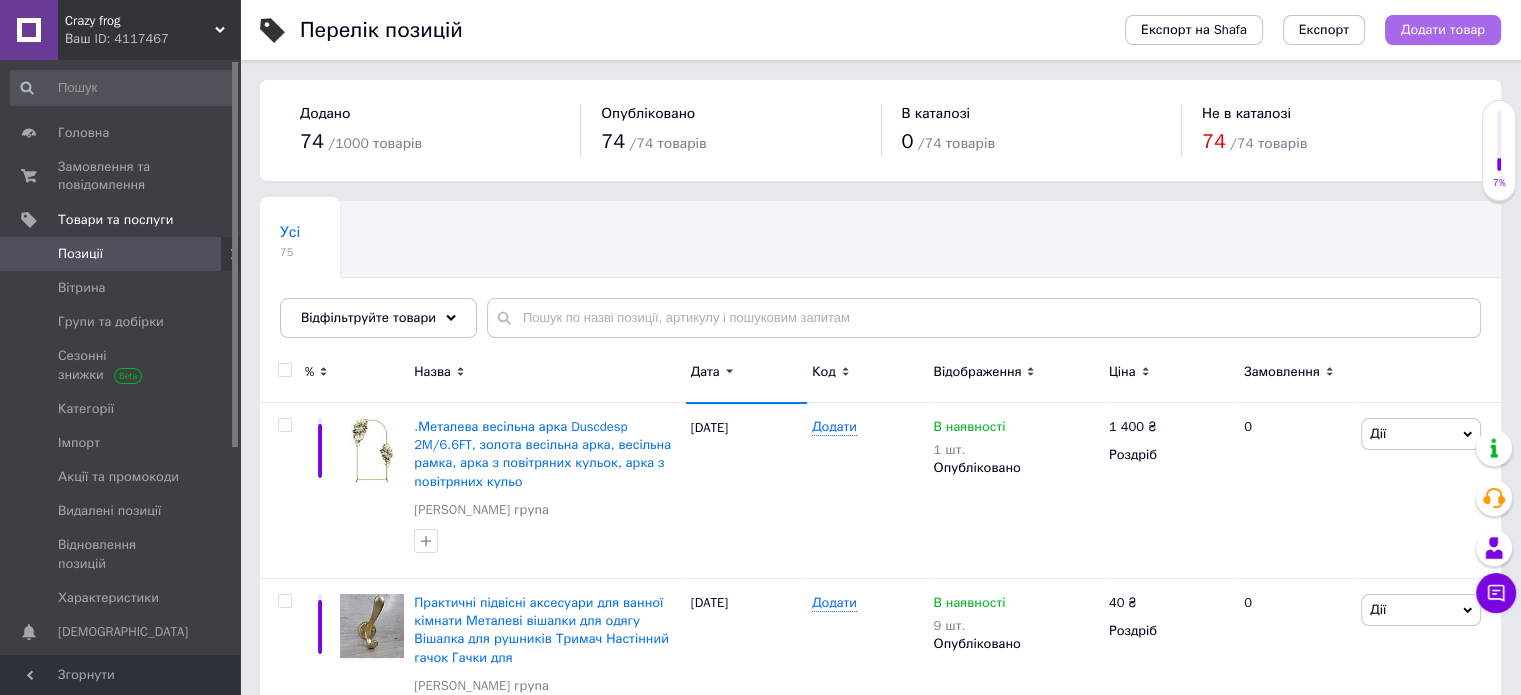 click on "Додати товар" at bounding box center (1443, 30) 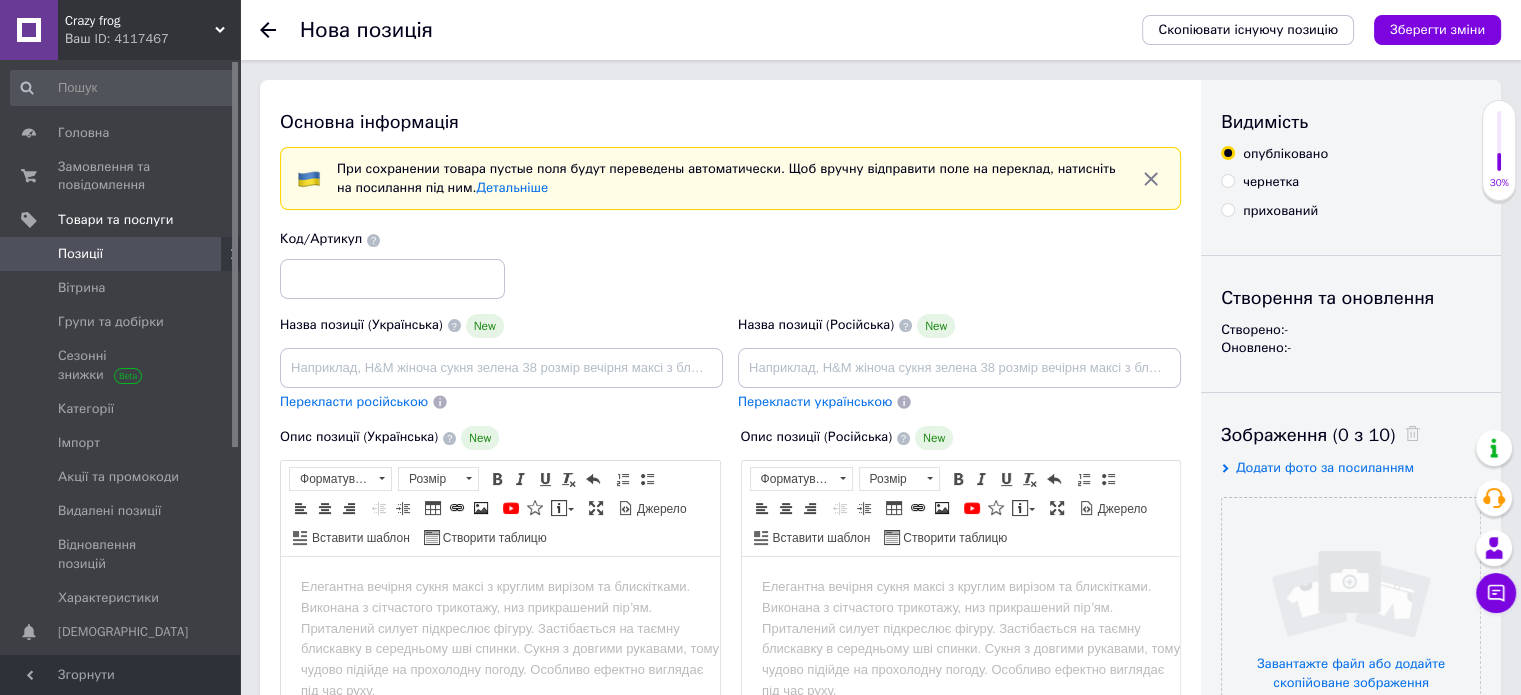 scroll, scrollTop: 0, scrollLeft: 0, axis: both 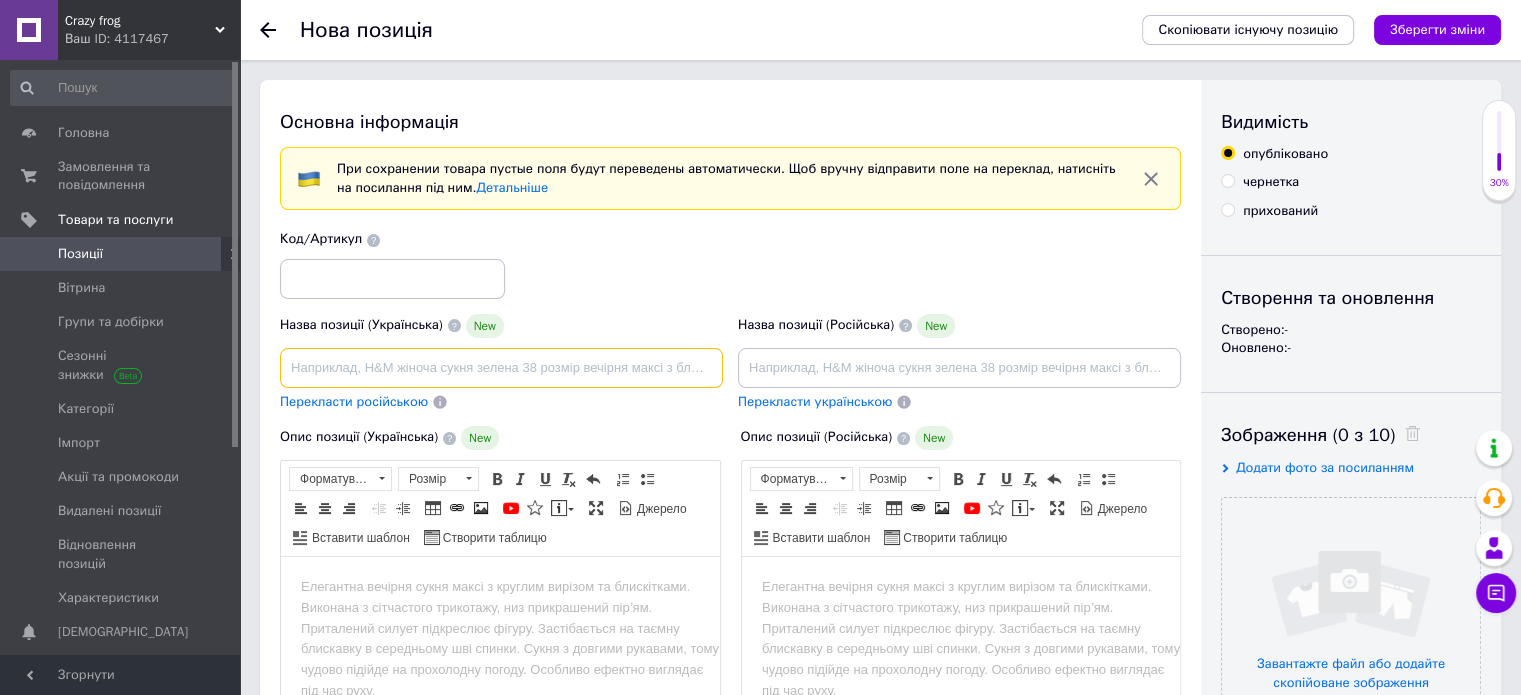 paste on "Настільна гра Уно UNO Showdown Supercharged.   Ця ексклюзивна версія UNO Showdown Supercharged має дизайн і звуки, унікальні для ц" 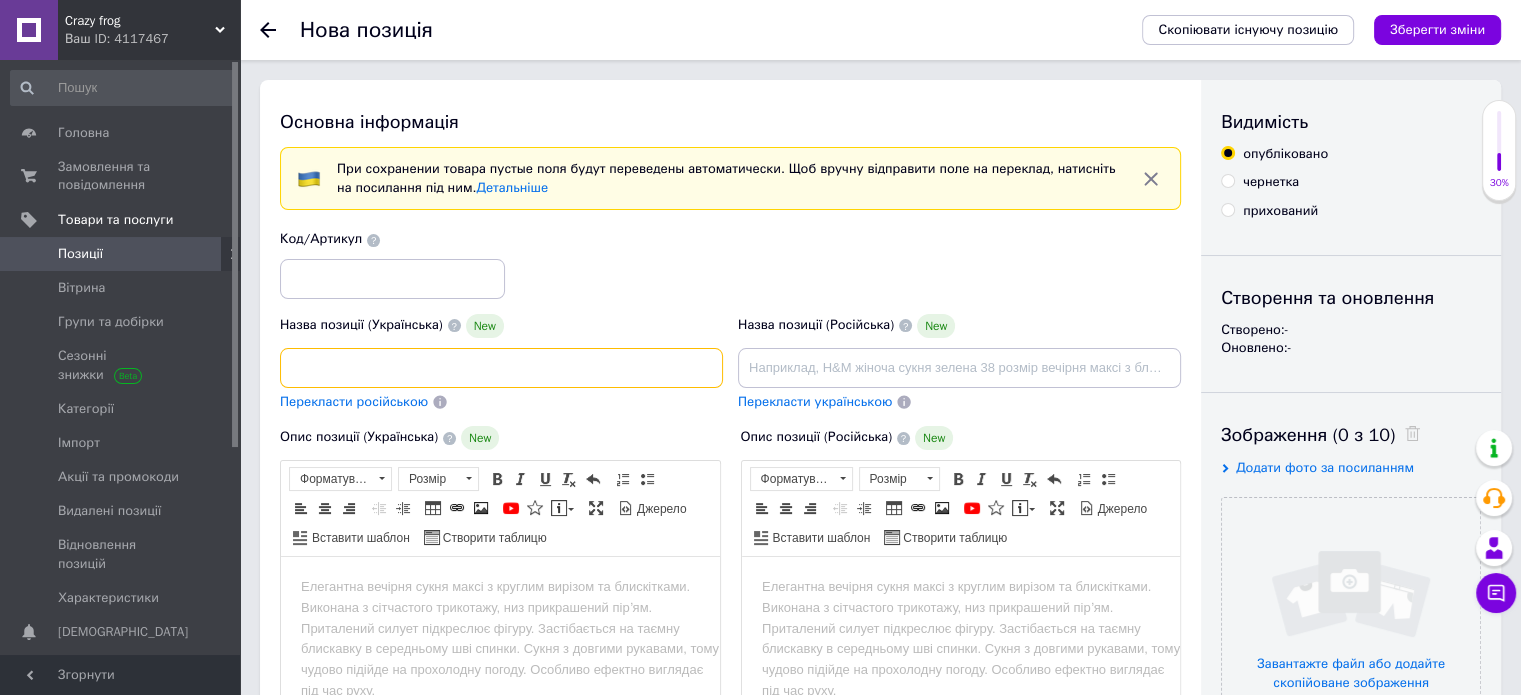 scroll, scrollTop: 0, scrollLeft: 418, axis: horizontal 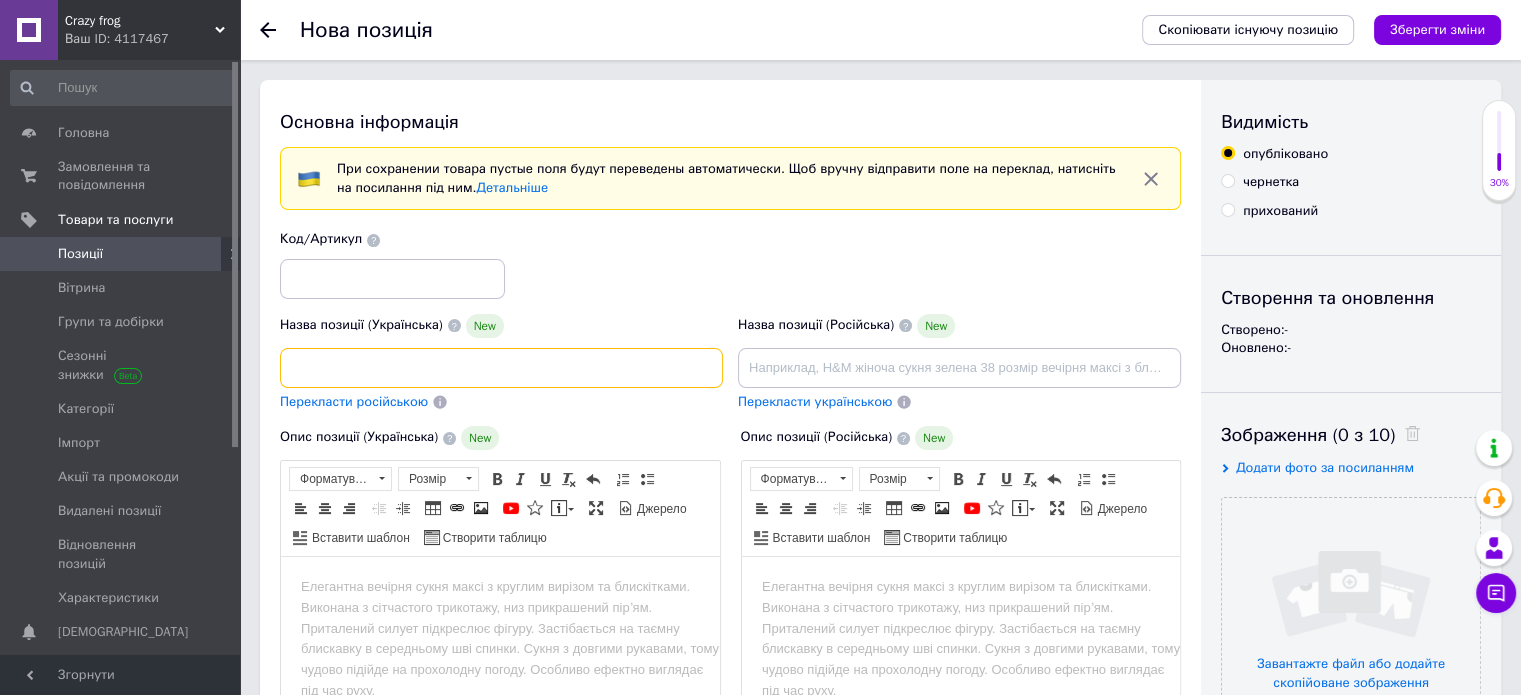 type on "Настільна гра Уно UNO Showdown Supercharged.   Ця ексклюзивна версія UNO Showdown Supercharged має дизайн і звуки, унікальні для" 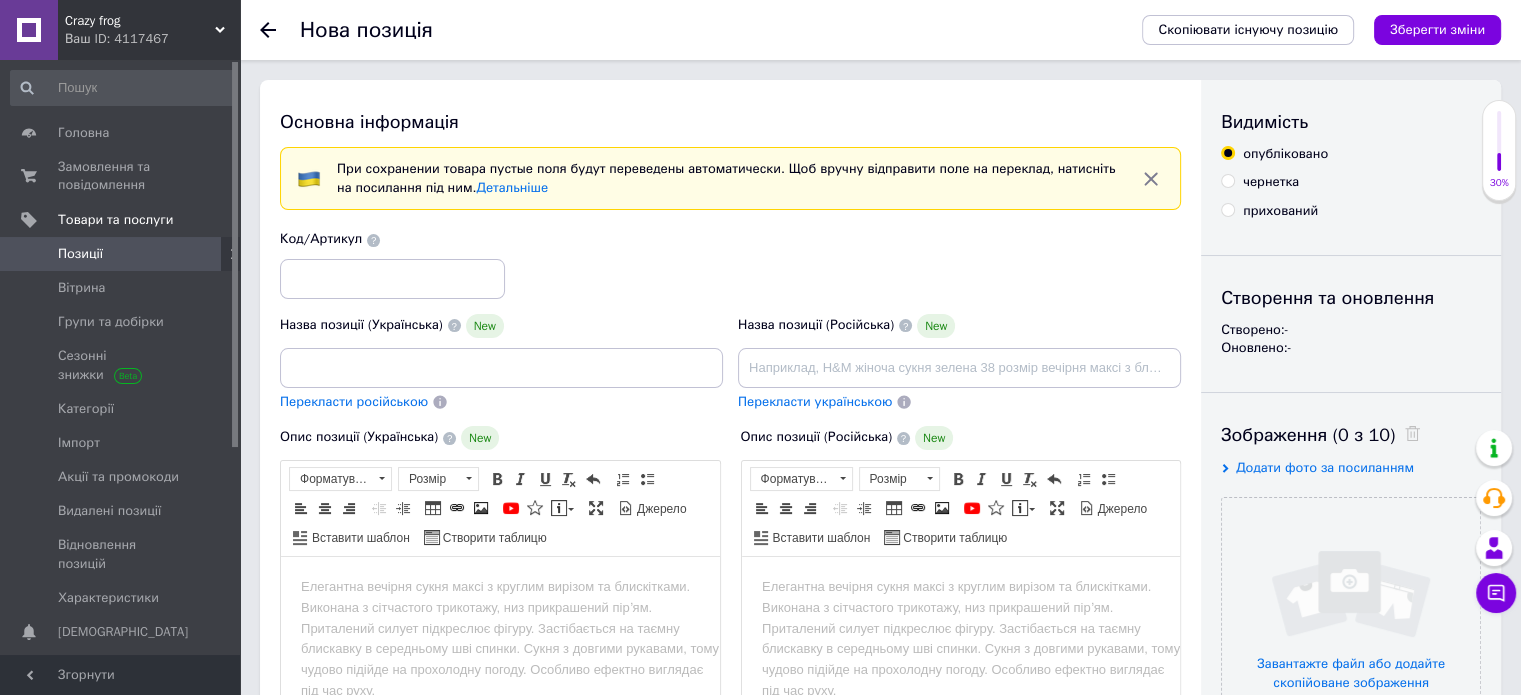 scroll, scrollTop: 0, scrollLeft: 0, axis: both 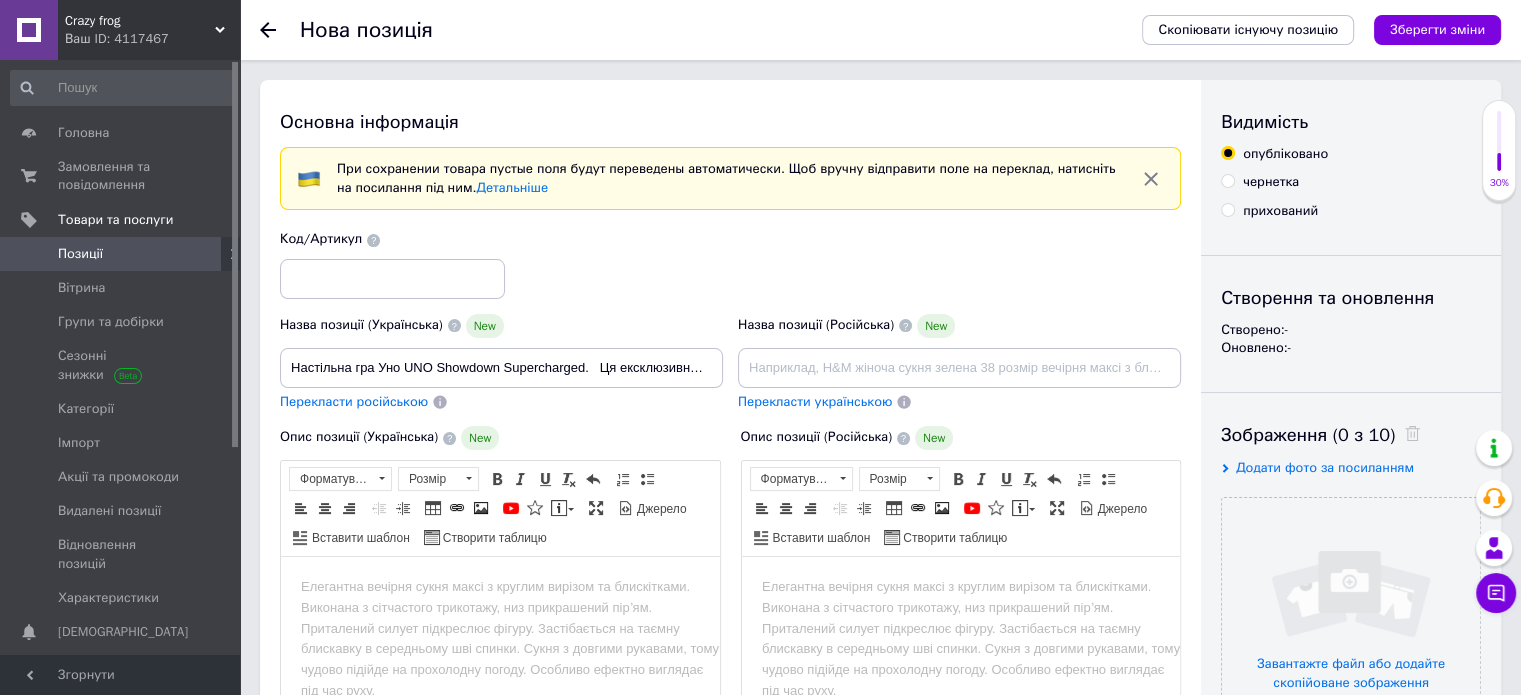 click on "Код/Артикул" at bounding box center [731, 264] 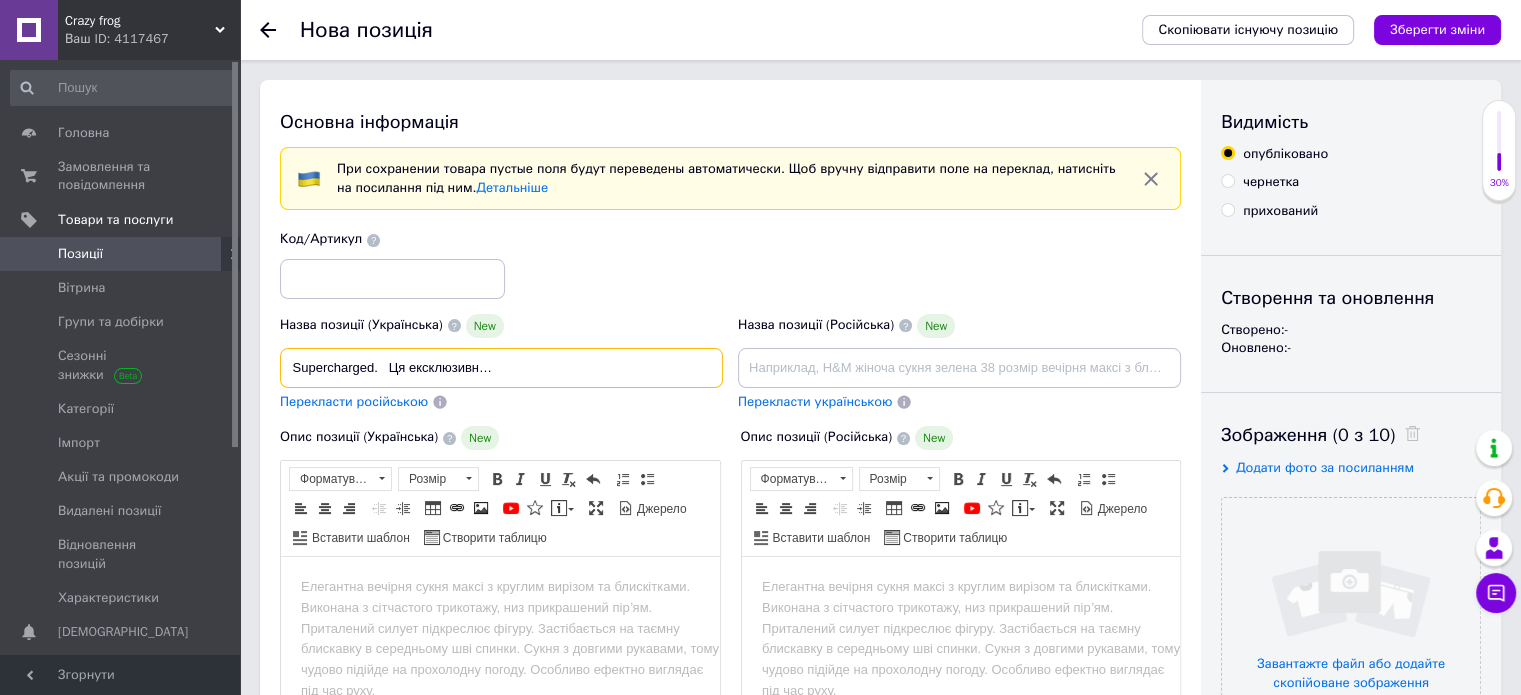 scroll, scrollTop: 0, scrollLeft: 418, axis: horizontal 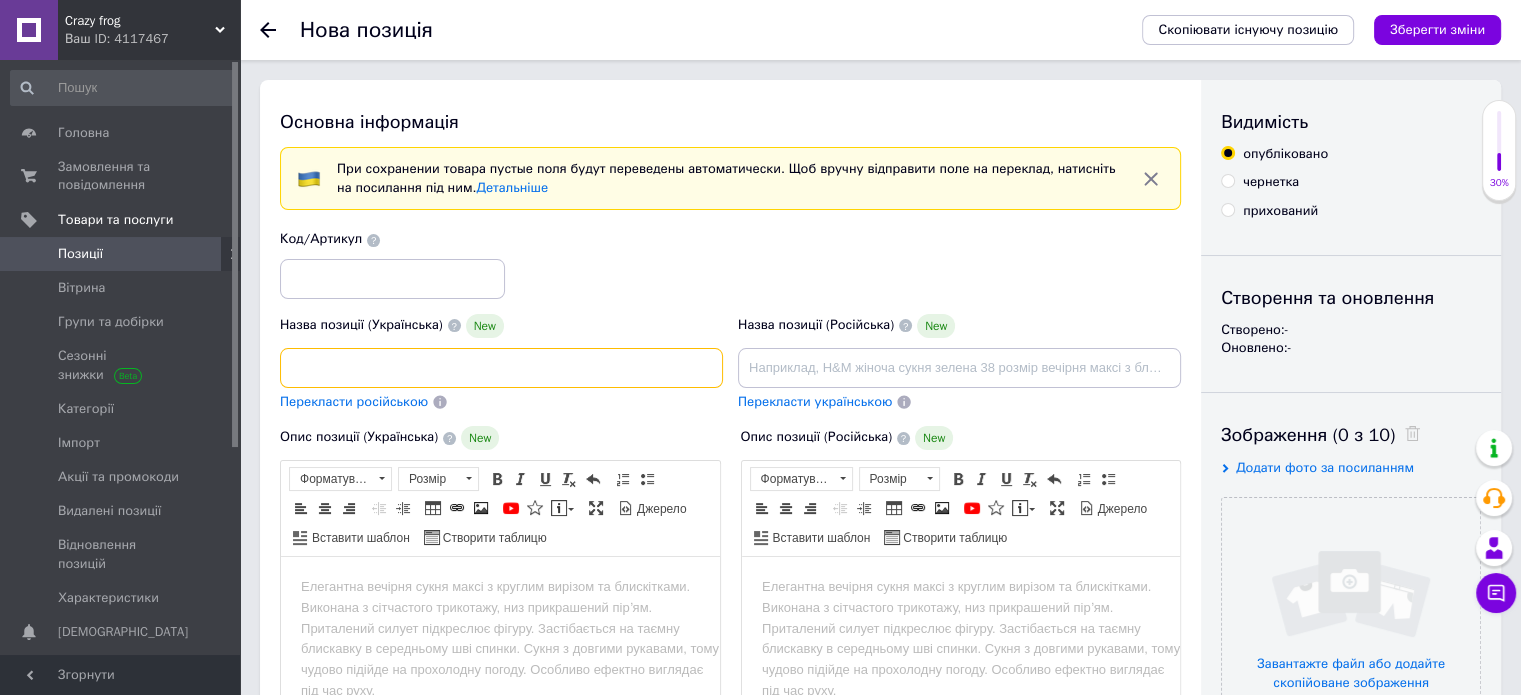 drag, startPoint x: 595, startPoint y: 366, endPoint x: 747, endPoint y: 366, distance: 152 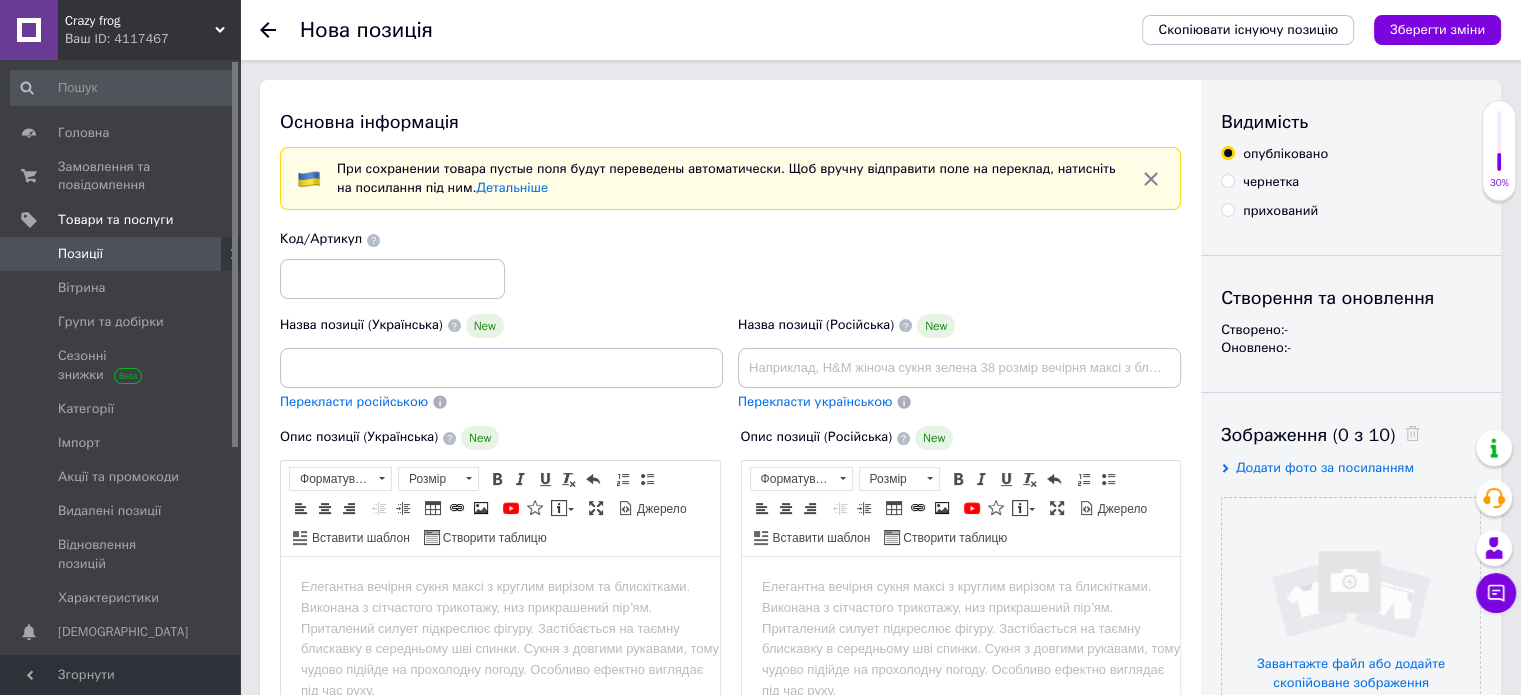 scroll, scrollTop: 0, scrollLeft: 0, axis: both 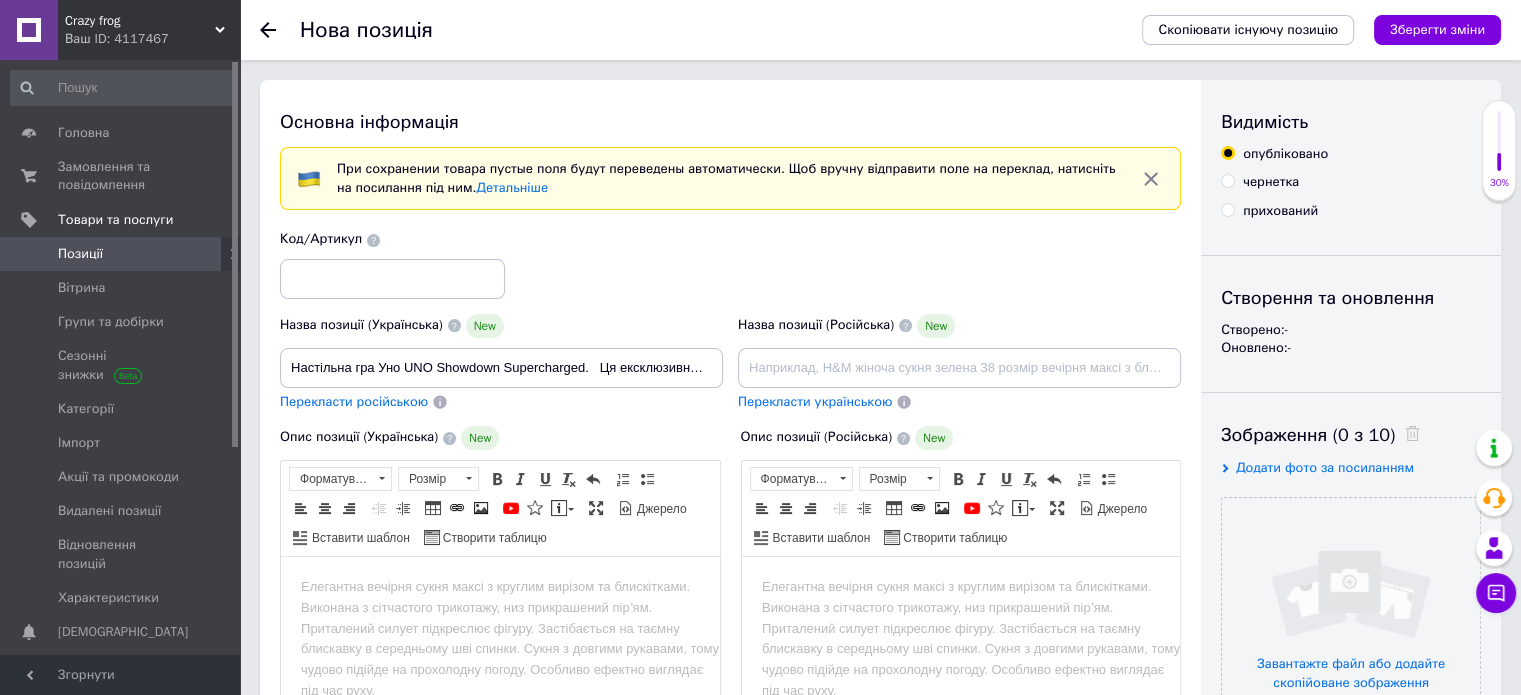 click on "Код/Артикул" at bounding box center [731, 264] 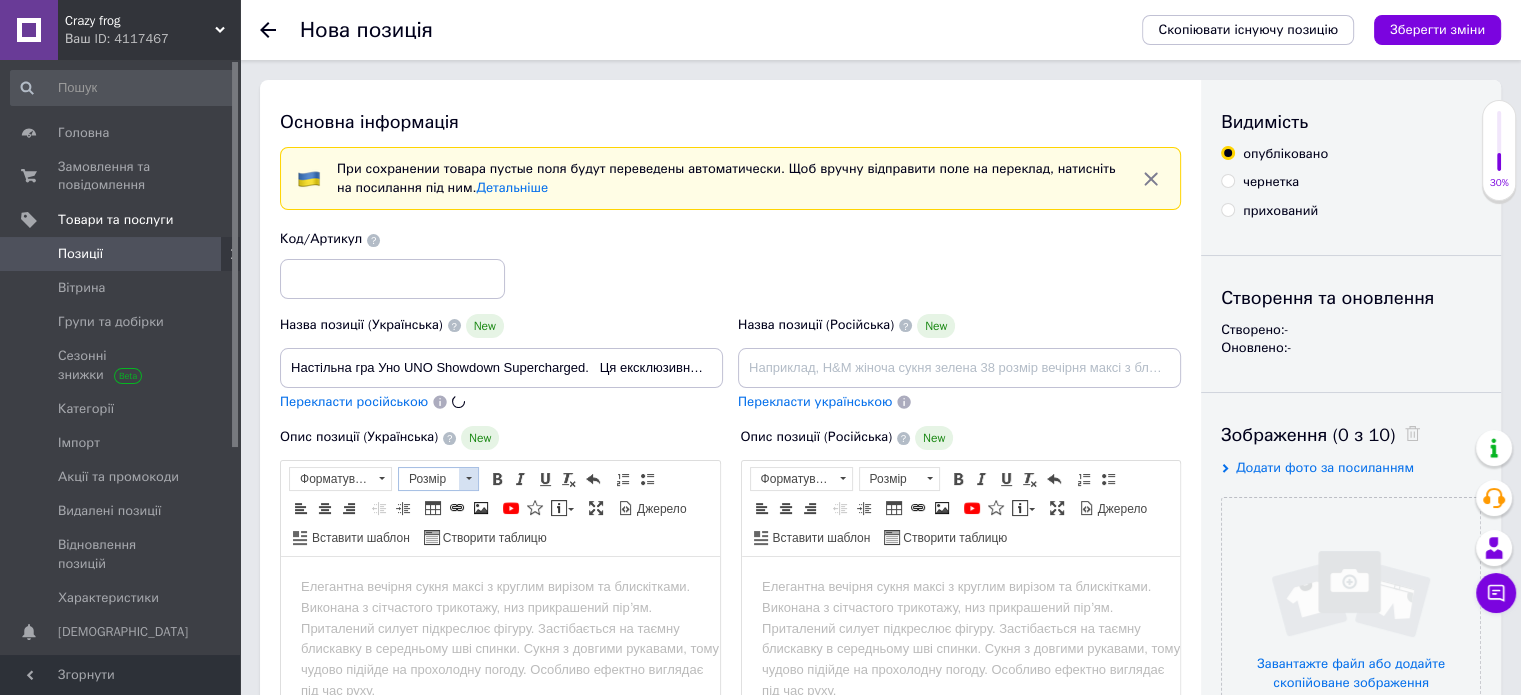 type on "Настольная игра Уно UNO Showdown Supercharged.   Эта эксклюзивная версия UNO Showdown Supercharged имеет дизайн и звуки, уникальные для" 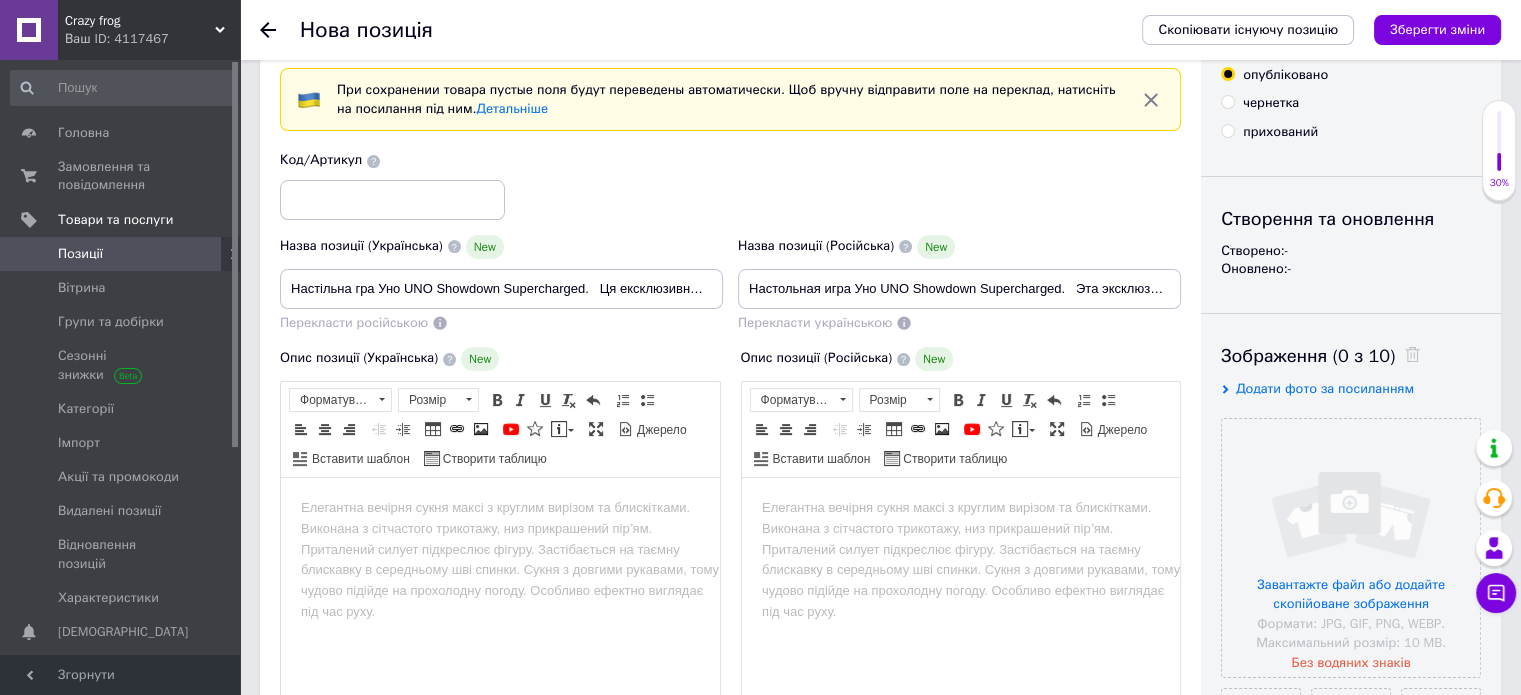scroll, scrollTop: 200, scrollLeft: 0, axis: vertical 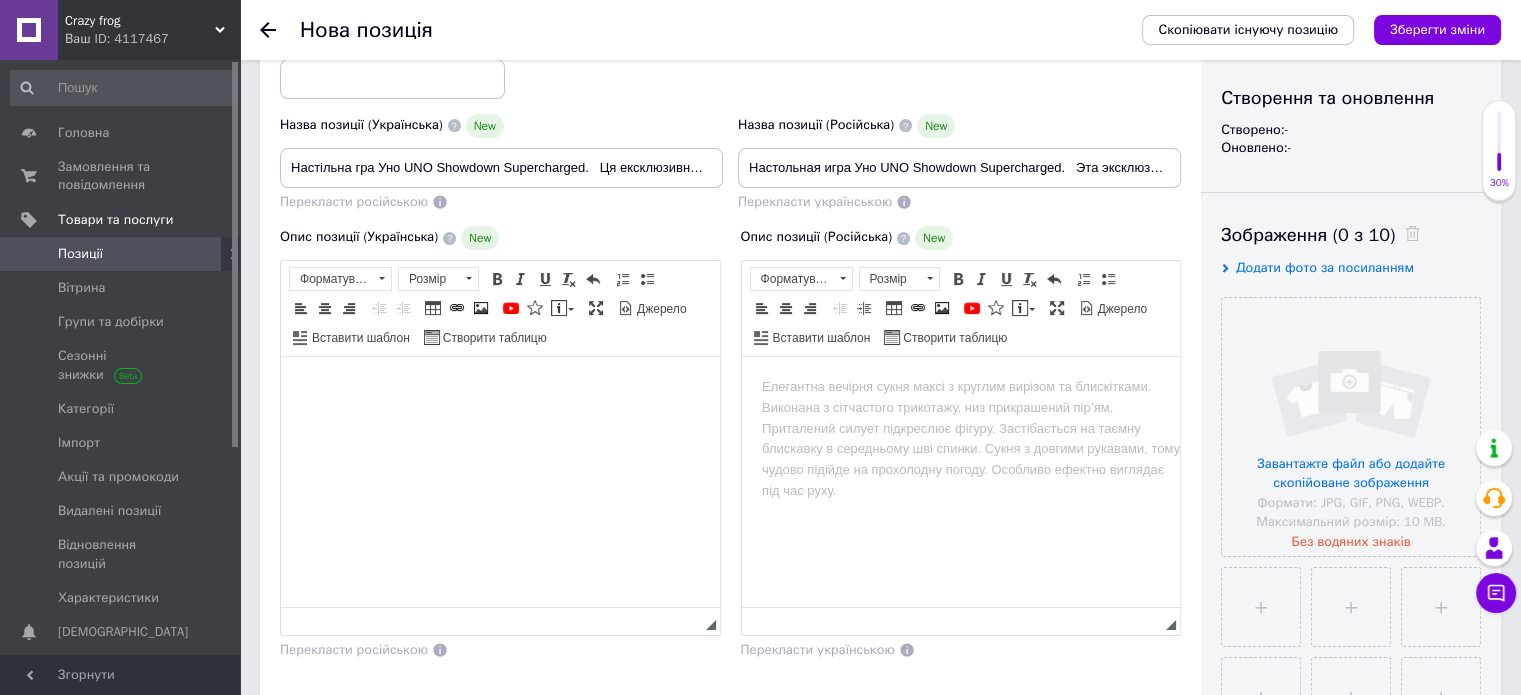 drag, startPoint x: 353, startPoint y: 436, endPoint x: 324, endPoint y: 412, distance: 37.64306 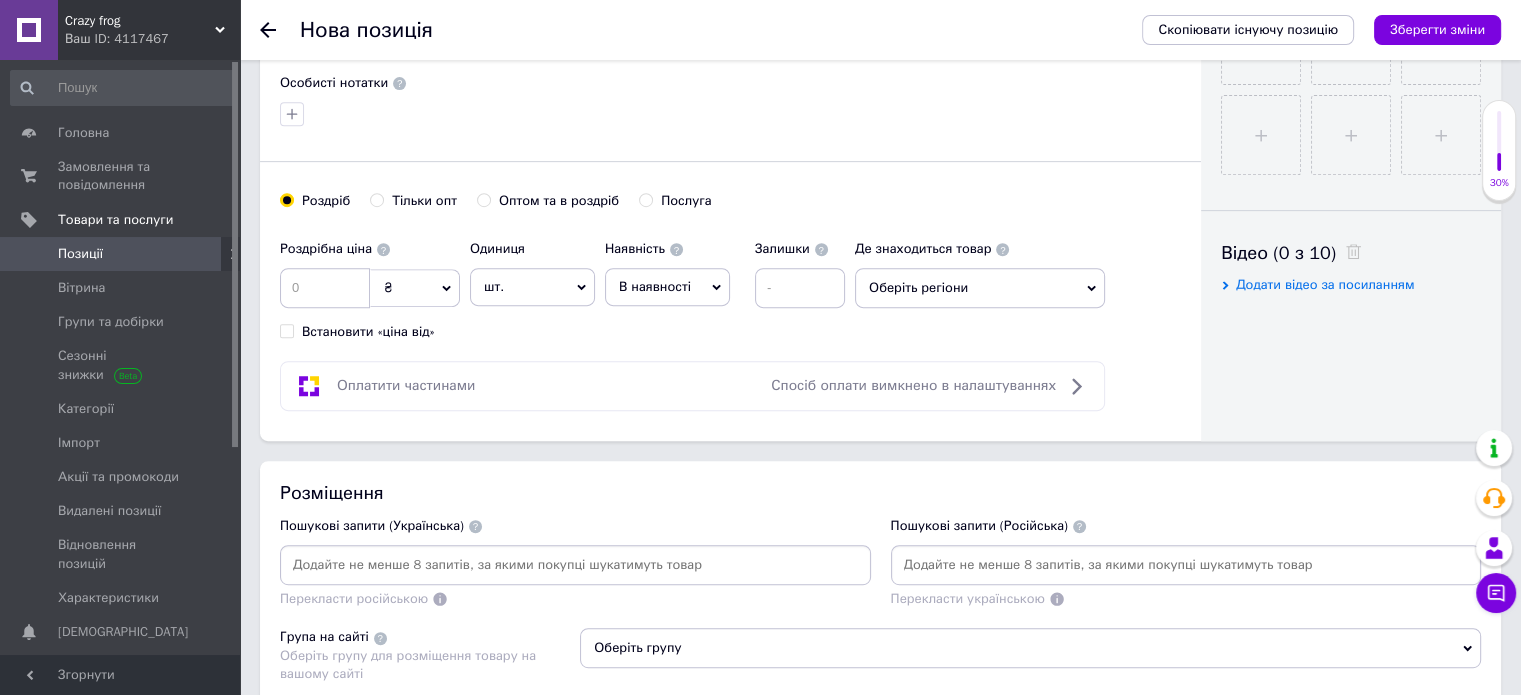 scroll, scrollTop: 900, scrollLeft: 0, axis: vertical 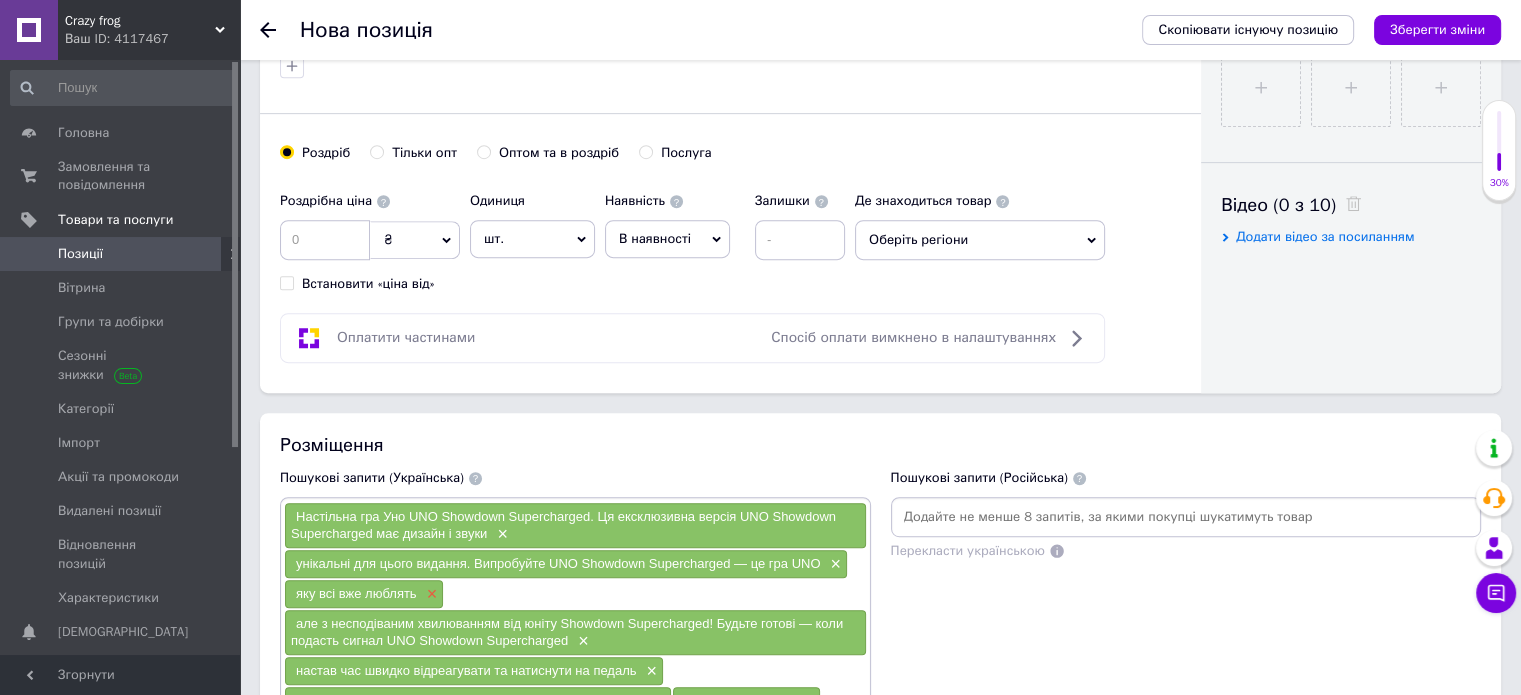 click on "×" at bounding box center (430, 594) 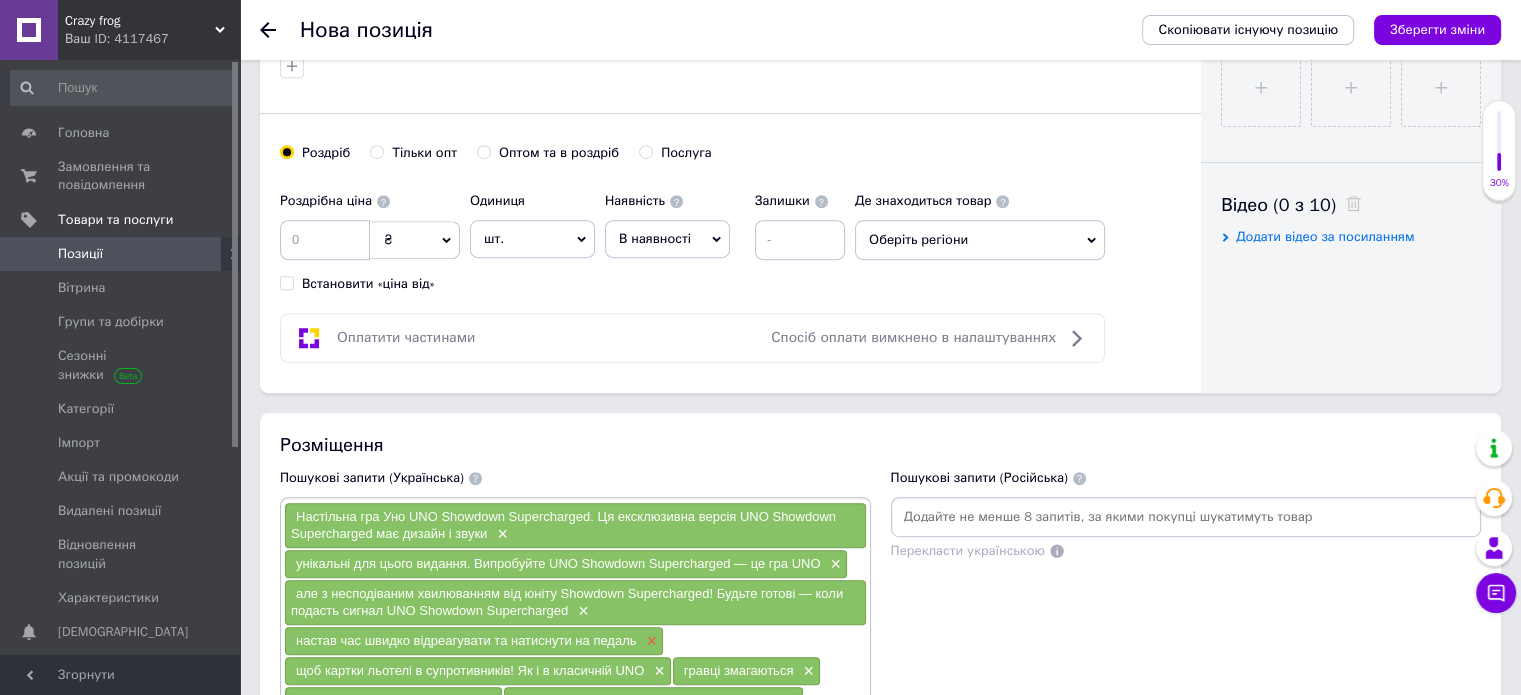 click on "×" at bounding box center [649, 641] 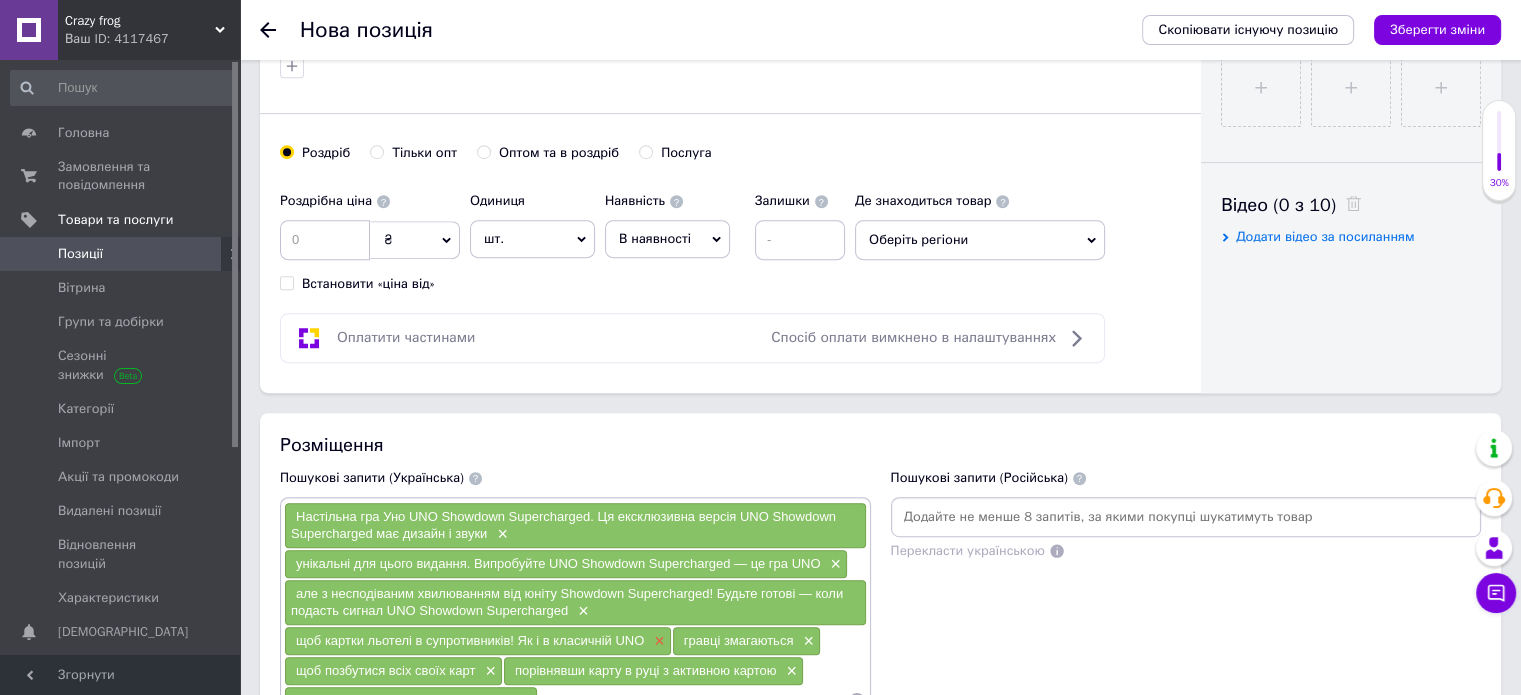 click on "×" at bounding box center [657, 641] 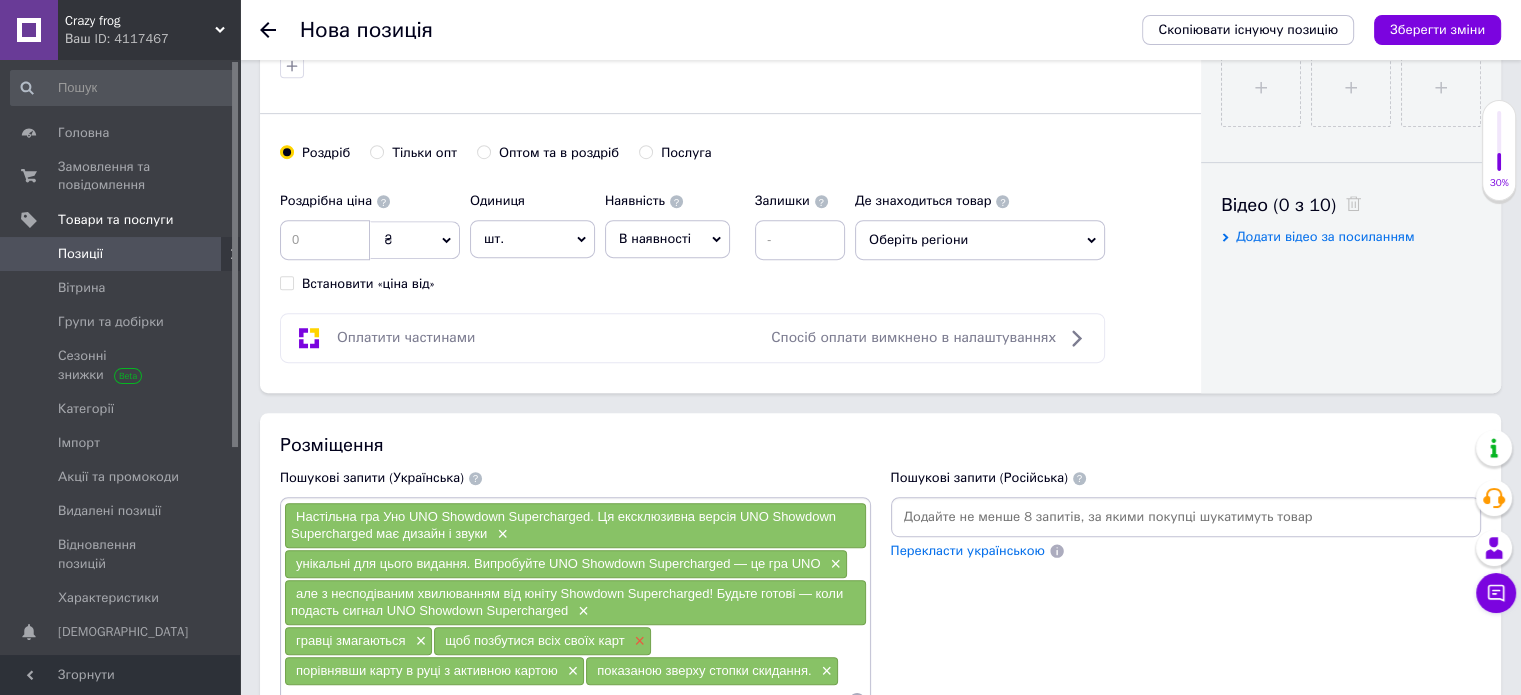 click on "×" at bounding box center (638, 641) 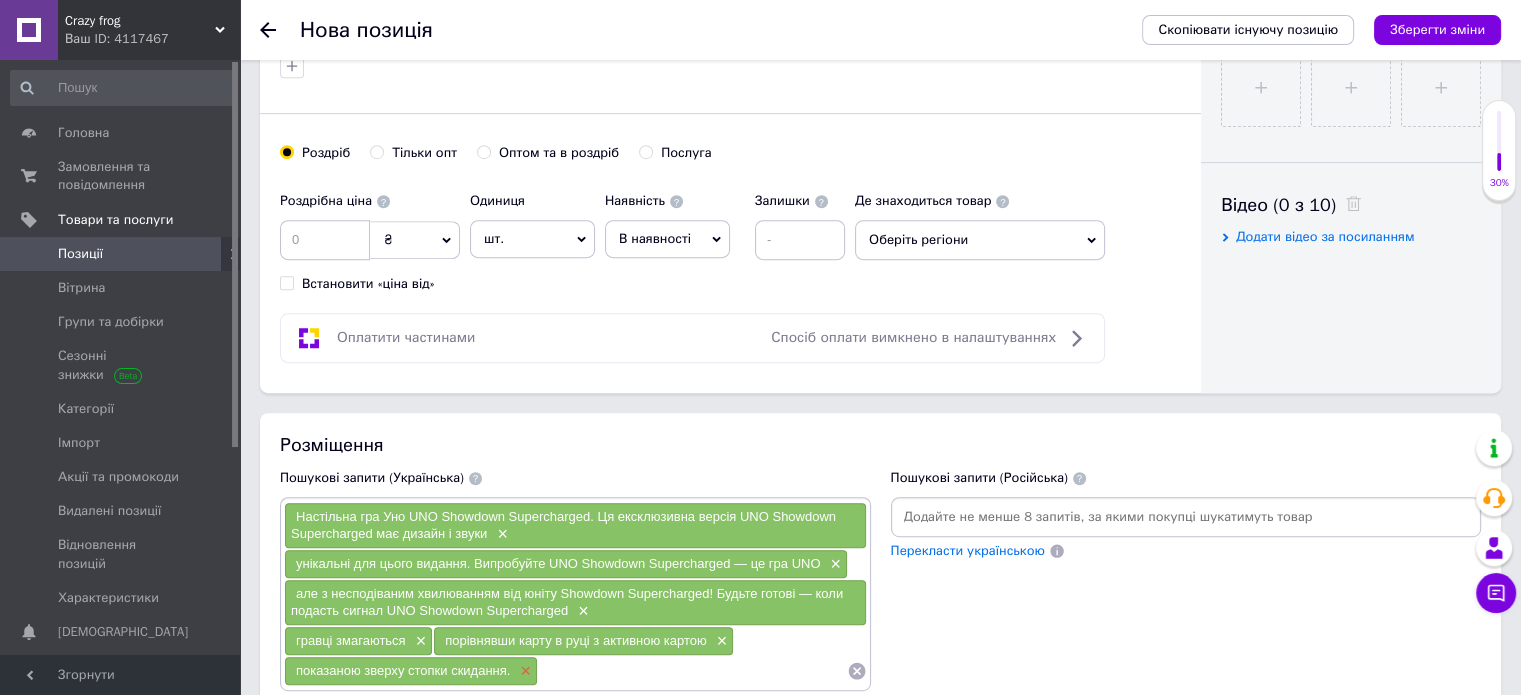 click on "×" at bounding box center (523, 671) 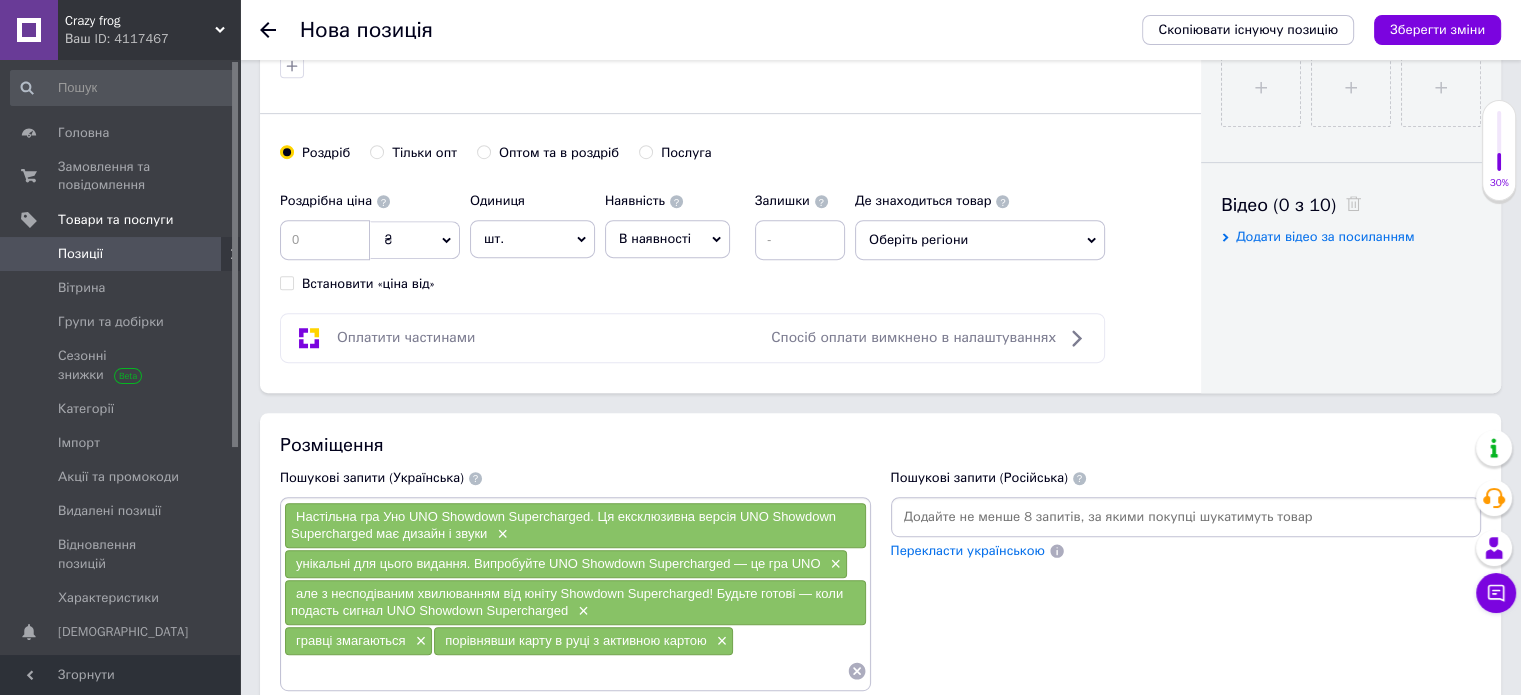 click on "×" at bounding box center (720, 641) 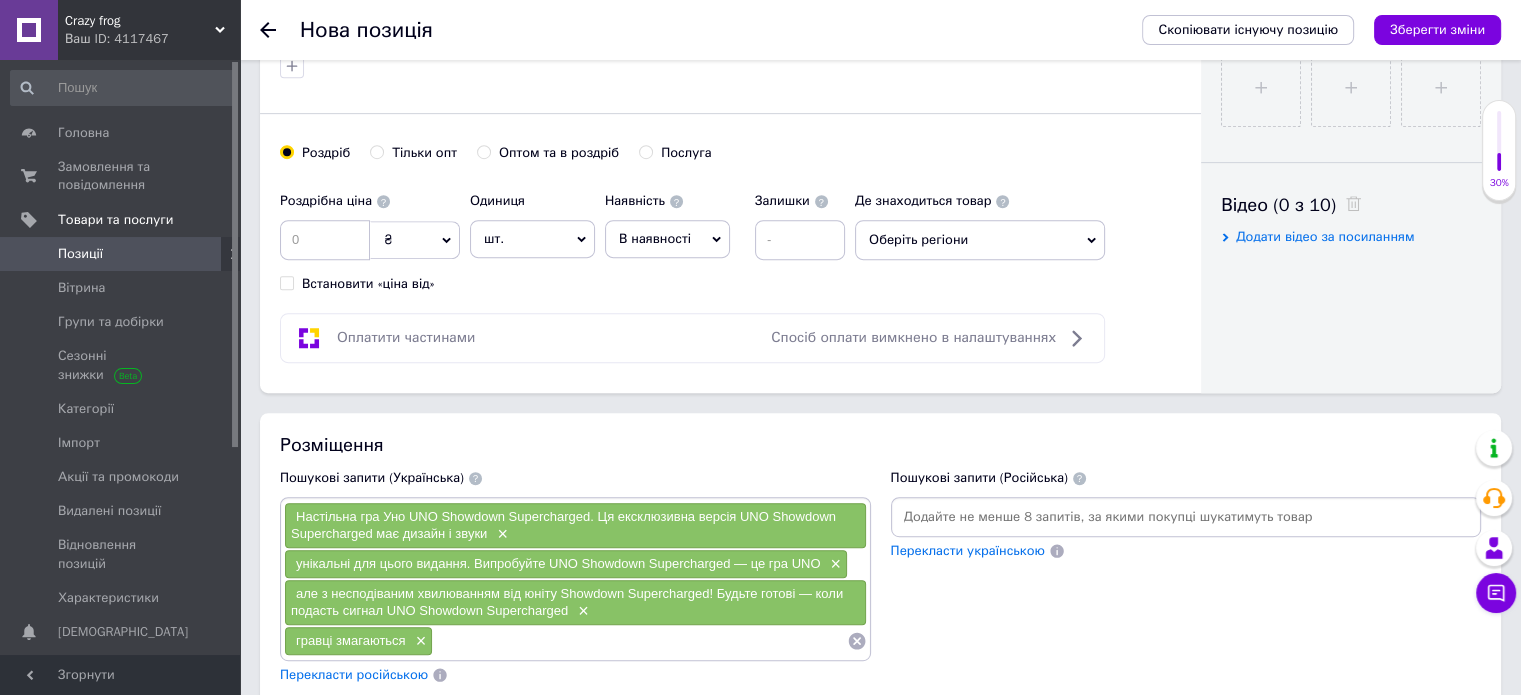 click on "Настільна гра Уно UNO Showdown Supercharged.
Ця ексклюзивна версія UNO Showdown Supercharged має дизайн і звуки" at bounding box center [563, 525] 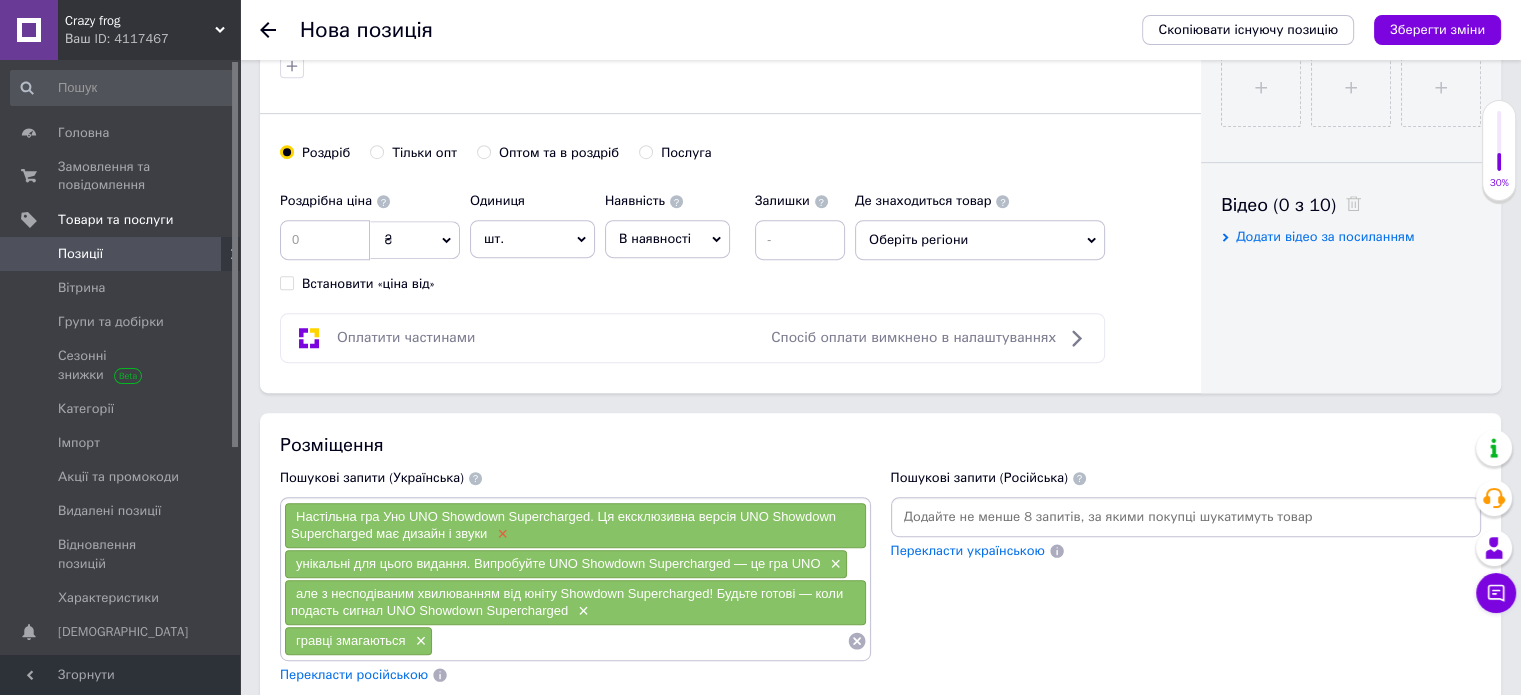 click on "×" at bounding box center [500, 534] 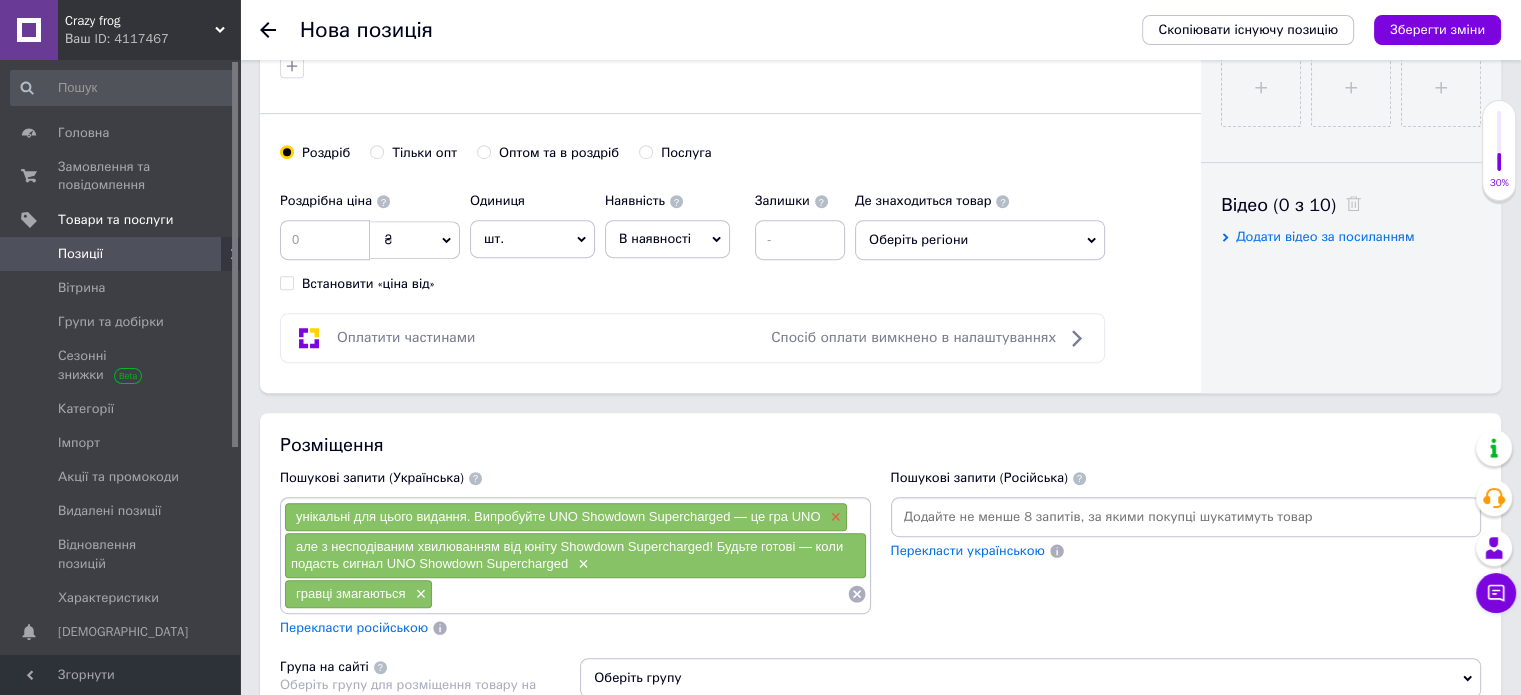 click on "×" at bounding box center [833, 517] 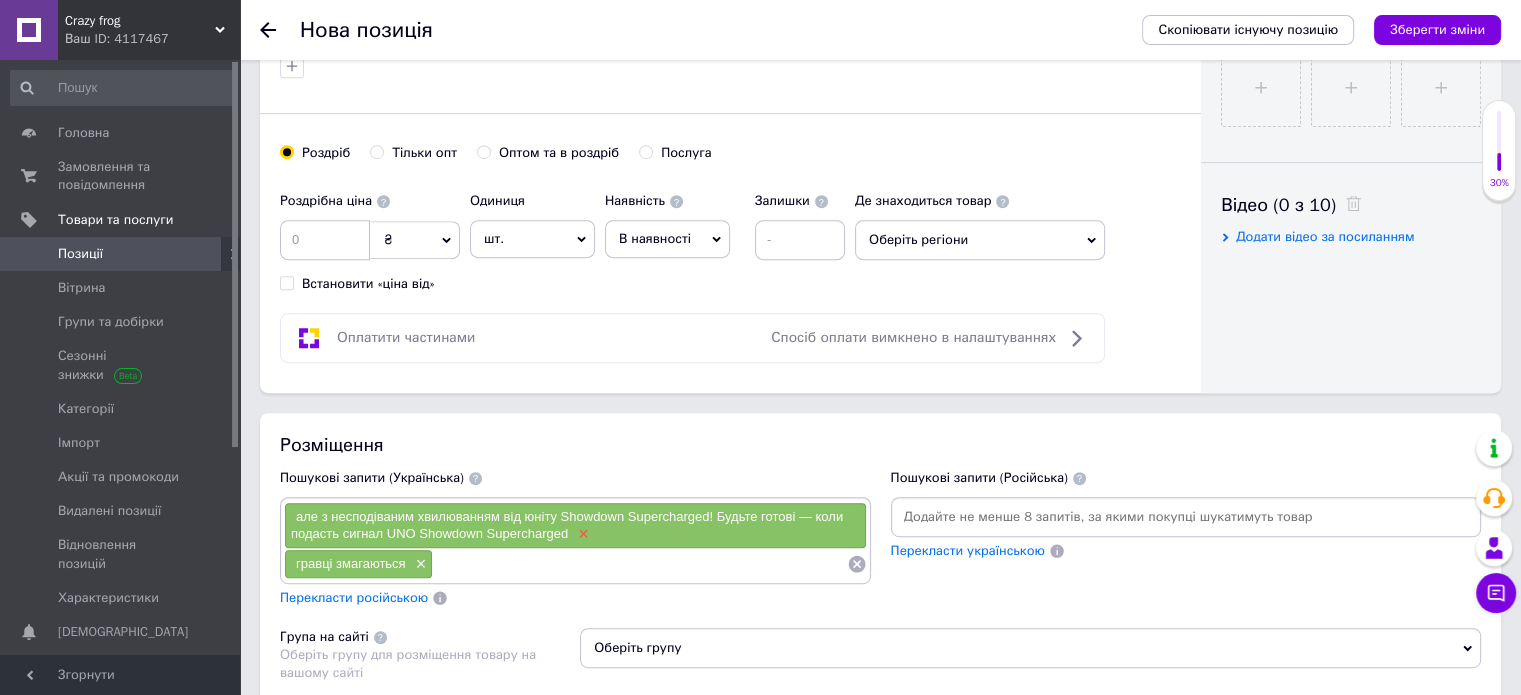 click on "×" at bounding box center (581, 534) 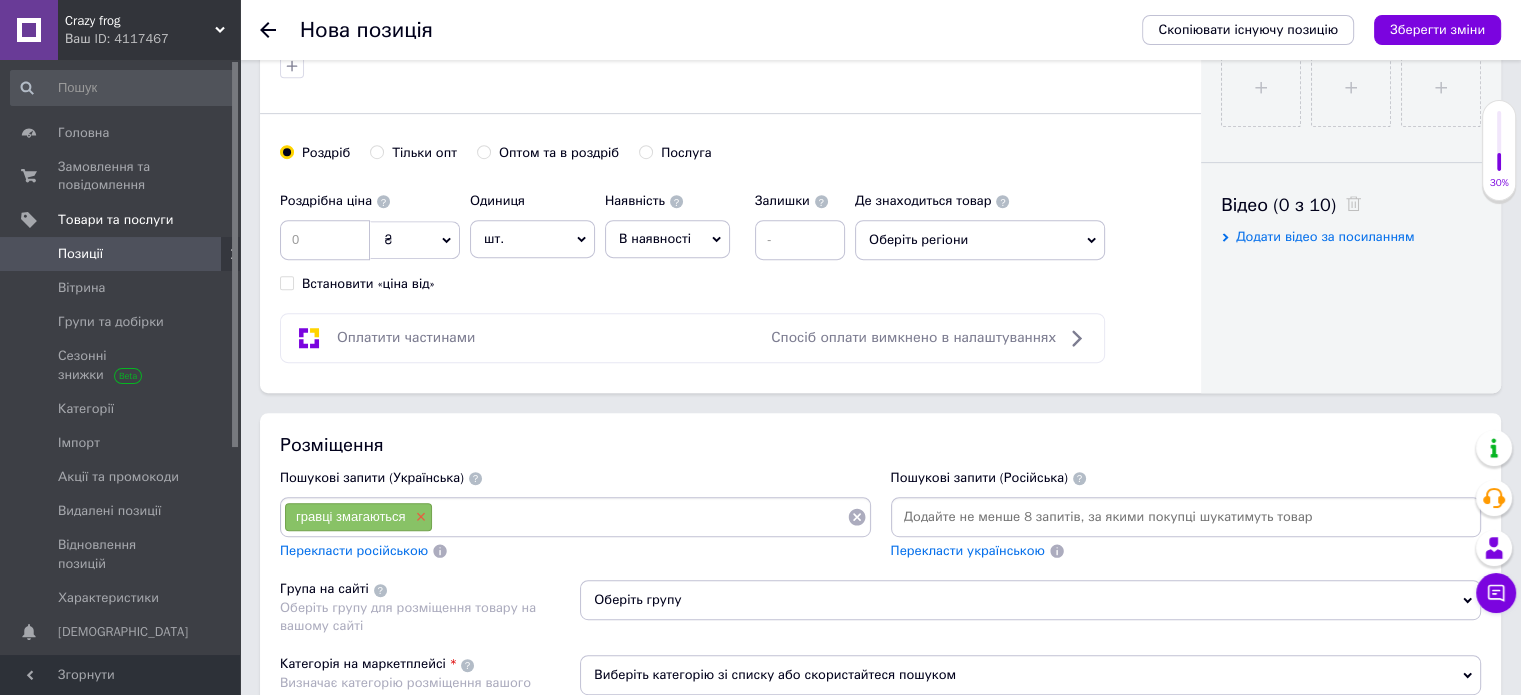 click on "×" at bounding box center (419, 517) 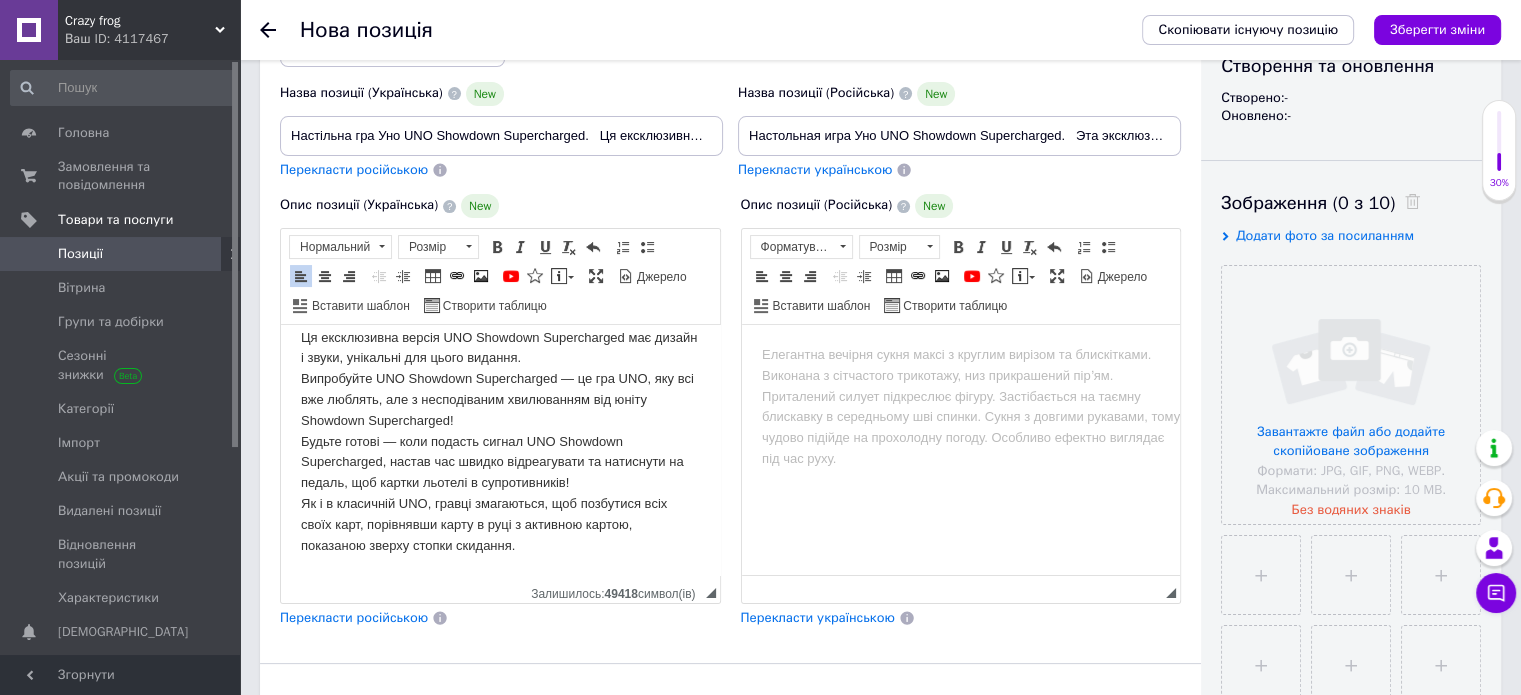 scroll, scrollTop: 100, scrollLeft: 0, axis: vertical 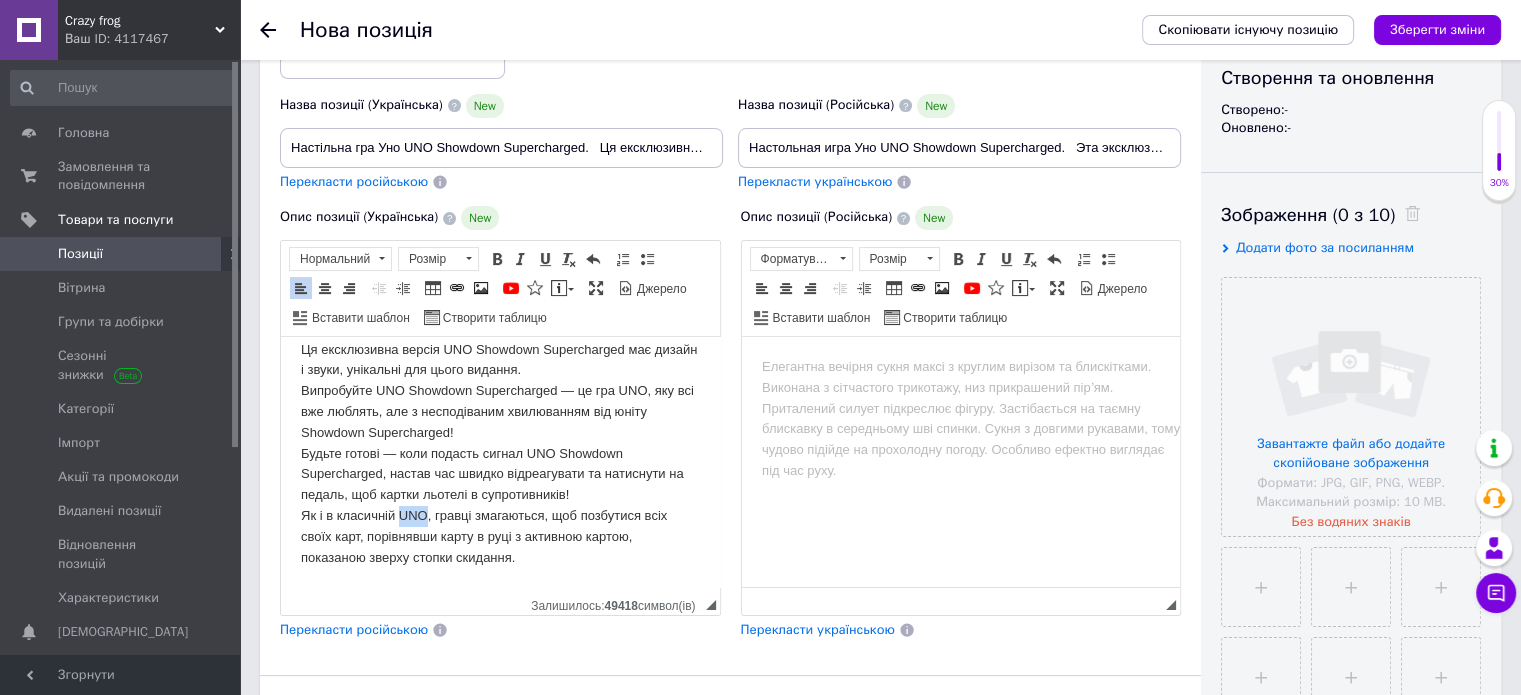 drag, startPoint x: 398, startPoint y: 508, endPoint x: 424, endPoint y: 520, distance: 28.635643 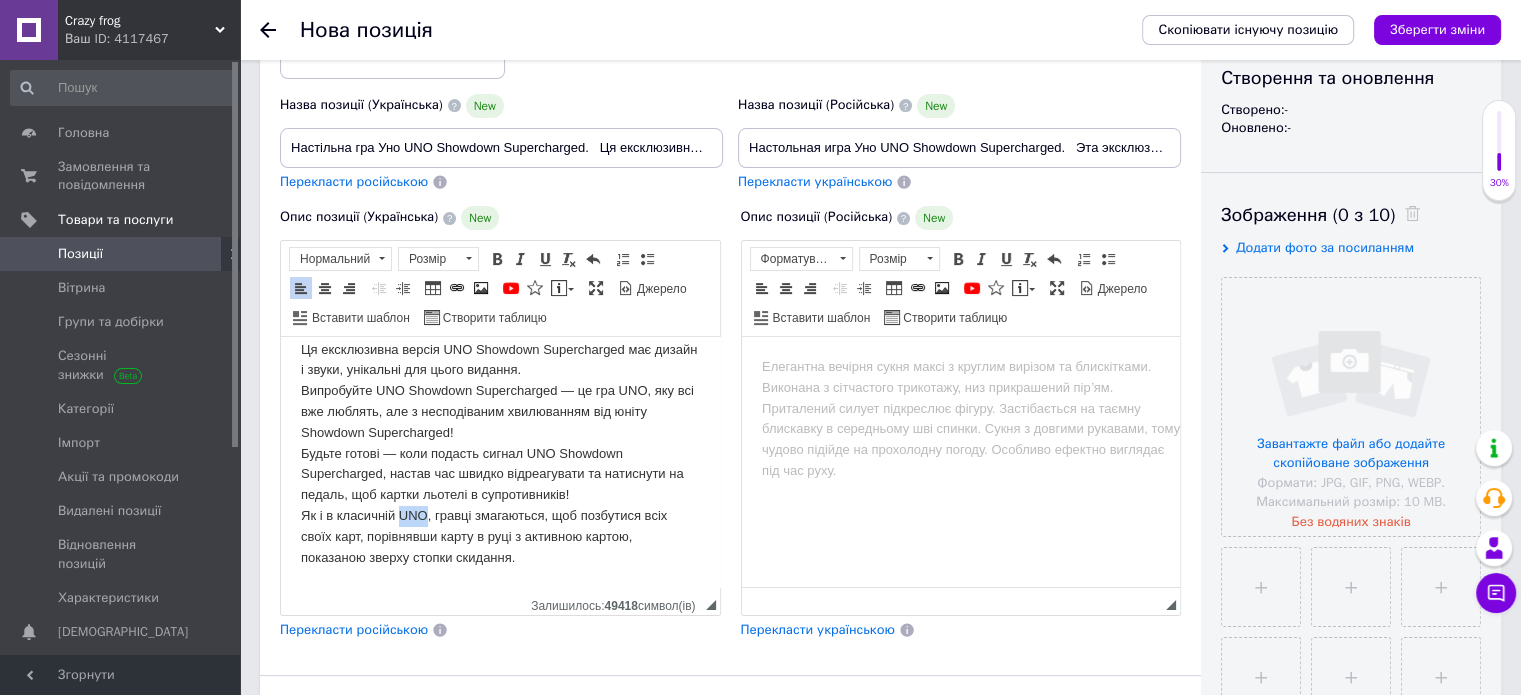 click on "Ця ексклюзивна версія UNO Showdown Supercharged має дизайн і звуки, унікальні для цього видання. Випробуйте UNO Showdown Supercharged — це гра UNO, яку всі вже люблять, але з несподіваним хвилюванням від юніту Showdown Supercharged! Будьте готові — коли подасть сигнал UNO Showdown Supercharged, настав час швидко відреагувати та натиснути на педаль, щоб картки льотелі в супротивників! Як і в класичній UNO, гравці змагаються, щоб позбутися всіх своїх карт, порівнявши карту в руці з активною картою, показаною зверху стопки скидання." at bounding box center (500, 444) 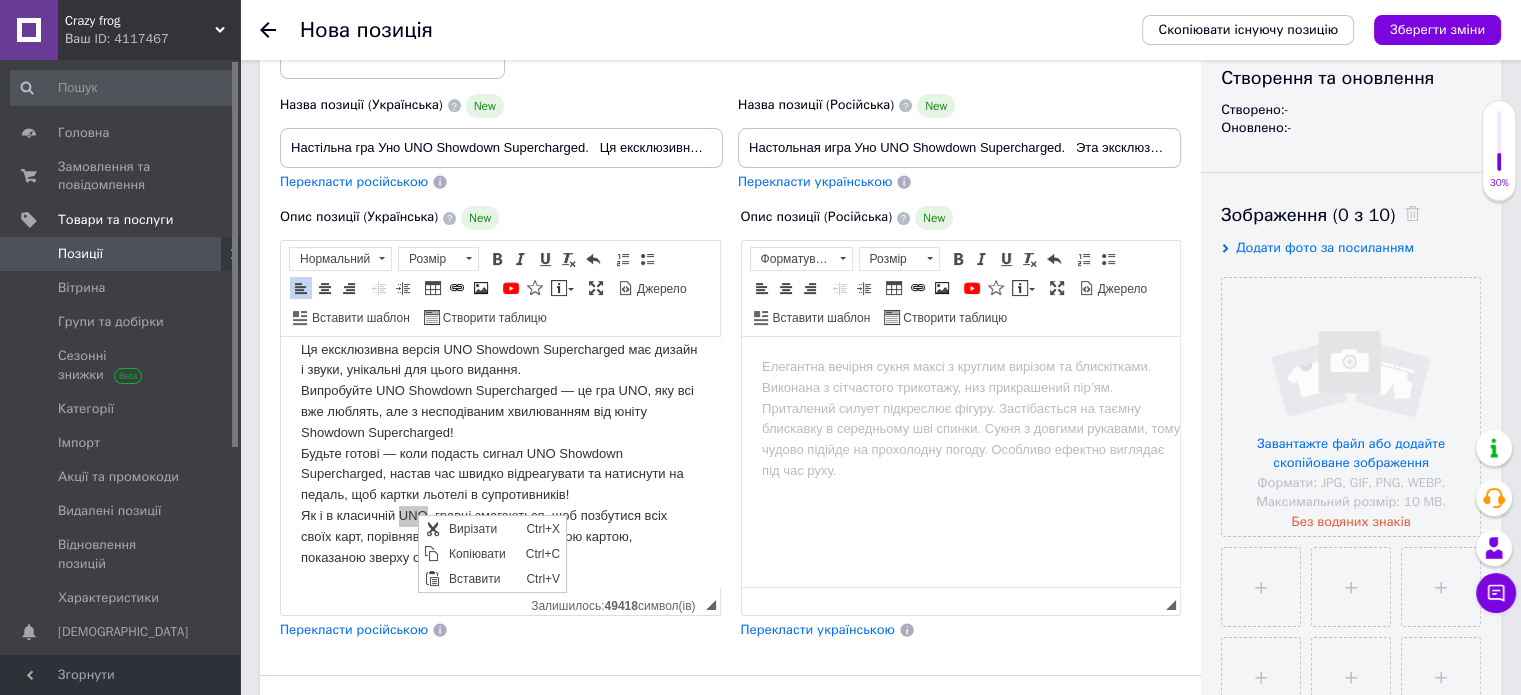 scroll, scrollTop: 0, scrollLeft: 0, axis: both 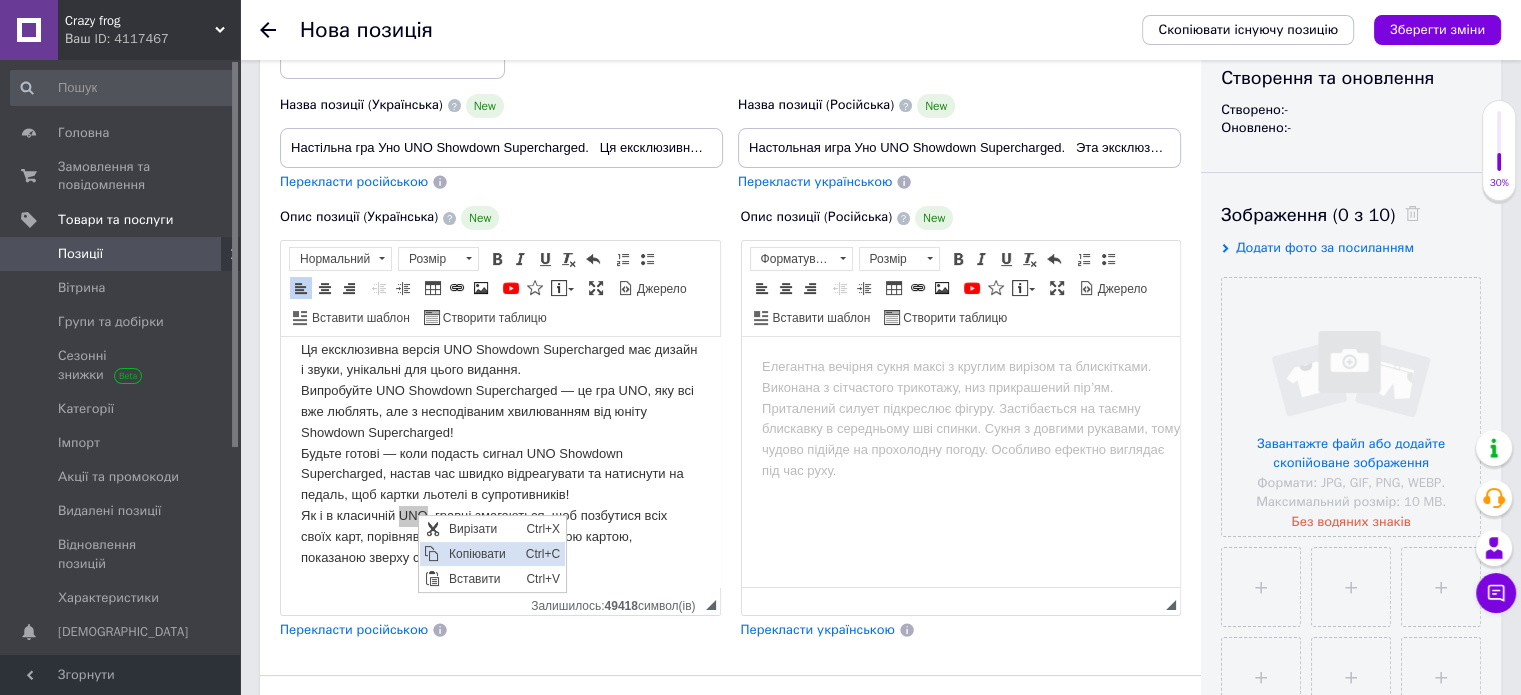 click on "Копіювати" at bounding box center (481, 554) 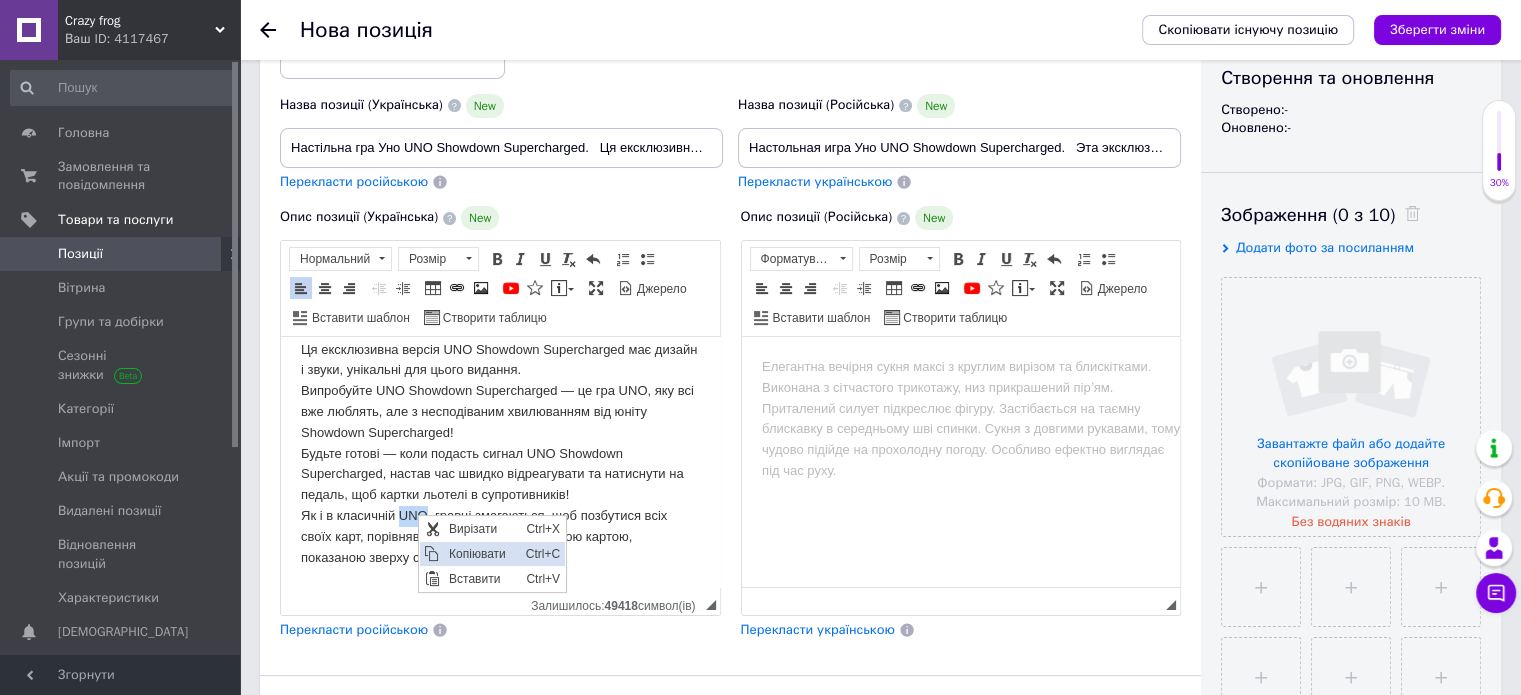 copy on "UNO" 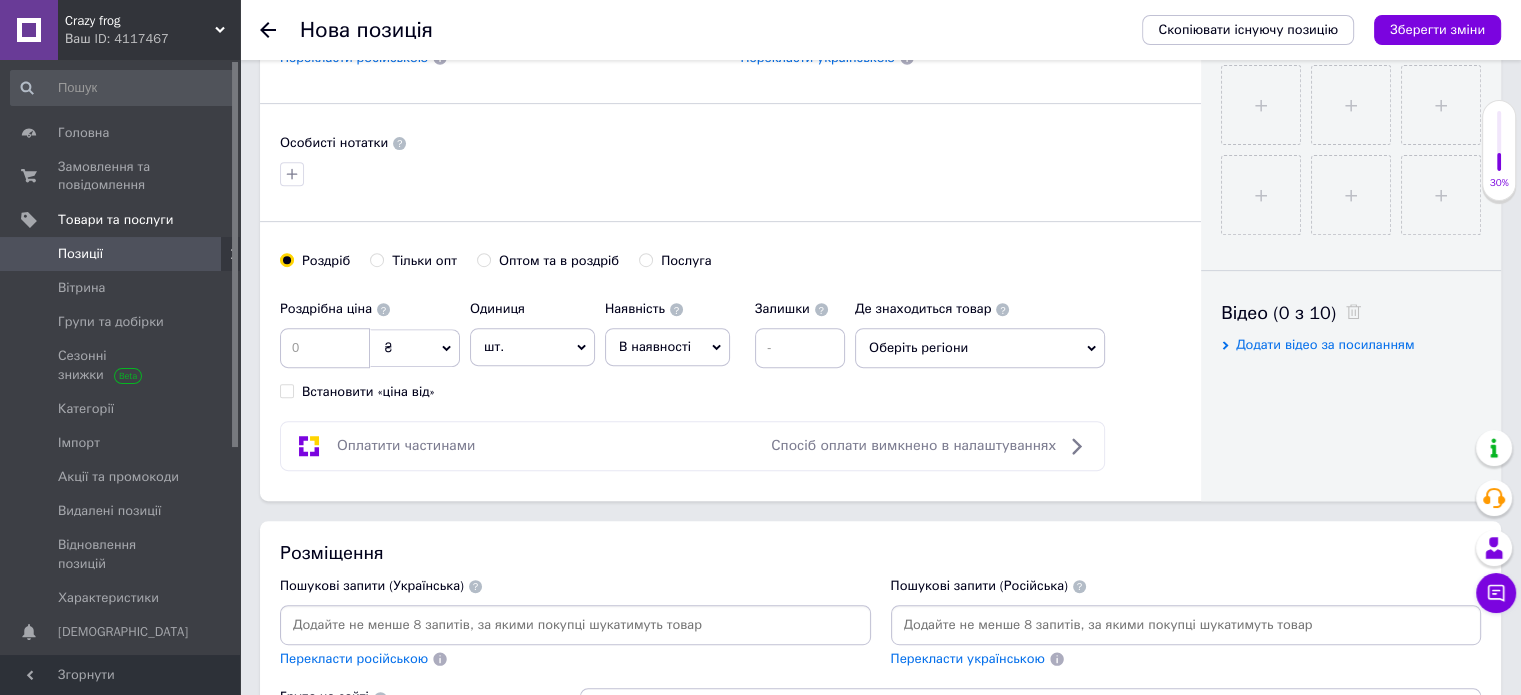 scroll, scrollTop: 820, scrollLeft: 0, axis: vertical 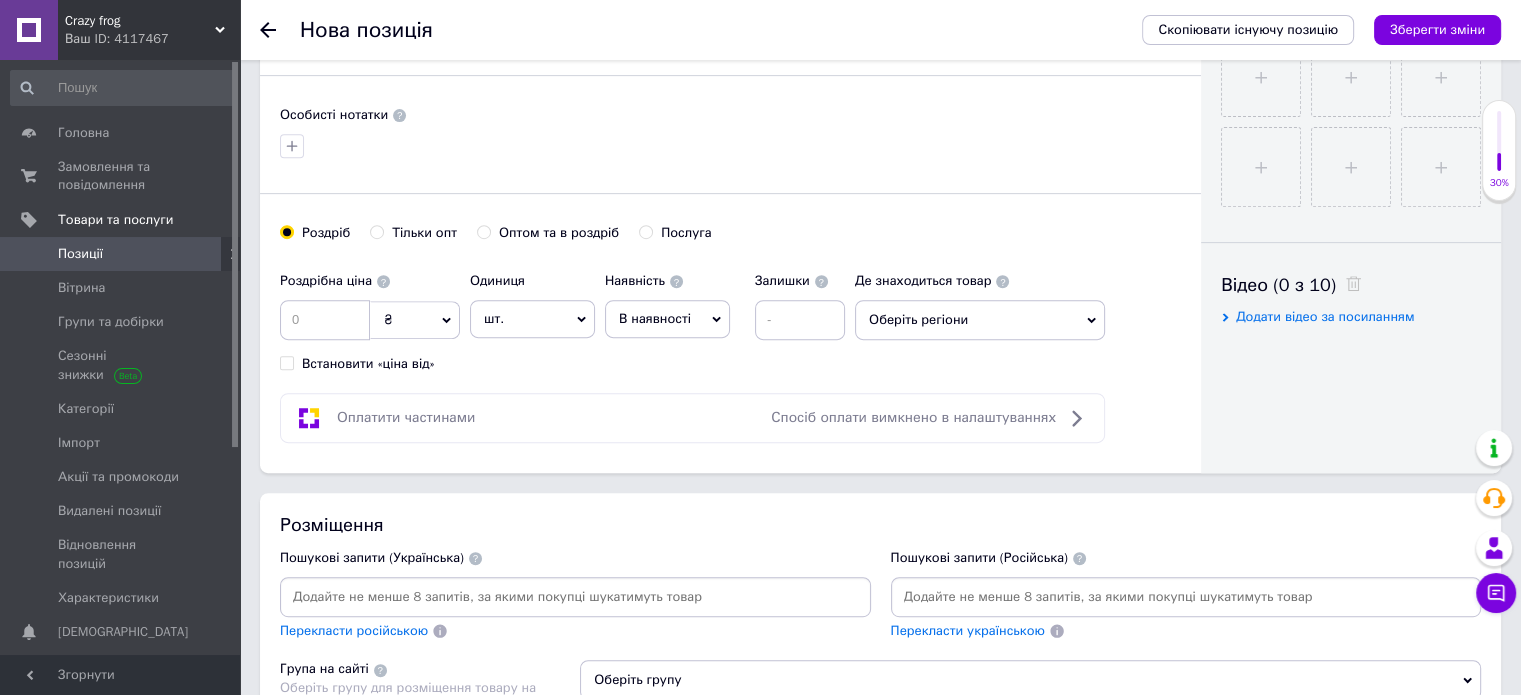 paste on "UNO" 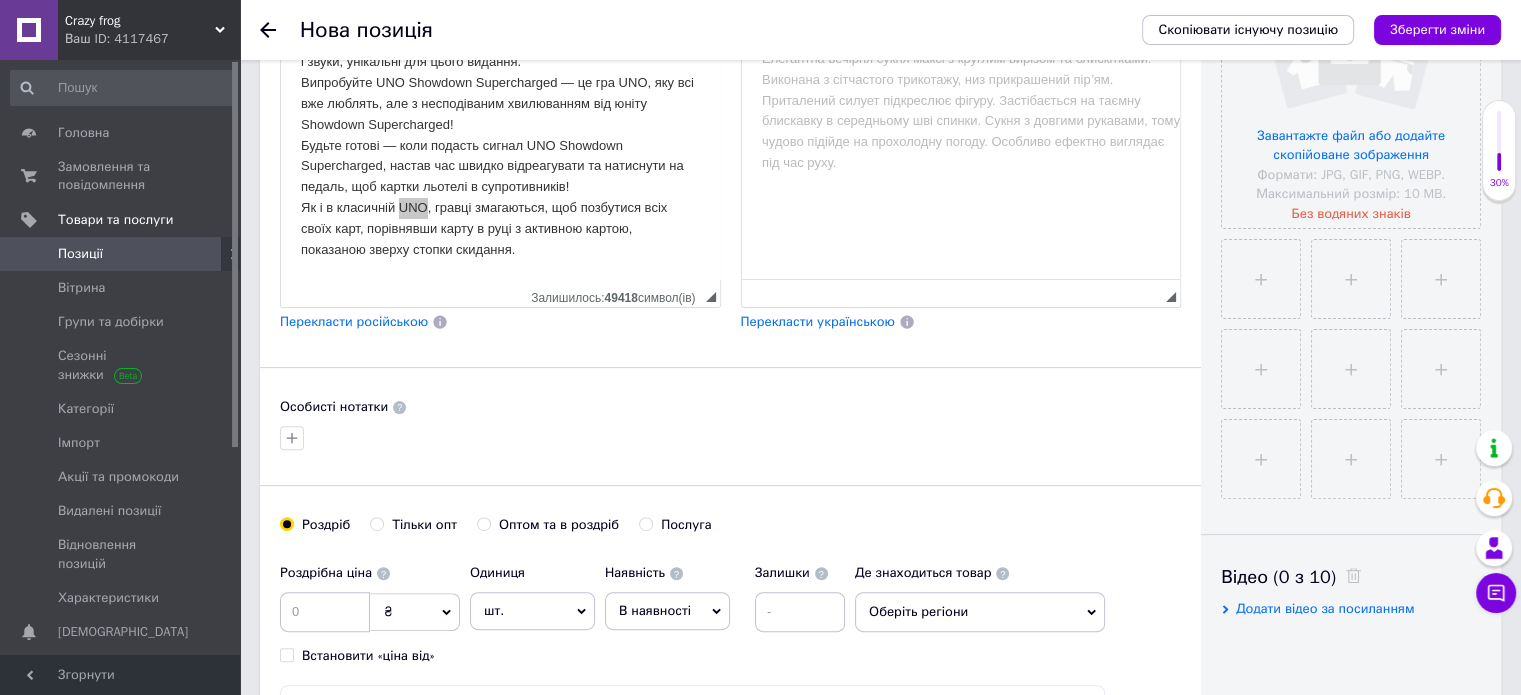 scroll, scrollTop: 520, scrollLeft: 0, axis: vertical 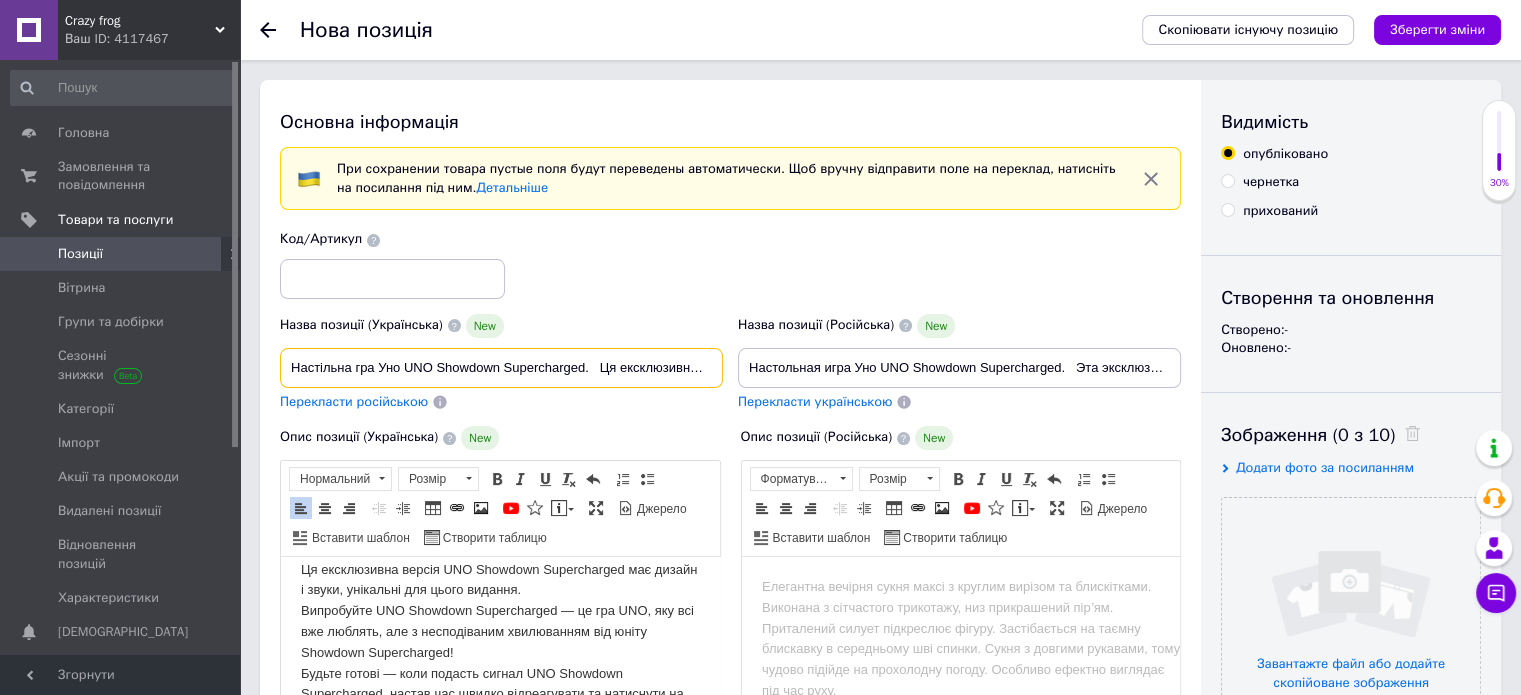 drag, startPoint x: 291, startPoint y: 365, endPoint x: 372, endPoint y: 361, distance: 81.09871 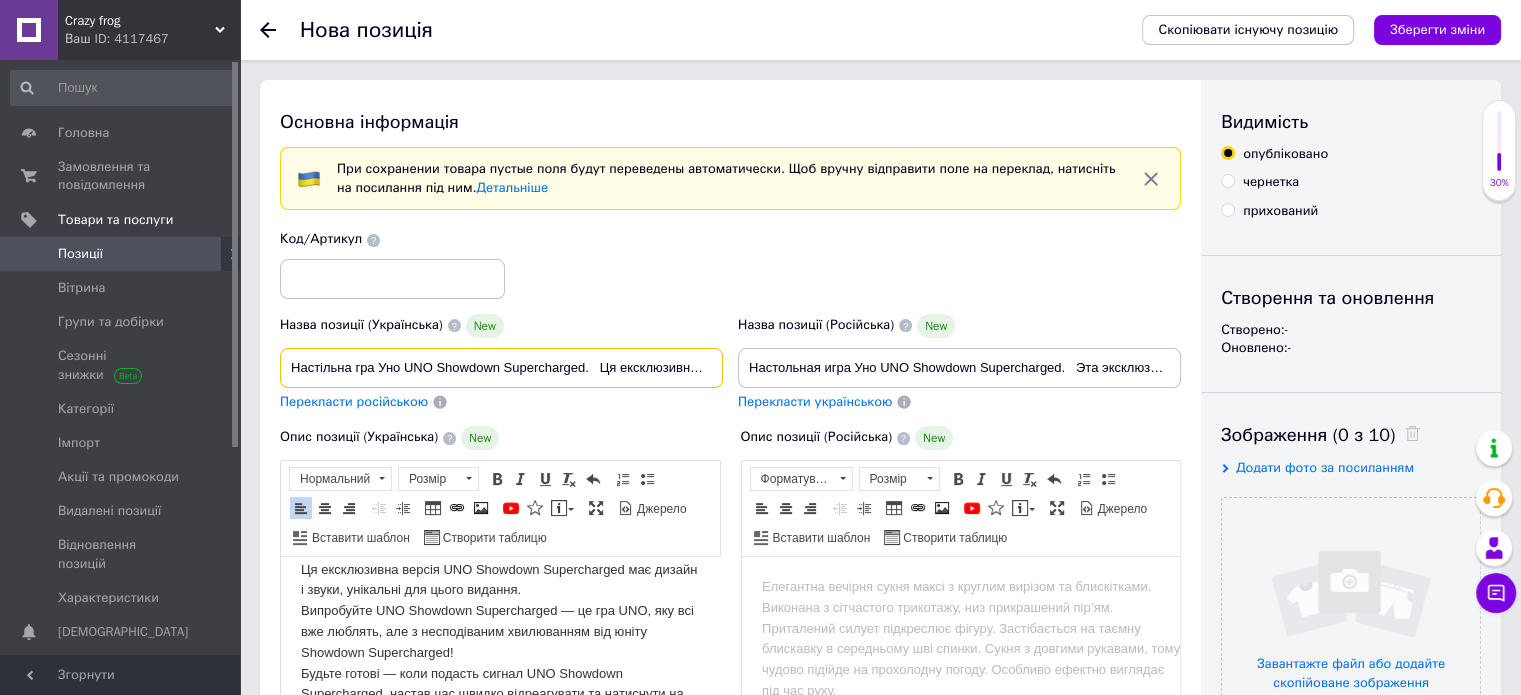 click on "Настільна гра Уно UNO Showdown Supercharged.   Ця ексклюзивна версія UNO Showdown Supercharged має дизайн і звуки, унікальні для" at bounding box center [501, 368] 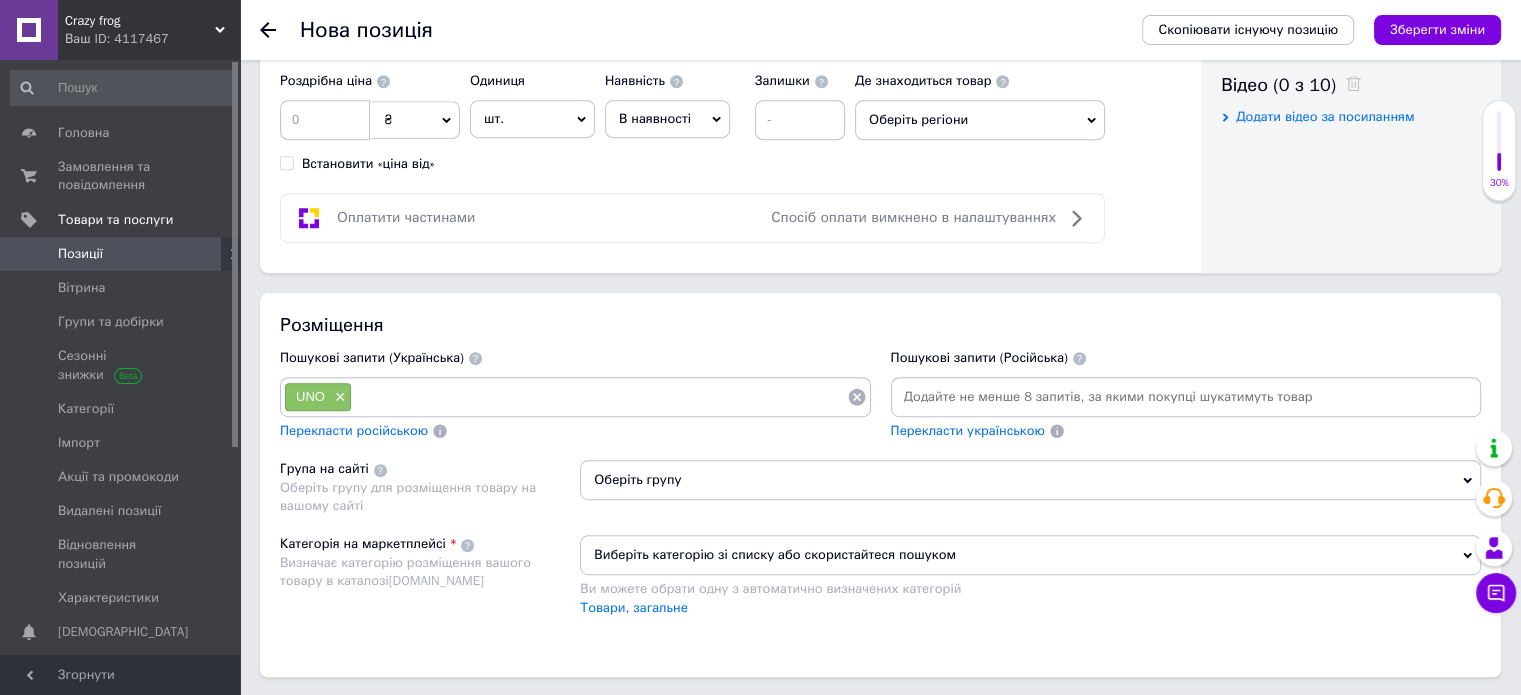 scroll, scrollTop: 1300, scrollLeft: 0, axis: vertical 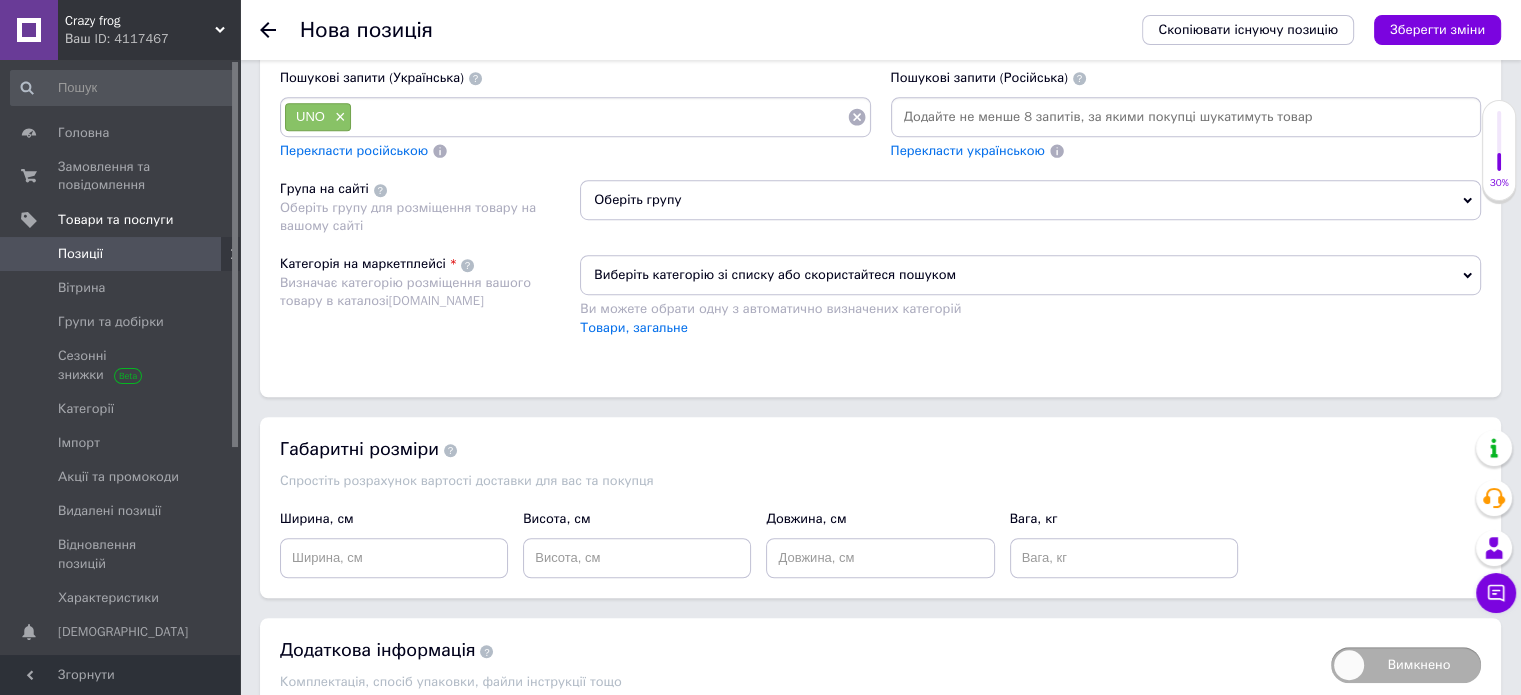 paste on "Настільна гра" 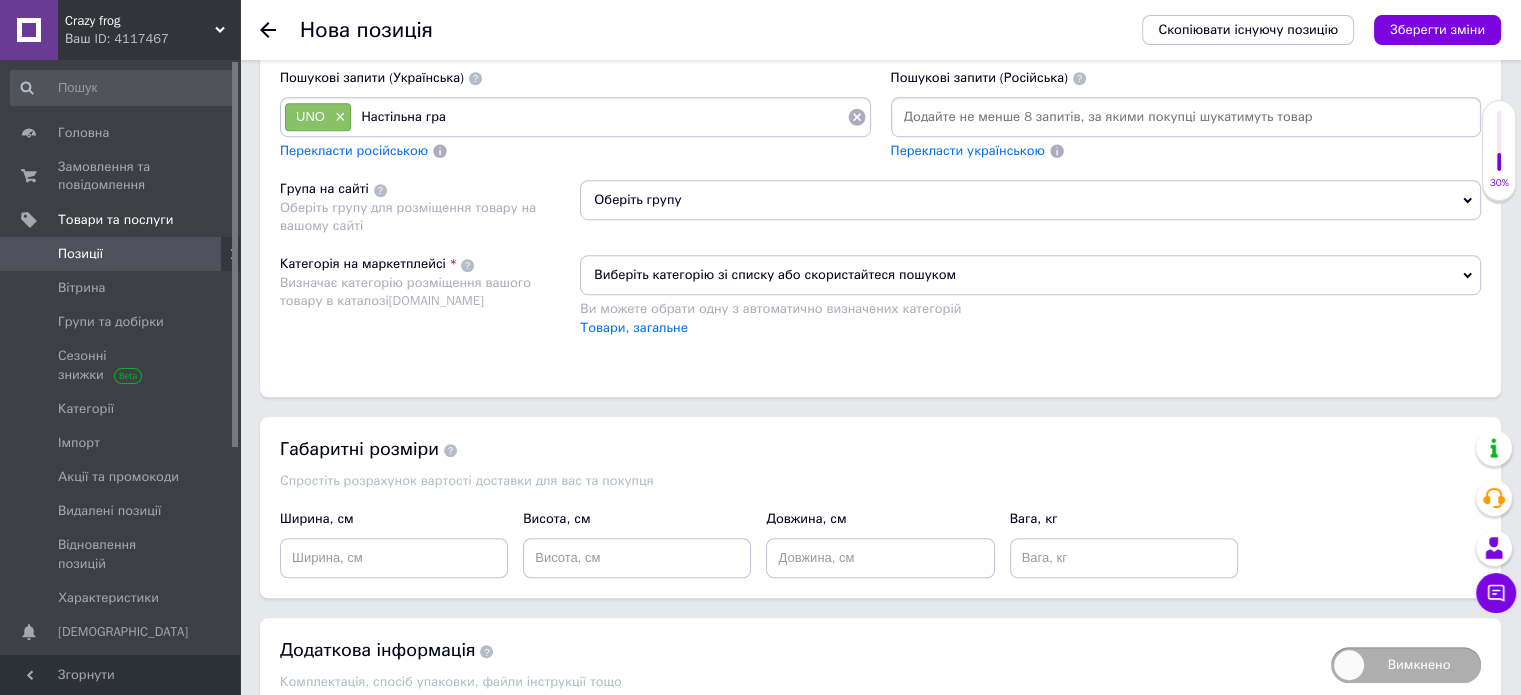type 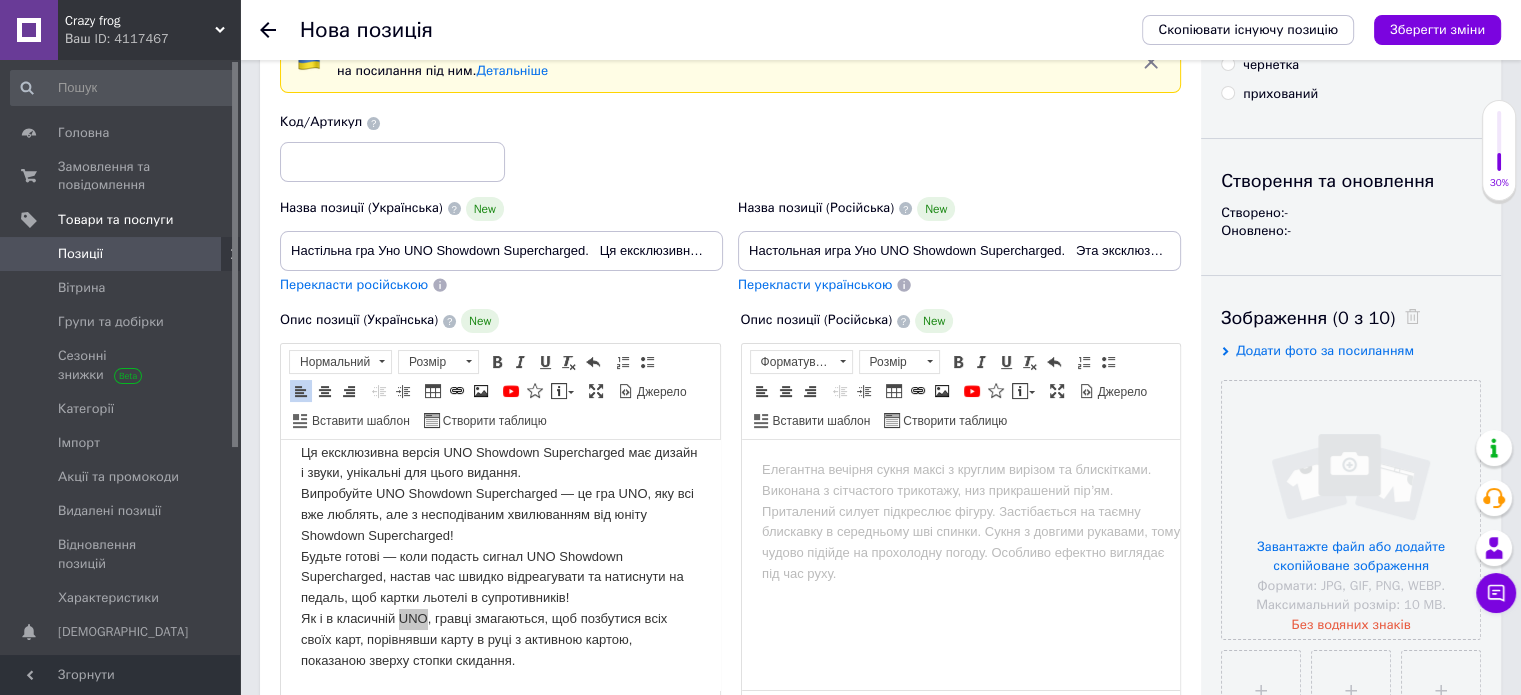 scroll, scrollTop: 88, scrollLeft: 0, axis: vertical 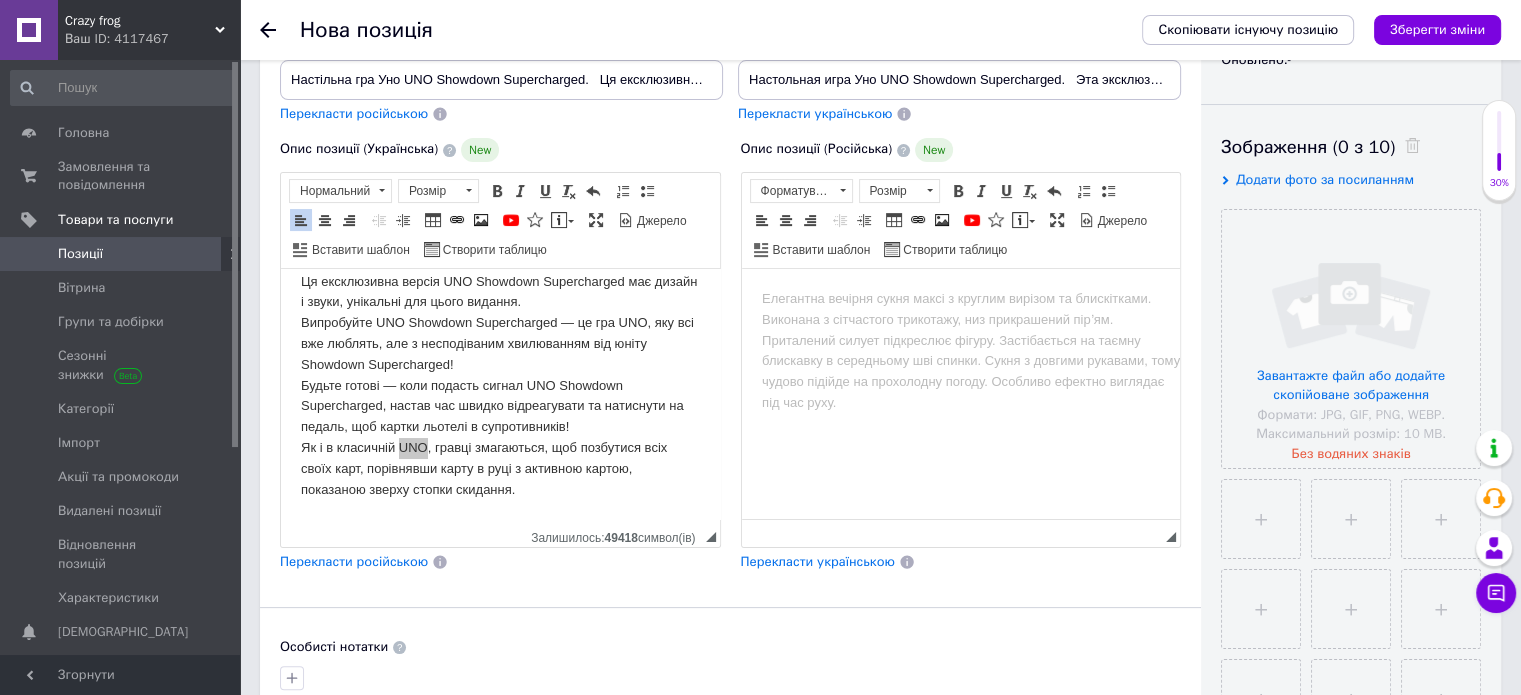 click on "Перекласти російською" at bounding box center (354, 561) 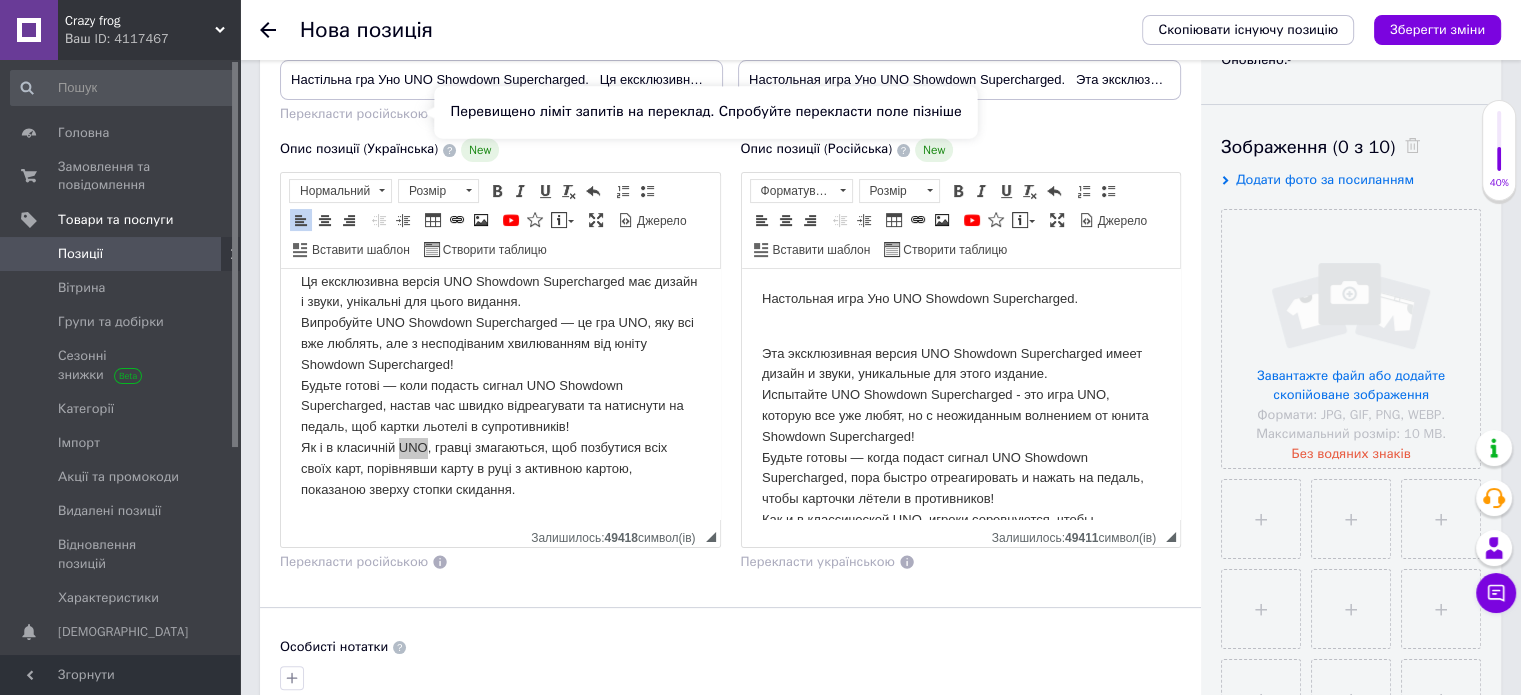 click on "Перекласти російською" at bounding box center (354, 113) 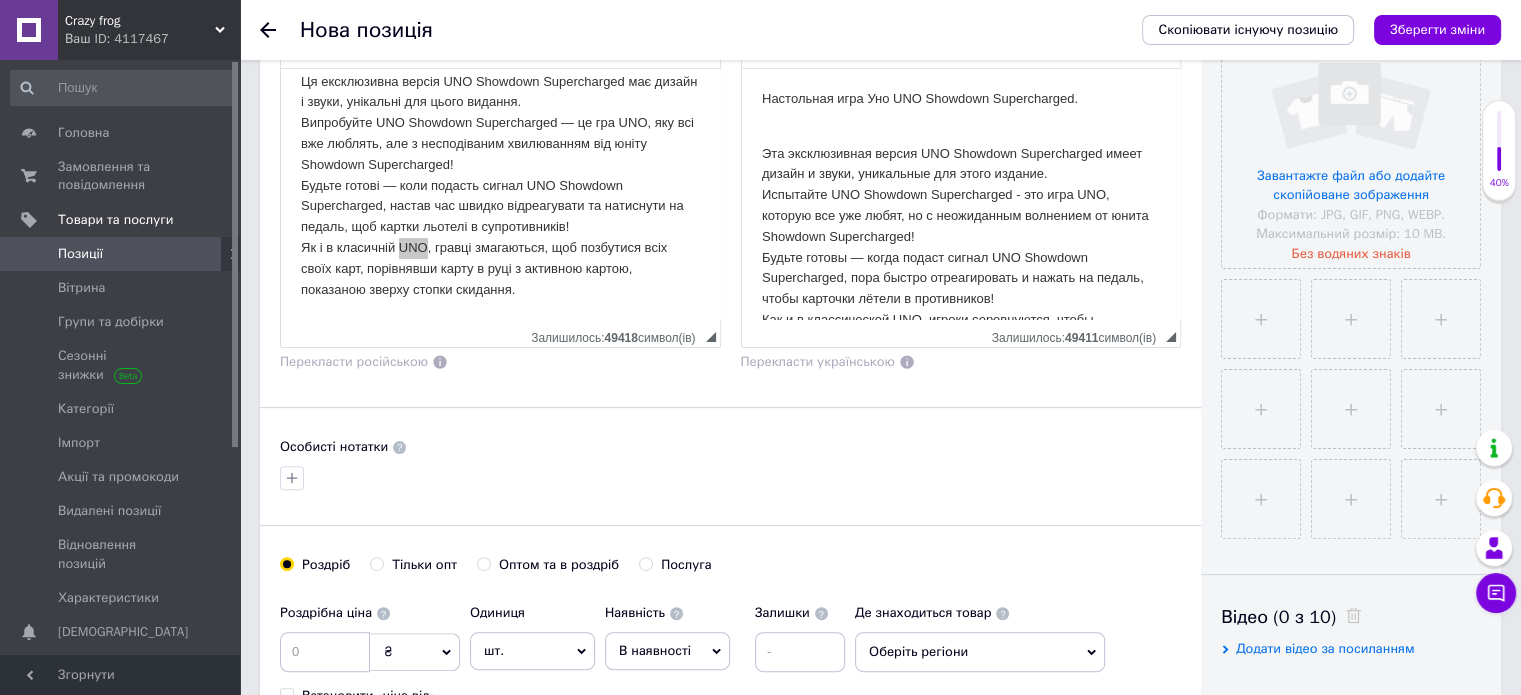 scroll, scrollTop: 588, scrollLeft: 0, axis: vertical 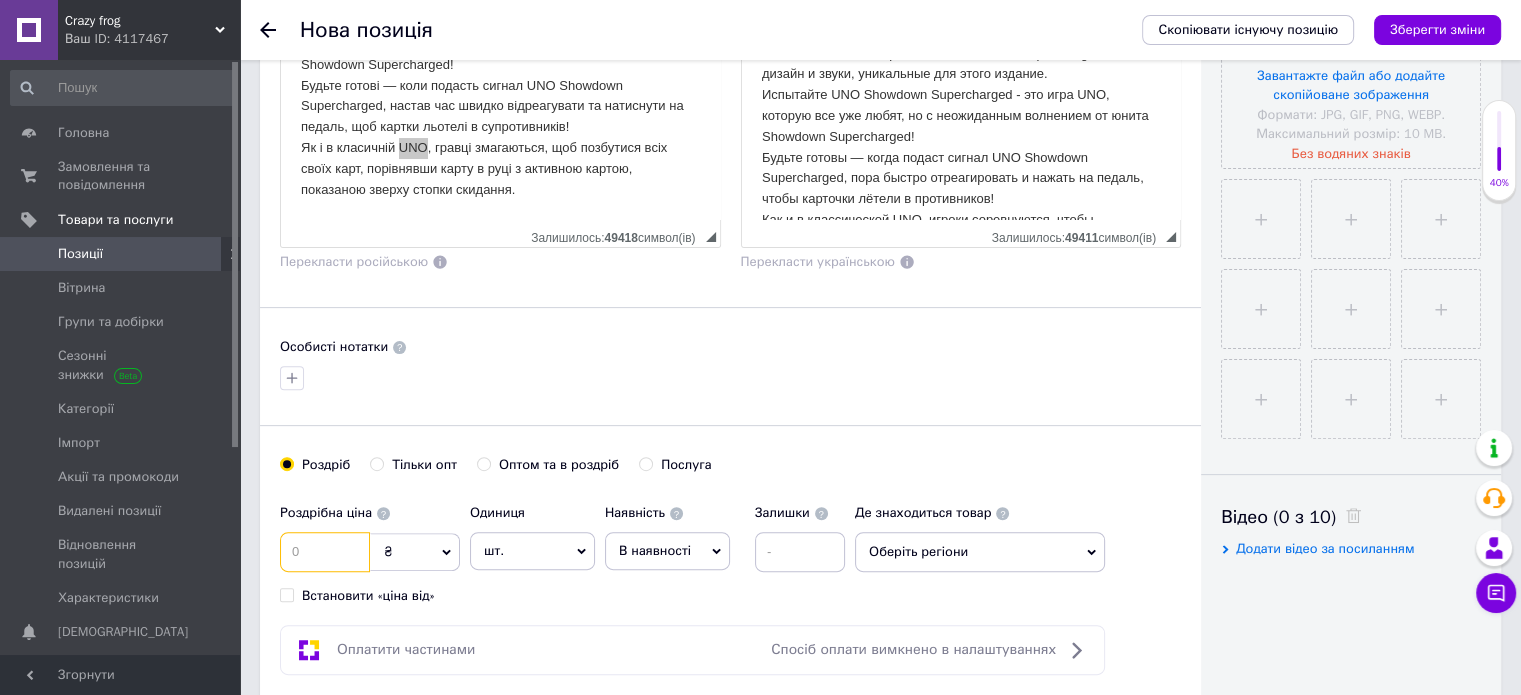 click at bounding box center [325, 552] 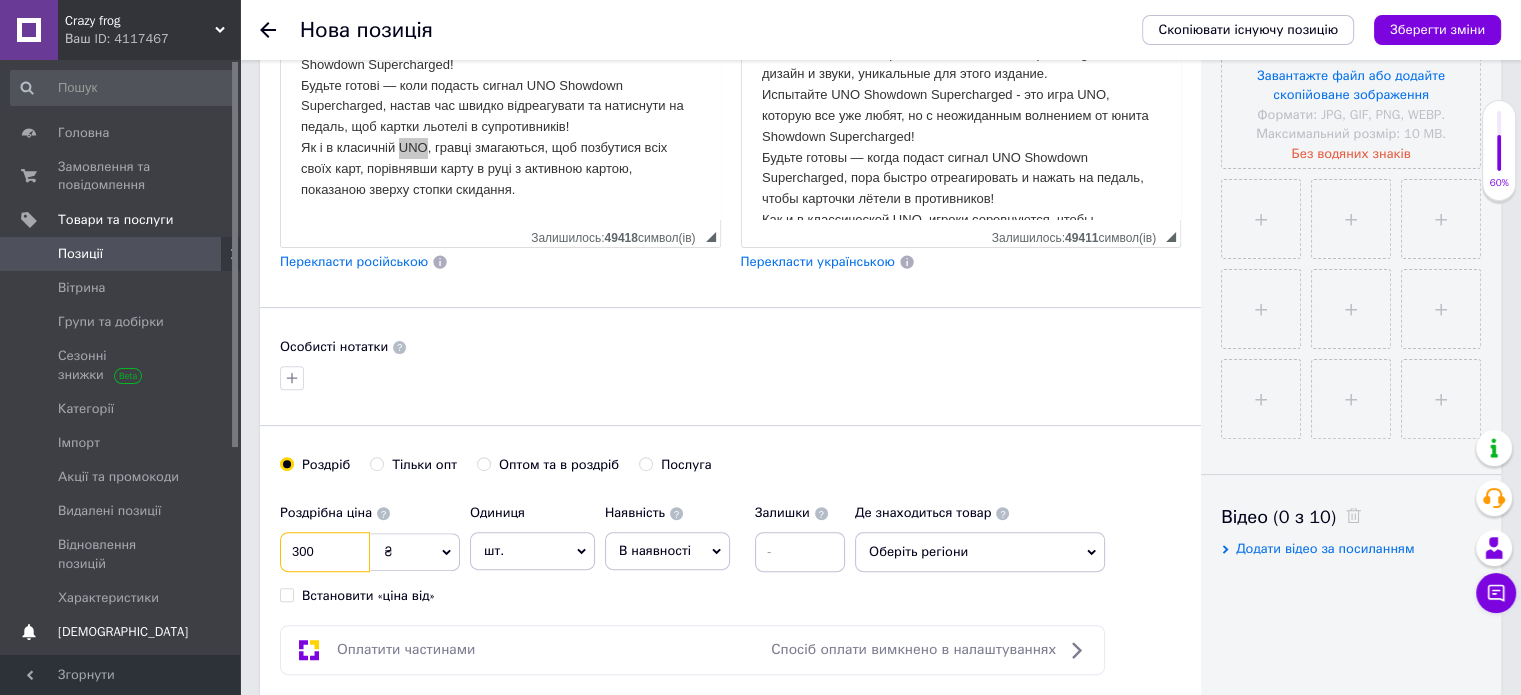 type on "300" 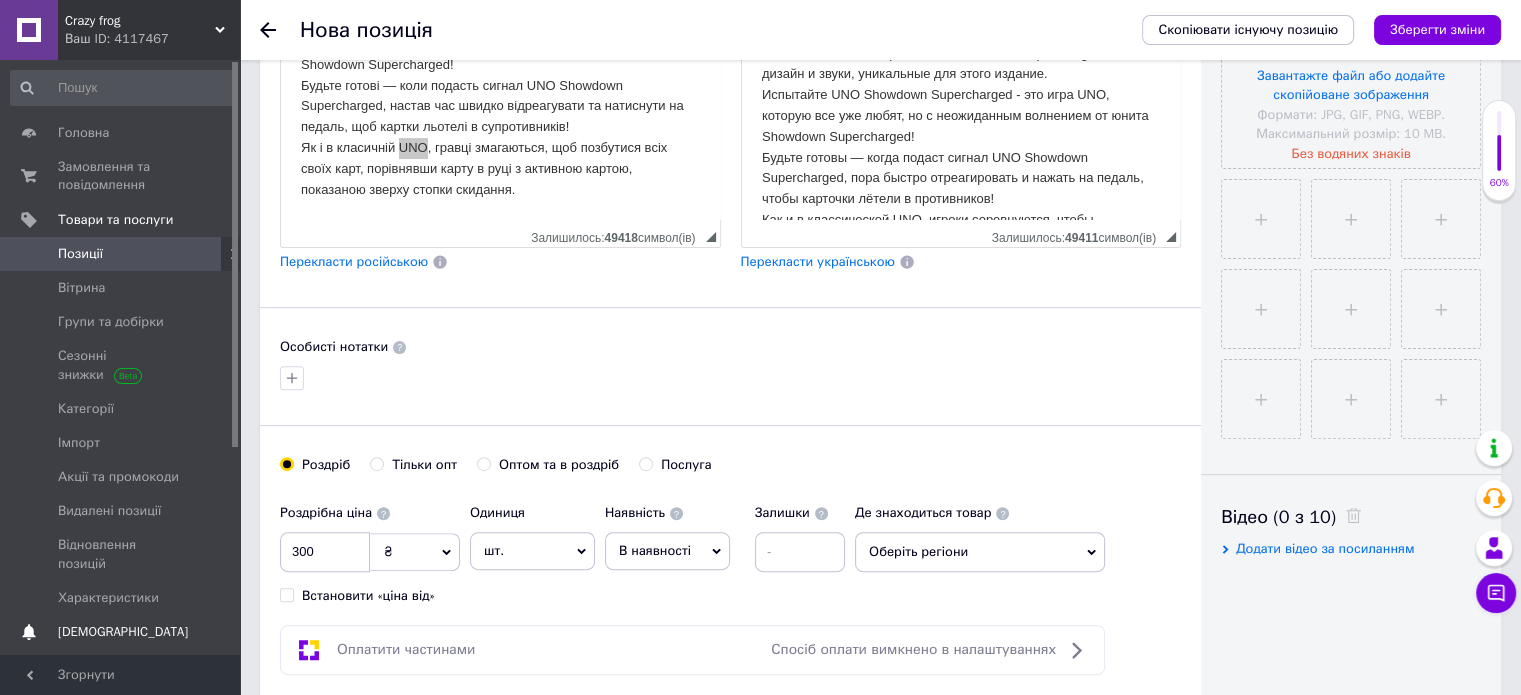 click at bounding box center (29, 632) 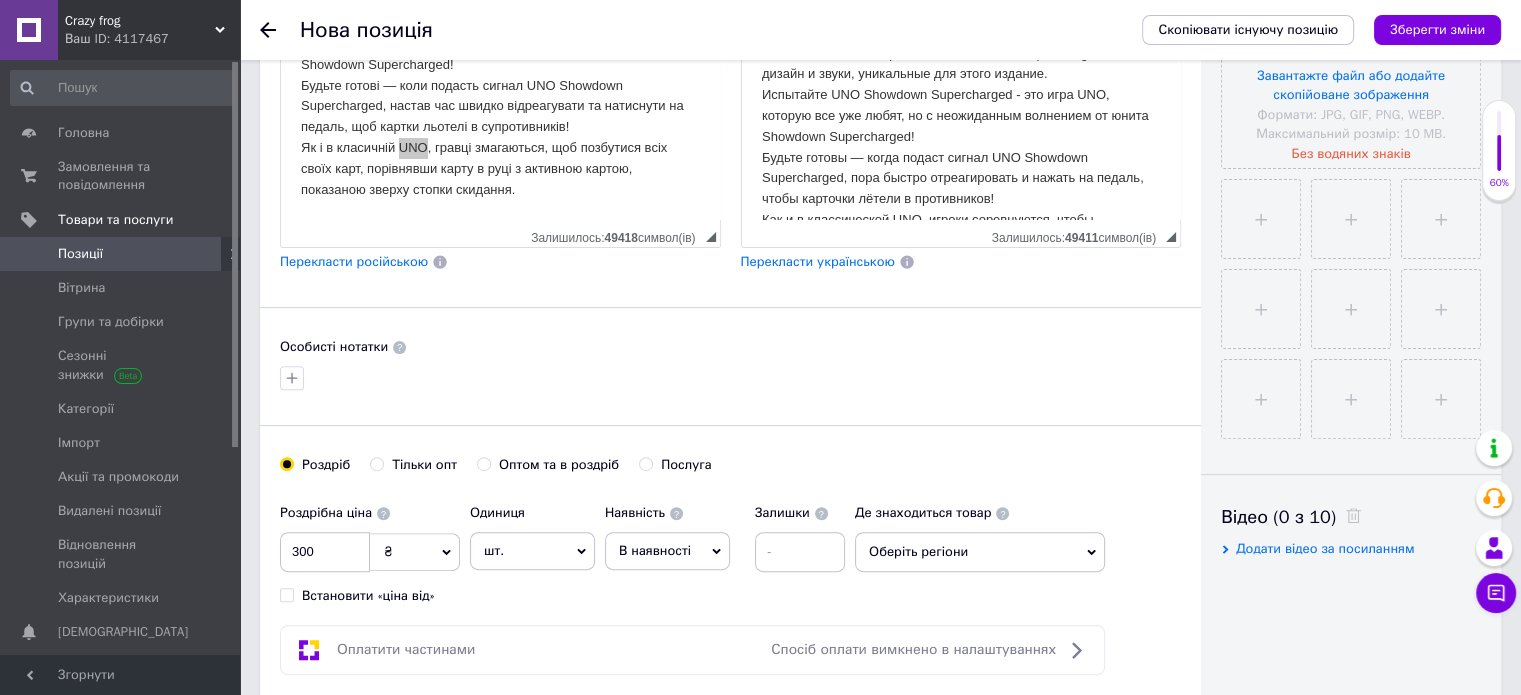 scroll, scrollTop: 0, scrollLeft: 0, axis: both 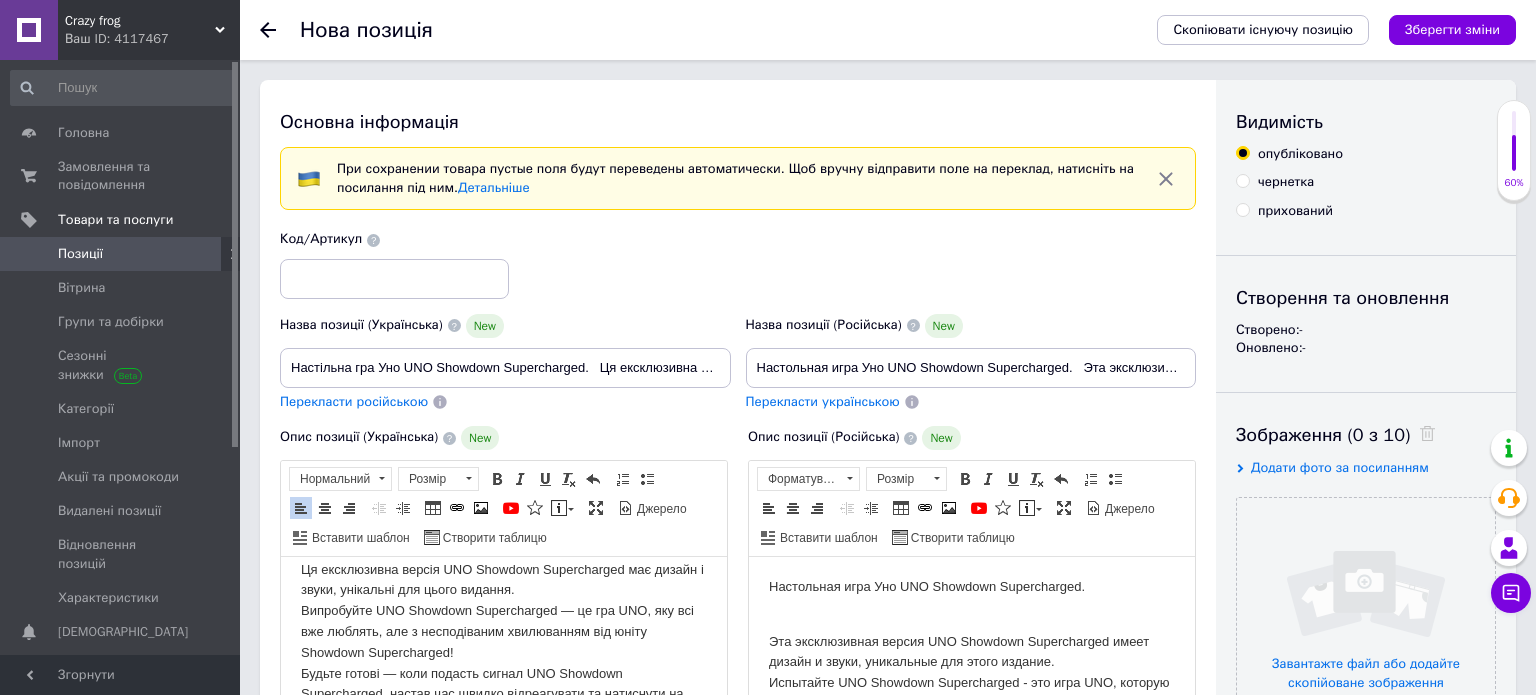 drag, startPoint x: 1, startPoint y: 593, endPoint x: 16, endPoint y: 693, distance: 101.118744 